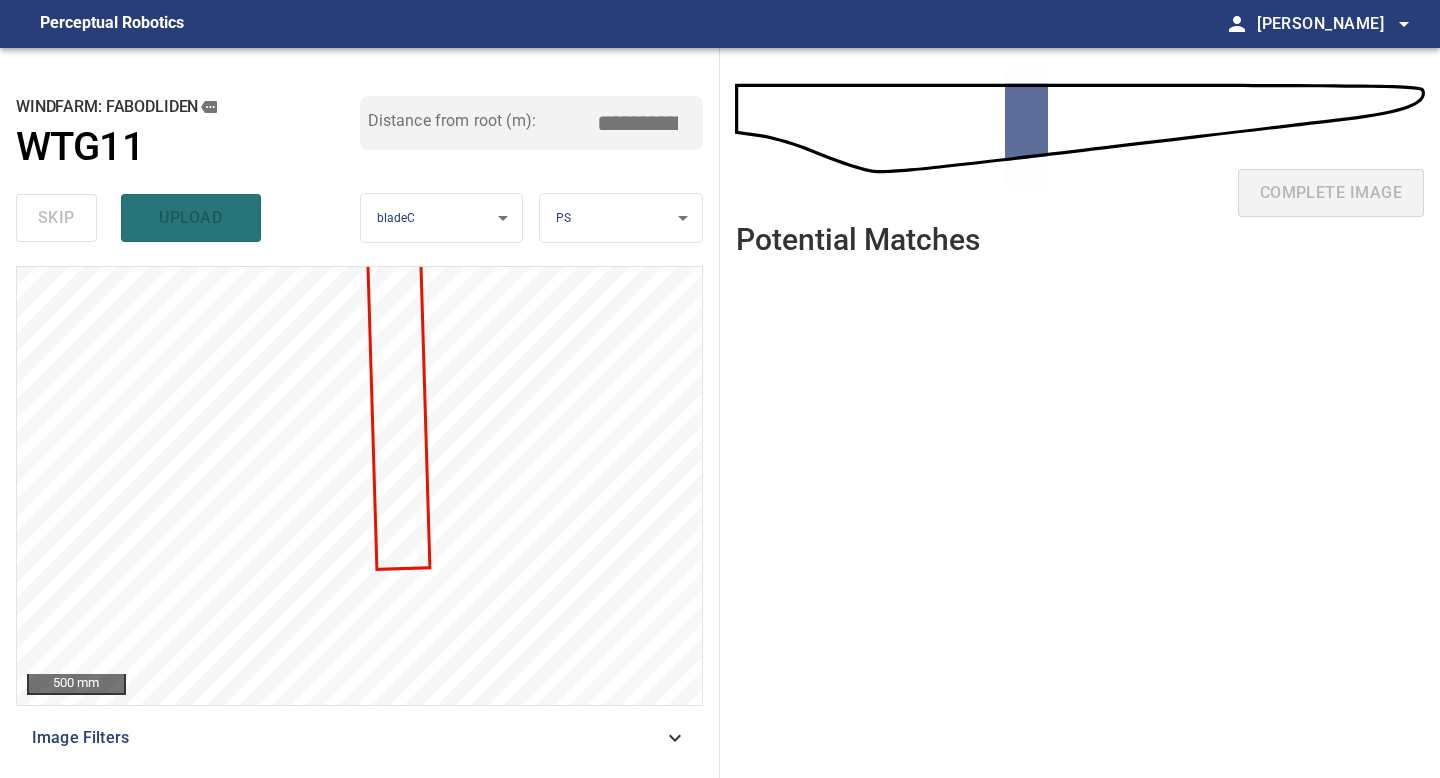 scroll, scrollTop: 0, scrollLeft: 0, axis: both 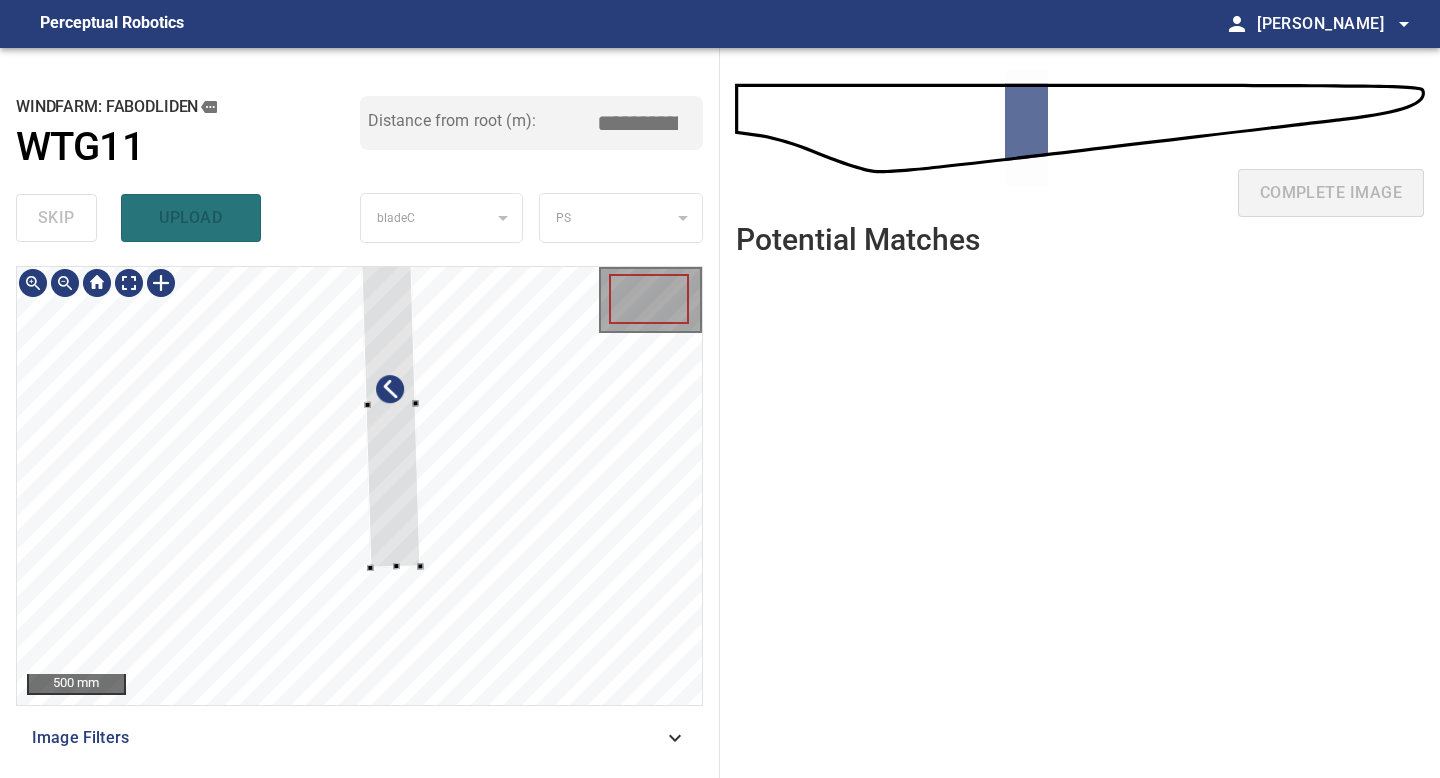 click at bounding box center [390, 405] 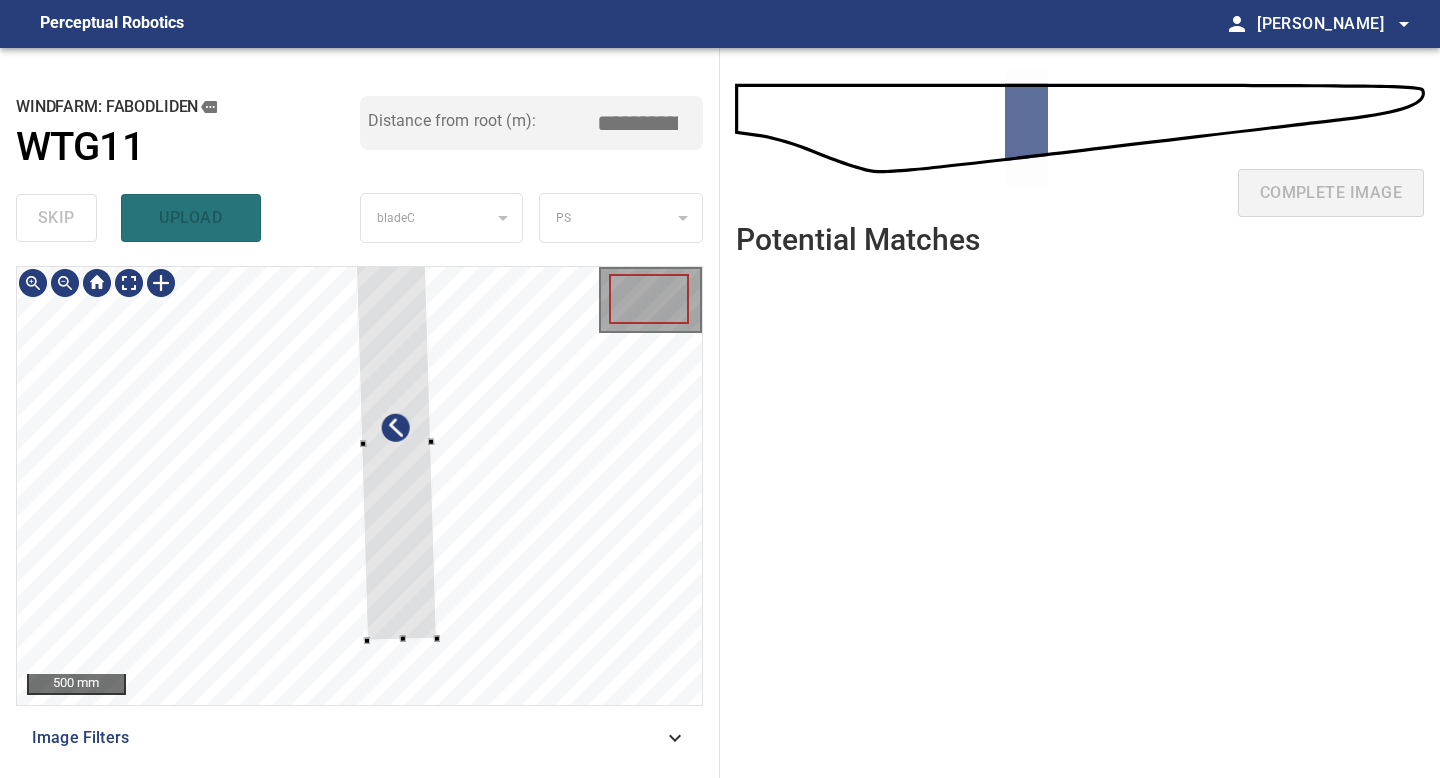 click at bounding box center (359, 486) 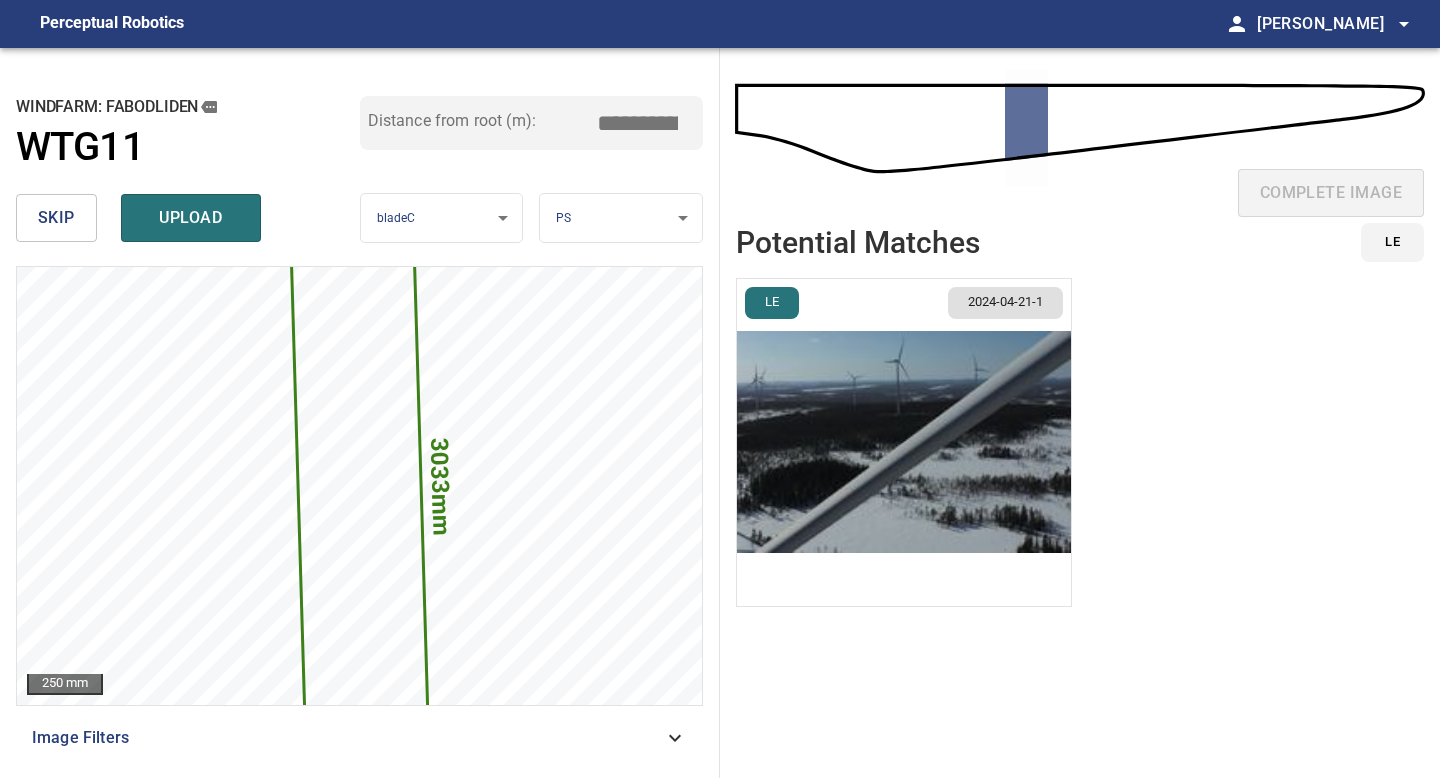 click on "*****" at bounding box center [645, 123] 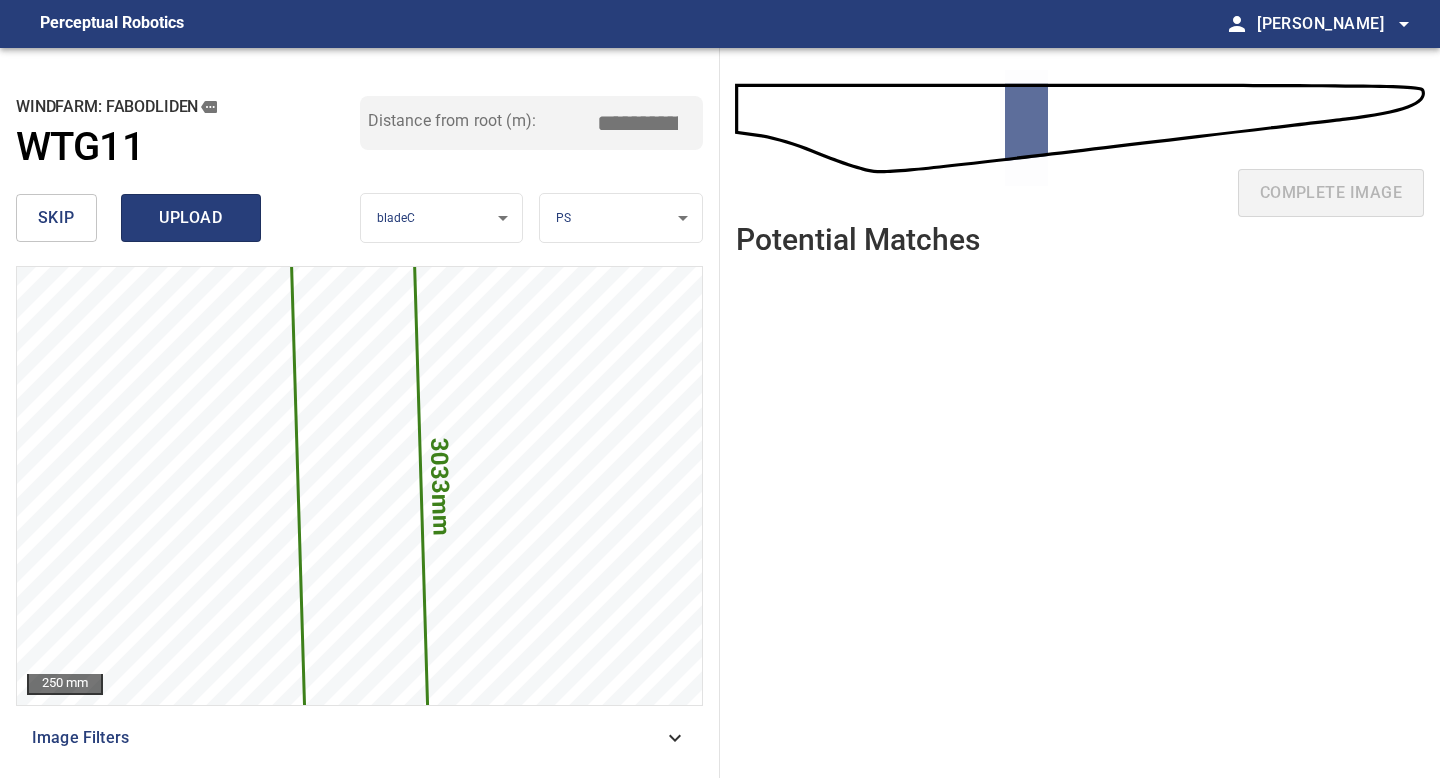 type on "*****" 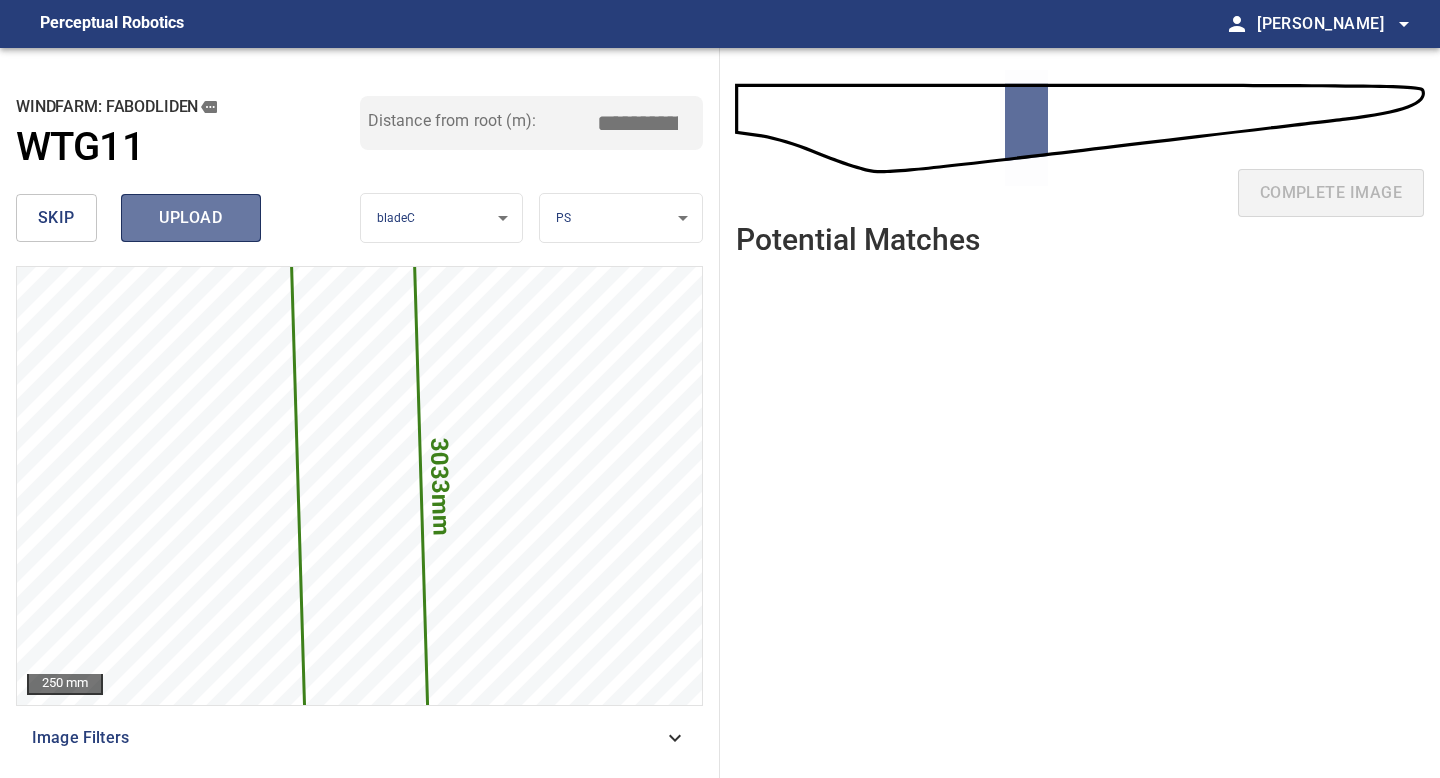 click on "upload" at bounding box center [191, 218] 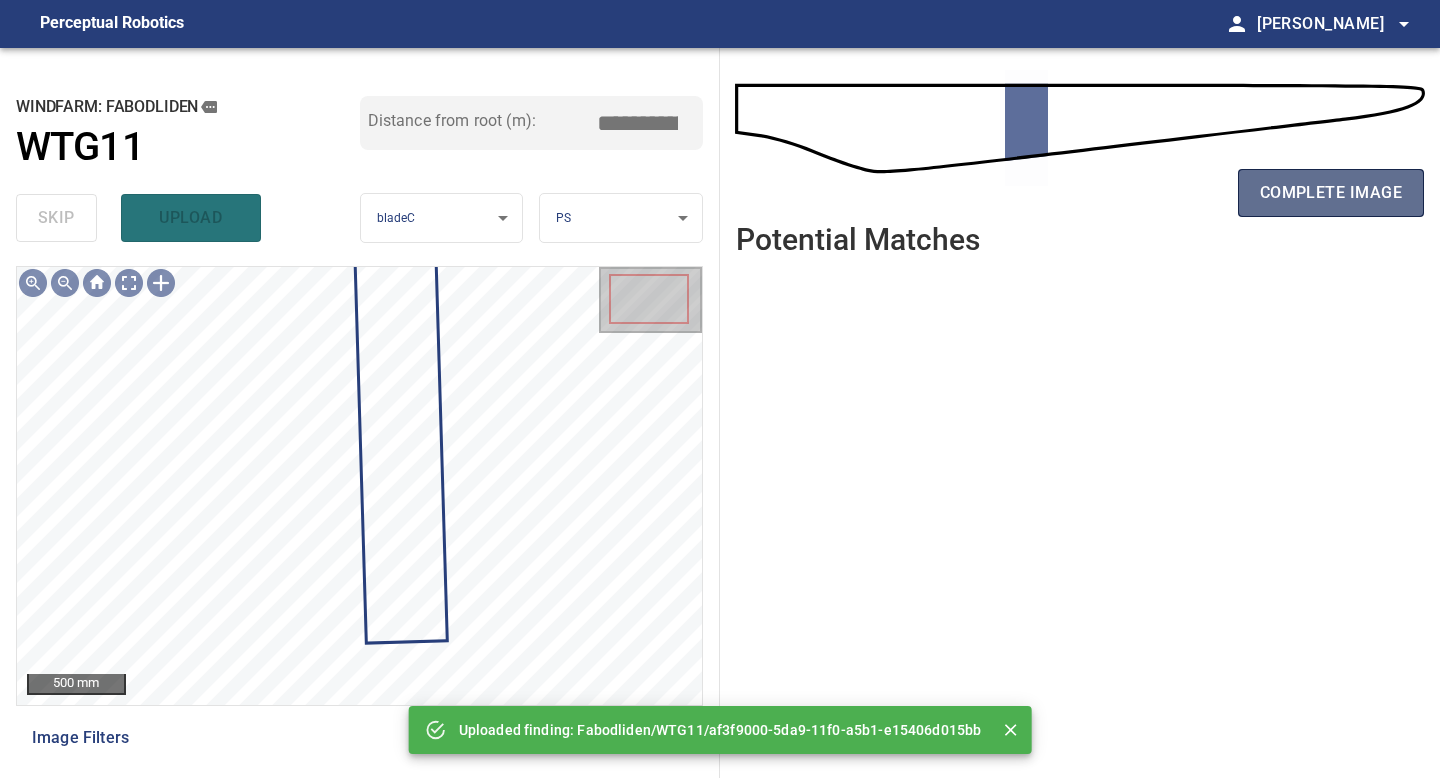 click on "complete image" at bounding box center [1331, 193] 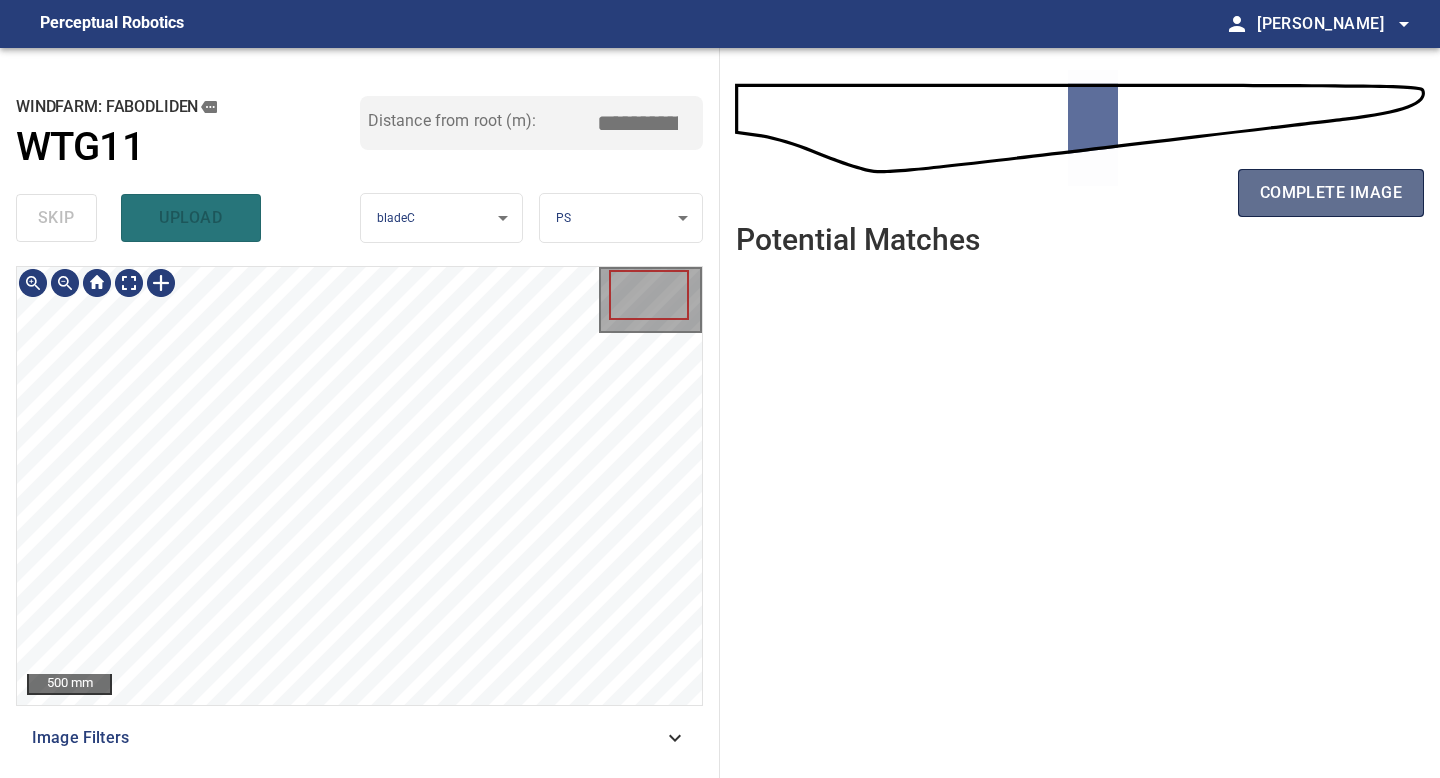 click on "complete image" at bounding box center (1331, 193) 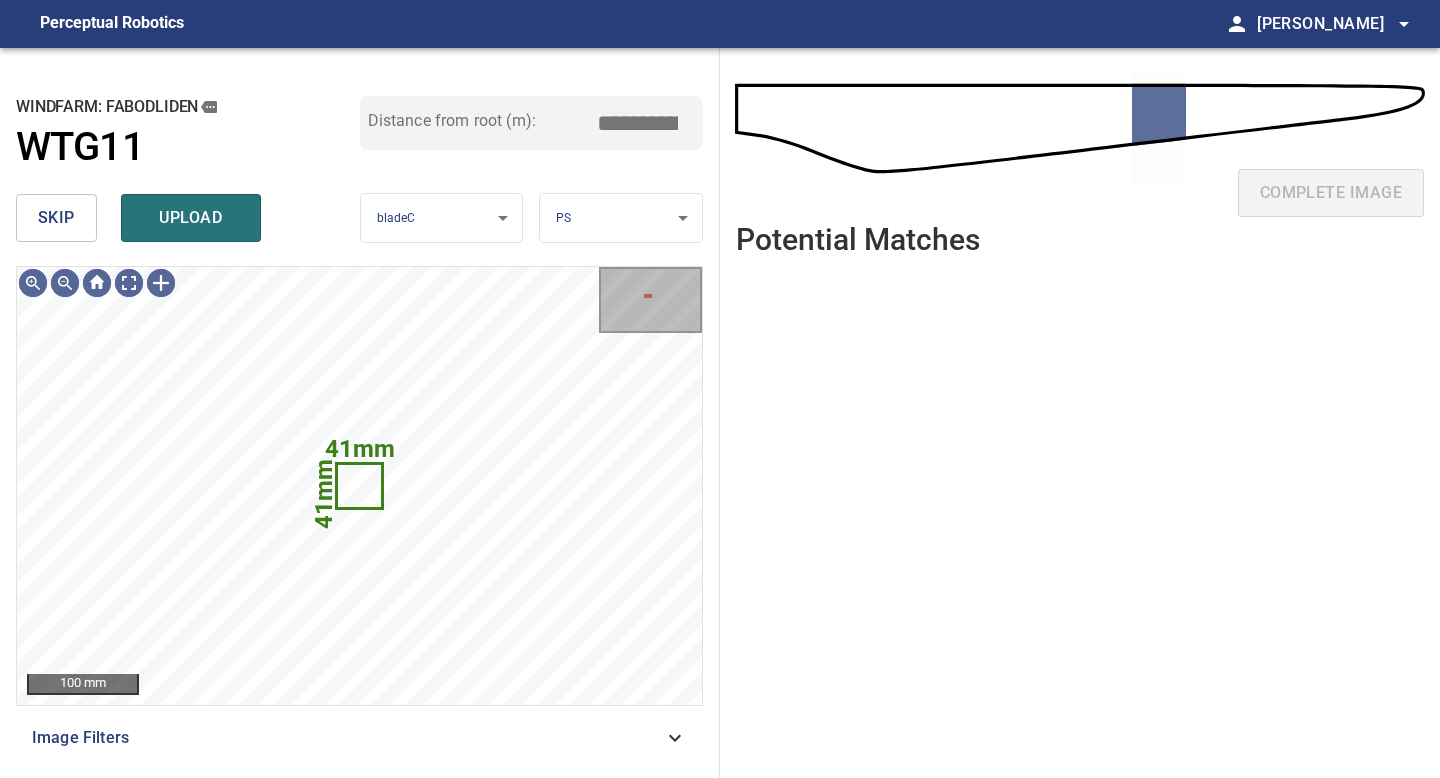click on "skip" at bounding box center [56, 218] 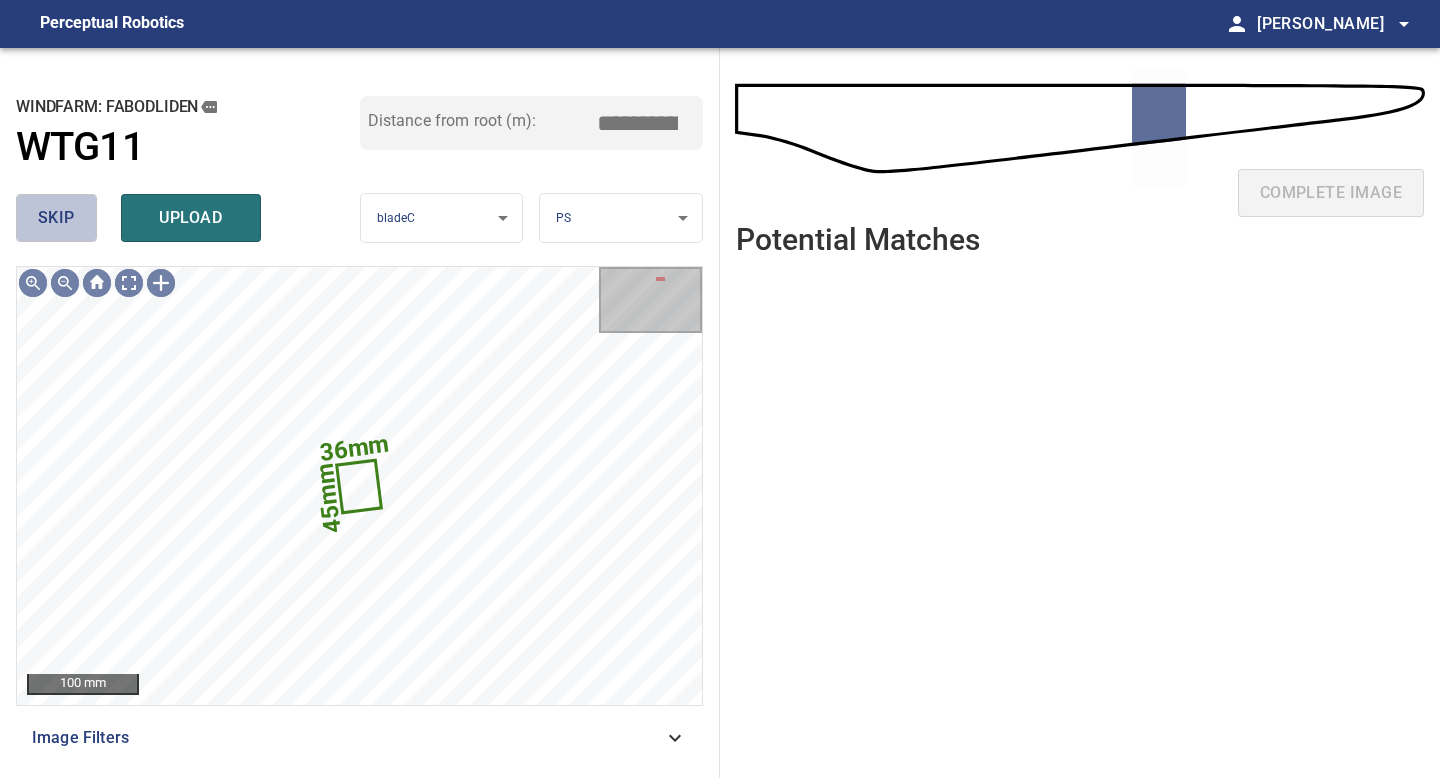 click on "skip" at bounding box center [56, 218] 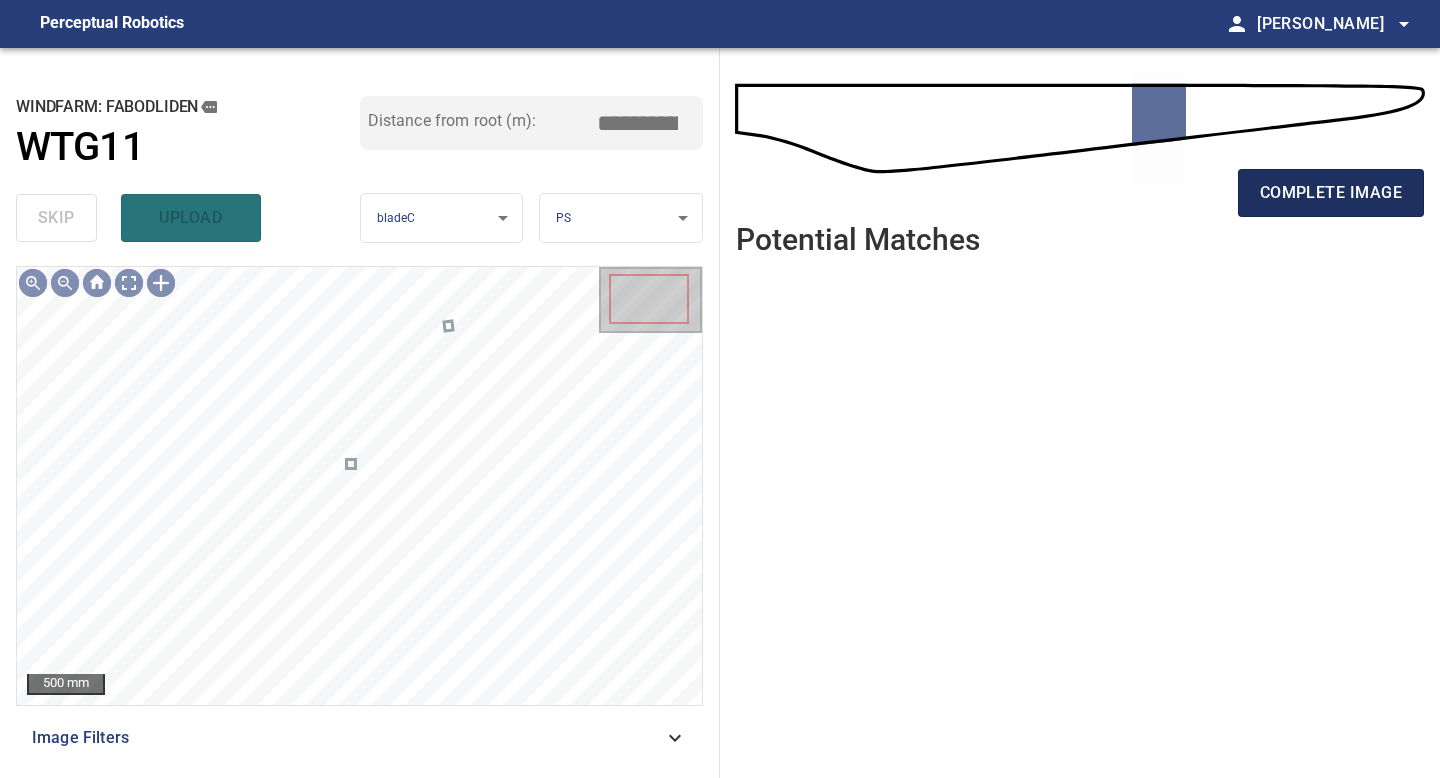 click on "complete image" at bounding box center [1331, 193] 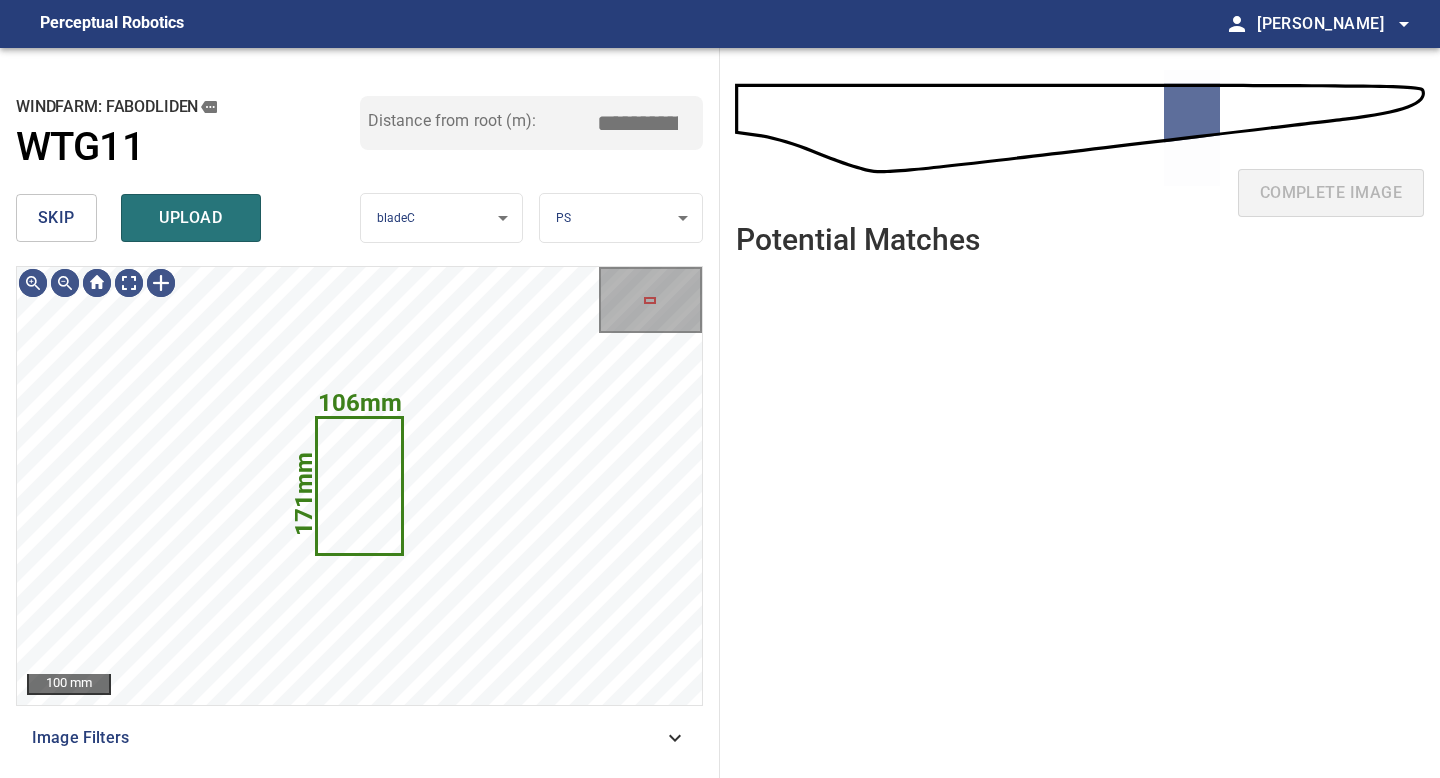 click on "skip" at bounding box center [56, 218] 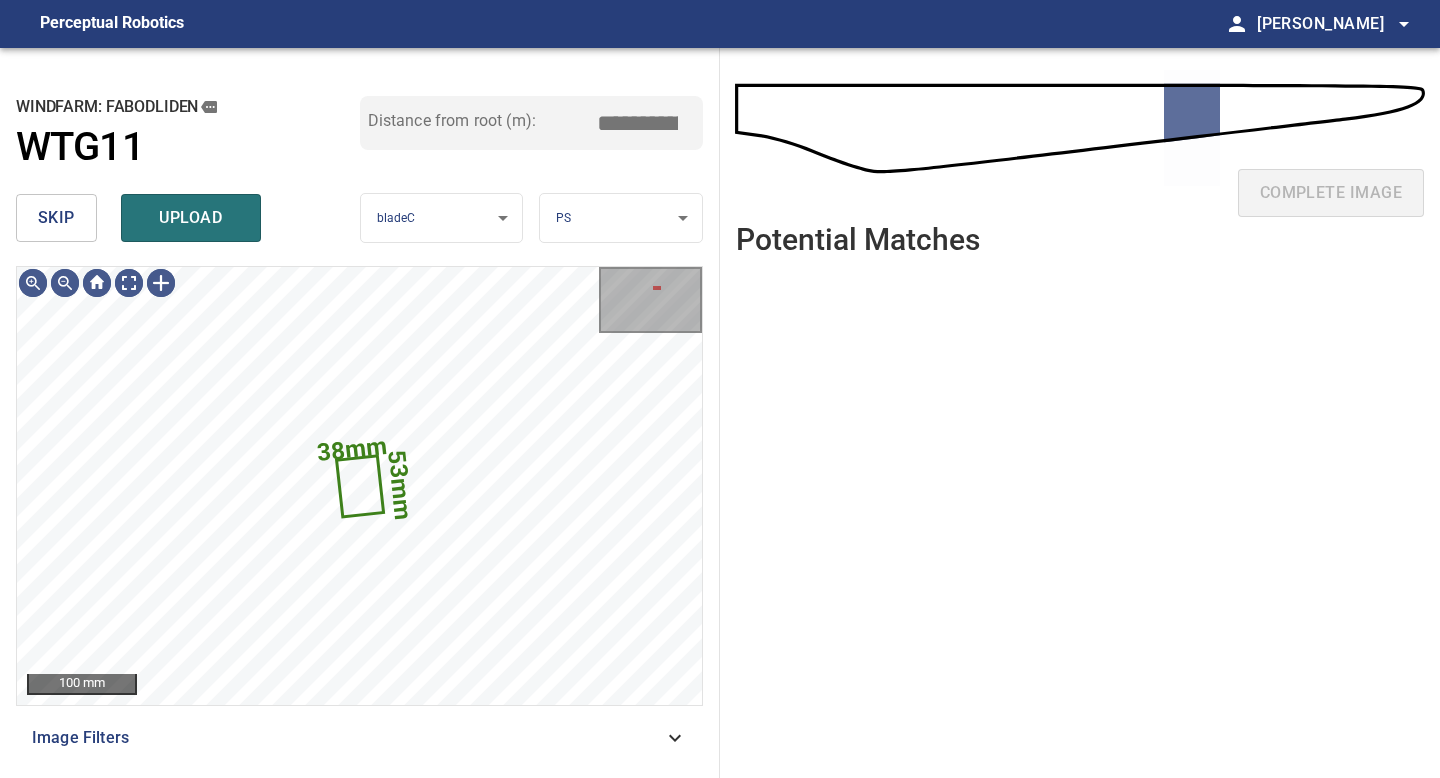 click on "skip" at bounding box center [56, 218] 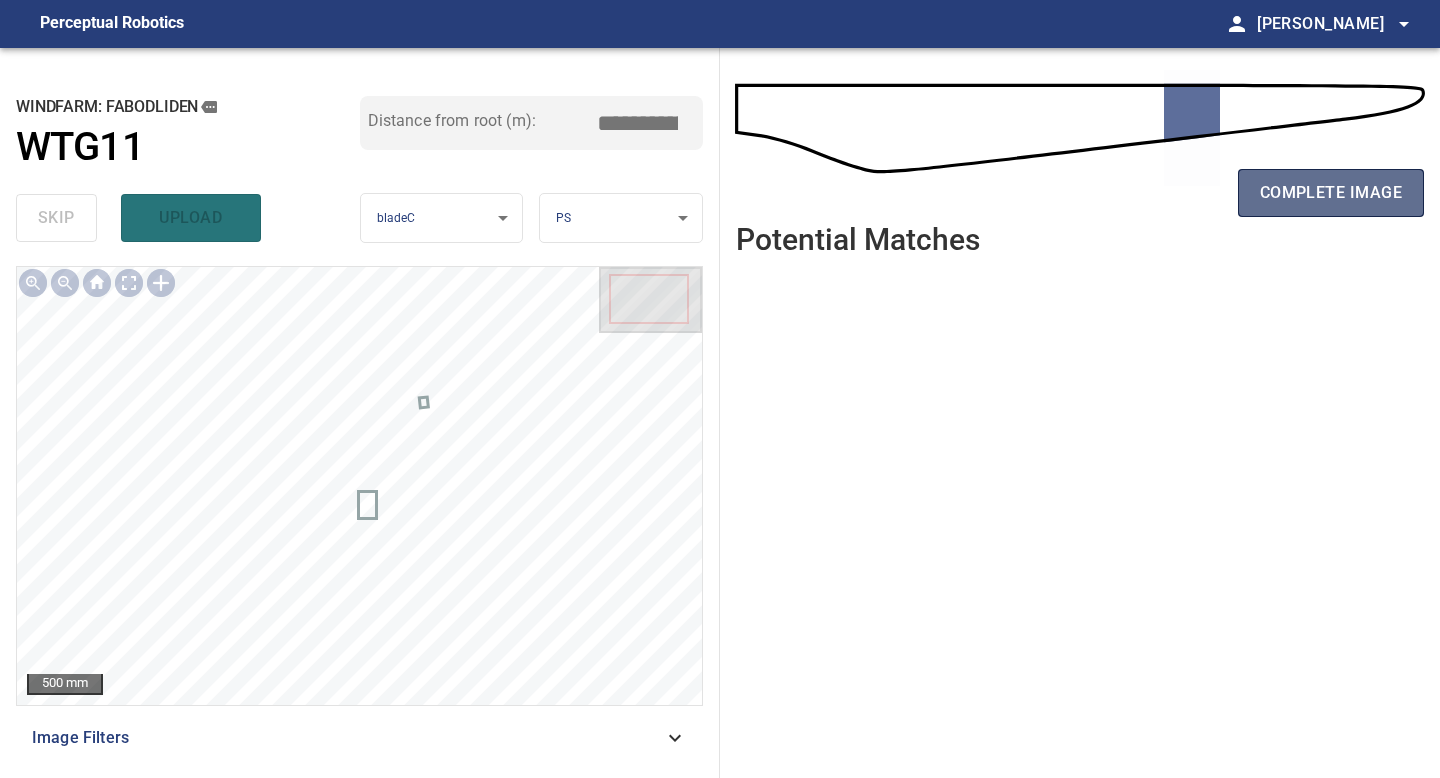 click on "complete image" at bounding box center [1331, 193] 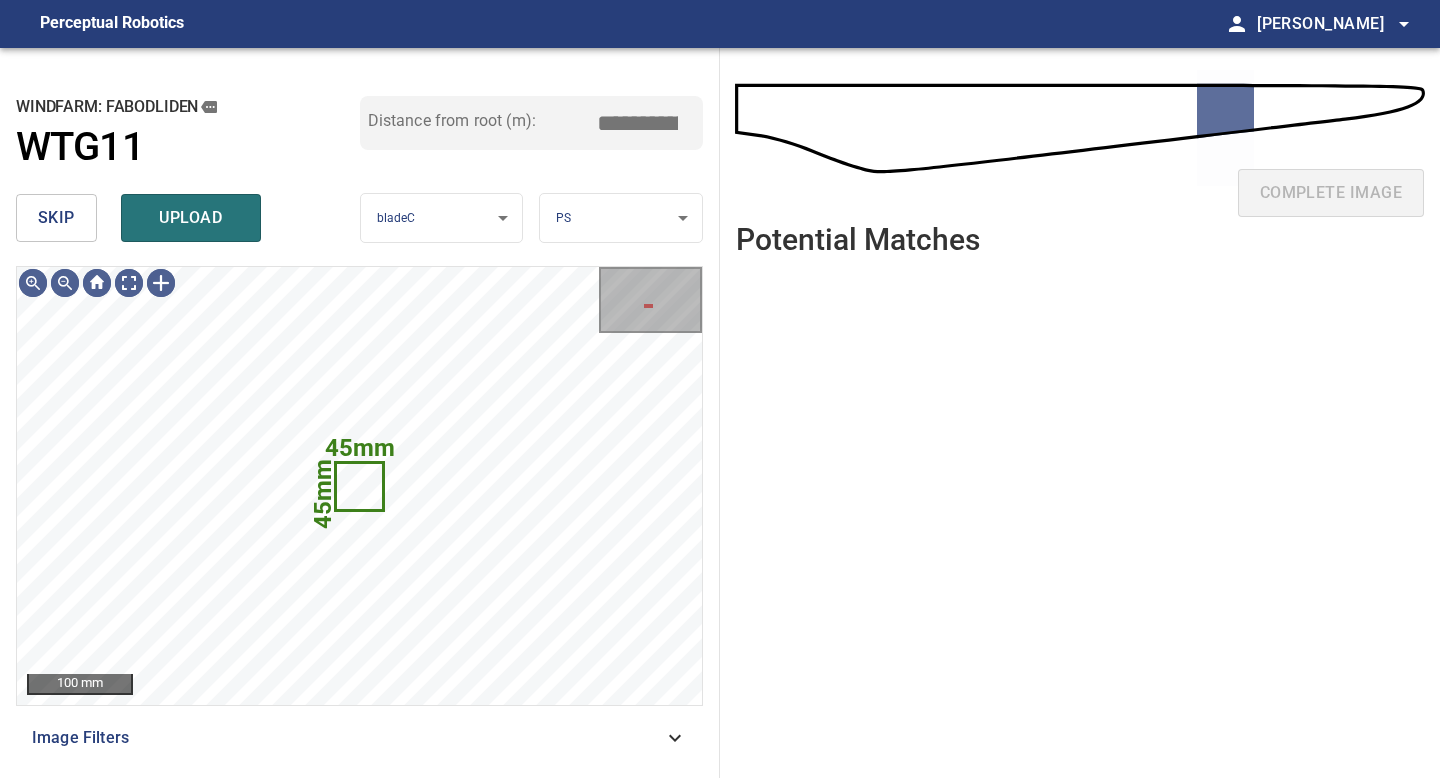click on "skip" at bounding box center [56, 218] 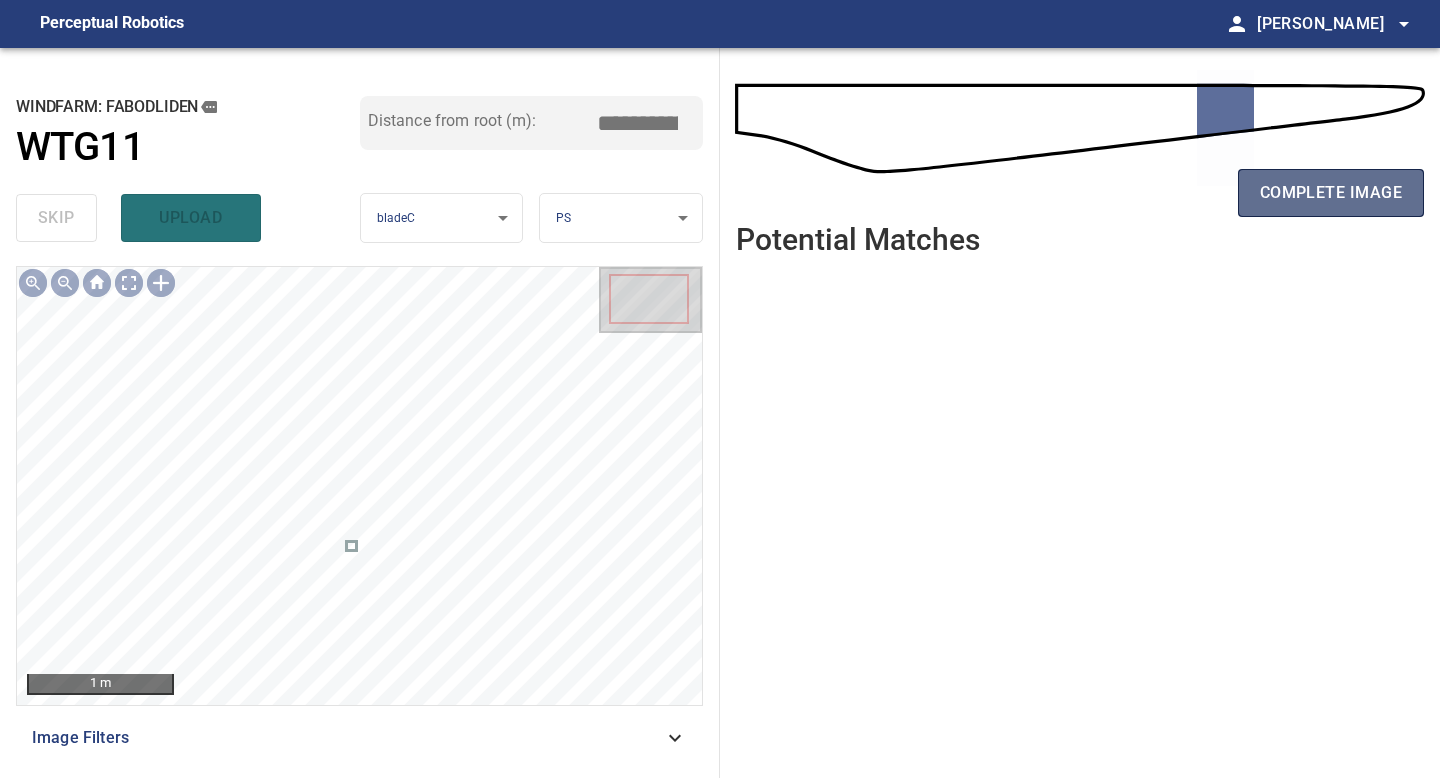 click on "complete image" at bounding box center (1331, 193) 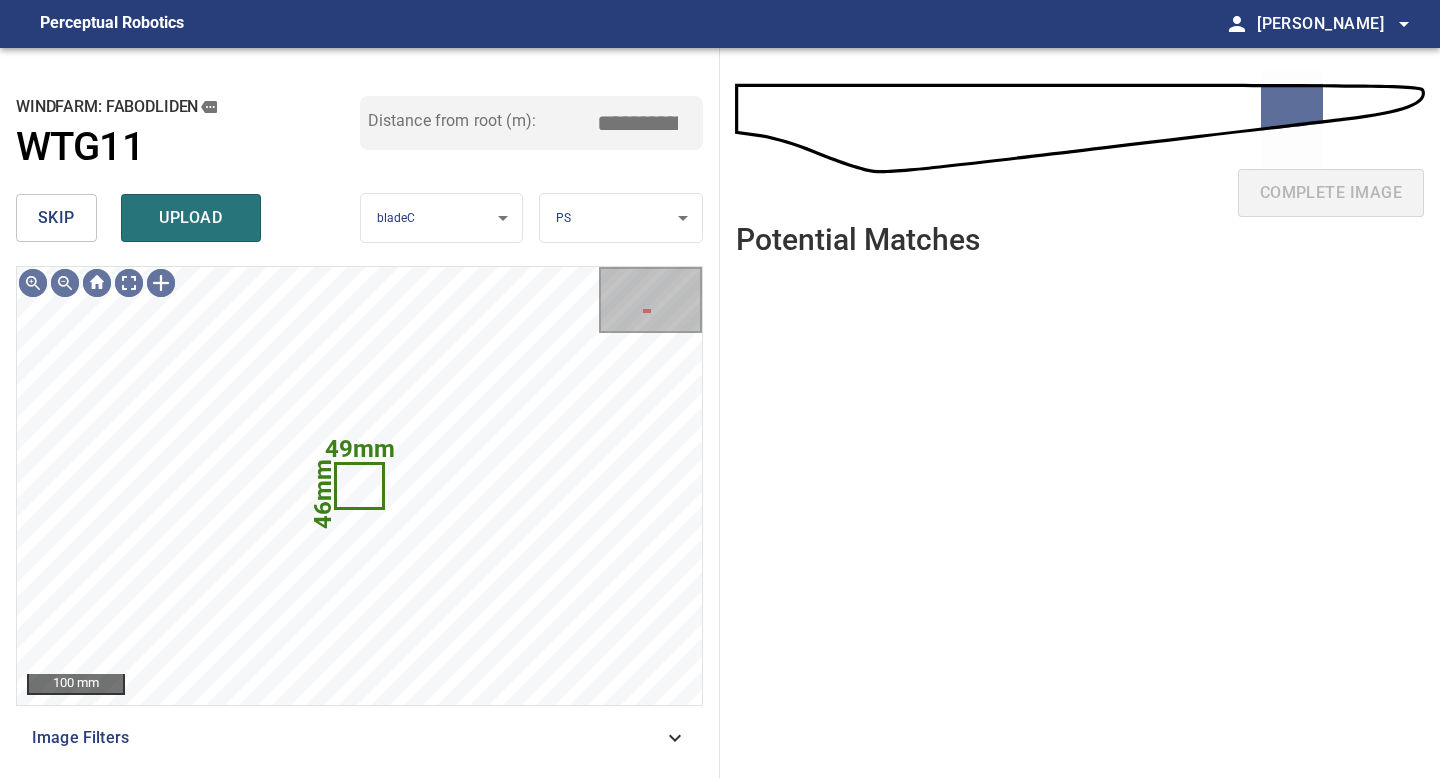 click on "skip" at bounding box center [56, 218] 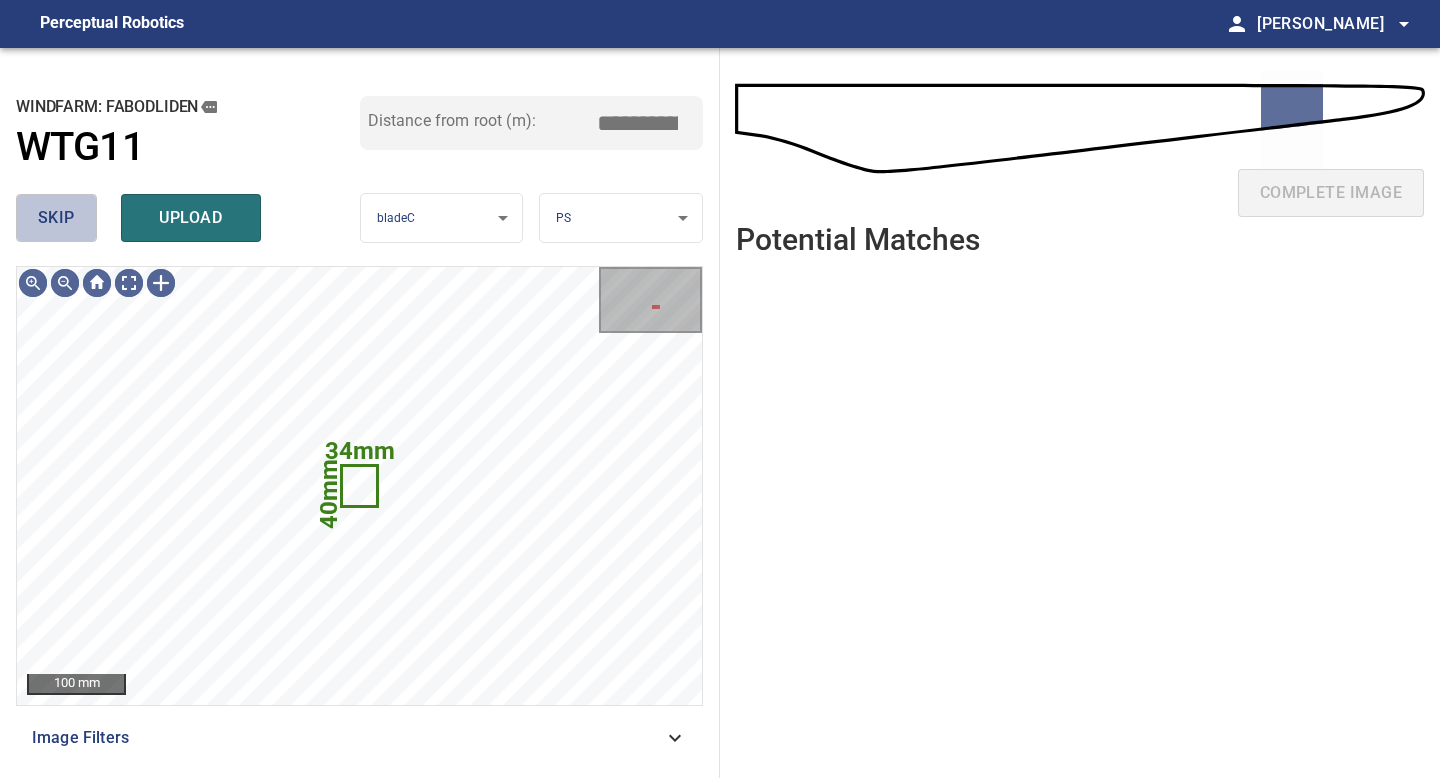 click on "skip" at bounding box center (56, 218) 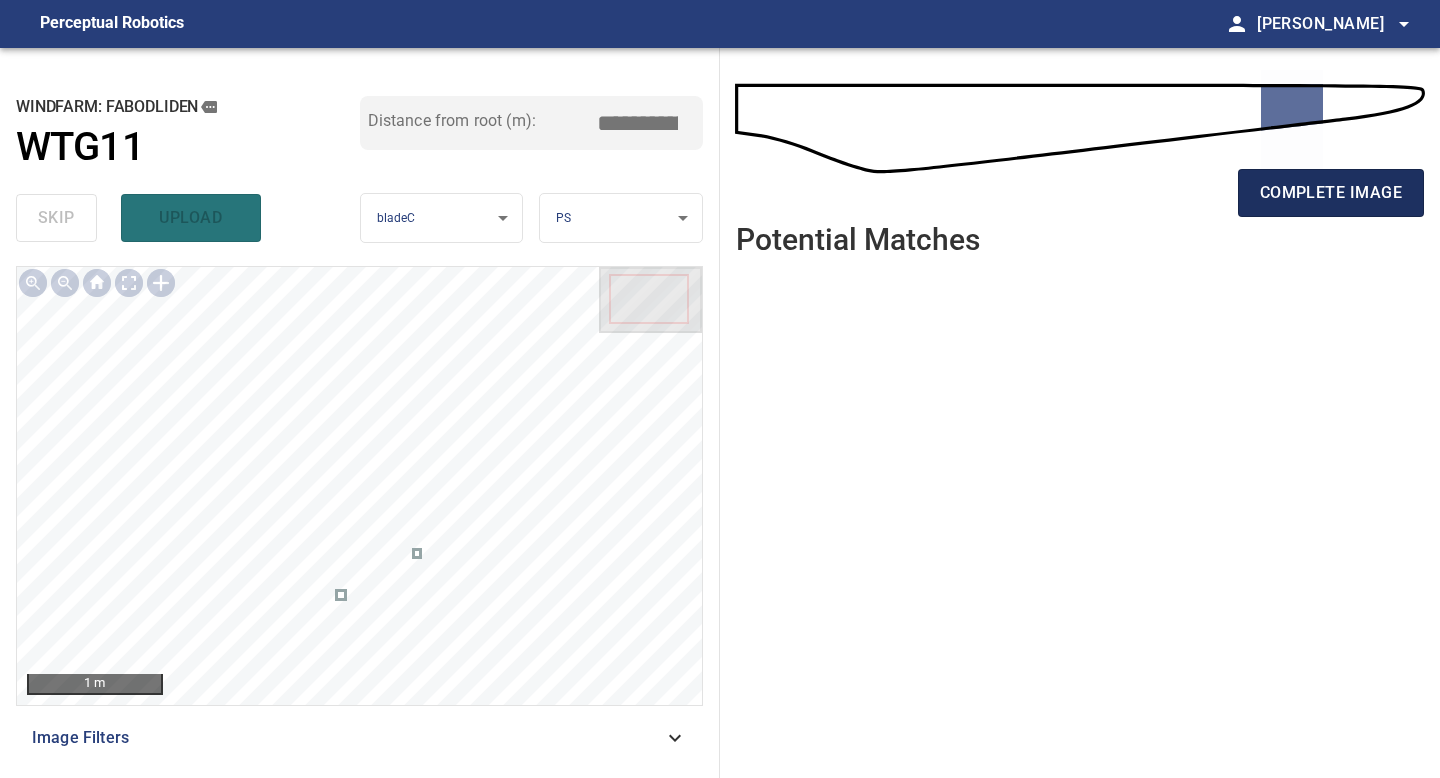click on "complete image" at bounding box center (1331, 193) 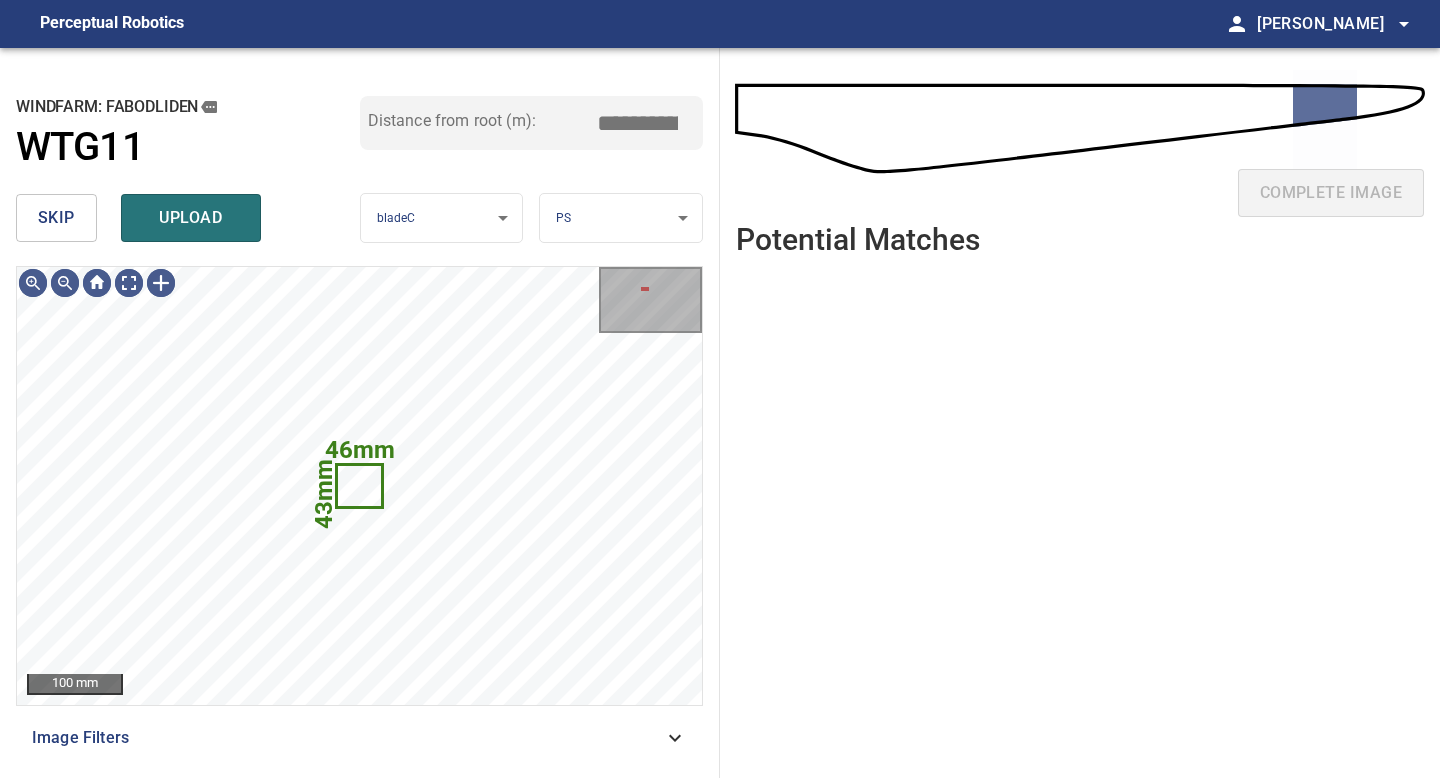 click on "skip" at bounding box center (56, 218) 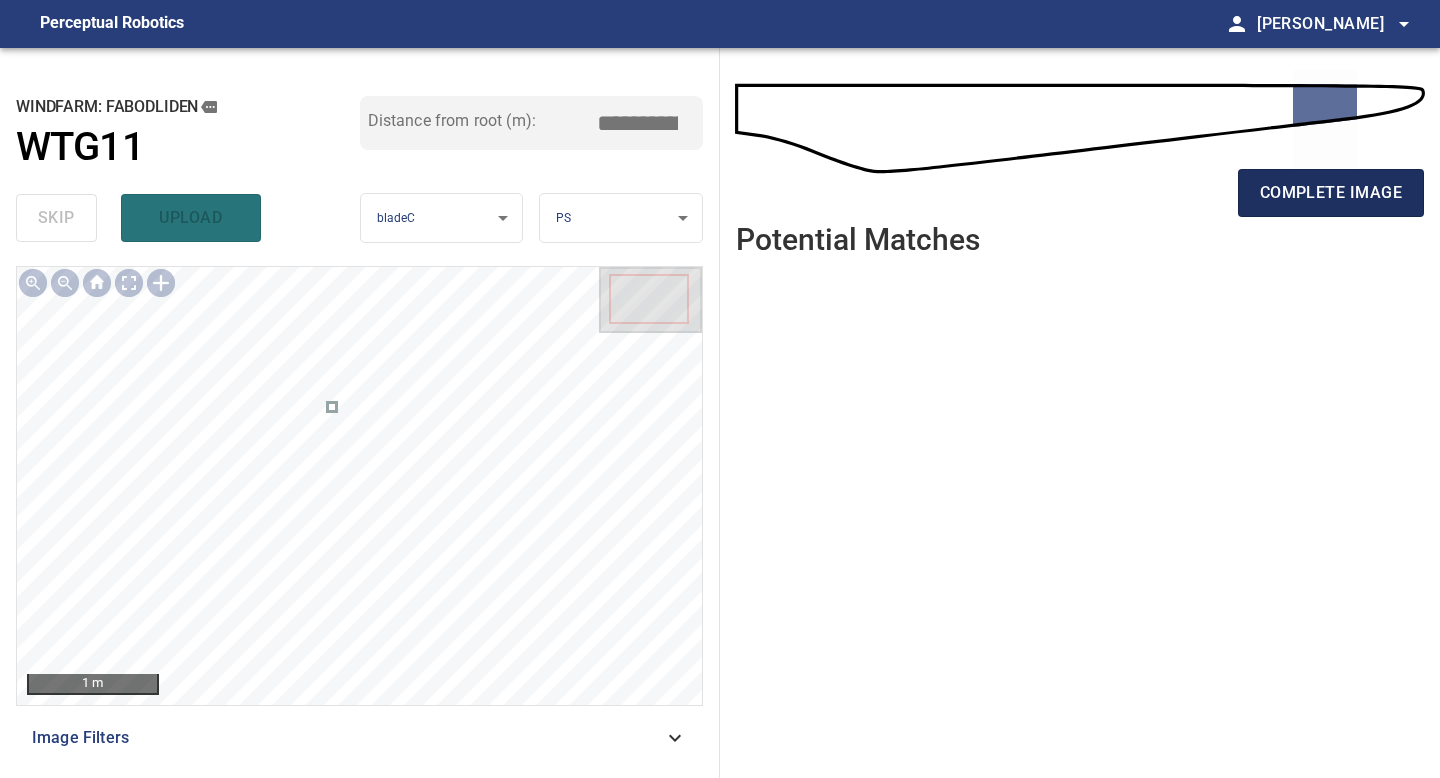 click on "complete image" at bounding box center (1331, 193) 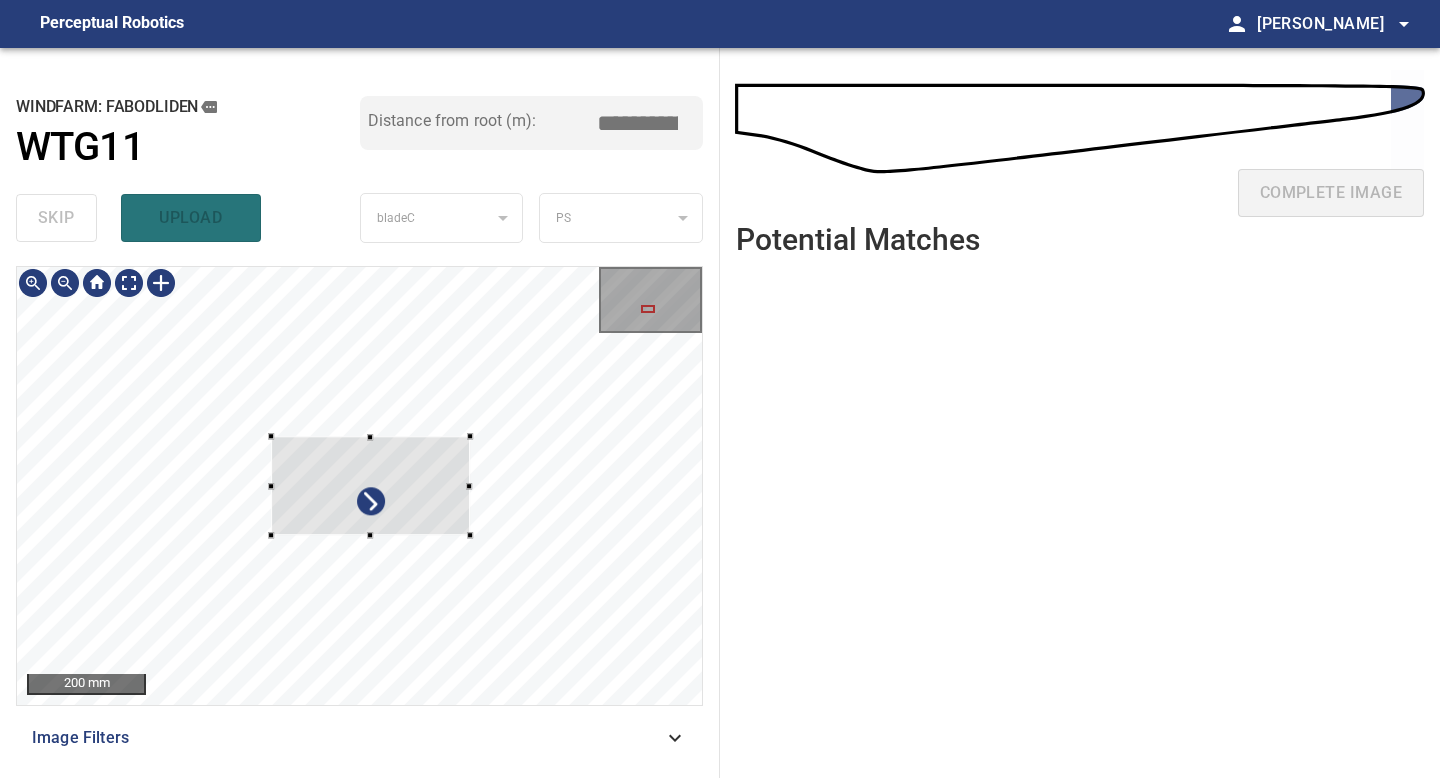 click at bounding box center (470, 436) 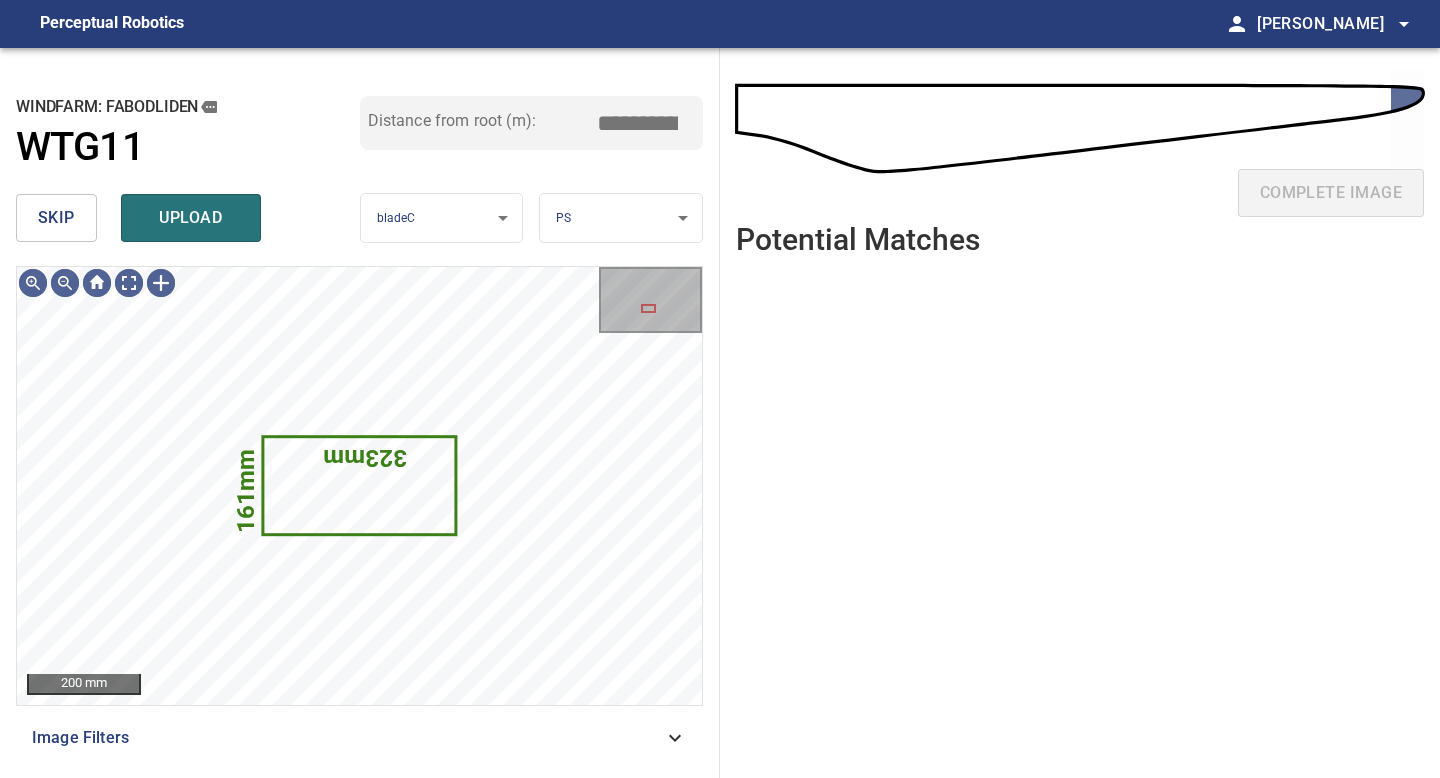 click on "**********" at bounding box center [720, 389] 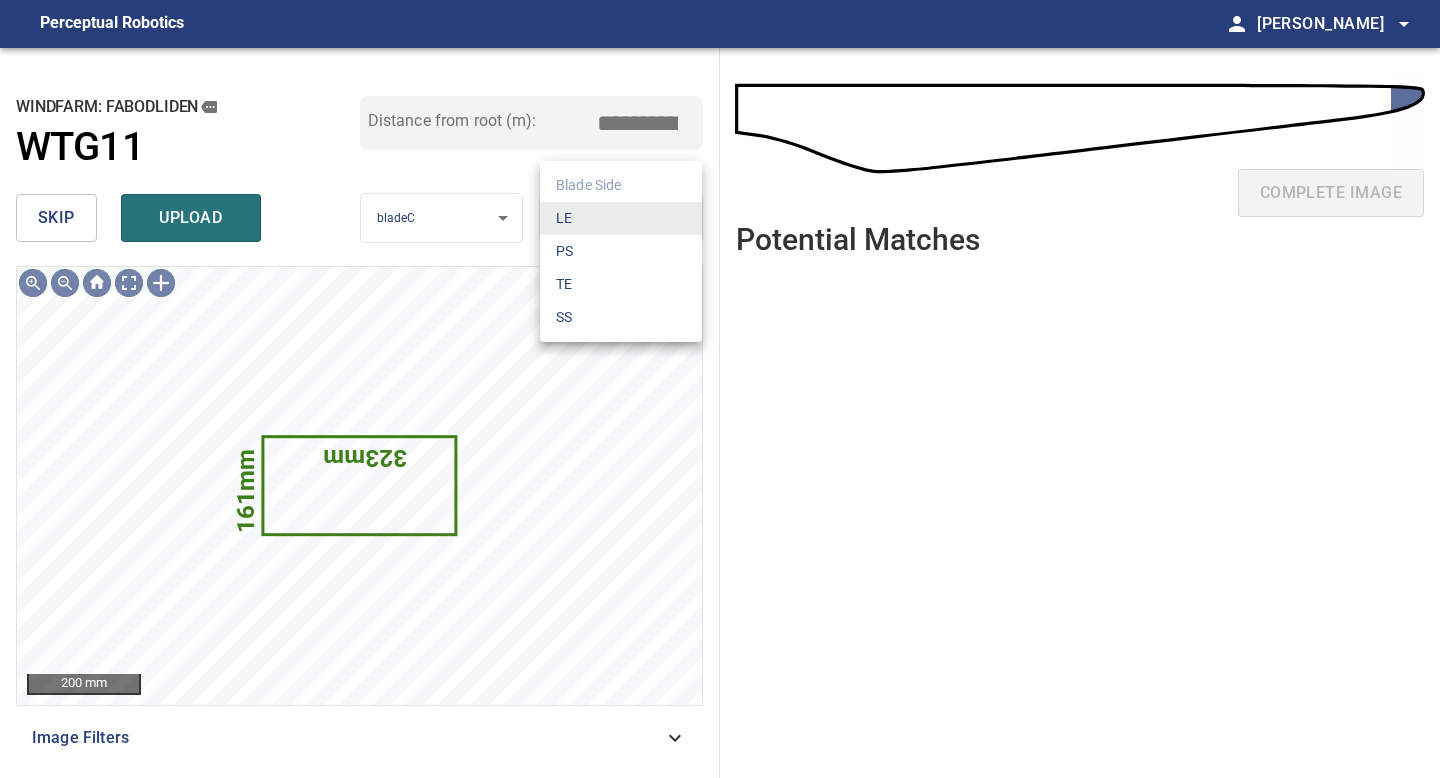 click on "LE" at bounding box center (621, 218) 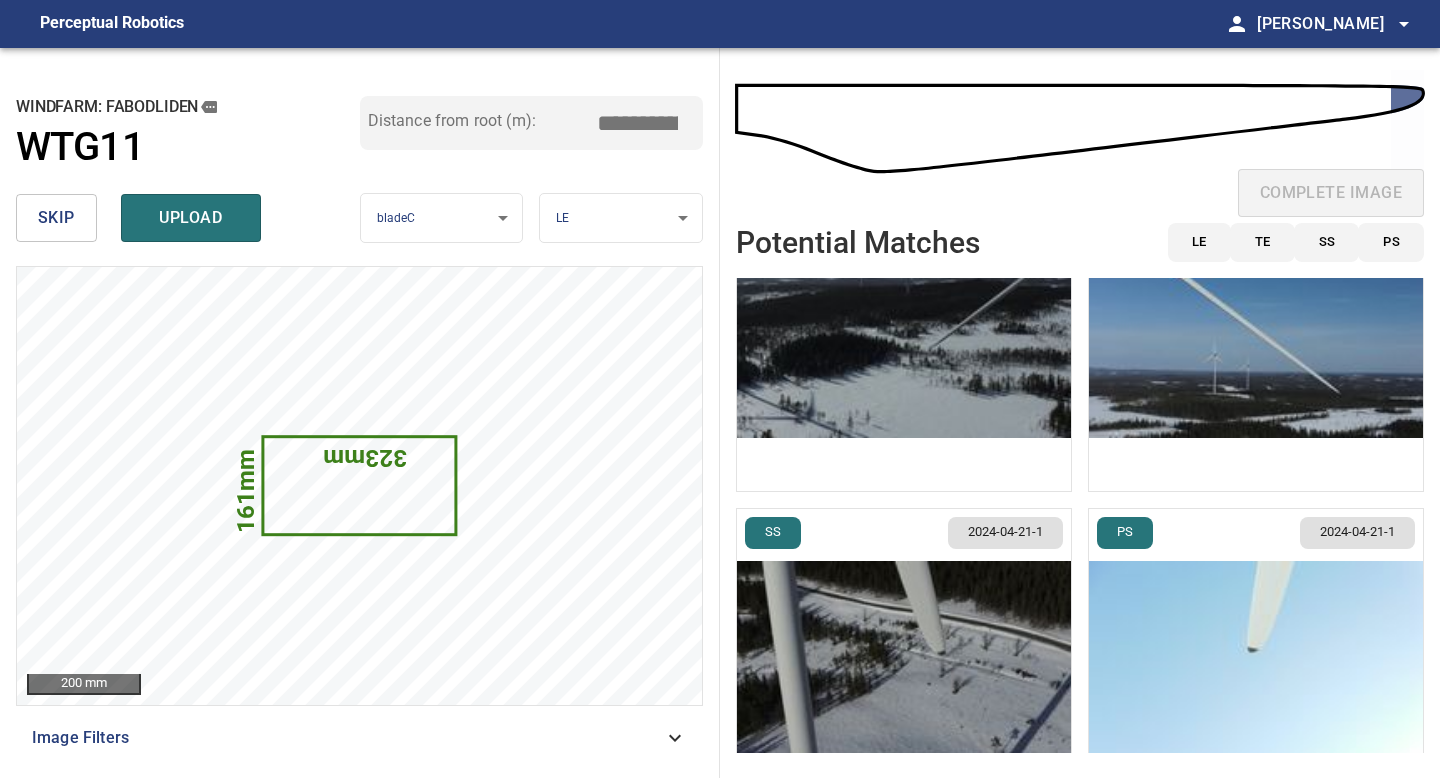 scroll, scrollTop: 0, scrollLeft: 0, axis: both 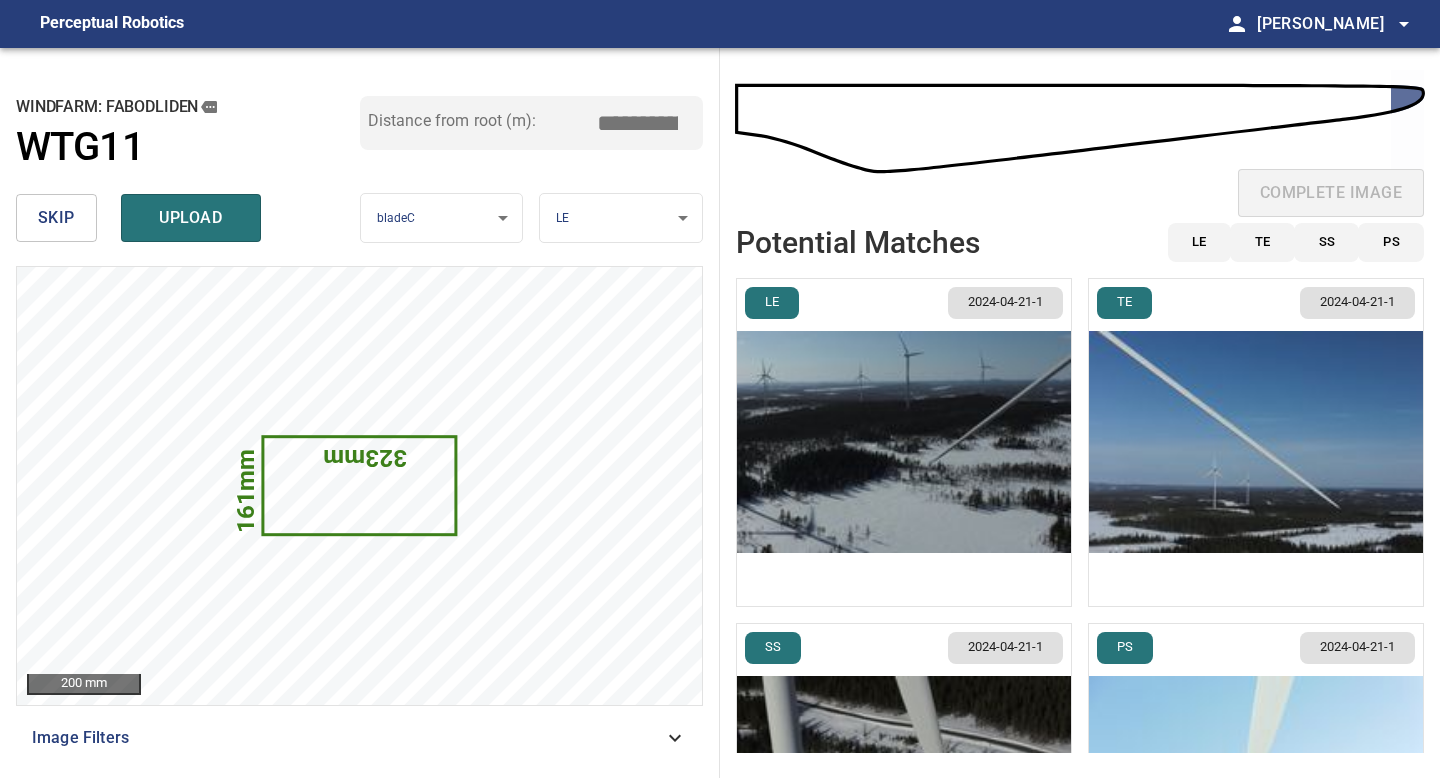 click at bounding box center [1256, 442] 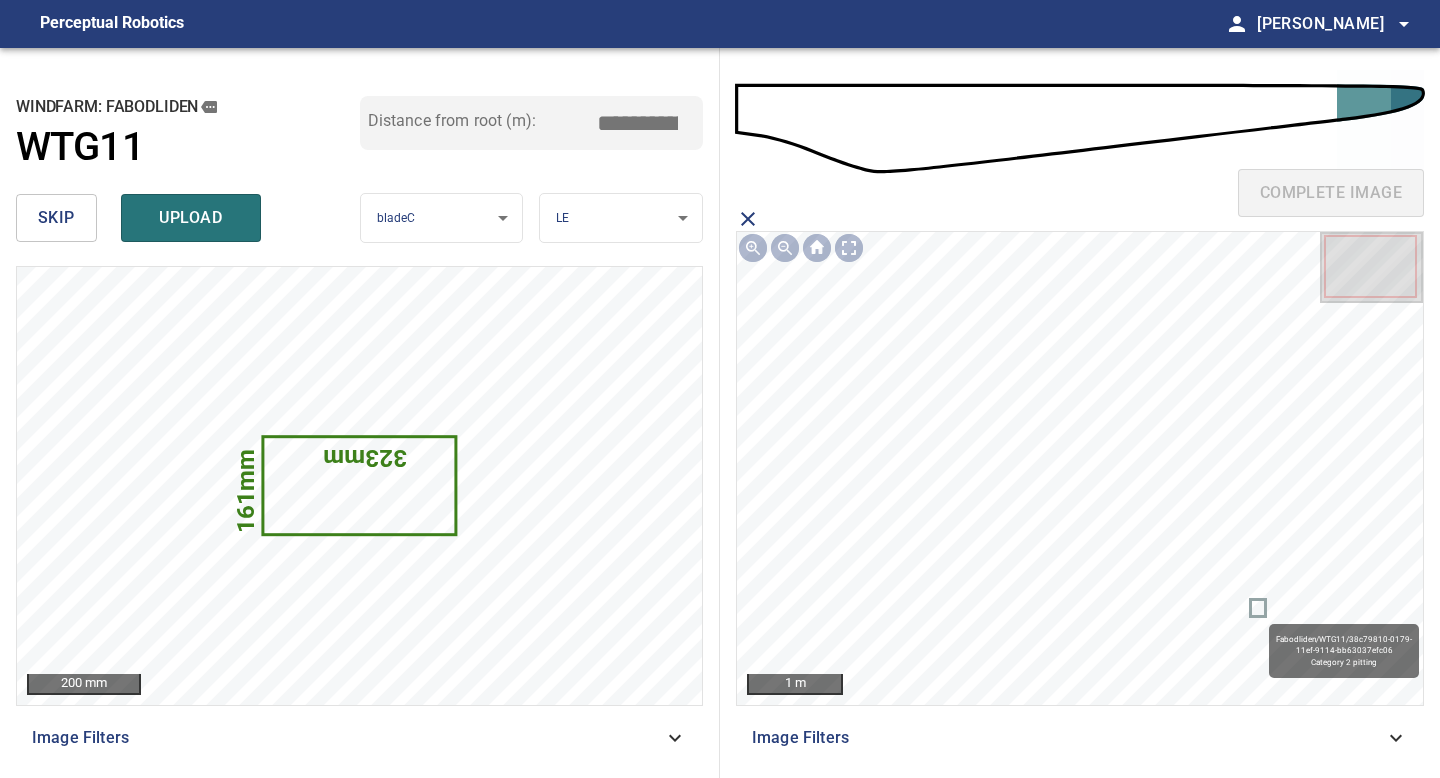 click 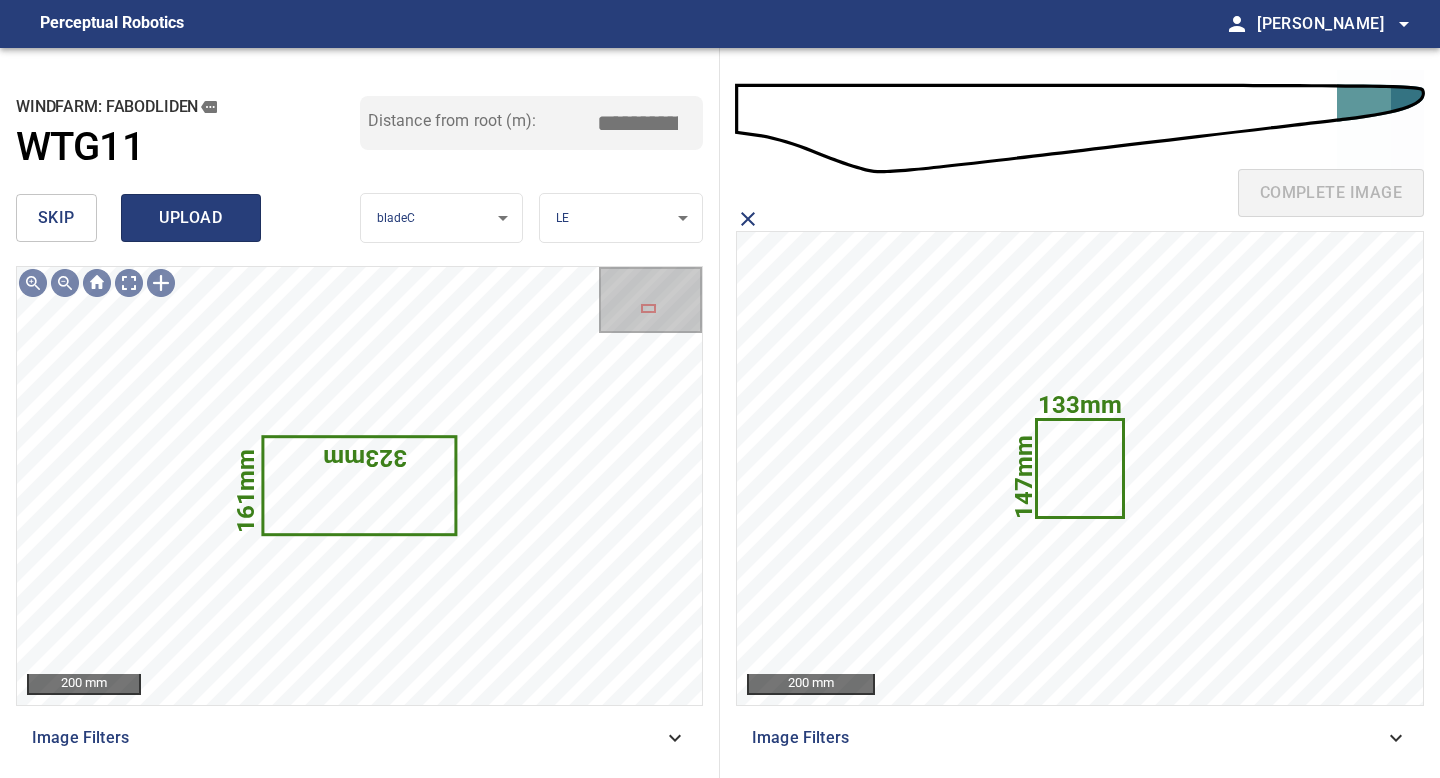 click on "upload" at bounding box center [191, 218] 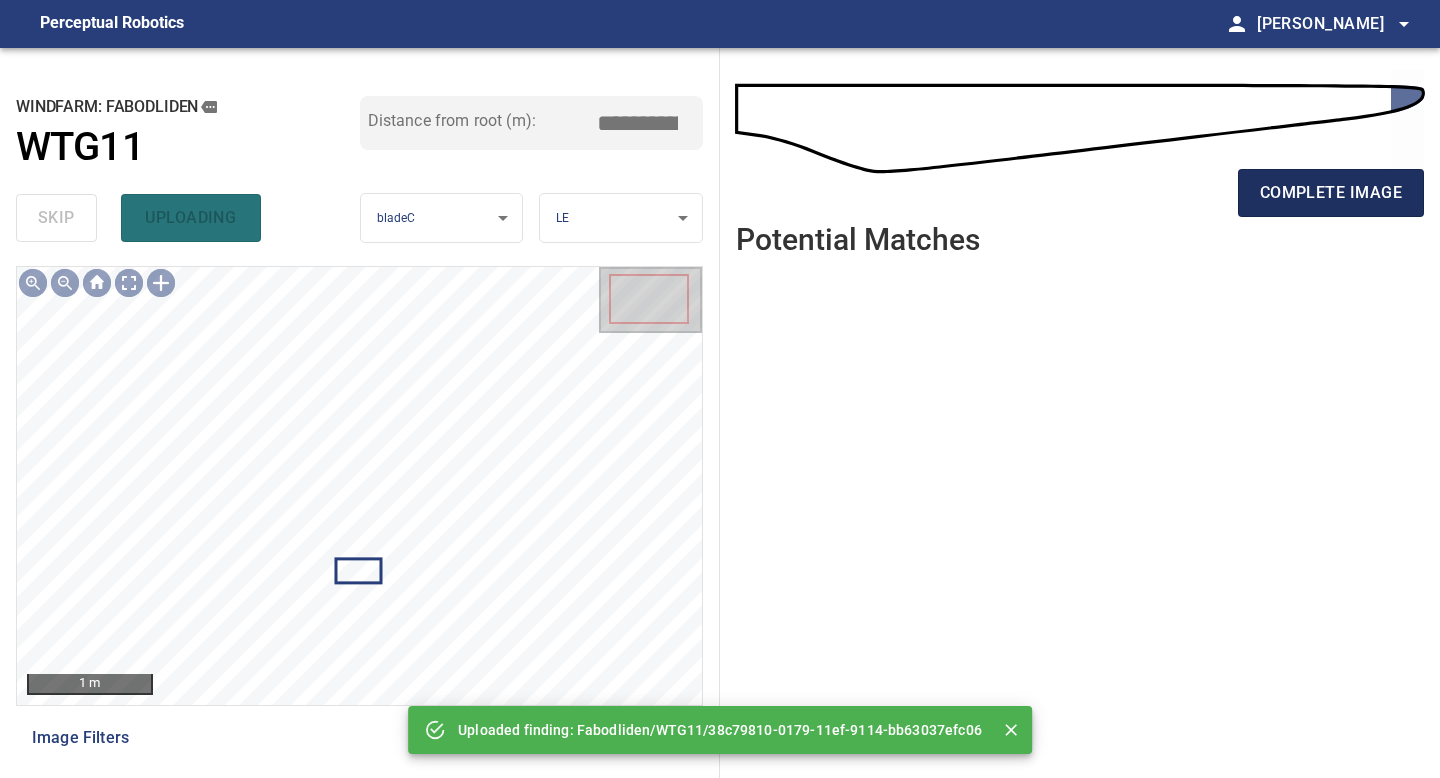 click on "complete image" at bounding box center [1331, 193] 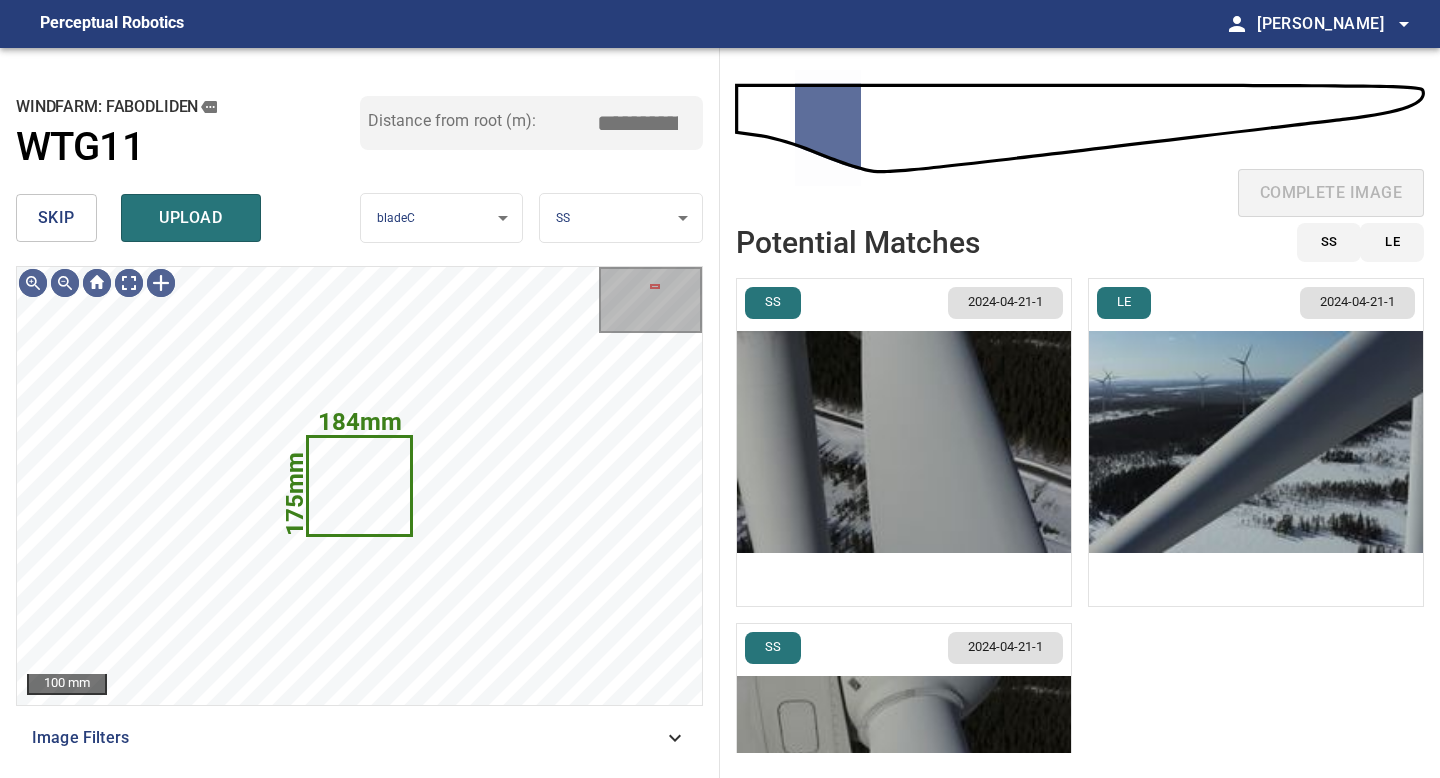 click on "skip" at bounding box center [56, 218] 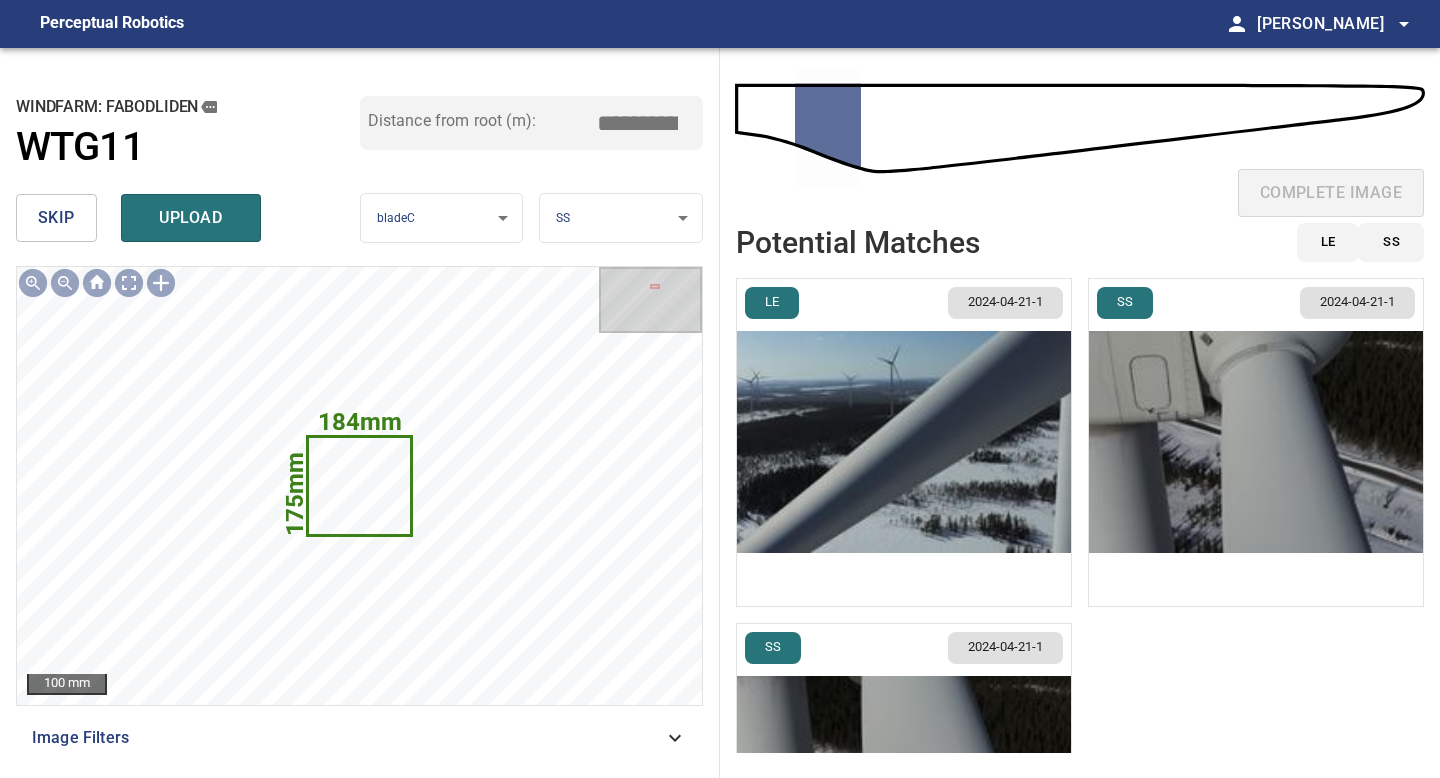 click at bounding box center (1256, 442) 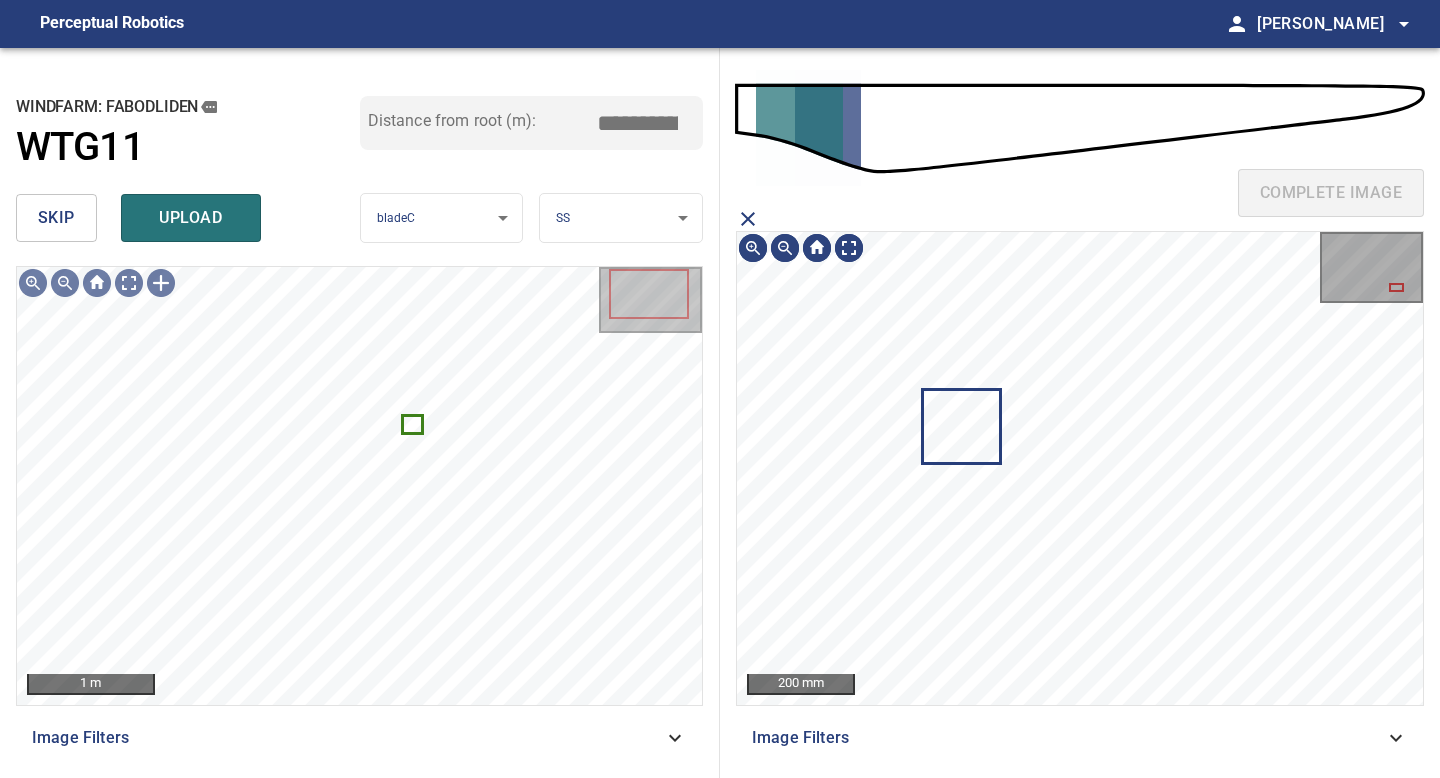 click 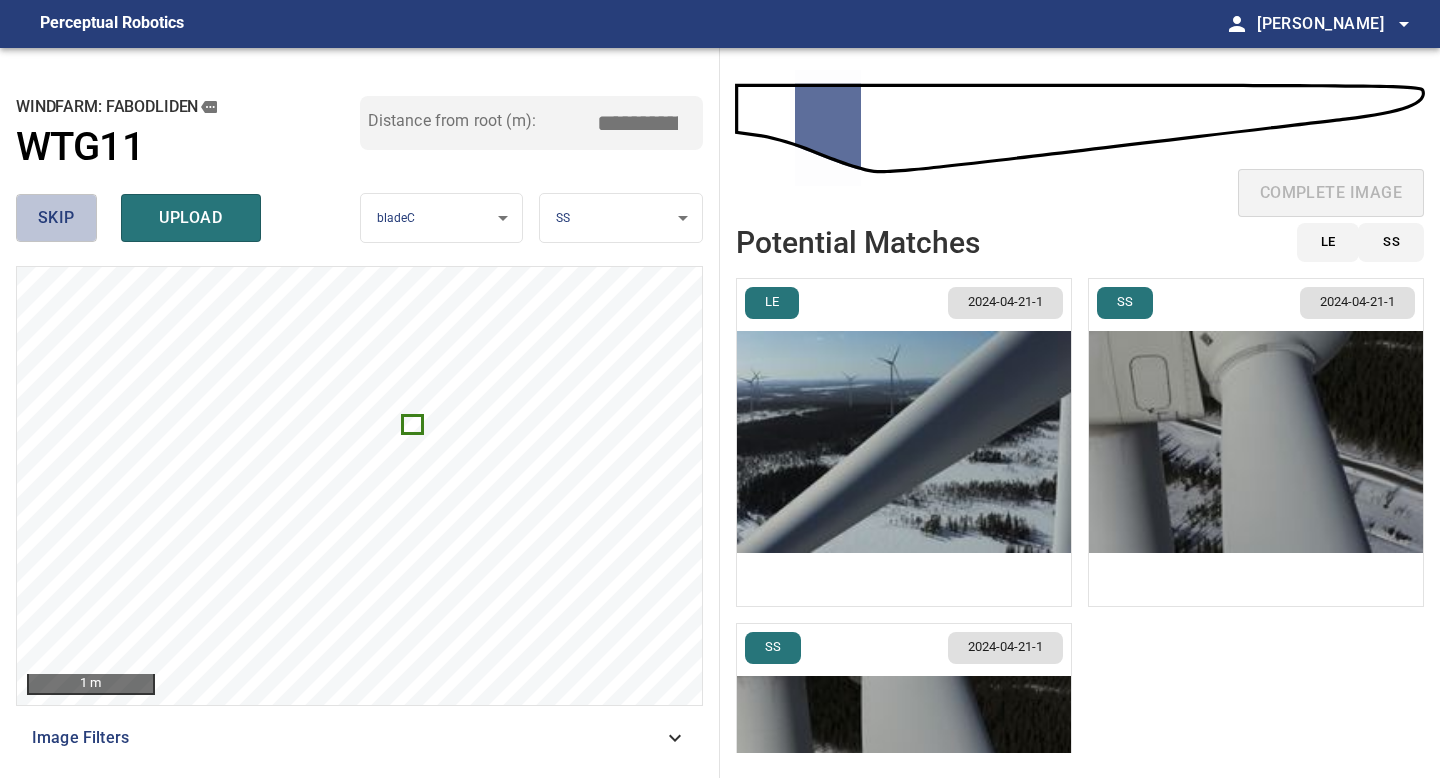 click on "skip" at bounding box center (56, 218) 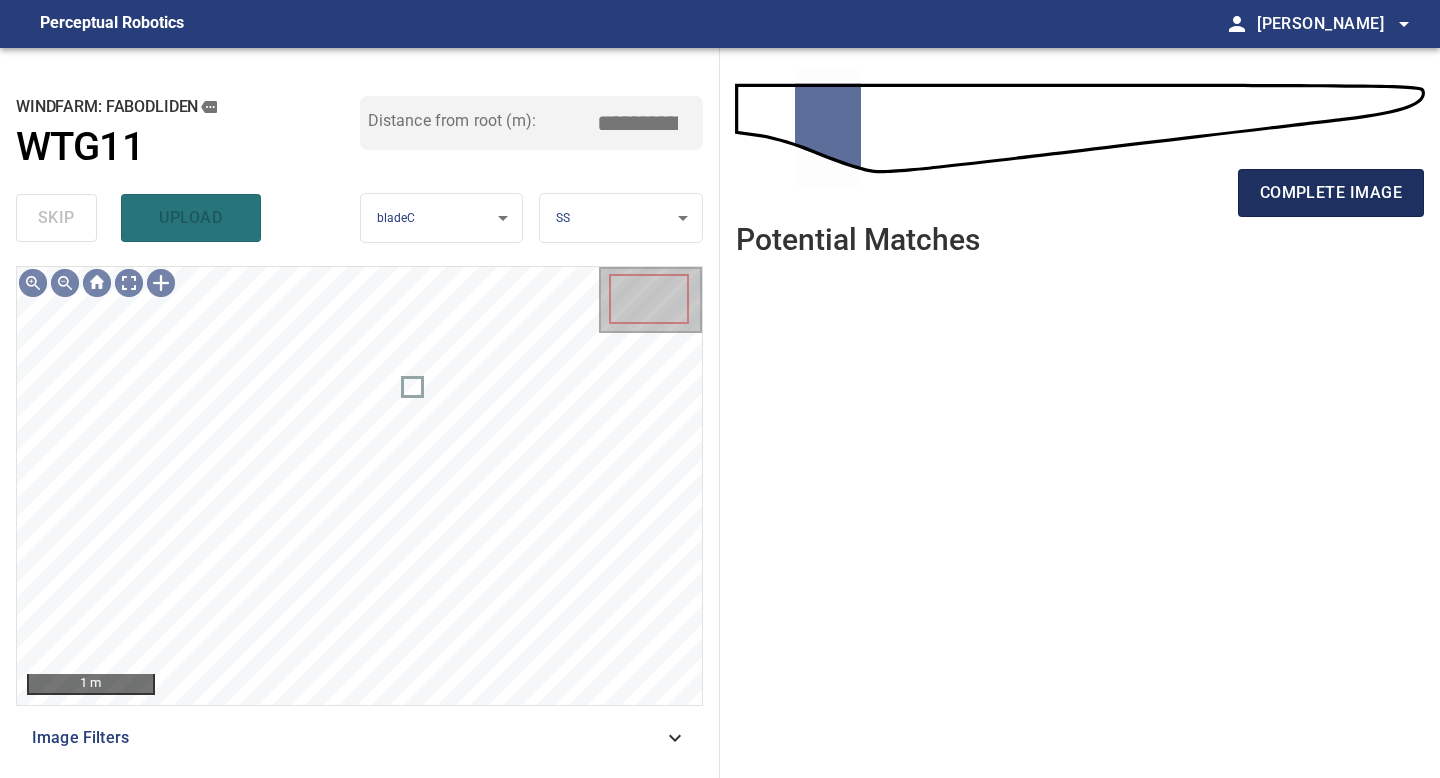 click on "complete image" at bounding box center (1331, 193) 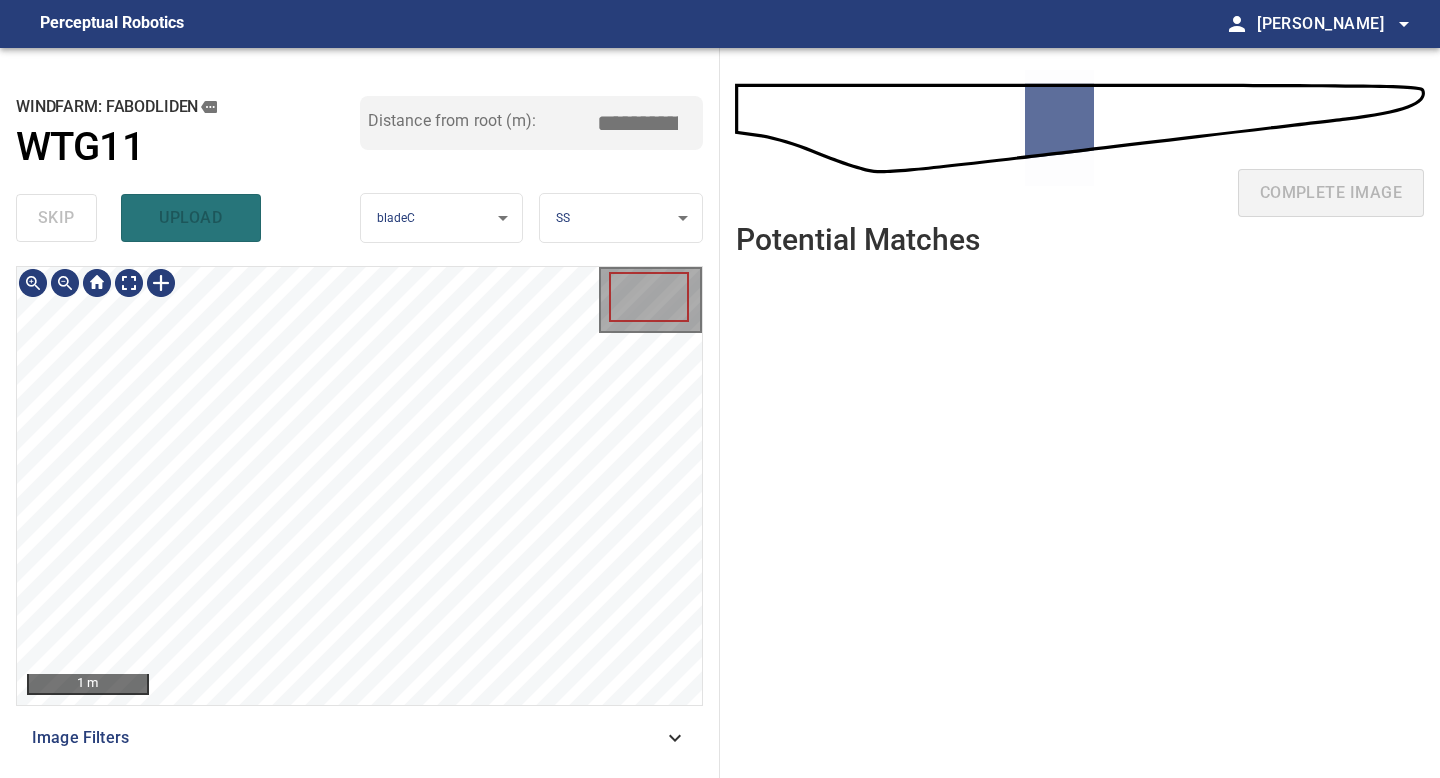 click on "**********" at bounding box center (360, 413) 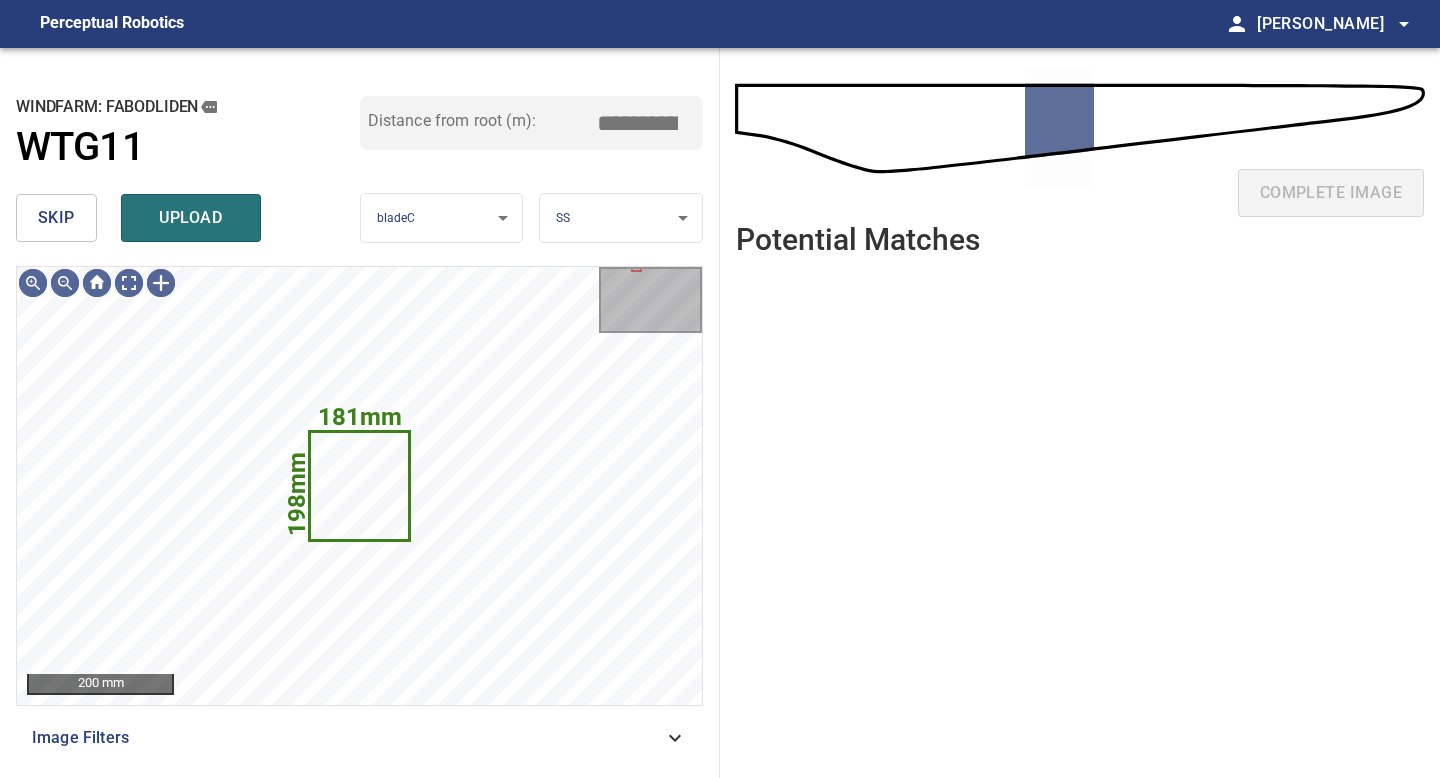 click on "skip" at bounding box center [56, 218] 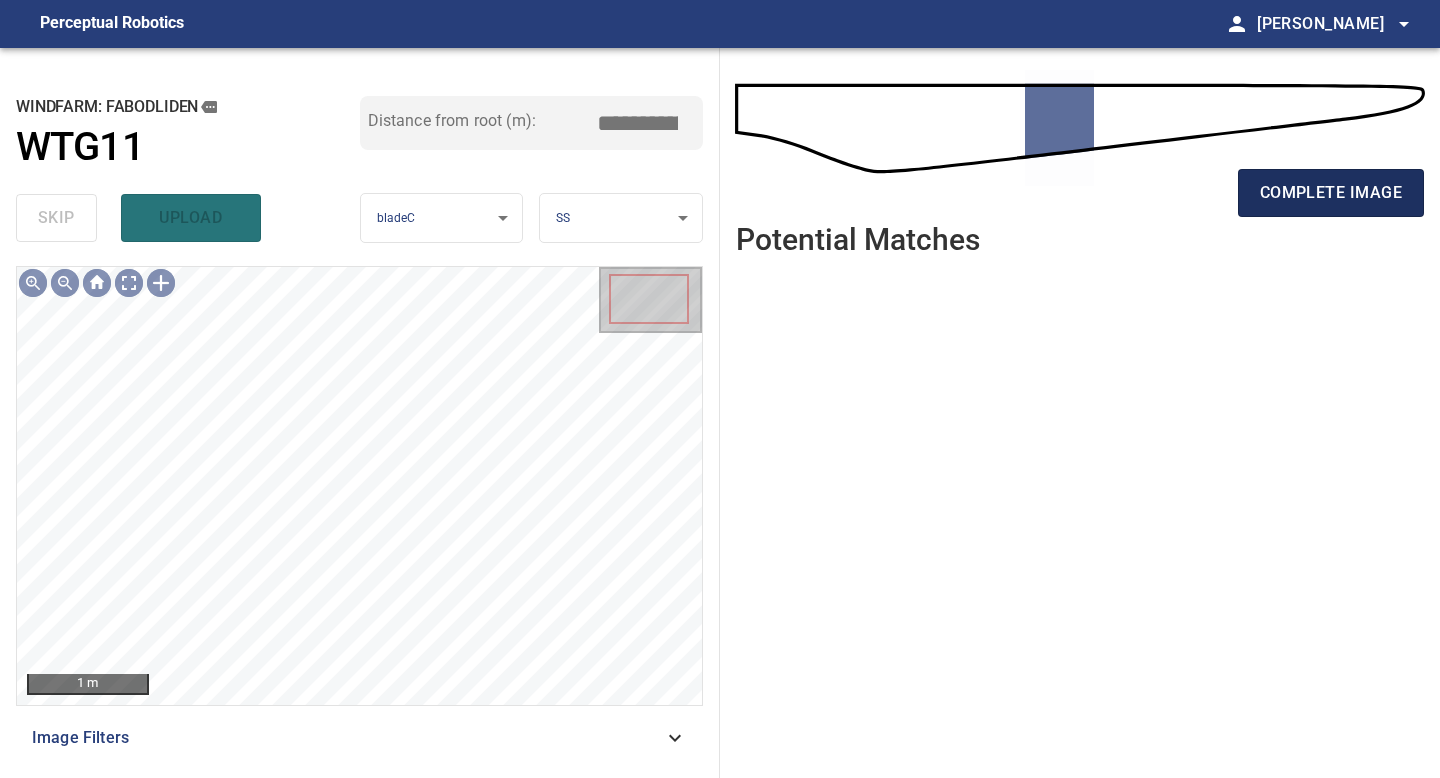 click on "complete image" at bounding box center [1331, 193] 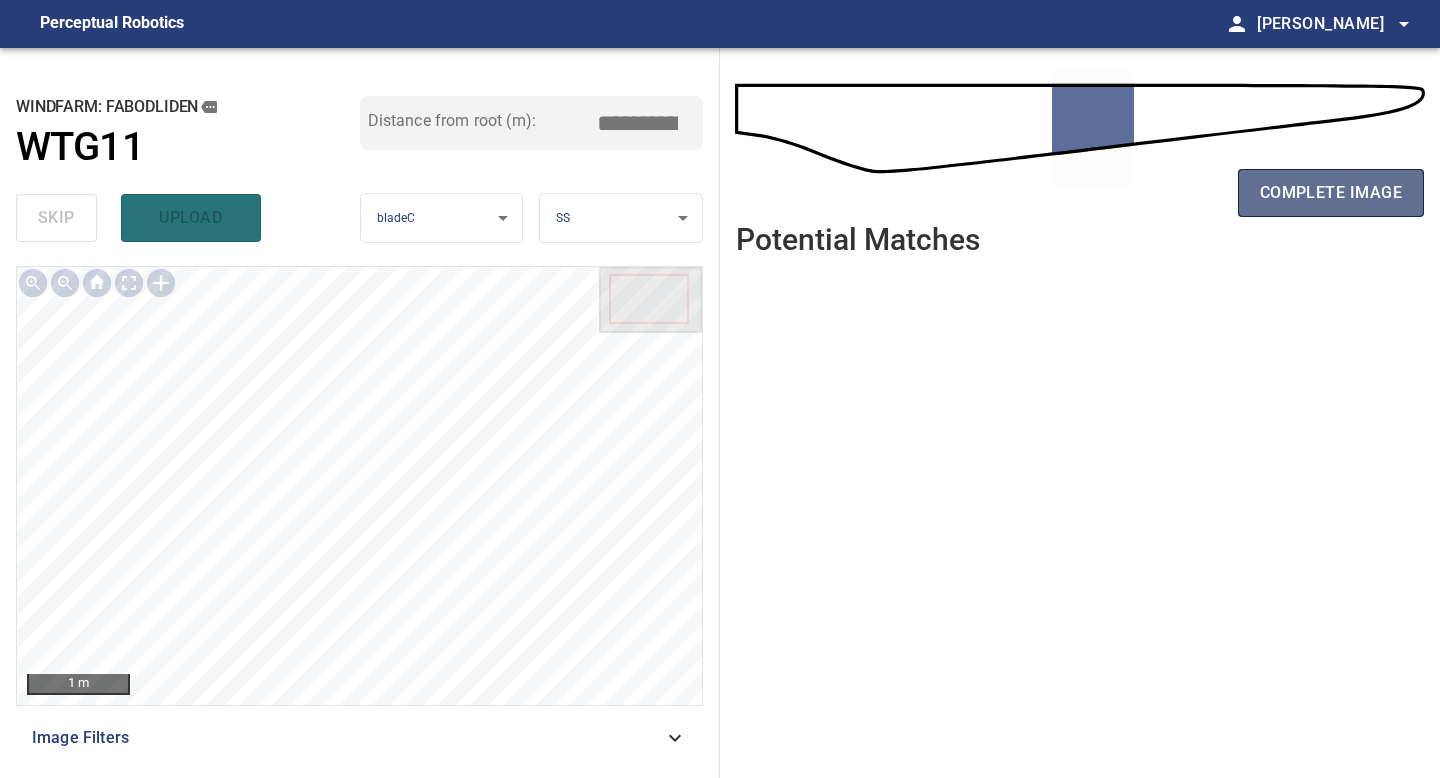 click on "complete image" at bounding box center (1331, 193) 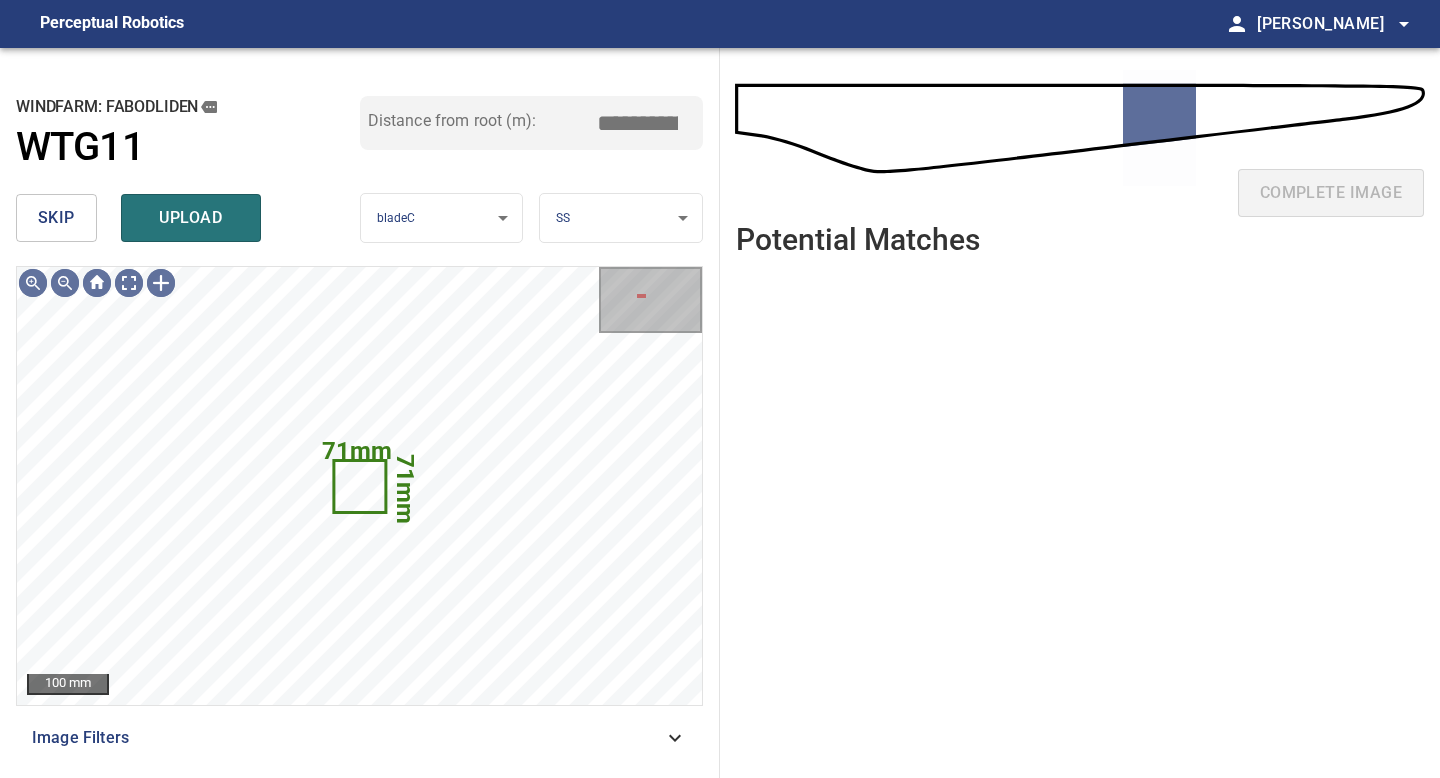 click on "skip" at bounding box center [56, 218] 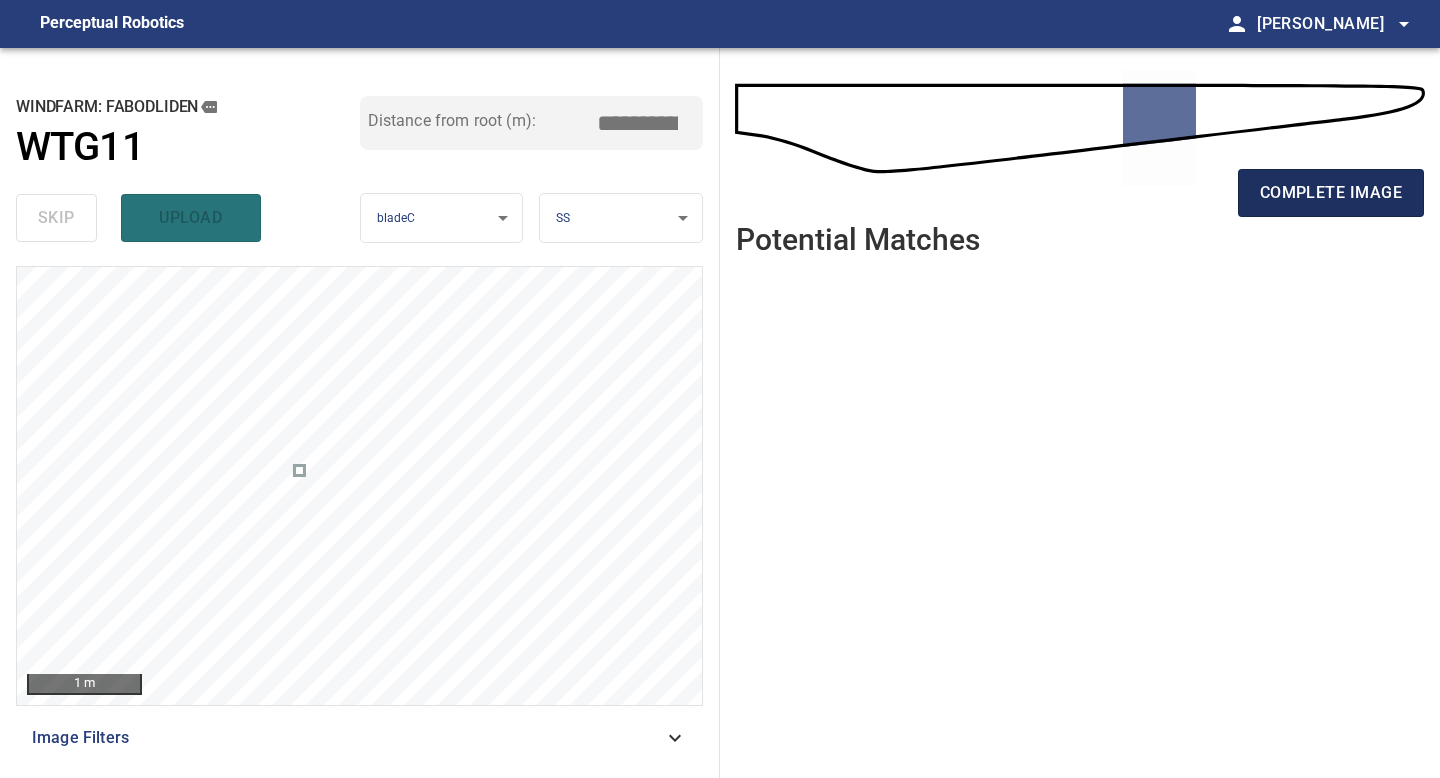 click on "complete image" at bounding box center (1331, 193) 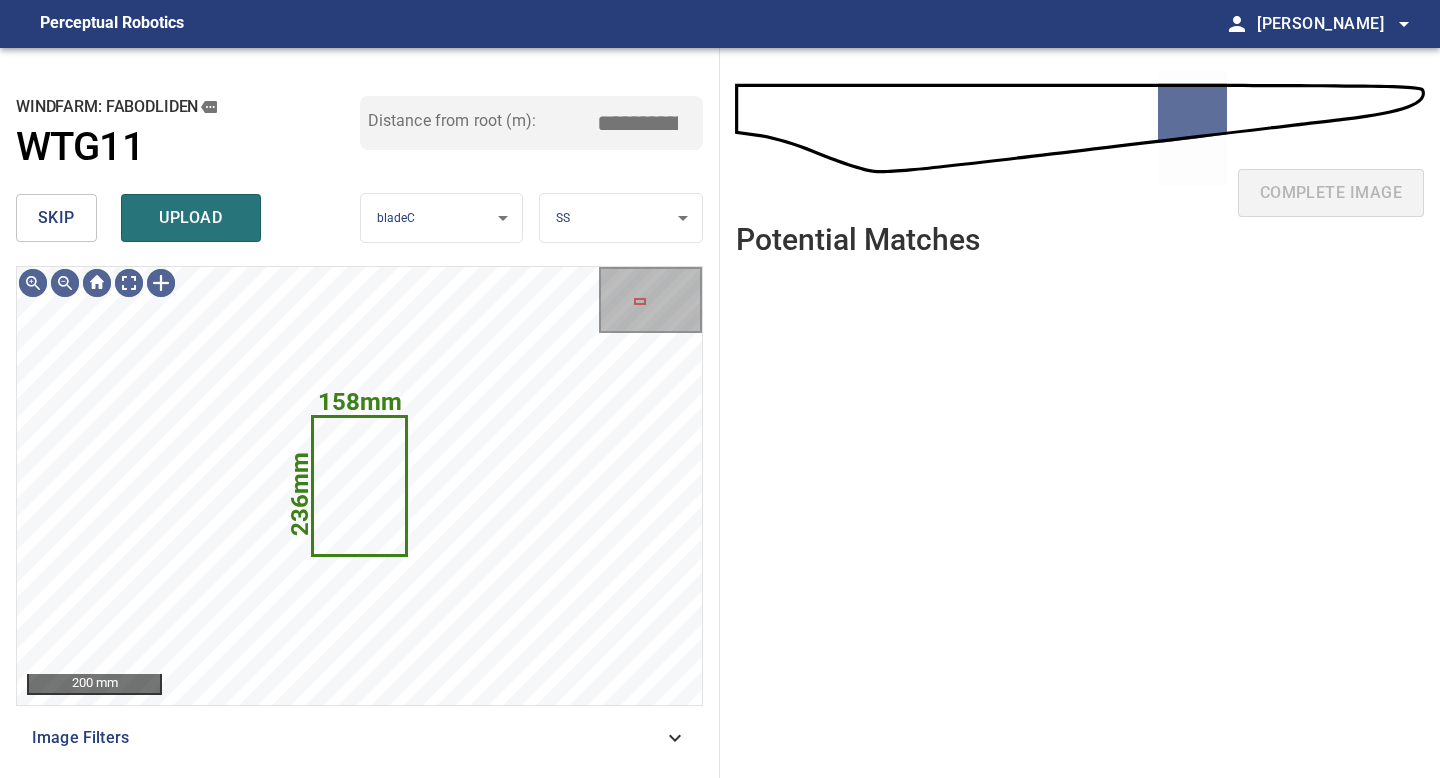 click on "skip" at bounding box center (56, 218) 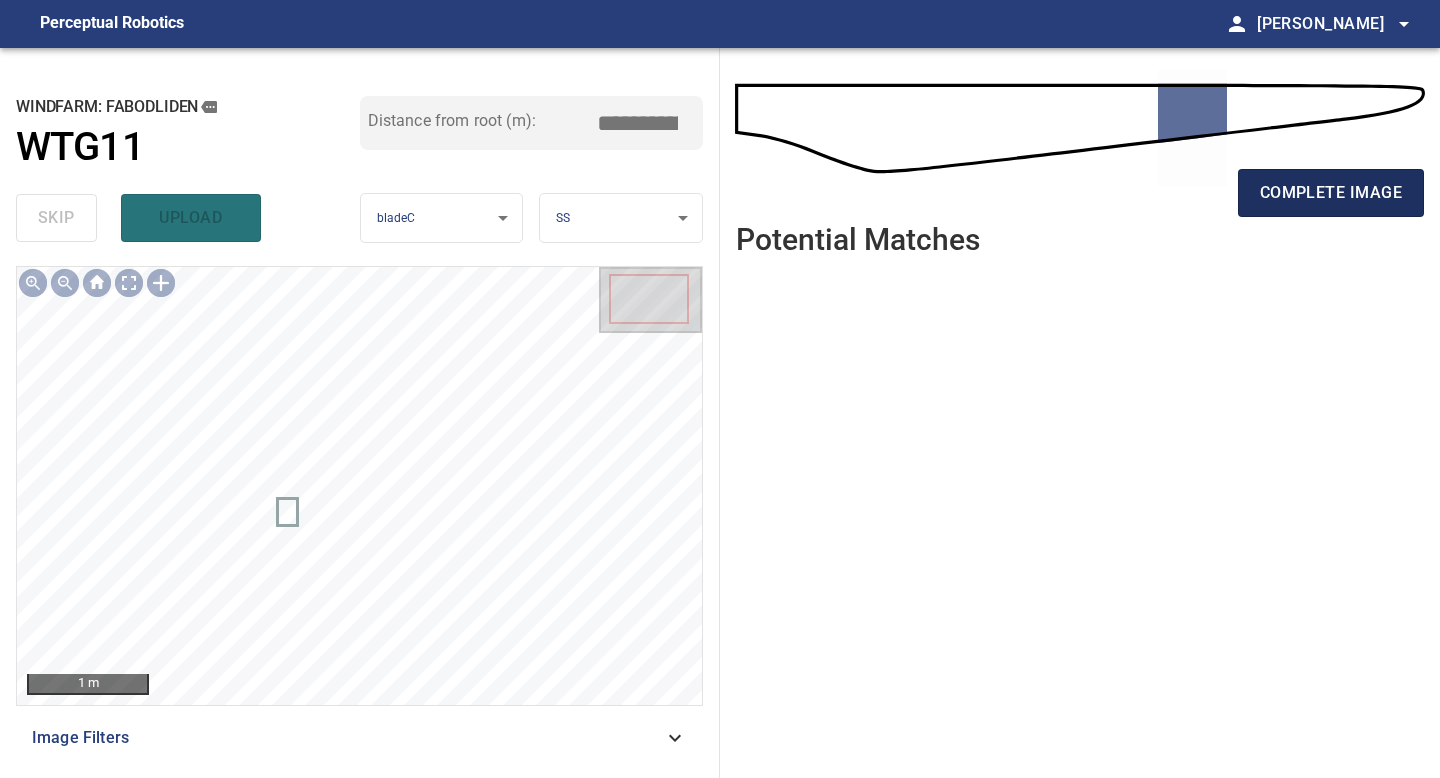 click on "complete image" at bounding box center (1331, 193) 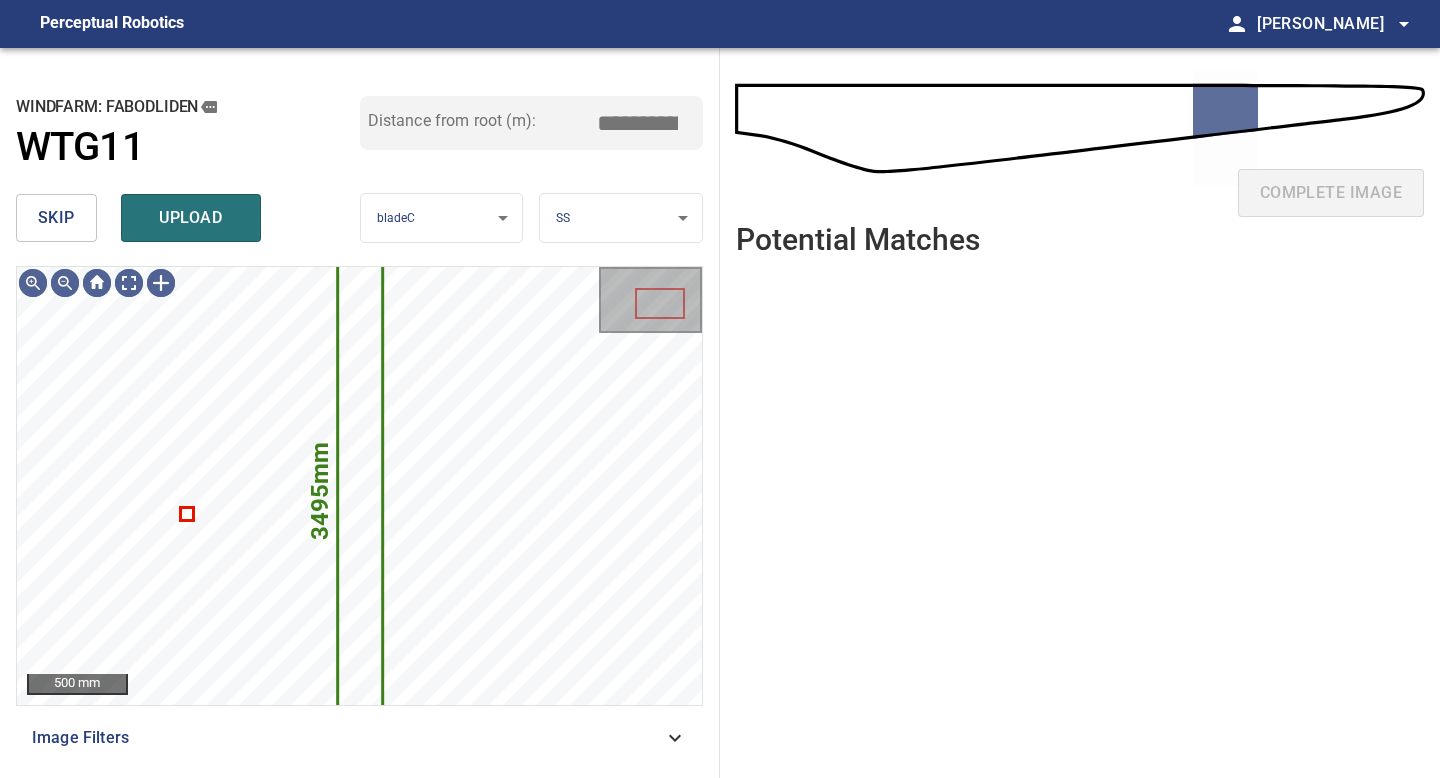 click on "skip" at bounding box center (56, 218) 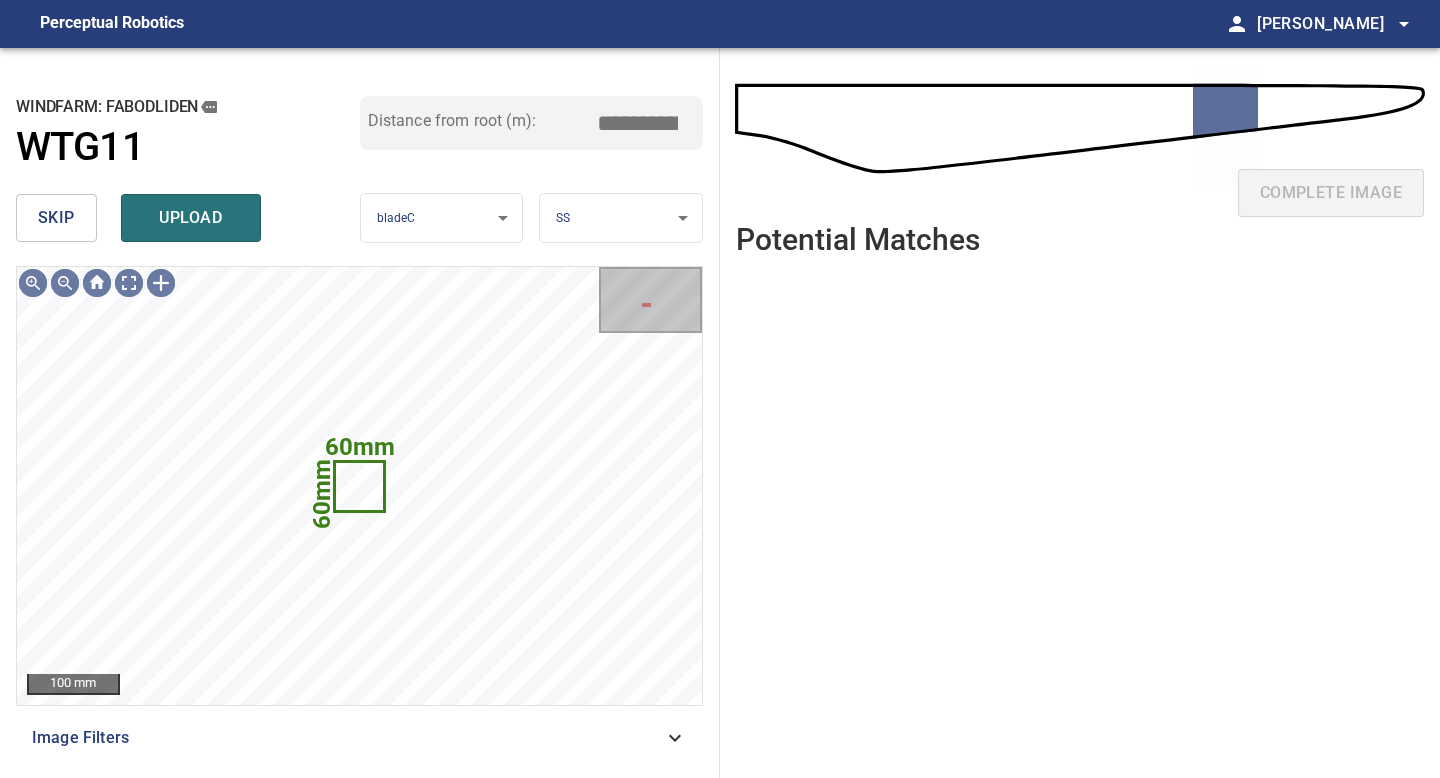 click on "skip" at bounding box center (56, 218) 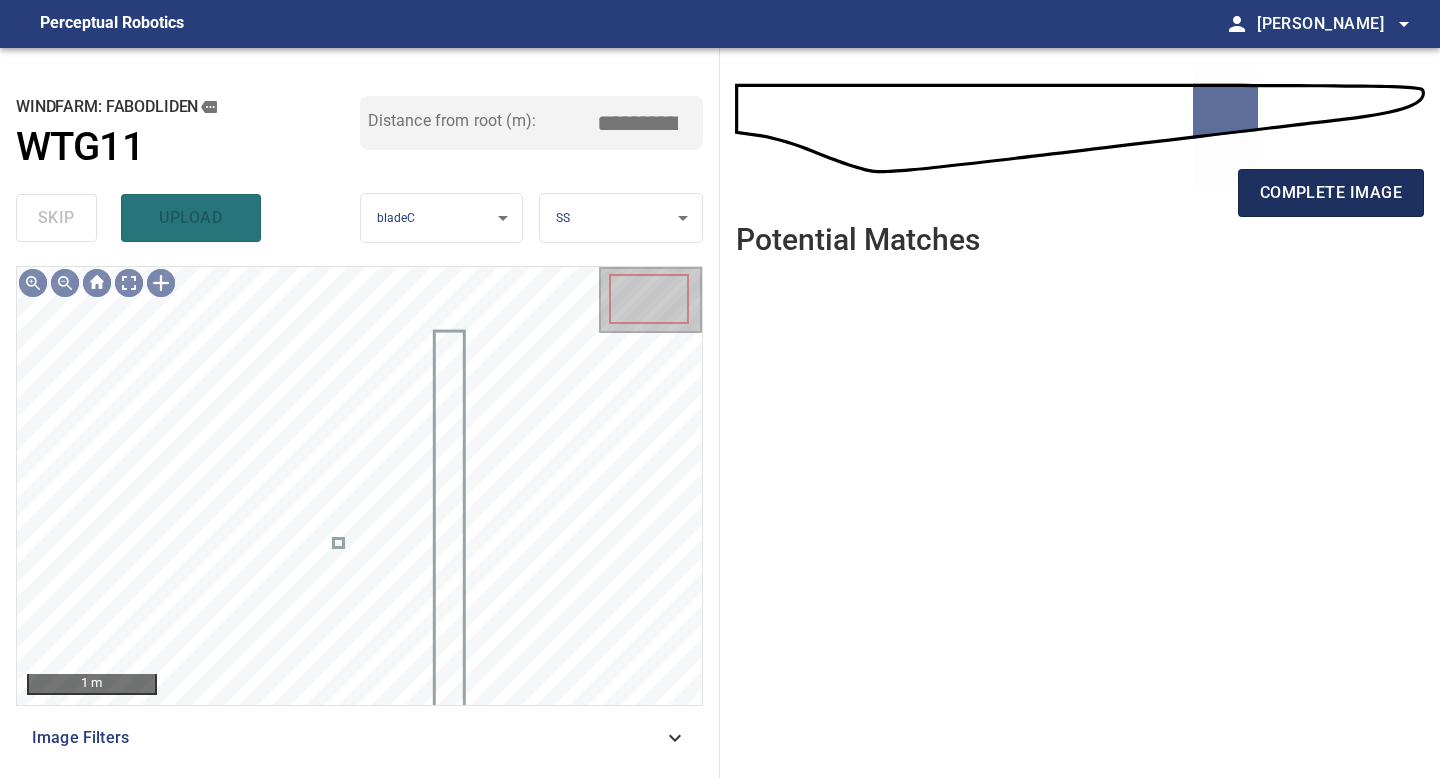 click on "complete image" at bounding box center [1331, 193] 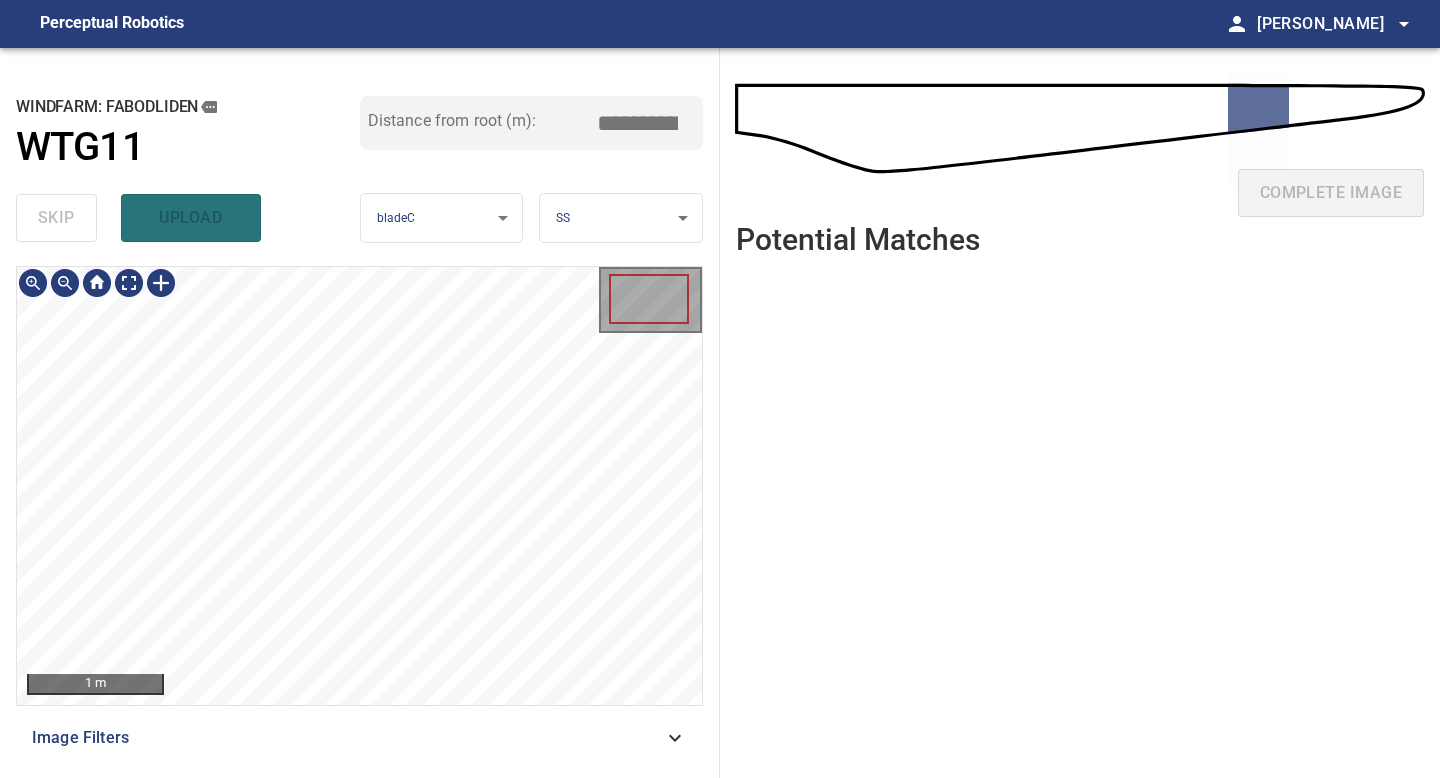 click on "**********" at bounding box center (360, 413) 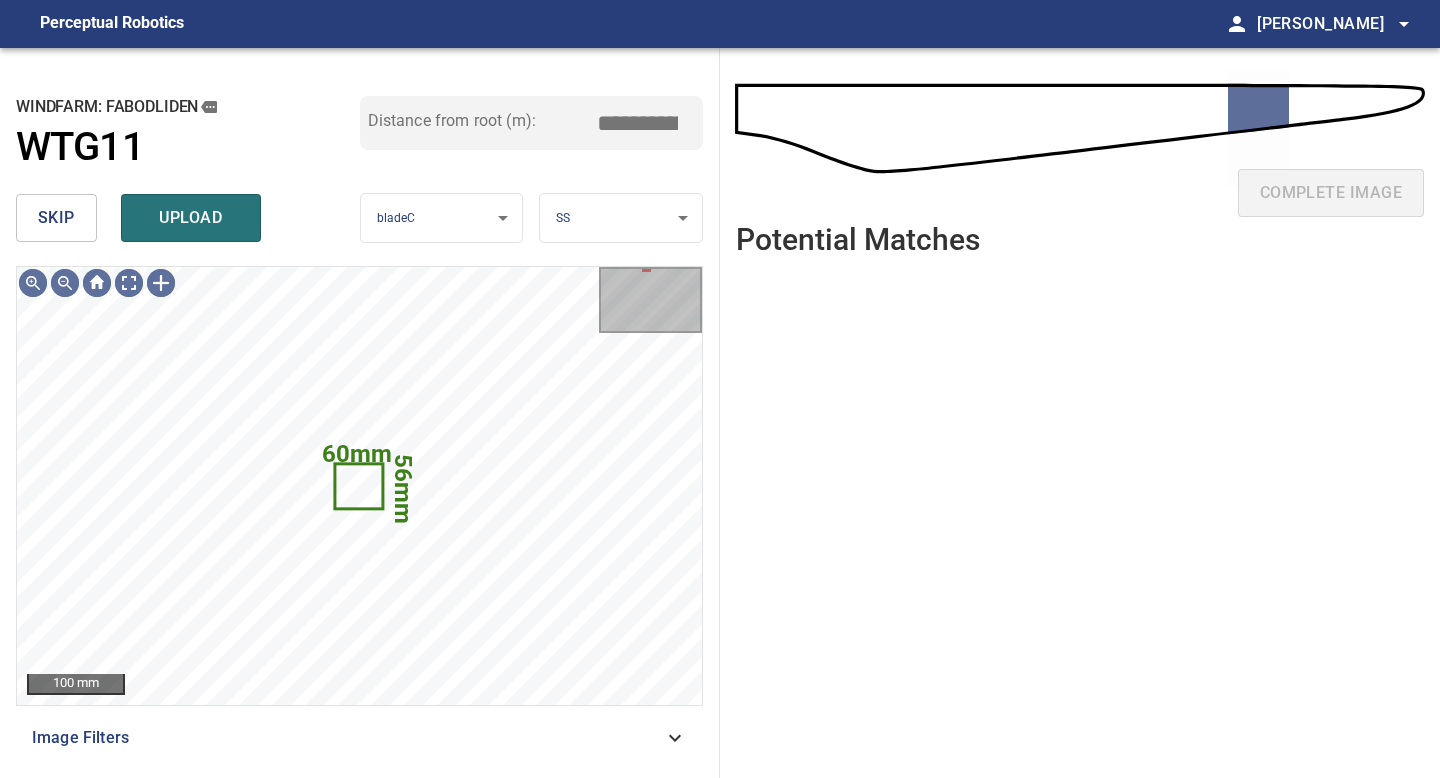 click on "skip" at bounding box center (56, 218) 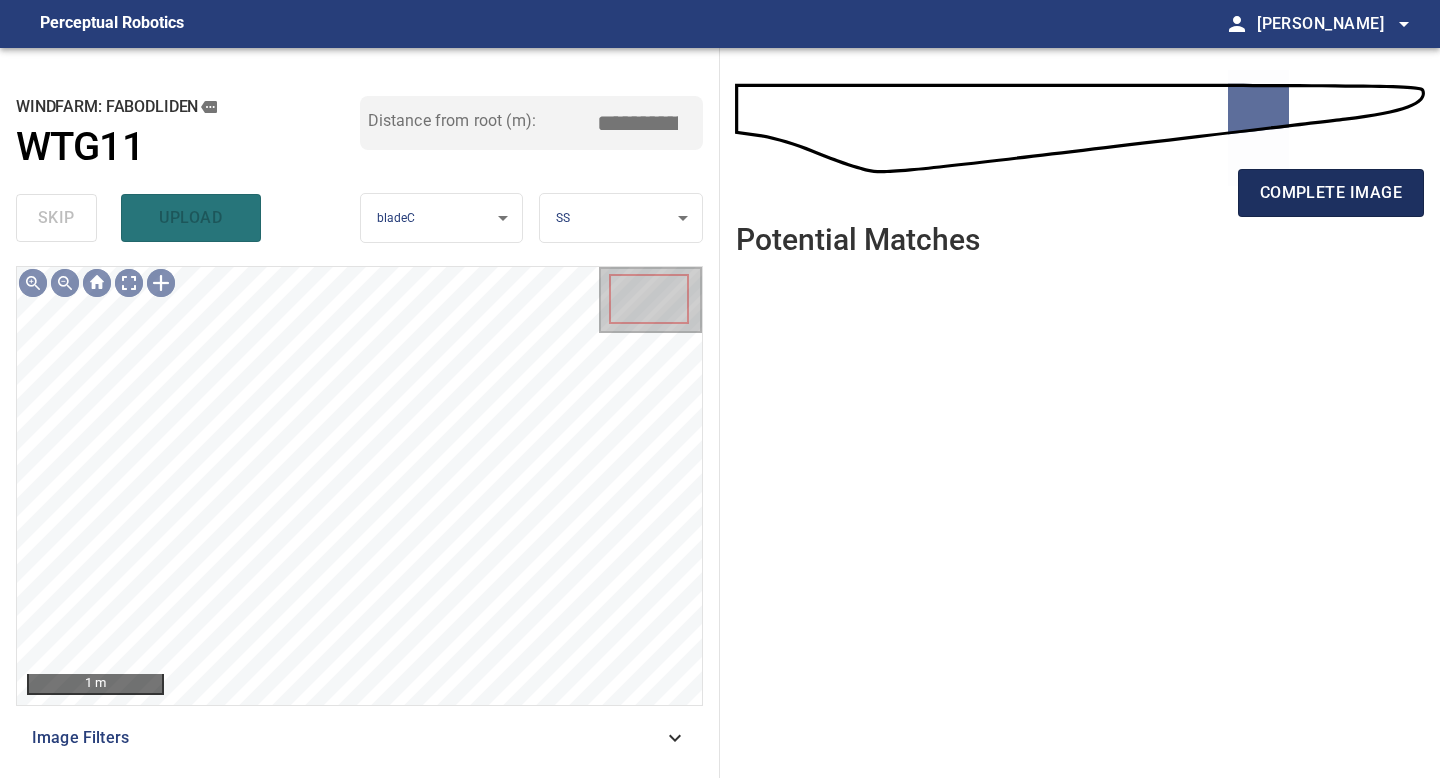 click on "complete image" at bounding box center (1331, 193) 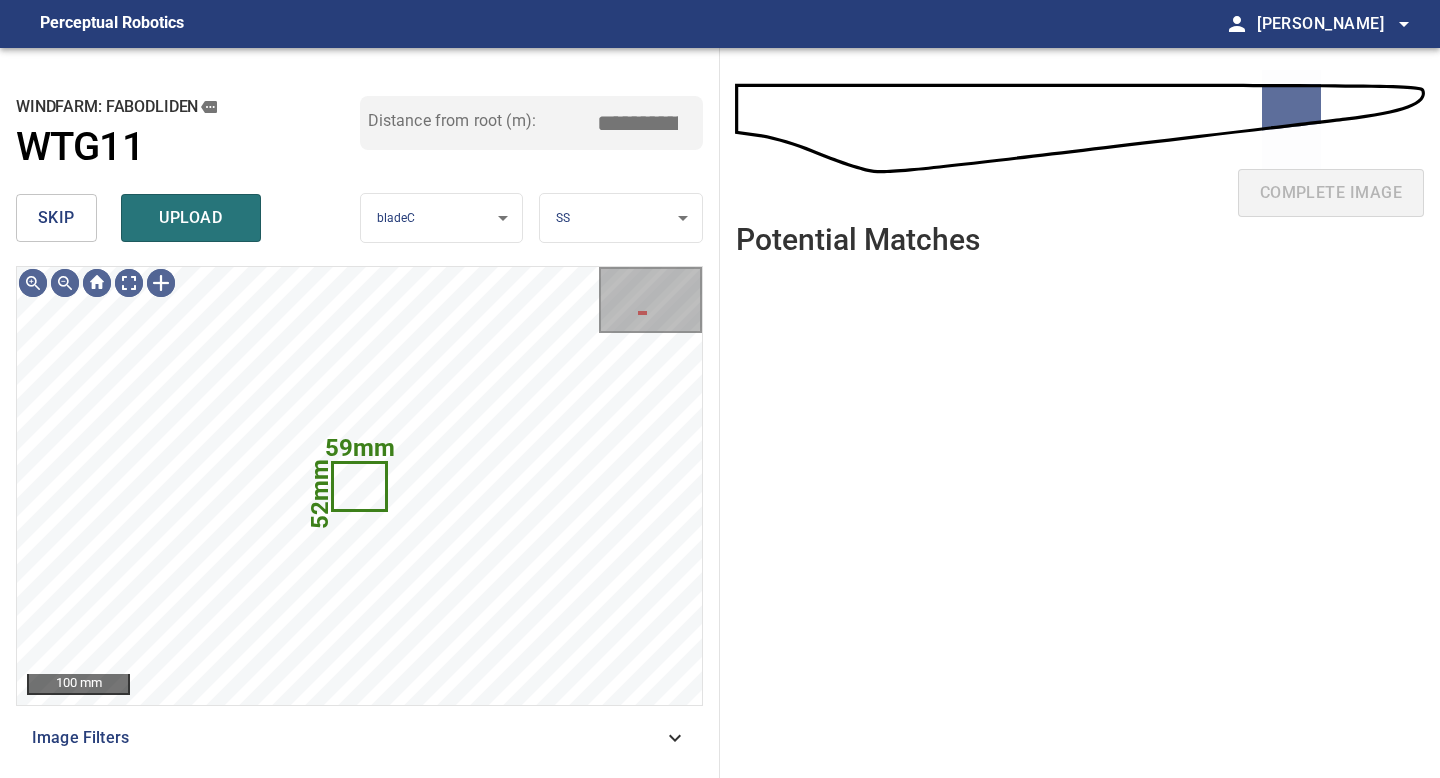 click on "skip" at bounding box center (56, 218) 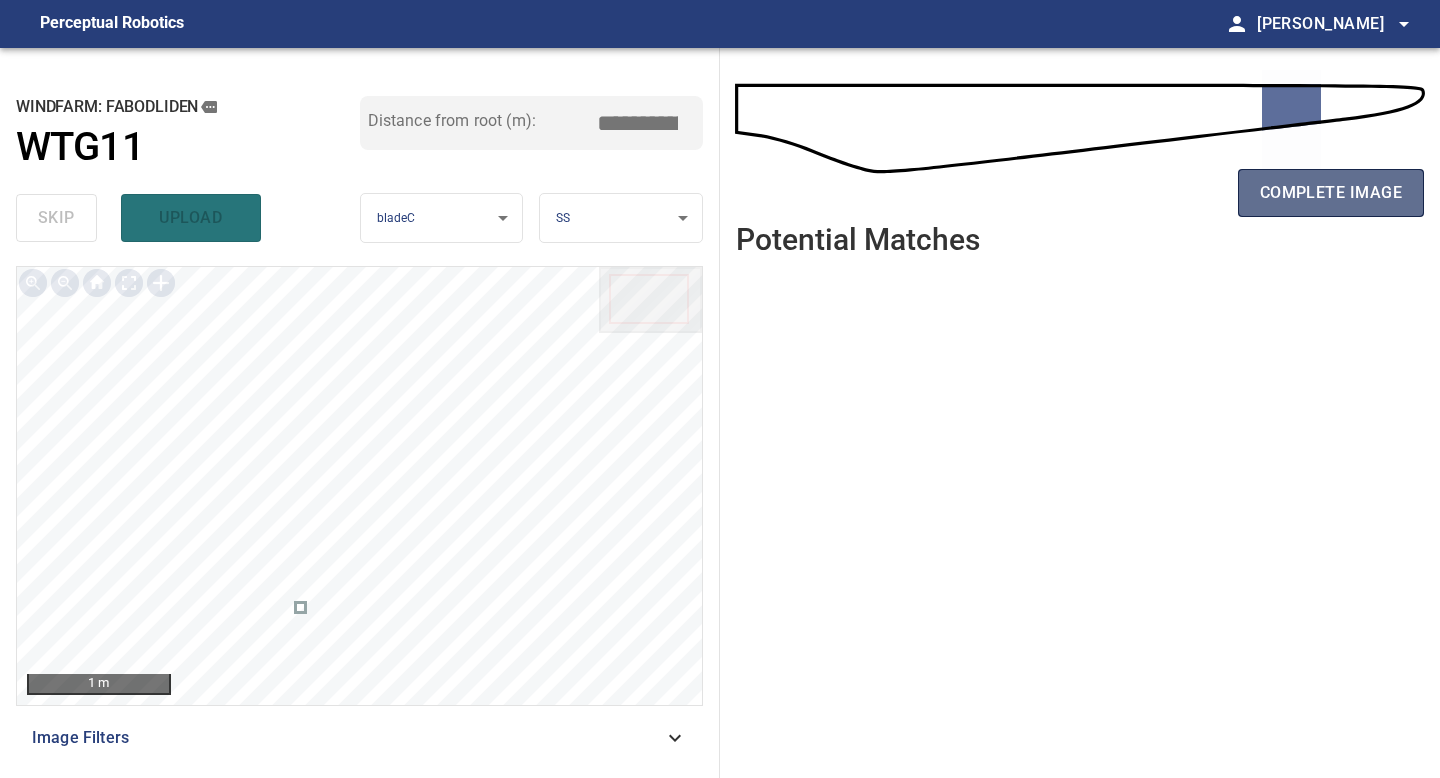 click on "complete image" at bounding box center (1331, 193) 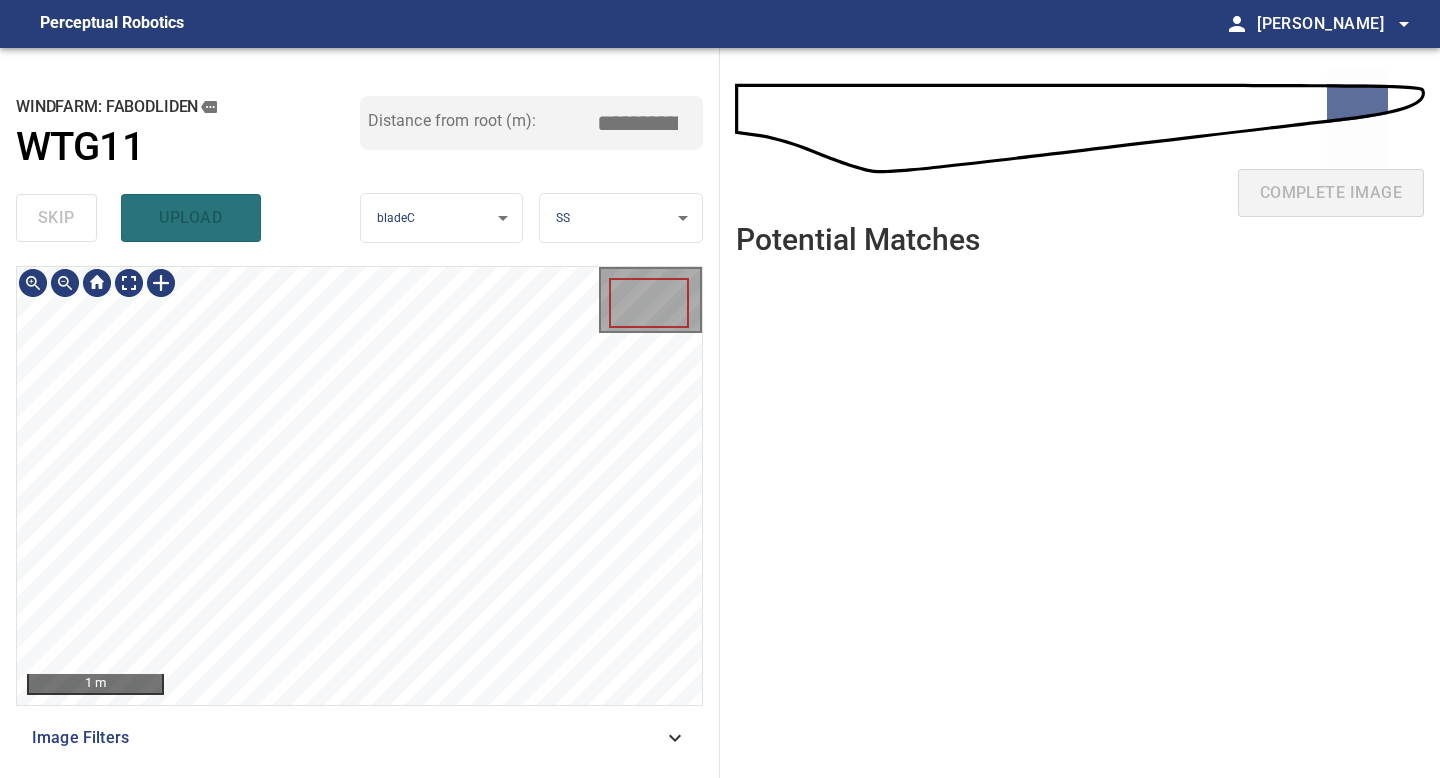 click on "**********" at bounding box center (360, 413) 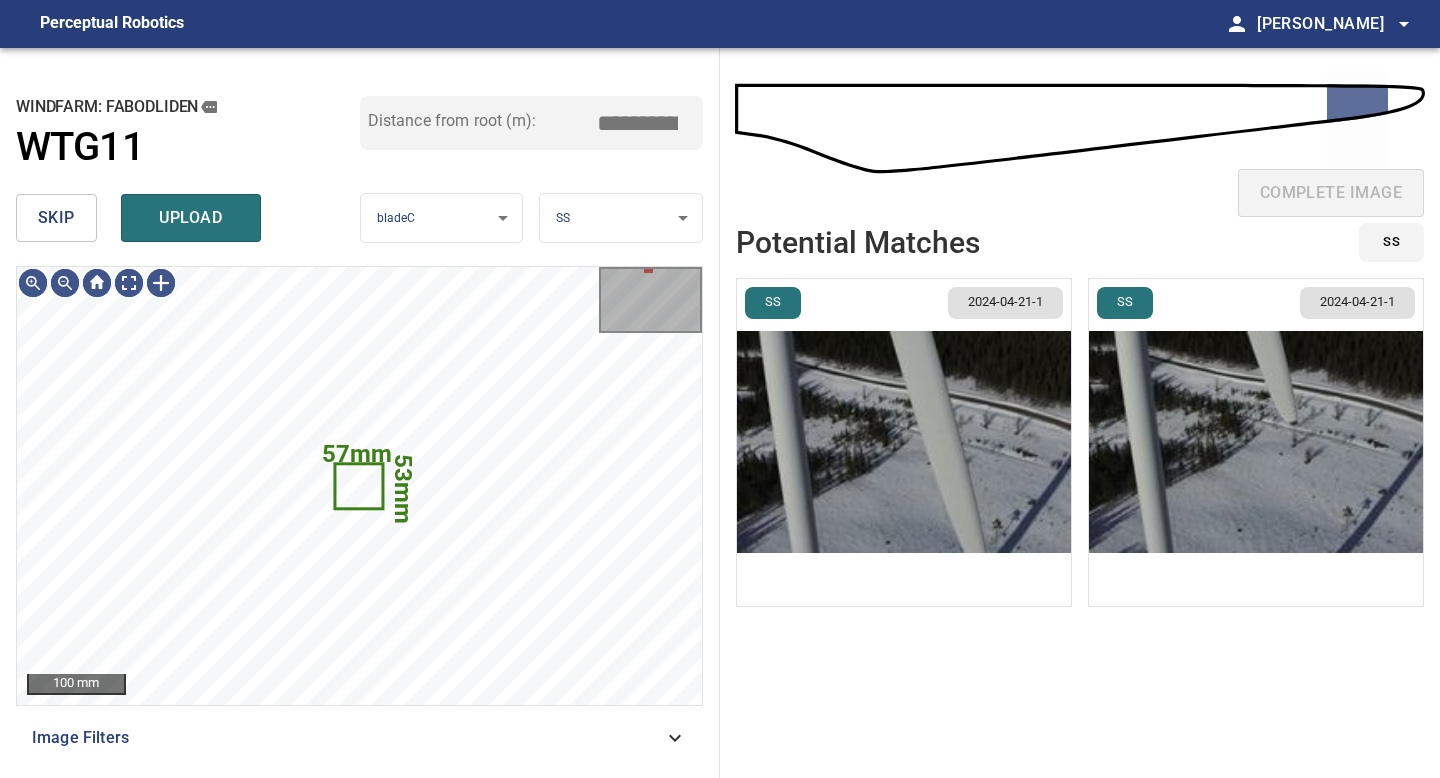click on "skip" at bounding box center (56, 218) 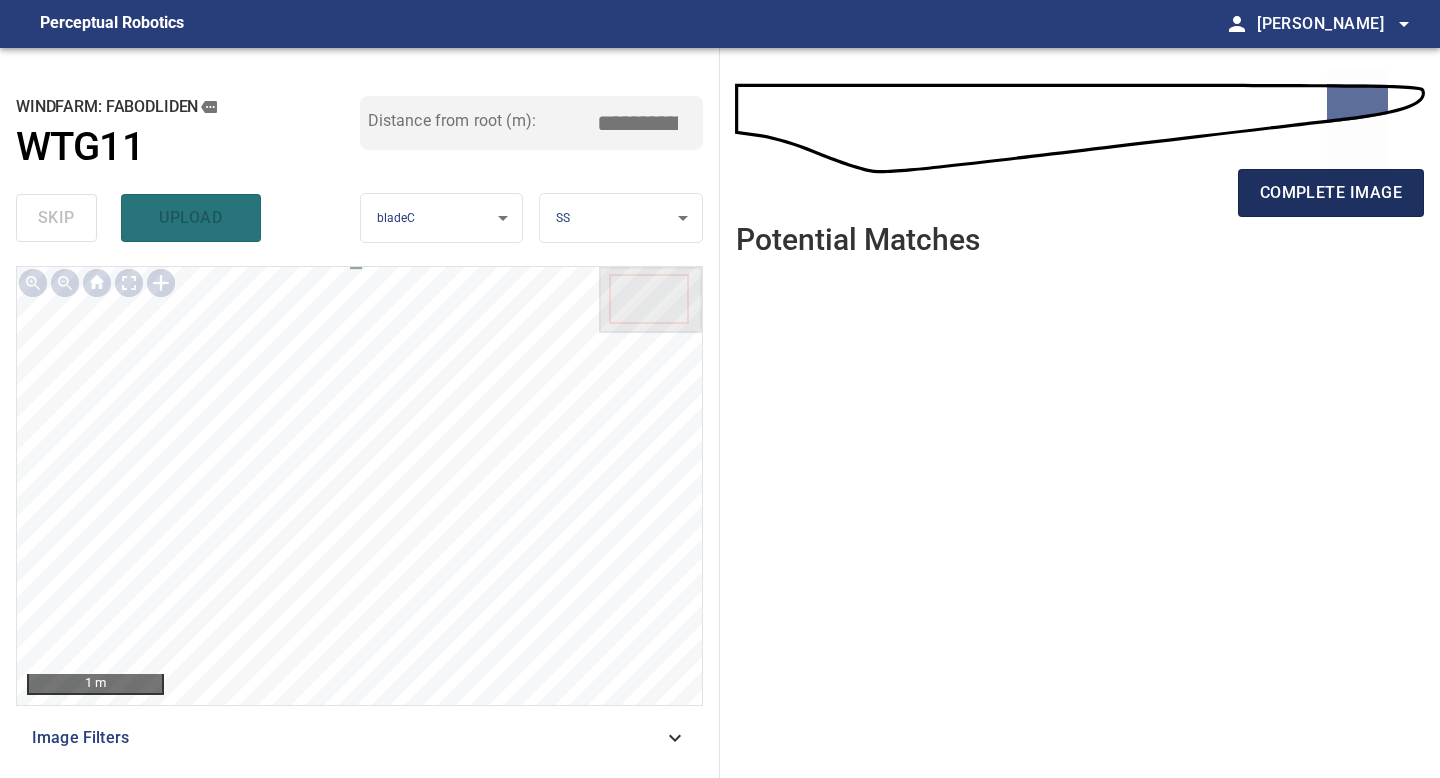click on "complete image" at bounding box center [1331, 193] 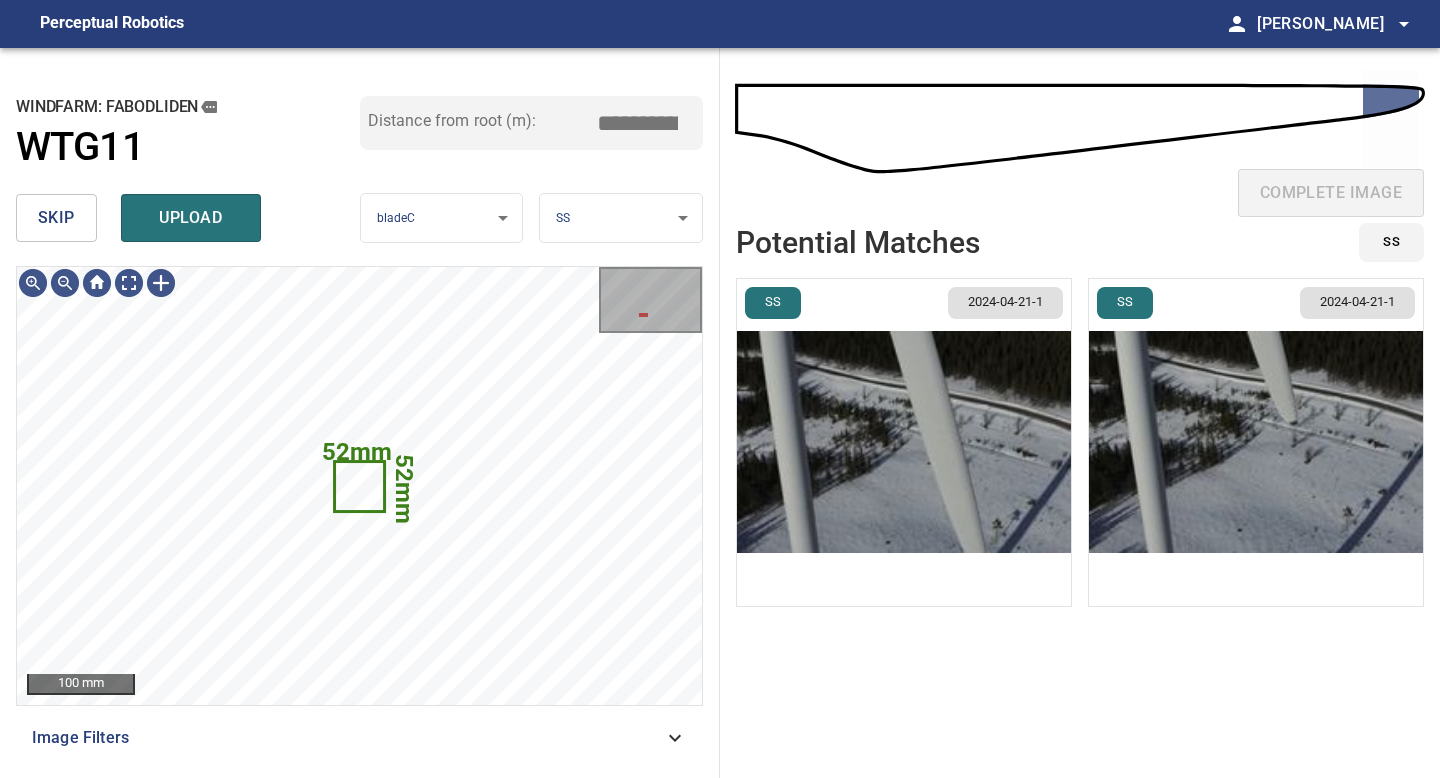 click at bounding box center [904, 442] 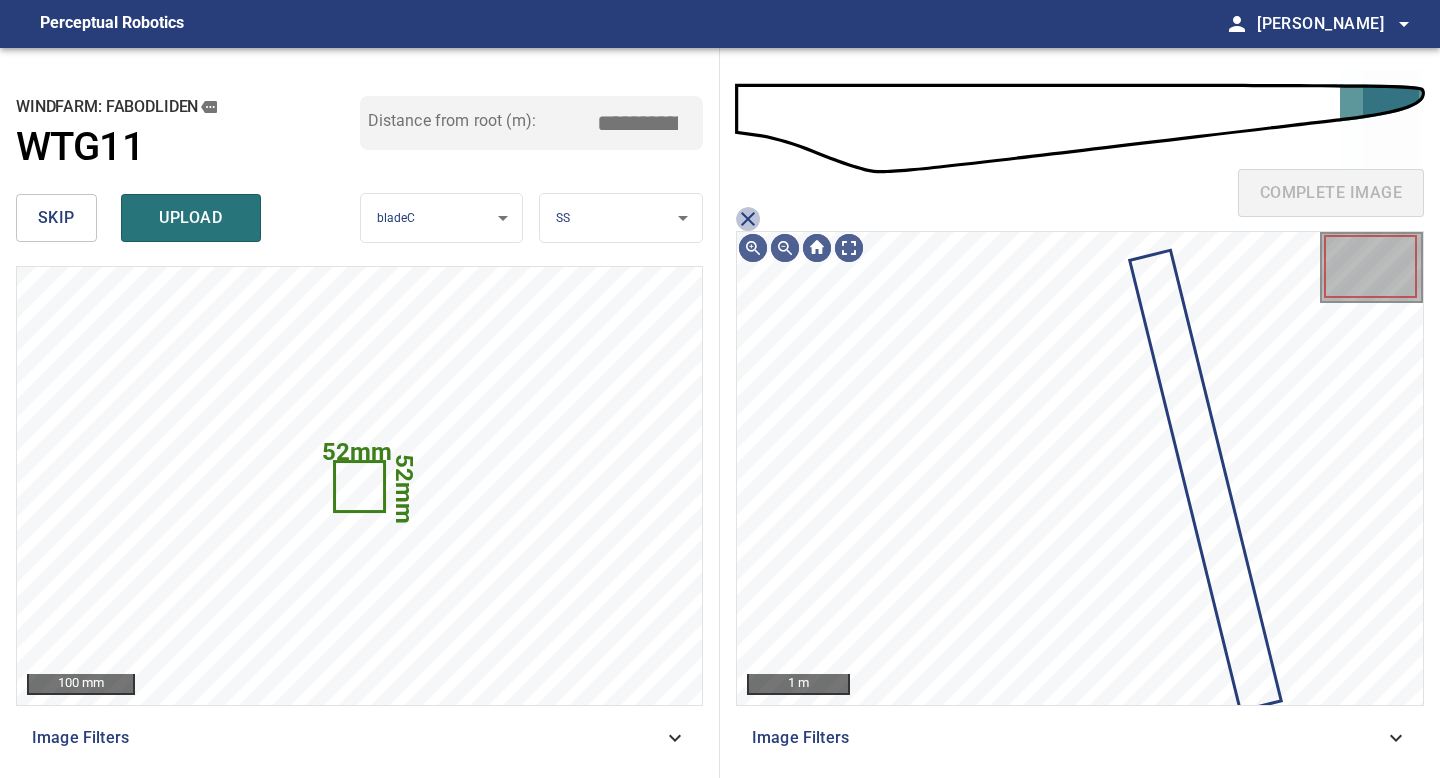 click 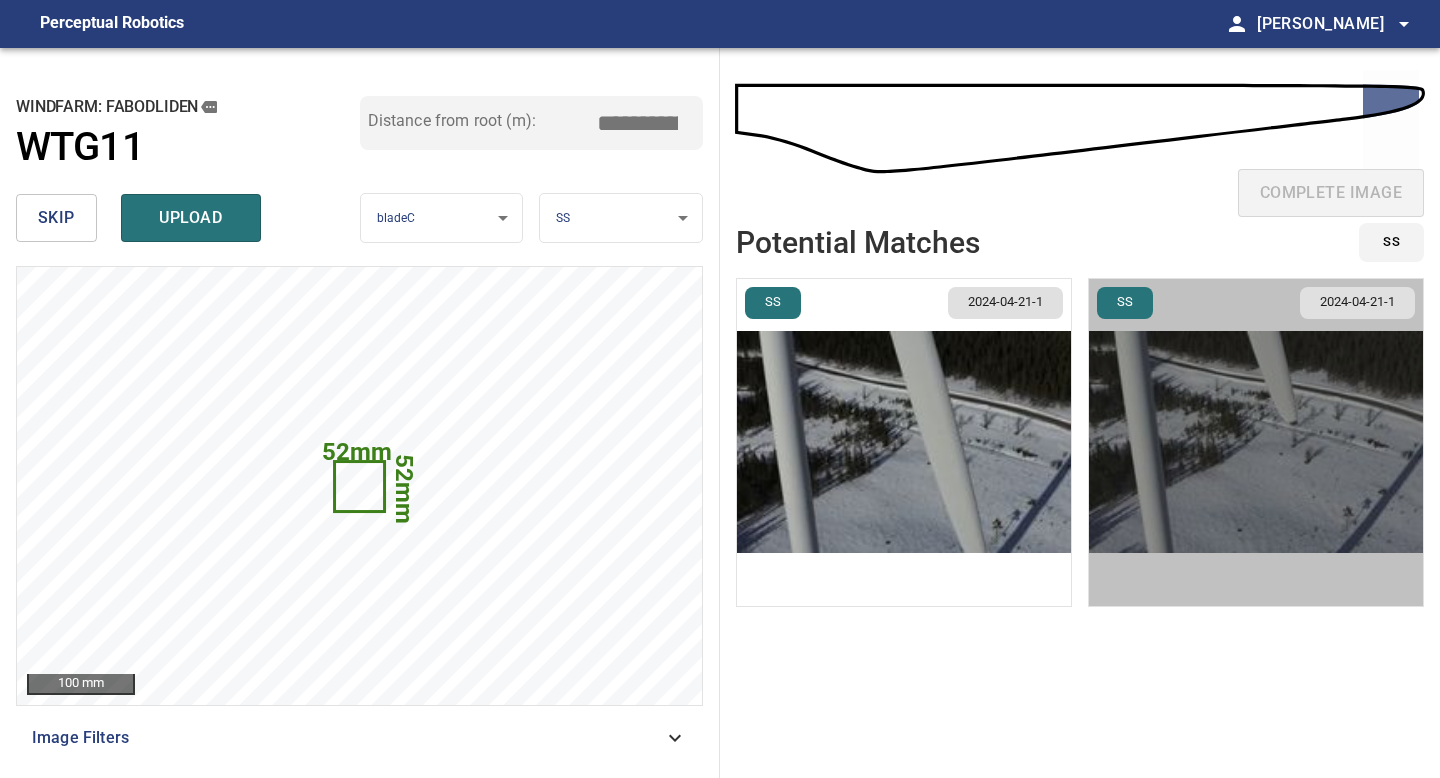 click at bounding box center [1256, 442] 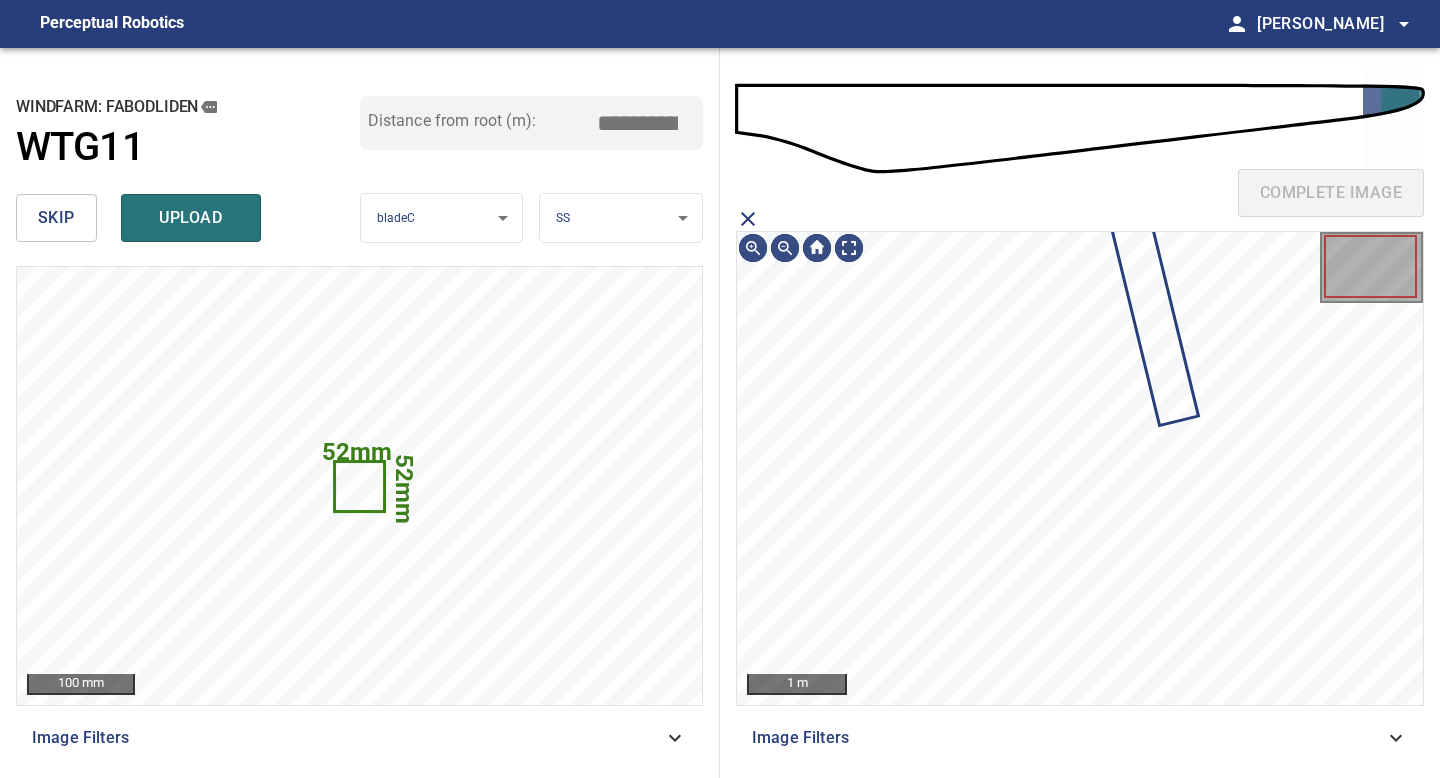 click 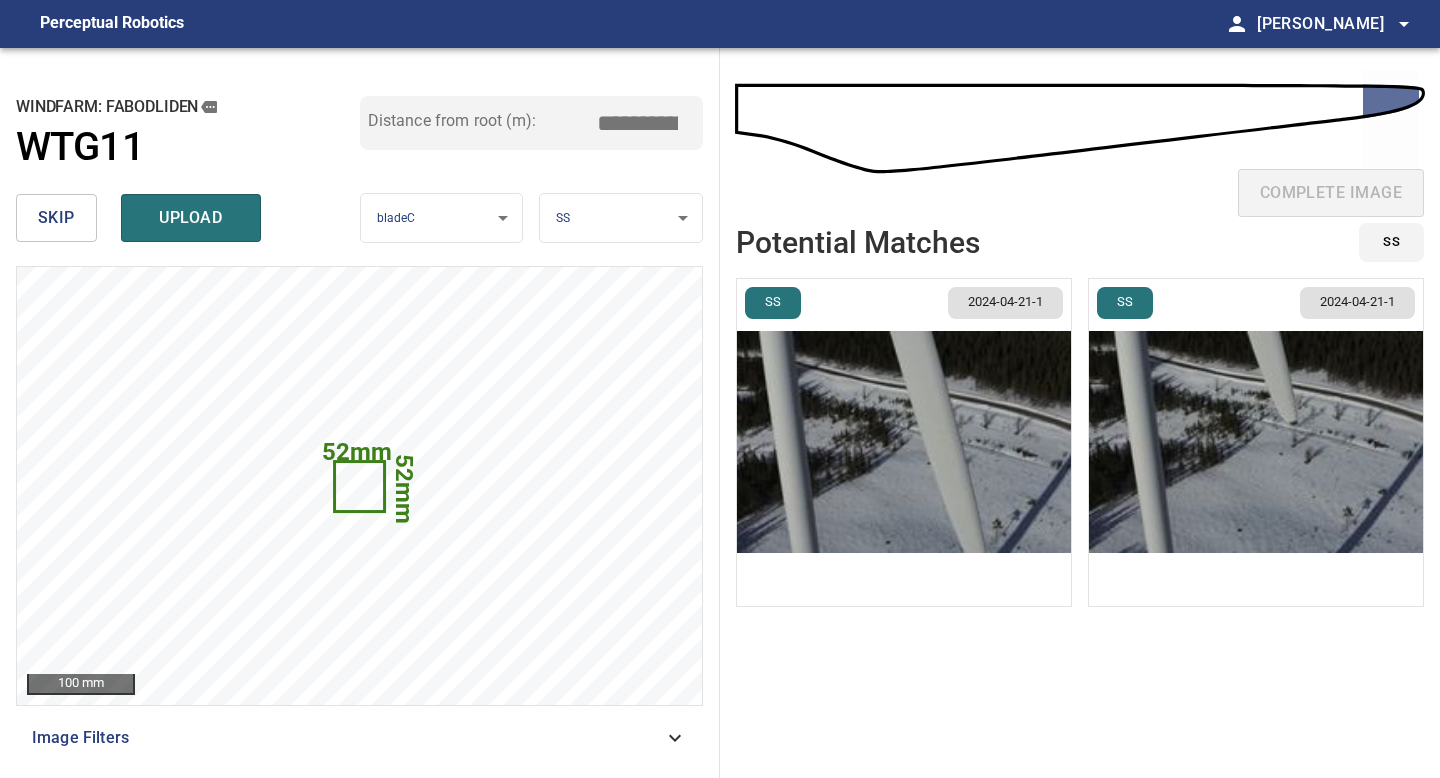 click on "skip" at bounding box center (56, 218) 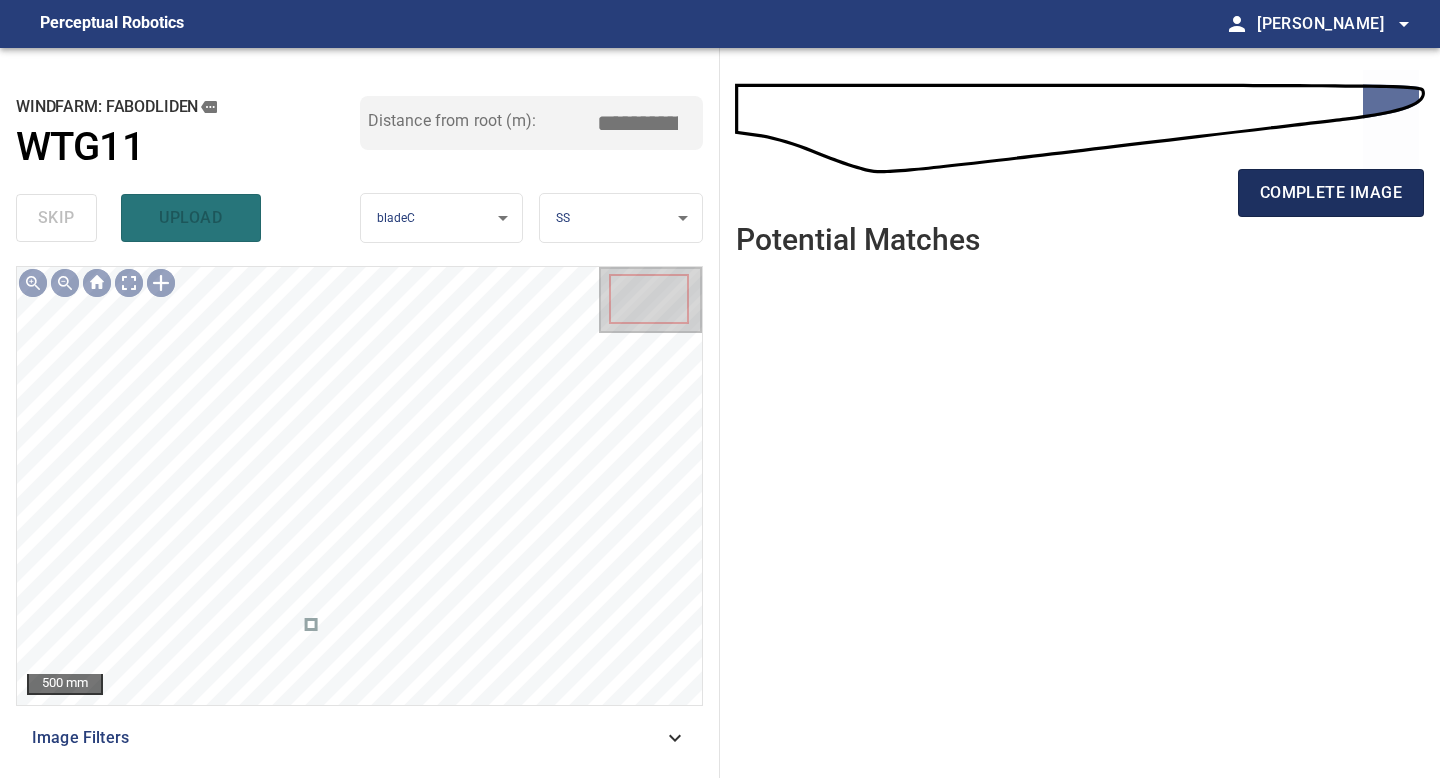 click on "complete image" at bounding box center (1331, 193) 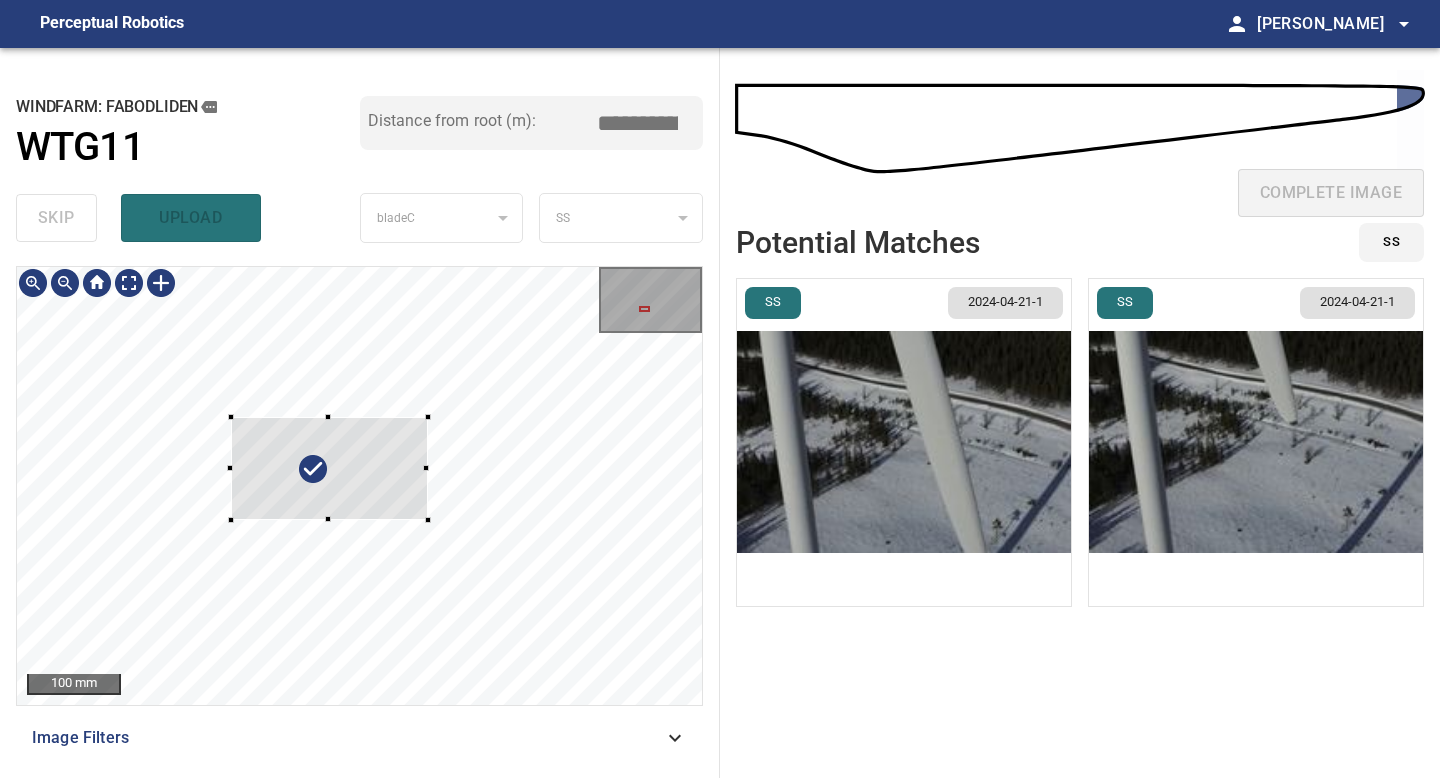 click at bounding box center [329, 468] 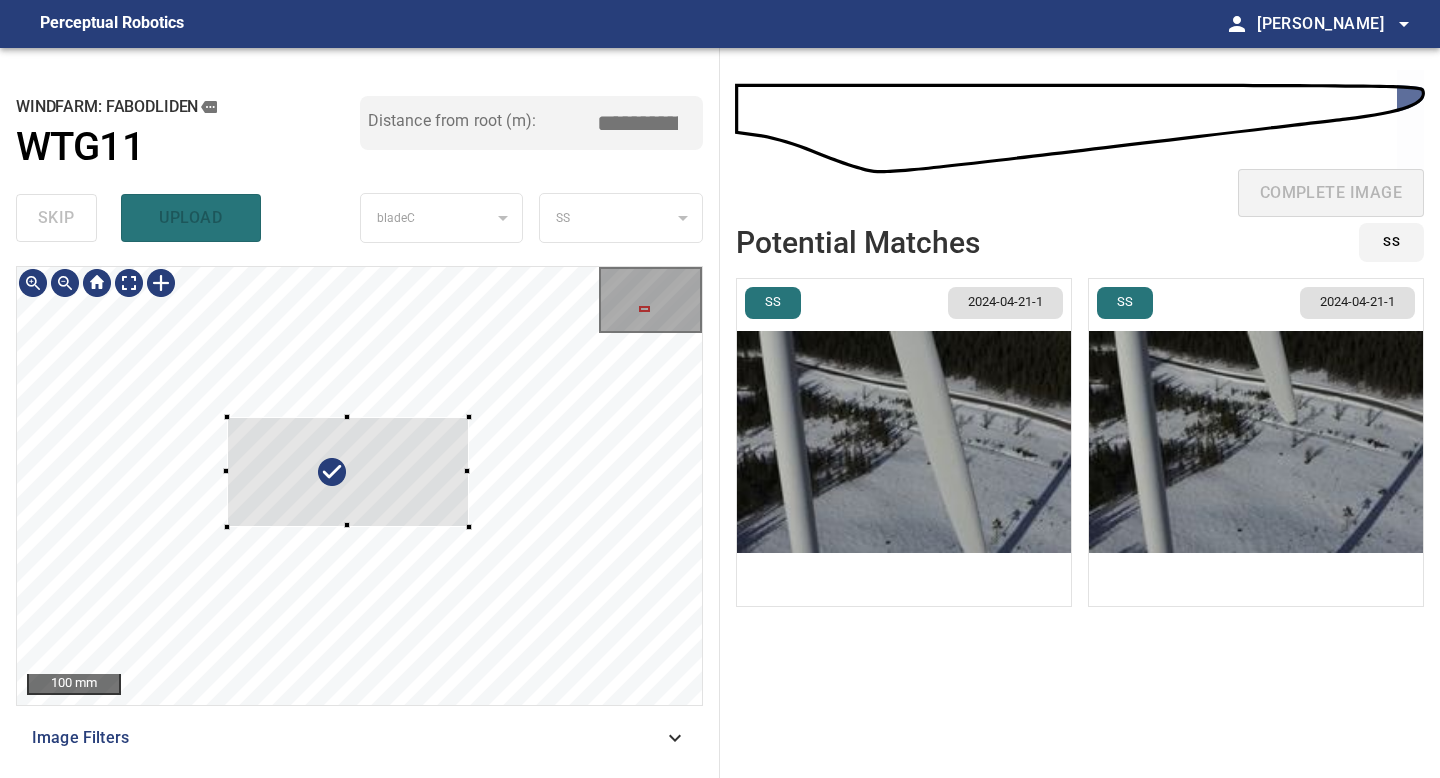 click at bounding box center (469, 527) 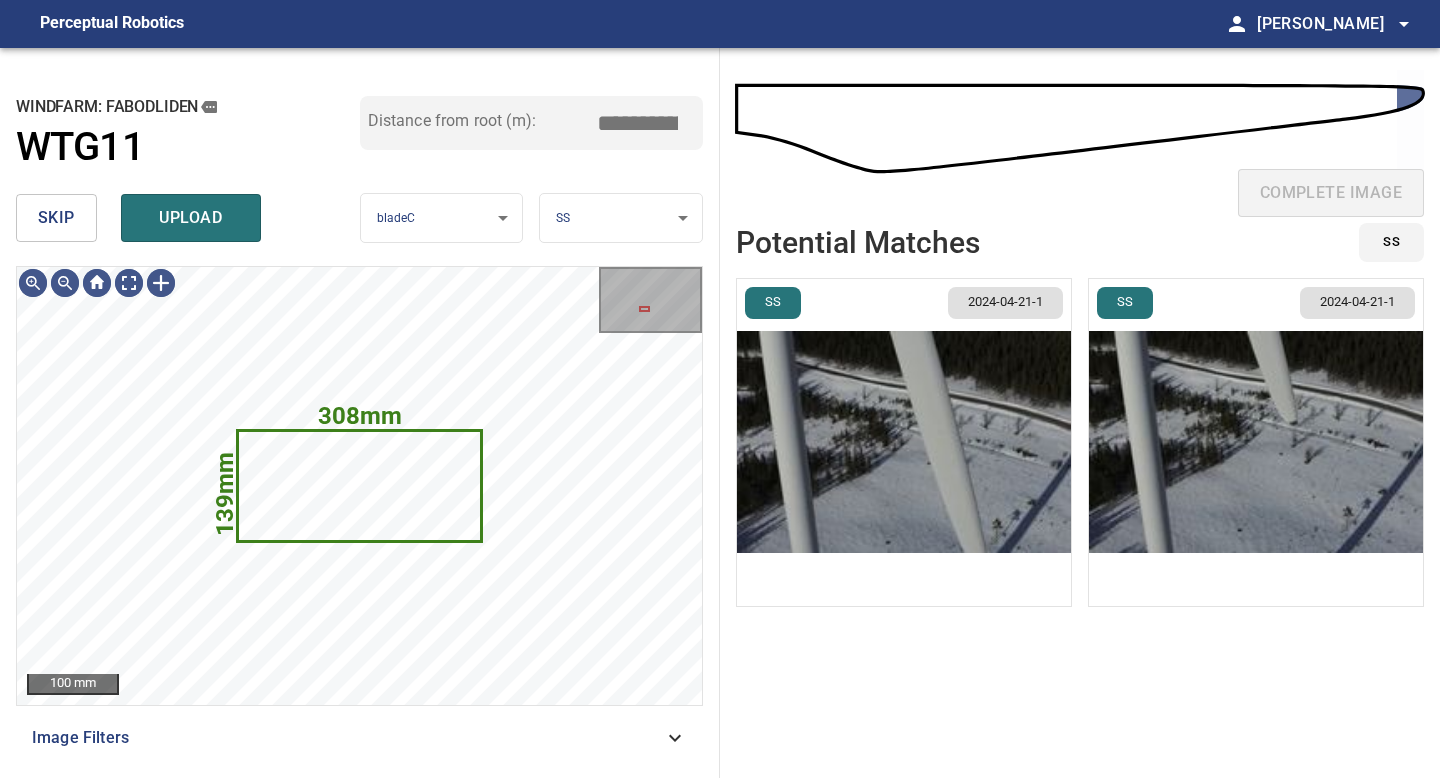 click on "**********" at bounding box center (720, 389) 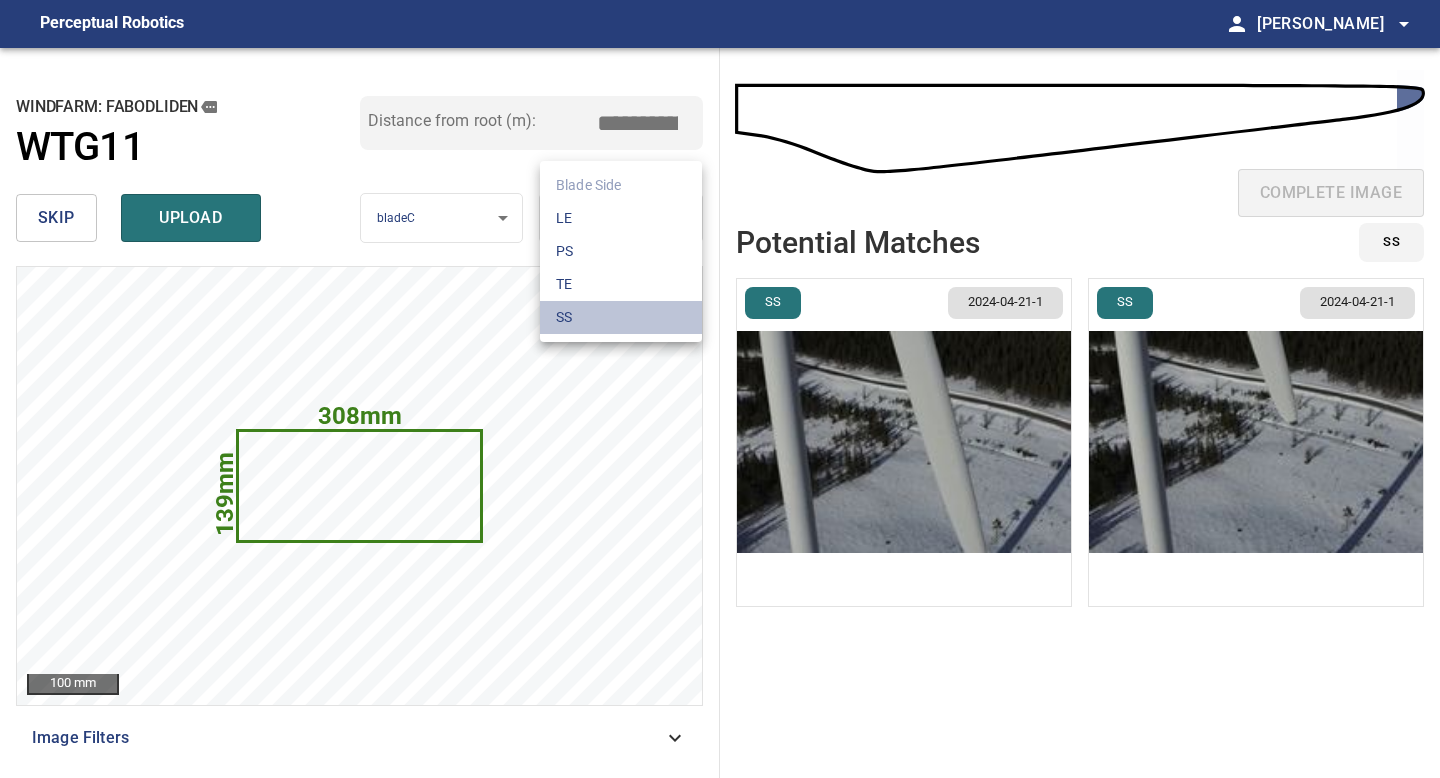 click on "SS" at bounding box center [621, 317] 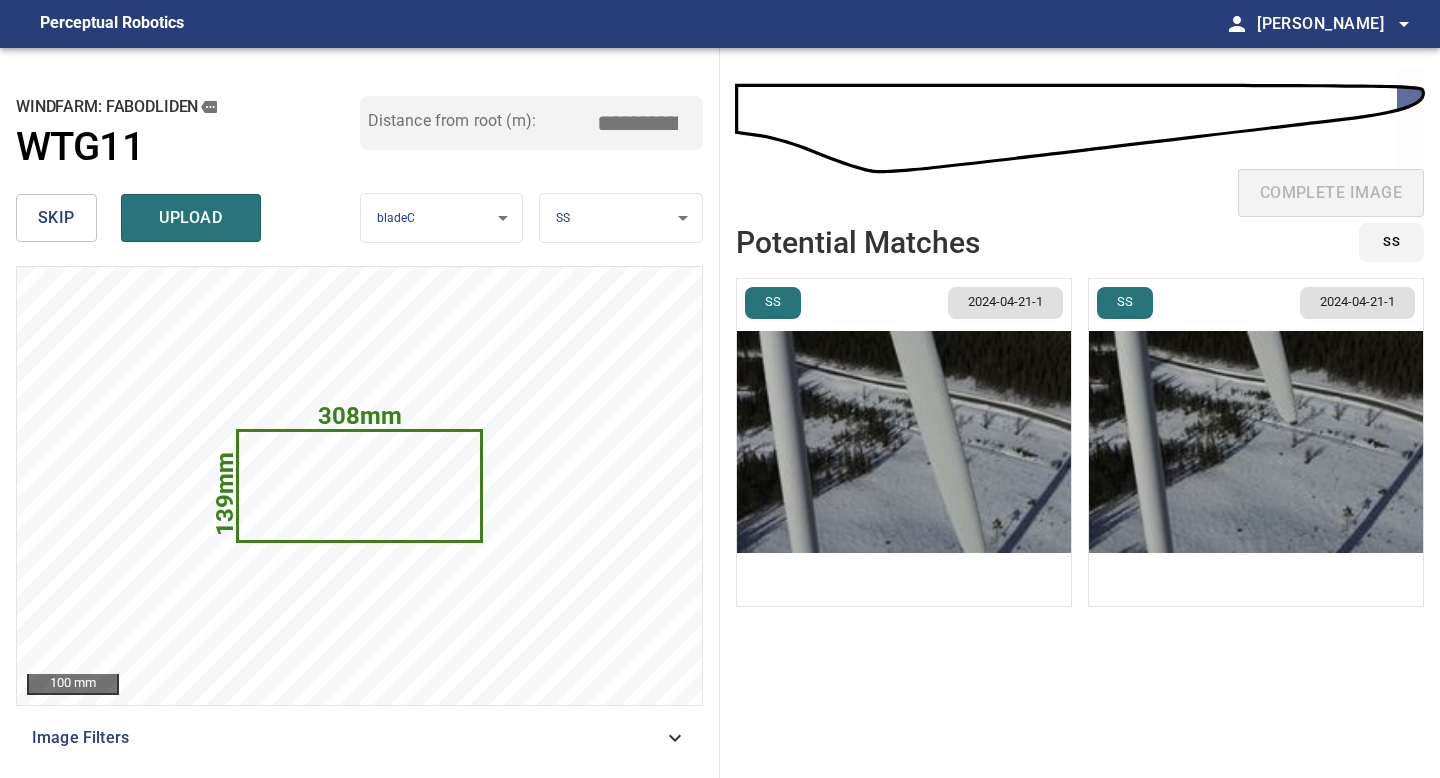 click at bounding box center [1256, 442] 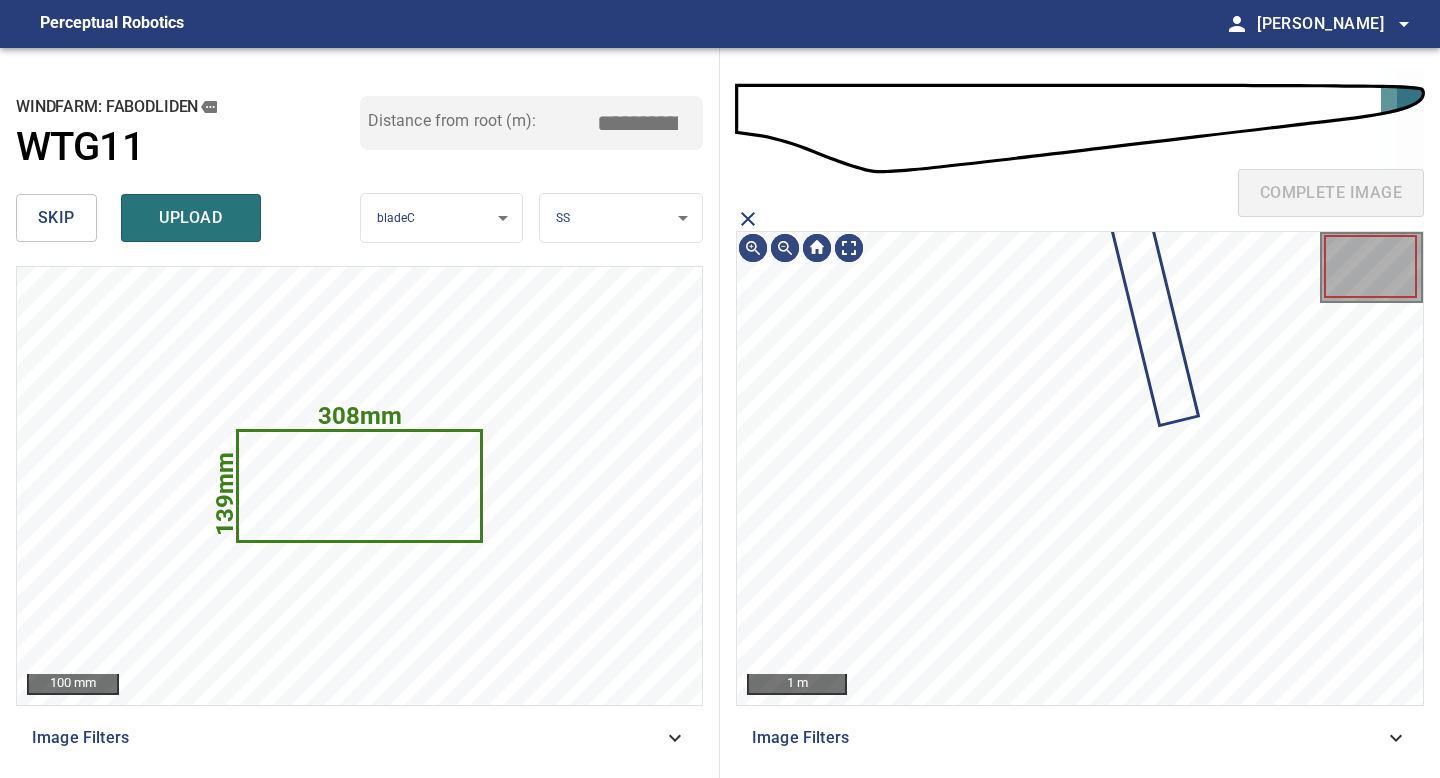 click 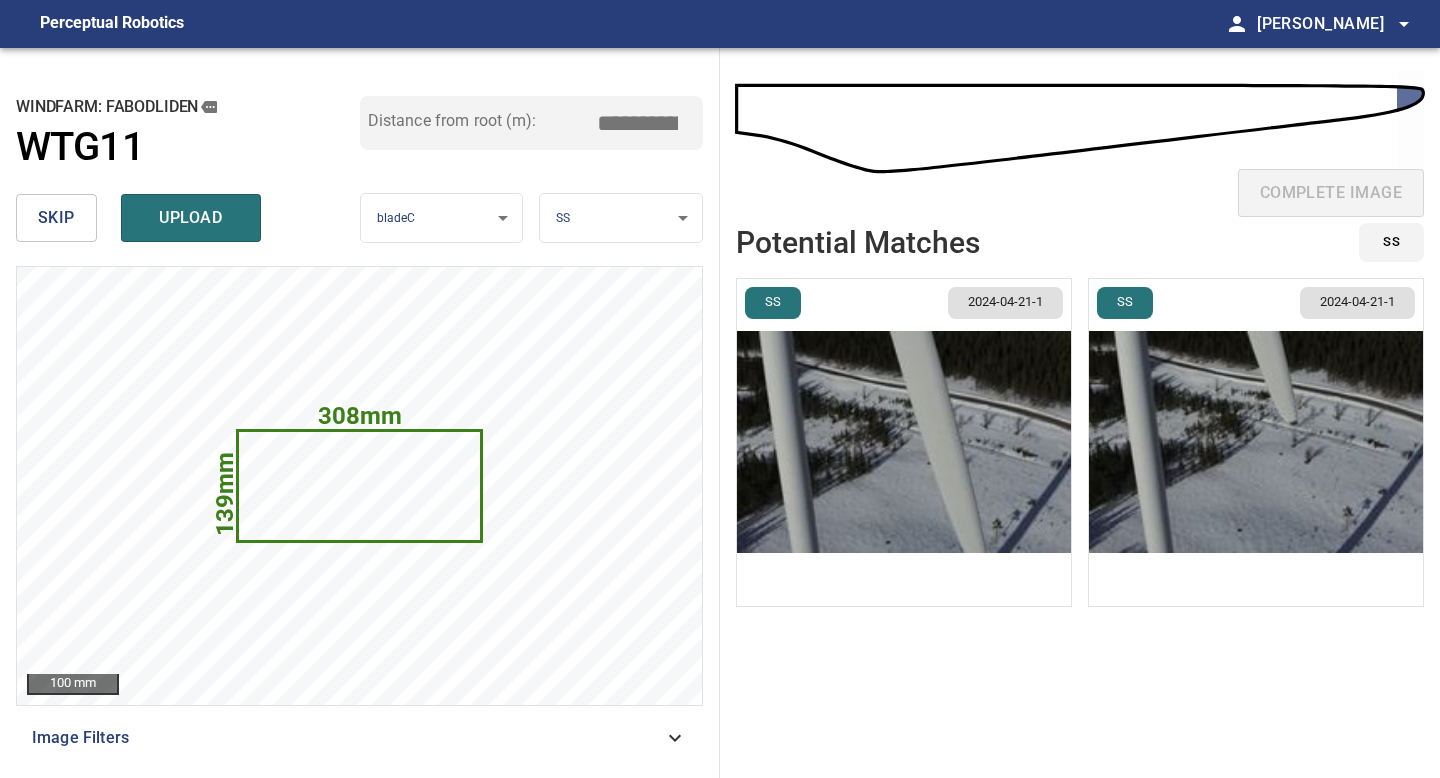 click at bounding box center (904, 442) 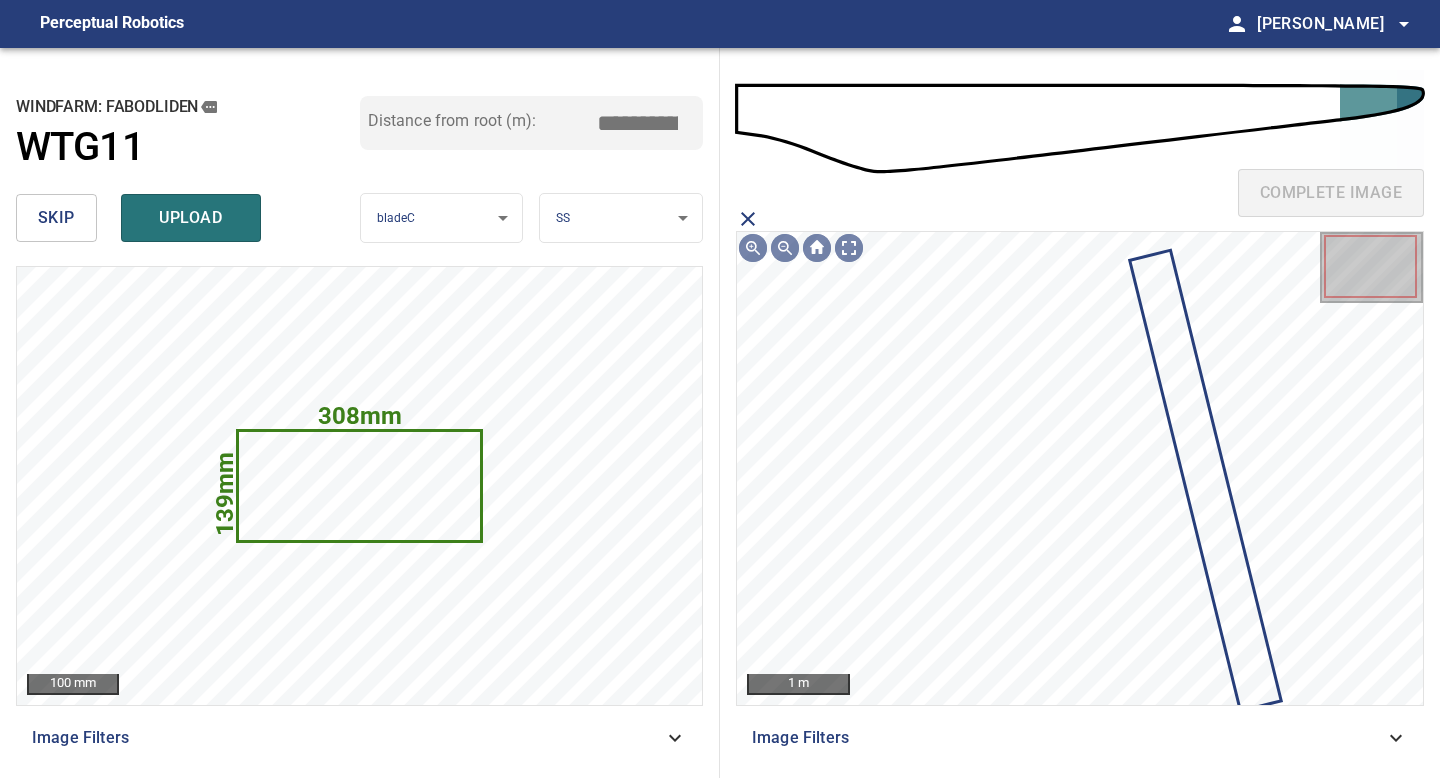 click on "**********" at bounding box center [720, 389] 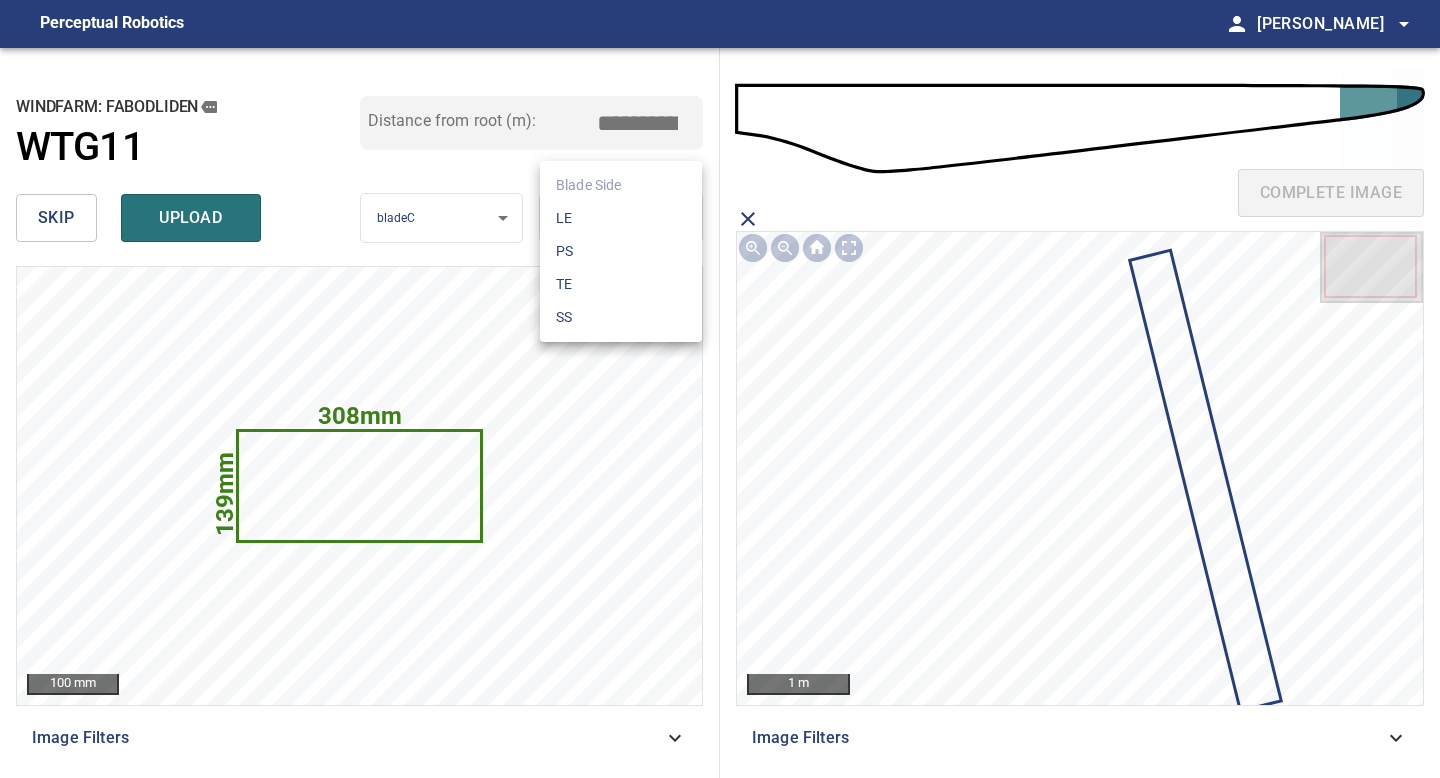 click on "PS" at bounding box center (621, 251) 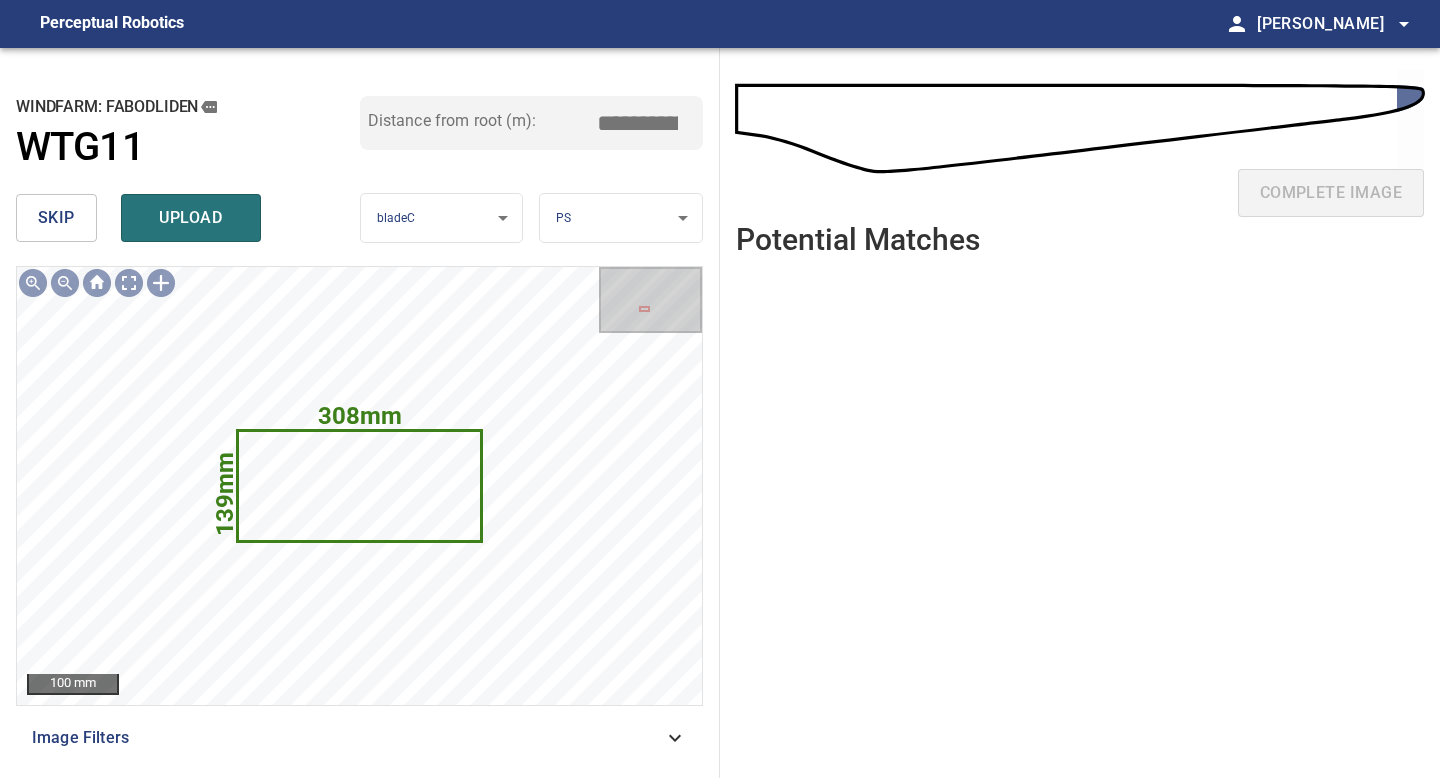 click on "**********" at bounding box center [720, 389] 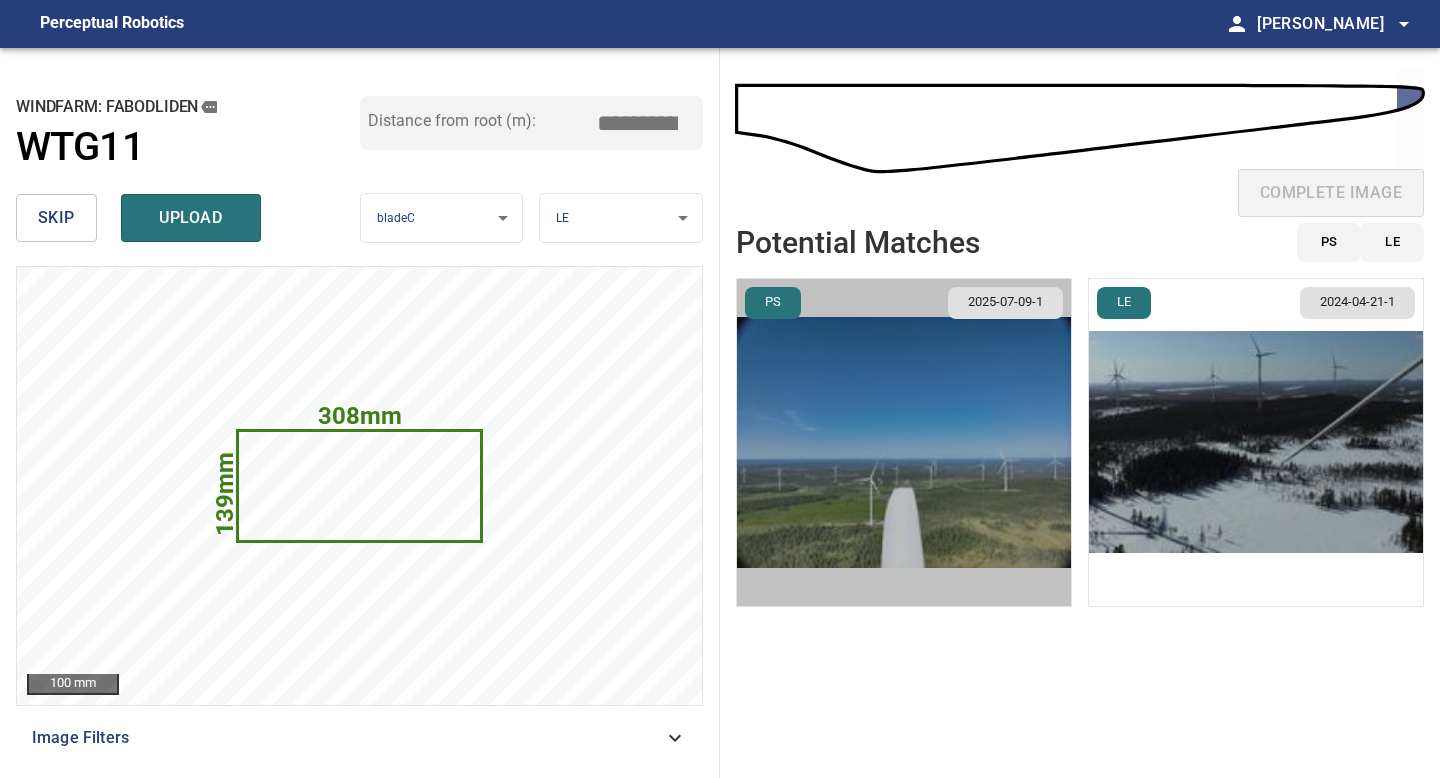 click at bounding box center [904, 442] 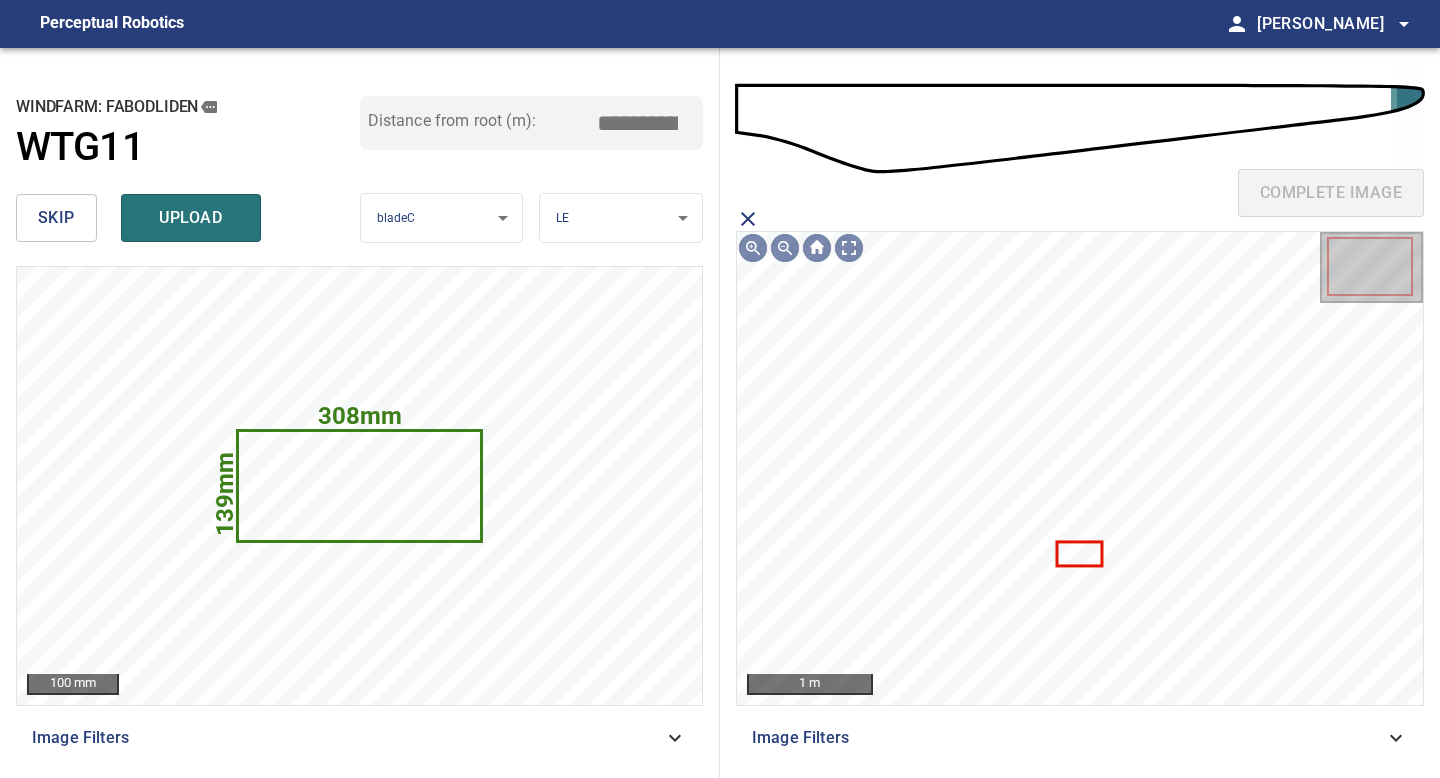 click 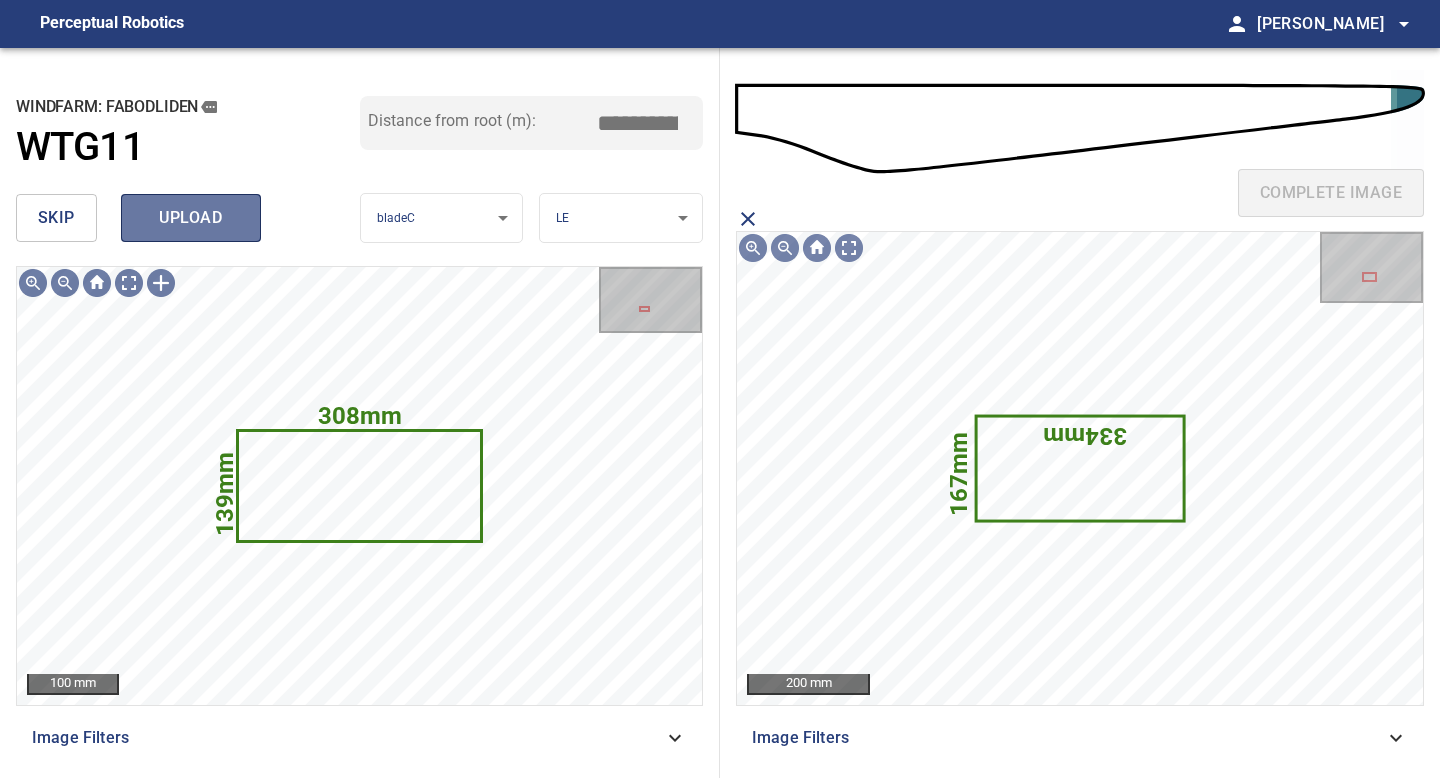 click on "upload" at bounding box center [191, 218] 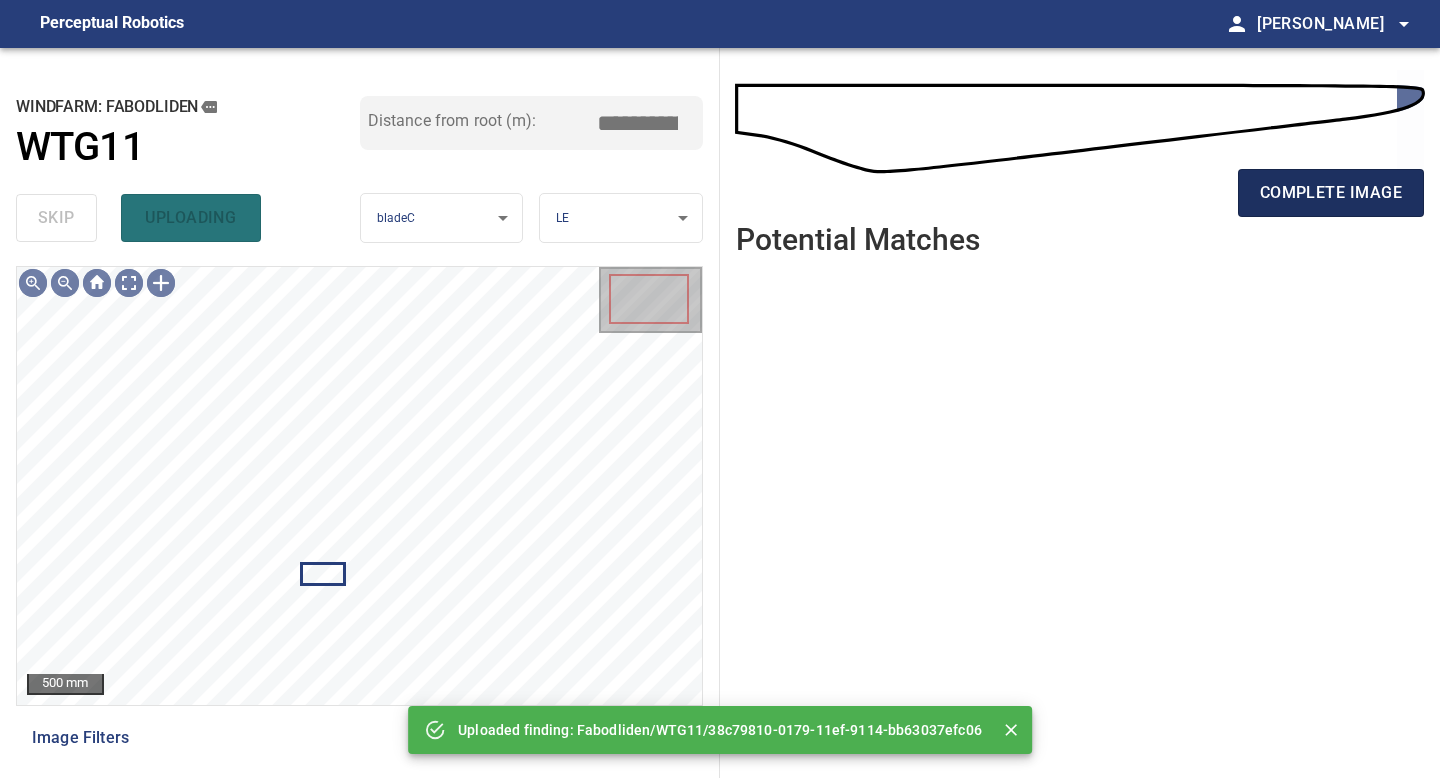 click on "complete image" at bounding box center [1331, 193] 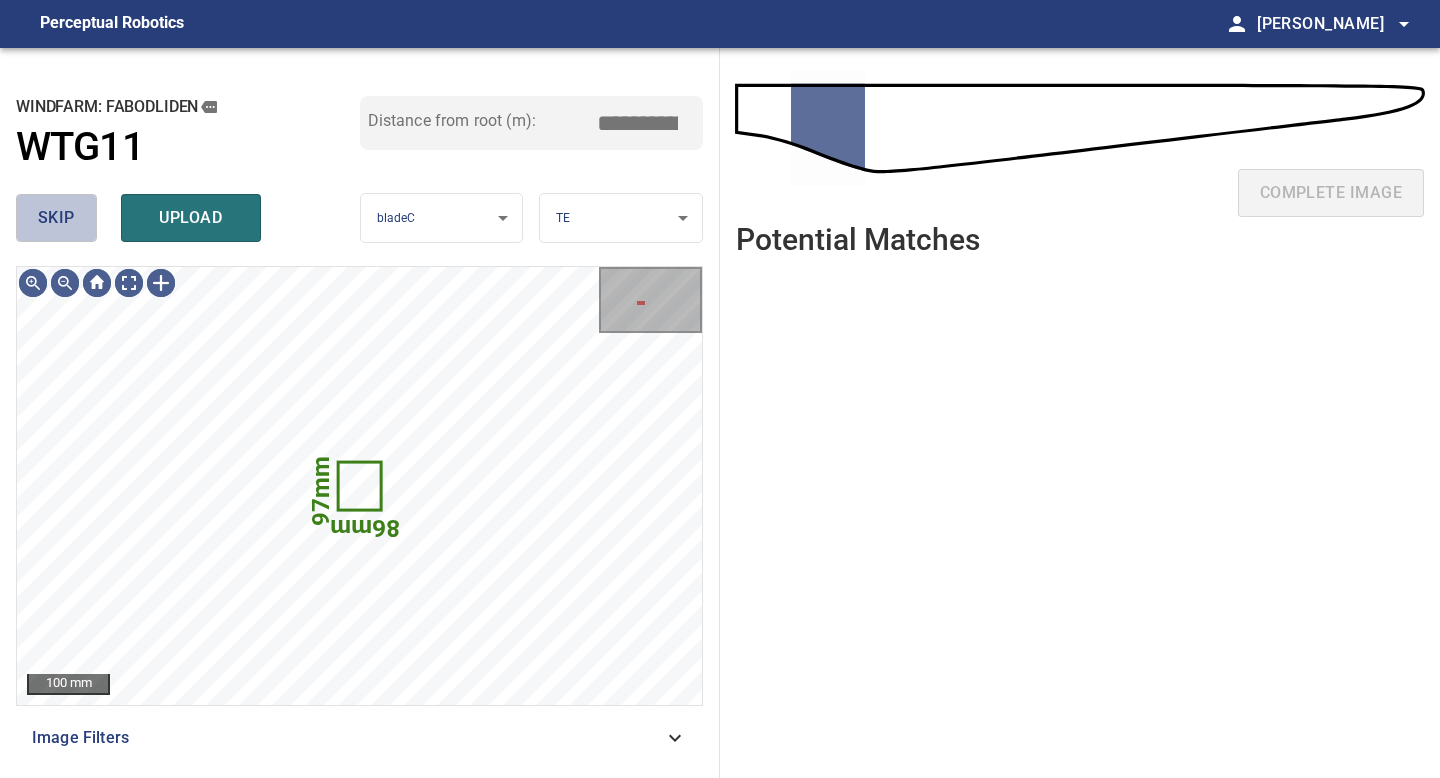 click on "skip" at bounding box center (56, 218) 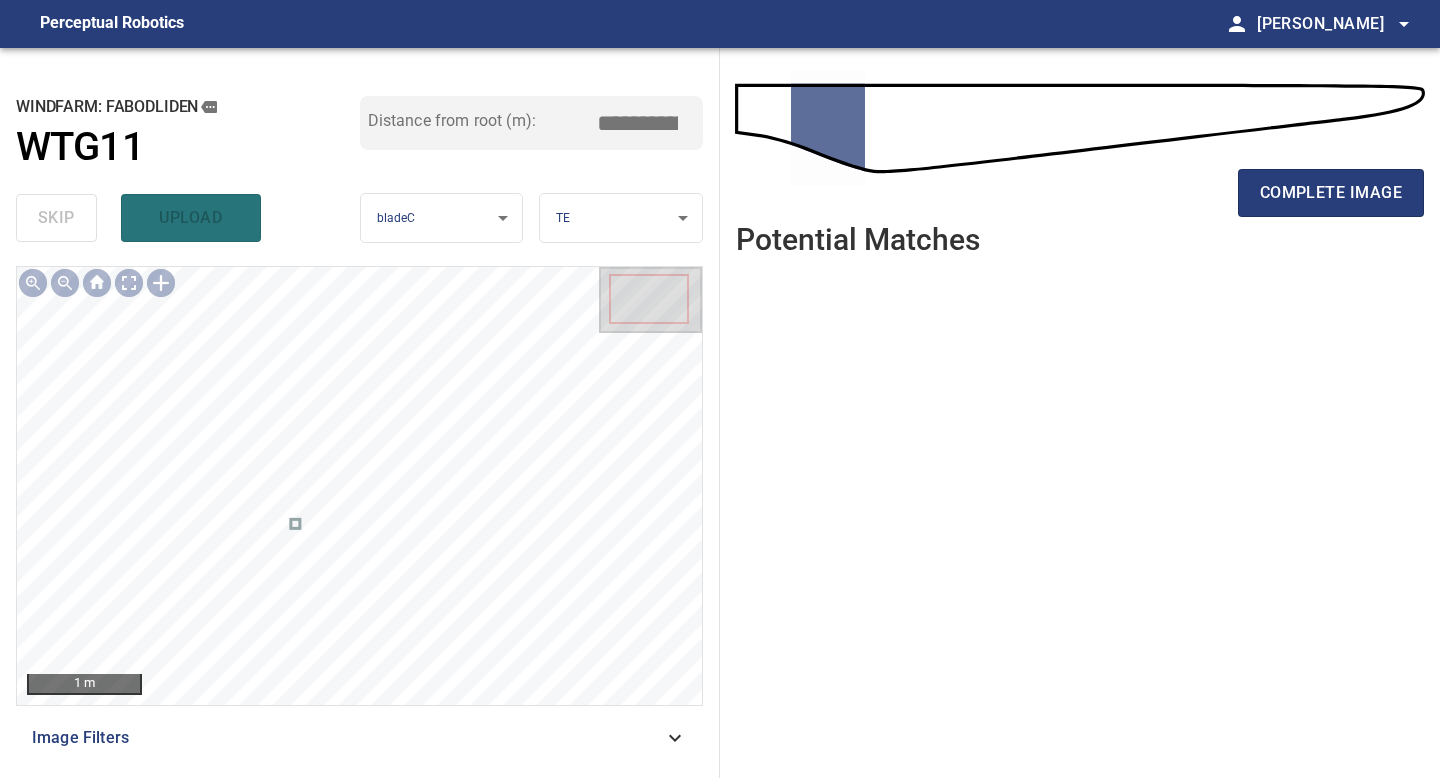 click on "complete image" at bounding box center (1080, 201) 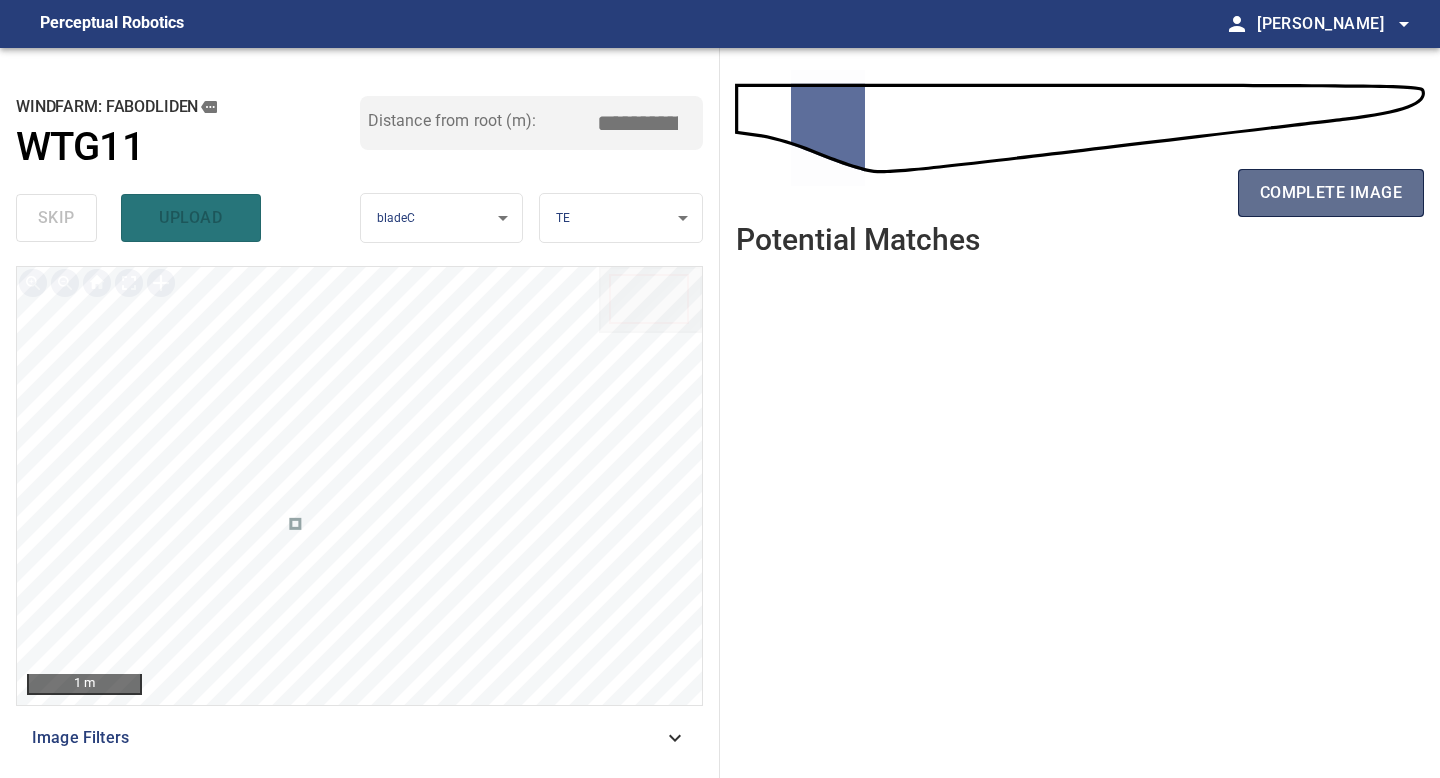 click on "complete image" at bounding box center (1331, 193) 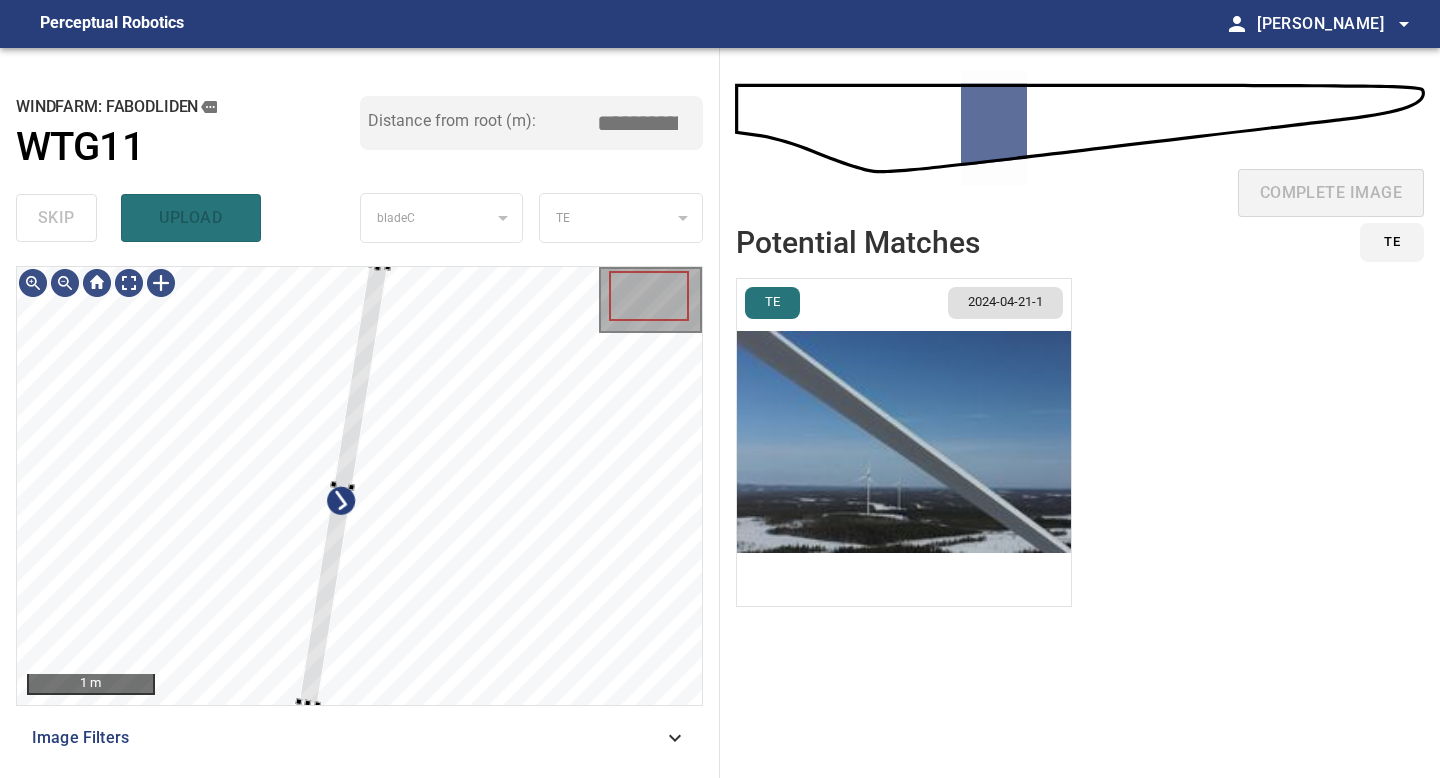 click on "1 m Image Filters" at bounding box center (359, 514) 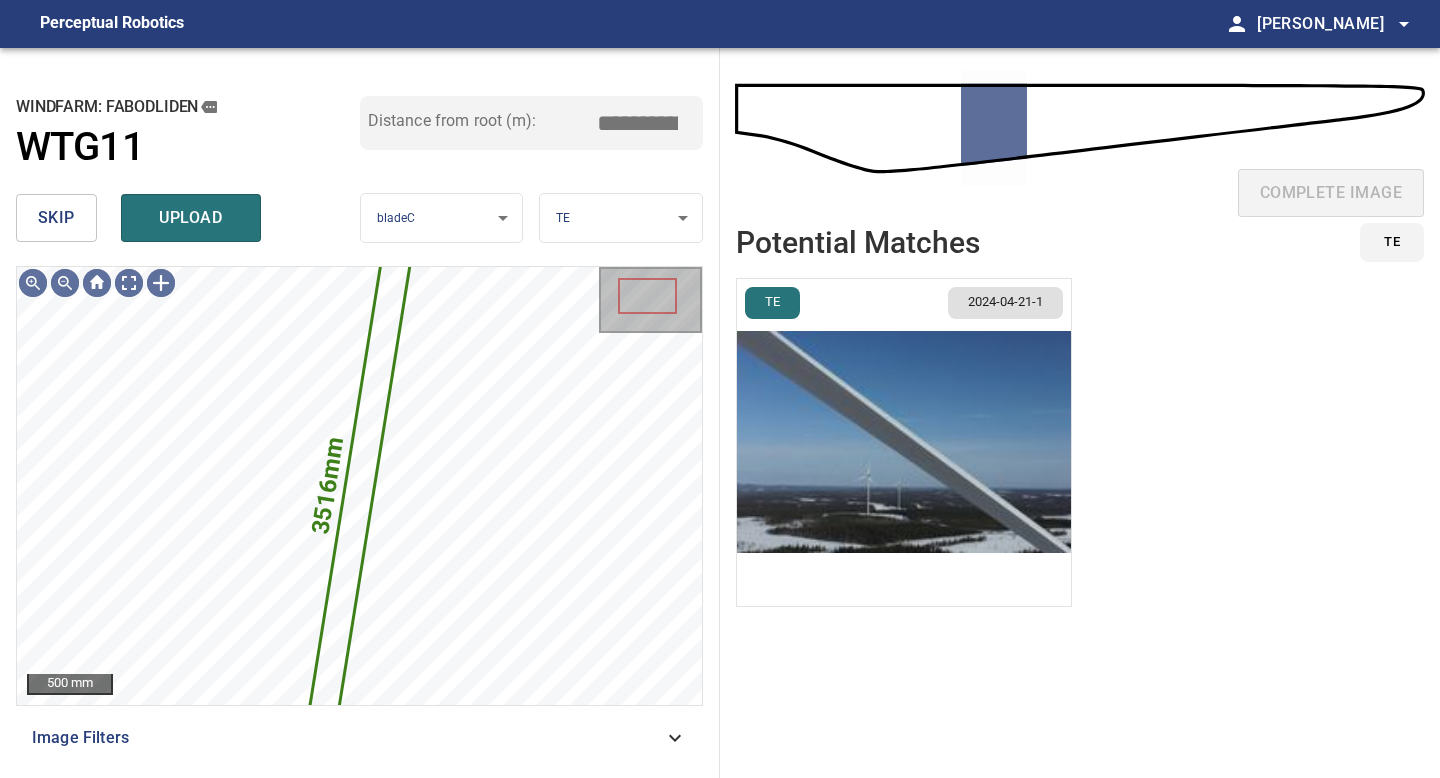 click at bounding box center [904, 442] 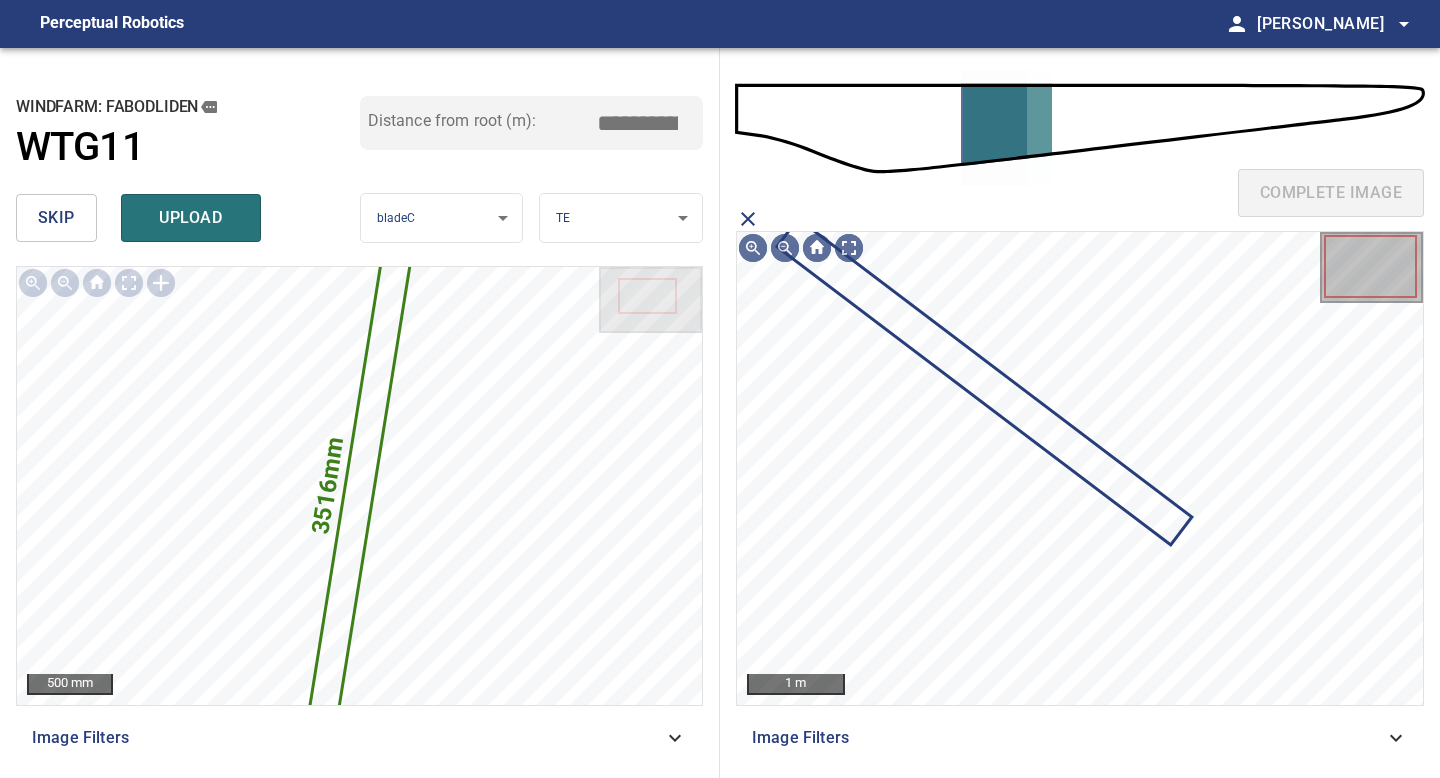 click 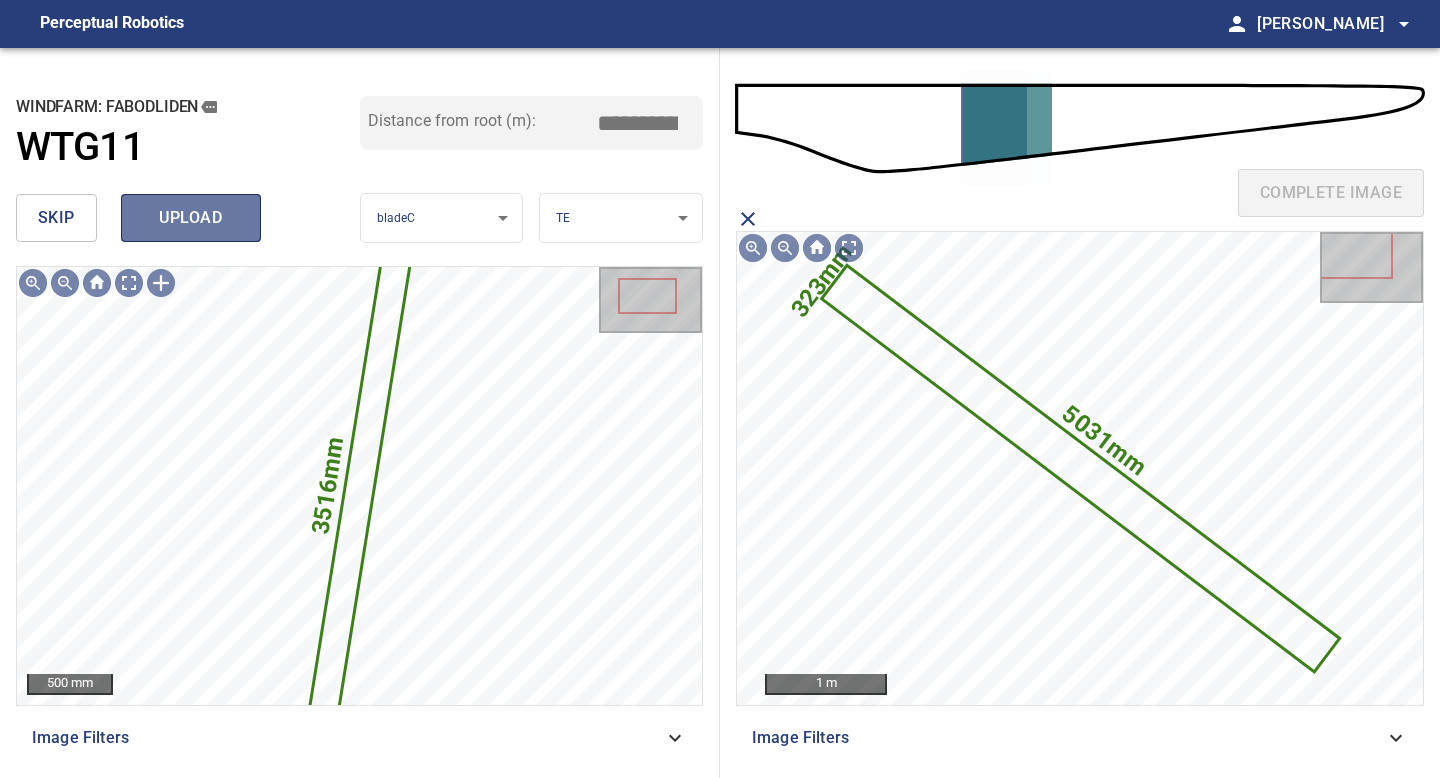 click on "upload" at bounding box center (191, 218) 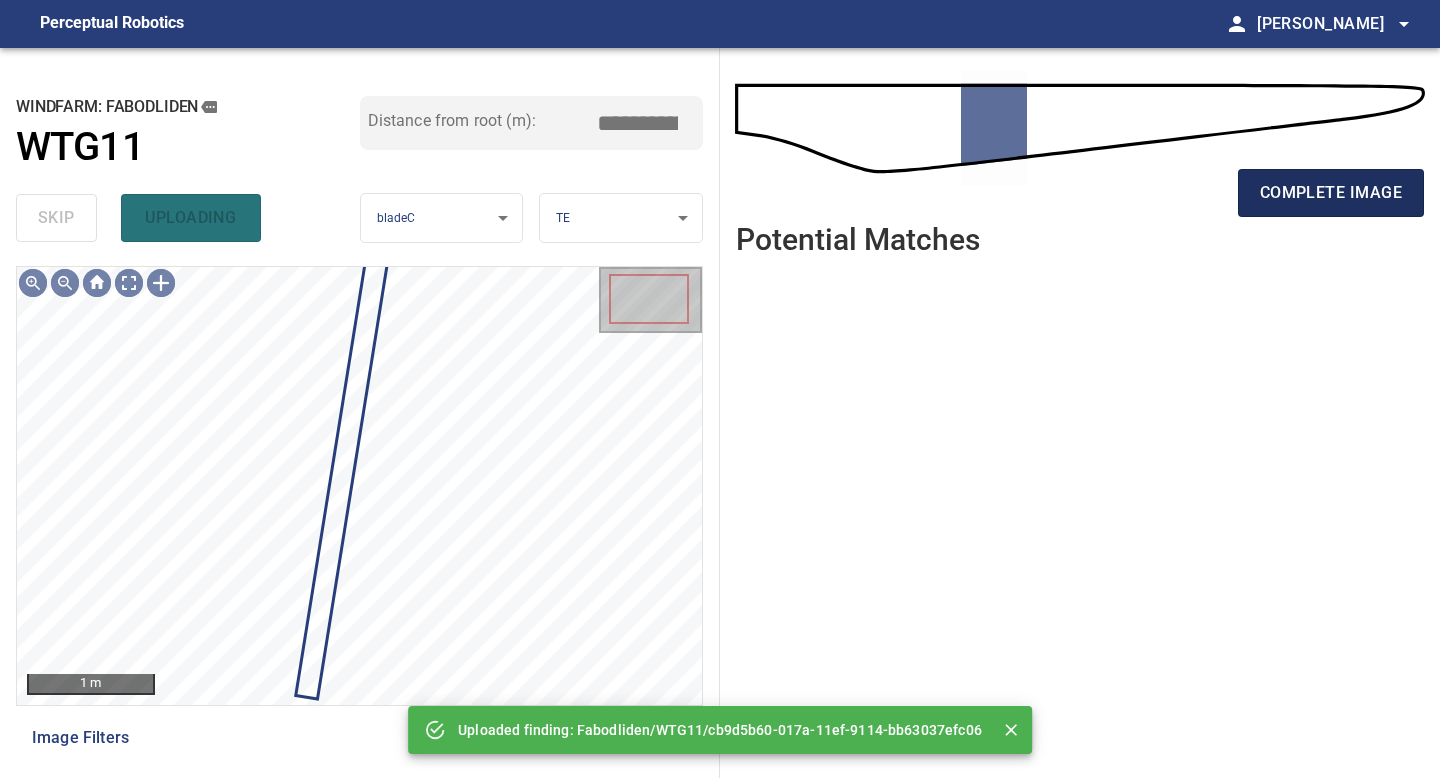 click on "complete image" at bounding box center (1331, 193) 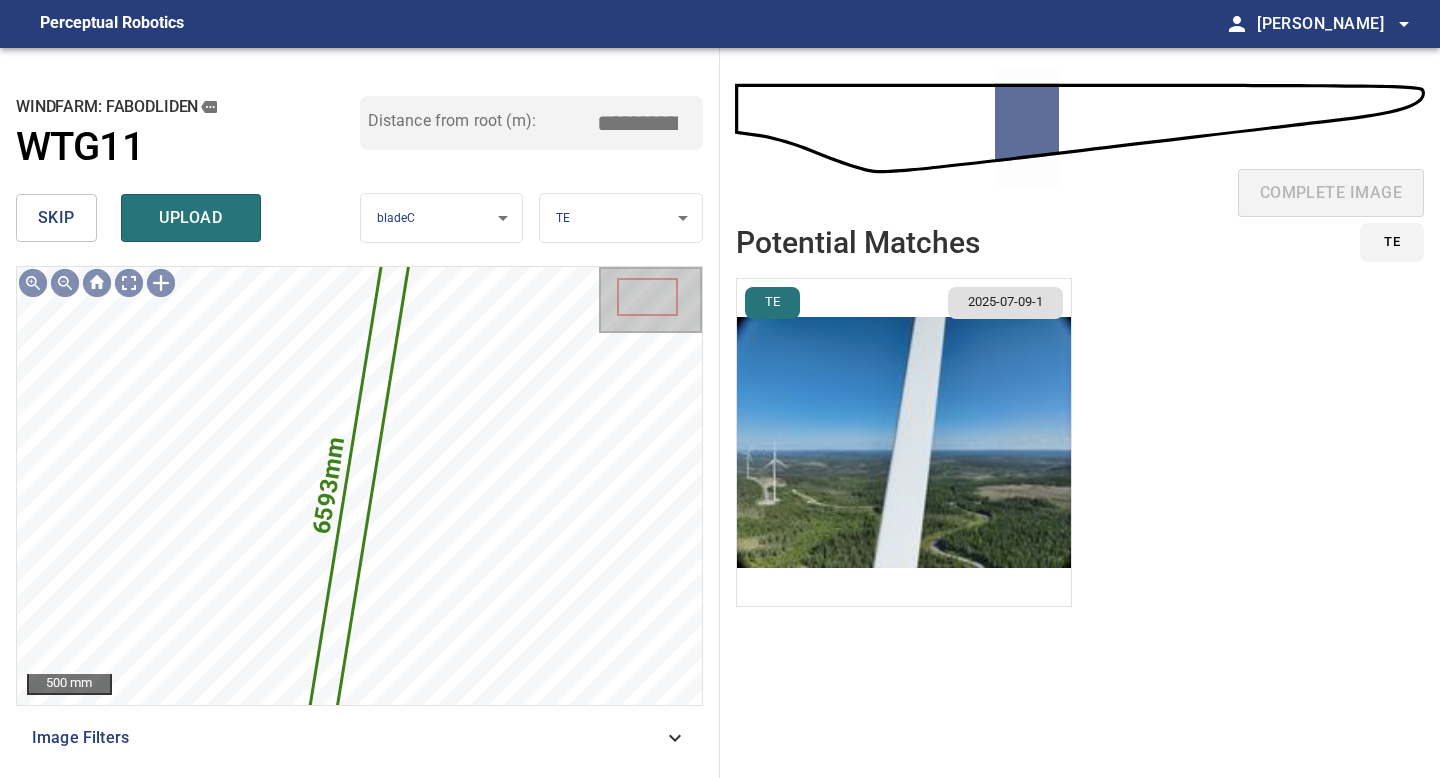 click at bounding box center [904, 442] 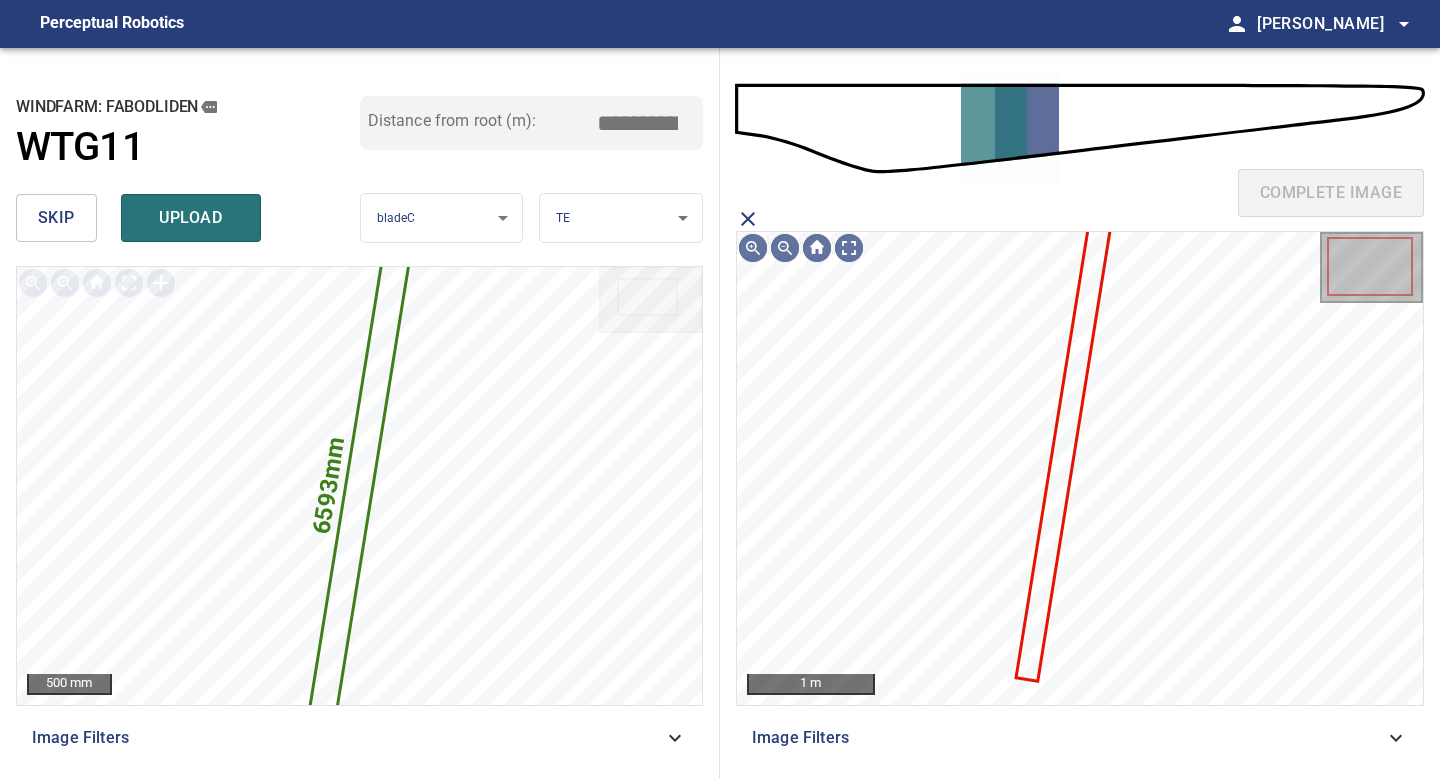 click 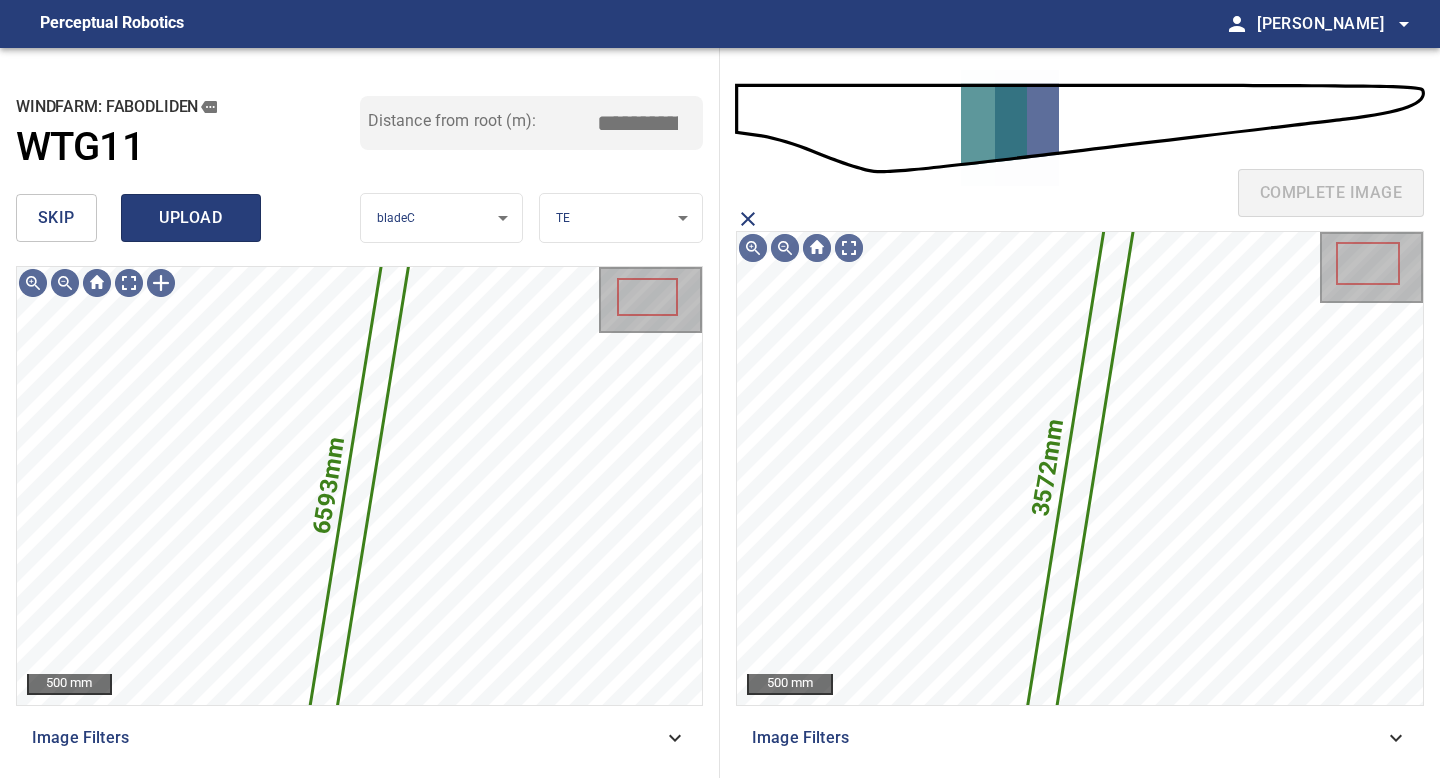 click on "upload" at bounding box center (191, 218) 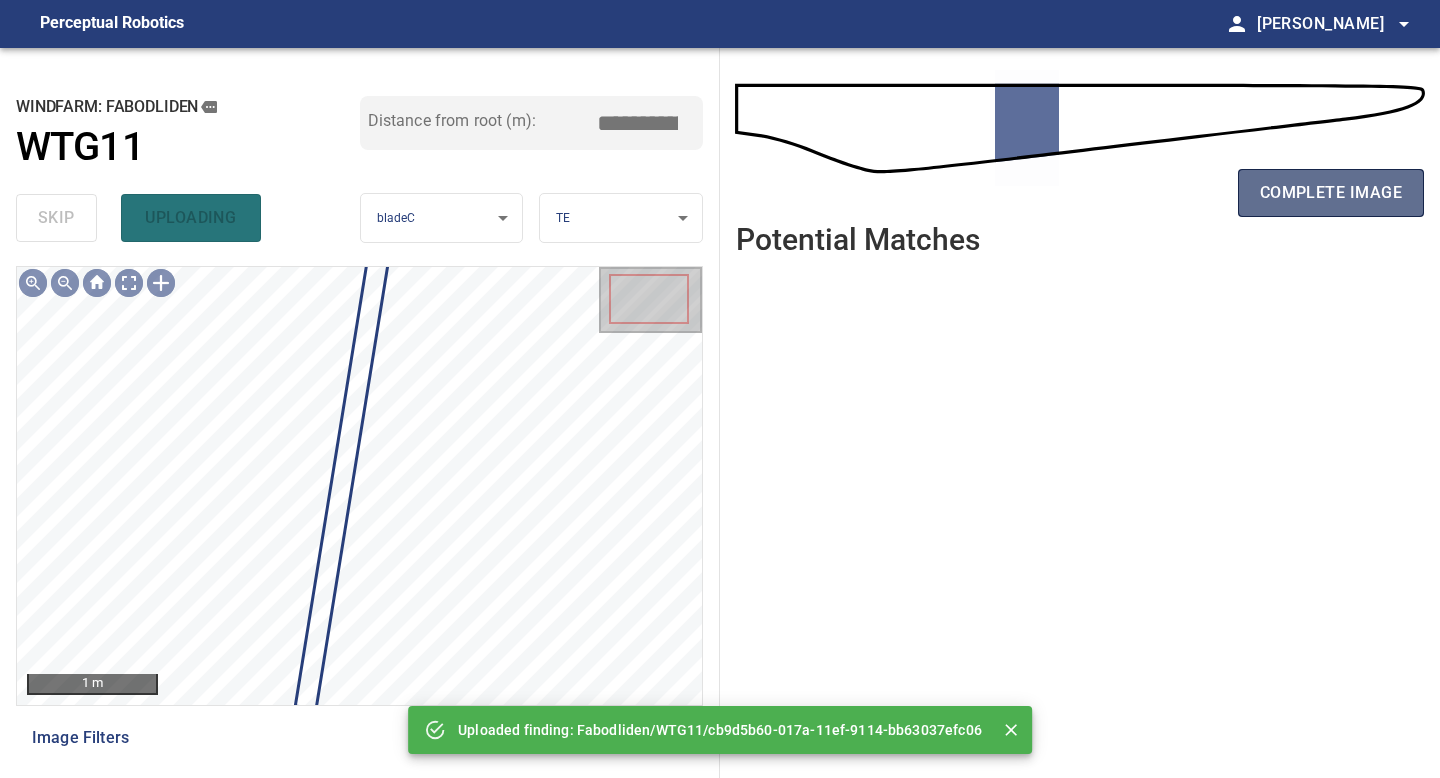 click on "complete image" at bounding box center (1331, 193) 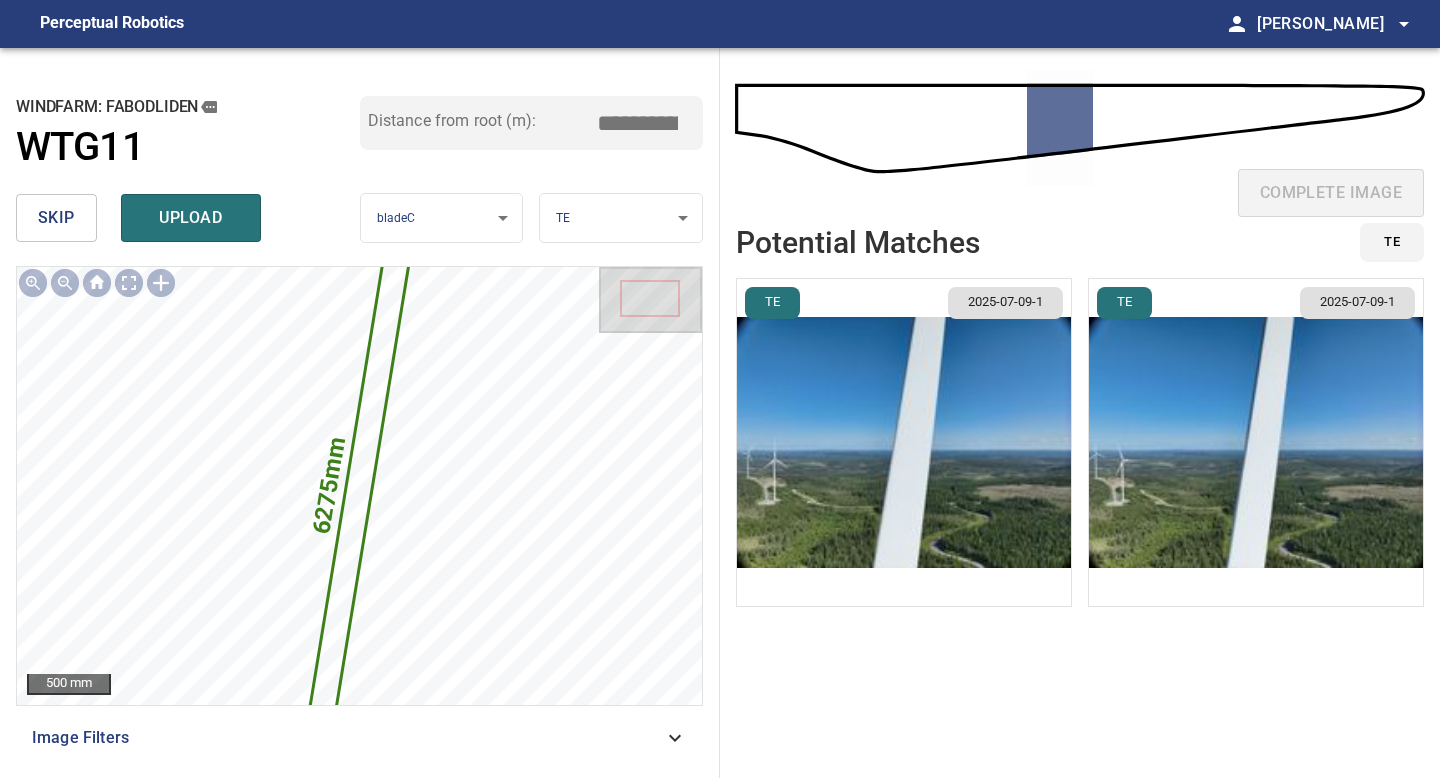click at bounding box center (904, 442) 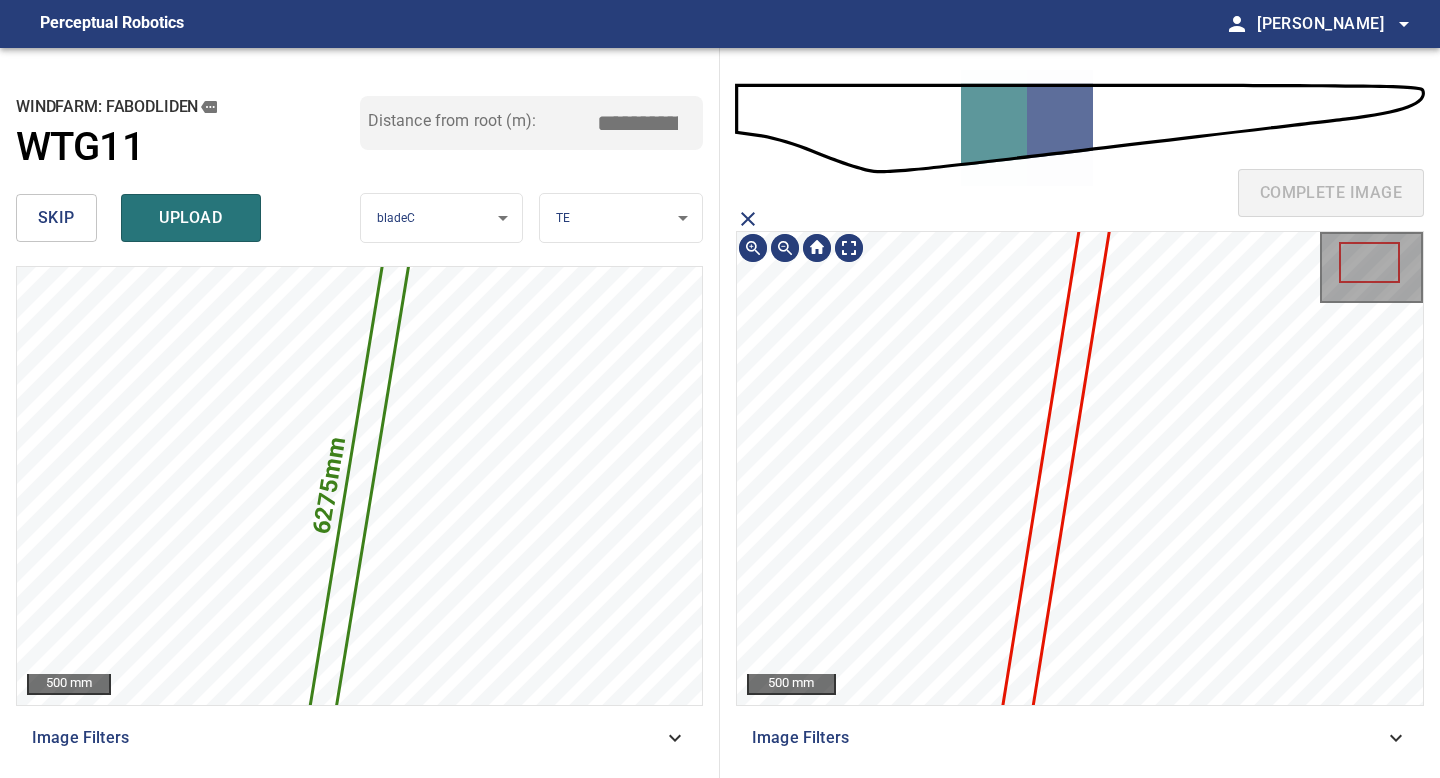 click 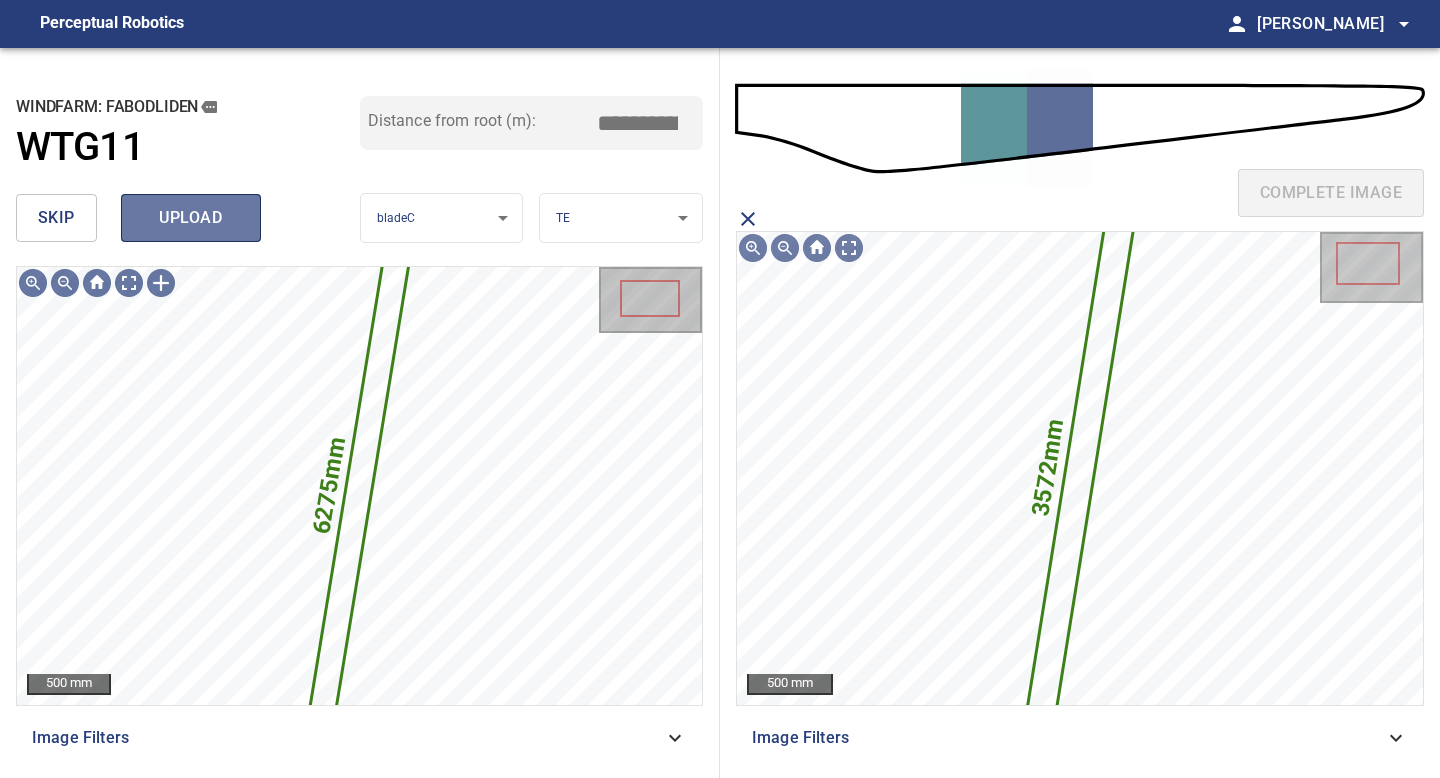 click on "upload" at bounding box center (191, 218) 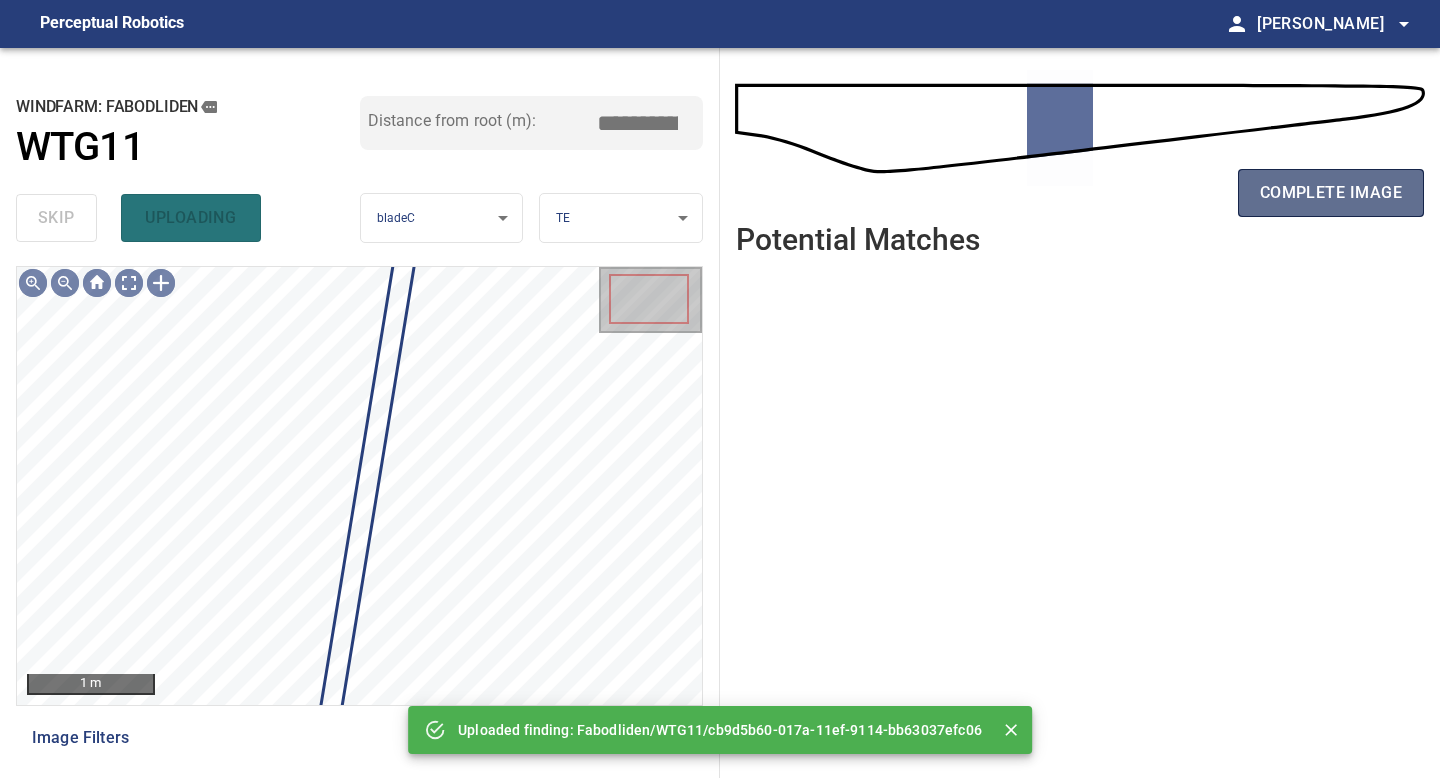click on "complete image" at bounding box center [1331, 193] 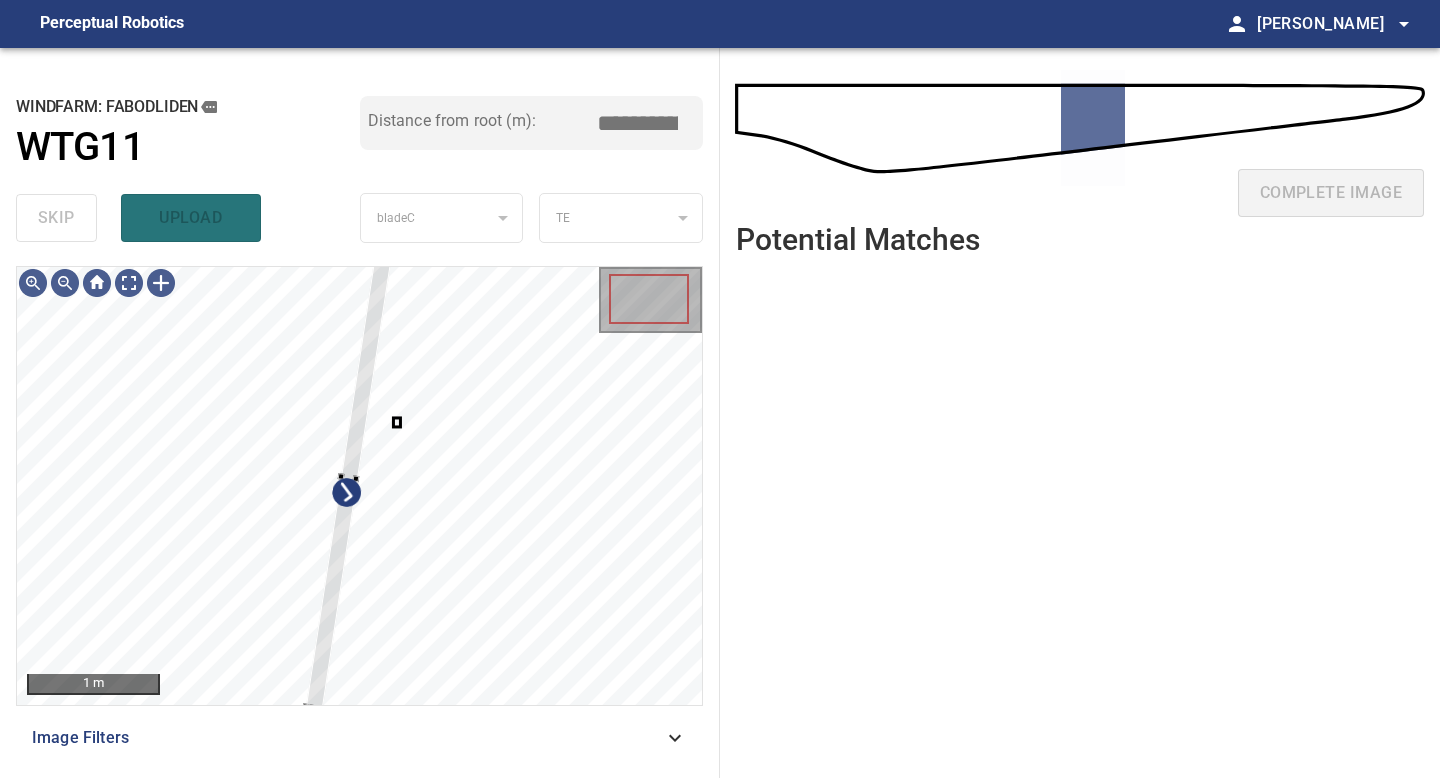 click on "1 m Image Filters" at bounding box center (359, 514) 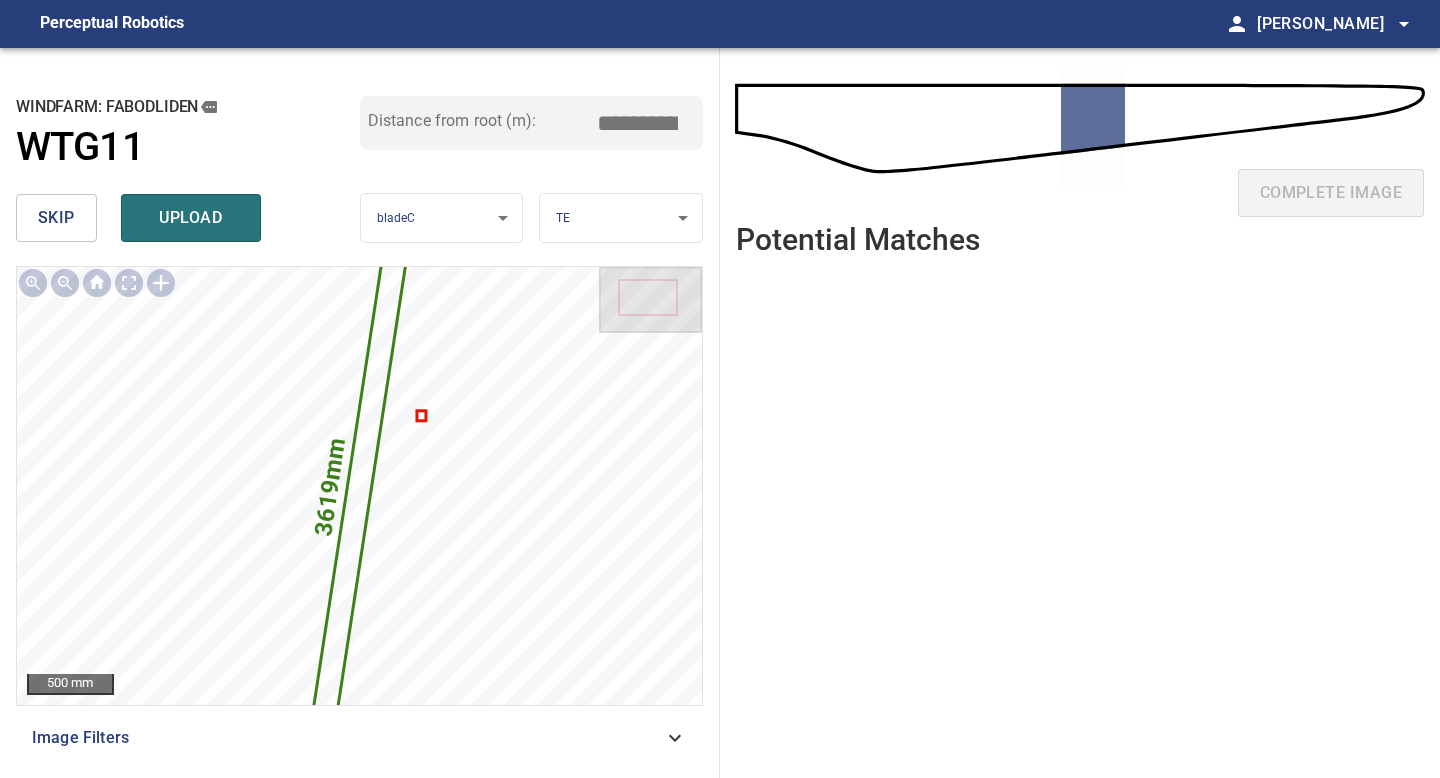 drag, startPoint x: 641, startPoint y: 123, endPoint x: 625, endPoint y: 123, distance: 16 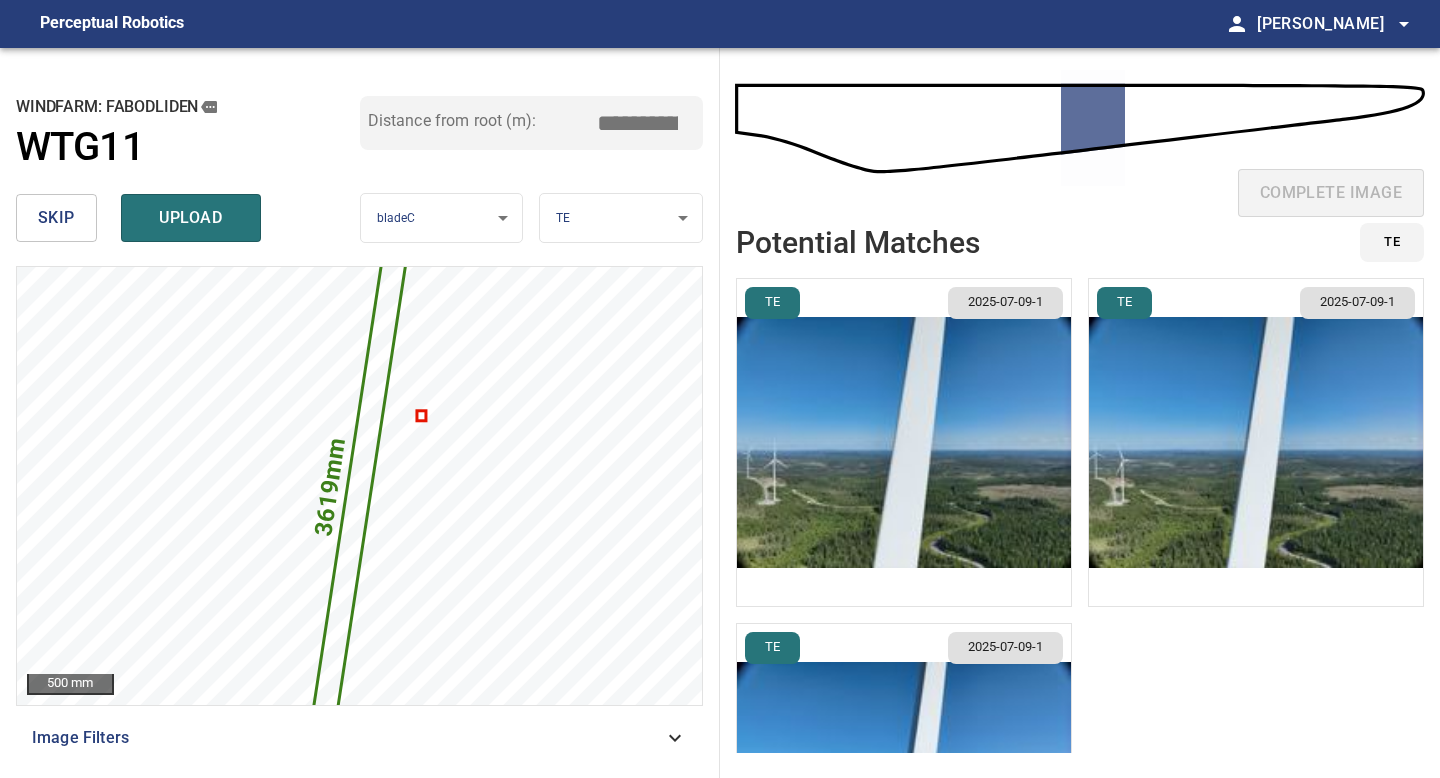 type on "*****" 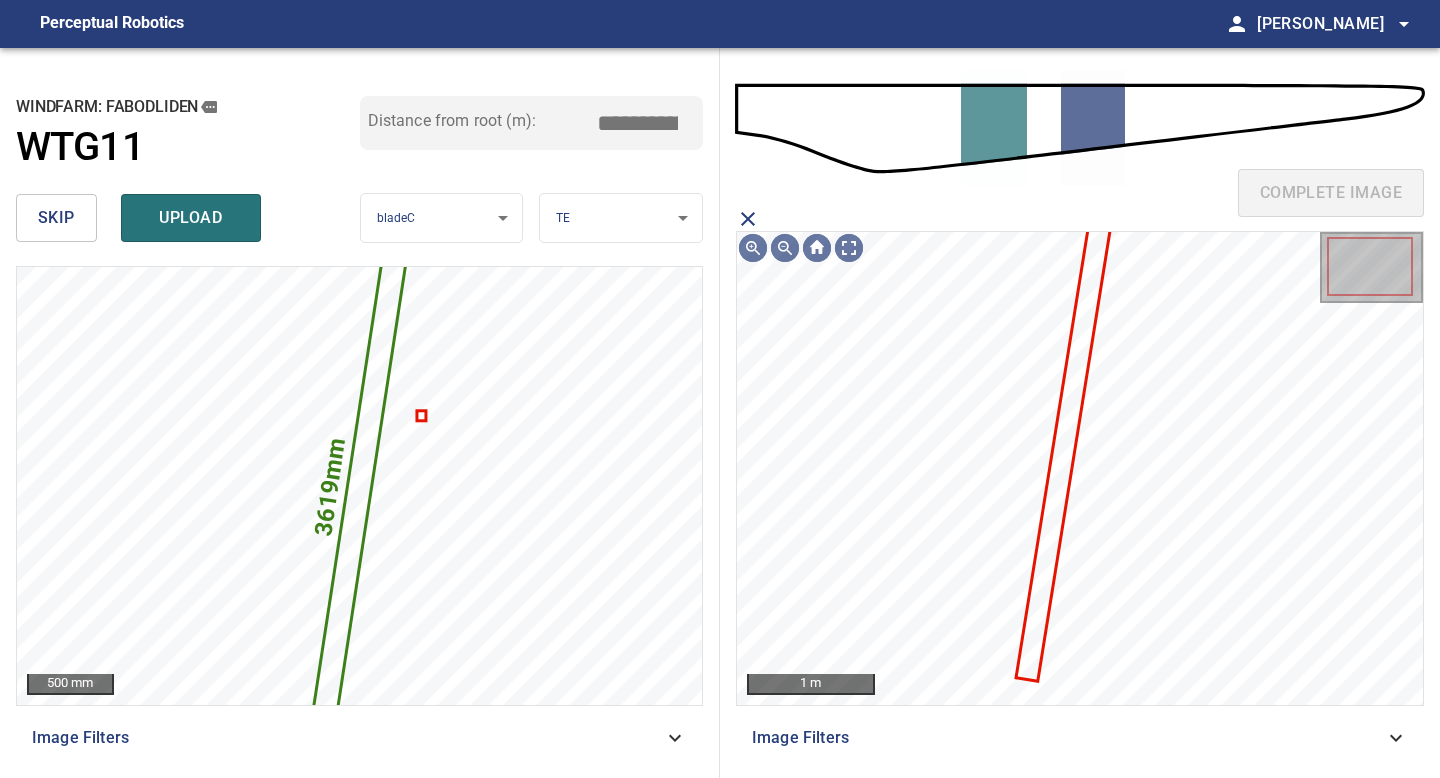 click 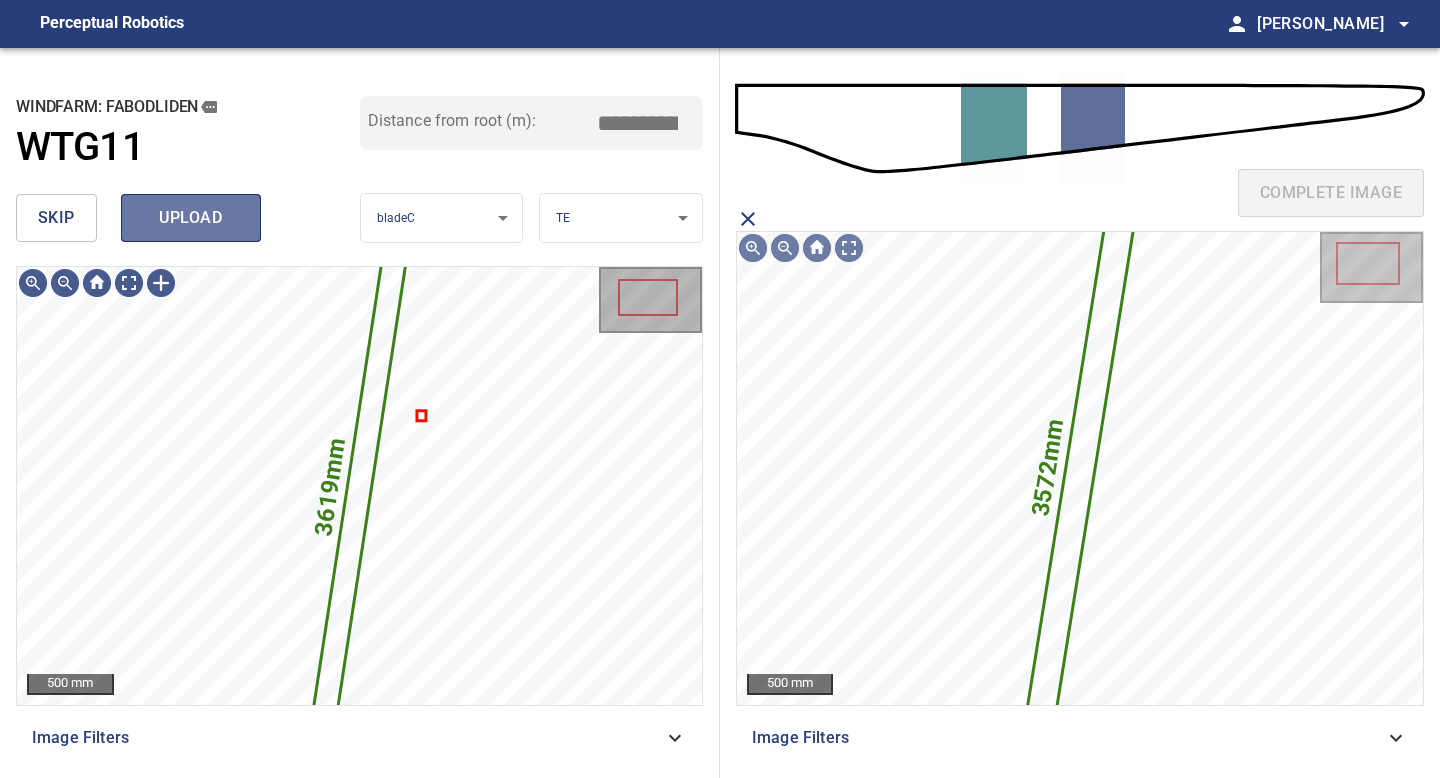 click on "upload" at bounding box center [191, 218] 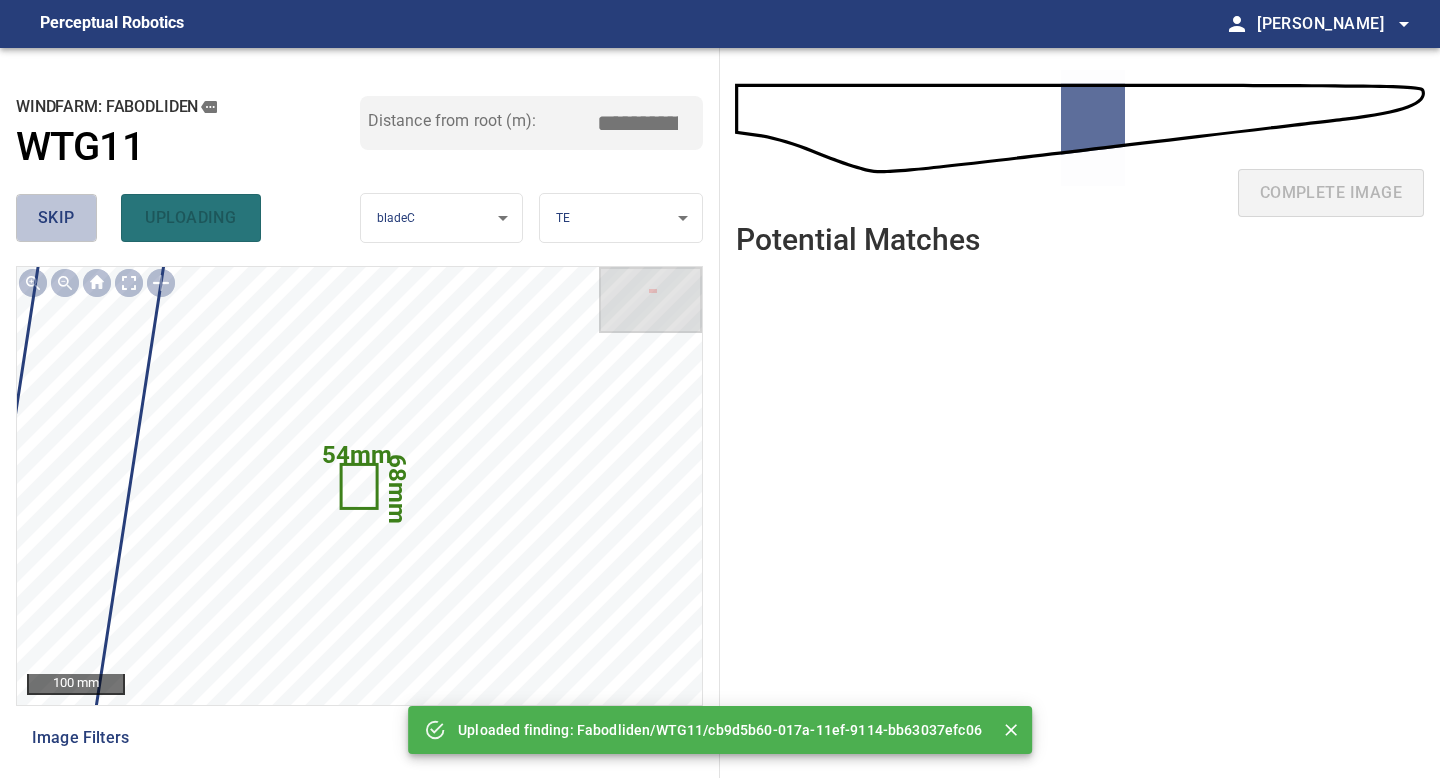 click on "skip" at bounding box center (56, 218) 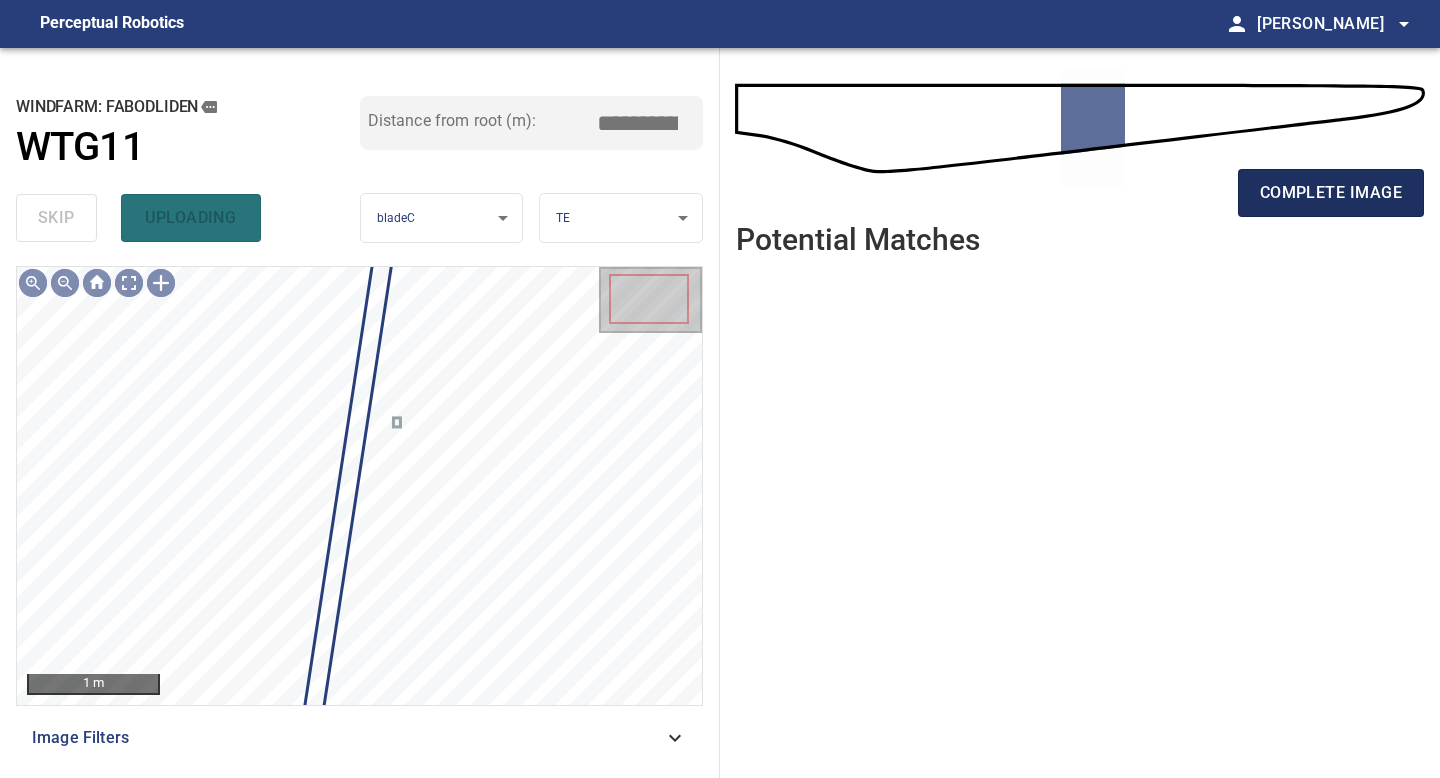 click on "complete image" at bounding box center (1331, 193) 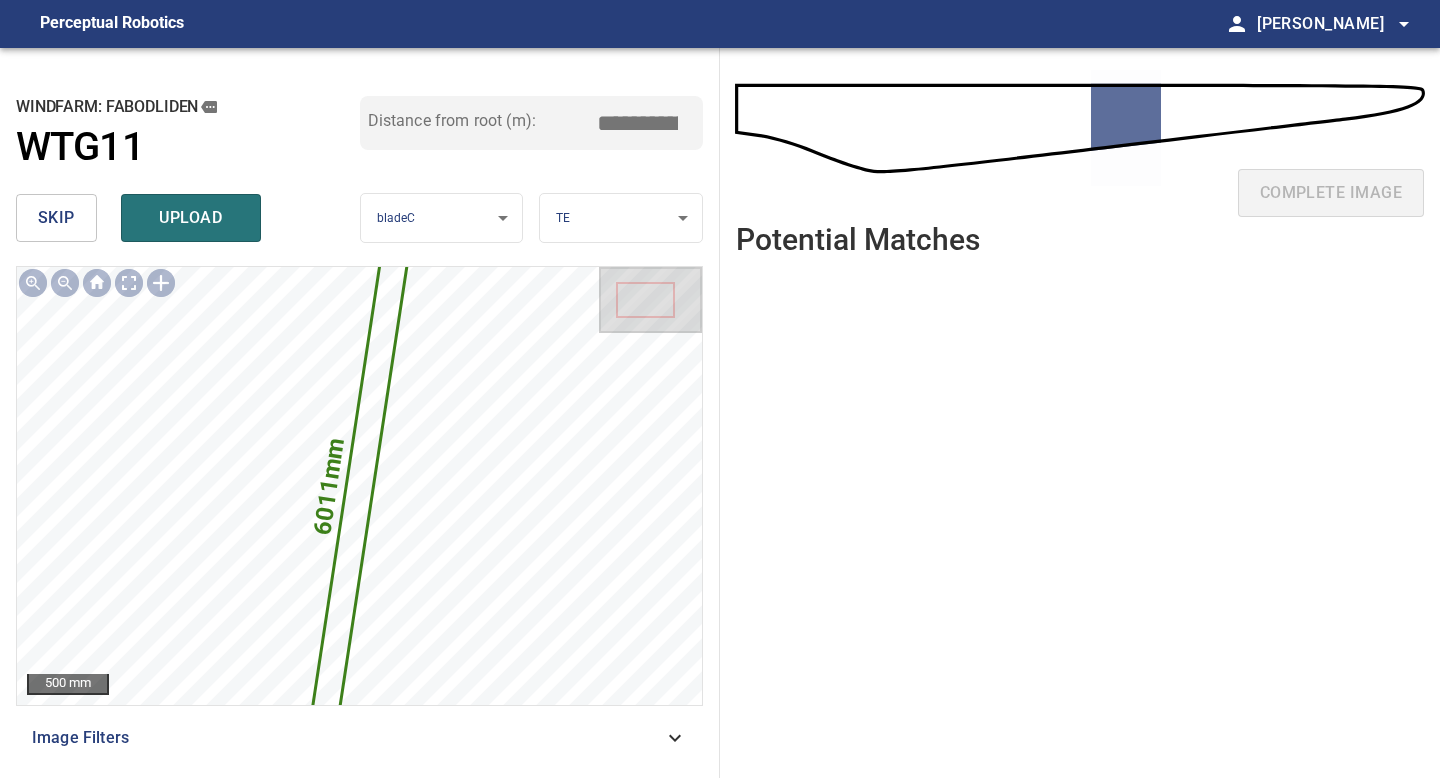 drag, startPoint x: 644, startPoint y: 120, endPoint x: 514, endPoint y: 120, distance: 130 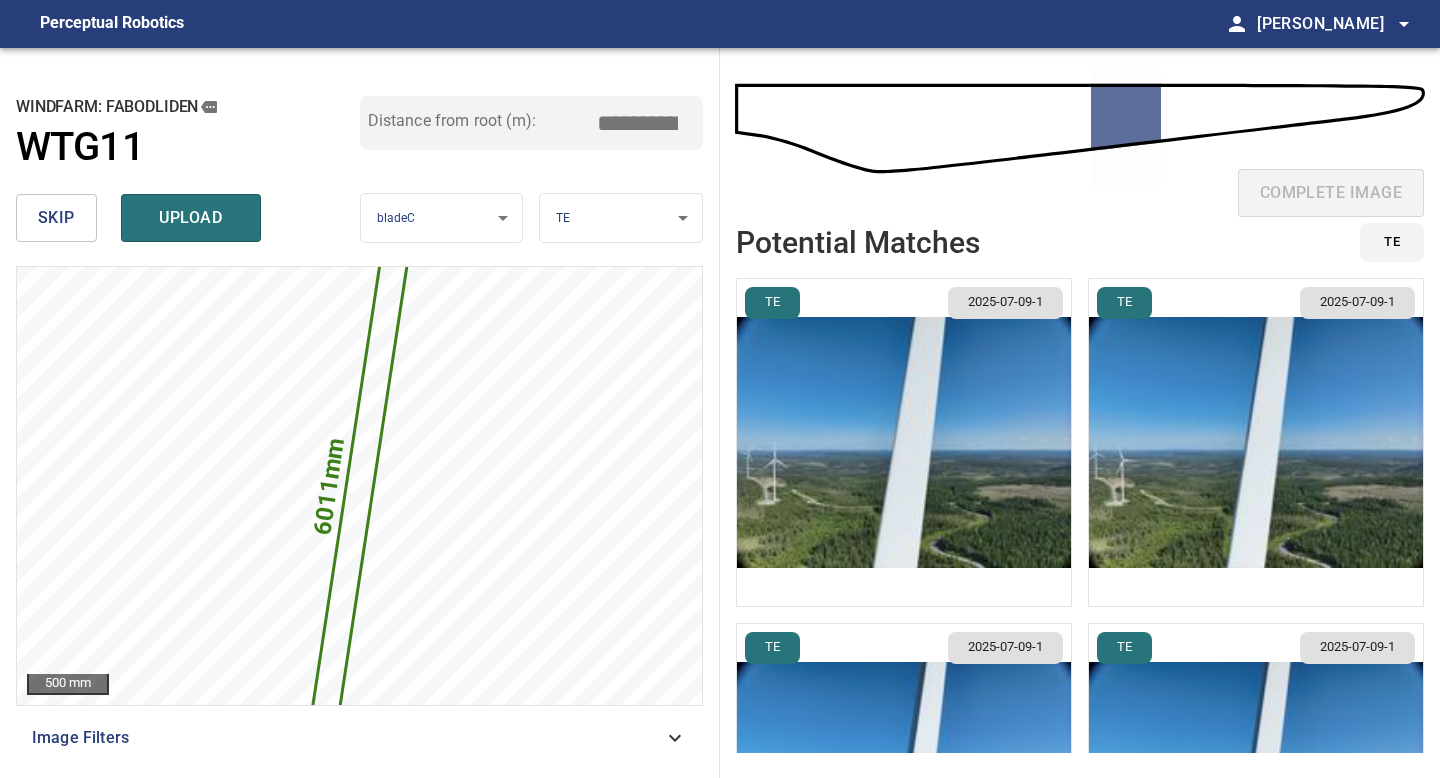 type on "*****" 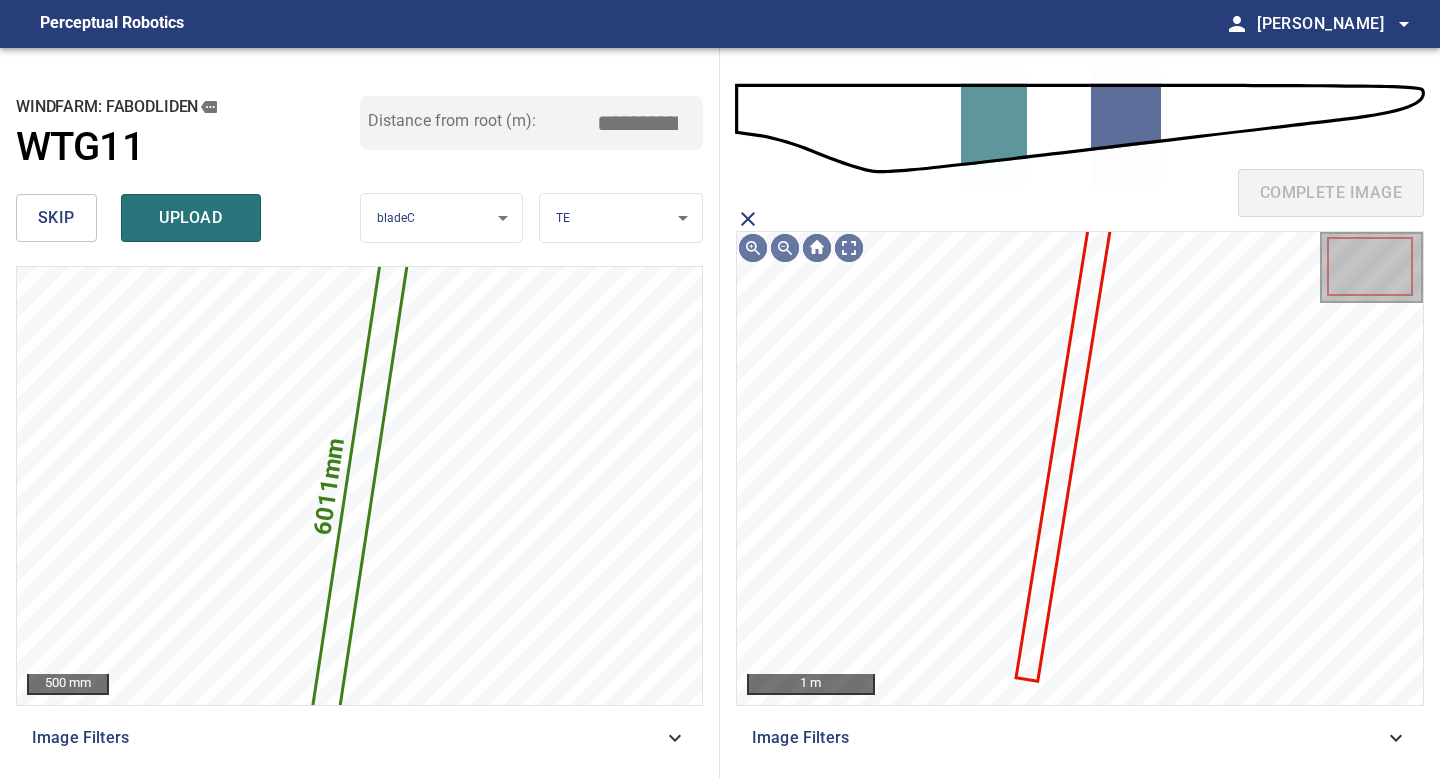 click 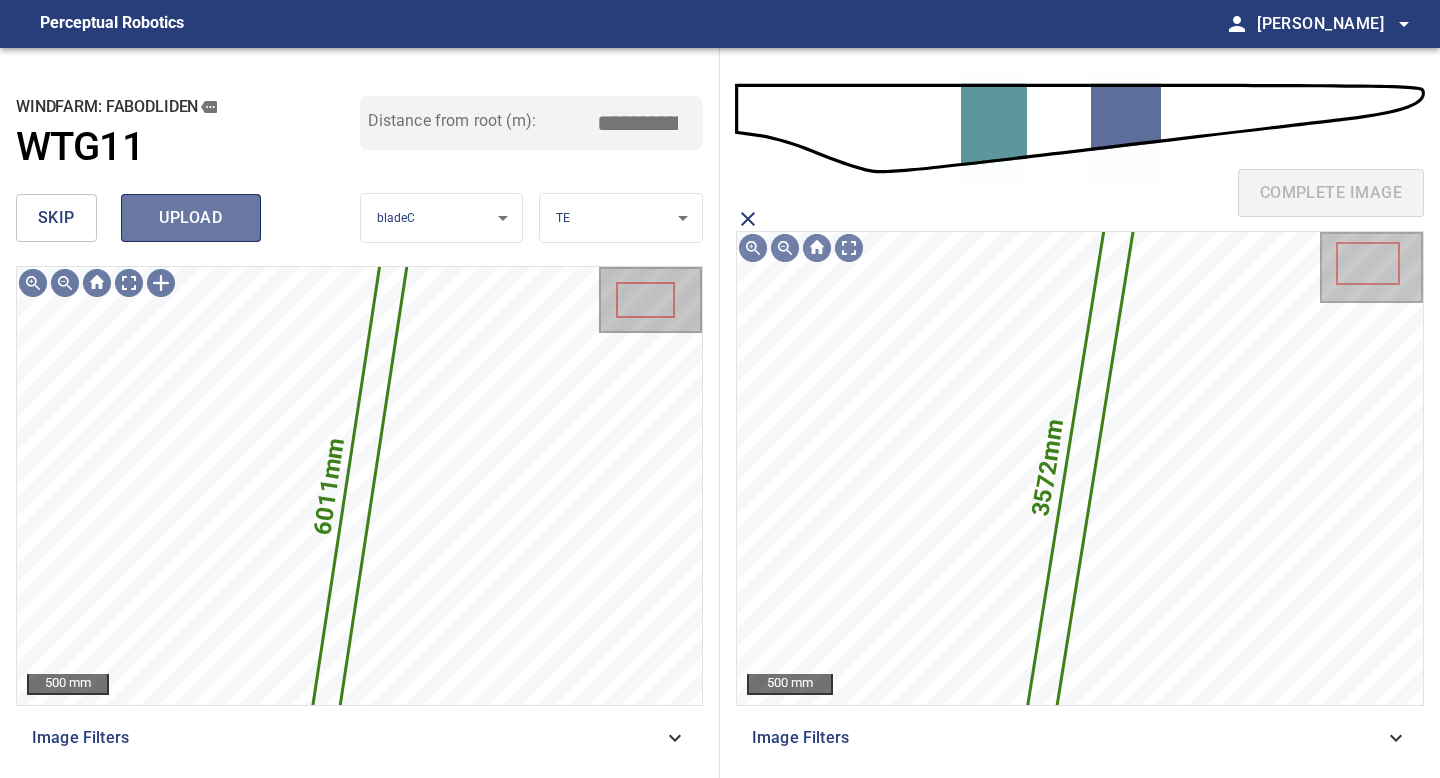 click on "upload" at bounding box center [191, 218] 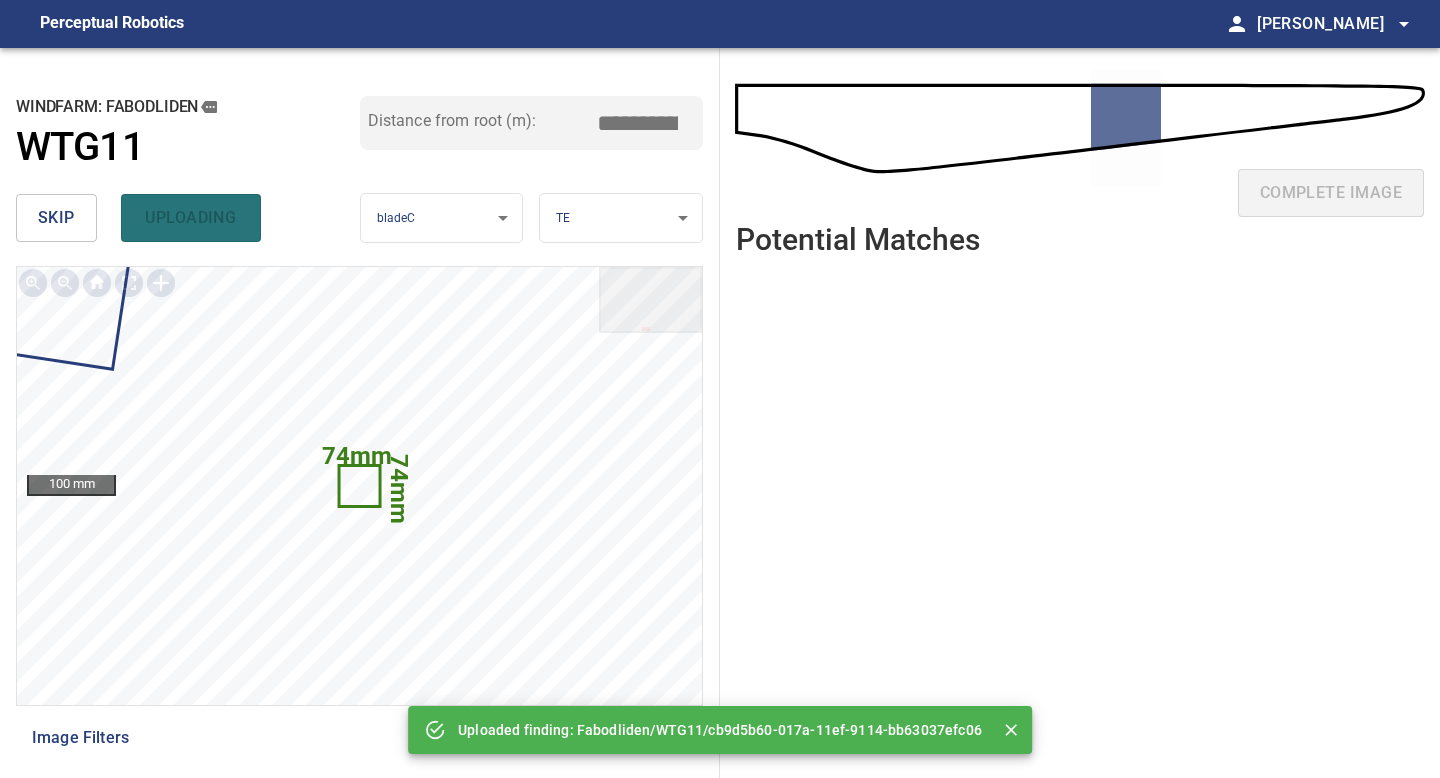 click on "skip" at bounding box center [56, 218] 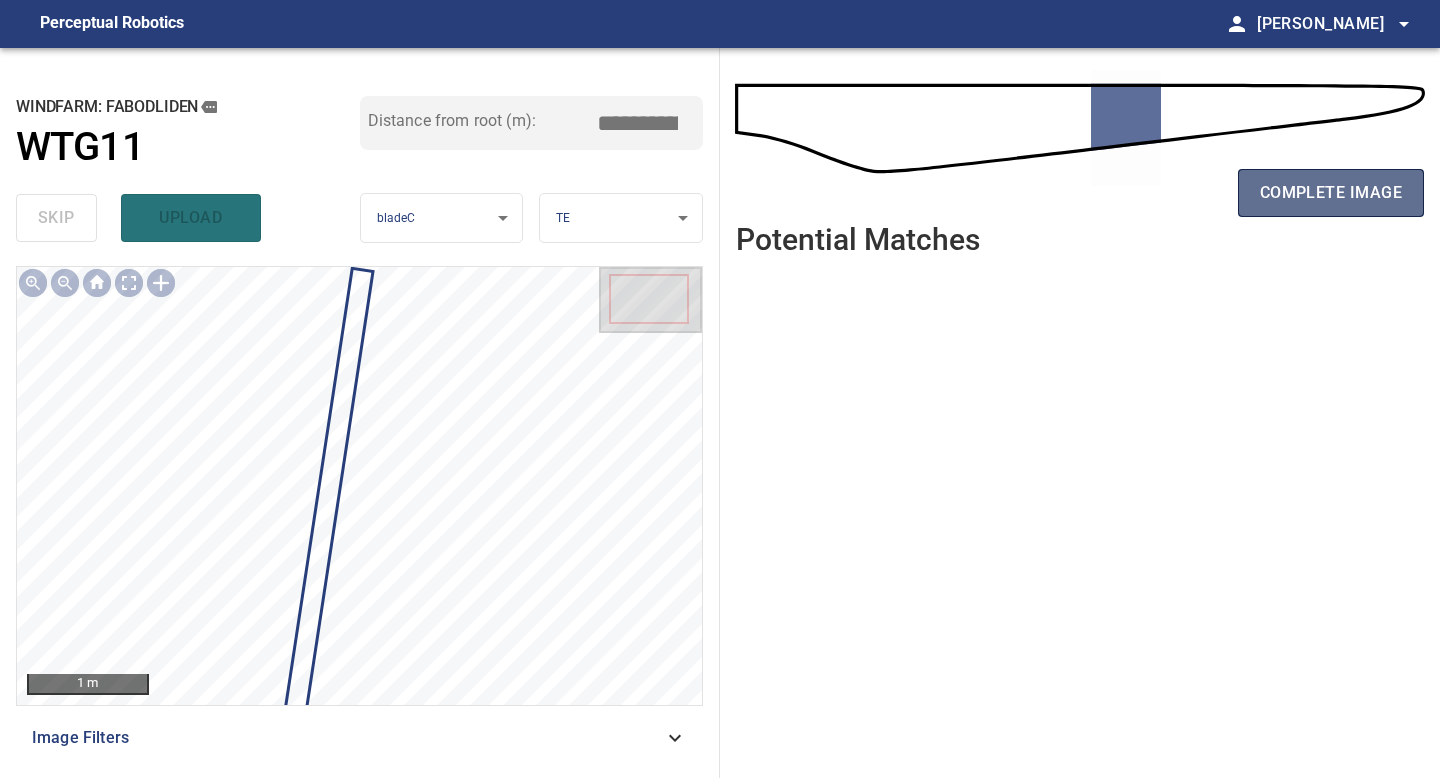 click on "complete image" at bounding box center [1331, 193] 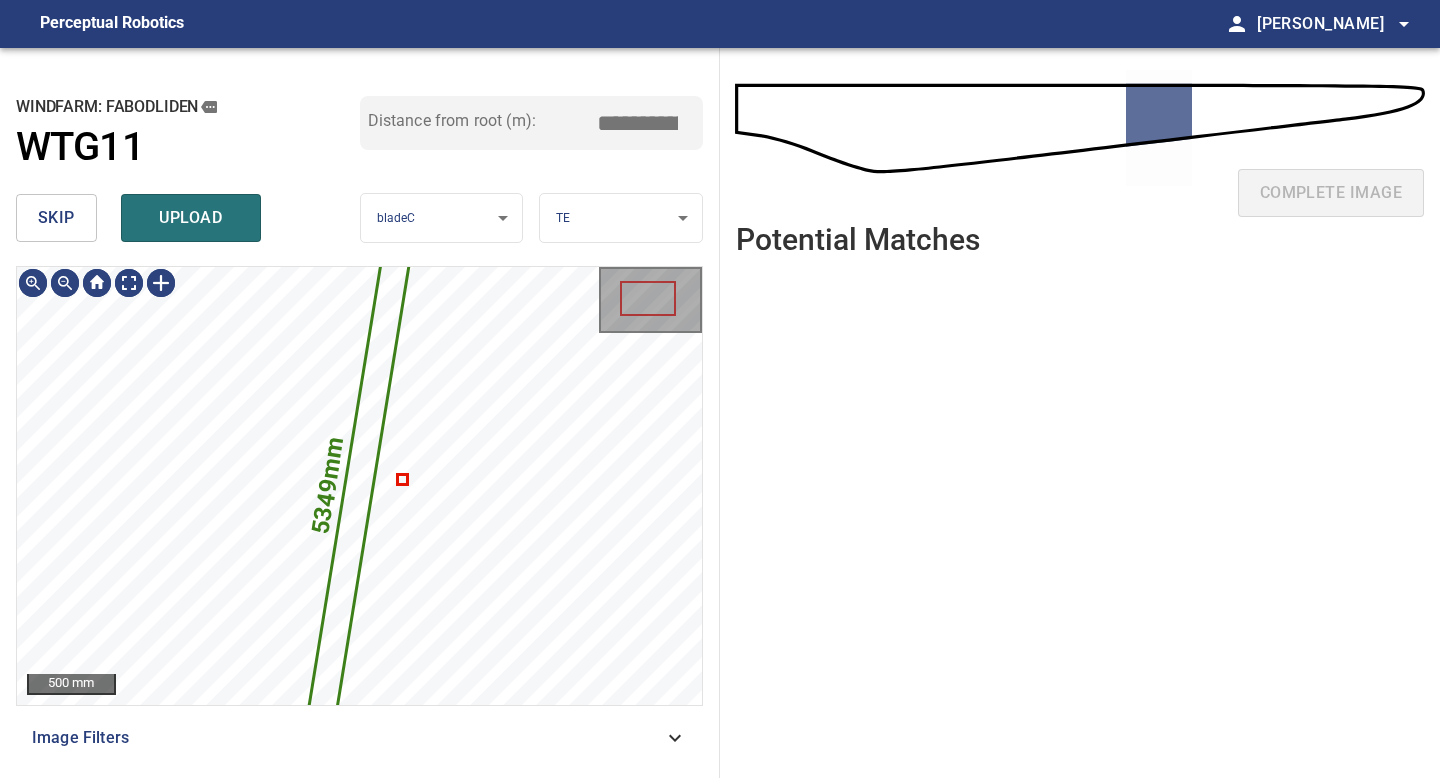 click on "skip" at bounding box center (56, 218) 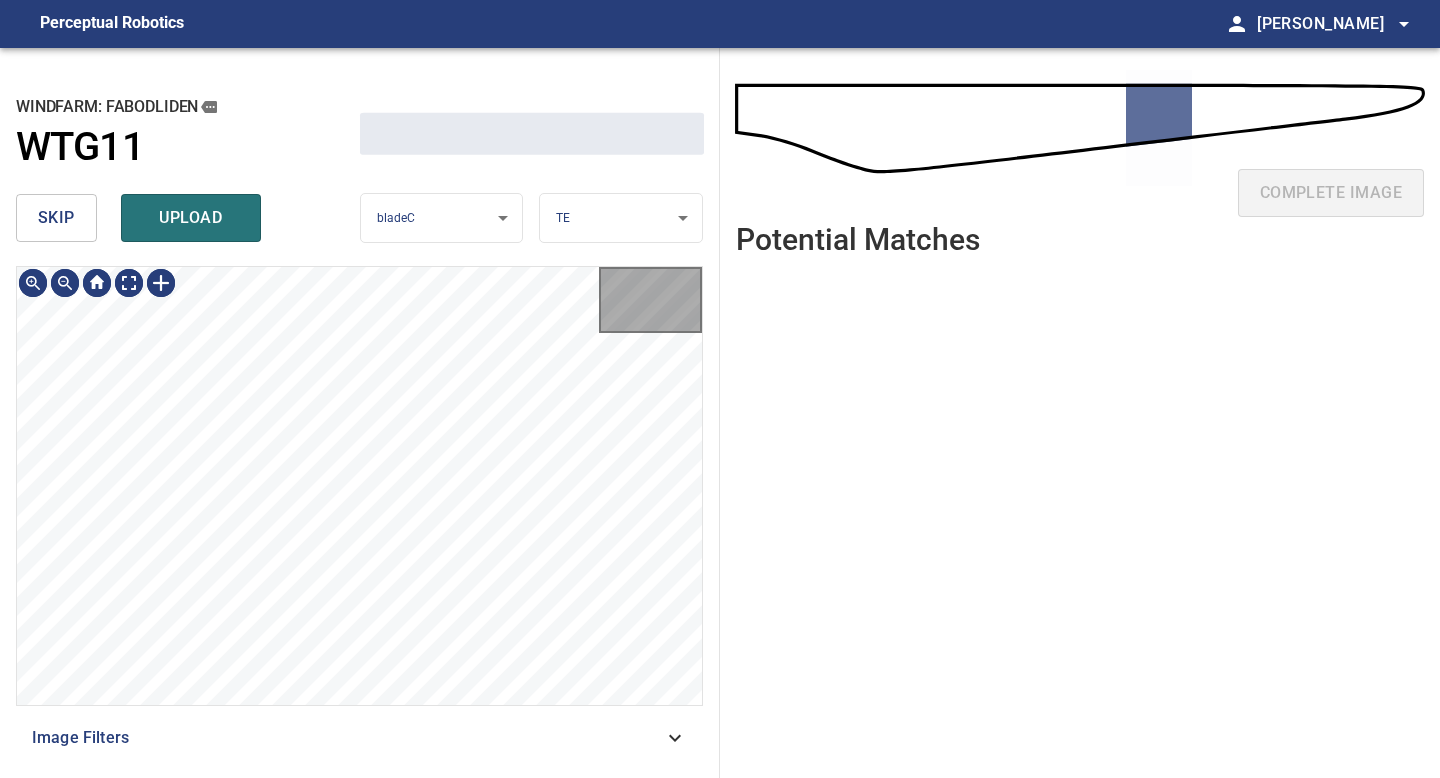 click on "skip" at bounding box center [56, 218] 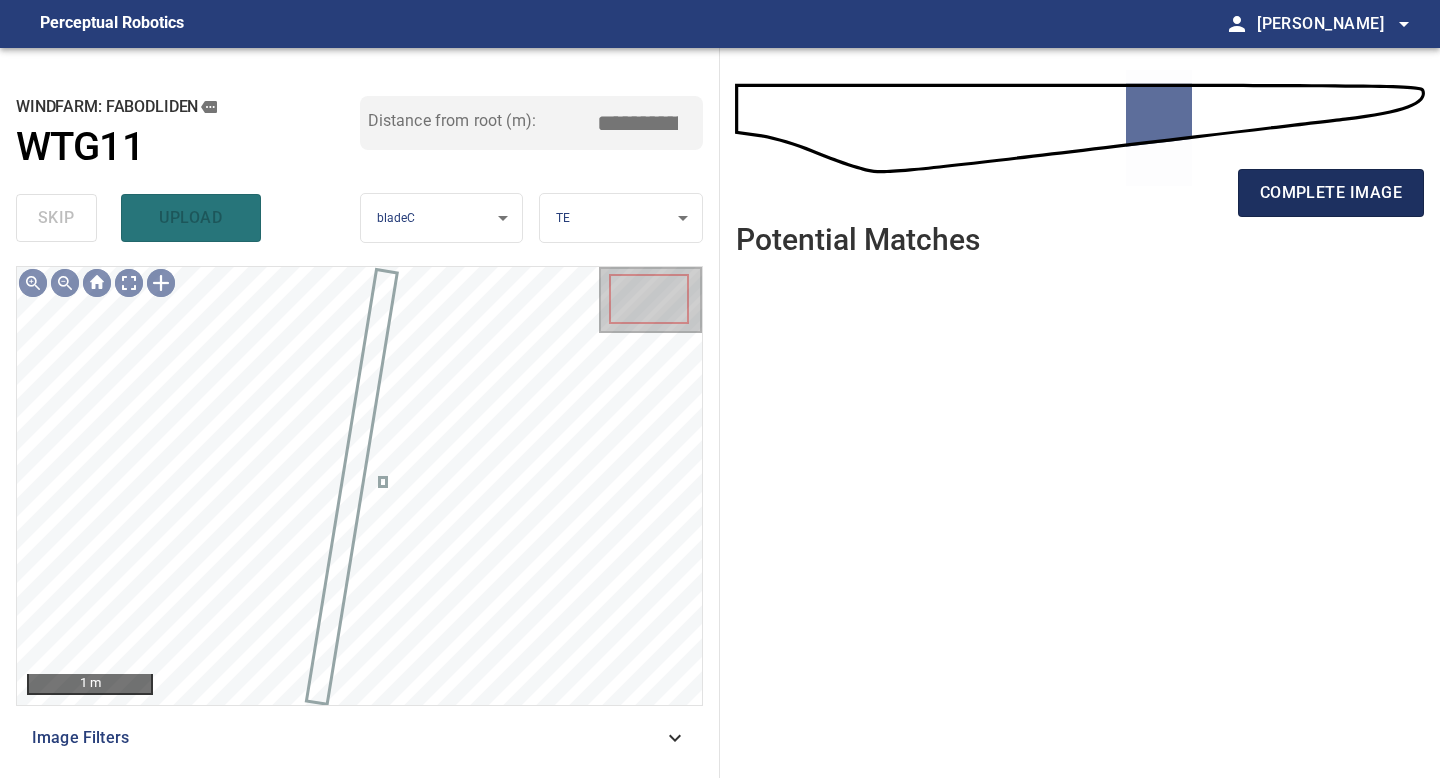 click on "complete image" at bounding box center [1331, 193] 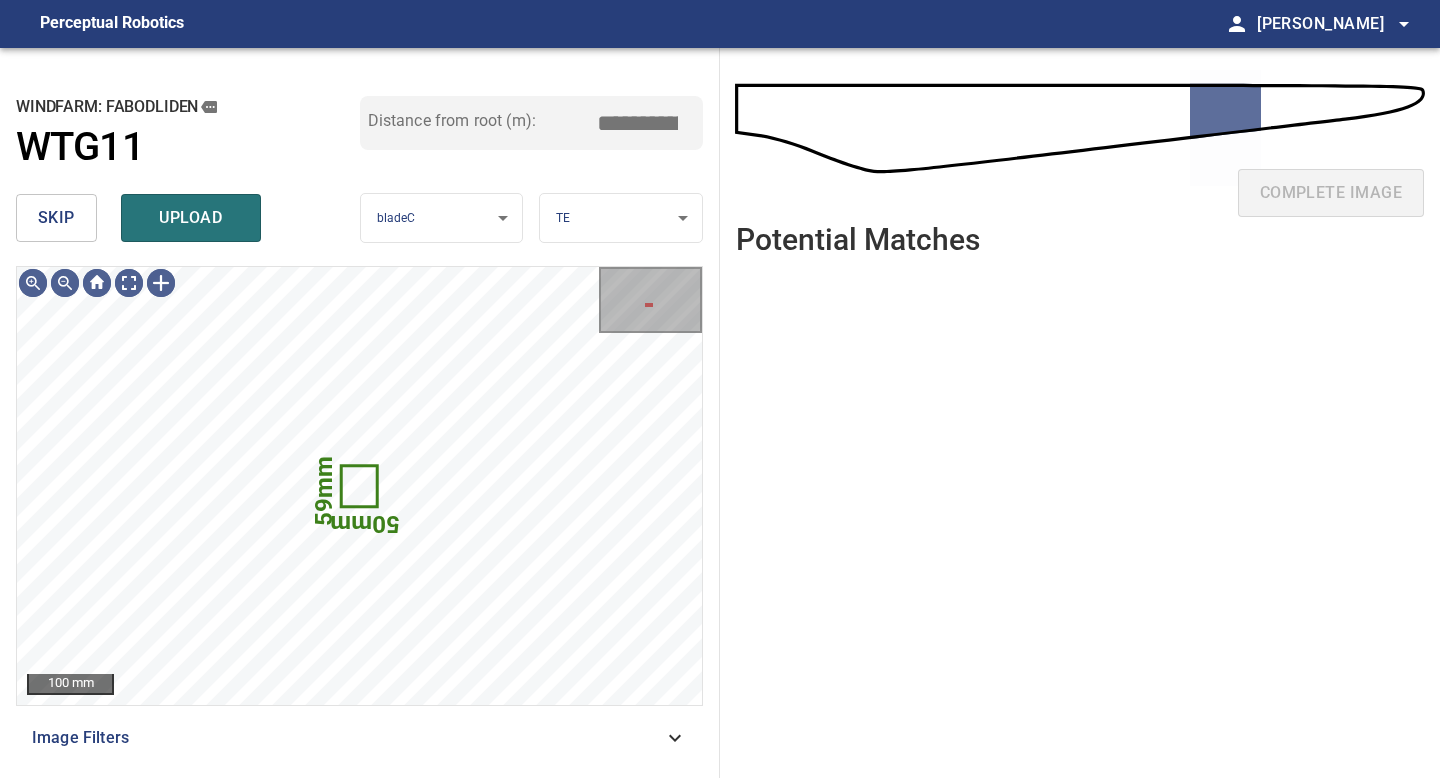 click on "skip" at bounding box center [56, 218] 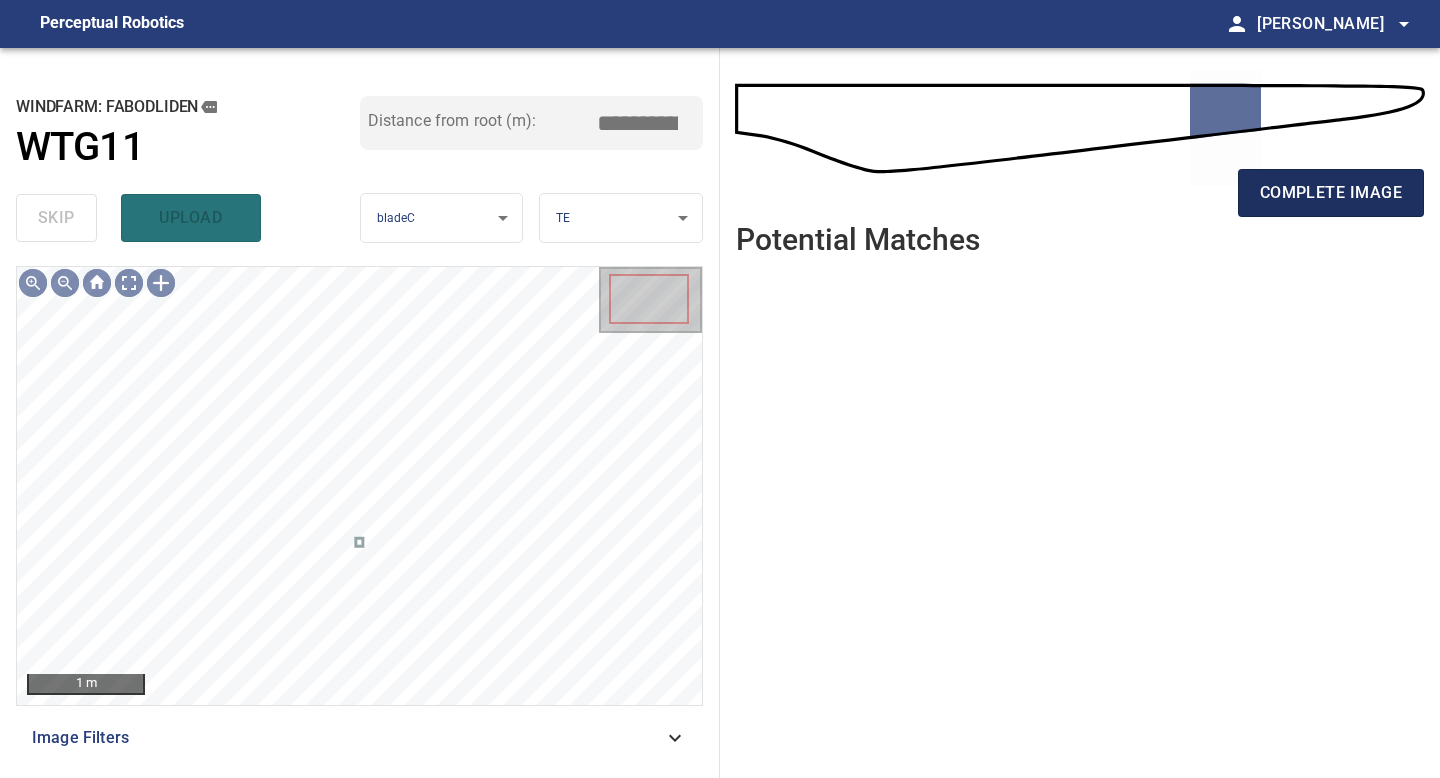click on "complete image" at bounding box center (1331, 193) 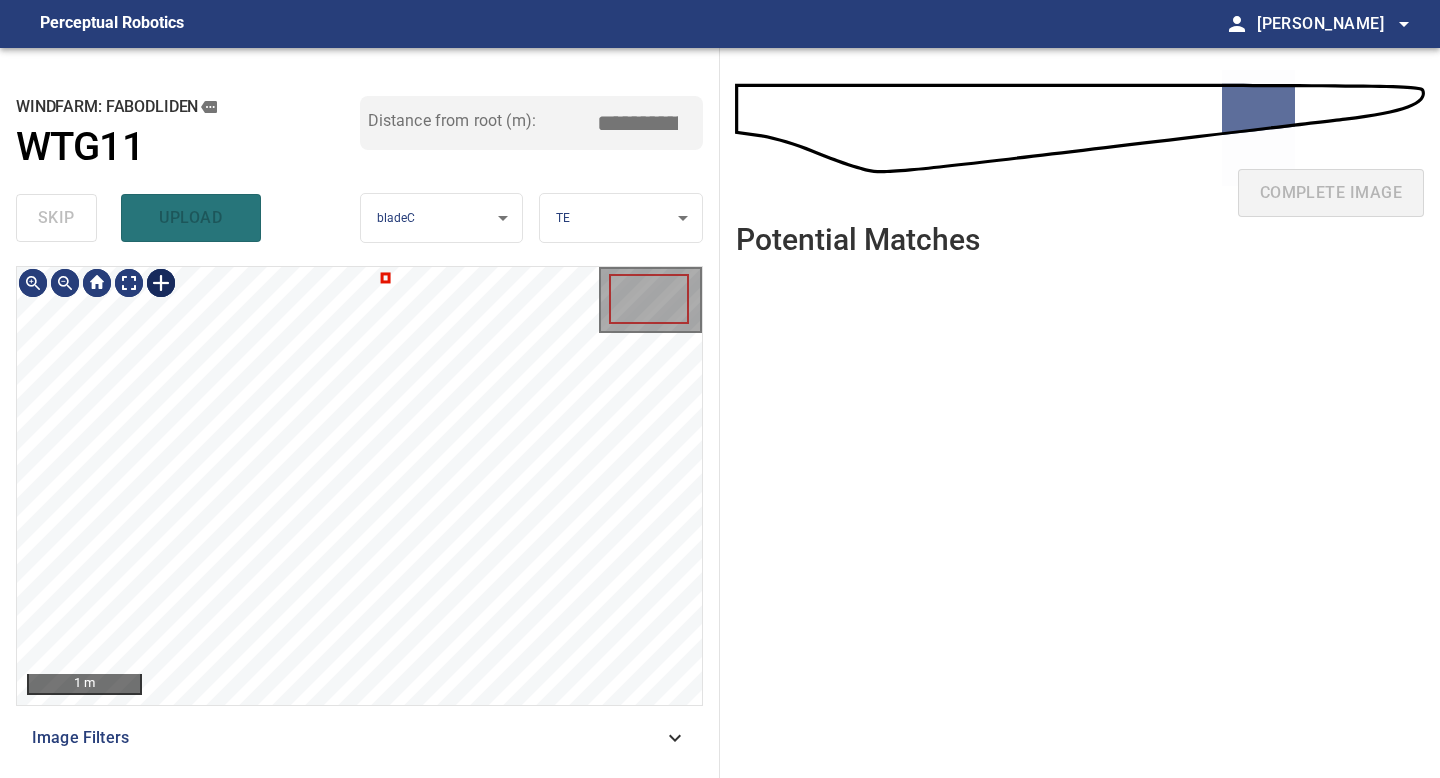 click at bounding box center [161, 283] 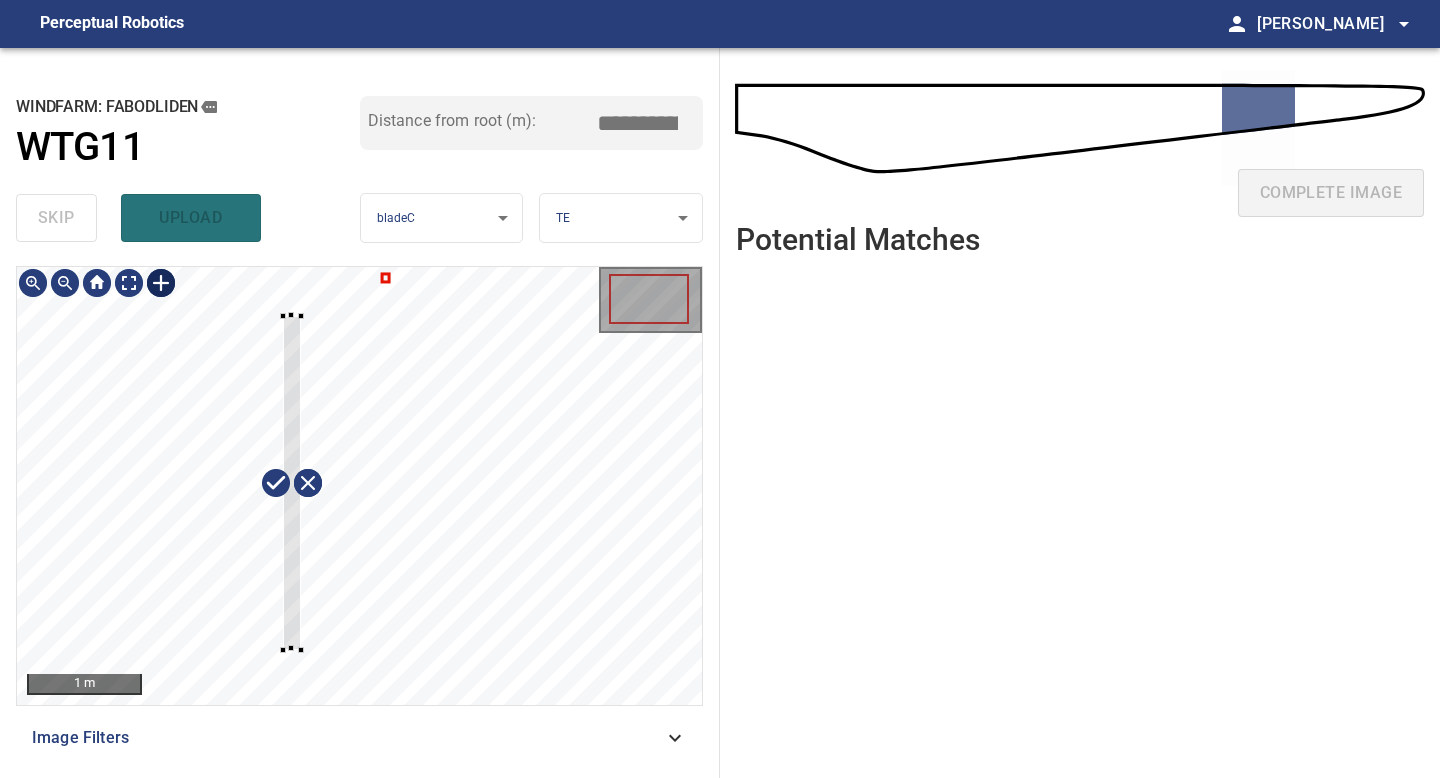 click at bounding box center (359, 486) 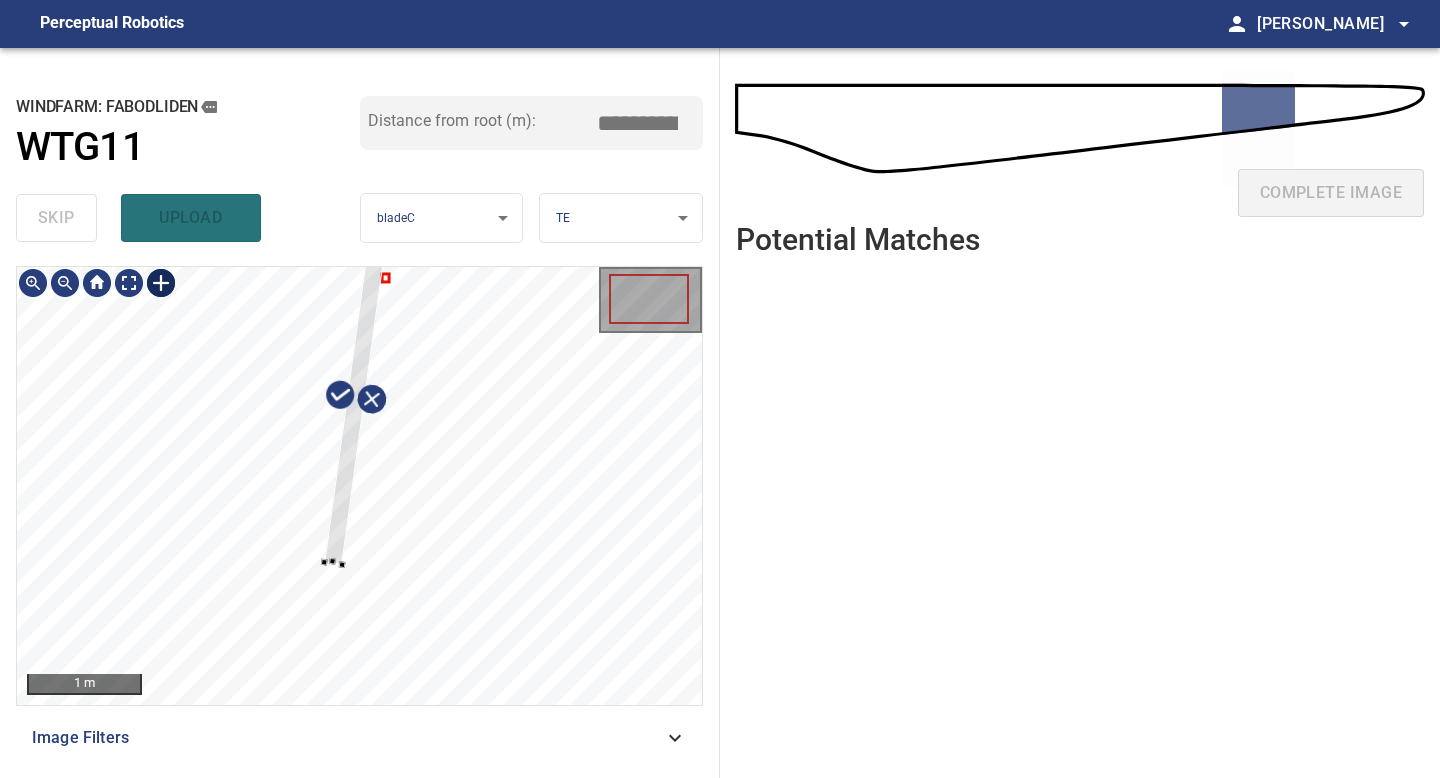 click at bounding box center (357, 397) 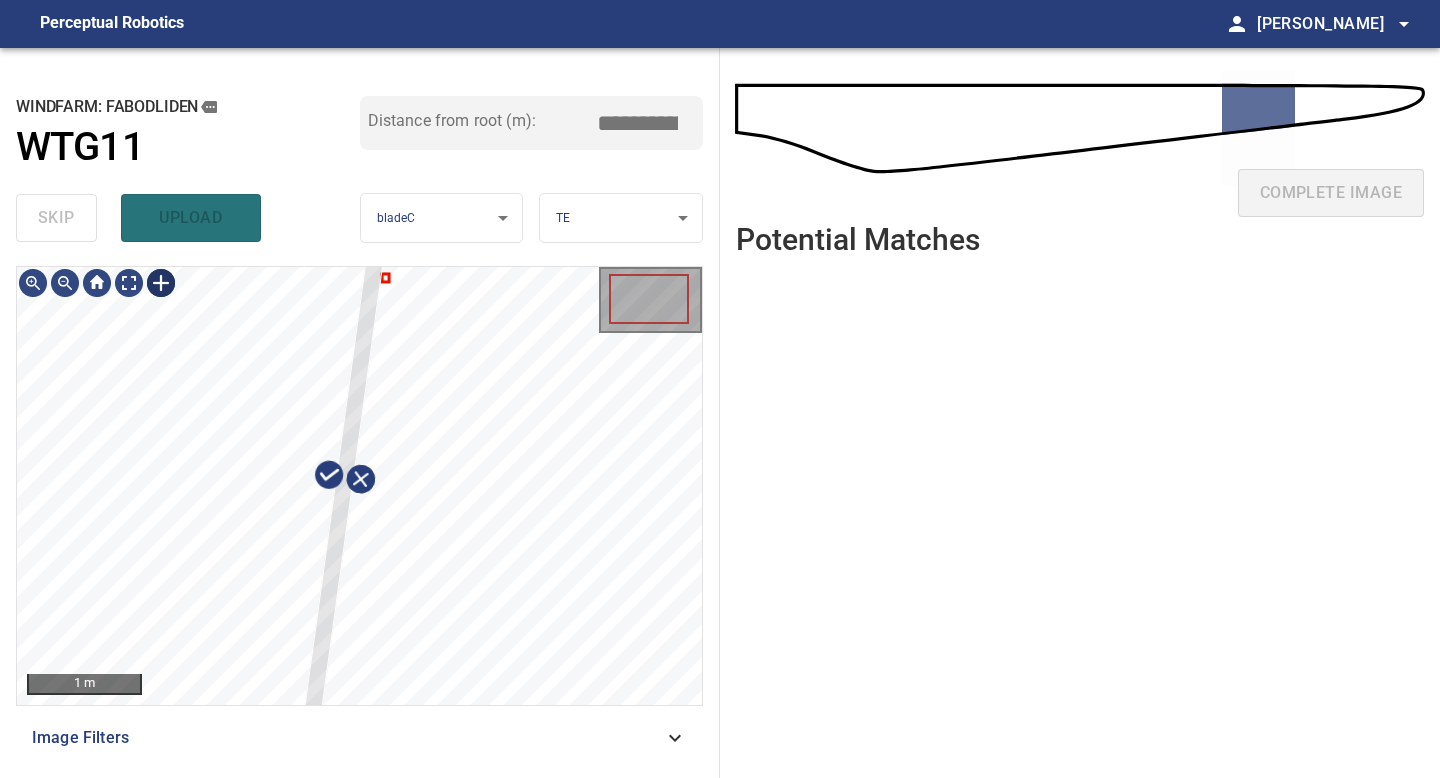 click on "**********" at bounding box center (360, 413) 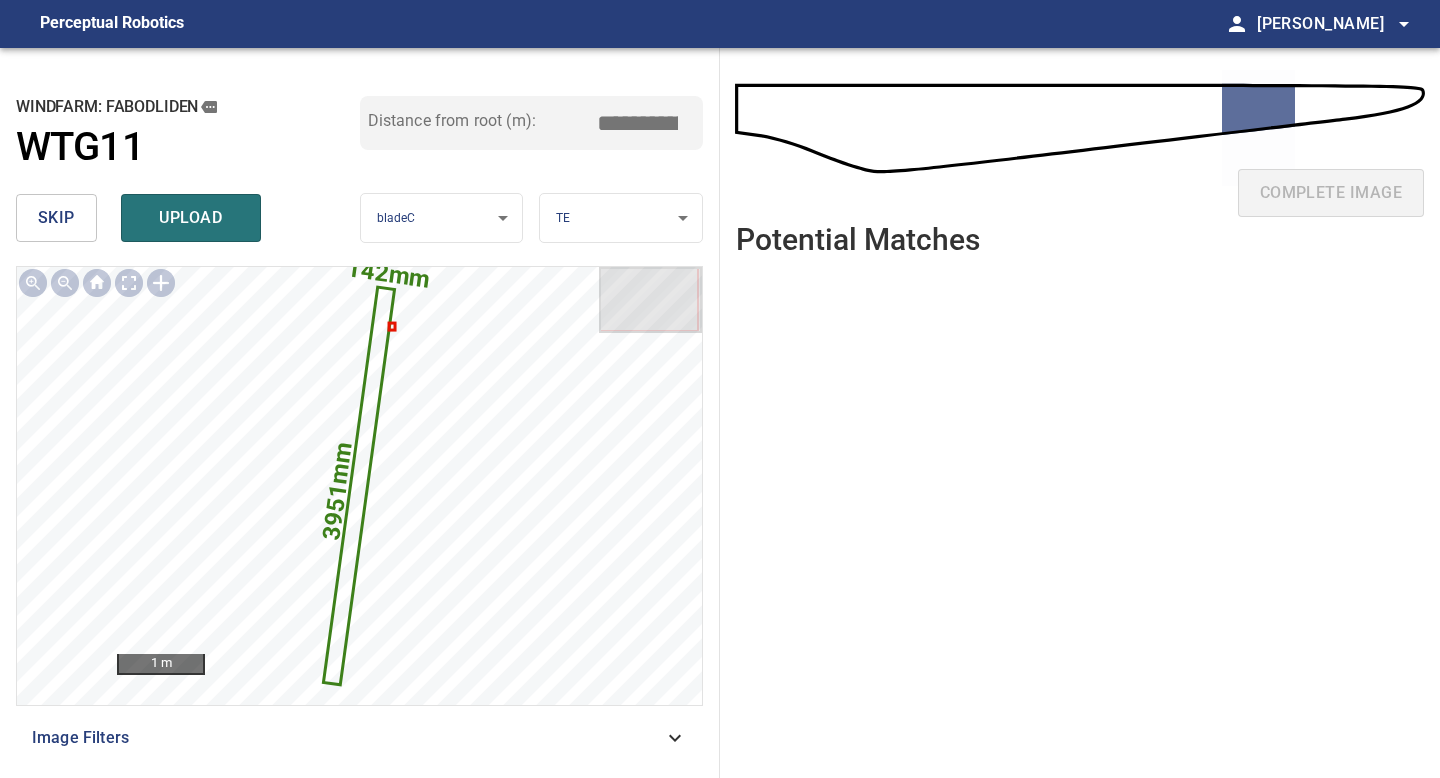 drag, startPoint x: 645, startPoint y: 118, endPoint x: 603, endPoint y: 117, distance: 42.0119 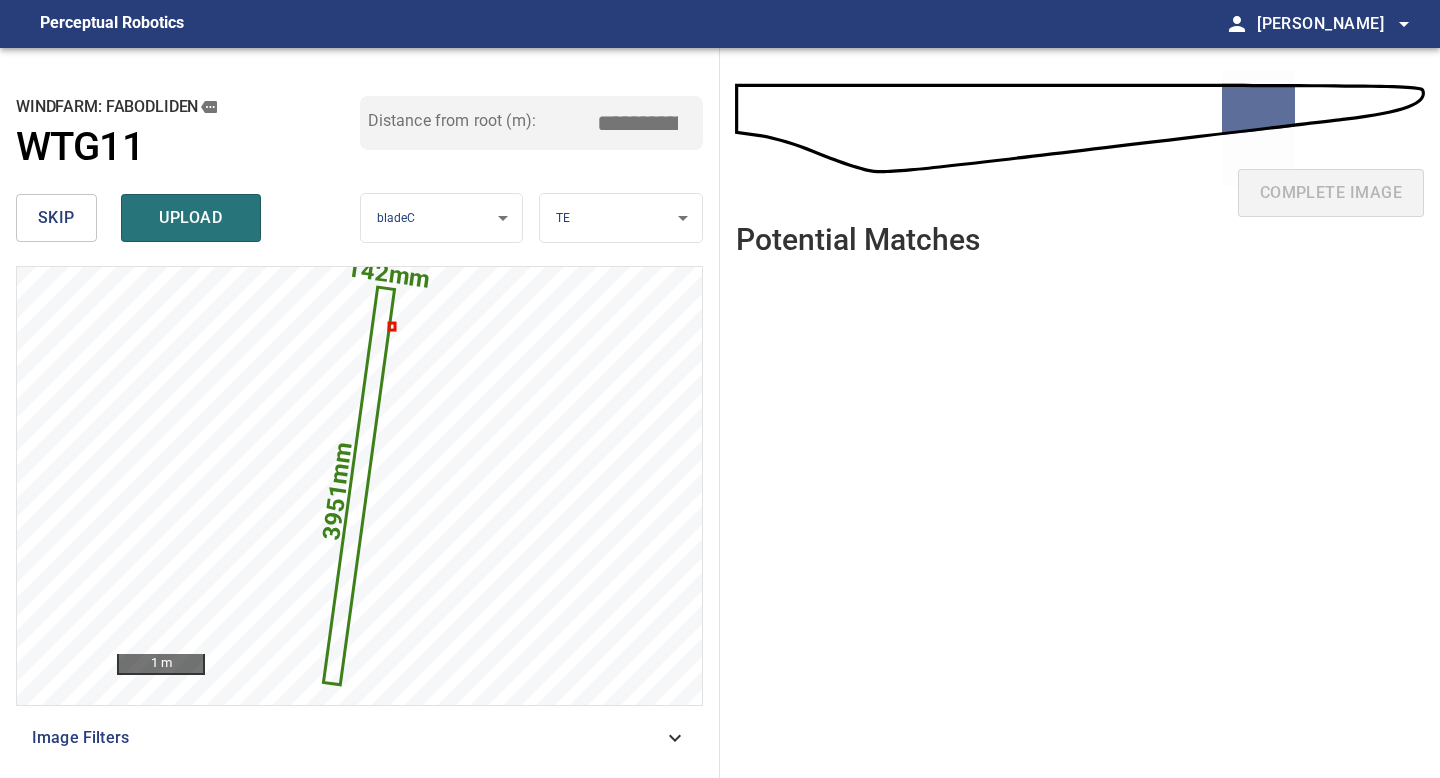 drag, startPoint x: 648, startPoint y: 123, endPoint x: 608, endPoint y: 118, distance: 40.311287 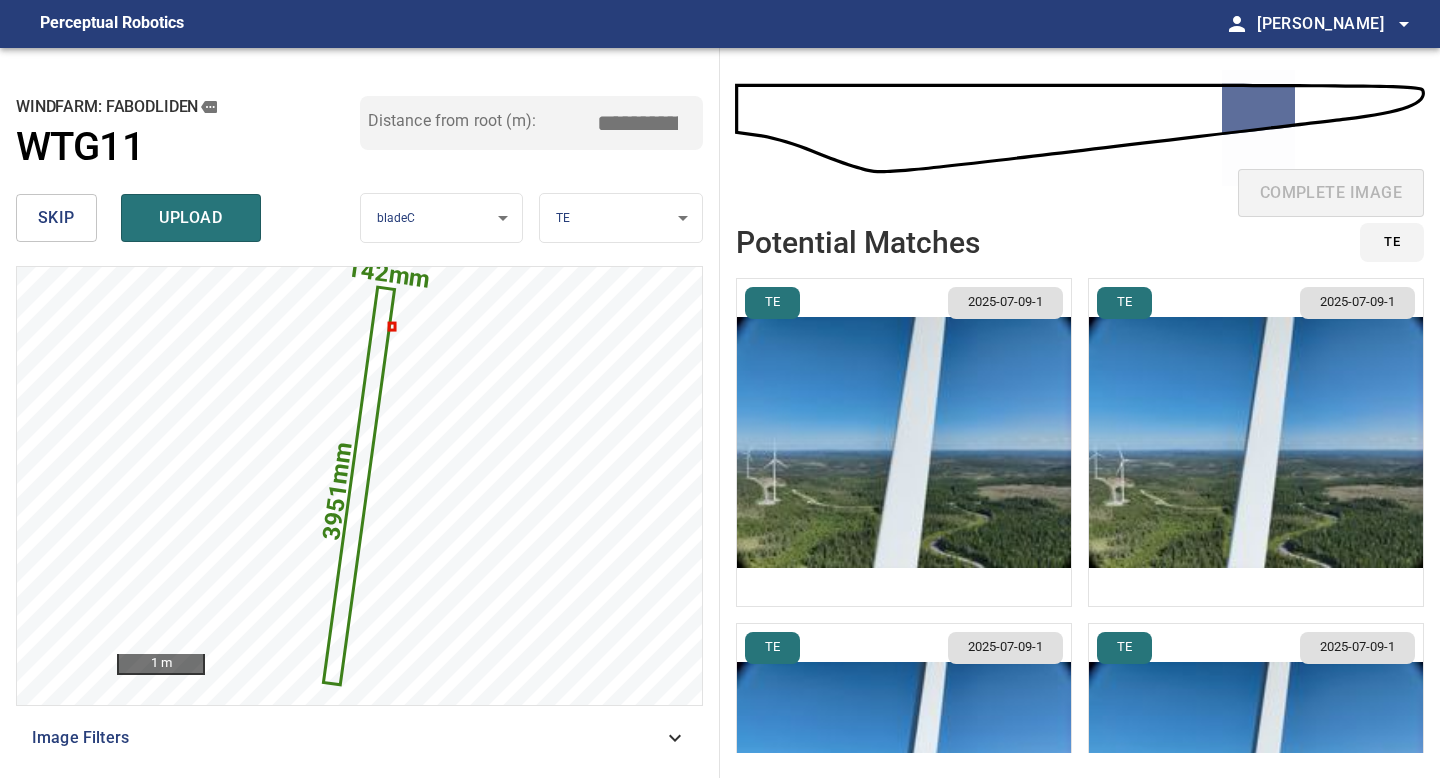 type on "*****" 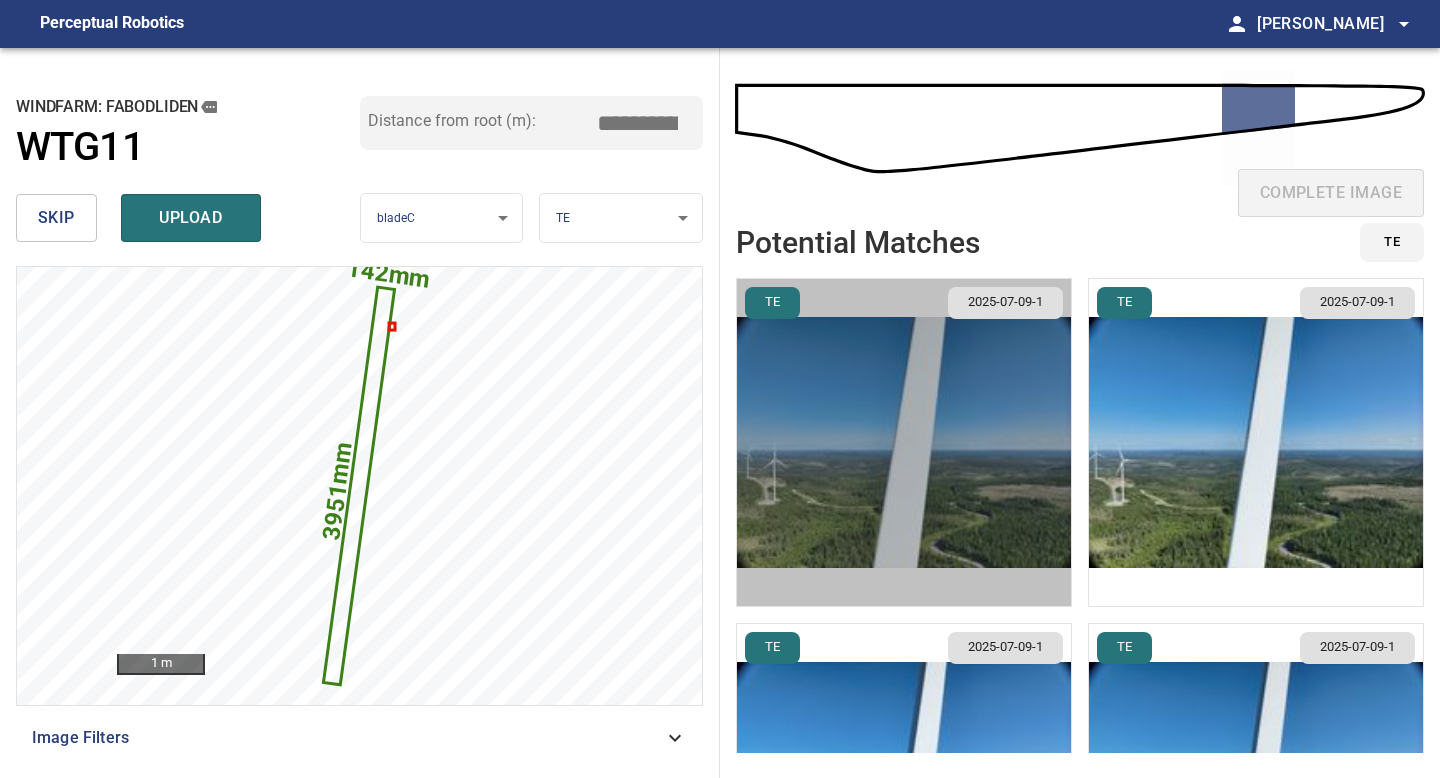 click at bounding box center (904, 442) 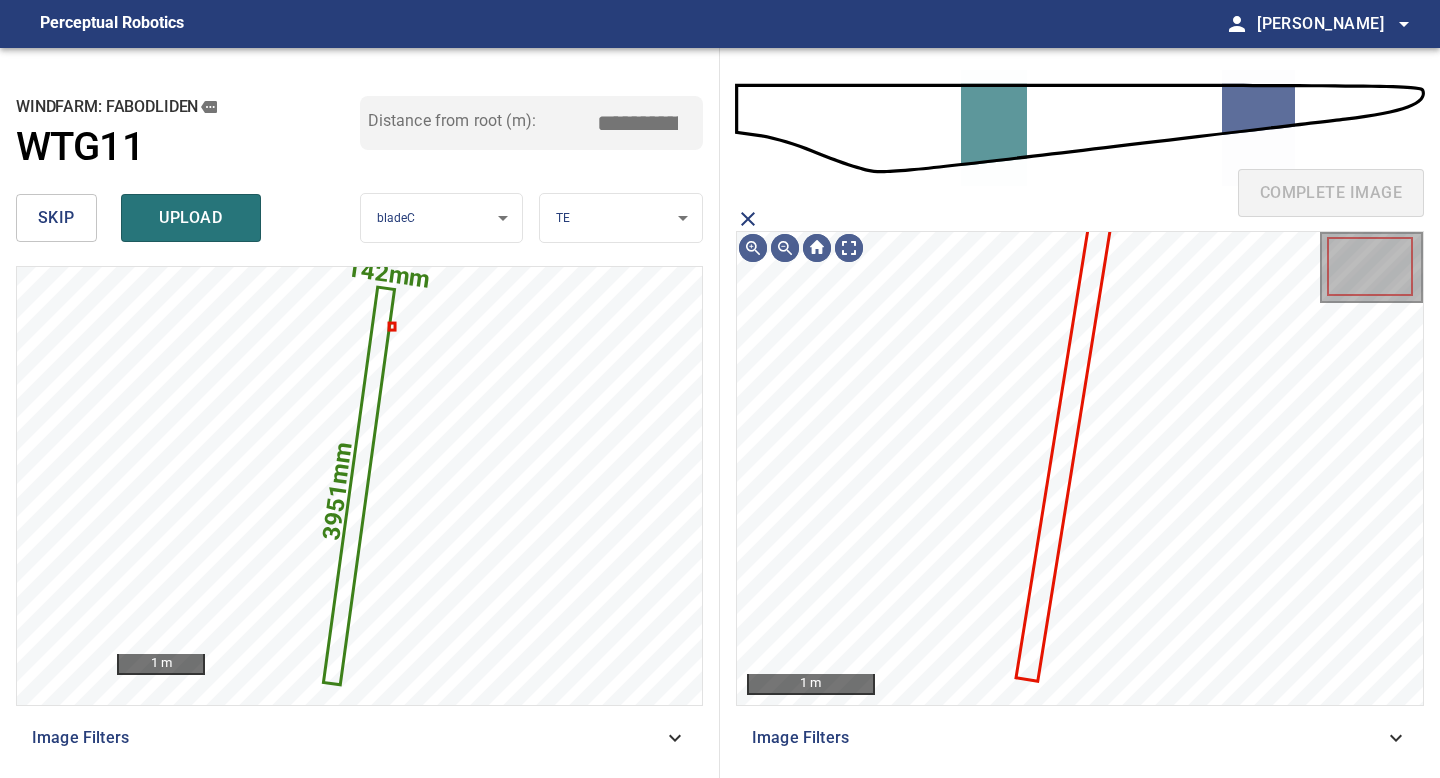 click 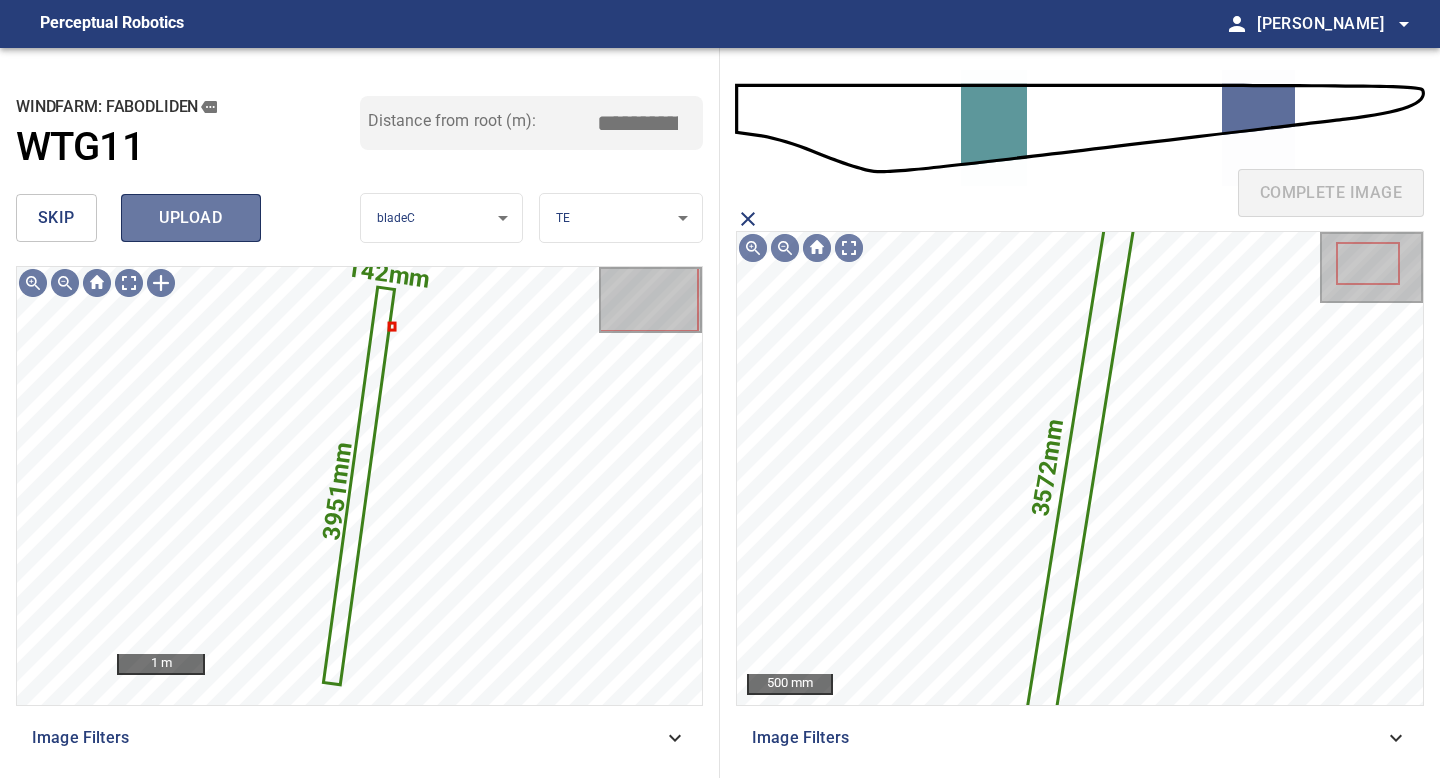 click on "upload" at bounding box center (191, 218) 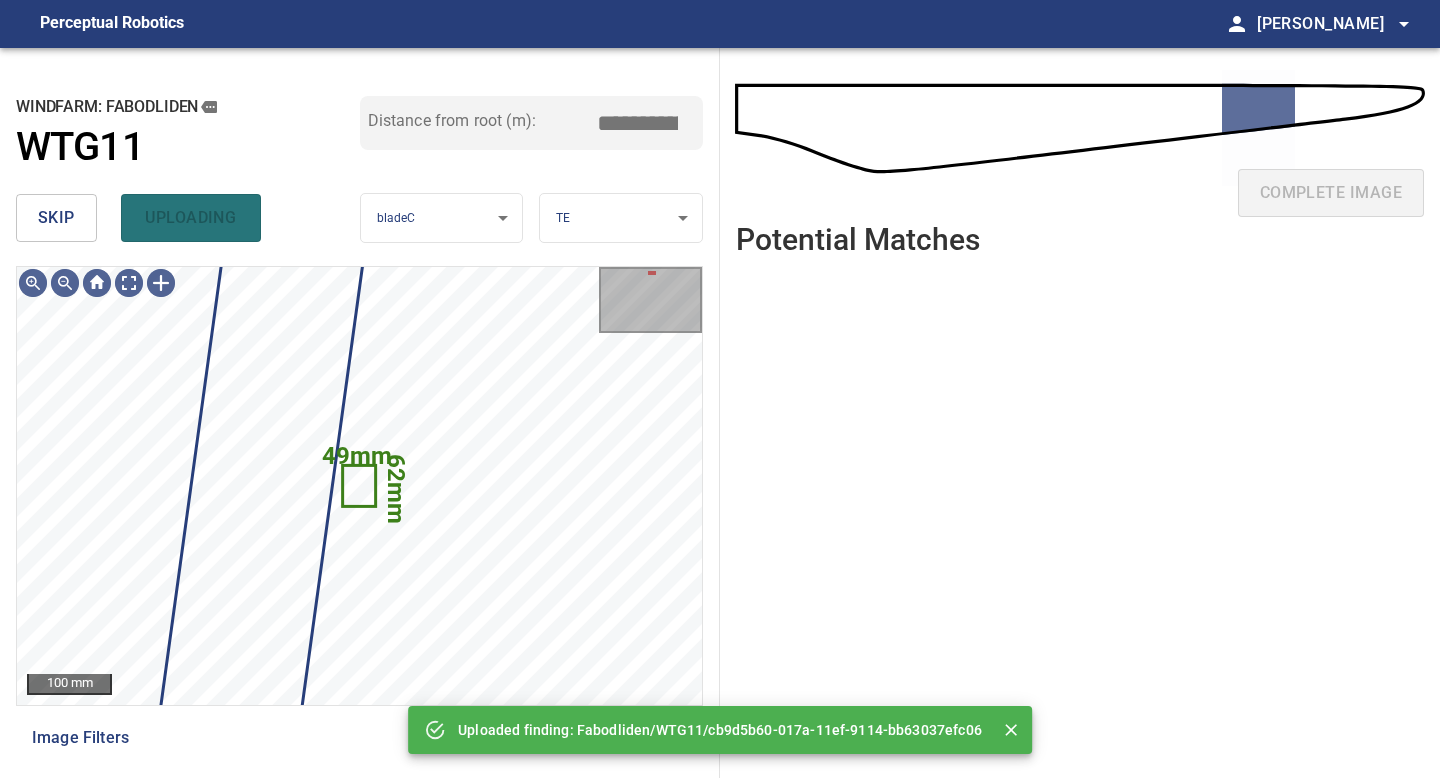 click on "skip" at bounding box center [56, 218] 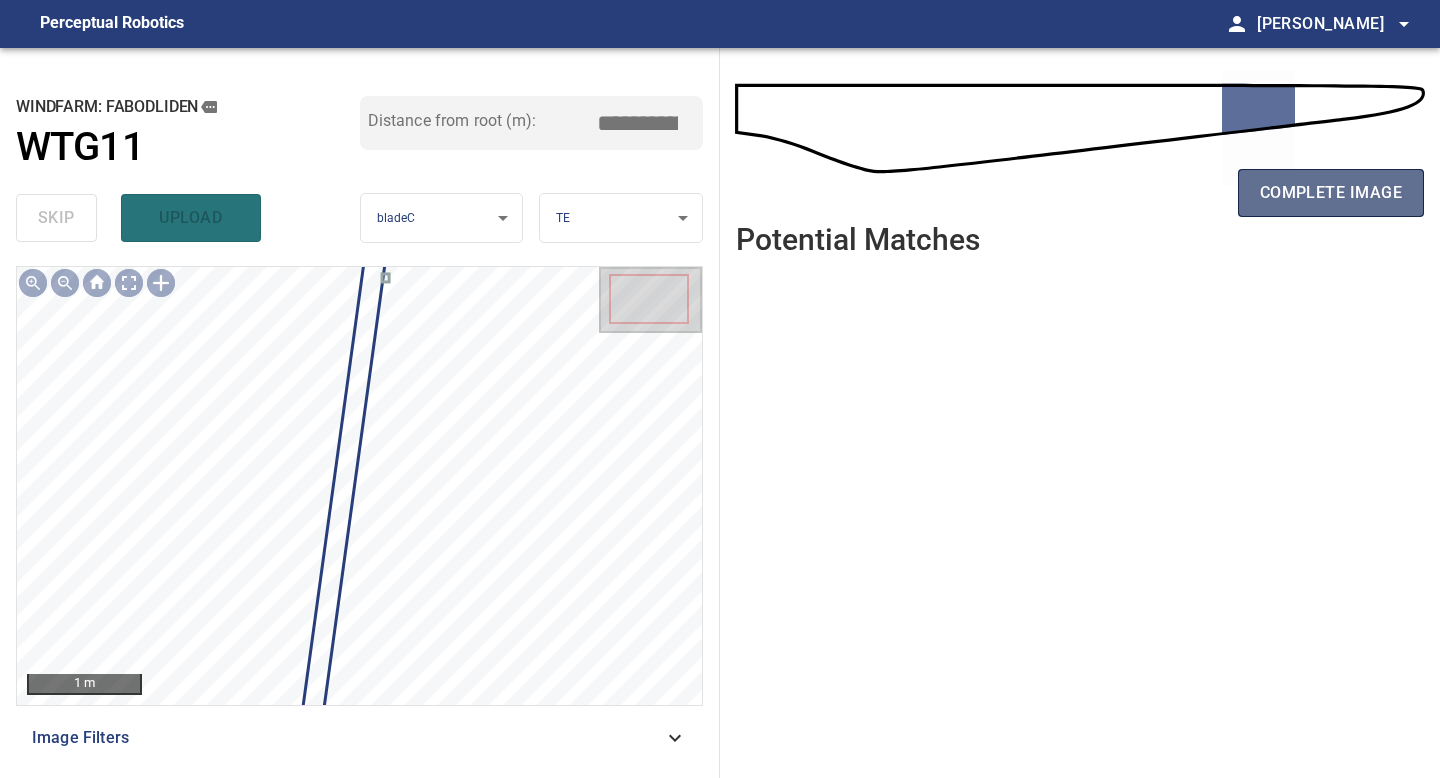 click on "complete image" at bounding box center [1331, 193] 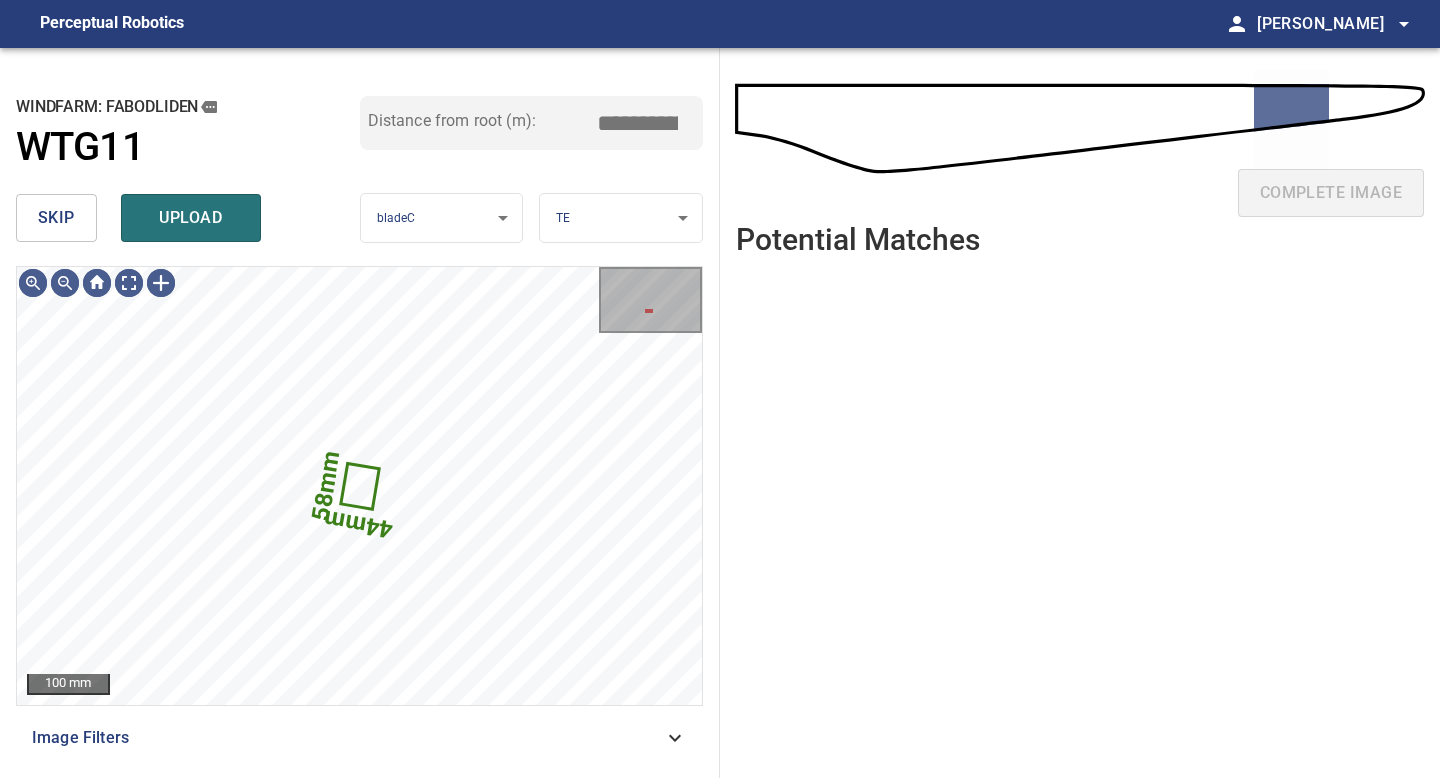 click on "skip" at bounding box center (56, 218) 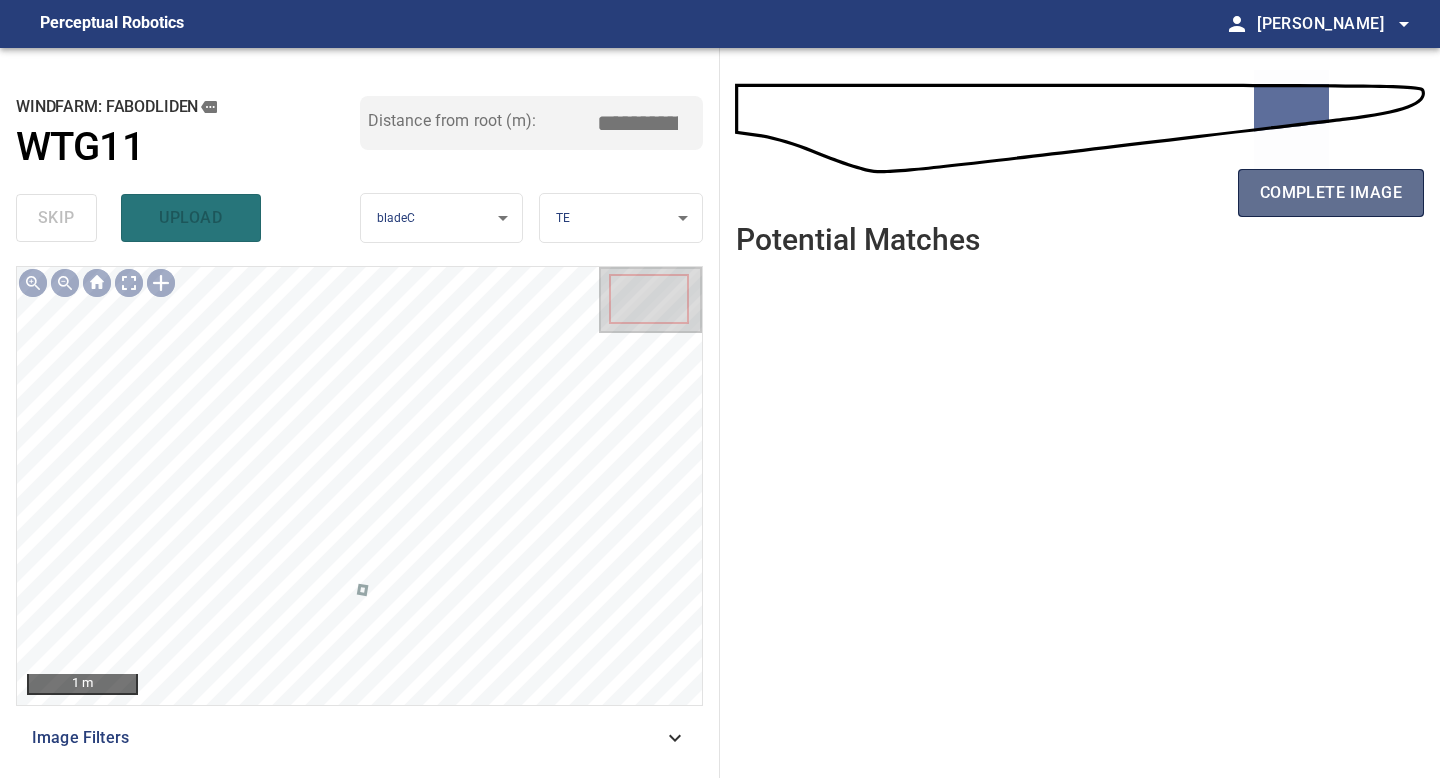 click on "complete image" at bounding box center (1331, 193) 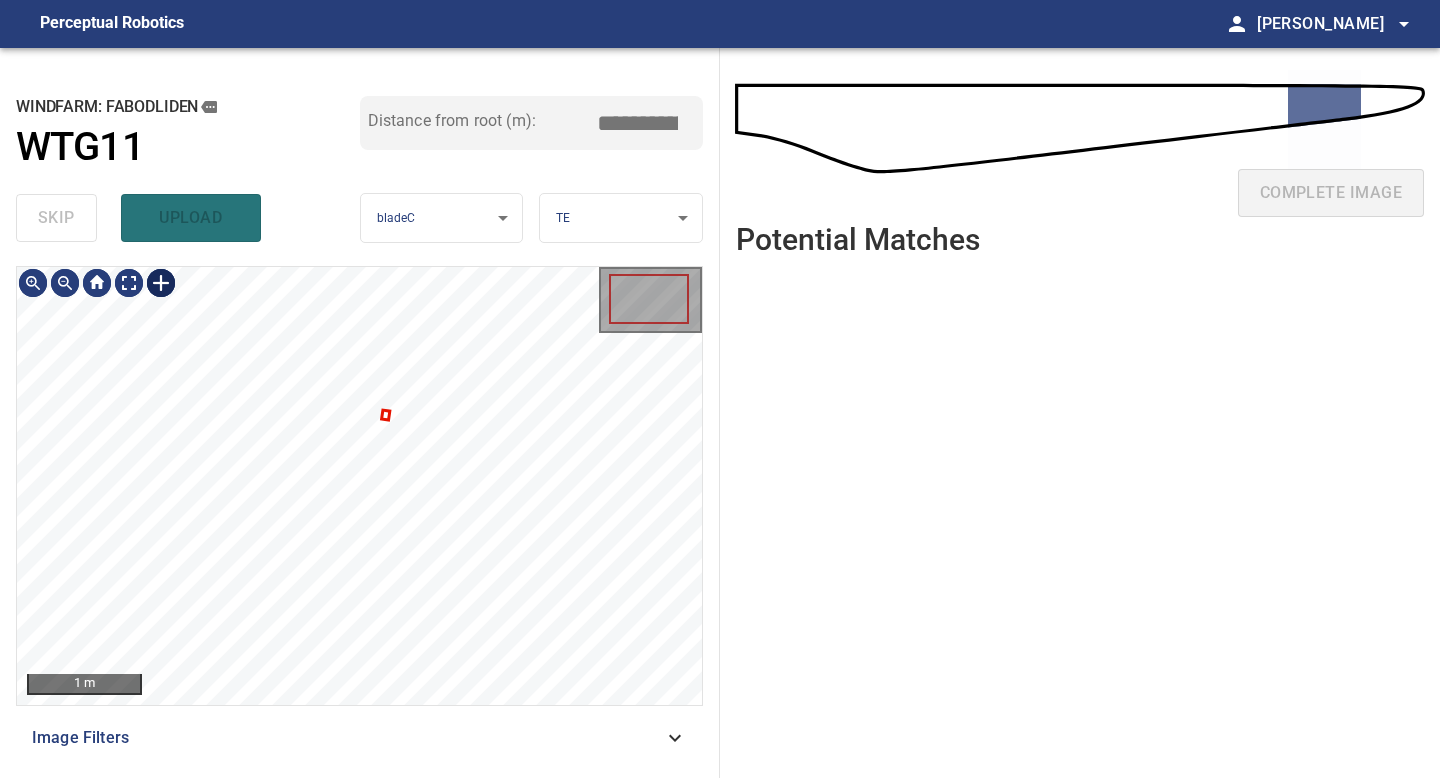 click at bounding box center [161, 283] 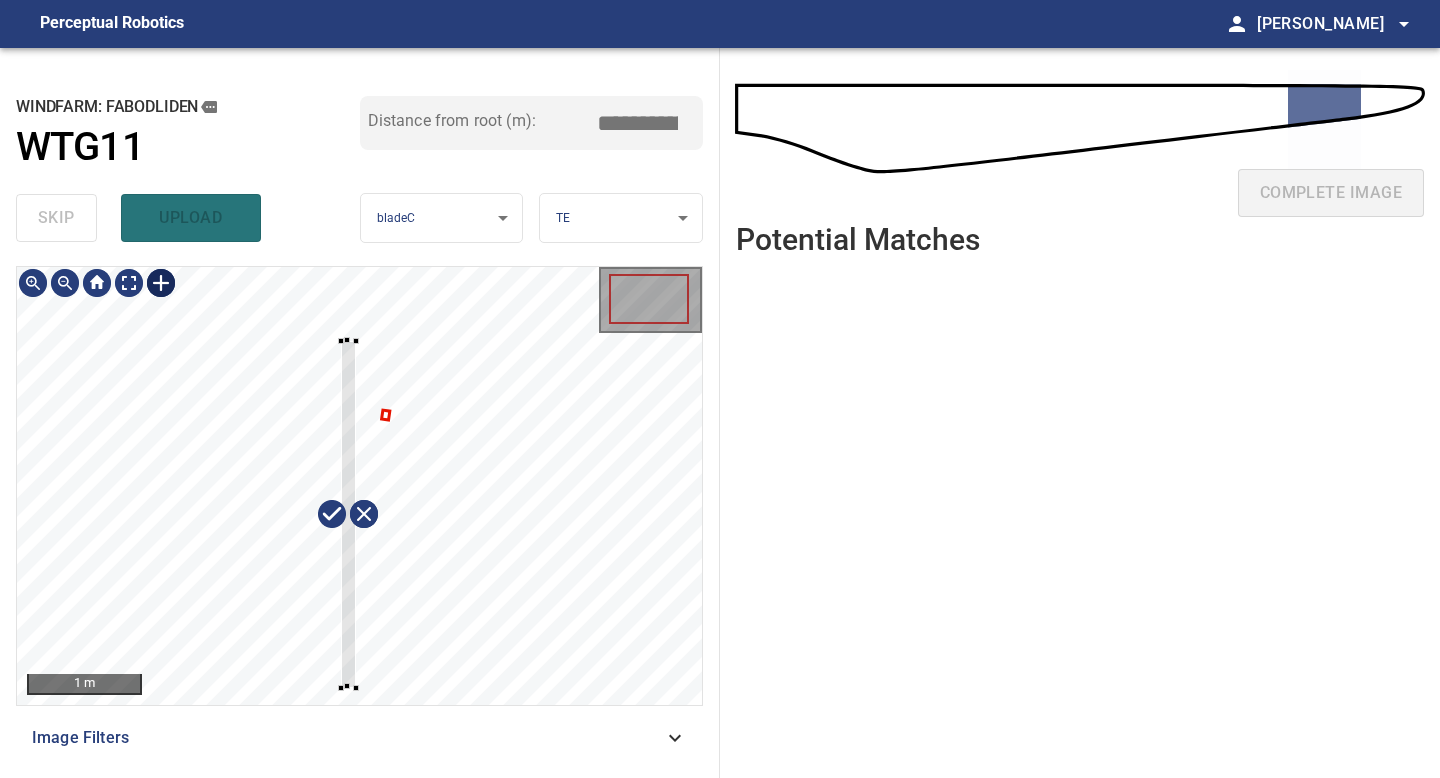 click at bounding box center (359, 486) 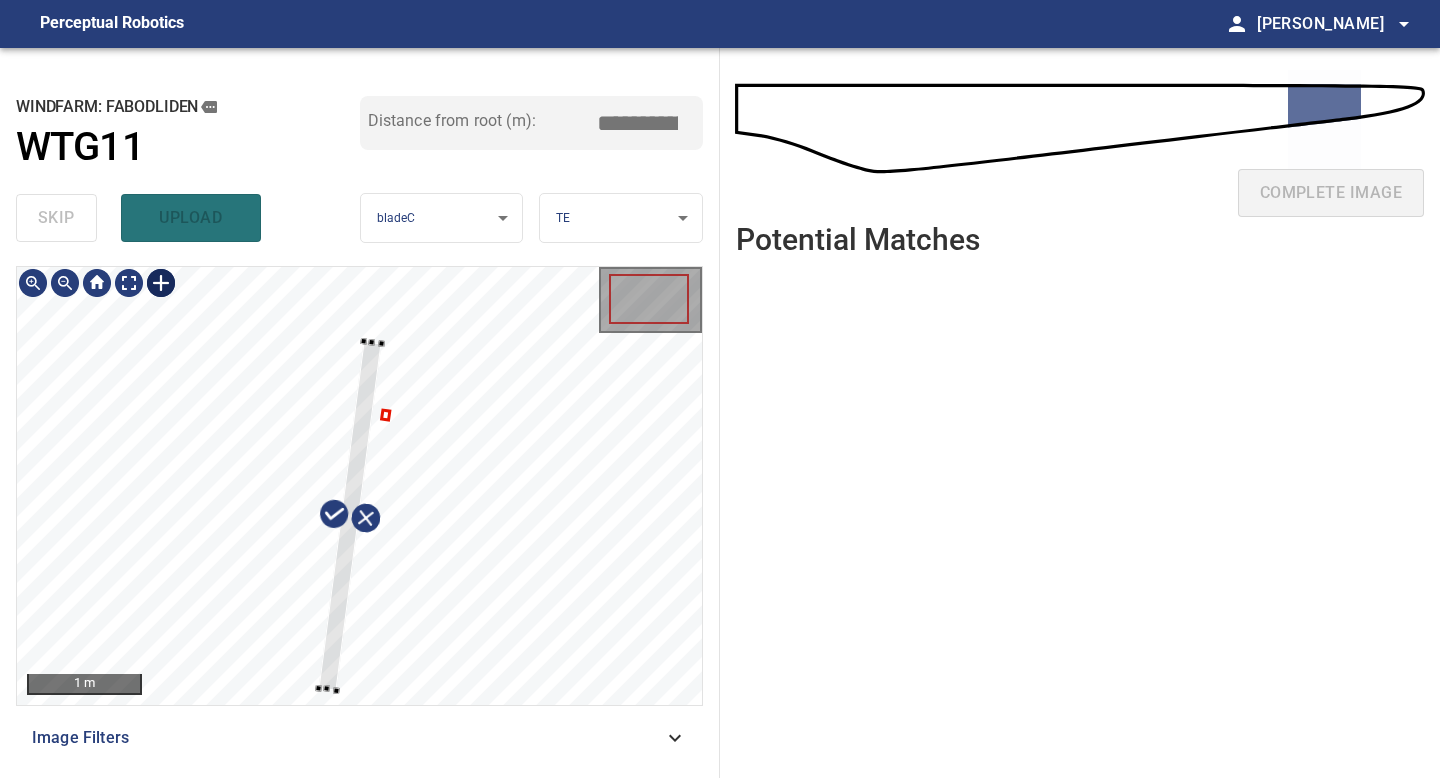 click at bounding box center [349, 516] 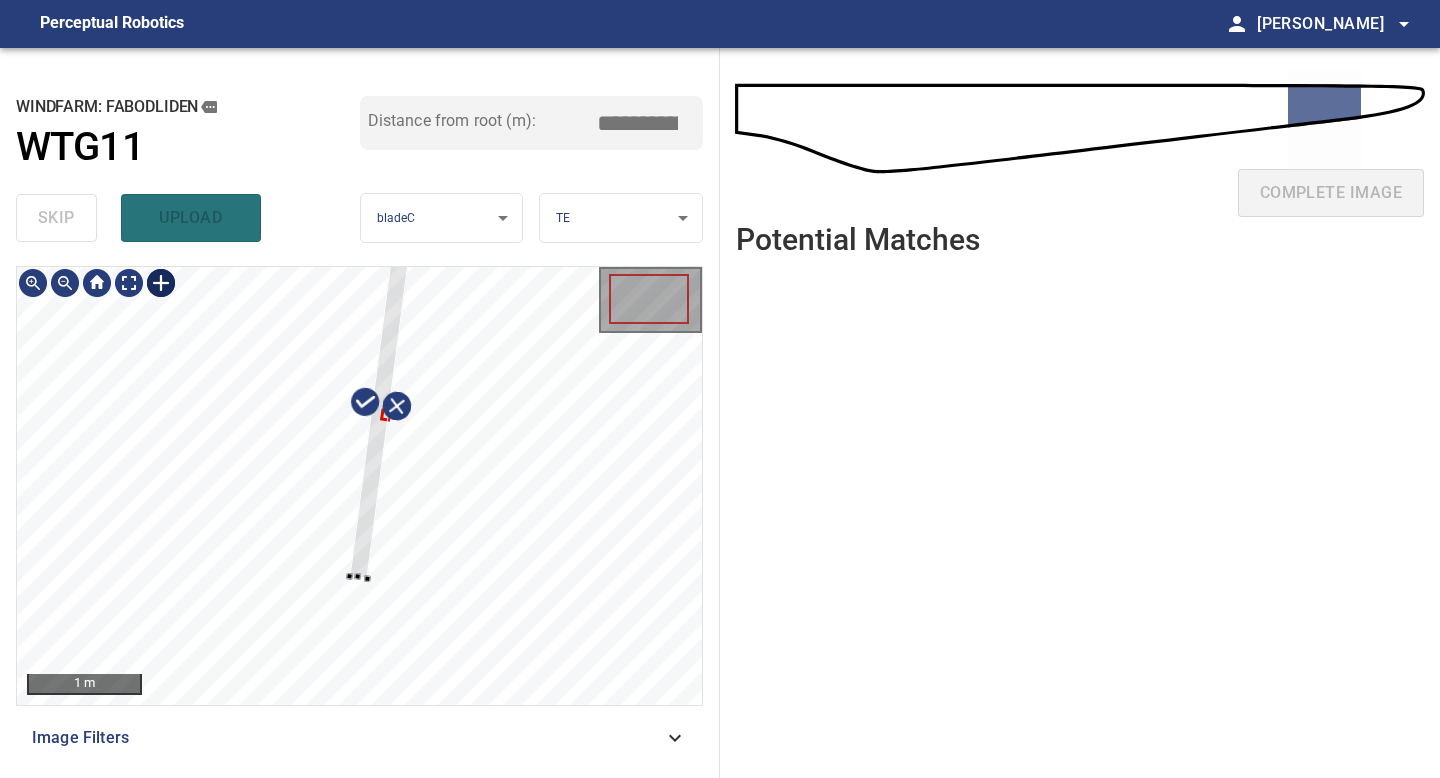 click at bounding box center [380, 405] 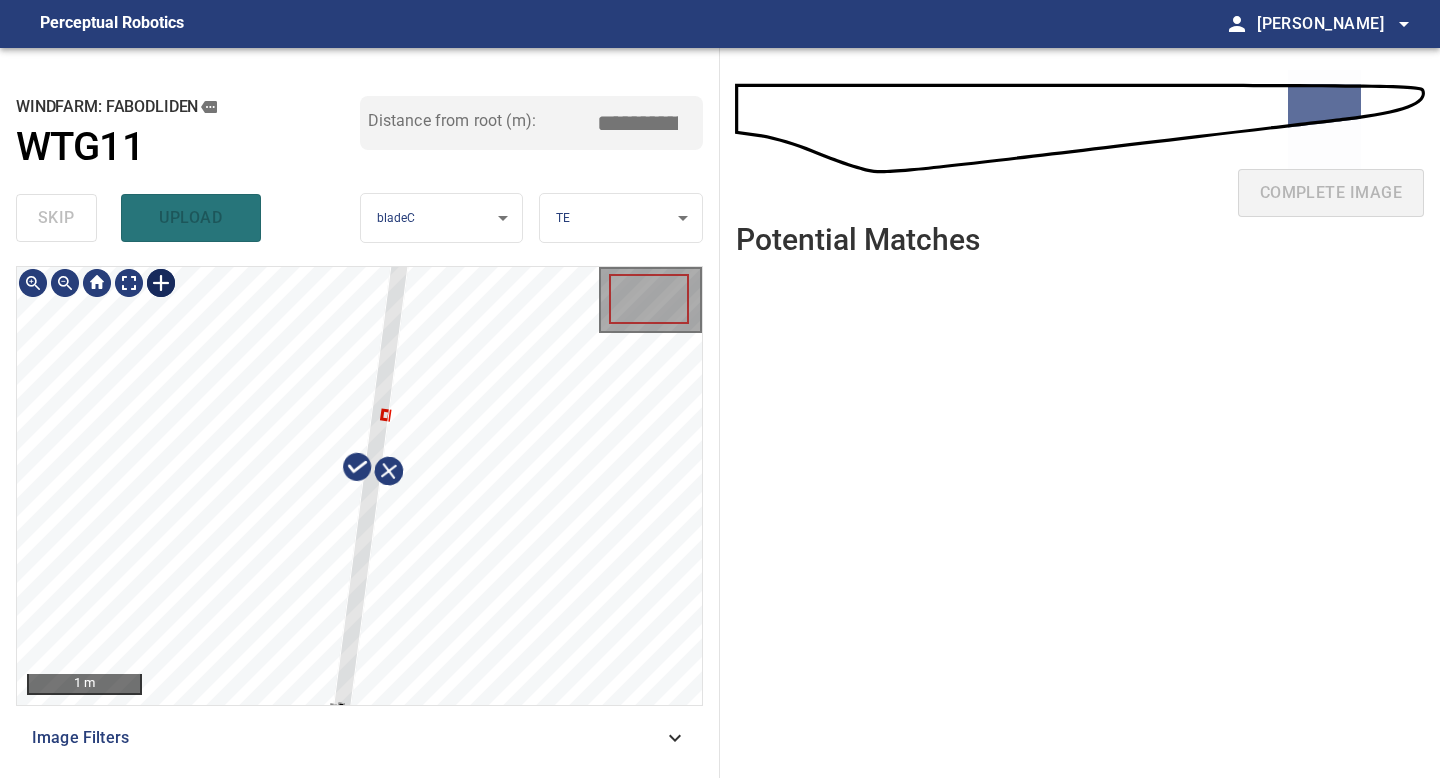 click on "**********" at bounding box center (360, 413) 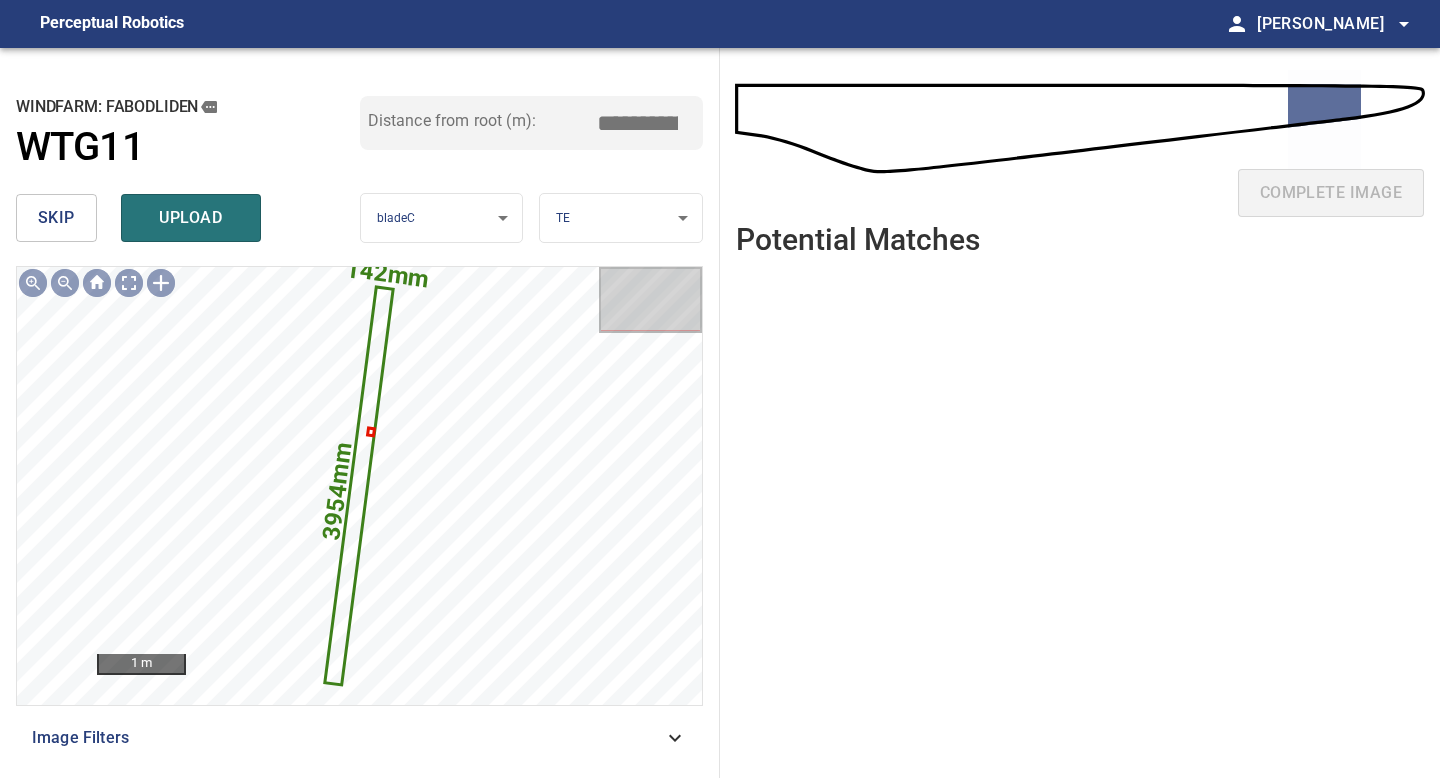 drag, startPoint x: 646, startPoint y: 125, endPoint x: 556, endPoint y: 125, distance: 90 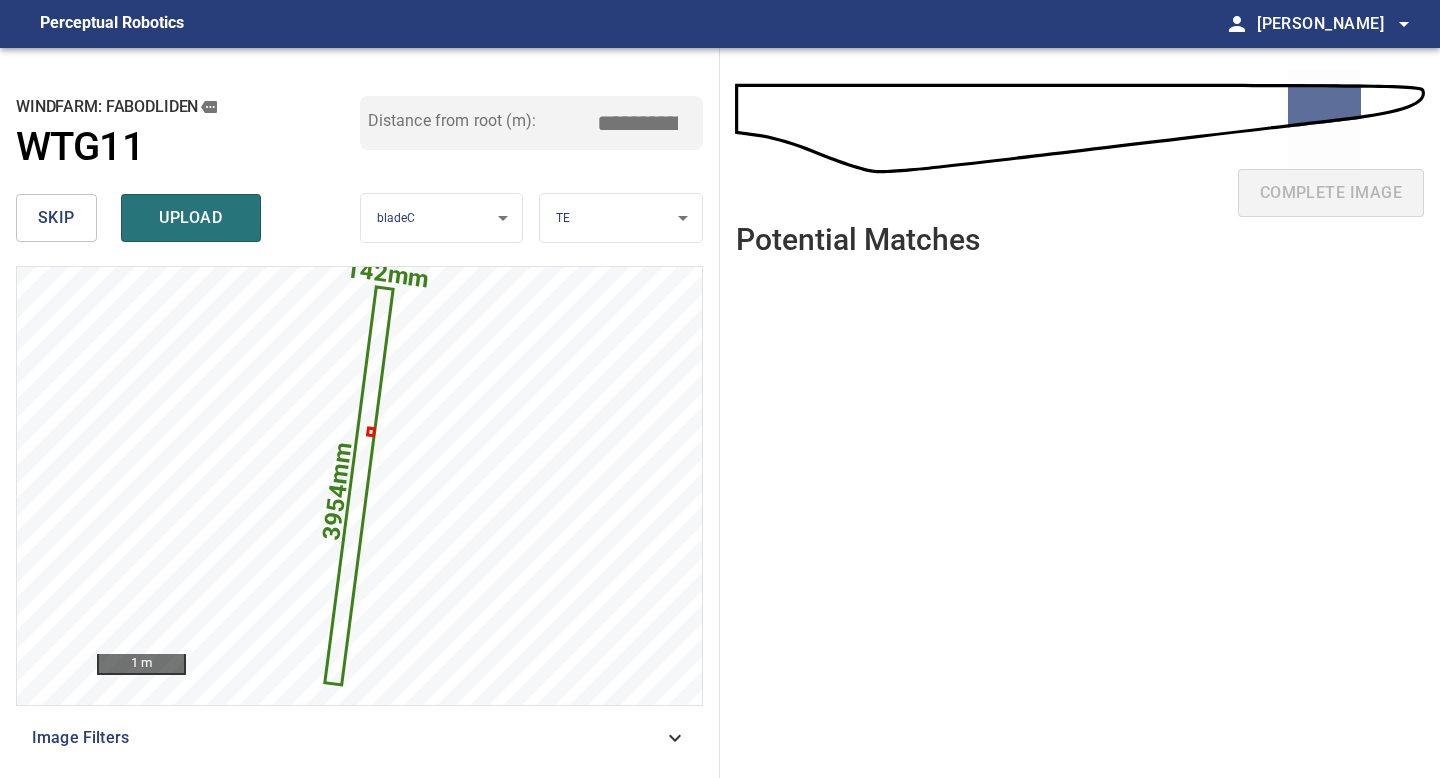 drag, startPoint x: 641, startPoint y: 123, endPoint x: 541, endPoint y: 98, distance: 103.077644 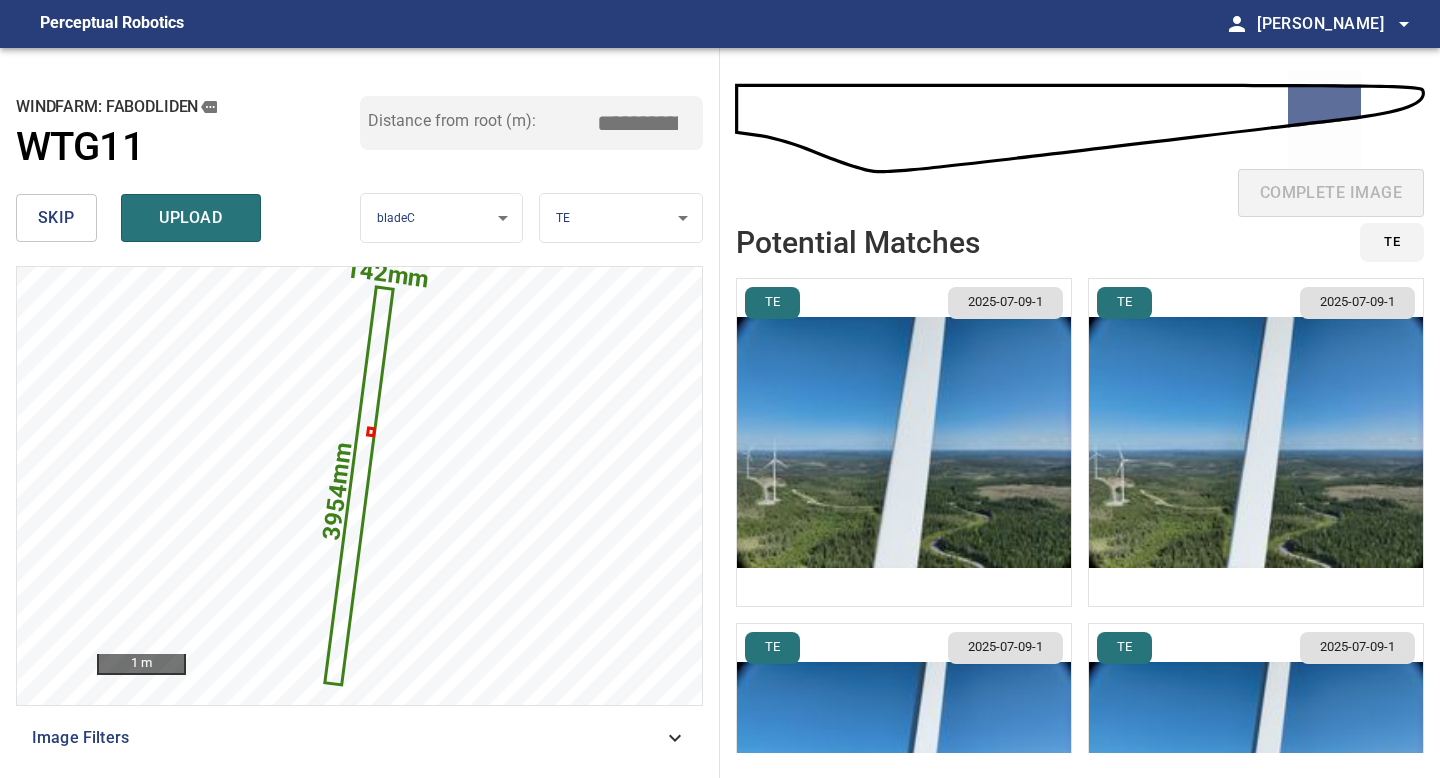 type on "*****" 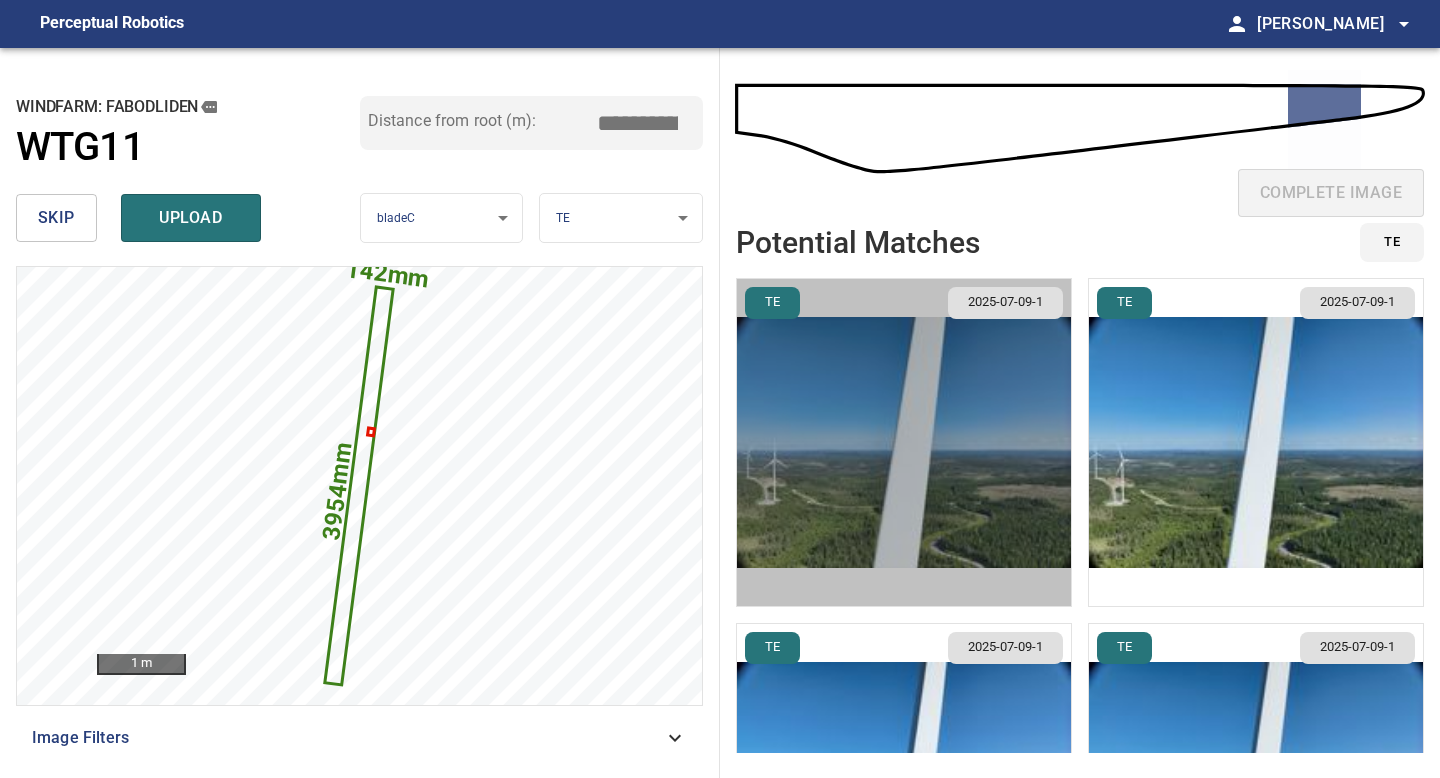 click at bounding box center (904, 442) 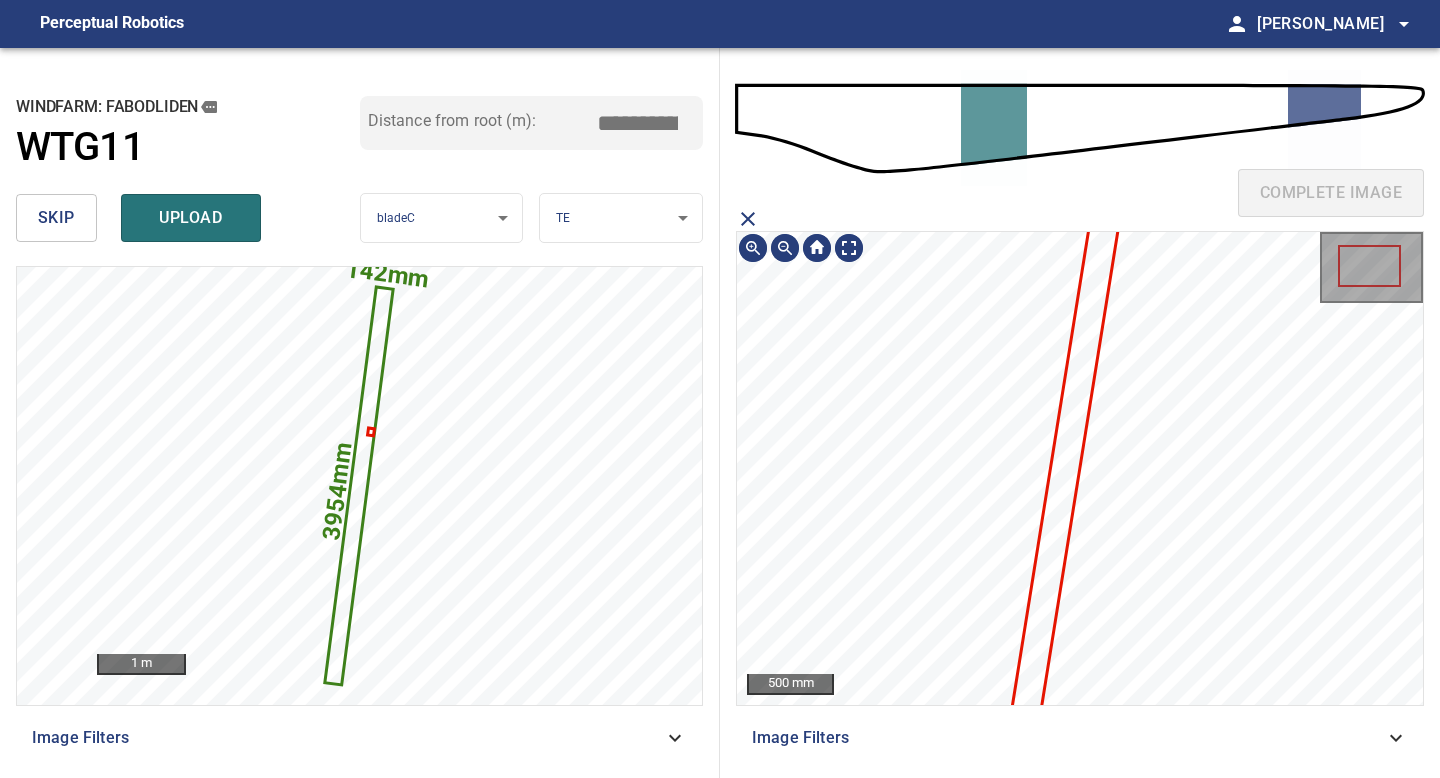 click 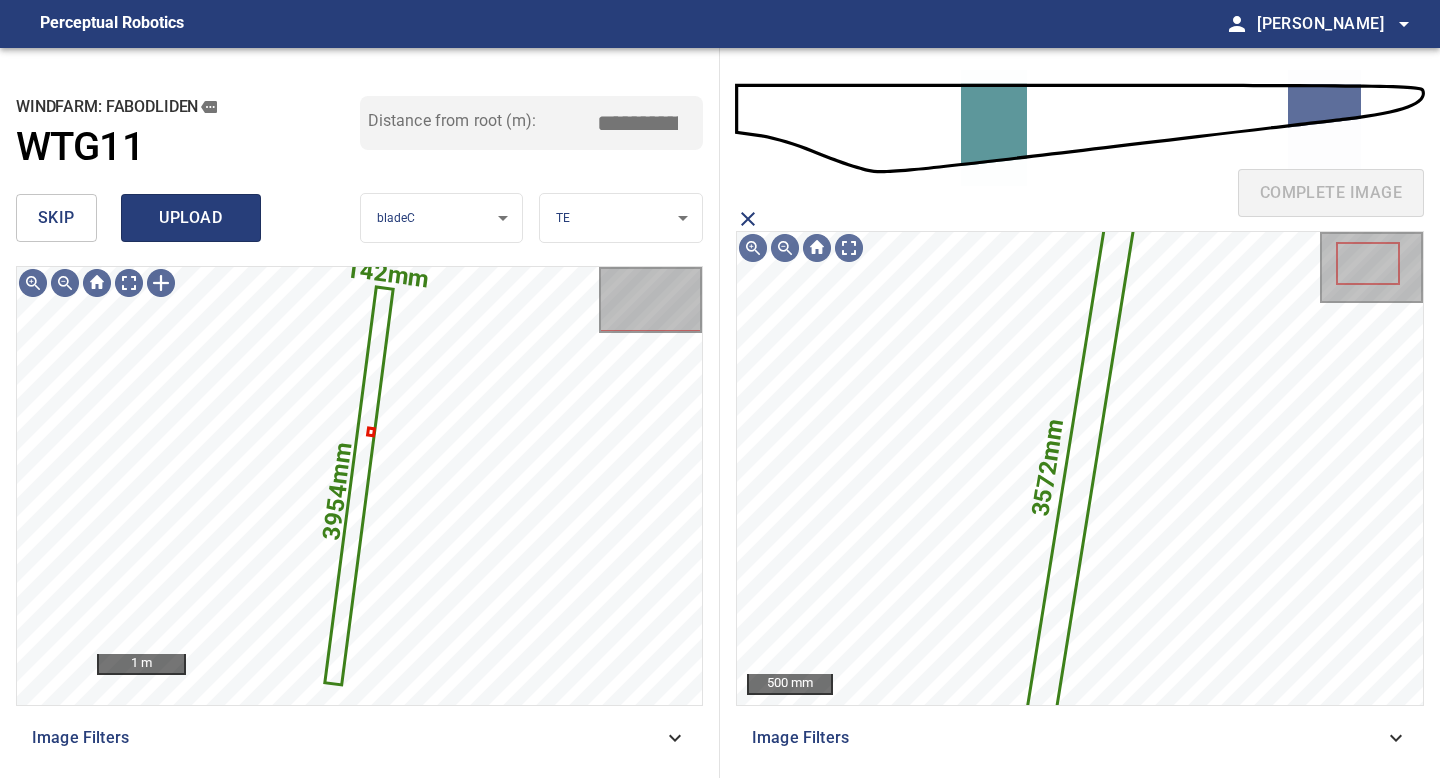 click on "upload" at bounding box center [191, 218] 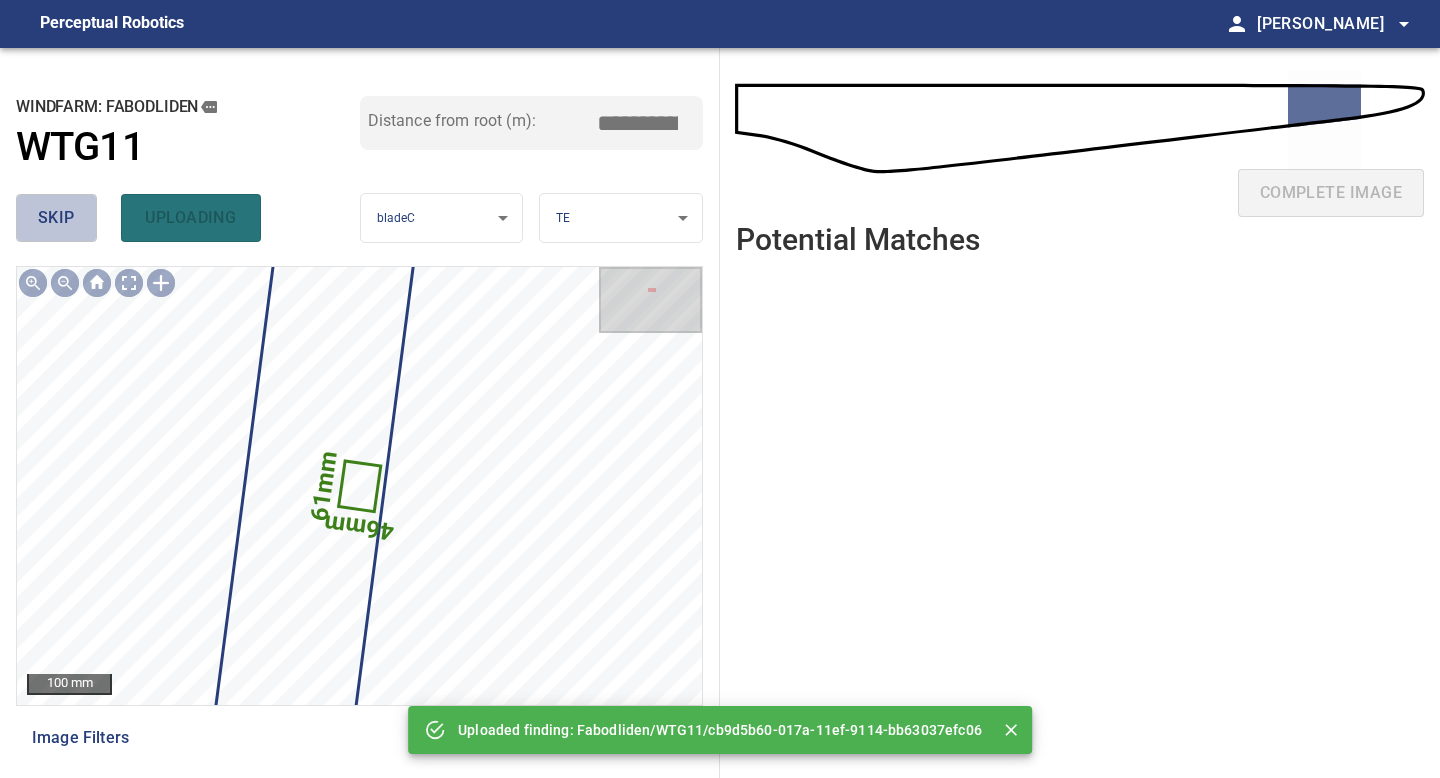 click on "skip" at bounding box center (56, 218) 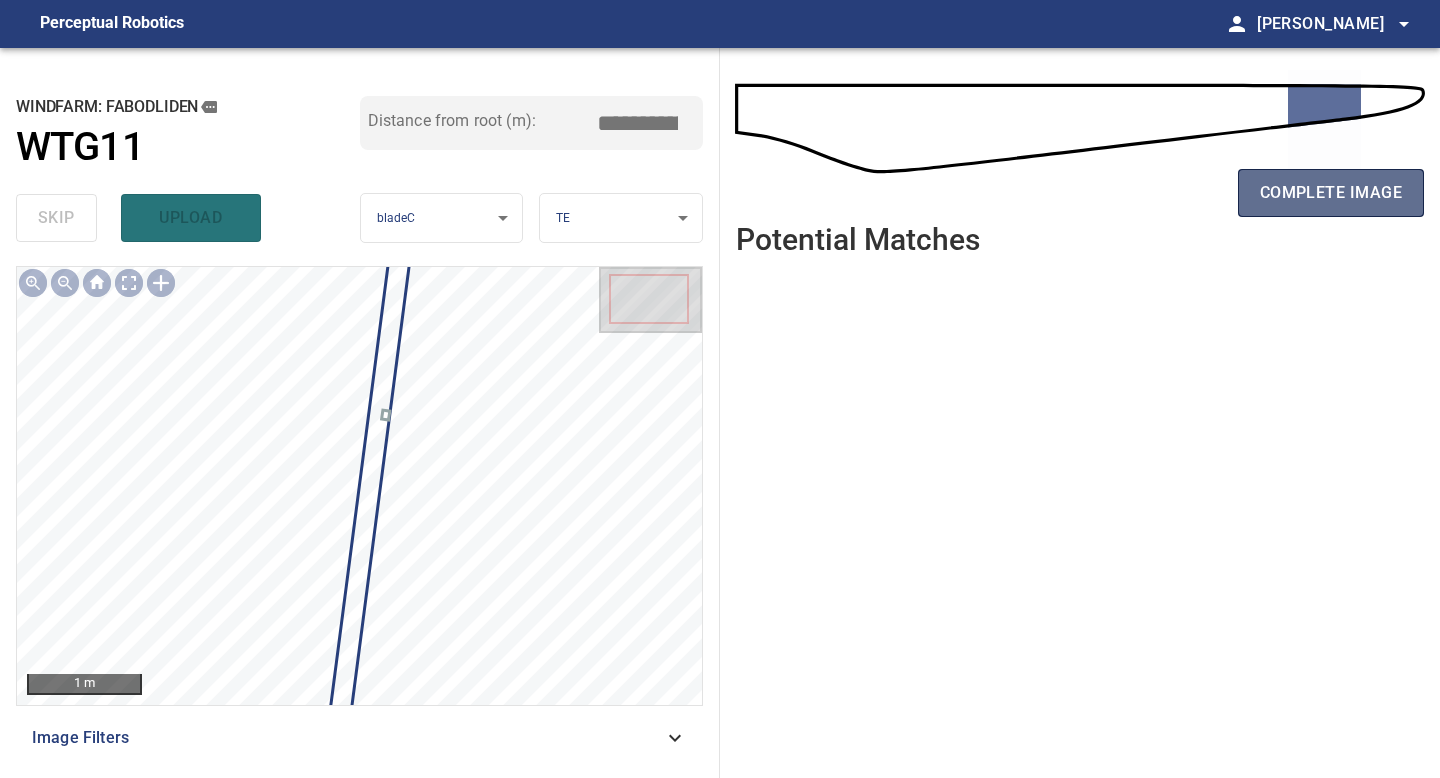 click on "complete image" at bounding box center (1331, 193) 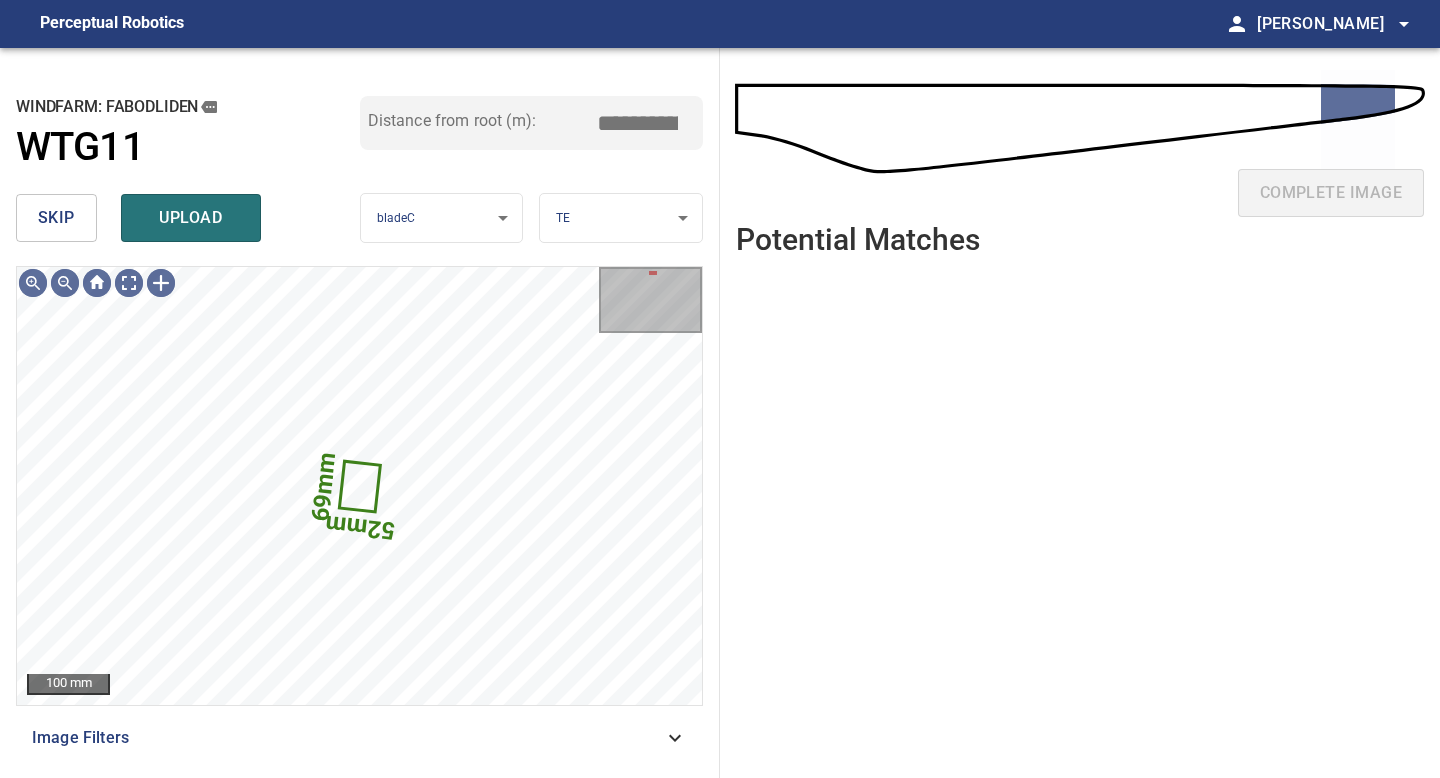click on "skip" at bounding box center (56, 218) 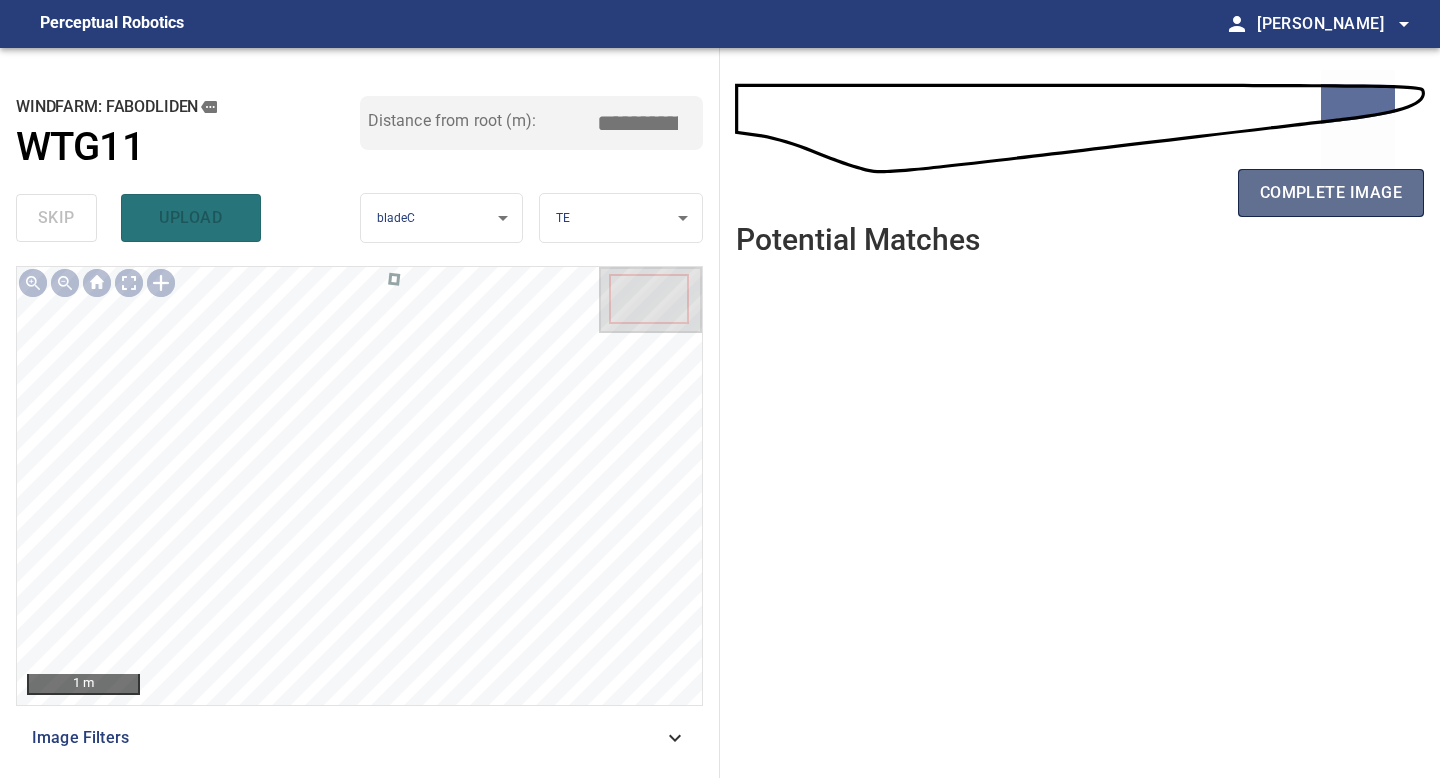 click on "complete image" at bounding box center (1331, 193) 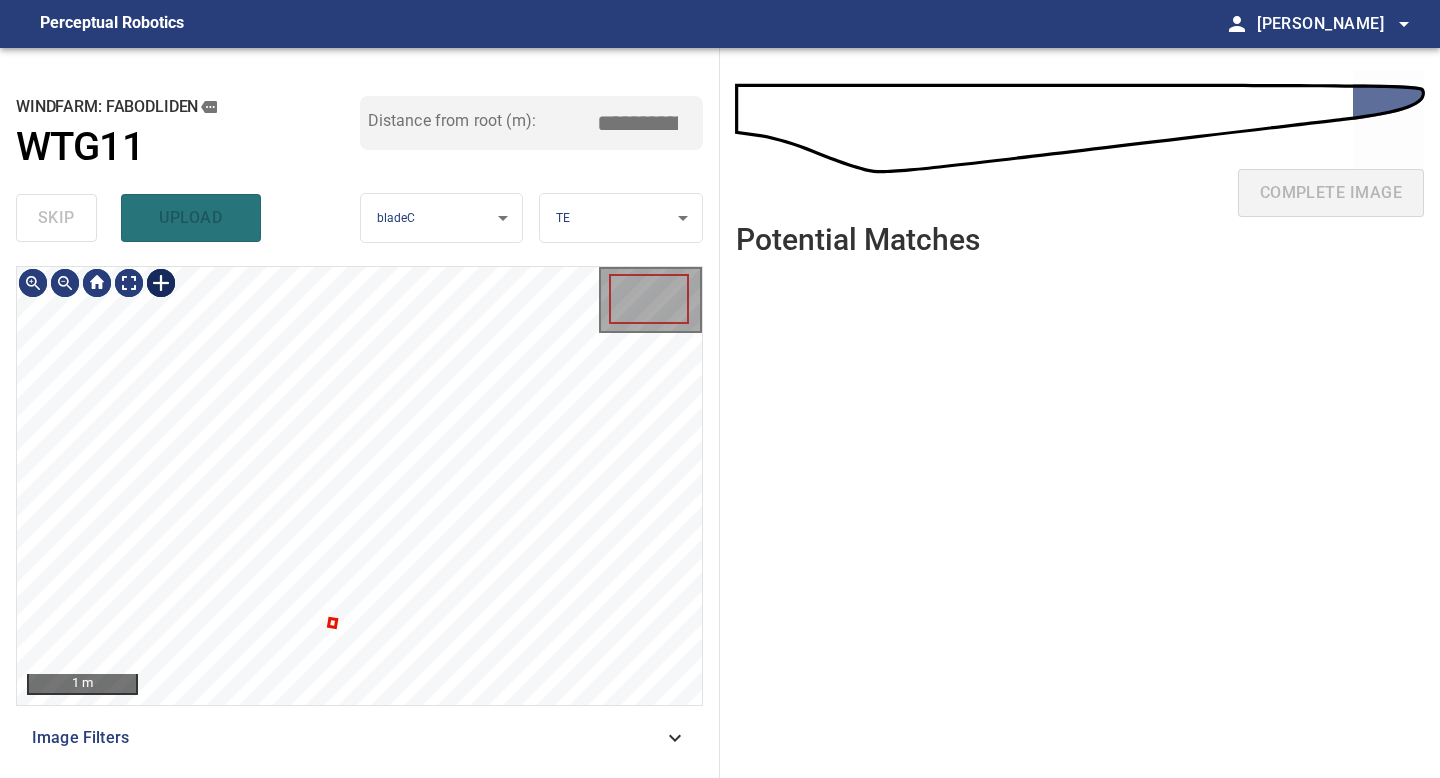 click at bounding box center [161, 283] 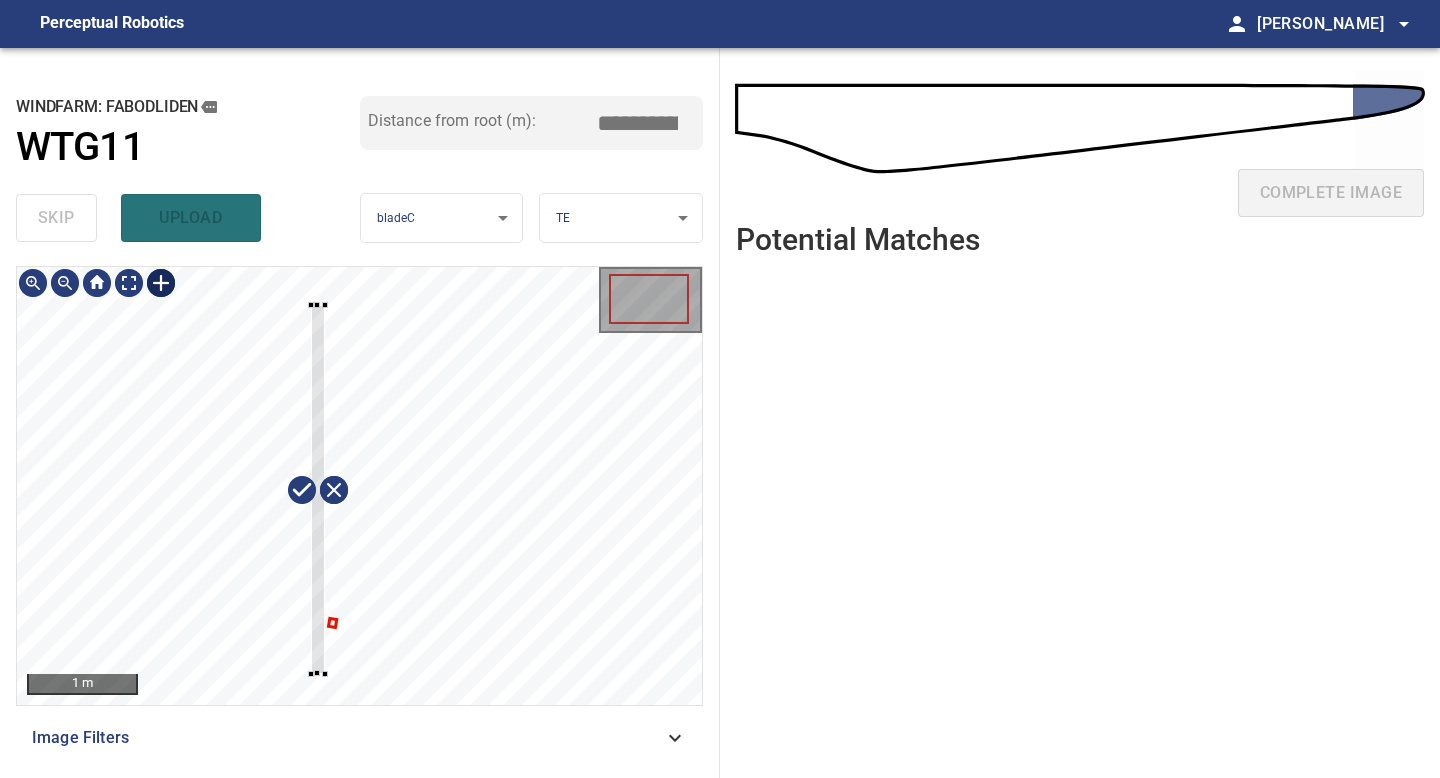 click at bounding box center [359, 486] 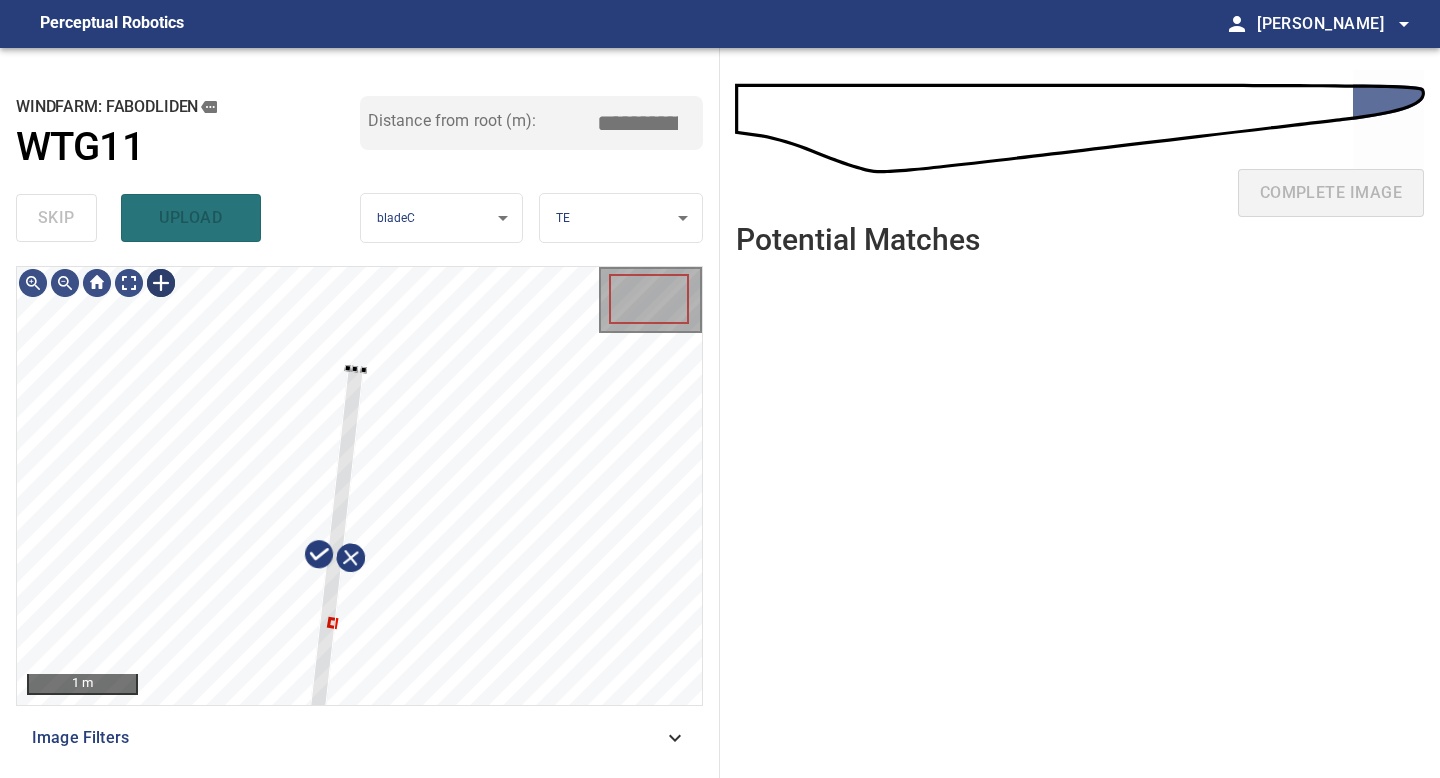 click on "1 m Image Filters" at bounding box center [359, 514] 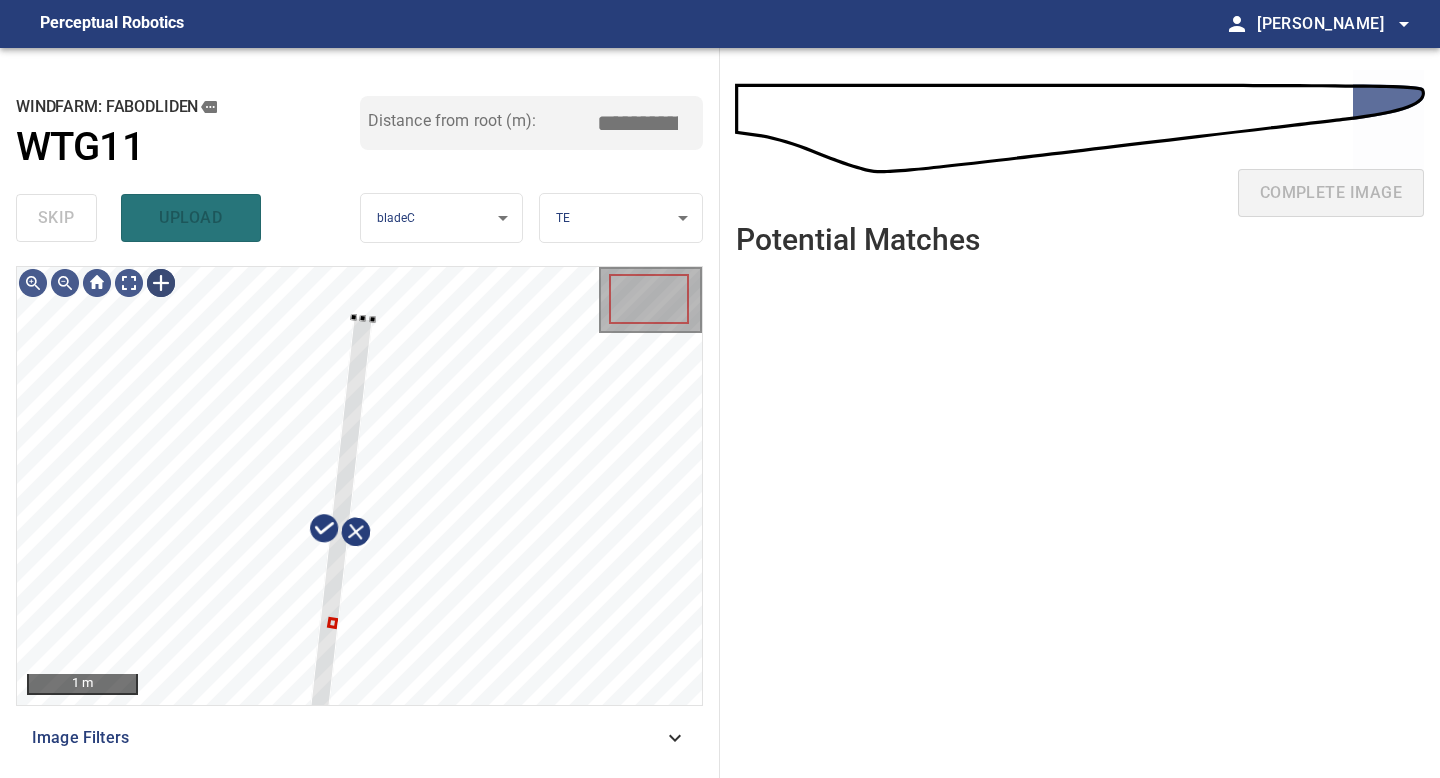 click on "**********" at bounding box center [360, 413] 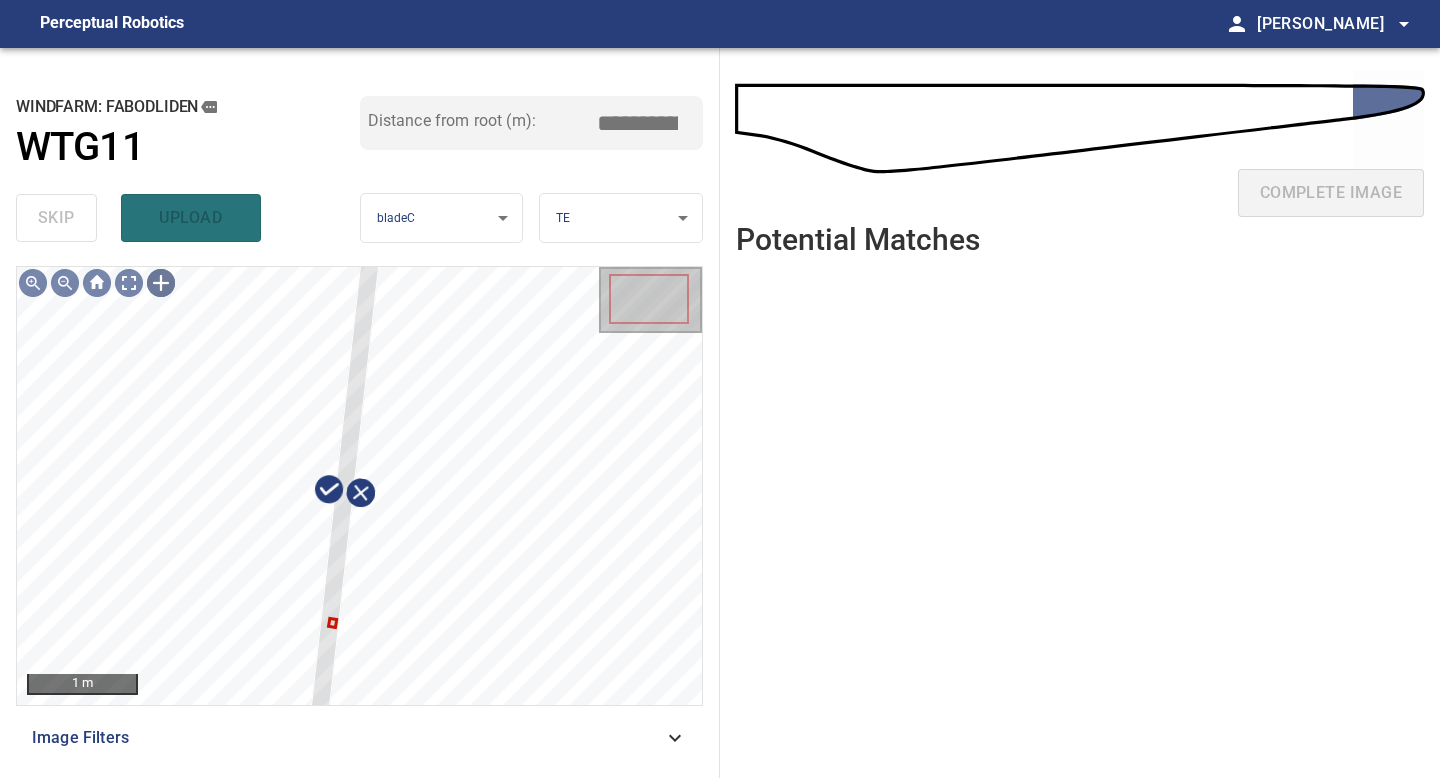 click on "**********" at bounding box center (360, 413) 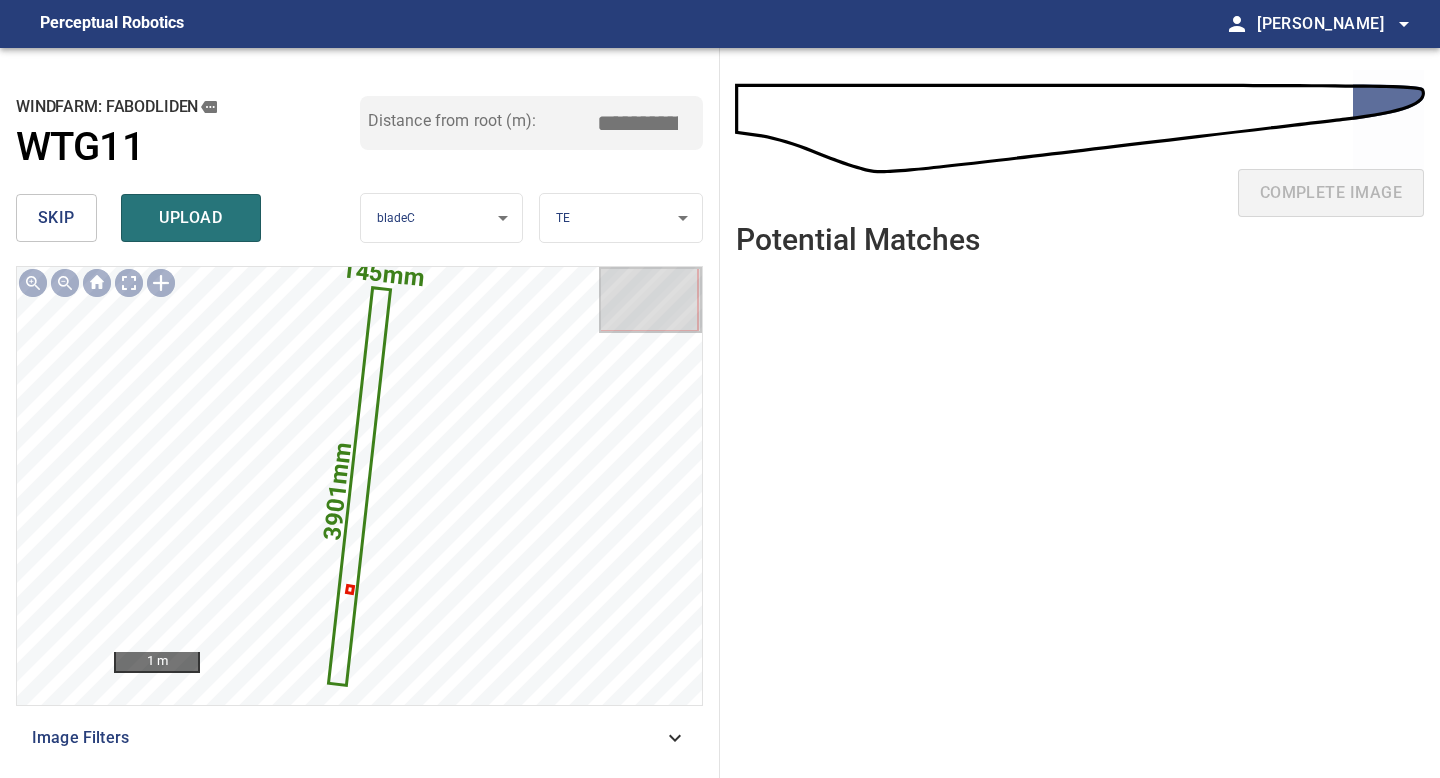 drag, startPoint x: 634, startPoint y: 122, endPoint x: 534, endPoint y: 122, distance: 100 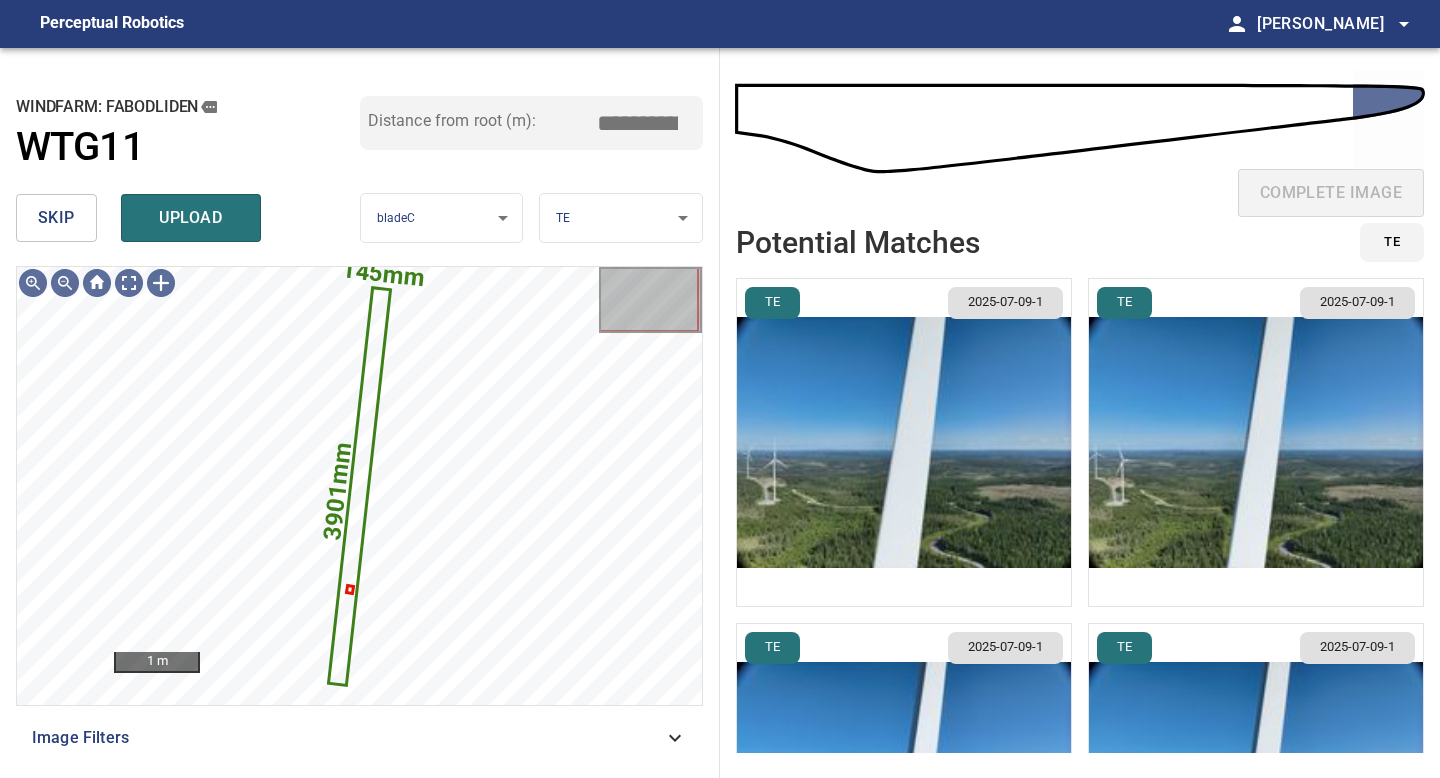 type on "*****" 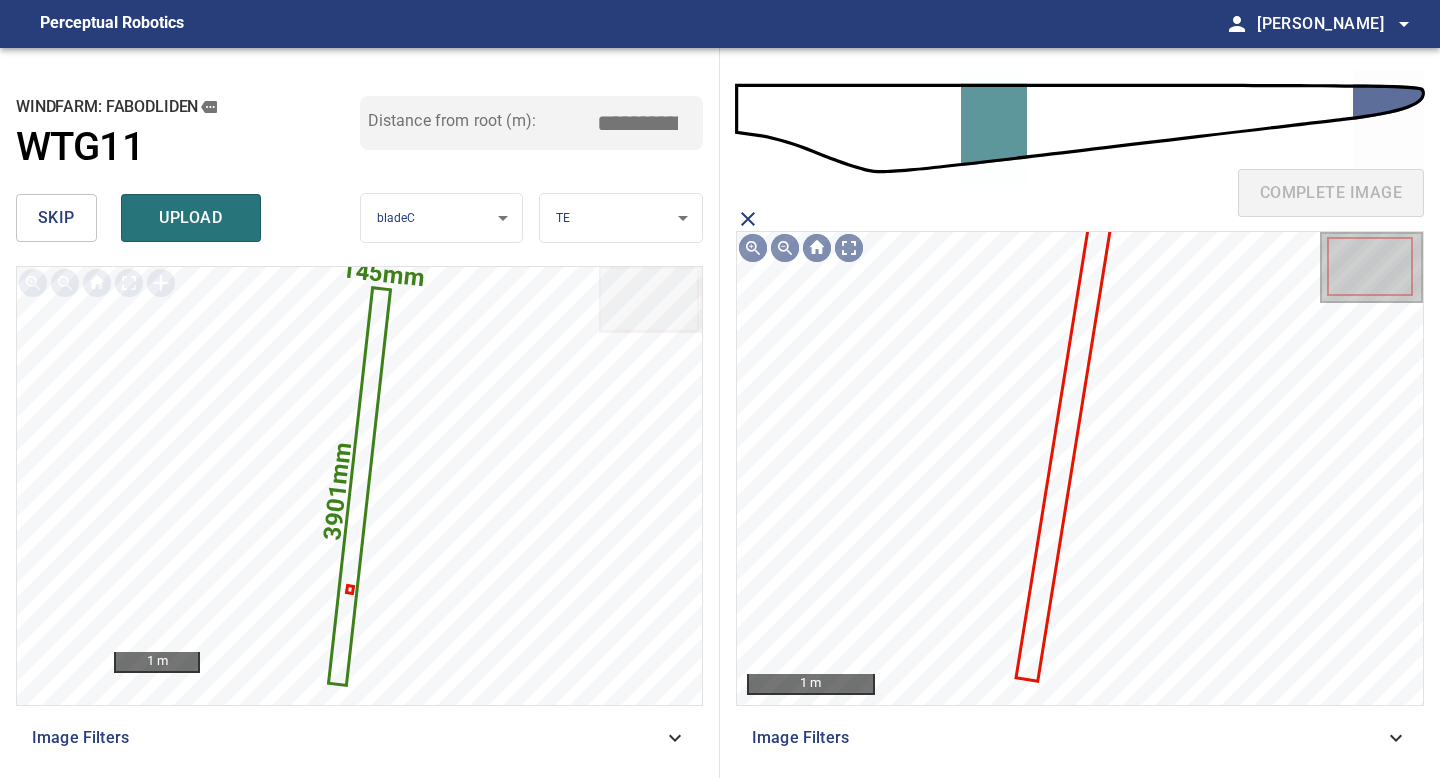 click 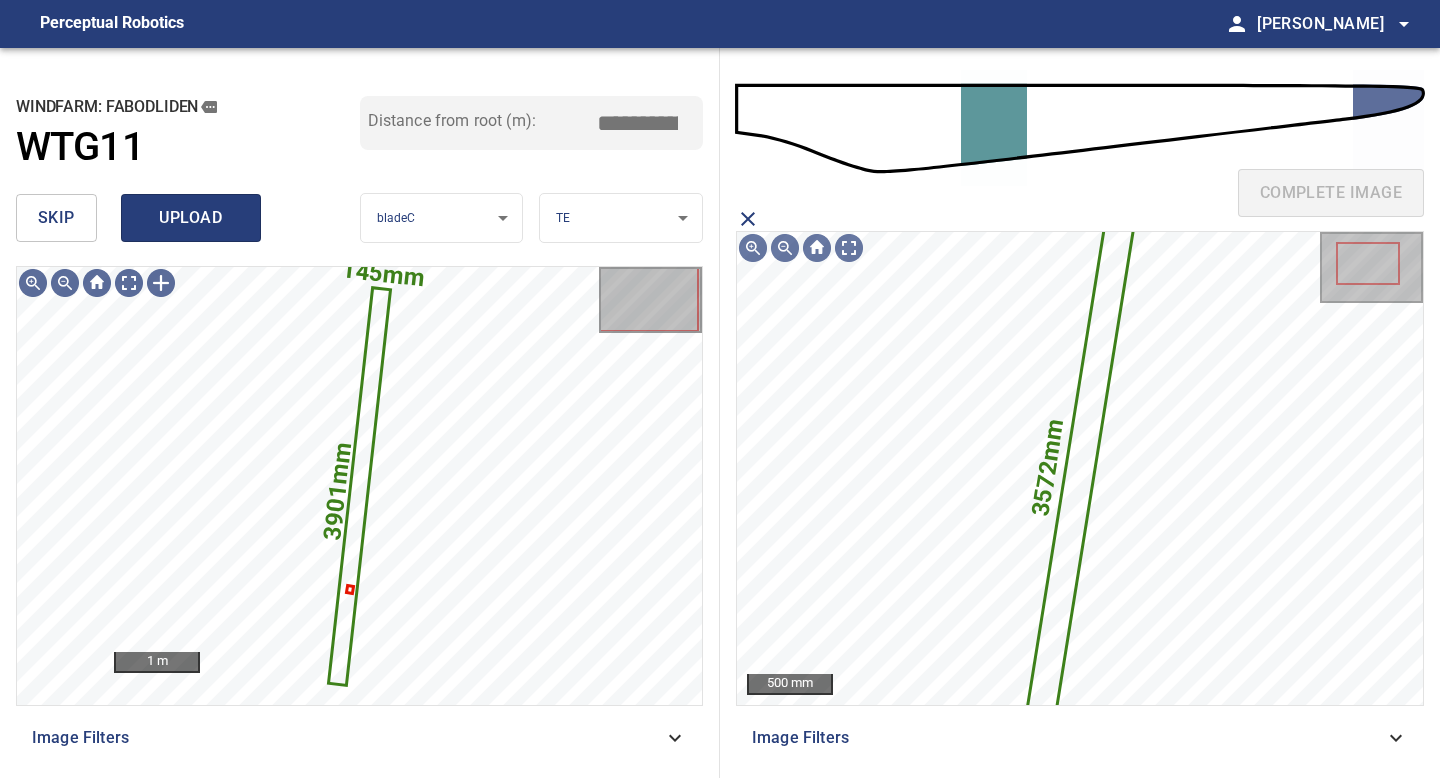 click on "upload" at bounding box center (191, 218) 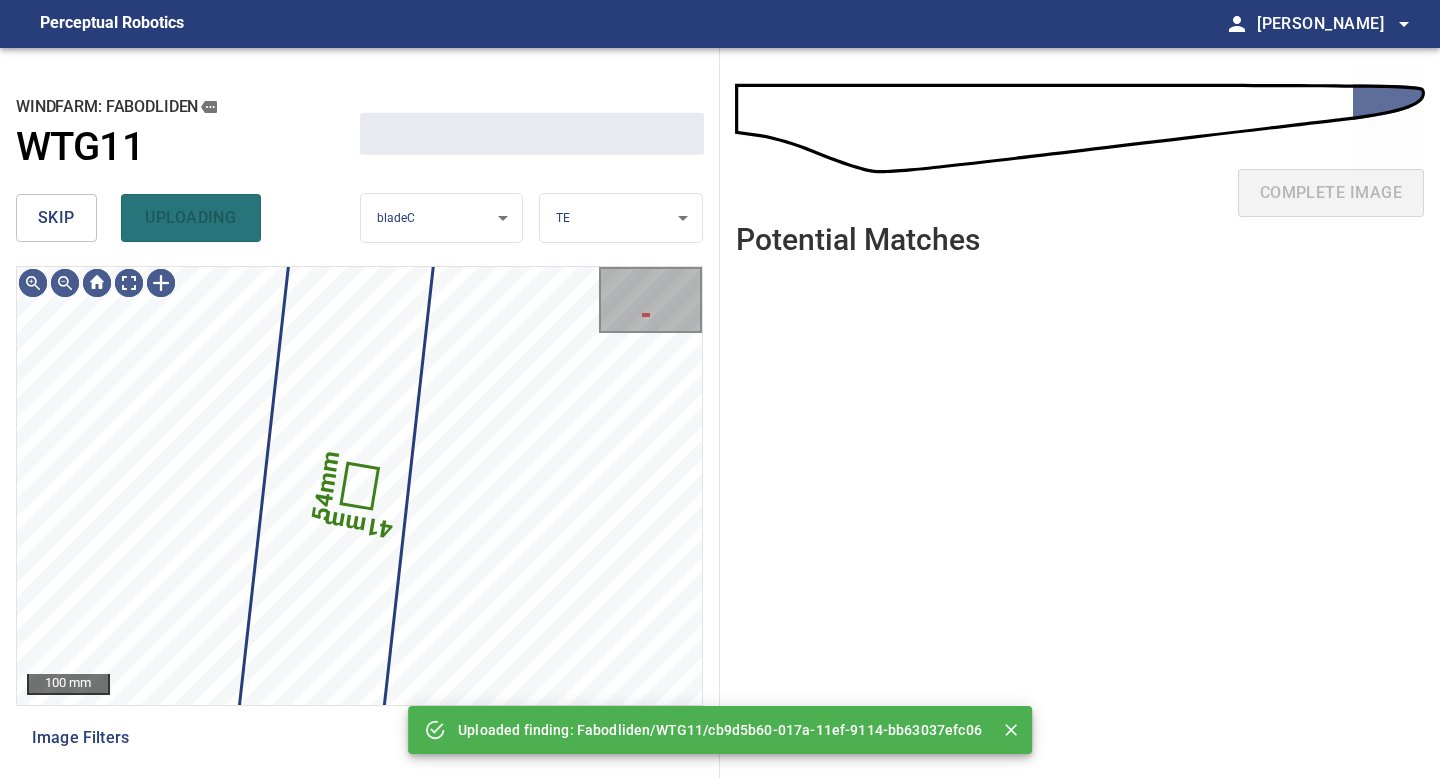 click on "skip" at bounding box center [56, 218] 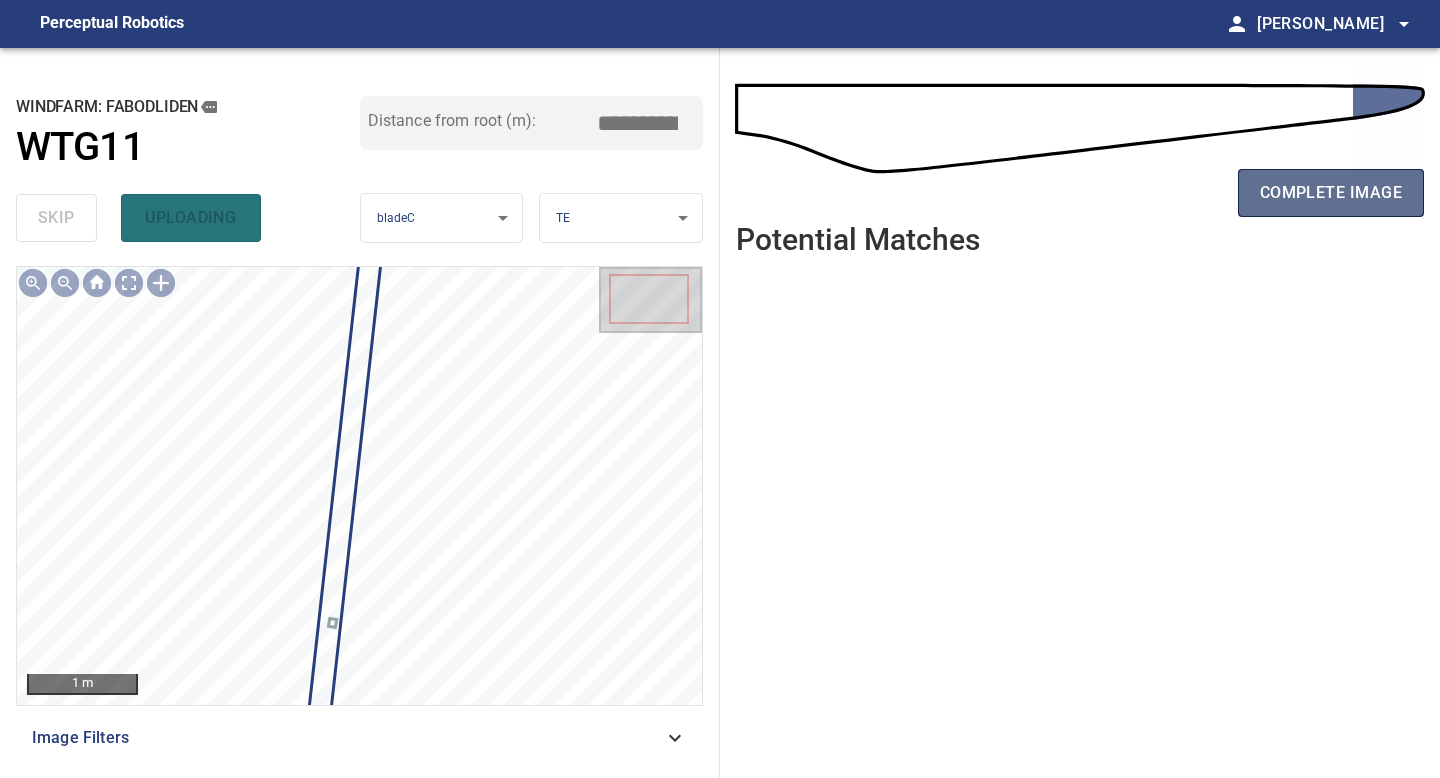 click on "complete image" at bounding box center [1331, 193] 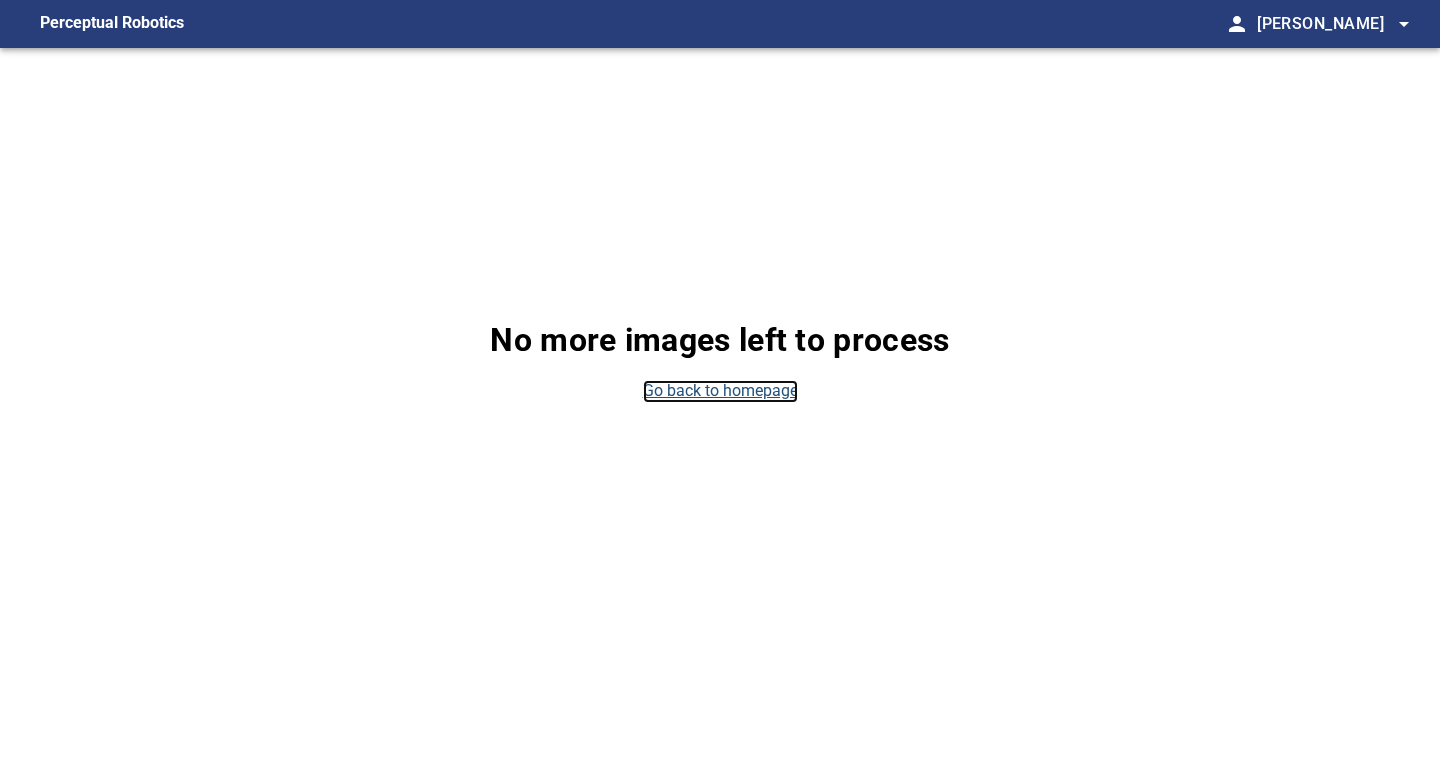 click on "Go back to homepage" at bounding box center (720, 391) 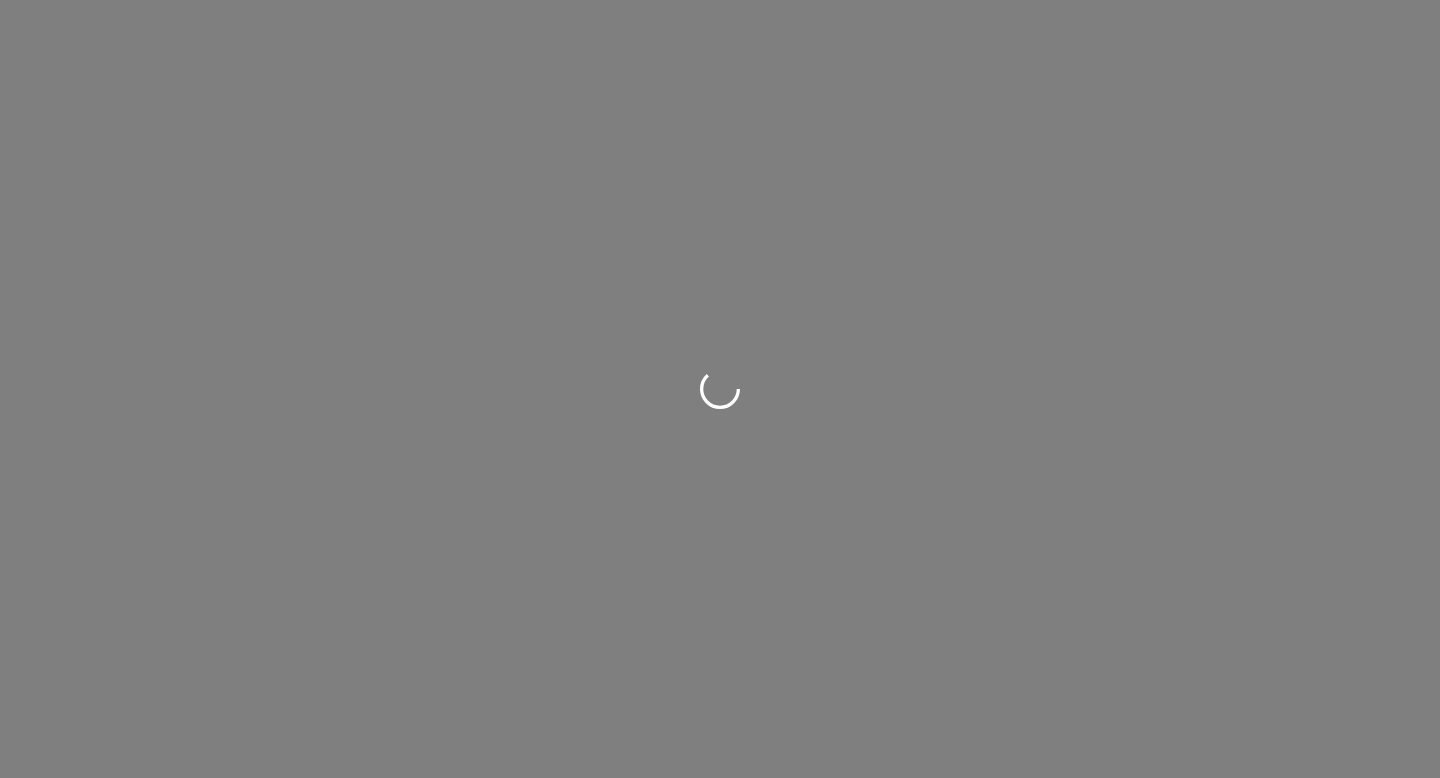 scroll, scrollTop: 0, scrollLeft: 0, axis: both 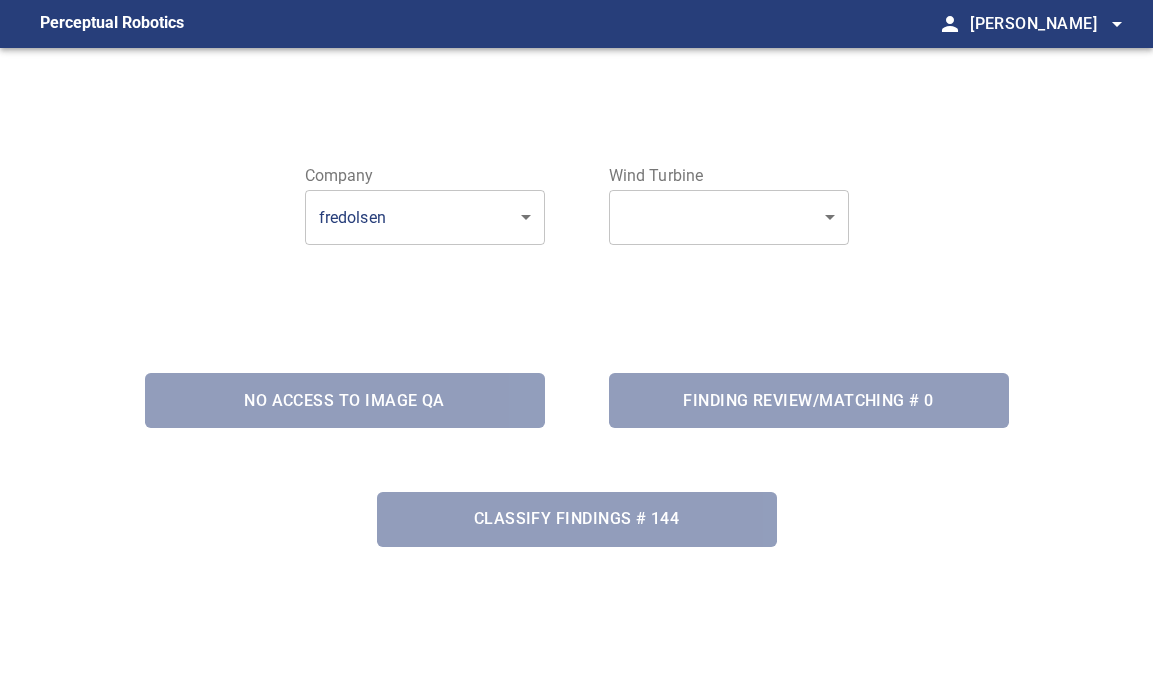 click on "Perceptual Robotics person [PERSON_NAME] arrow_drop_down Company fredolsen ********* ​ Wind Turbine ​ ​ No access to Image QA Finding Review/Matching #  0 Classify Findings #  144 exit_to_app Logout" at bounding box center (576, 341) 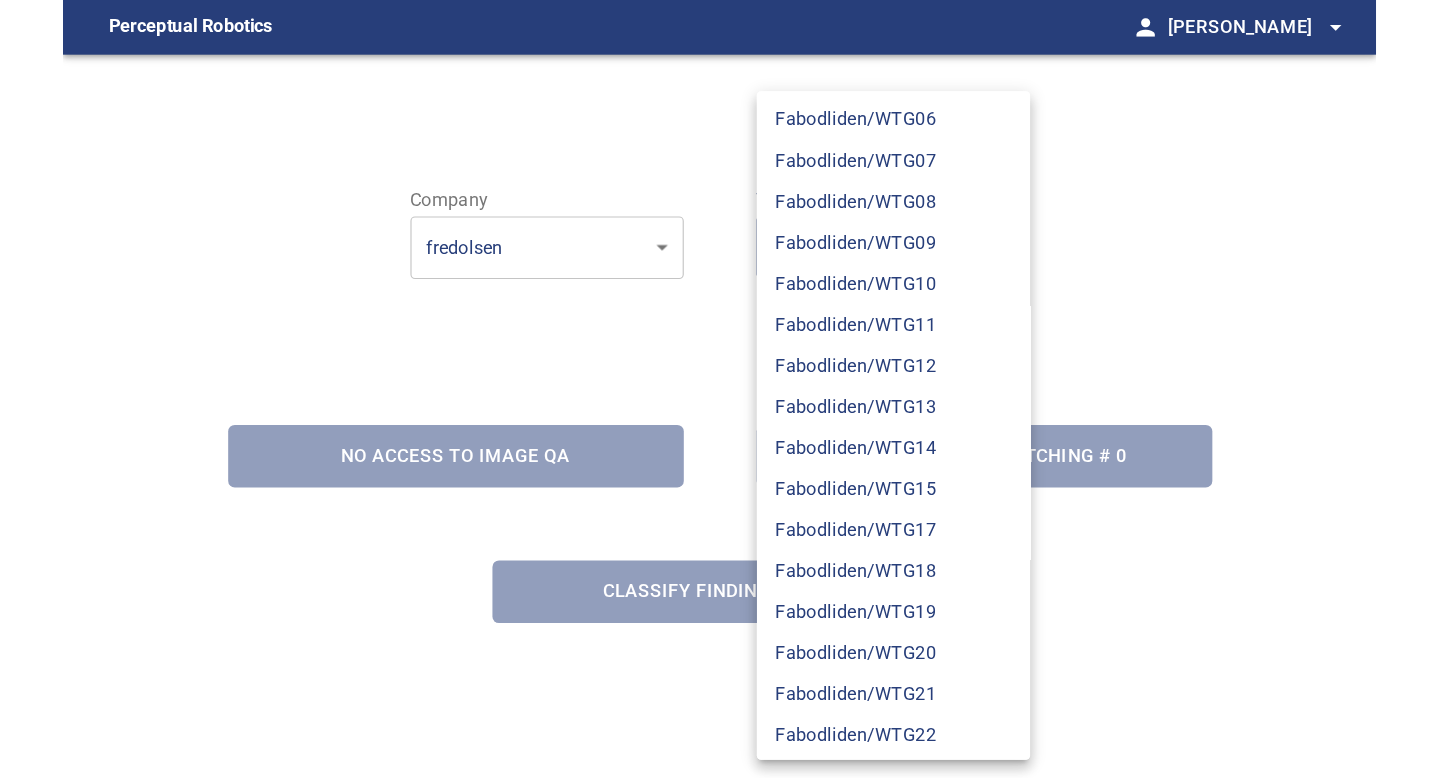 scroll, scrollTop: 5823, scrollLeft: 0, axis: vertical 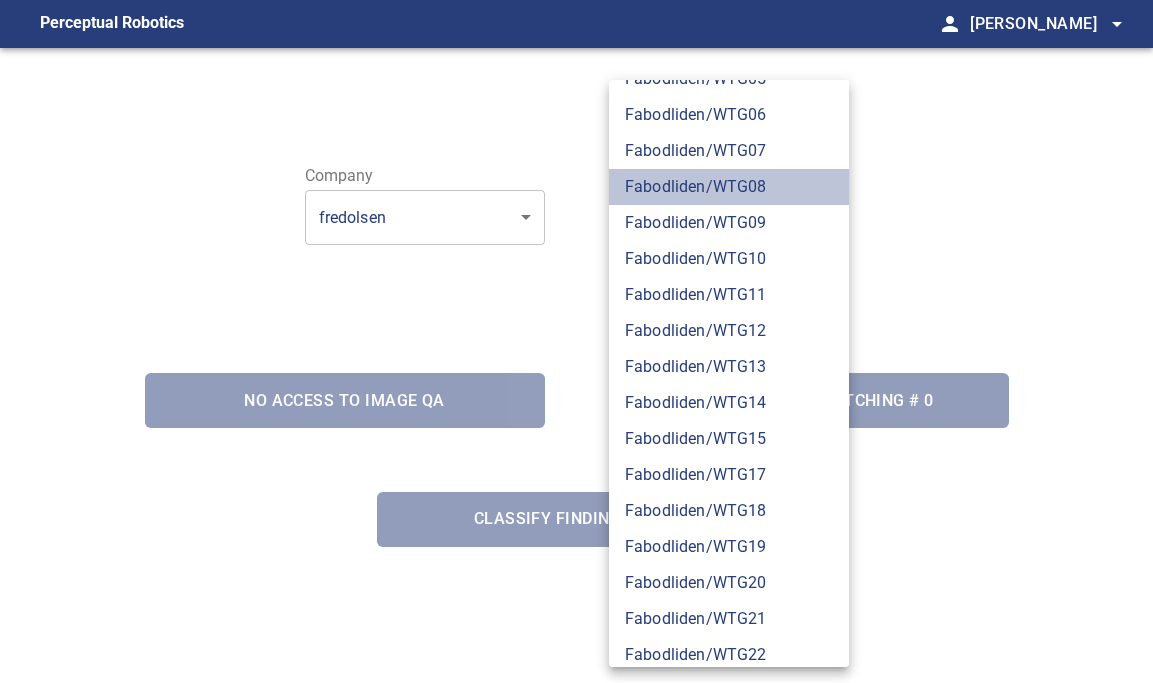 click on "Fabodliden/WTG08" at bounding box center (729, 187) 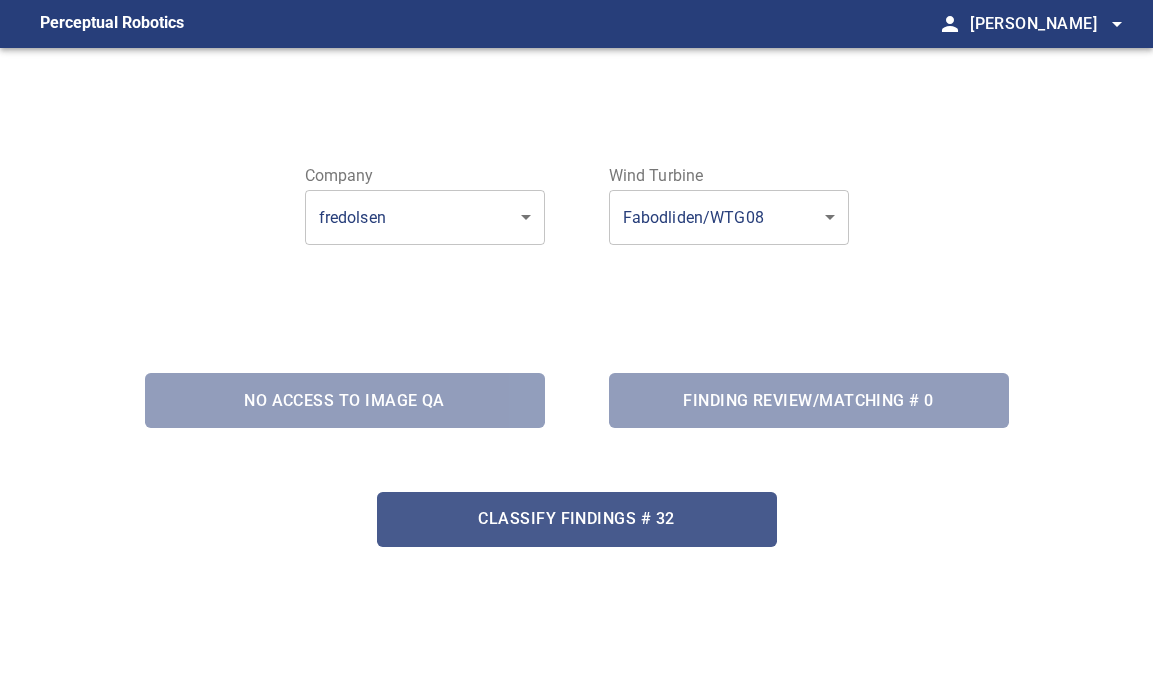 click on "Classify Findings #  32" at bounding box center (577, 519) 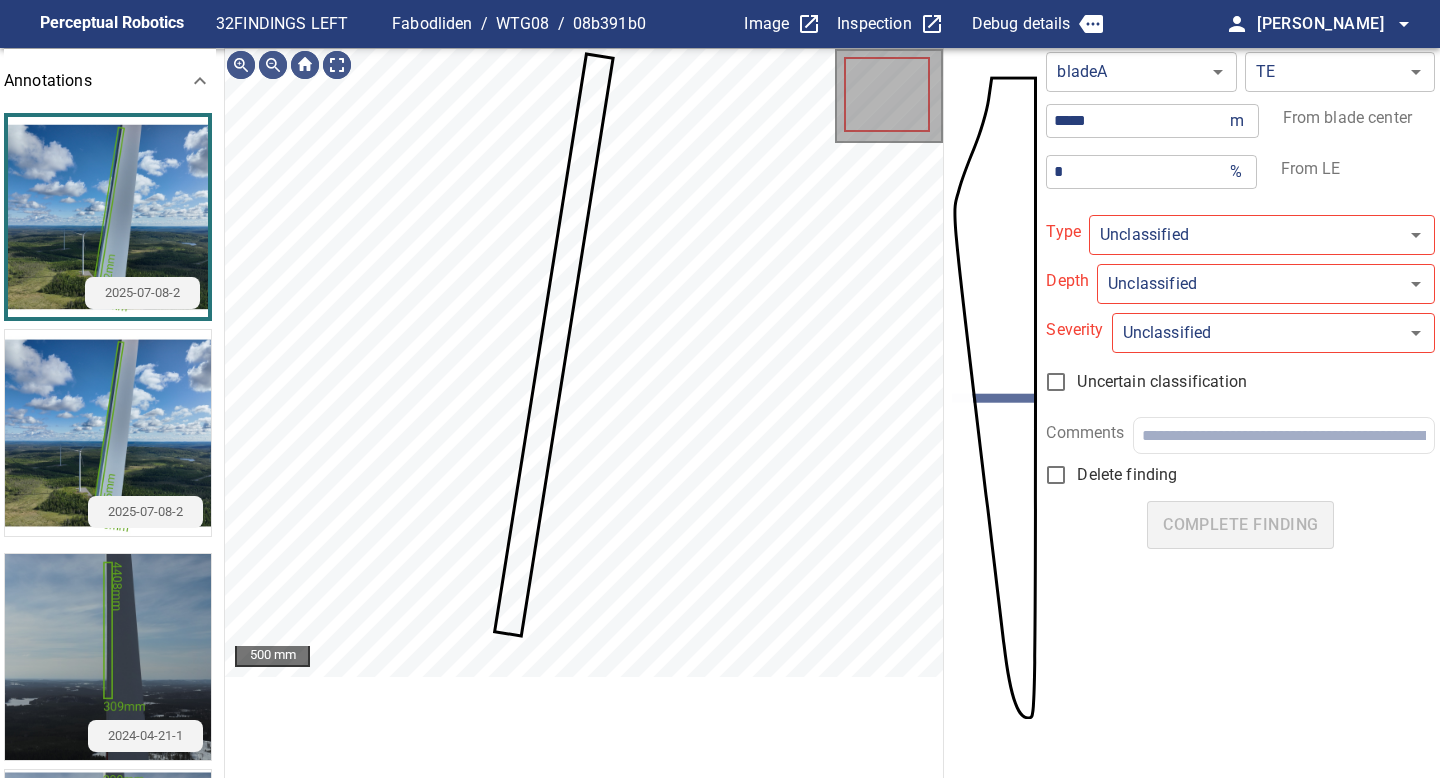 type on "**********" 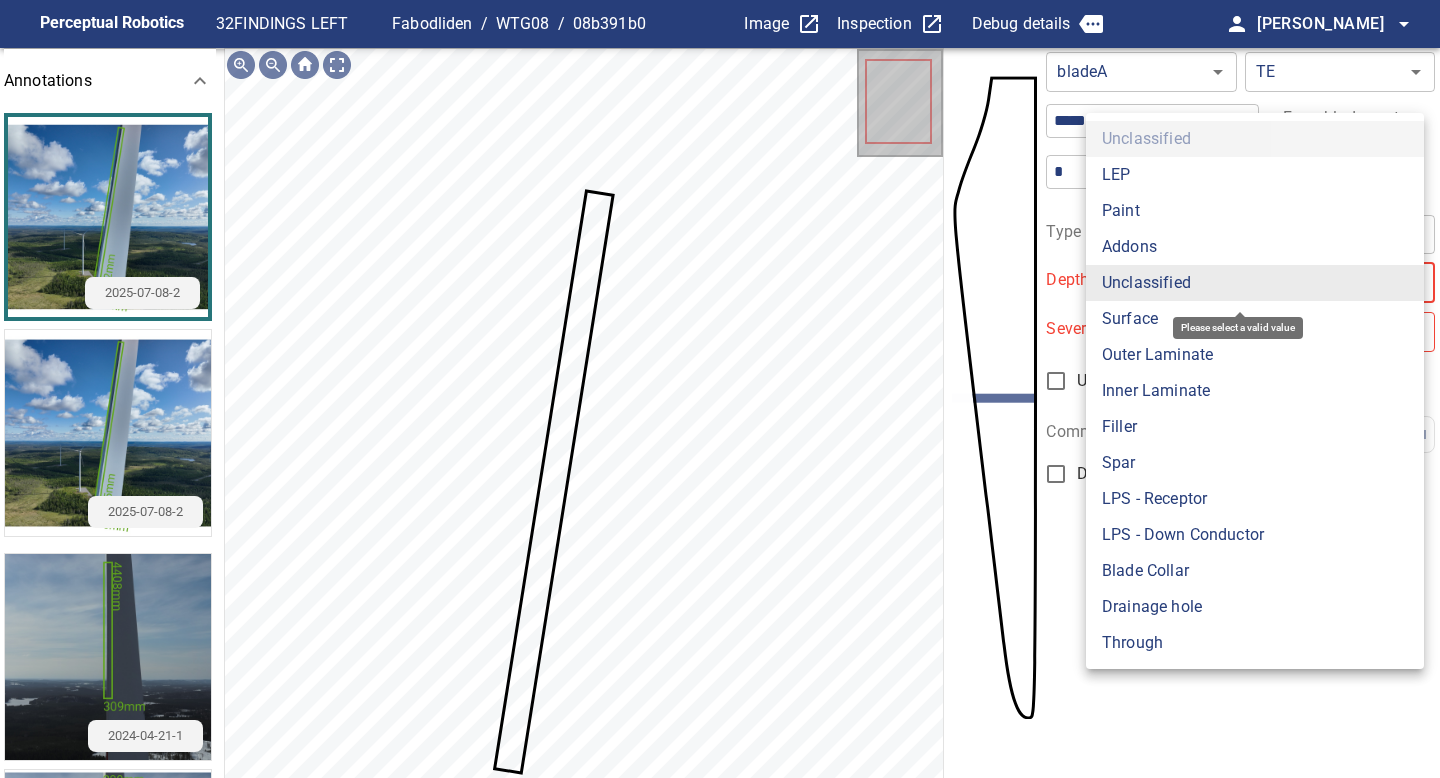 click on "**********" at bounding box center [720, 389] 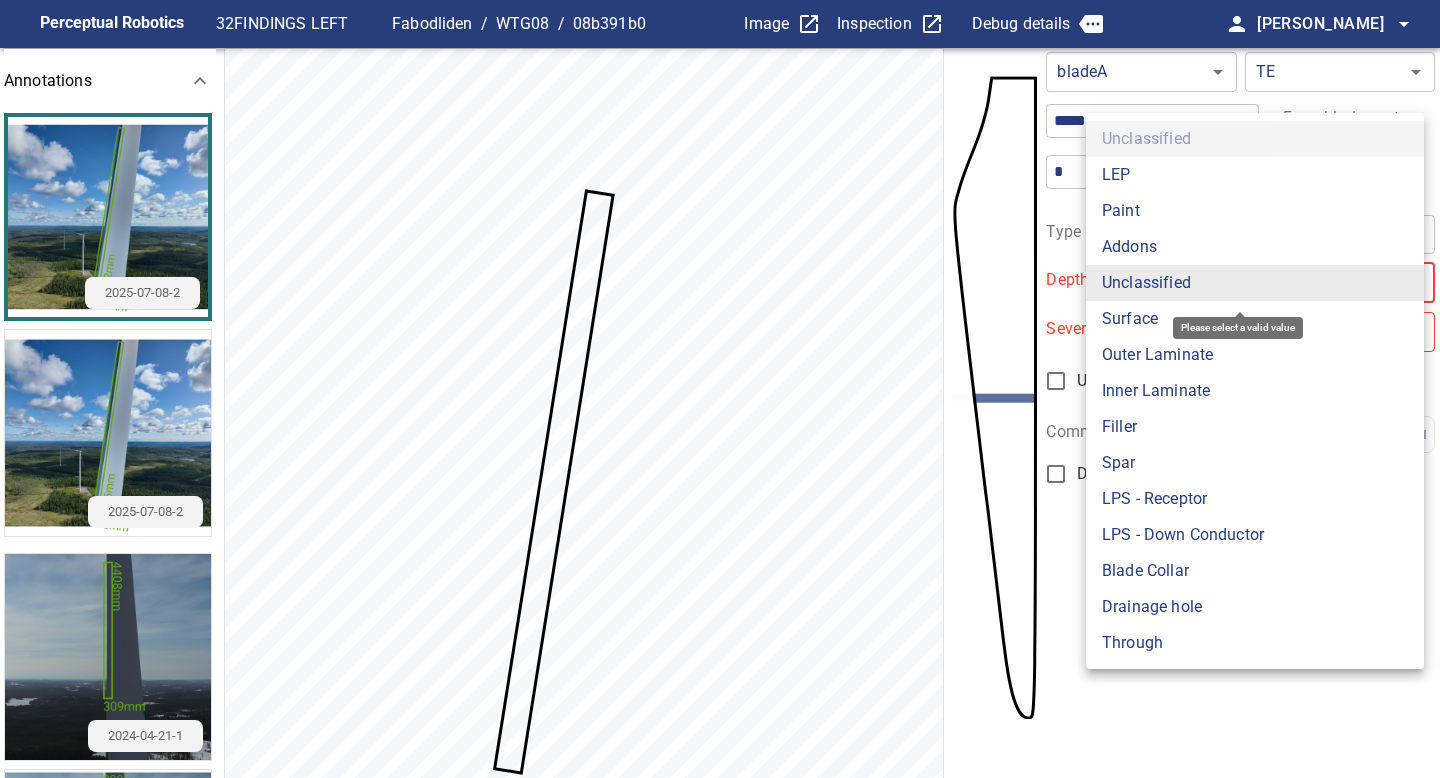 click on "Surface" at bounding box center (1255, 319) 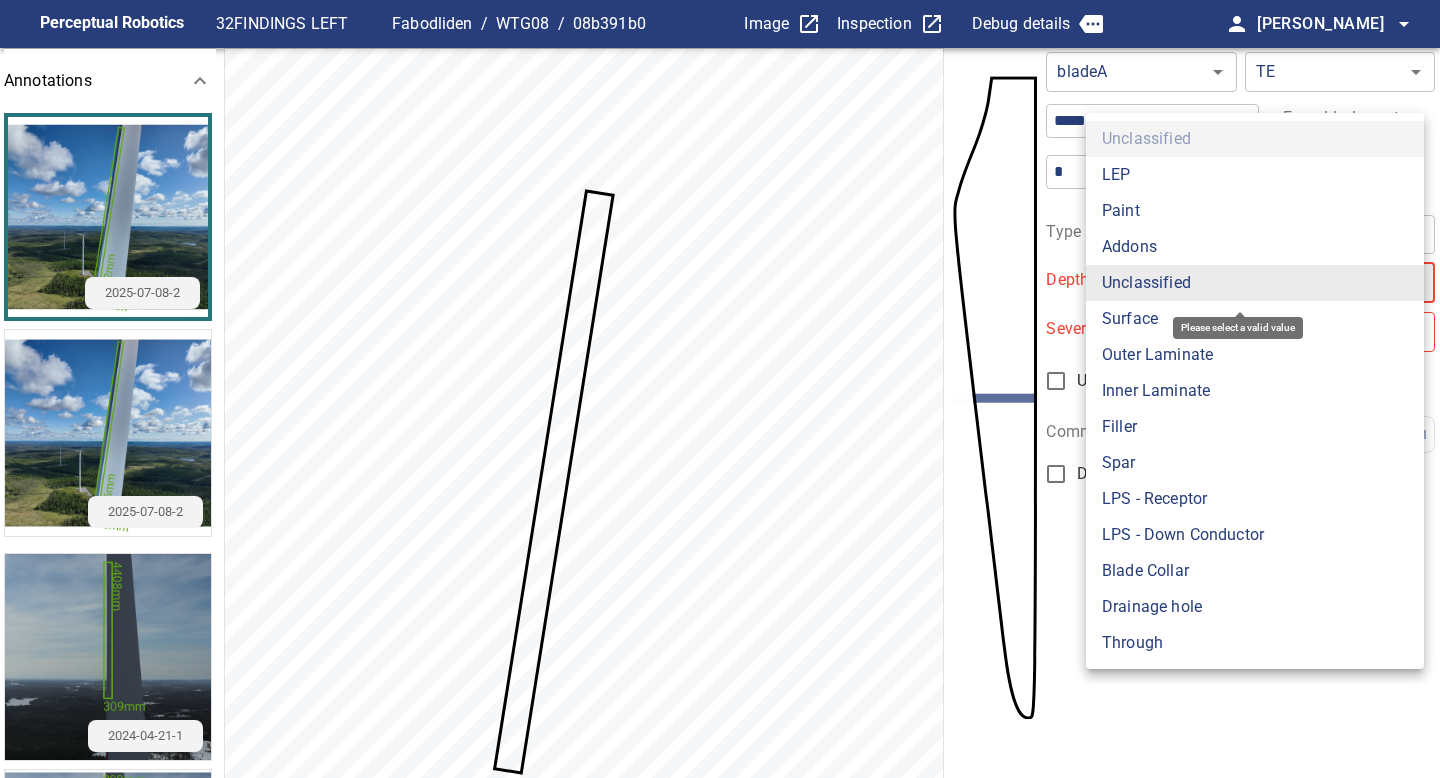 type on "*******" 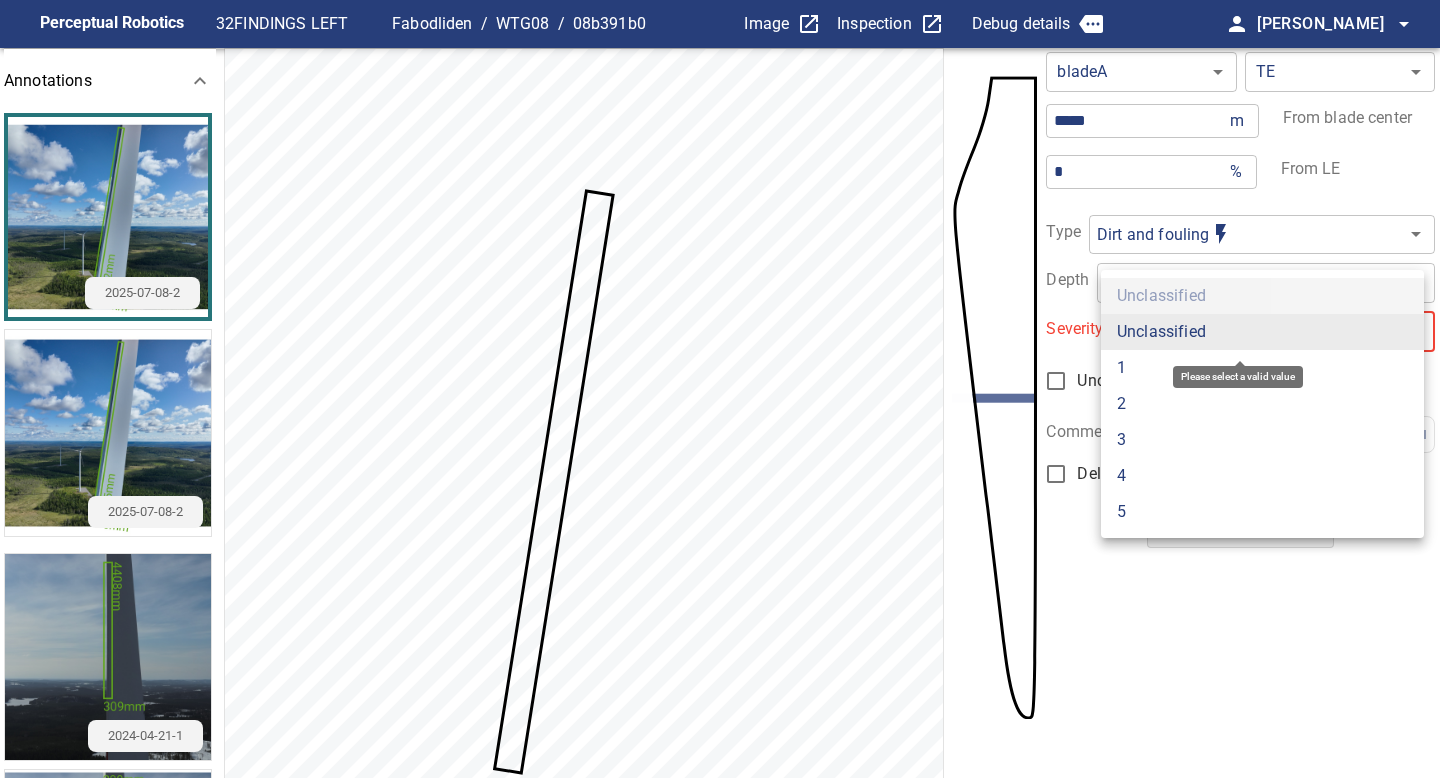 click on "**********" at bounding box center (720, 389) 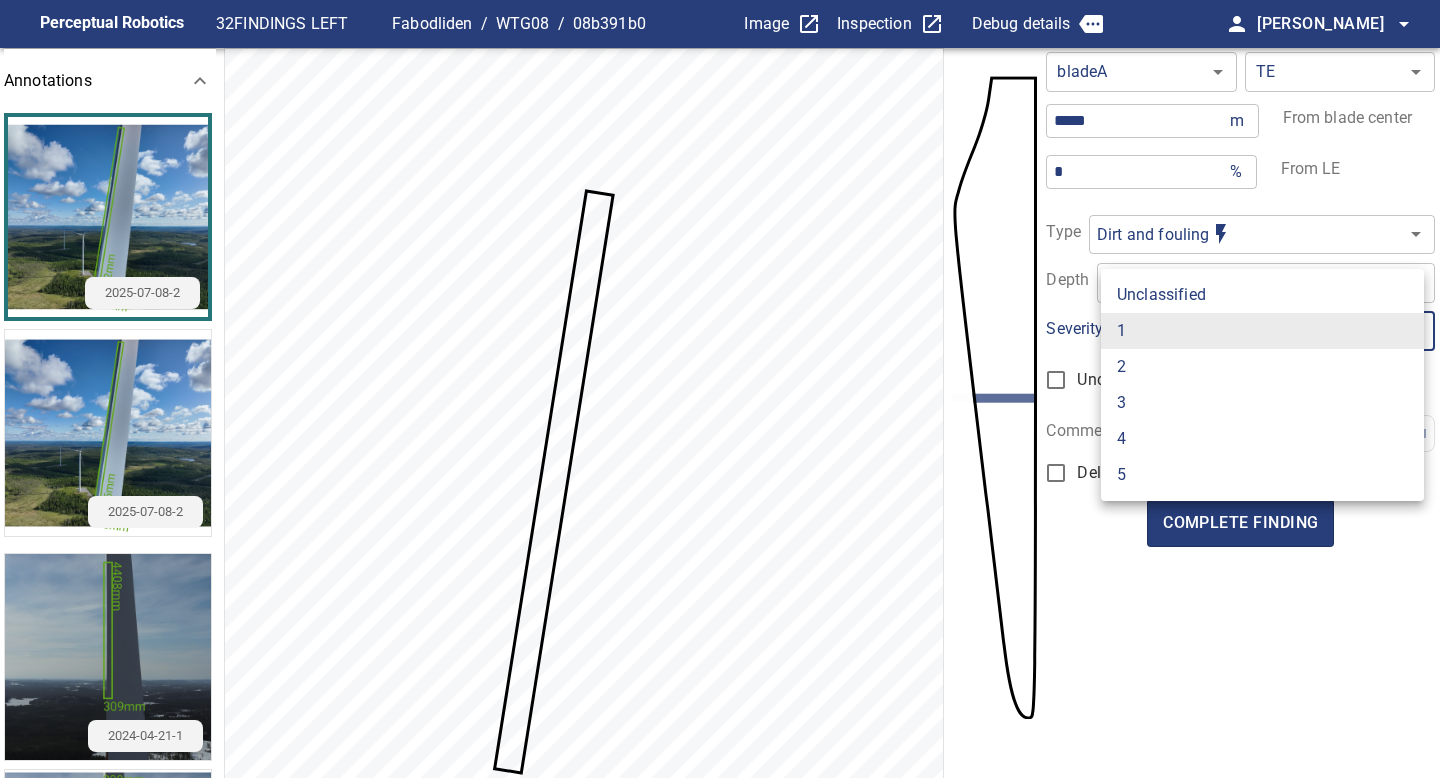drag, startPoint x: 1139, startPoint y: 354, endPoint x: 1138, endPoint y: 339, distance: 15.033297 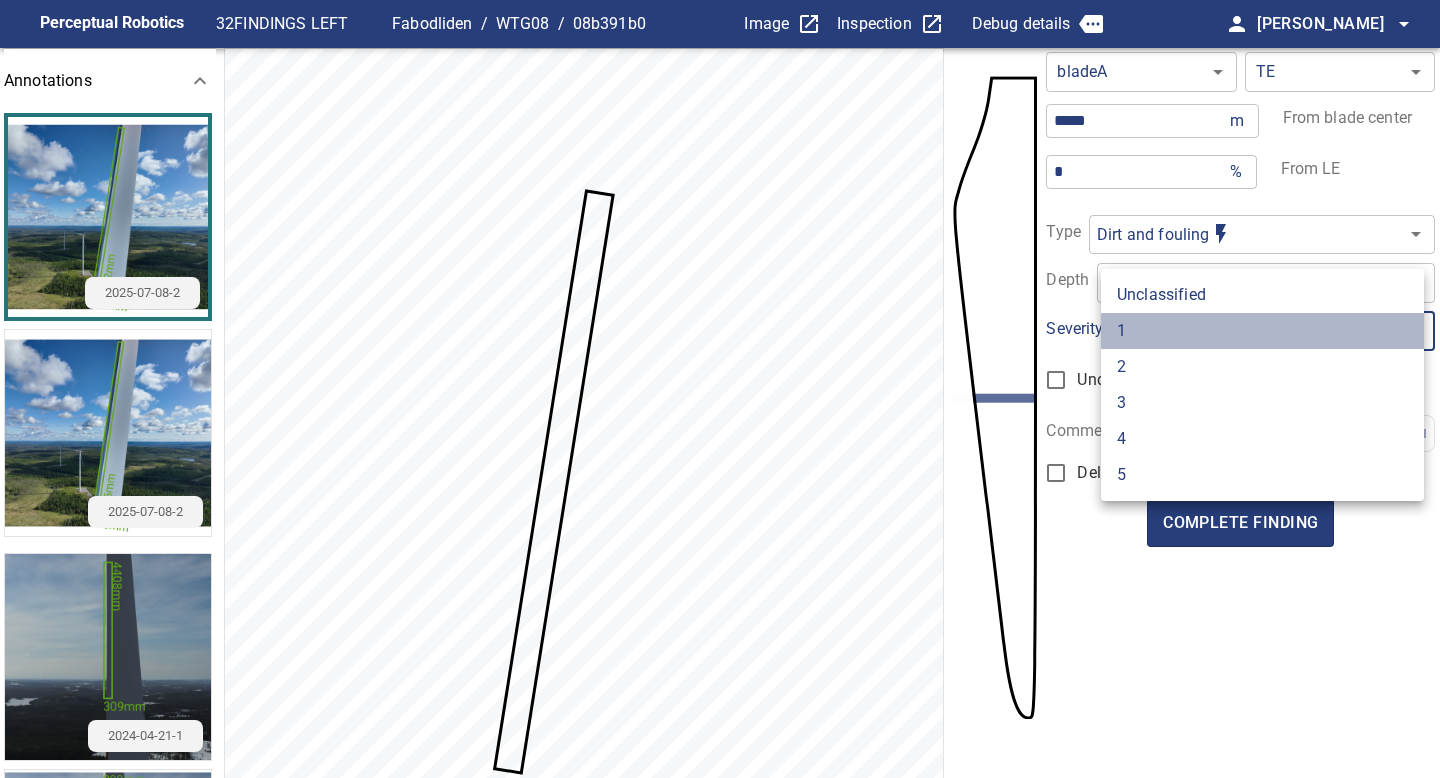 click on "1" at bounding box center [1262, 331] 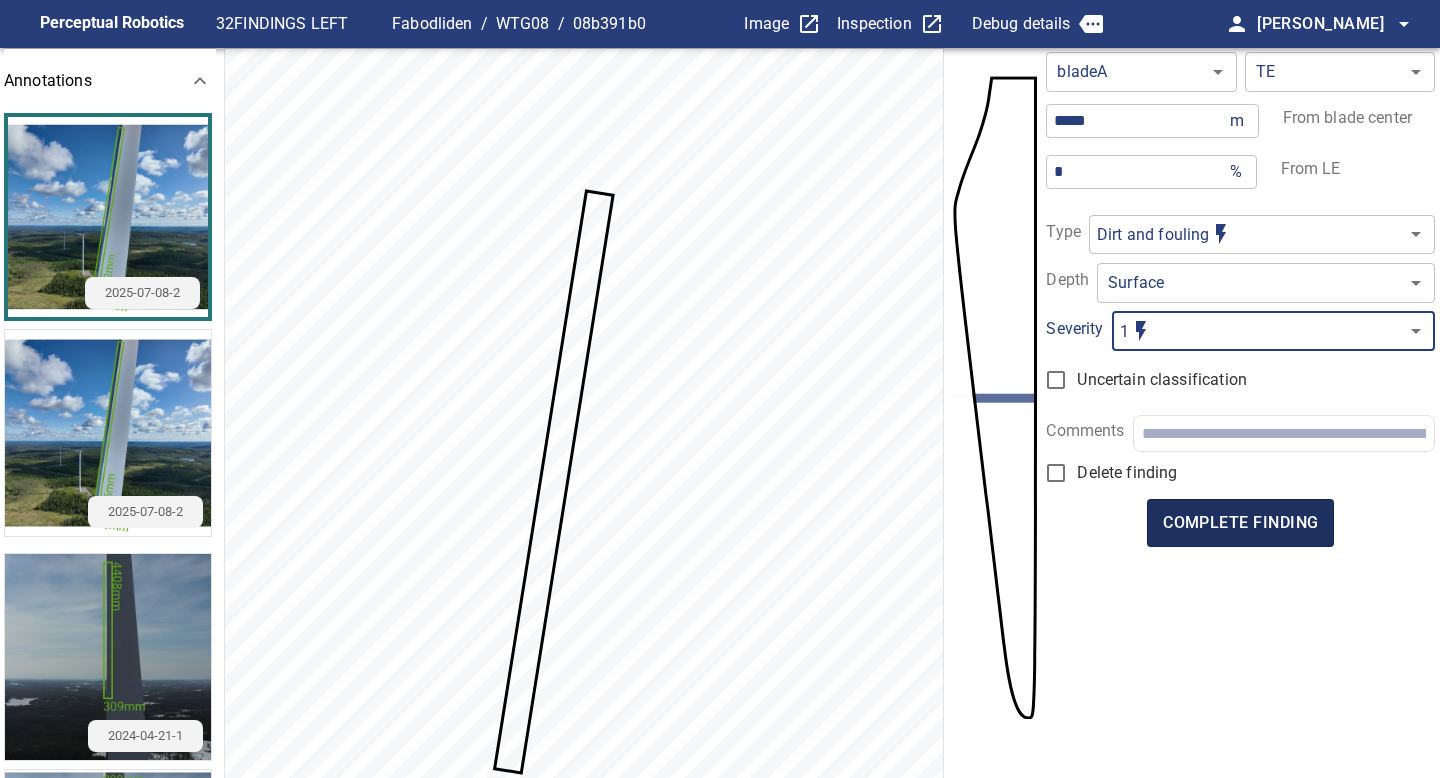 click on "complete finding" at bounding box center (1240, 523) 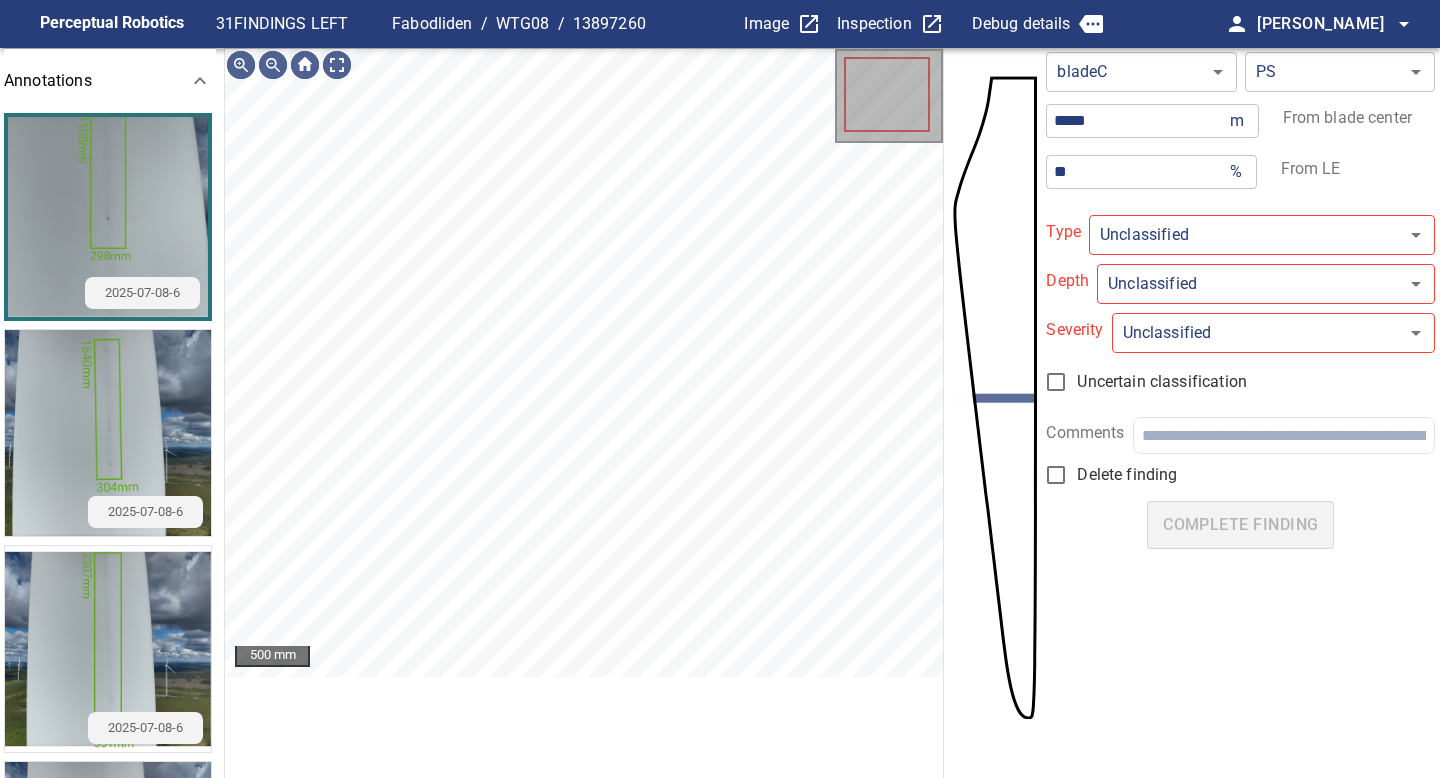 type on "**********" 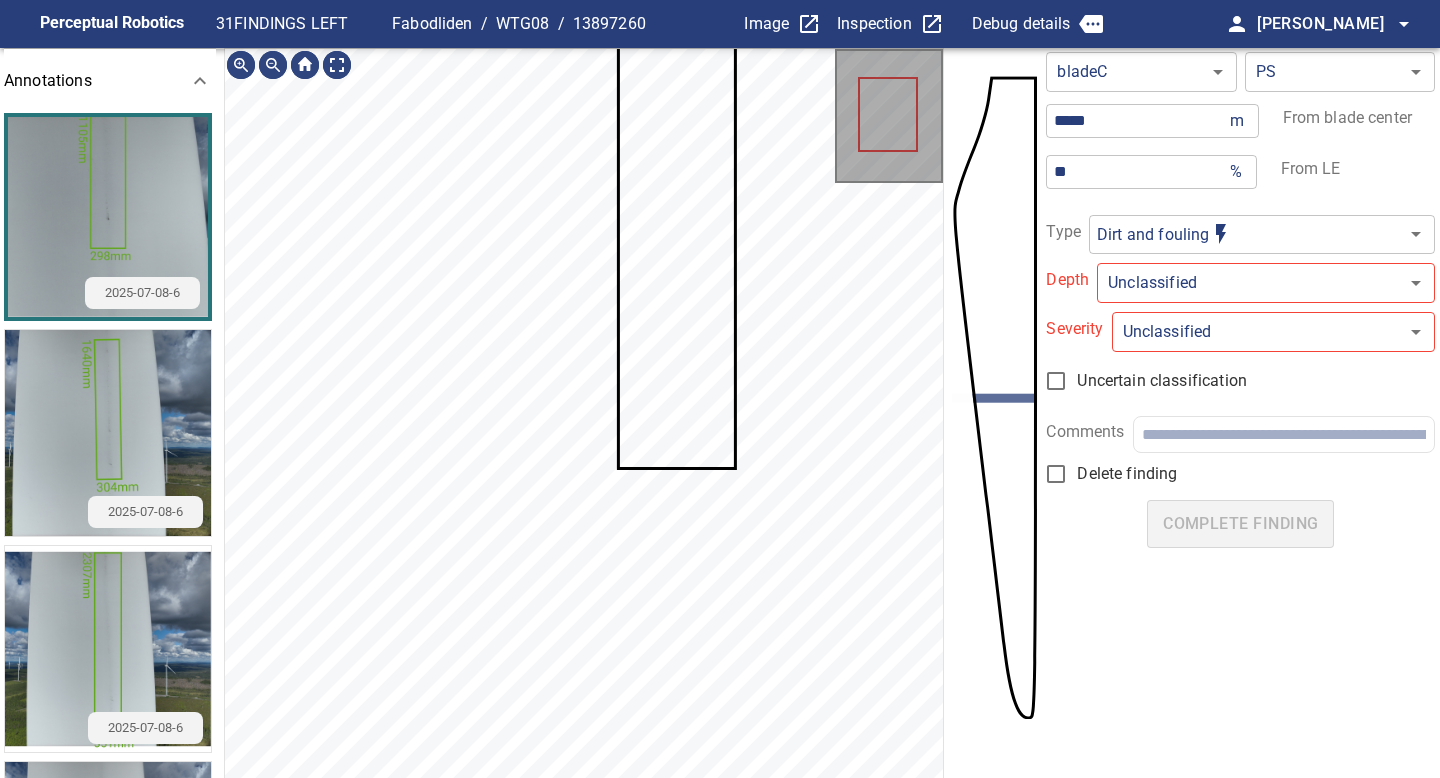 scroll, scrollTop: 1, scrollLeft: 0, axis: vertical 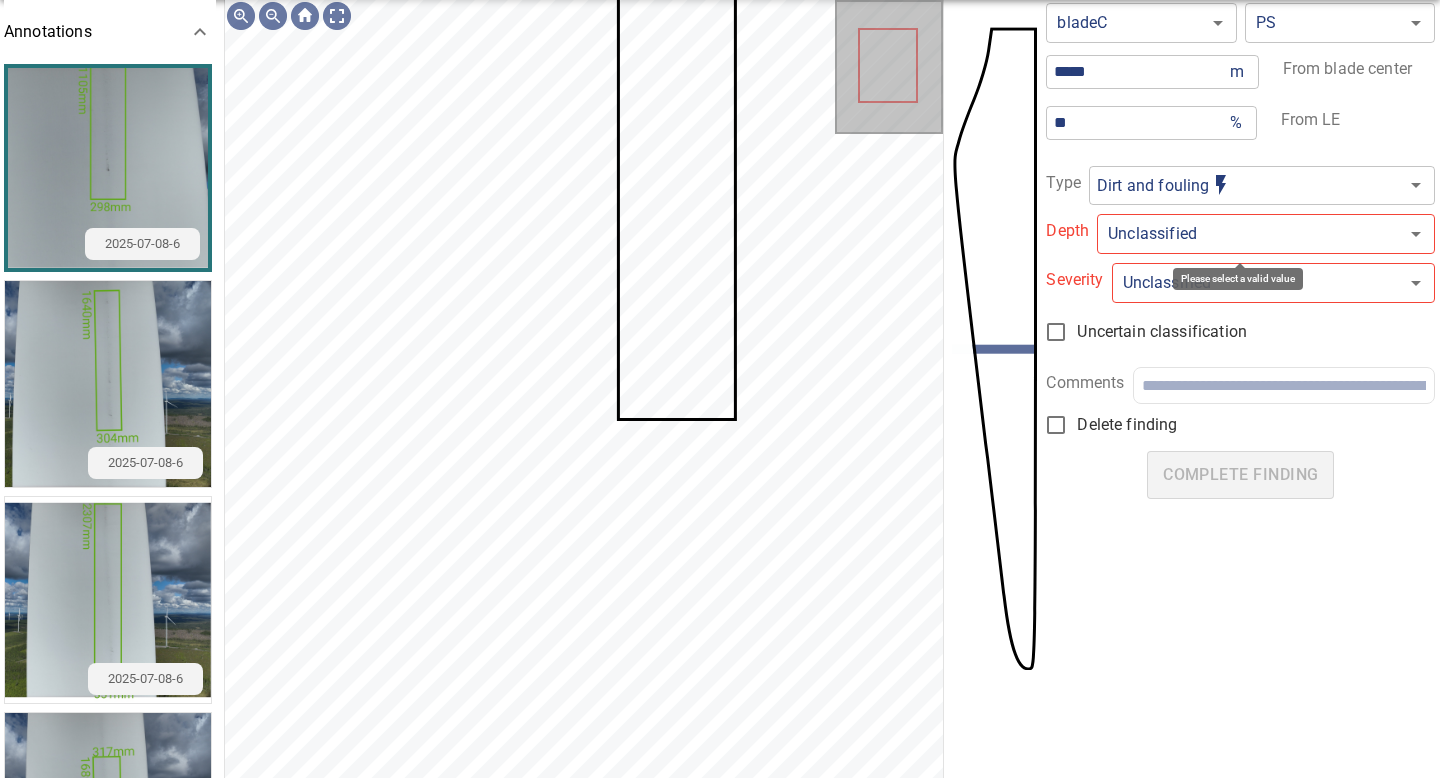 click on "**********" at bounding box center (720, 389) 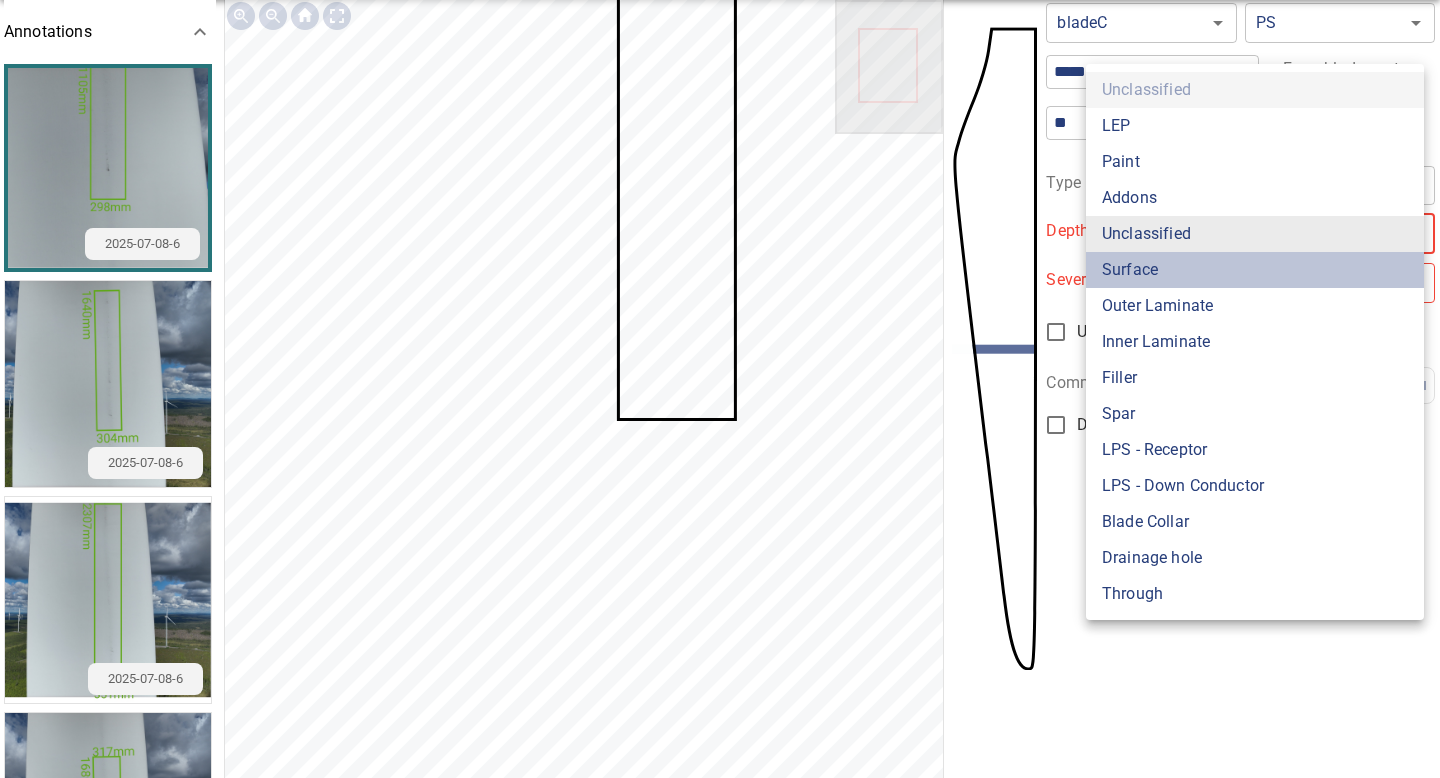 click on "Surface" at bounding box center (1255, 270) 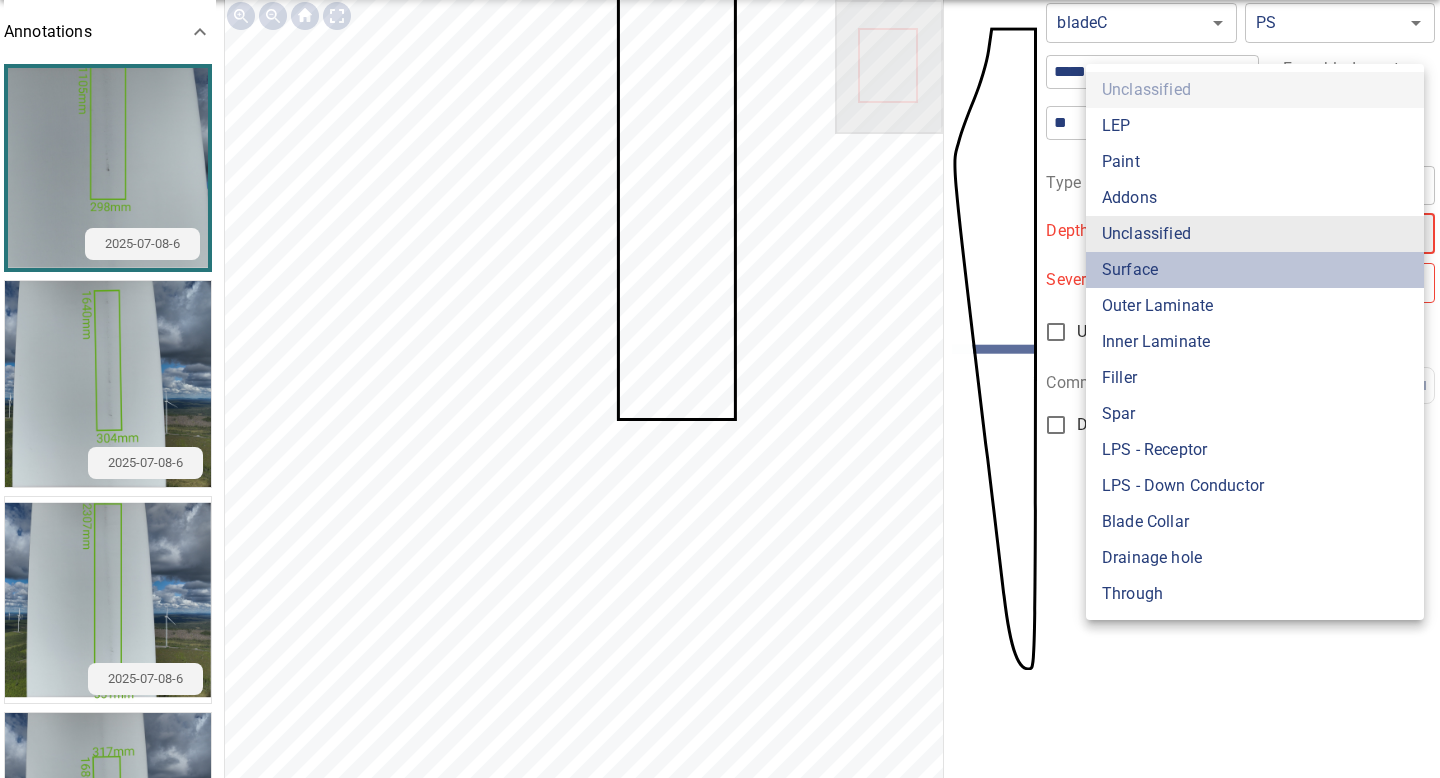 type on "*******" 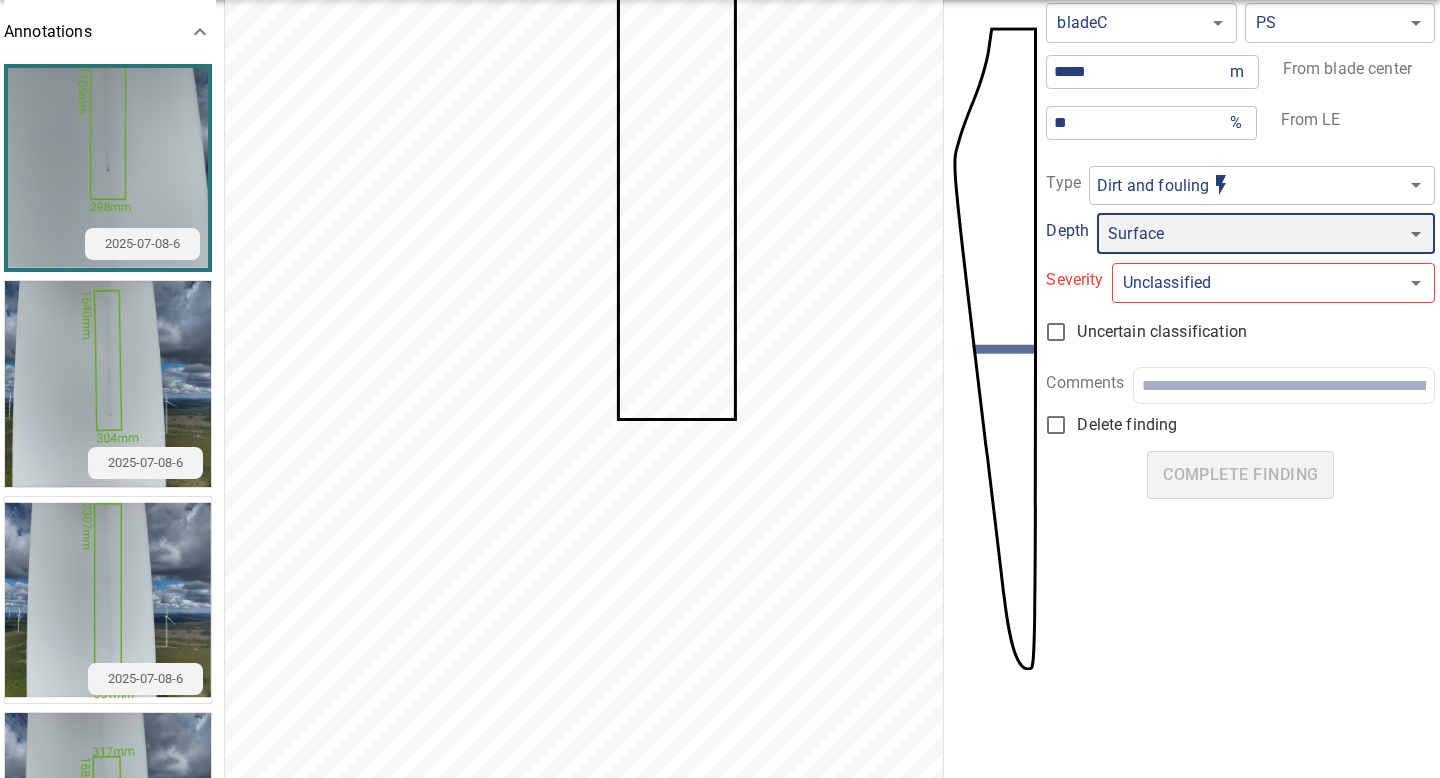 type on "*" 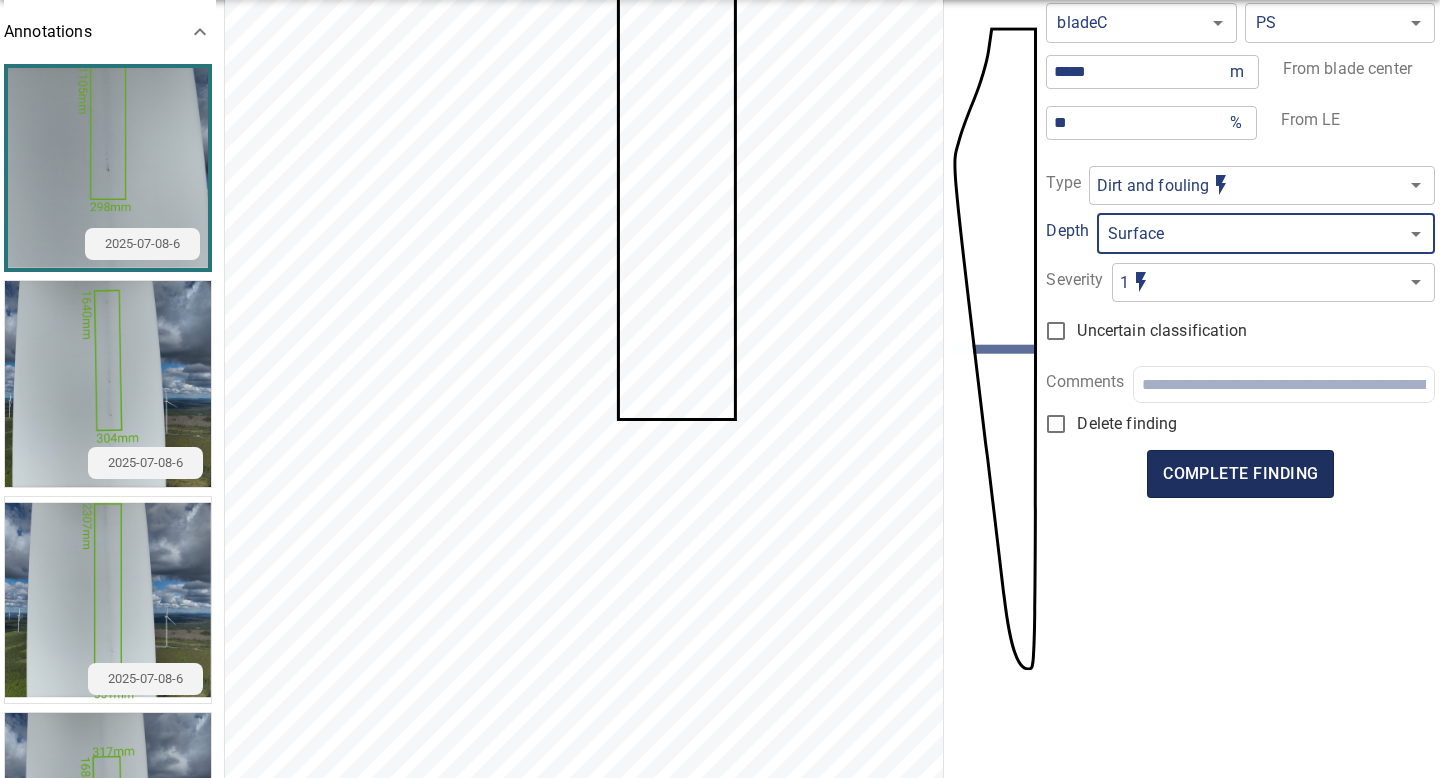click on "complete finding" at bounding box center (1240, 474) 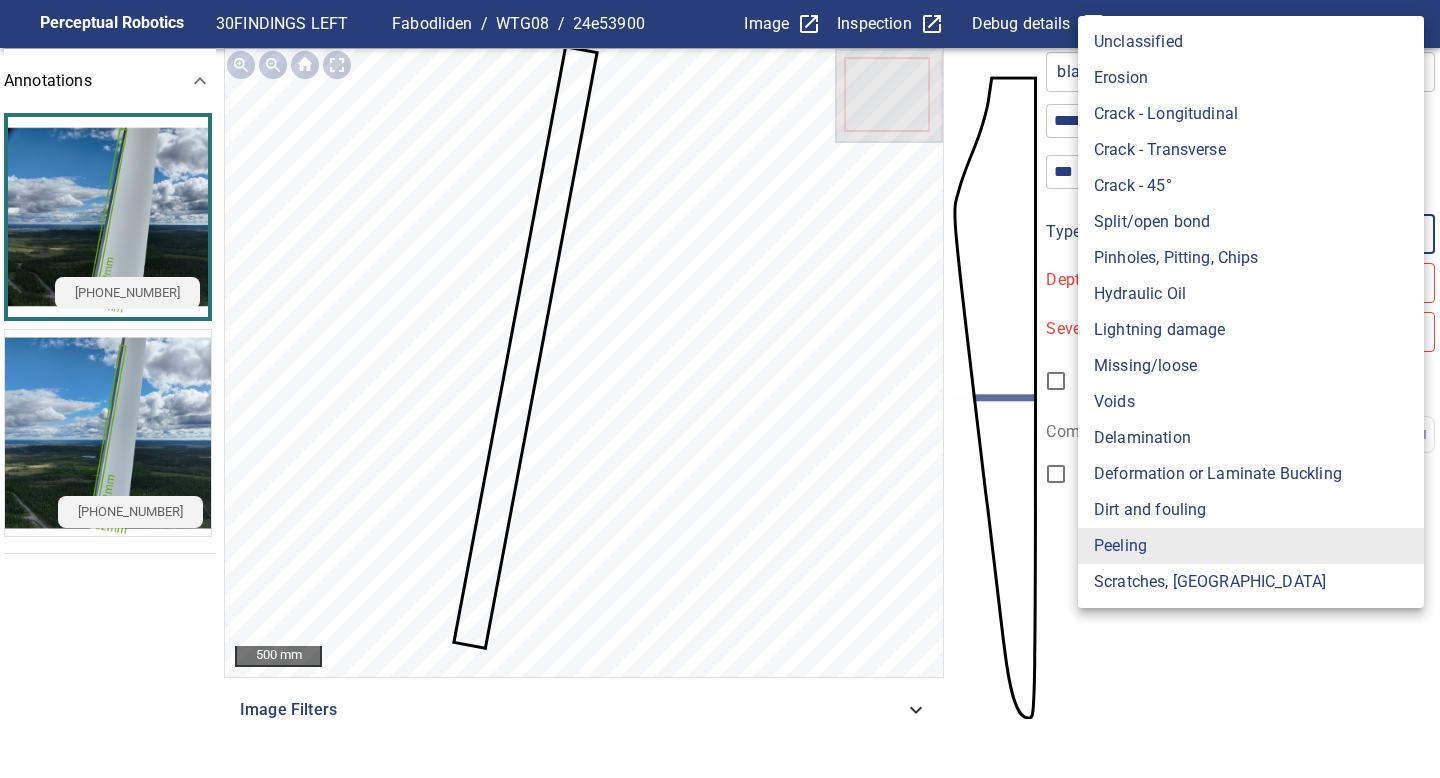 click on "**********" at bounding box center [720, 389] 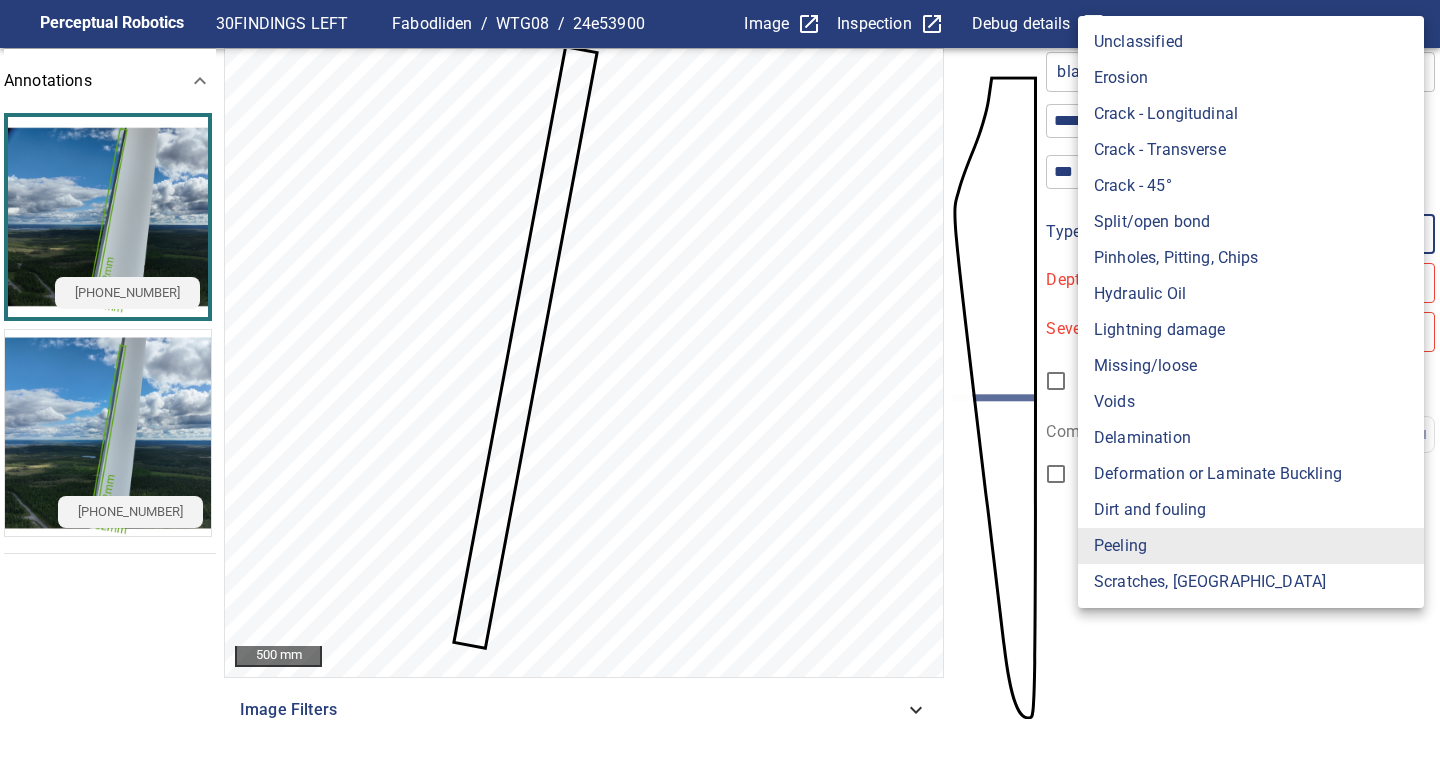 click on "Dirt and fouling" at bounding box center (1251, 510) 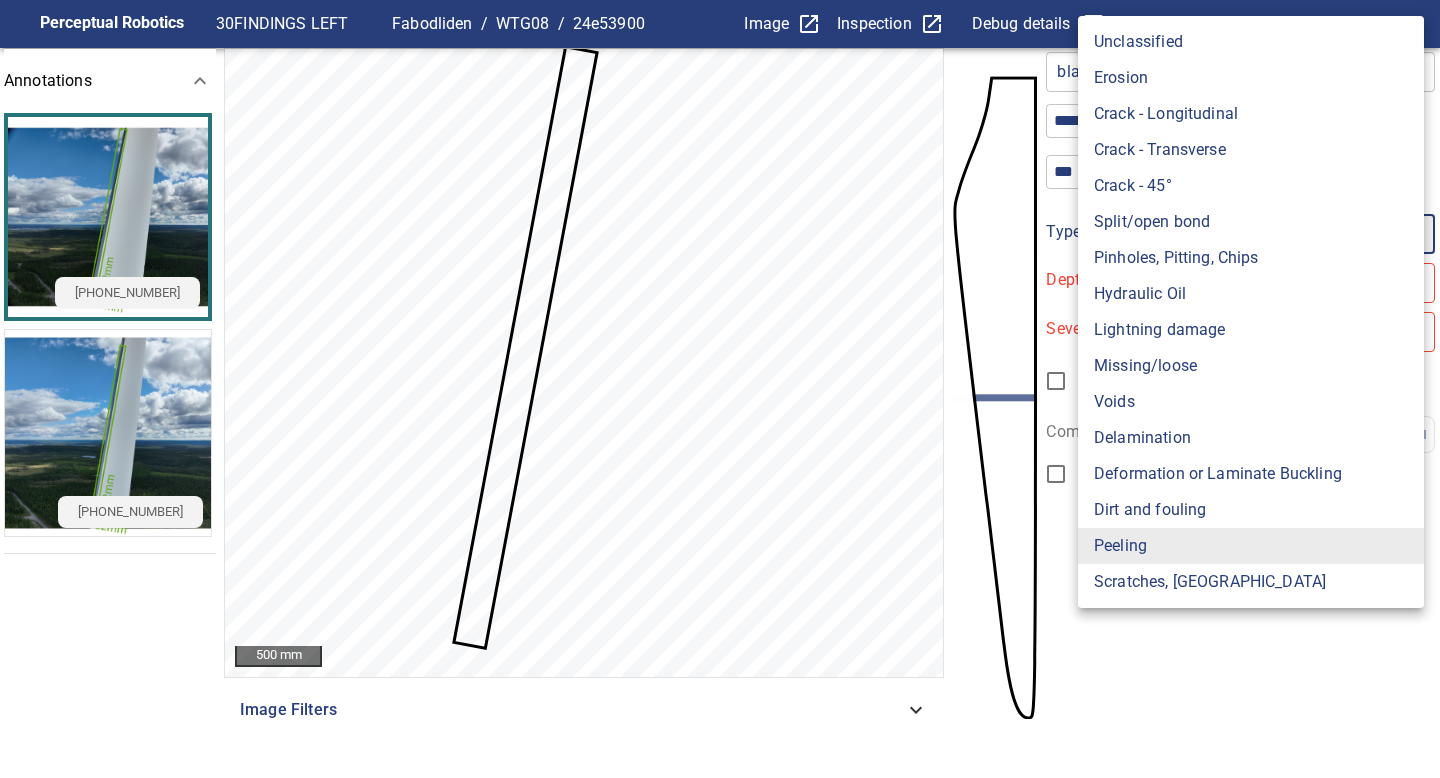 type on "**********" 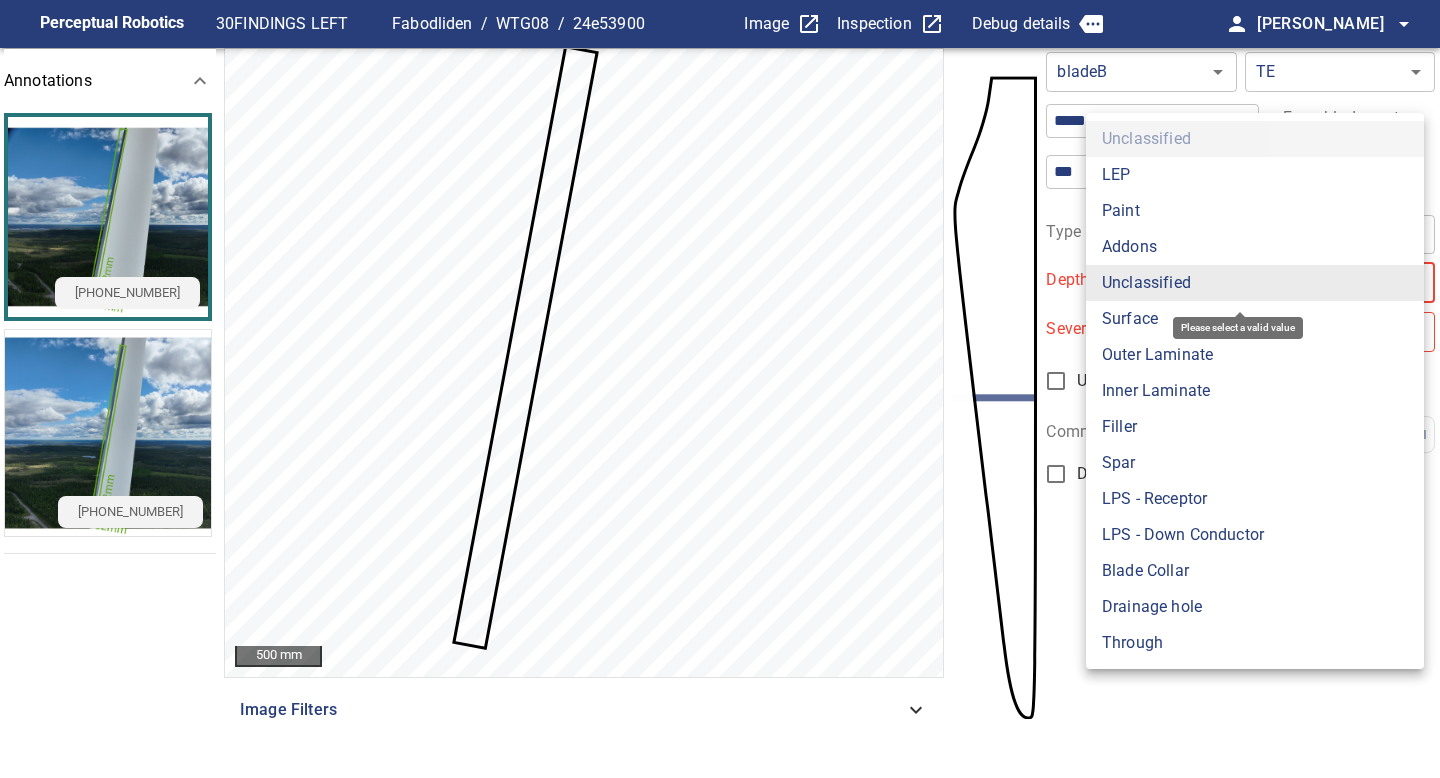 click on "**********" at bounding box center (720, 389) 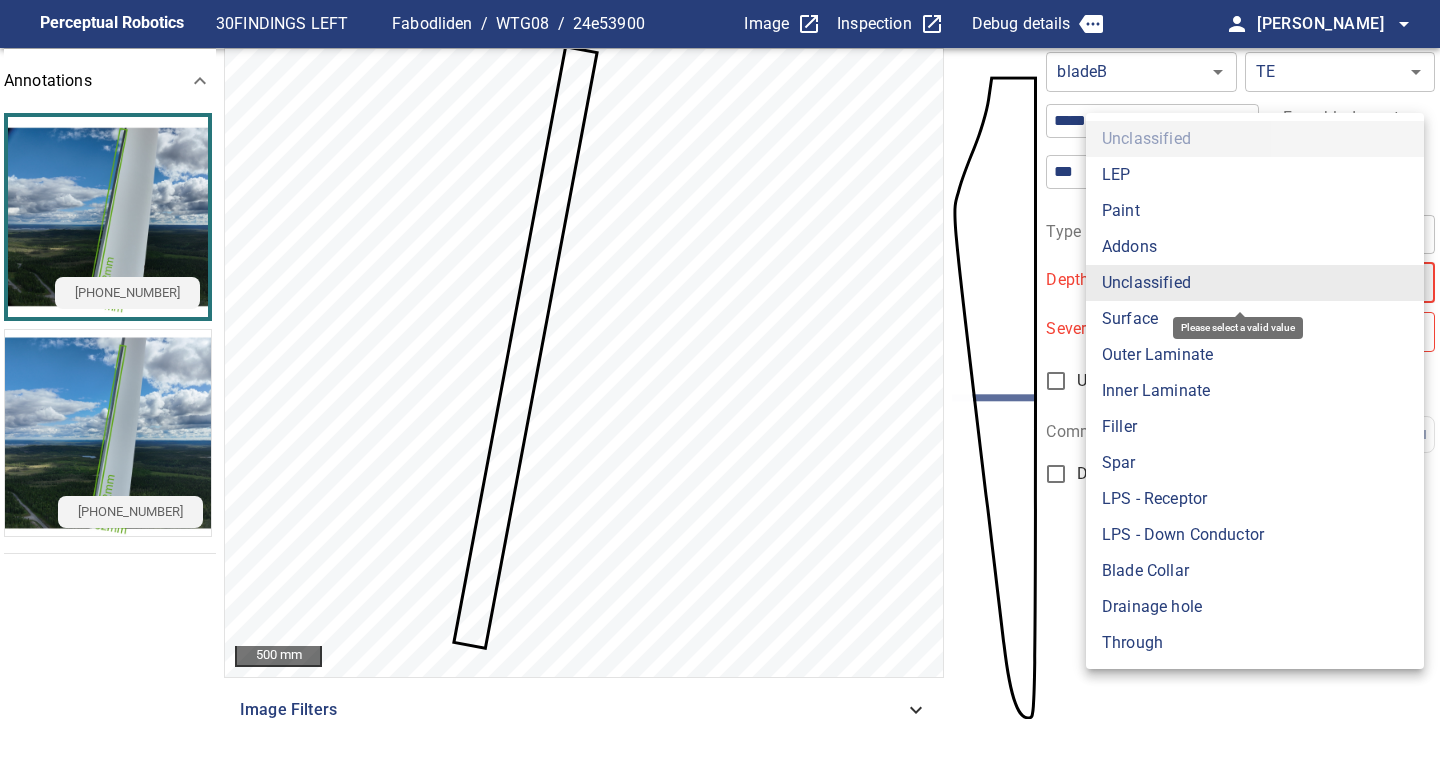 type on "*******" 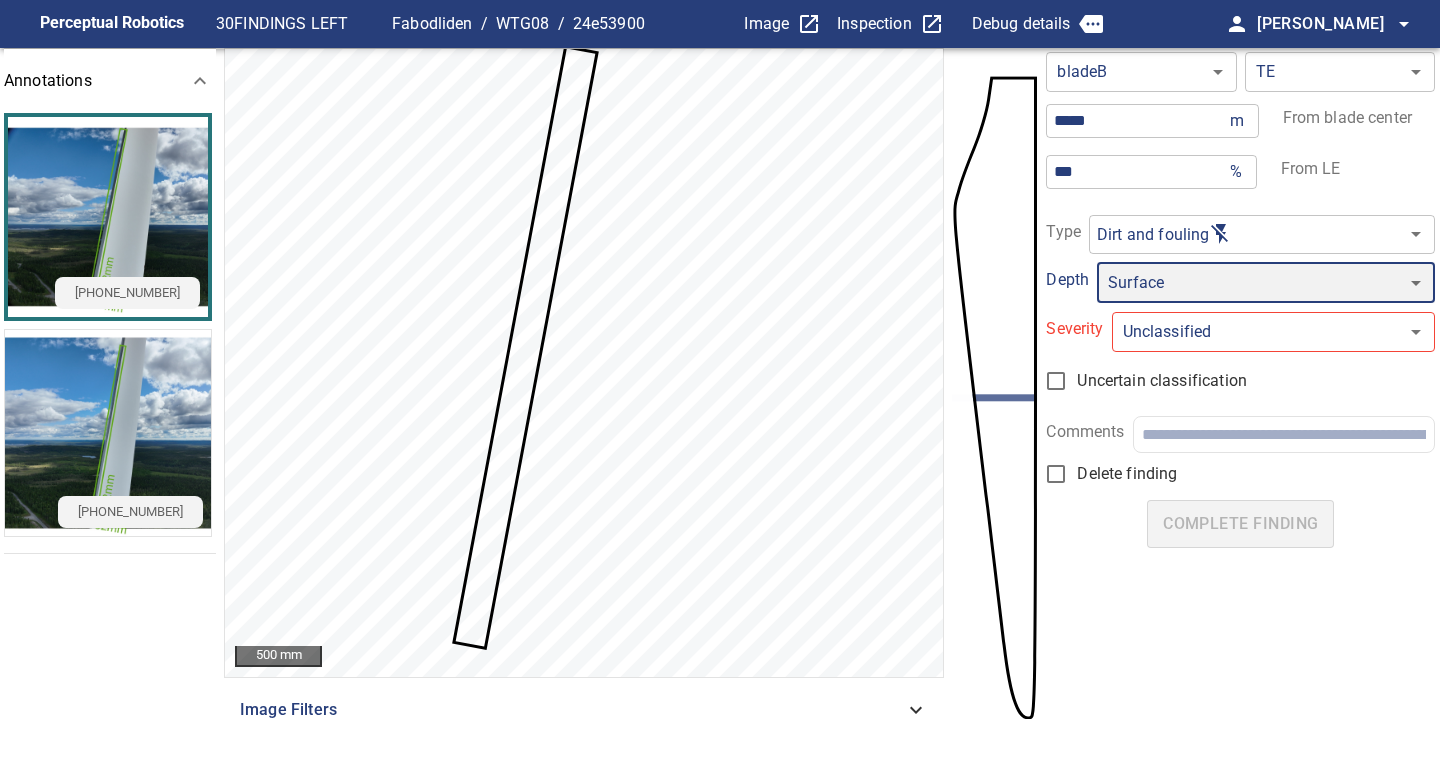 type on "*" 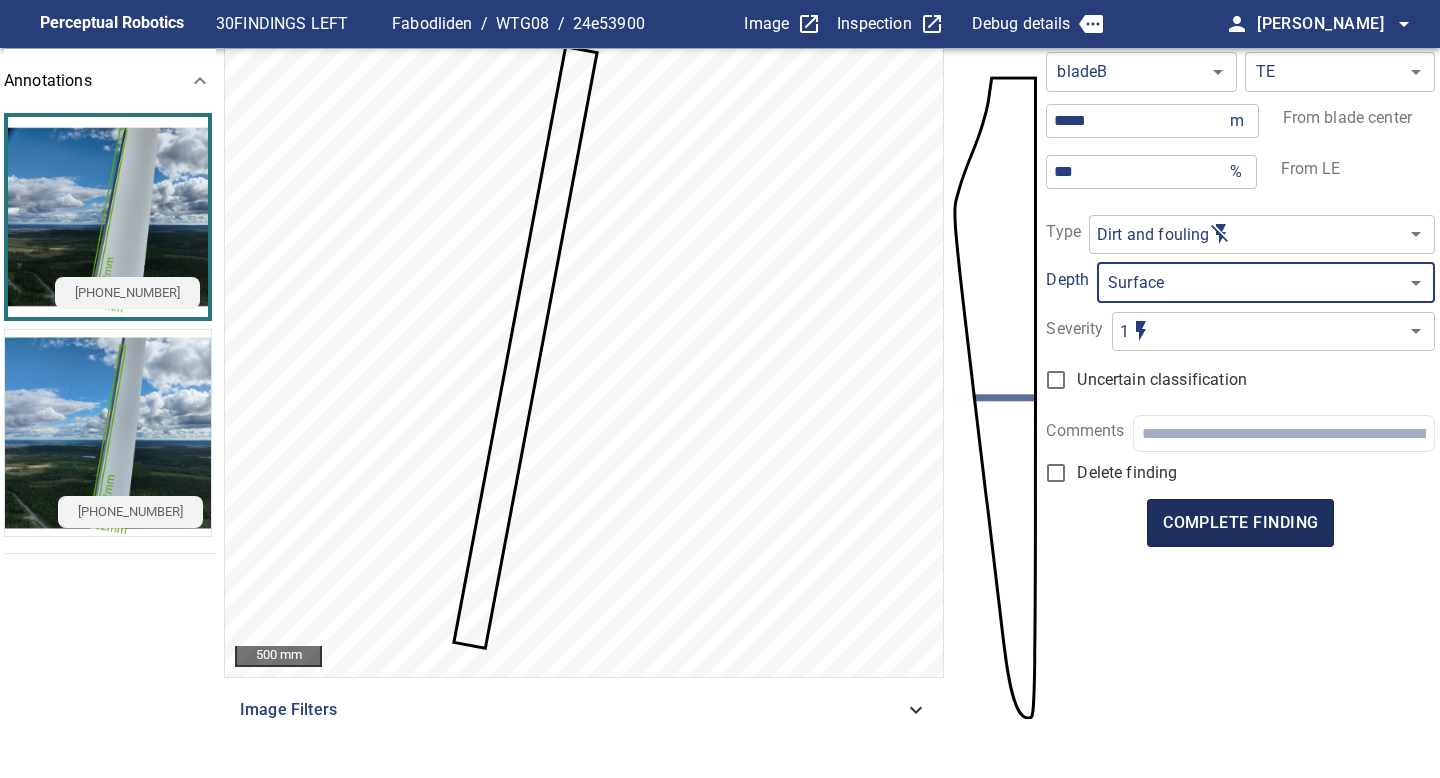 click on "complete finding" at bounding box center [1240, 523] 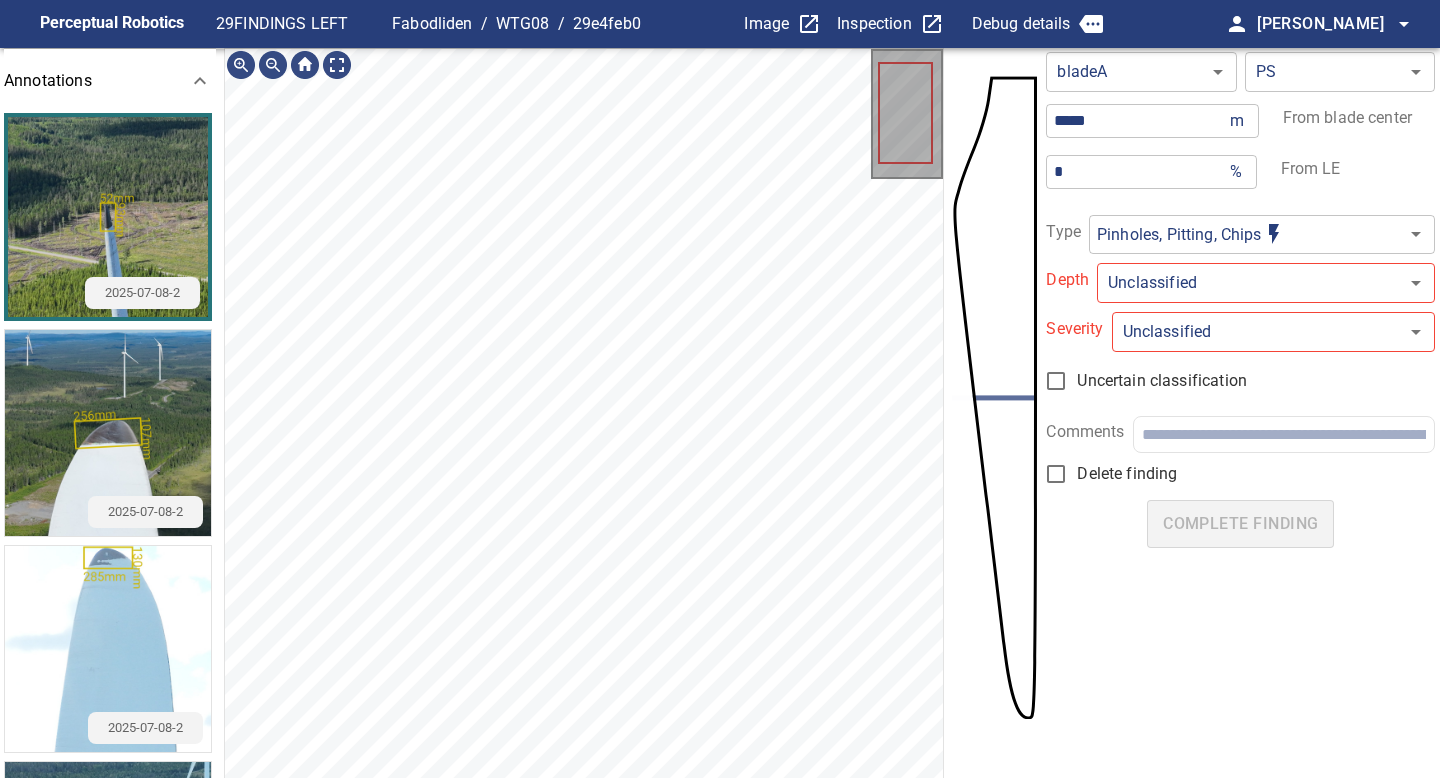 scroll, scrollTop: 38, scrollLeft: 0, axis: vertical 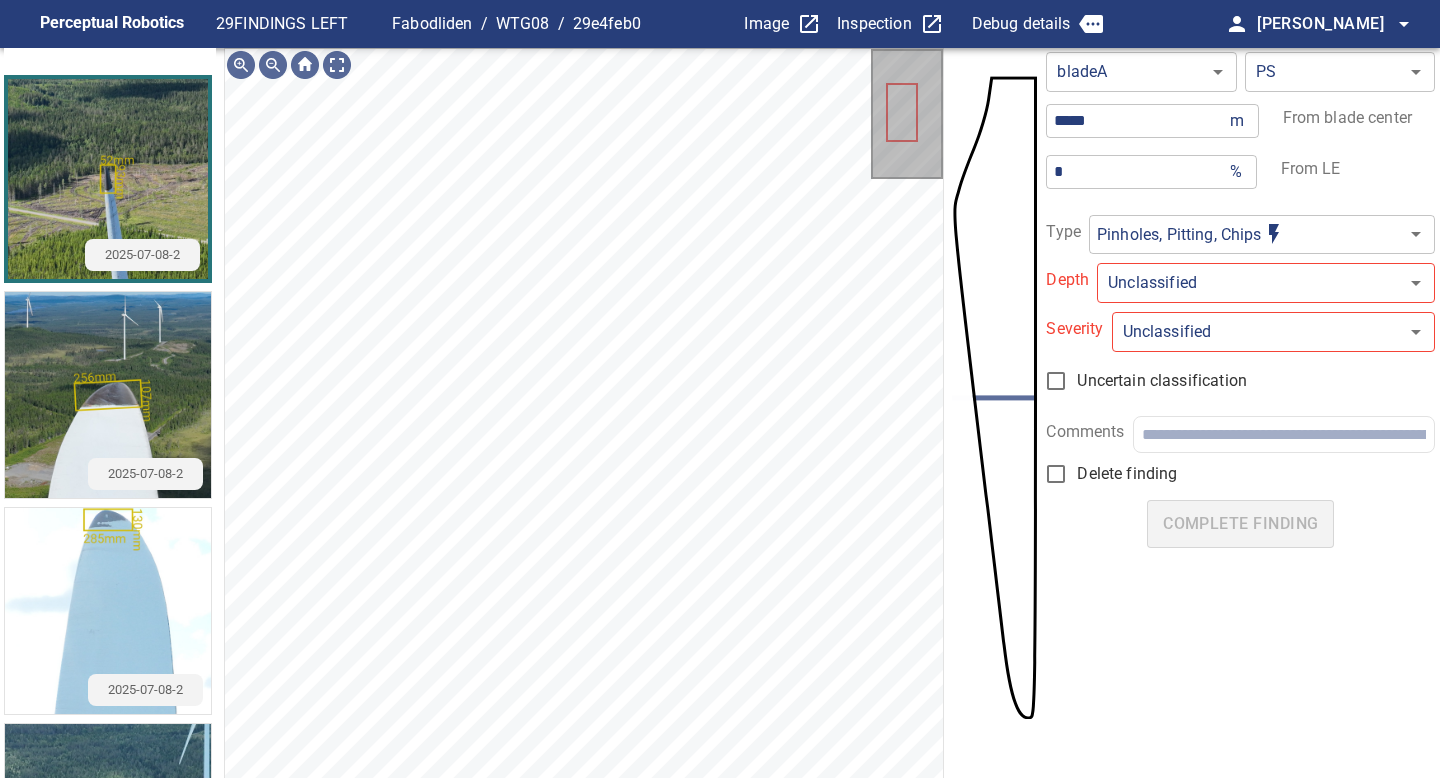 click on "**********" at bounding box center (720, 389) 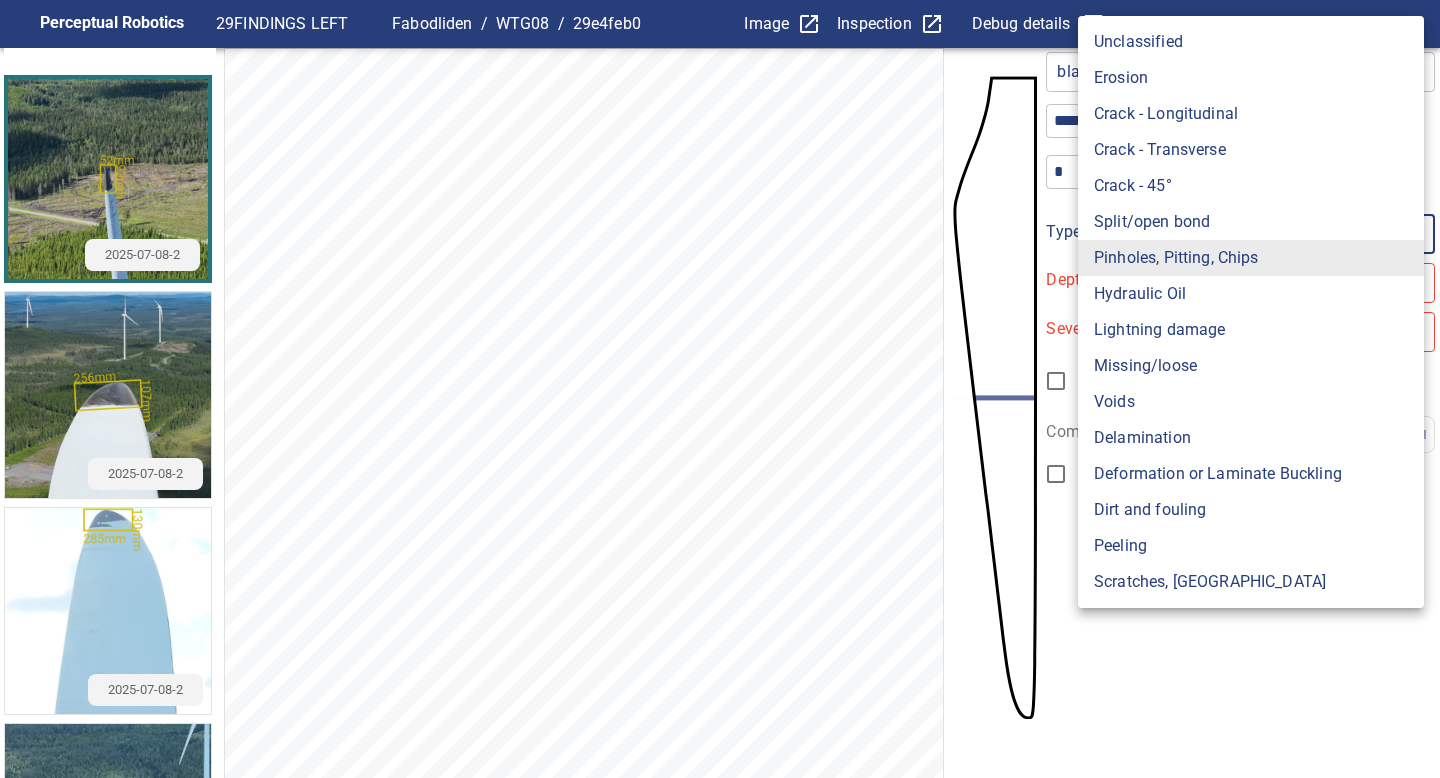 click on "Erosion" at bounding box center [1251, 78] 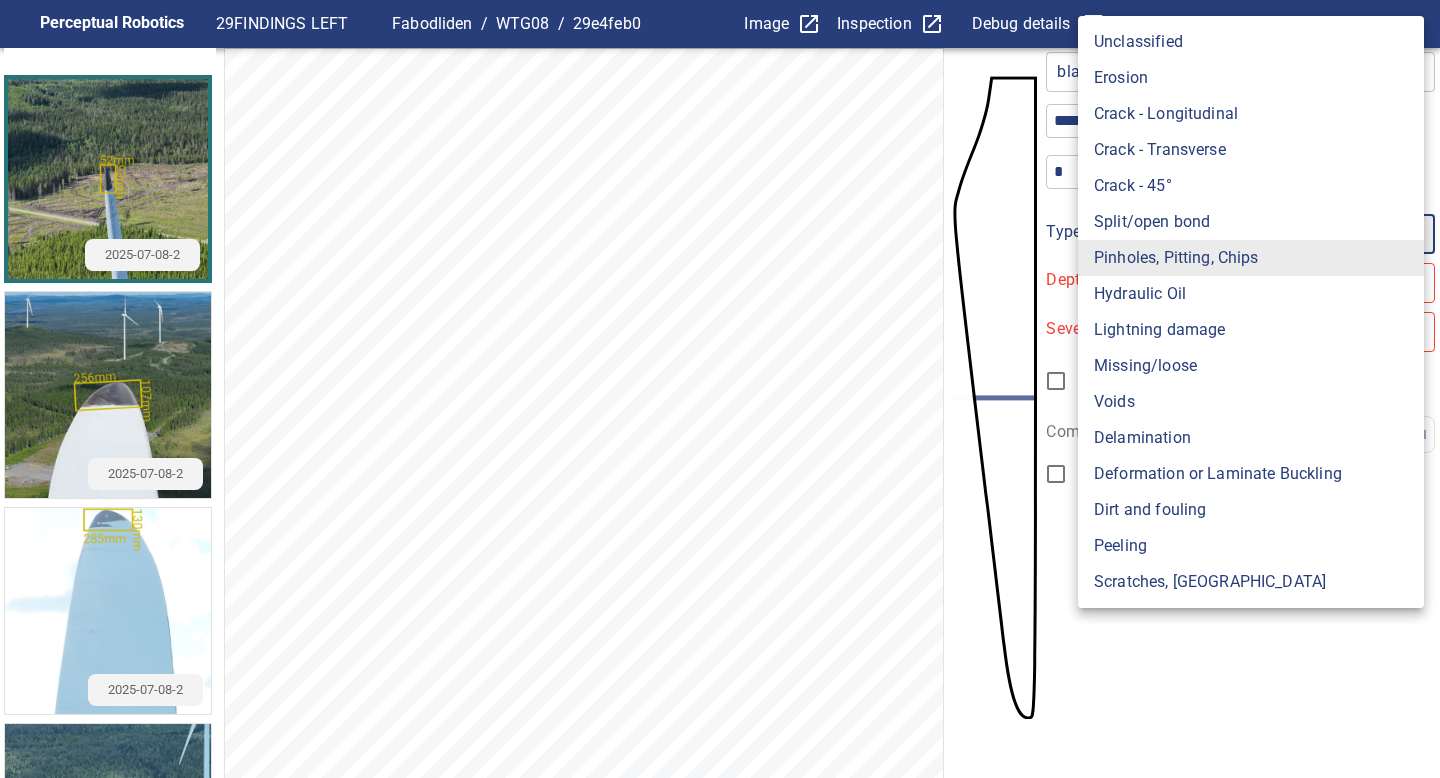 type on "*******" 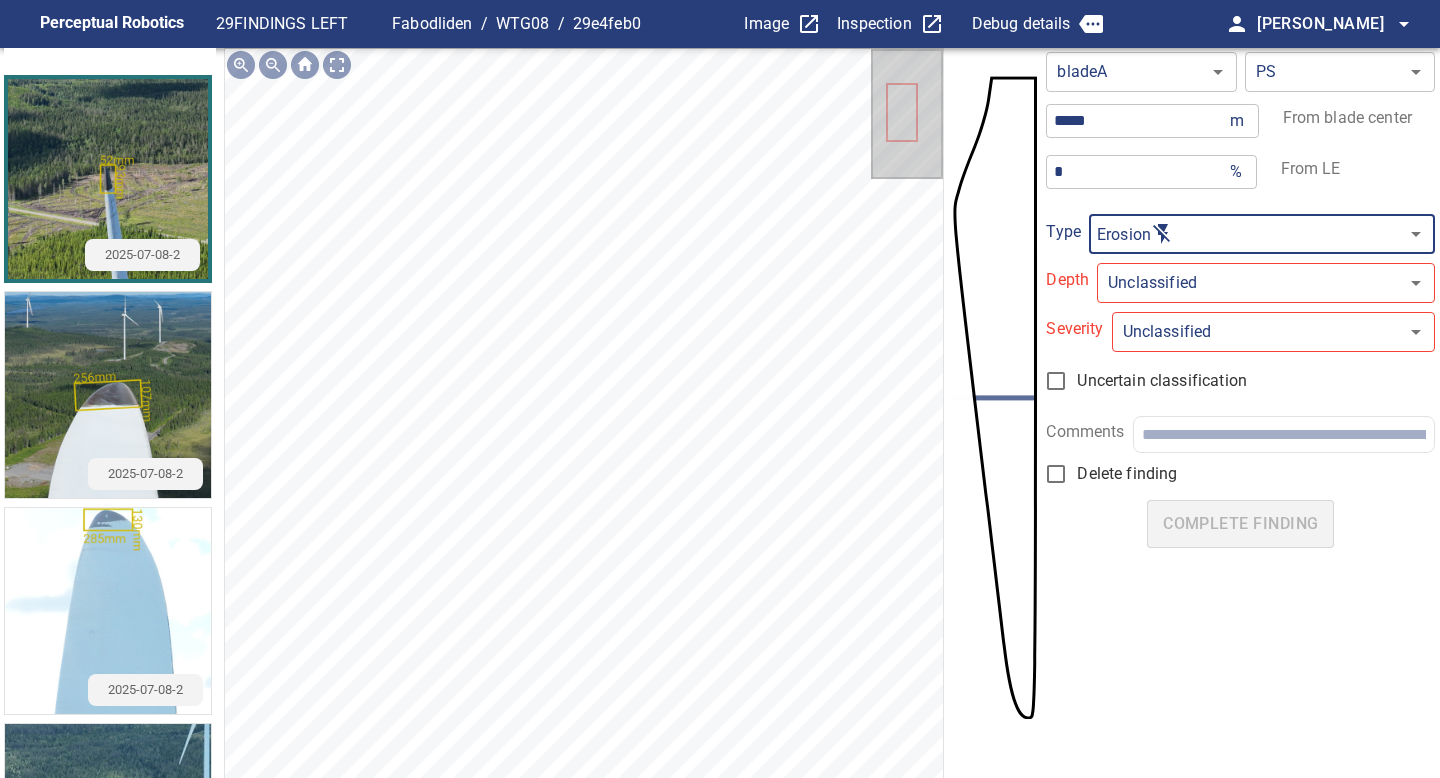 click on "**********" at bounding box center [720, 389] 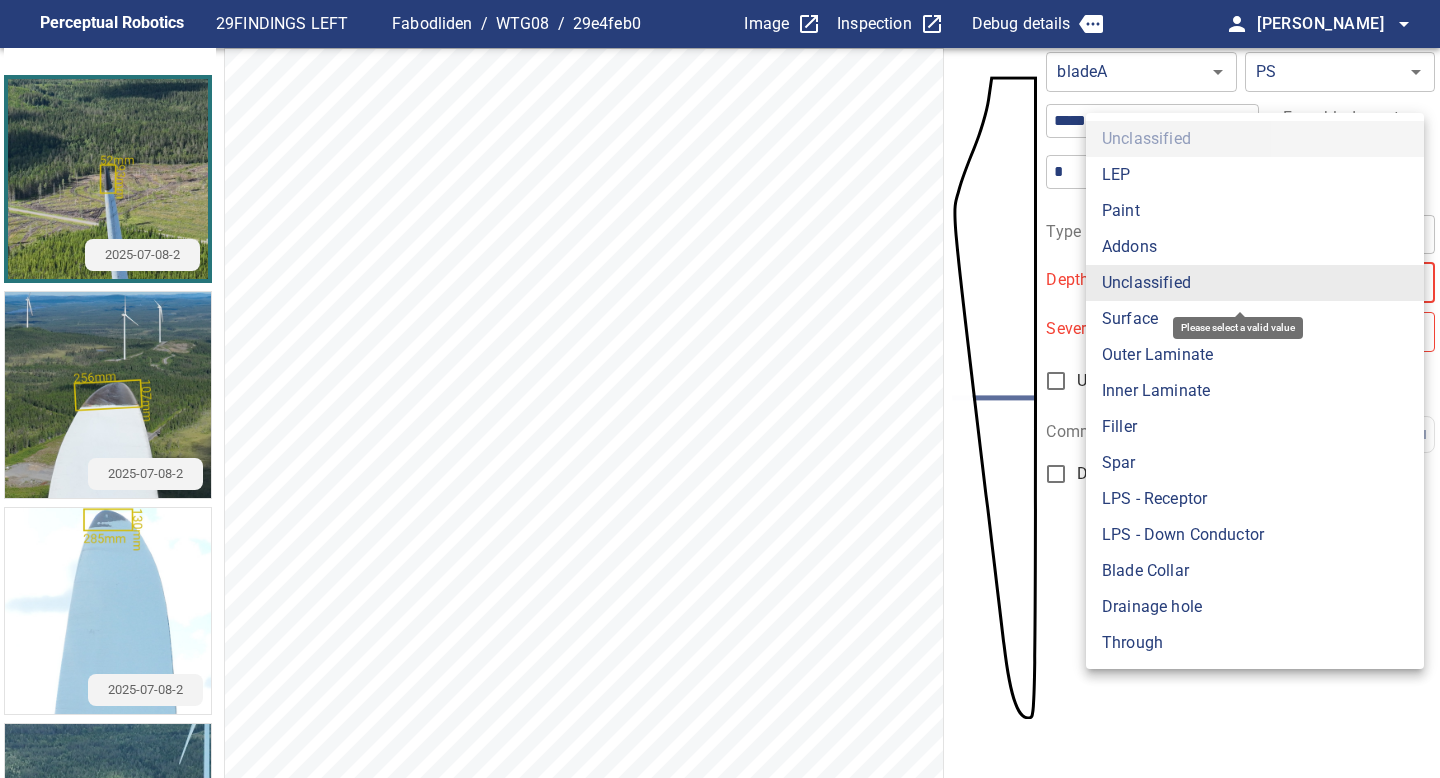 click on "Paint" at bounding box center [1255, 211] 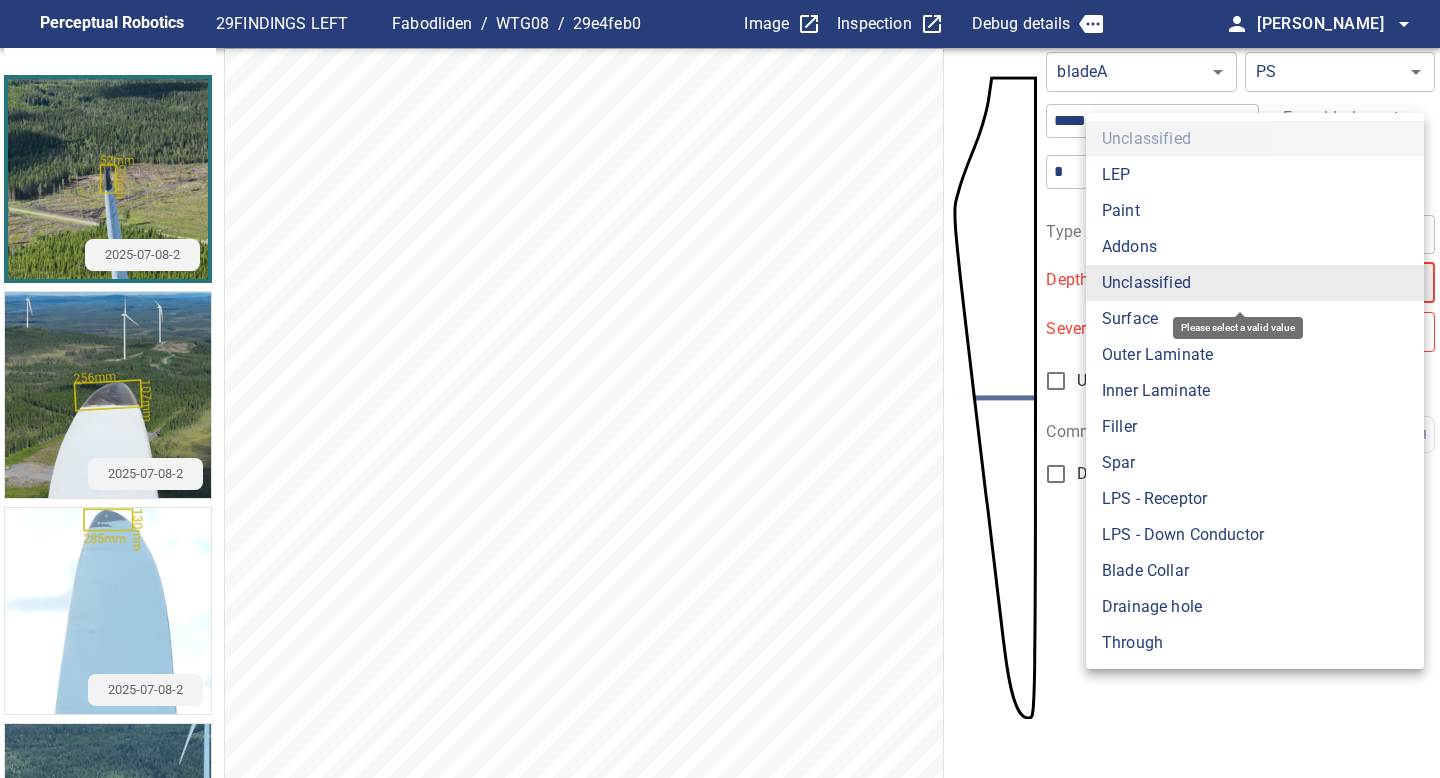 type on "*****" 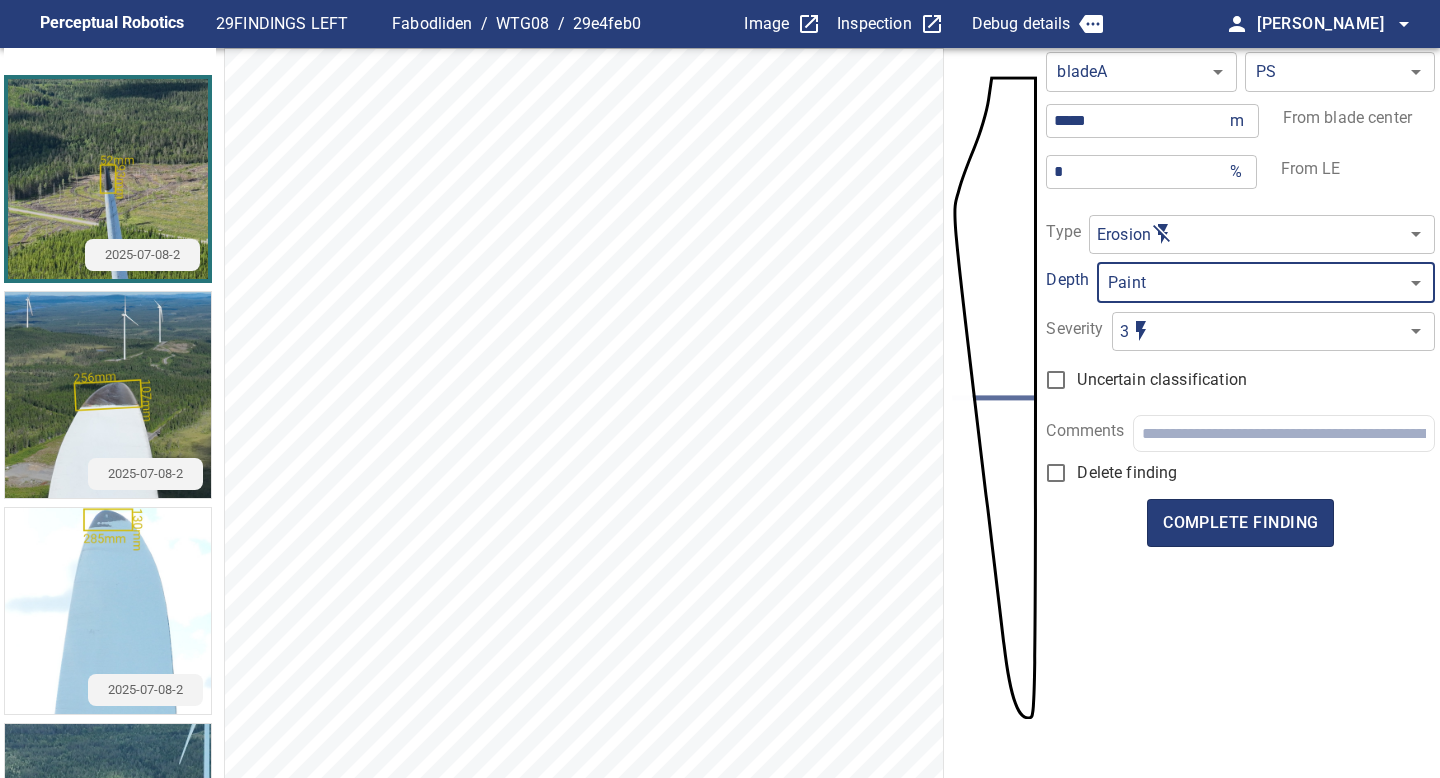 click on "Perceptual Robotics 29  FINDINGS LEFT Fabodliden / WTG08 / 29e4feb0 Image Inspection Debug details person Jose Gallego arrow_drop_down Annotations  2025-07-08-2 2025-07-08-2 2025-07-08-2 2025-07-08-2 2024-04-21-1 2024-04-21-1 200 mm Image Filters bladeA ****** ​ PS ** ​ ***** m ​ From blade center * % ​ From LE Type Erosion ******* ​ Depth Paint ***** ​ Severity 3 * ​ Uncertain classification Comments Delete finding complete finding exit_to_app Logout" at bounding box center (720, 389) 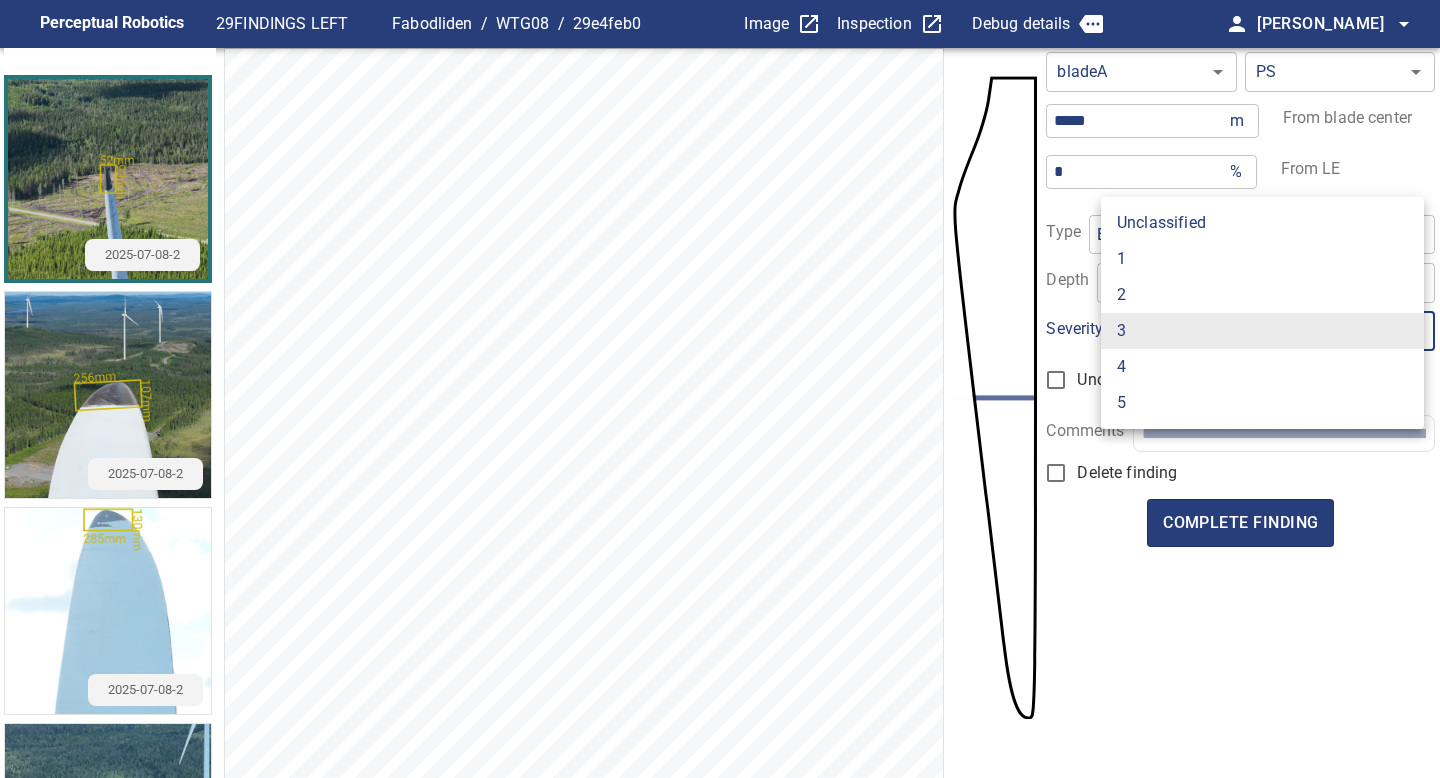 click on "2" at bounding box center [1262, 295] 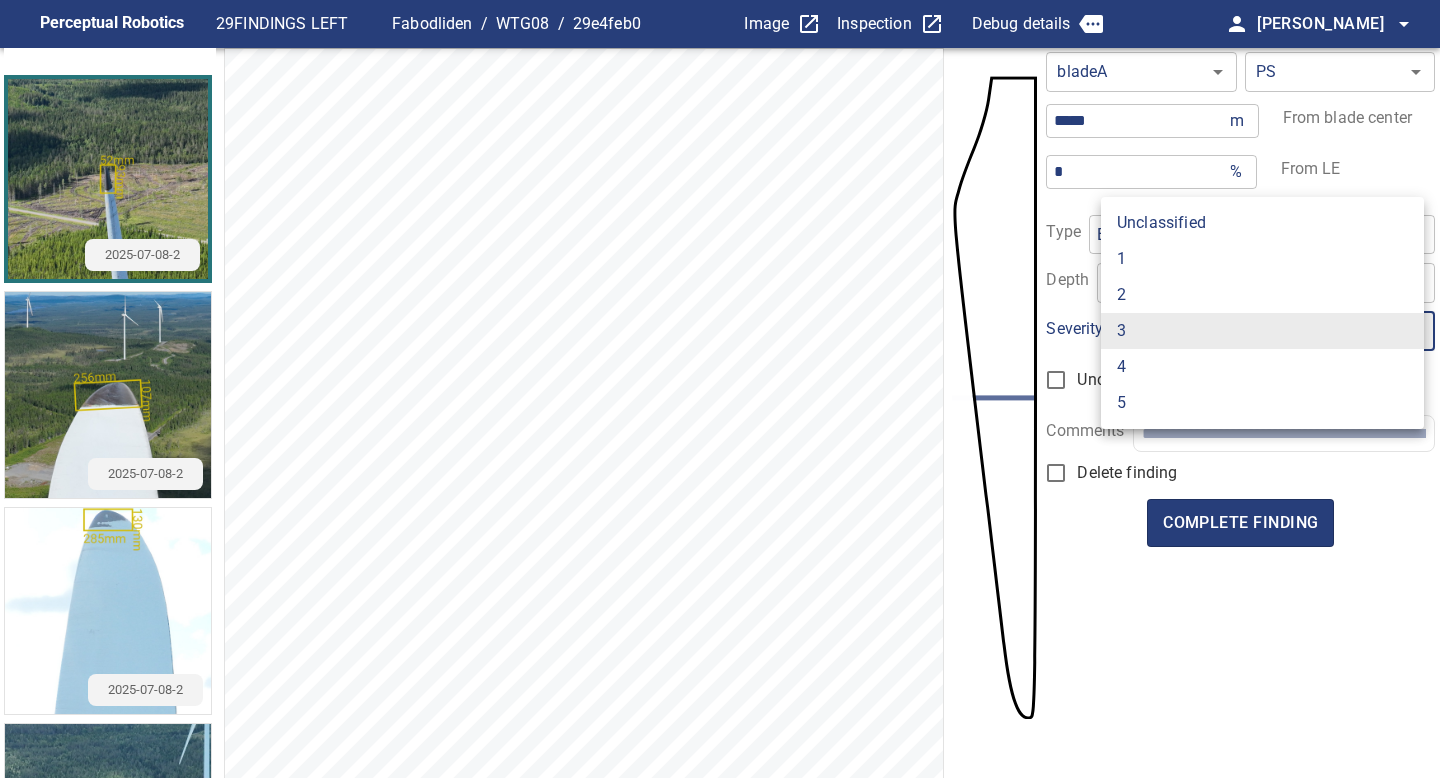 type on "*" 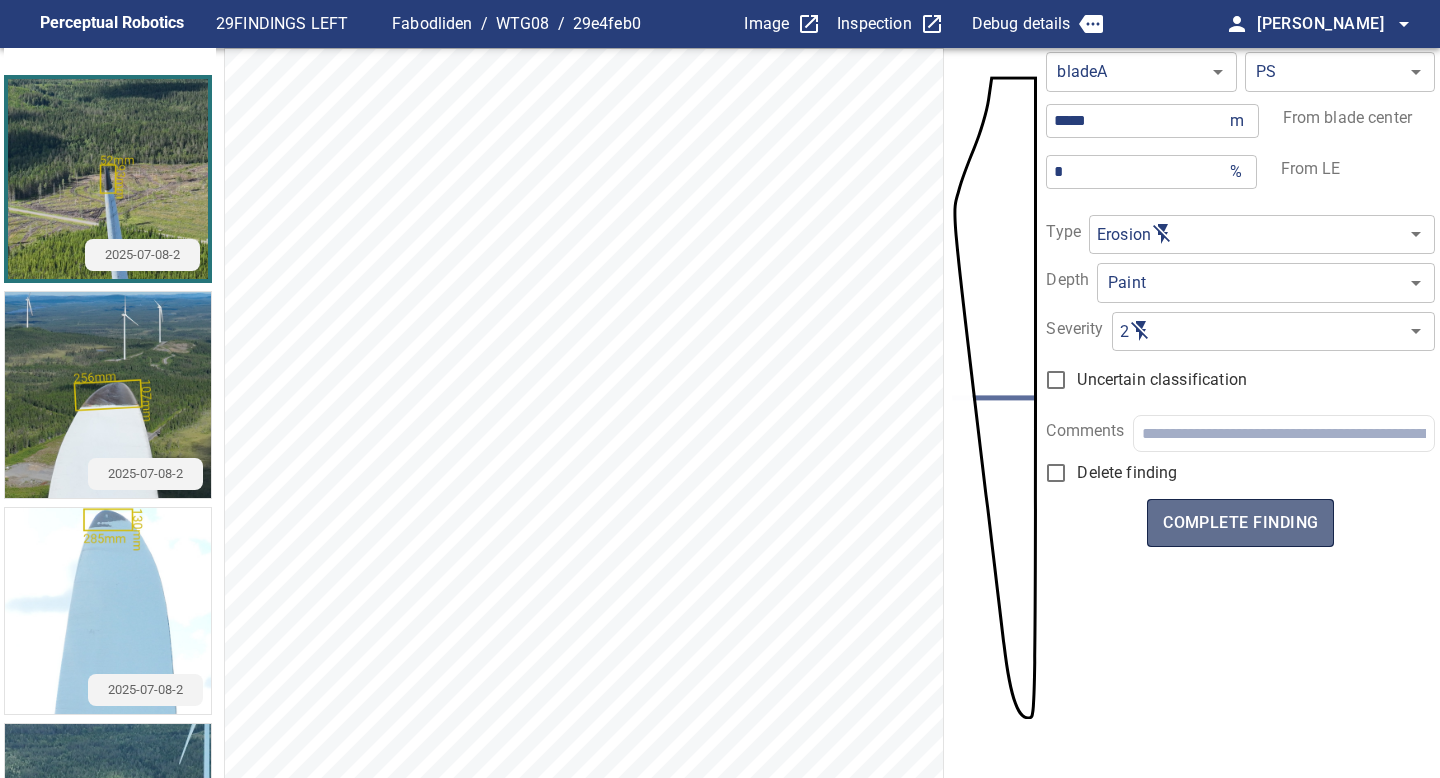 click on "complete finding" at bounding box center (1240, 523) 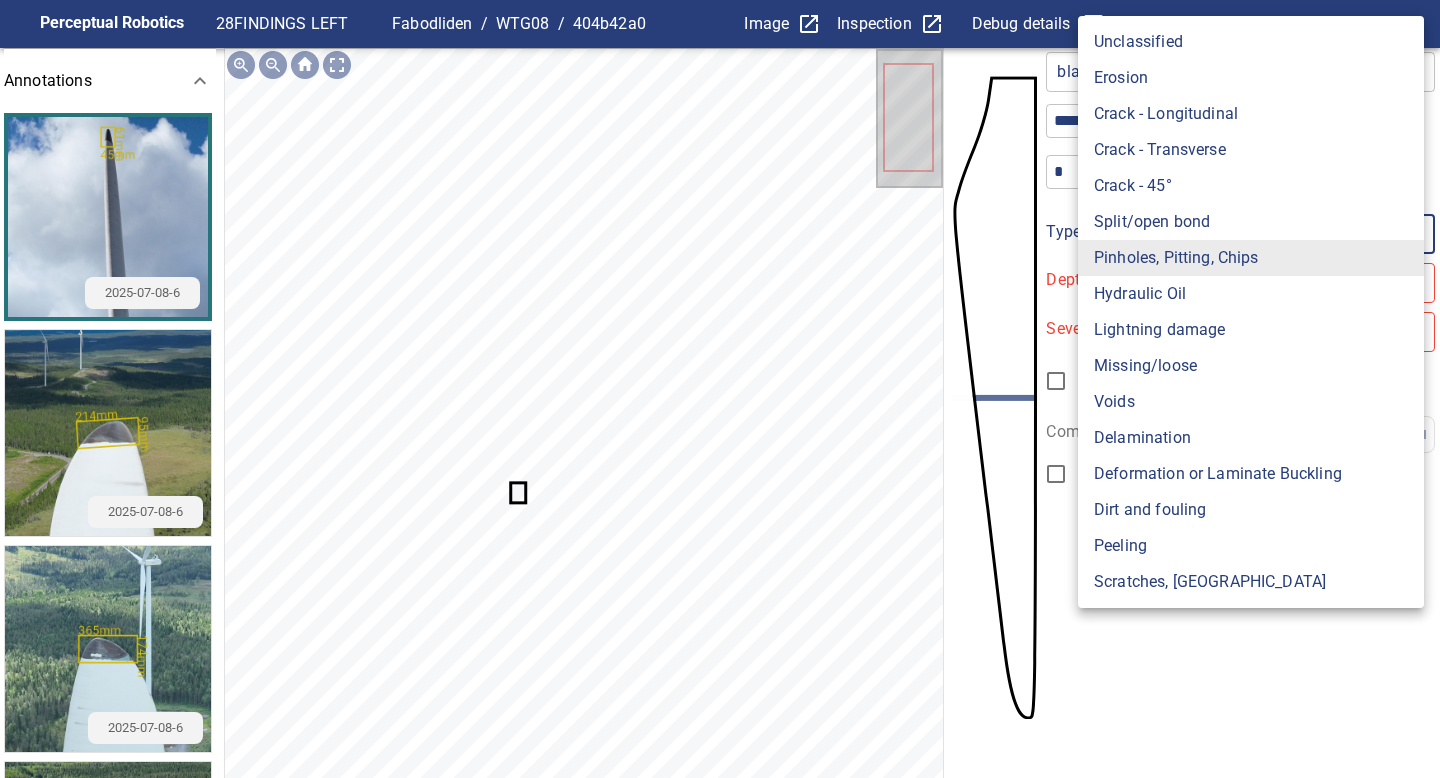 click on "**********" at bounding box center (720, 389) 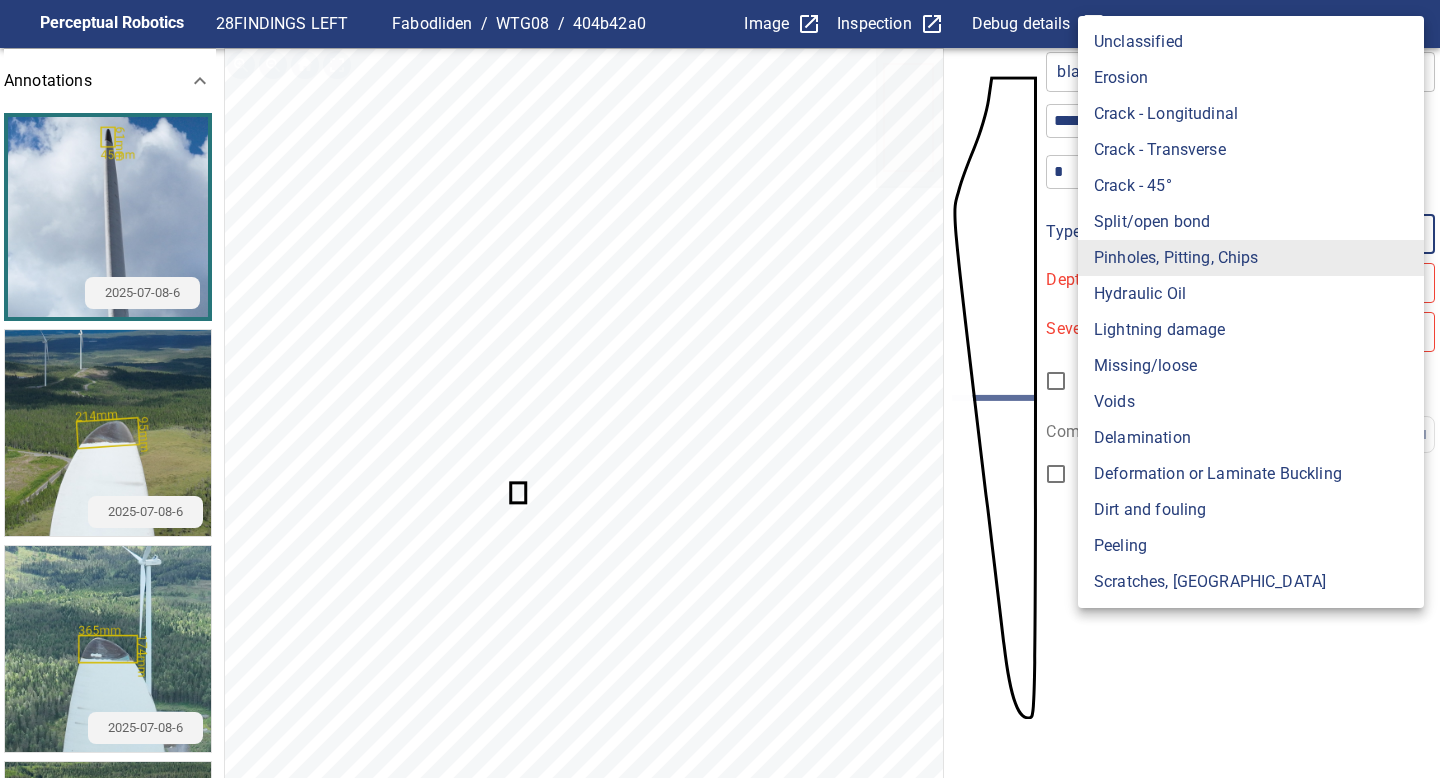 click on "Erosion" at bounding box center (1251, 78) 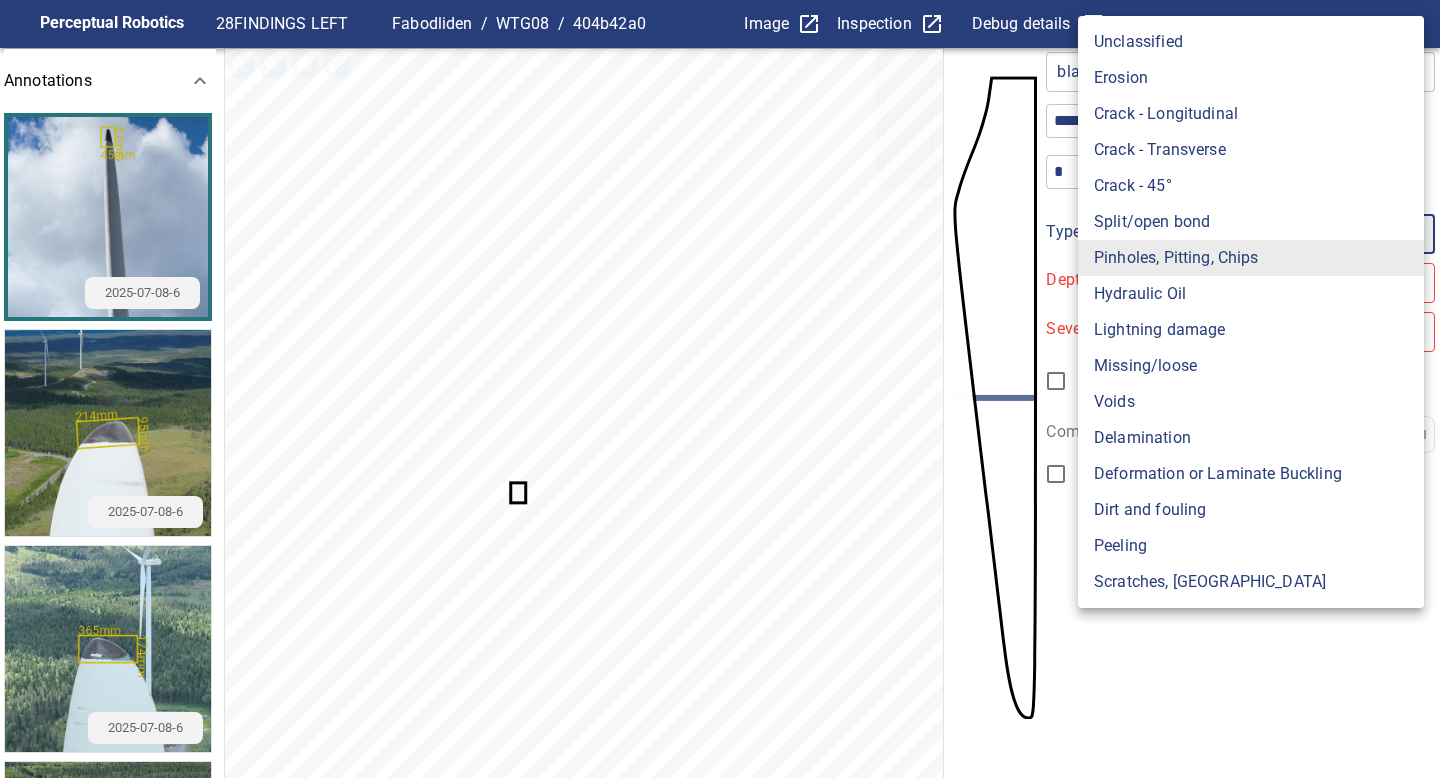 type on "*******" 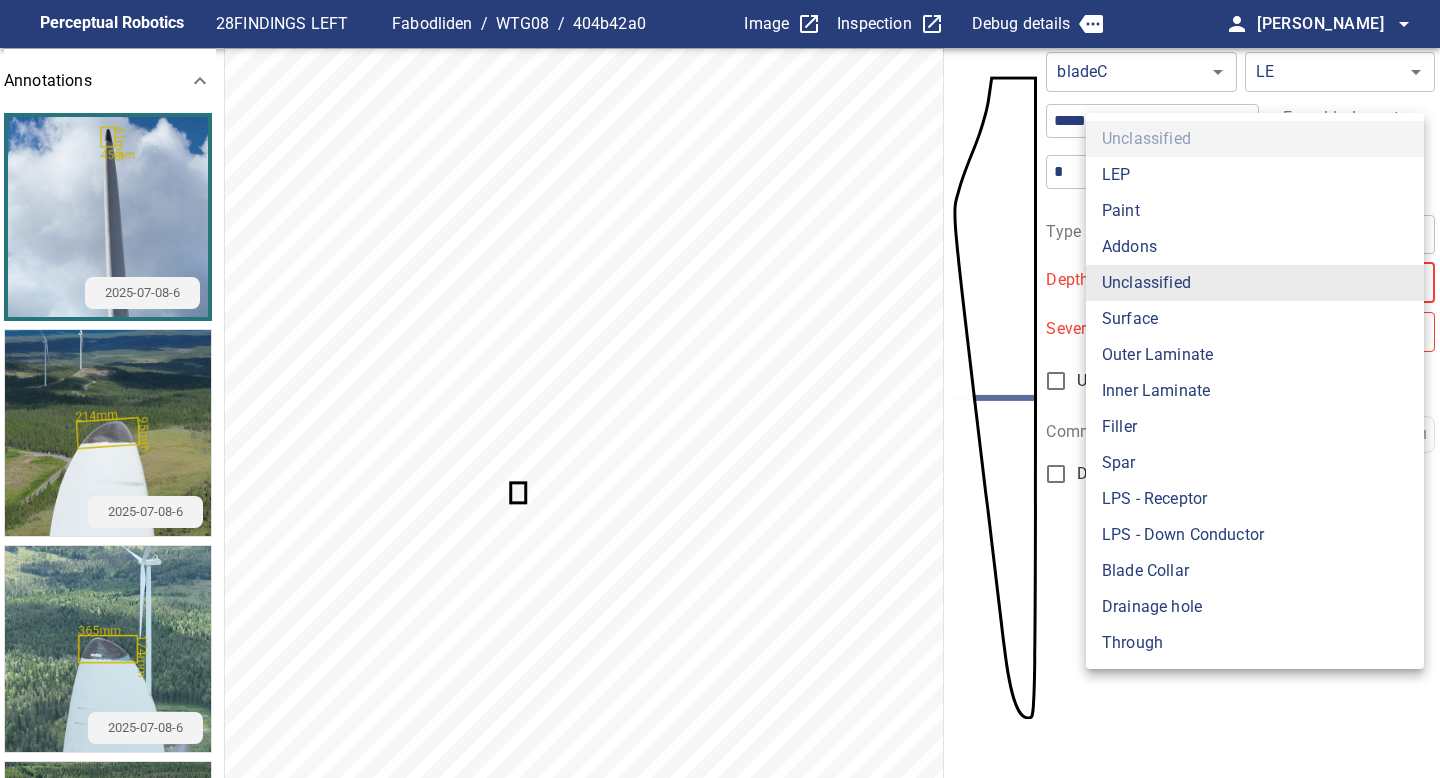 click on "**********" at bounding box center (720, 389) 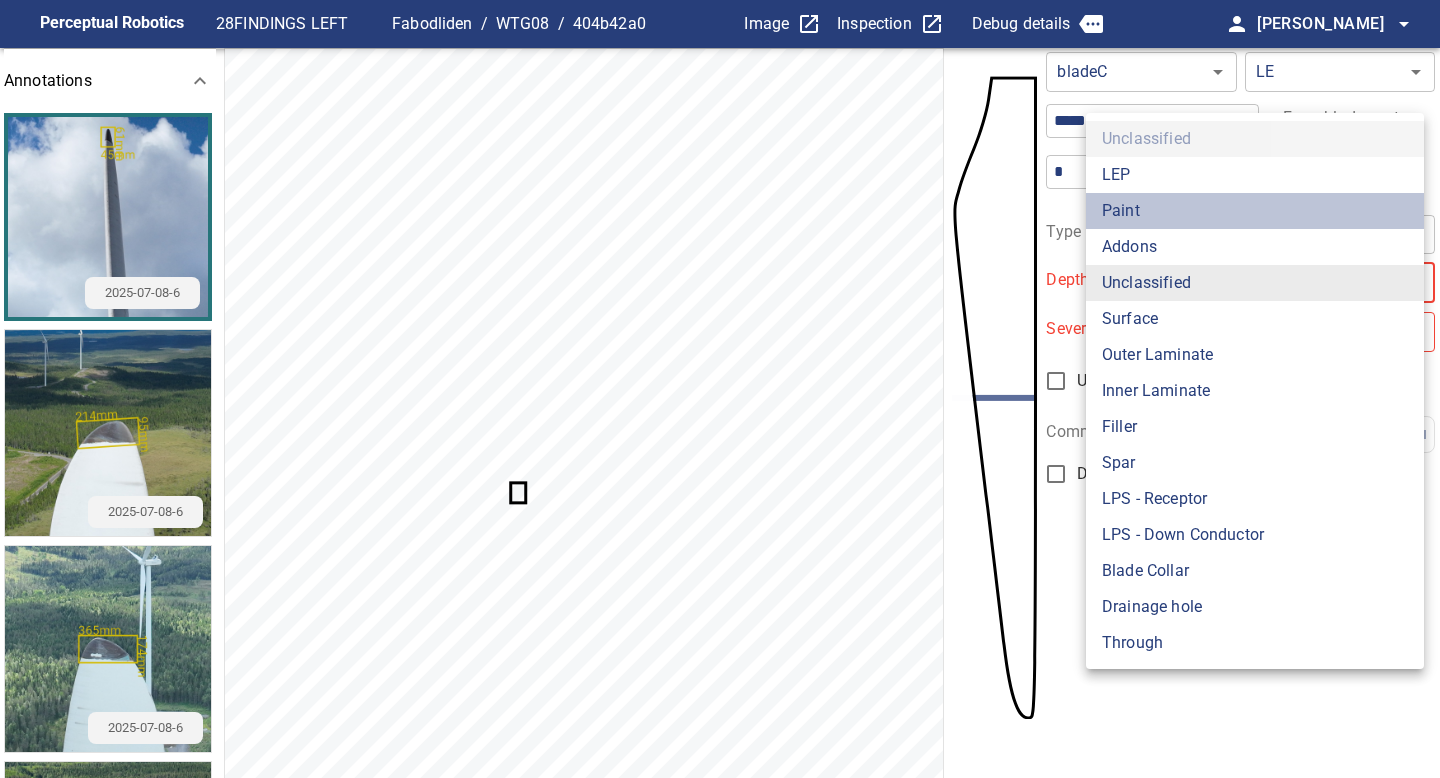 click on "Paint" at bounding box center (1255, 211) 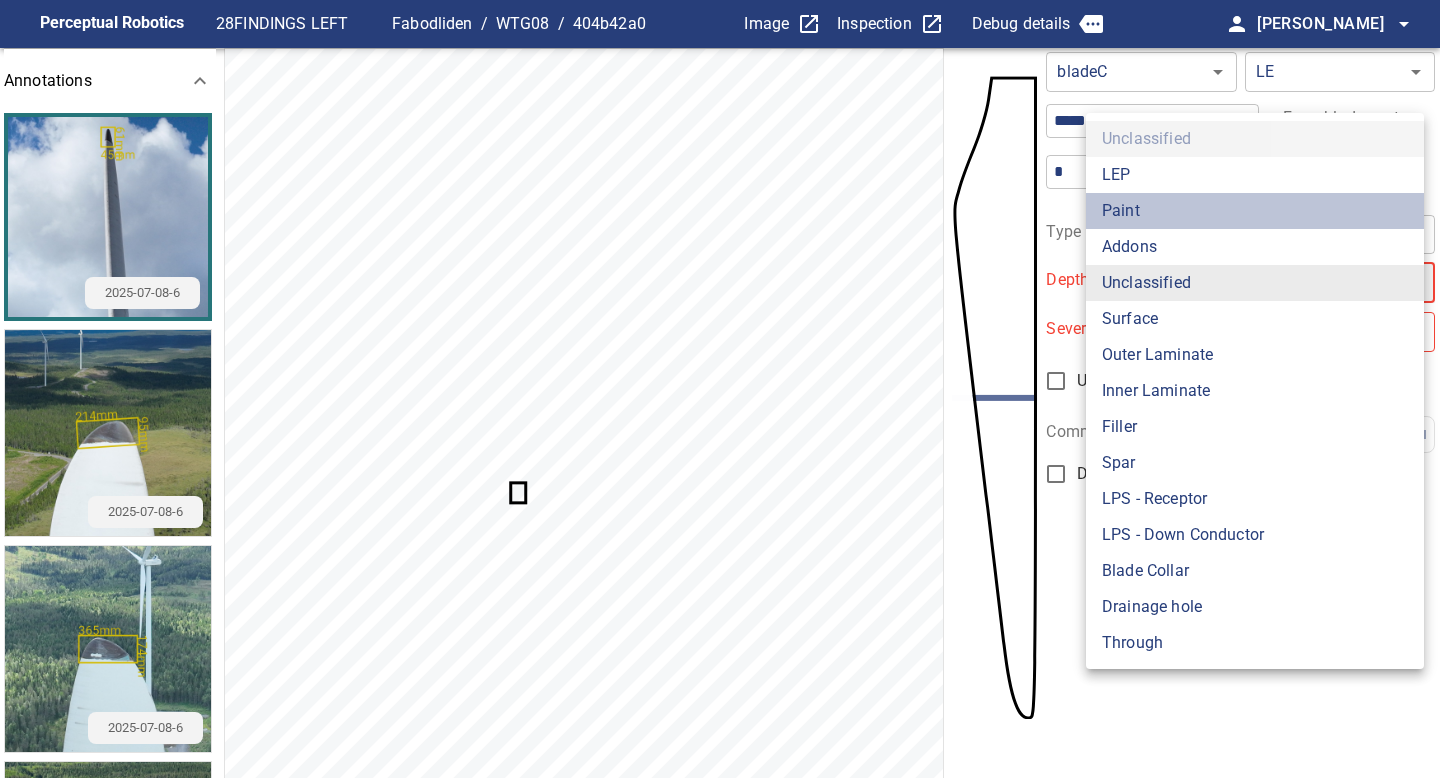 type on "*****" 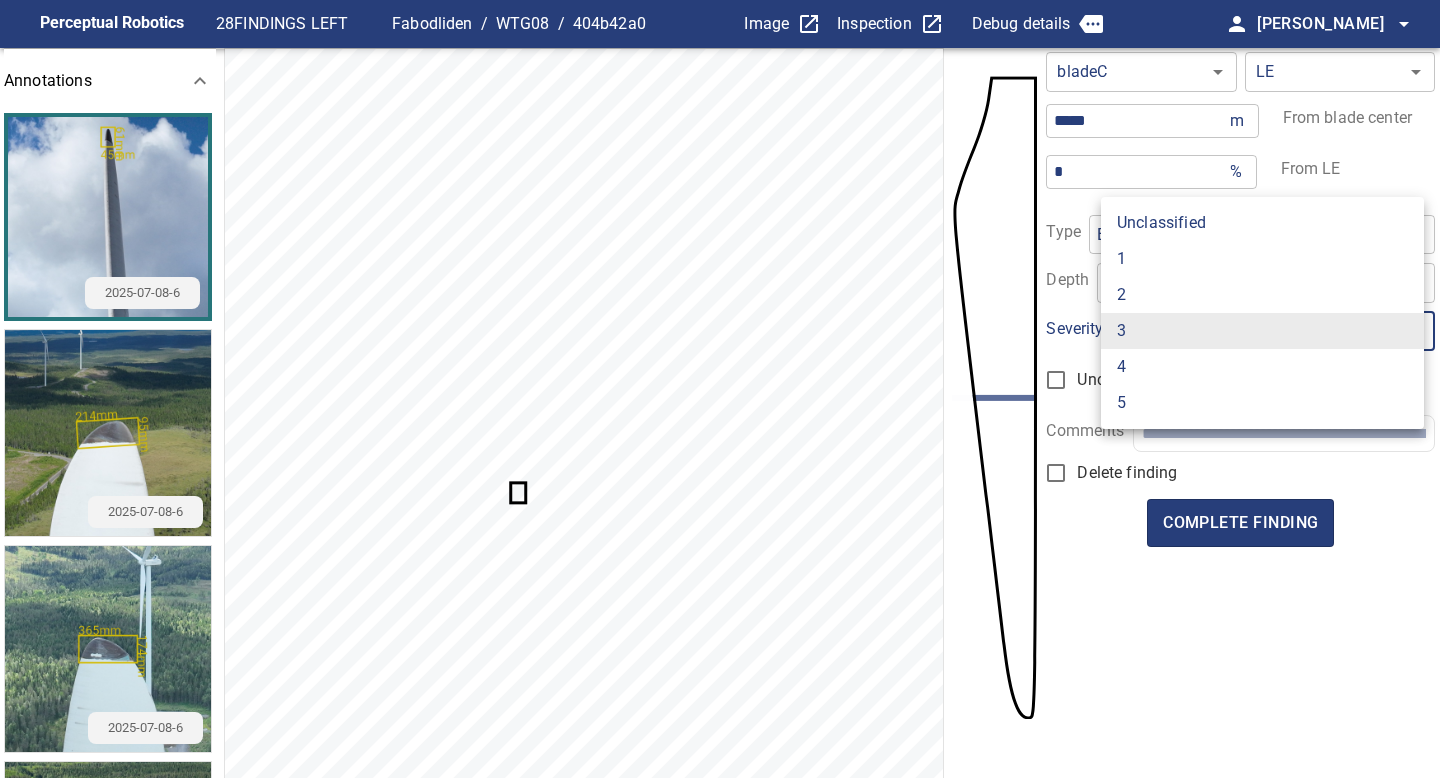 click on "Perceptual Robotics 28  FINDINGS LEFT Fabodliden / WTG08 / 404b42a0 Image Inspection Debug details person Jose Gallego arrow_drop_down Annotations  2025-07-08-6 2025-07-08-6 2025-07-08-6 2025-07-08-6 2024-04-21-1 2024-04-21-2 2024-04-21-2 500 mm Image Filters bladeC ****** ​ LE ** ​ ***** m ​ From blade center * % ​ From LE Type Erosion ******* ​ Depth Paint ***** ​ Severity 3 * ​ Uncertain classification Comments Delete finding complete finding exit_to_app Logout Matches with suggested severity Unclassified 1 2 3 4 5" at bounding box center (720, 389) 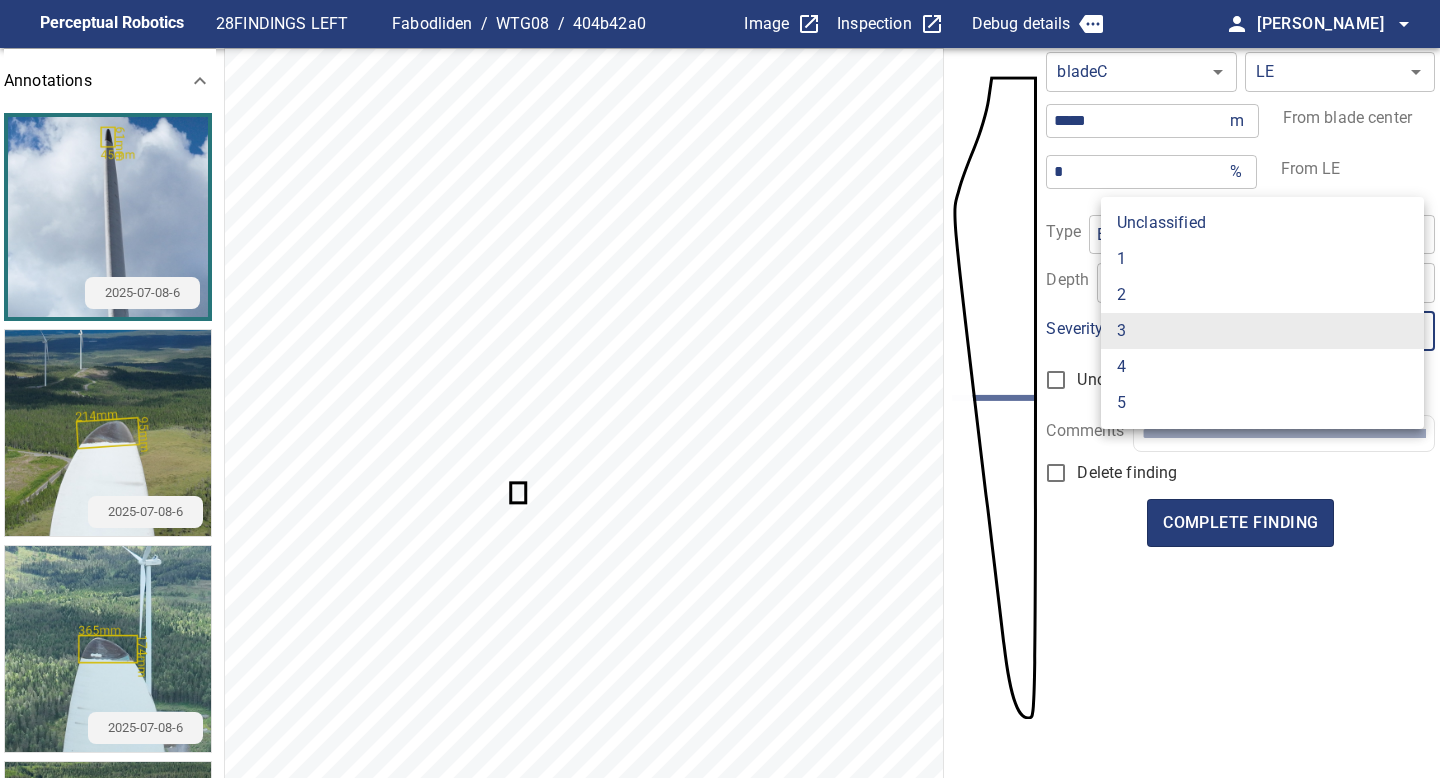 click on "2" at bounding box center (1262, 295) 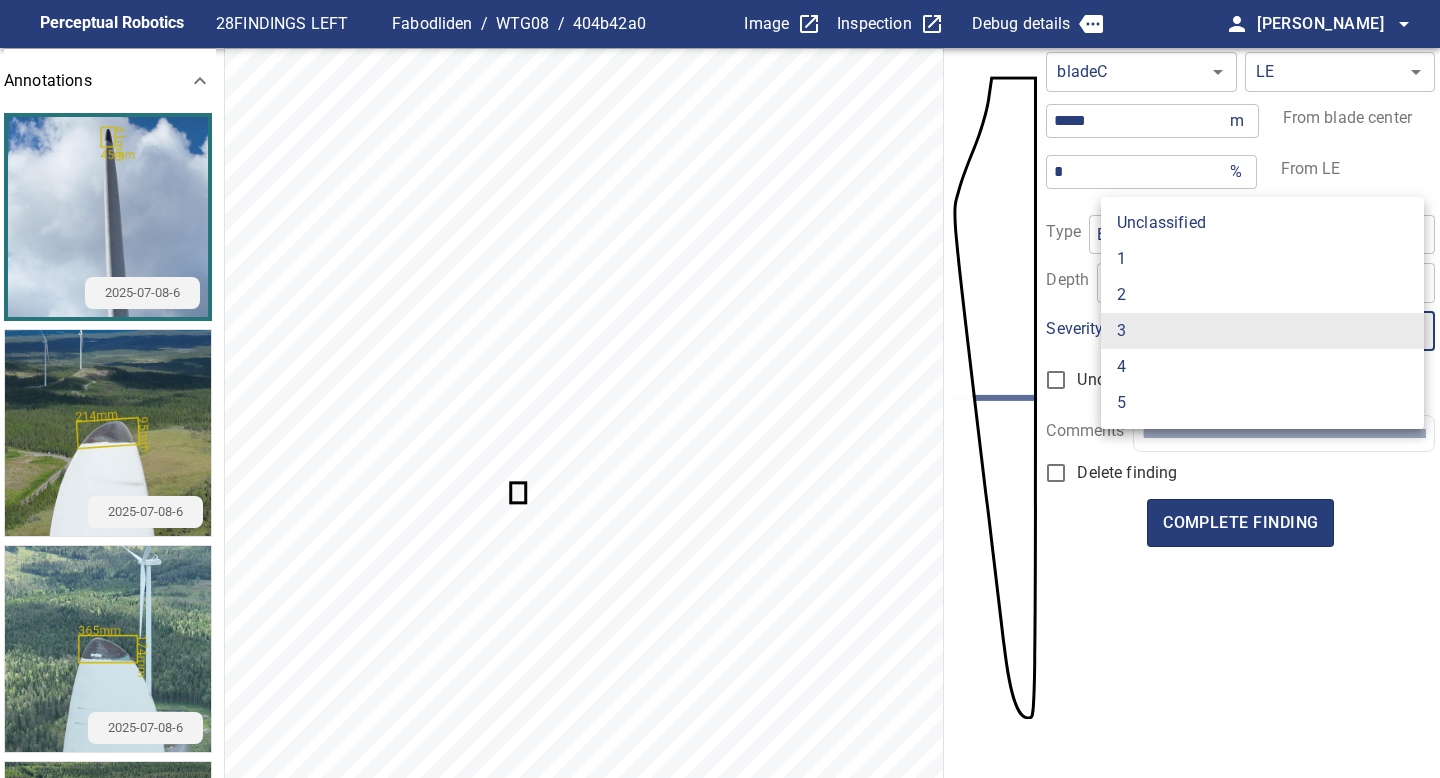 type on "*" 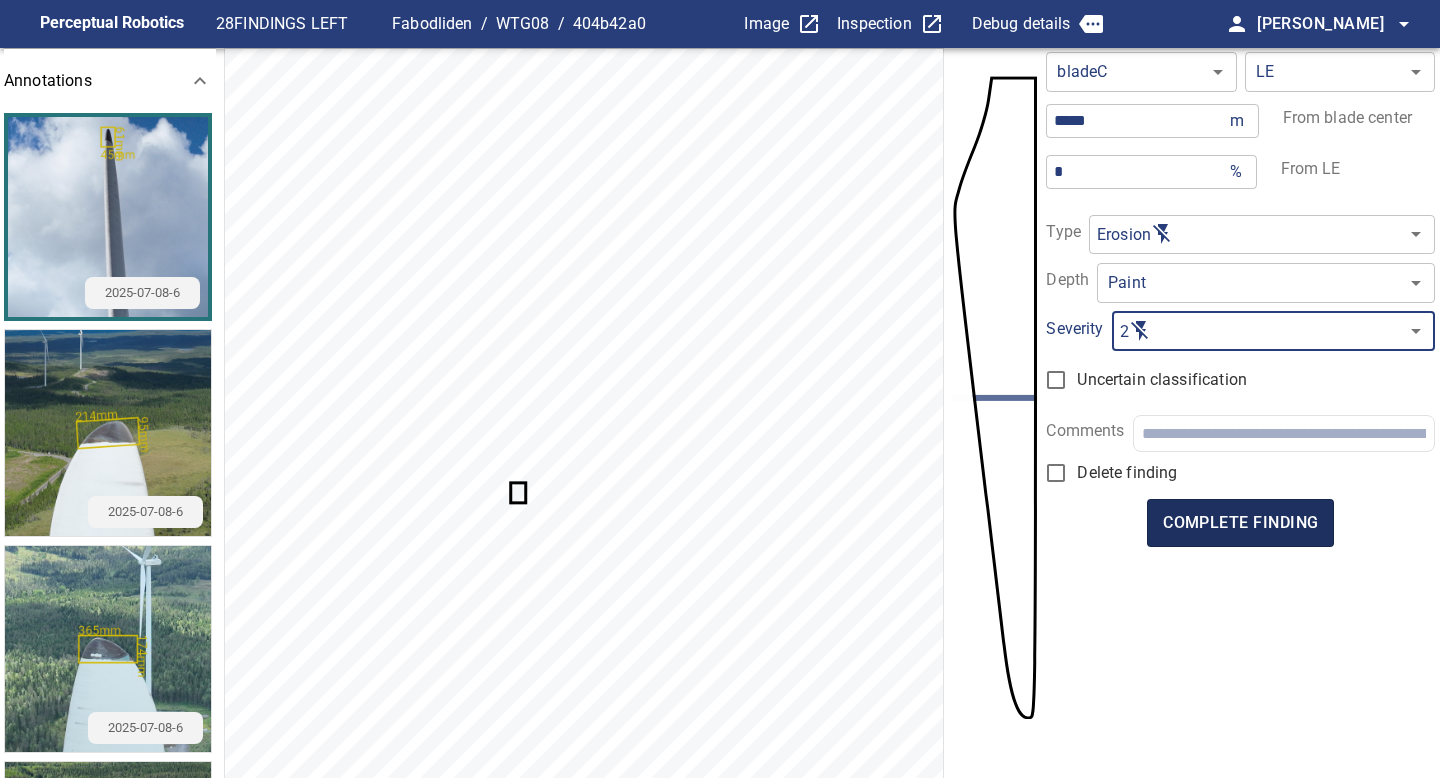 click on "complete finding" at bounding box center [1240, 523] 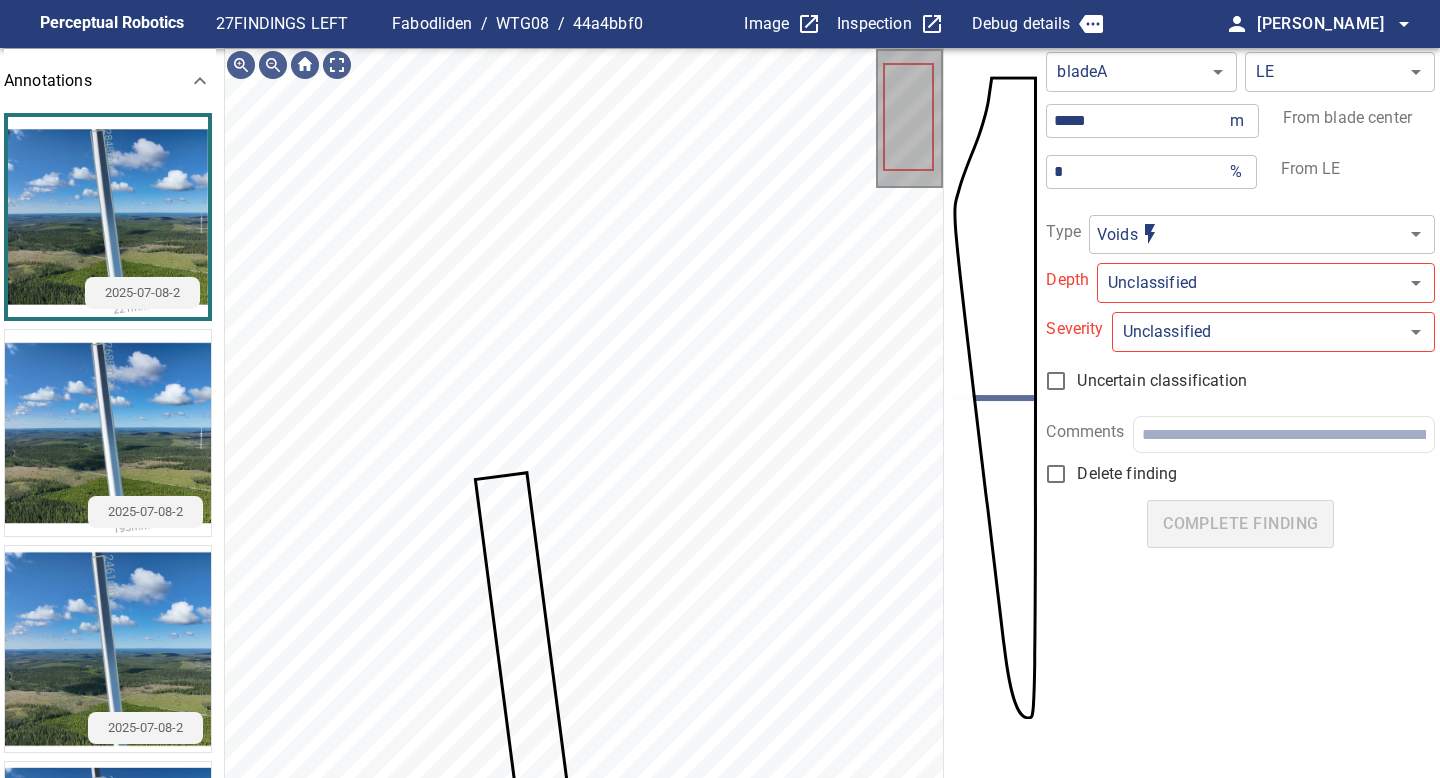 scroll, scrollTop: 38, scrollLeft: 0, axis: vertical 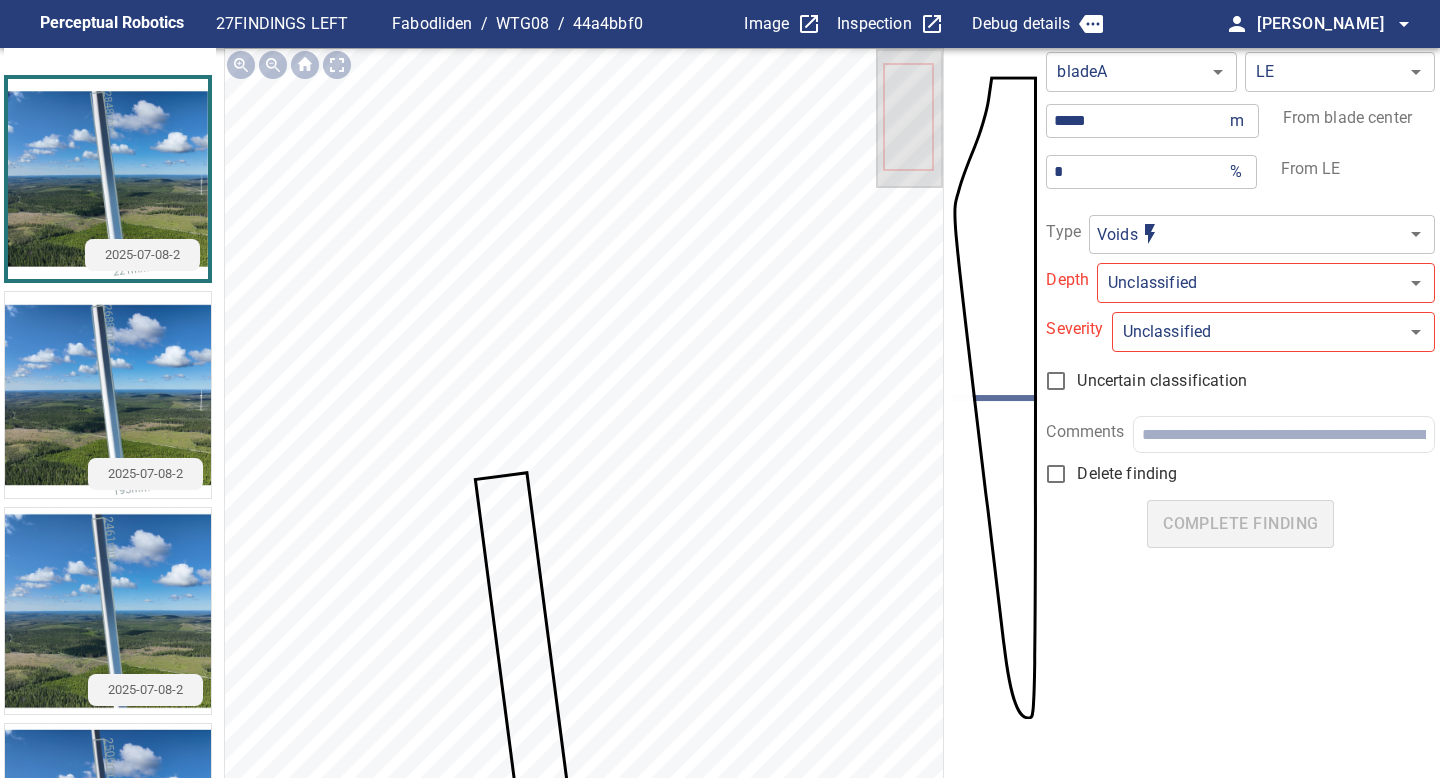click at bounding box center (108, 827) 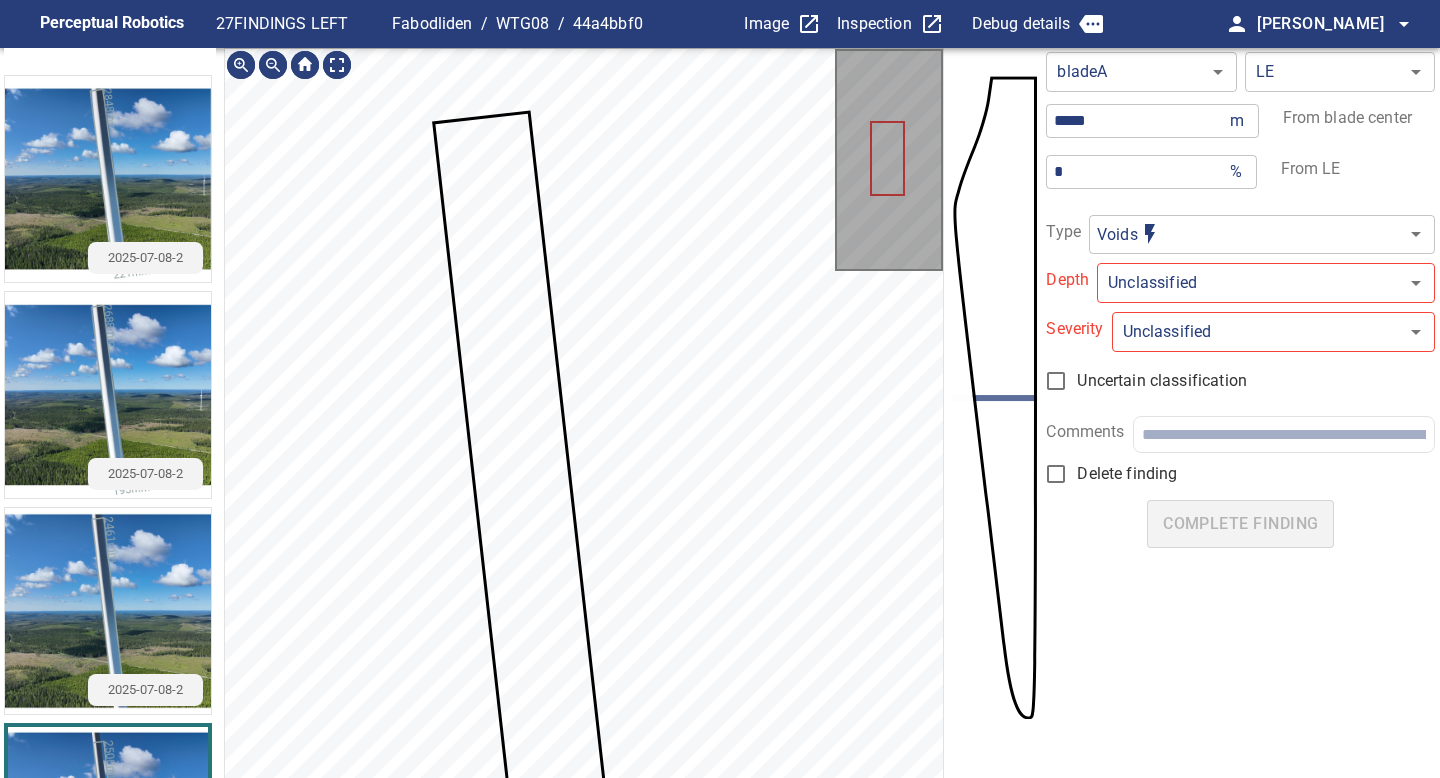 scroll, scrollTop: 1, scrollLeft: 0, axis: vertical 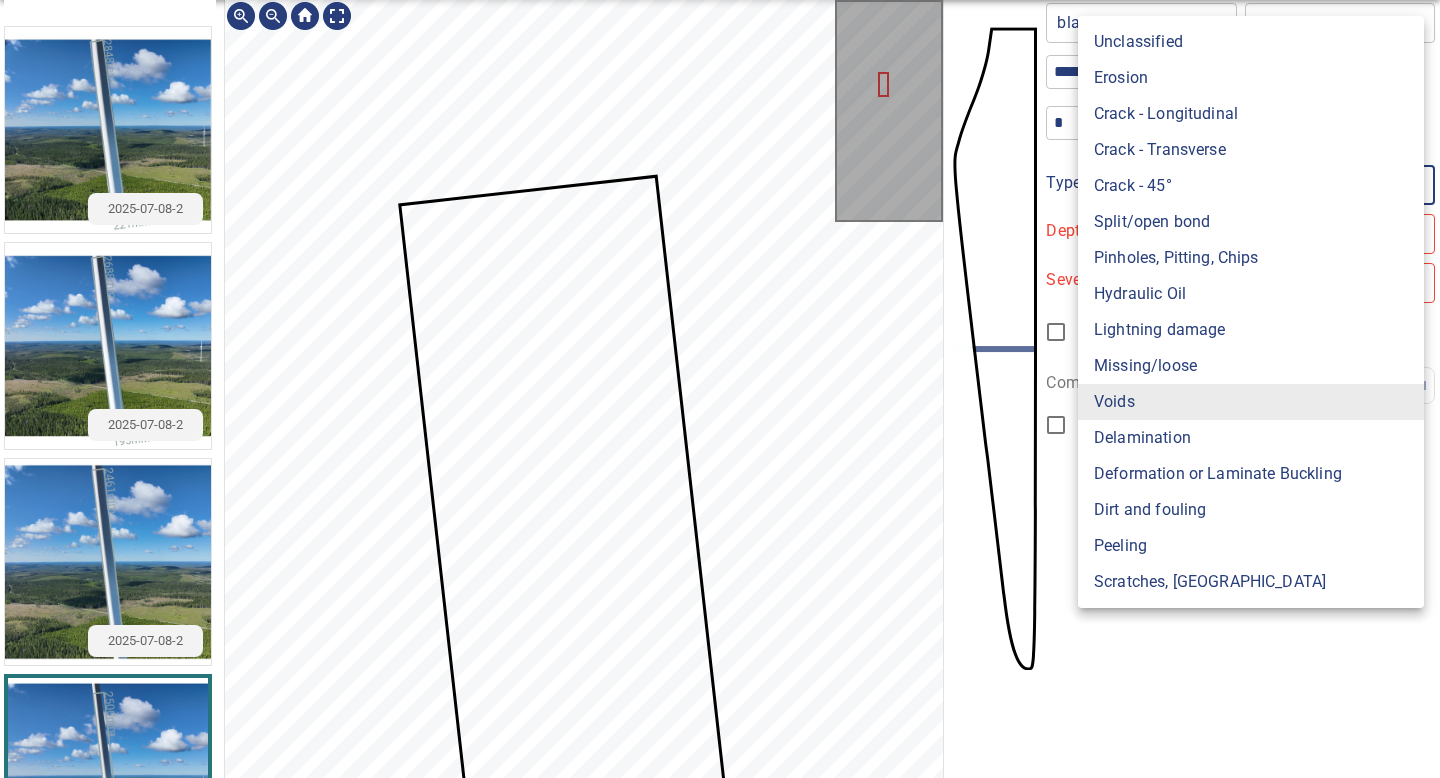 click on "**********" at bounding box center (720, 389) 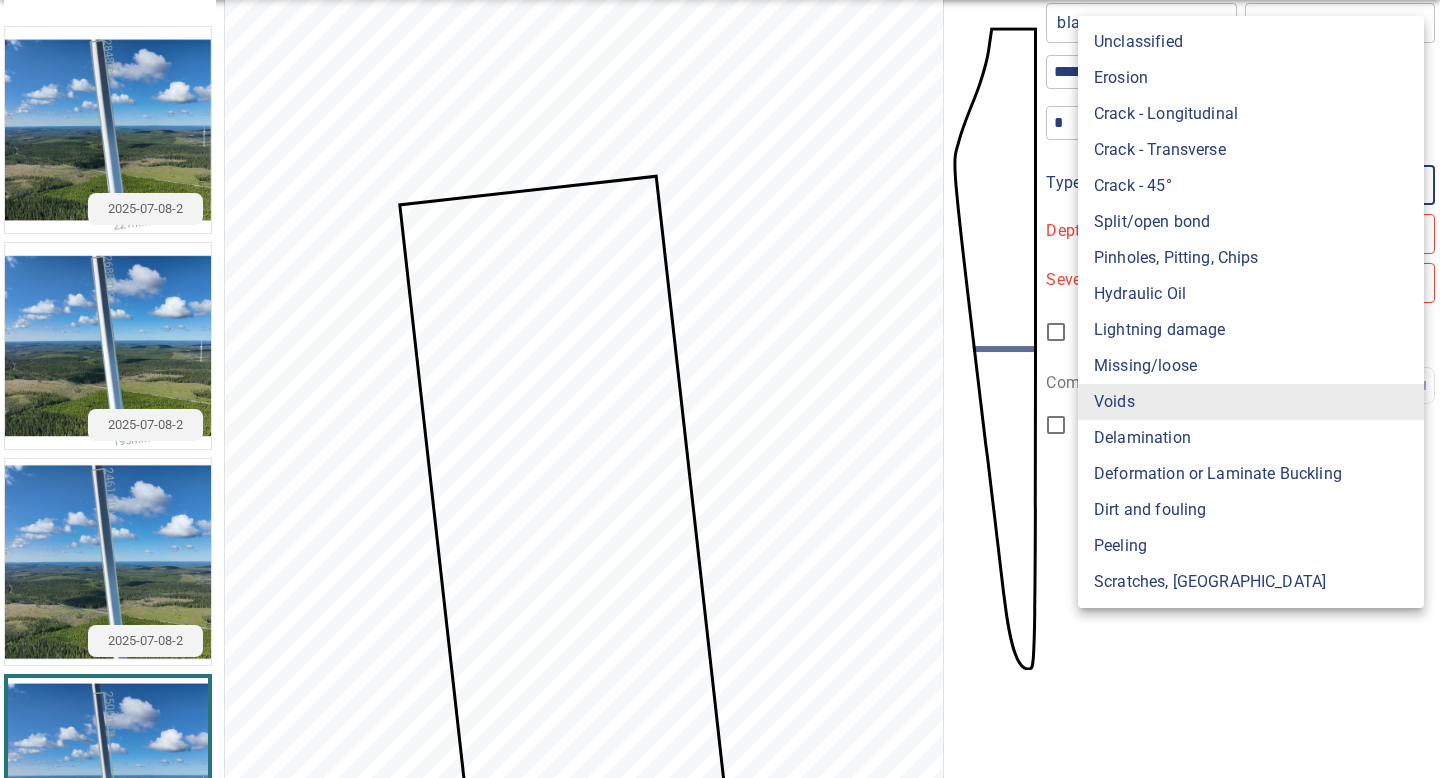 click on "Dirt and fouling" at bounding box center [1251, 510] 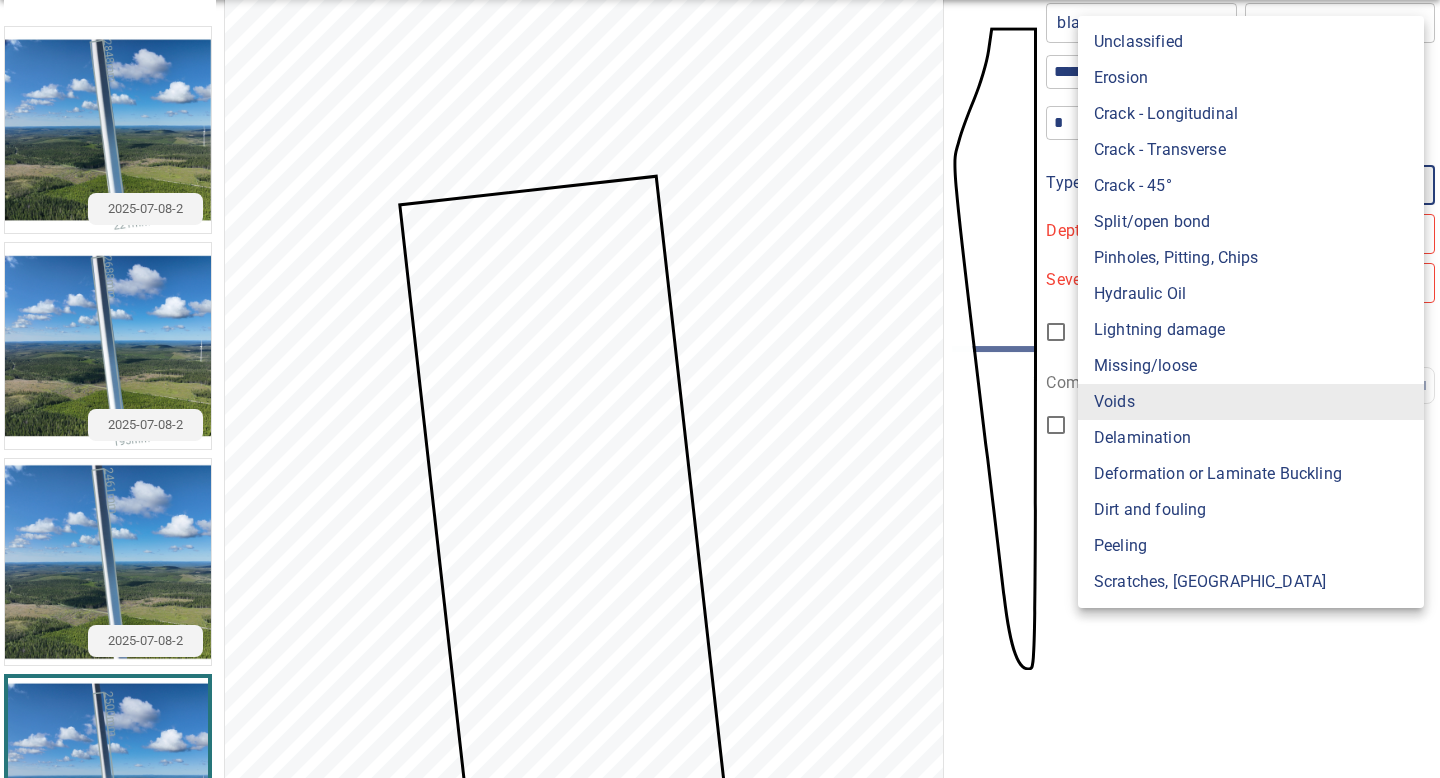 type on "**********" 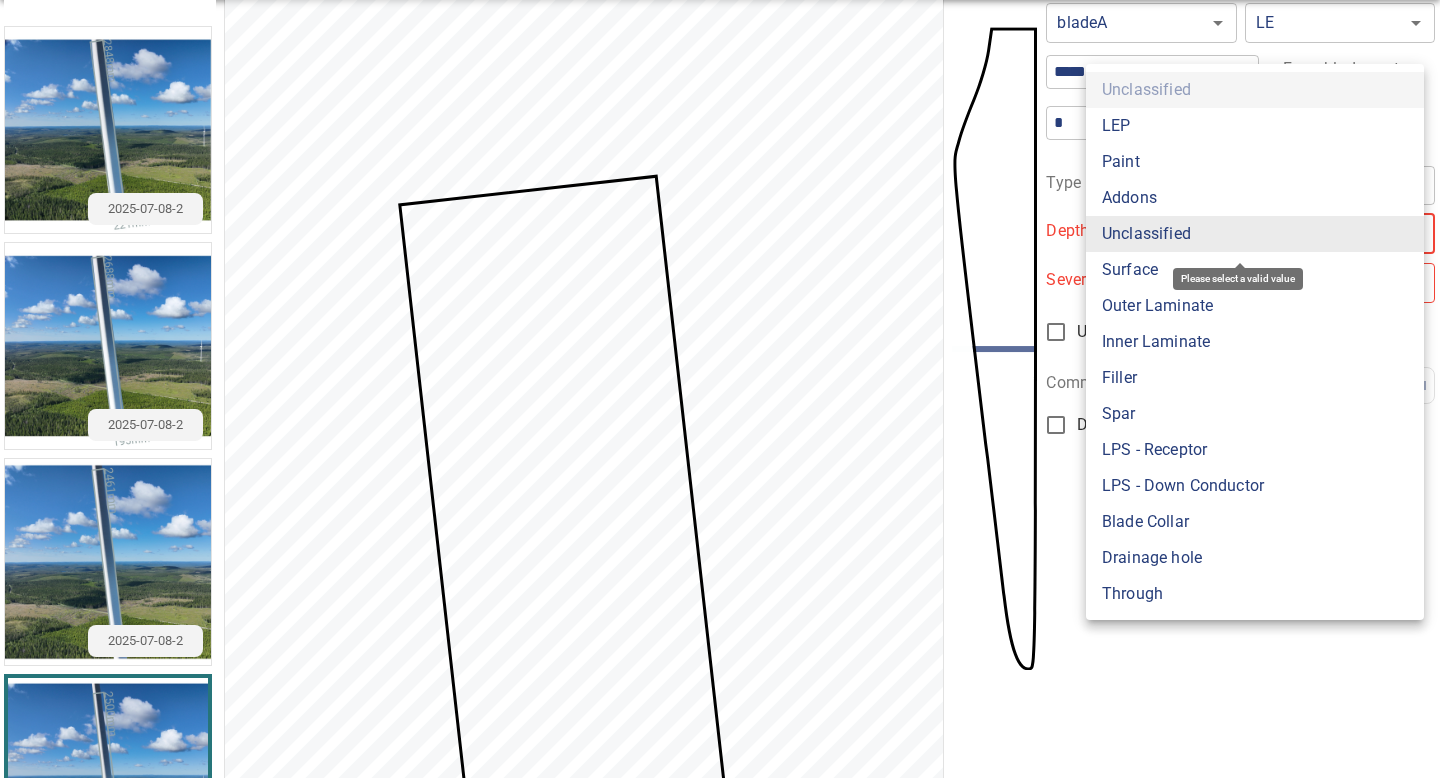 click on "**********" at bounding box center (720, 389) 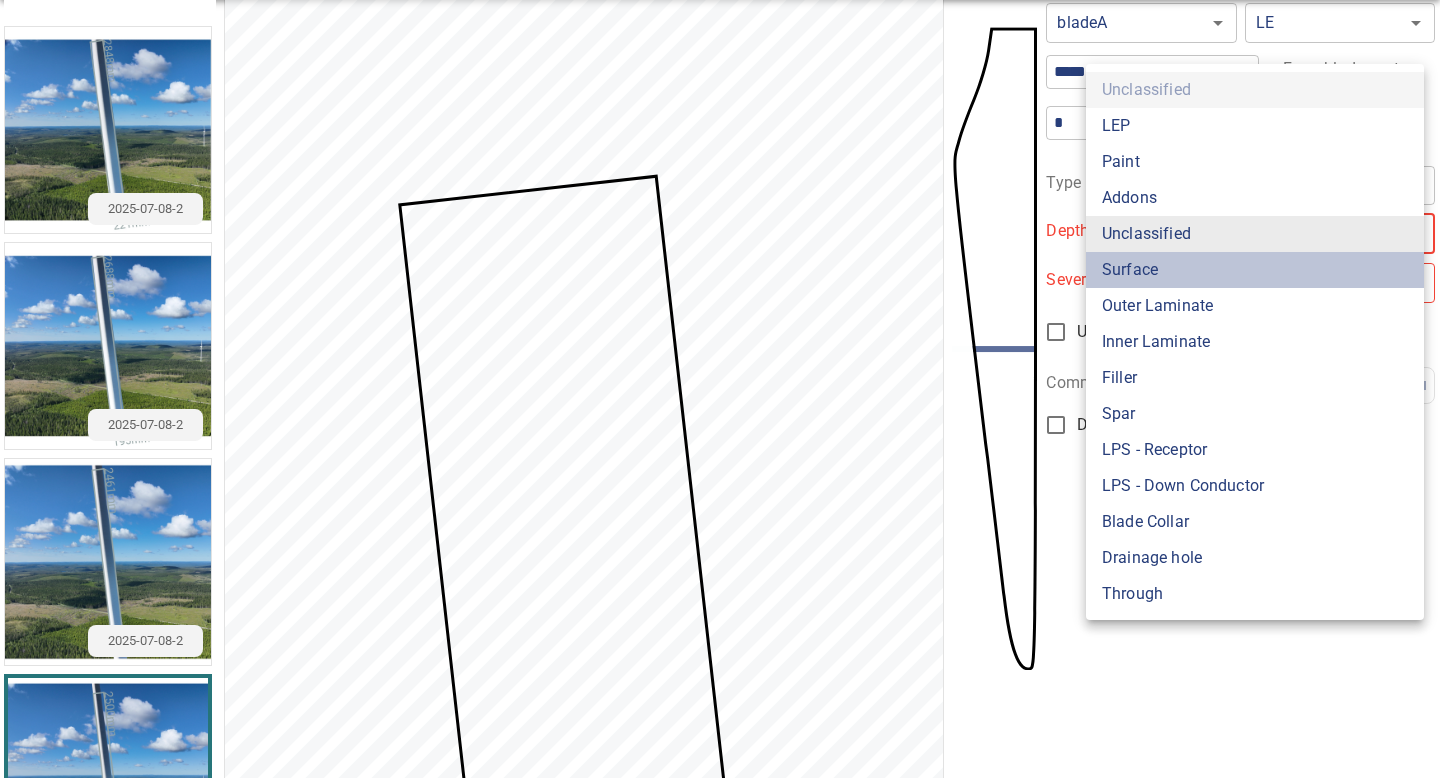 click on "Surface" at bounding box center (1255, 270) 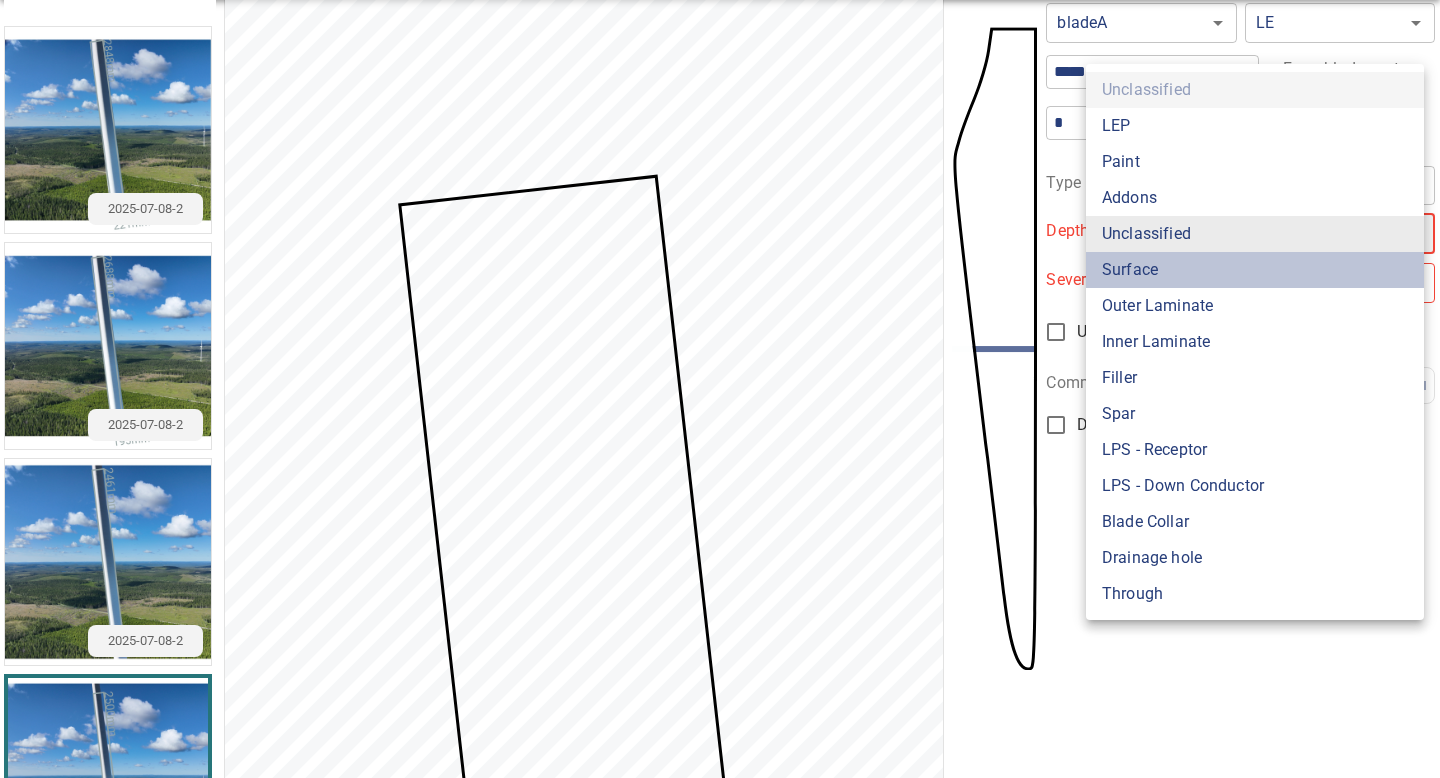 type on "*******" 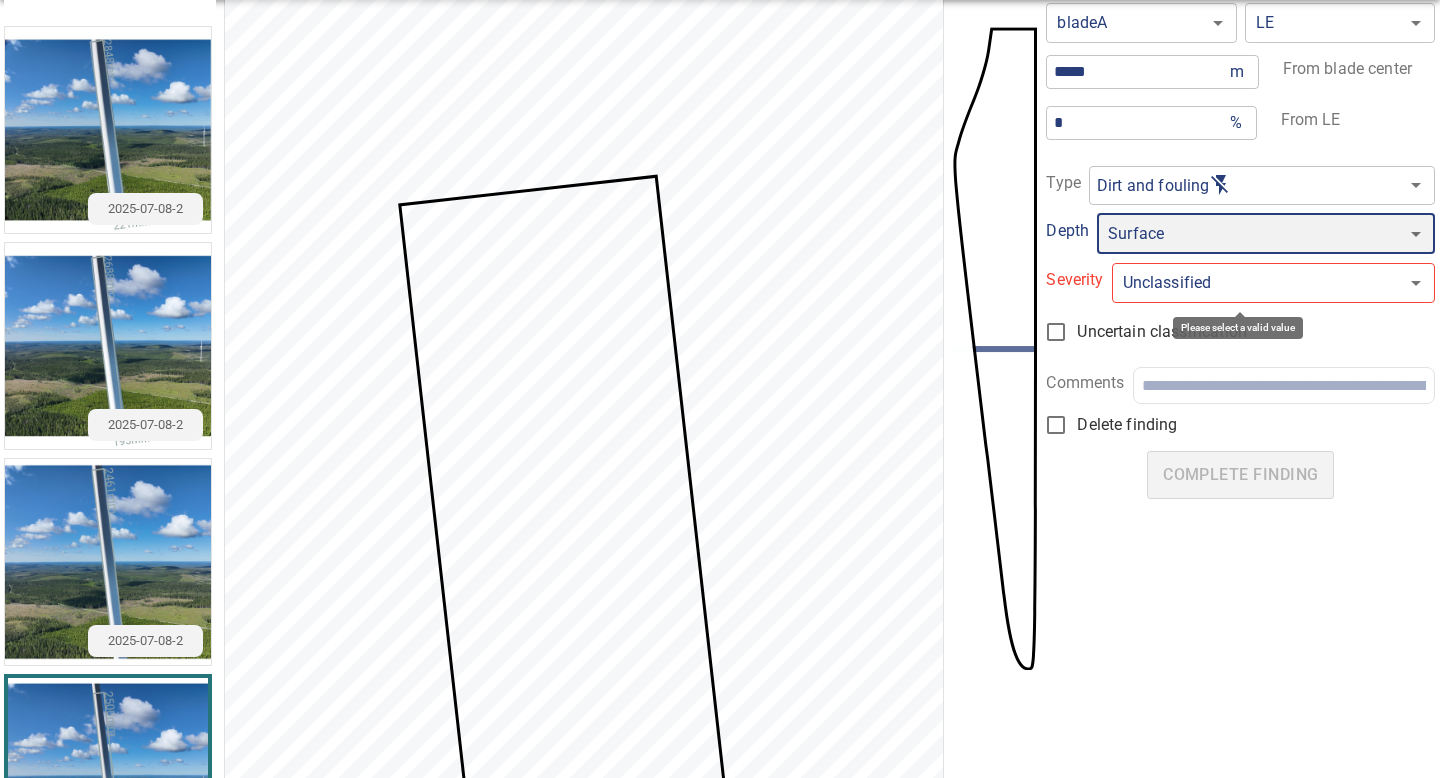 type on "*" 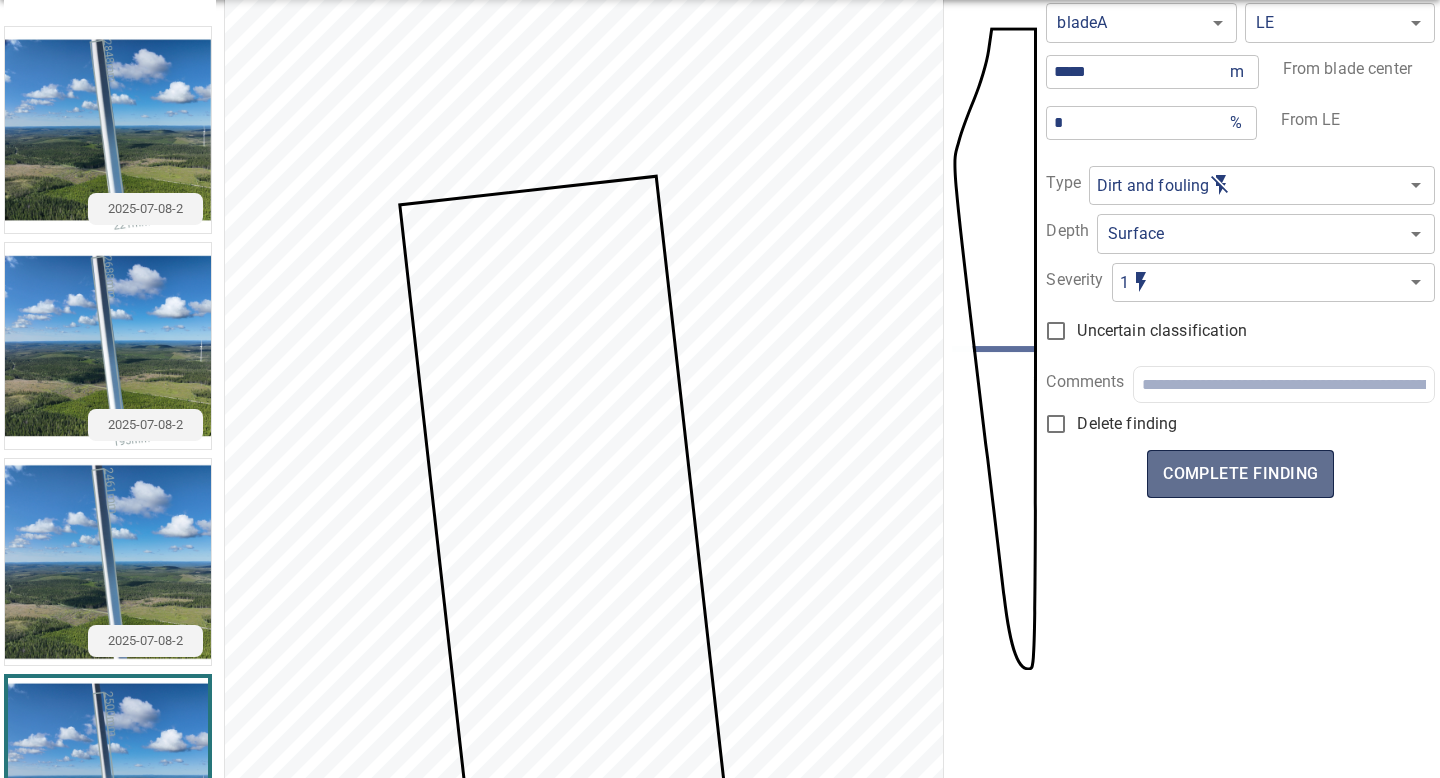 click on "complete finding" at bounding box center [1240, 474] 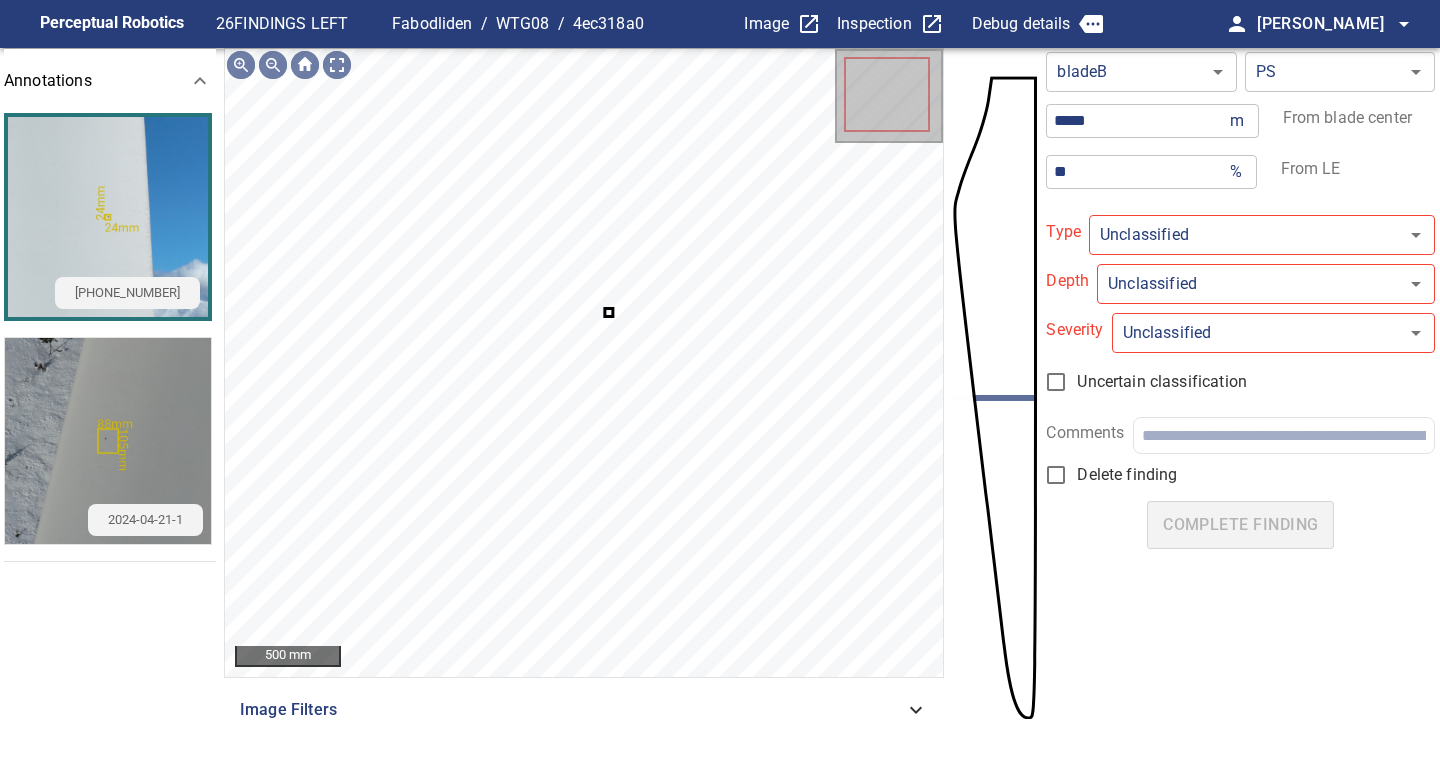 type on "*****" 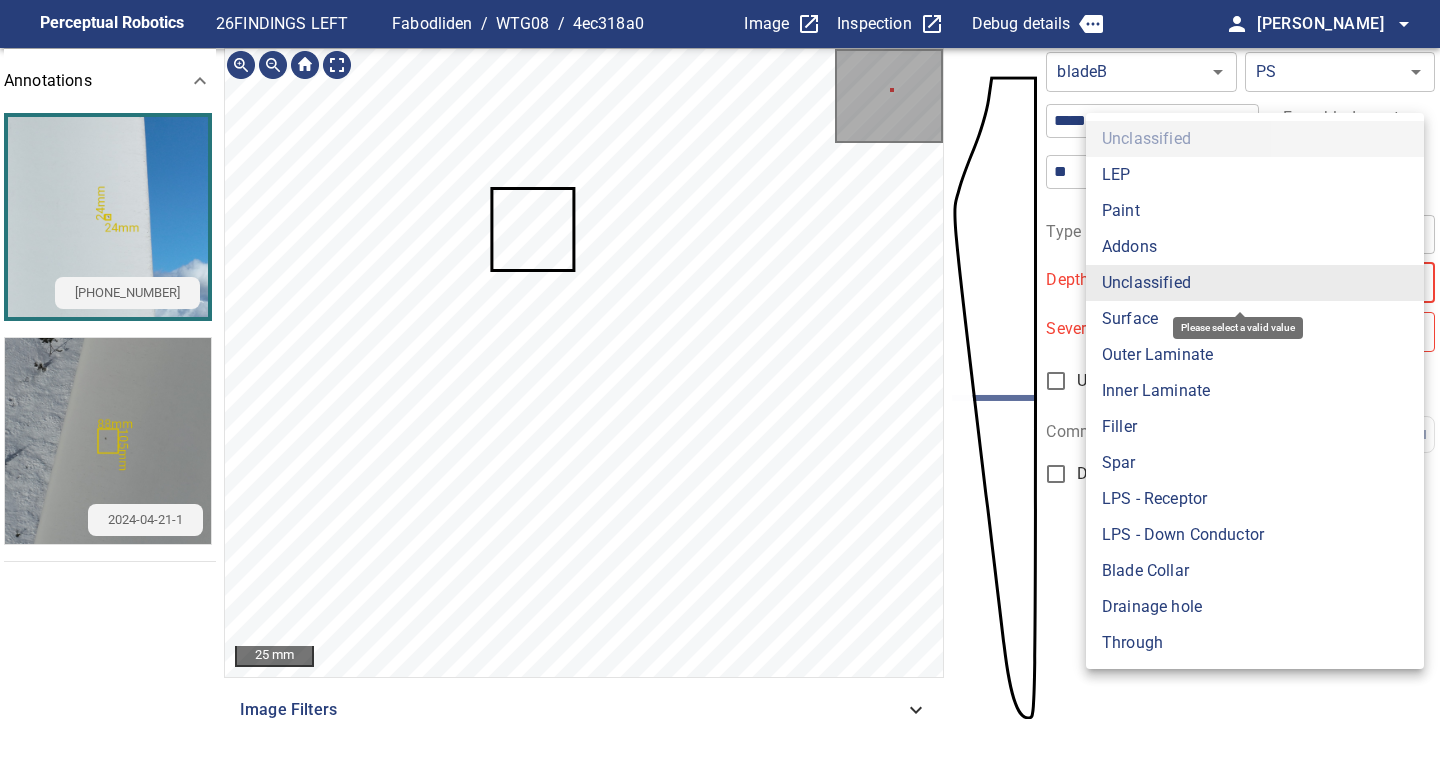 click on "**********" at bounding box center [720, 389] 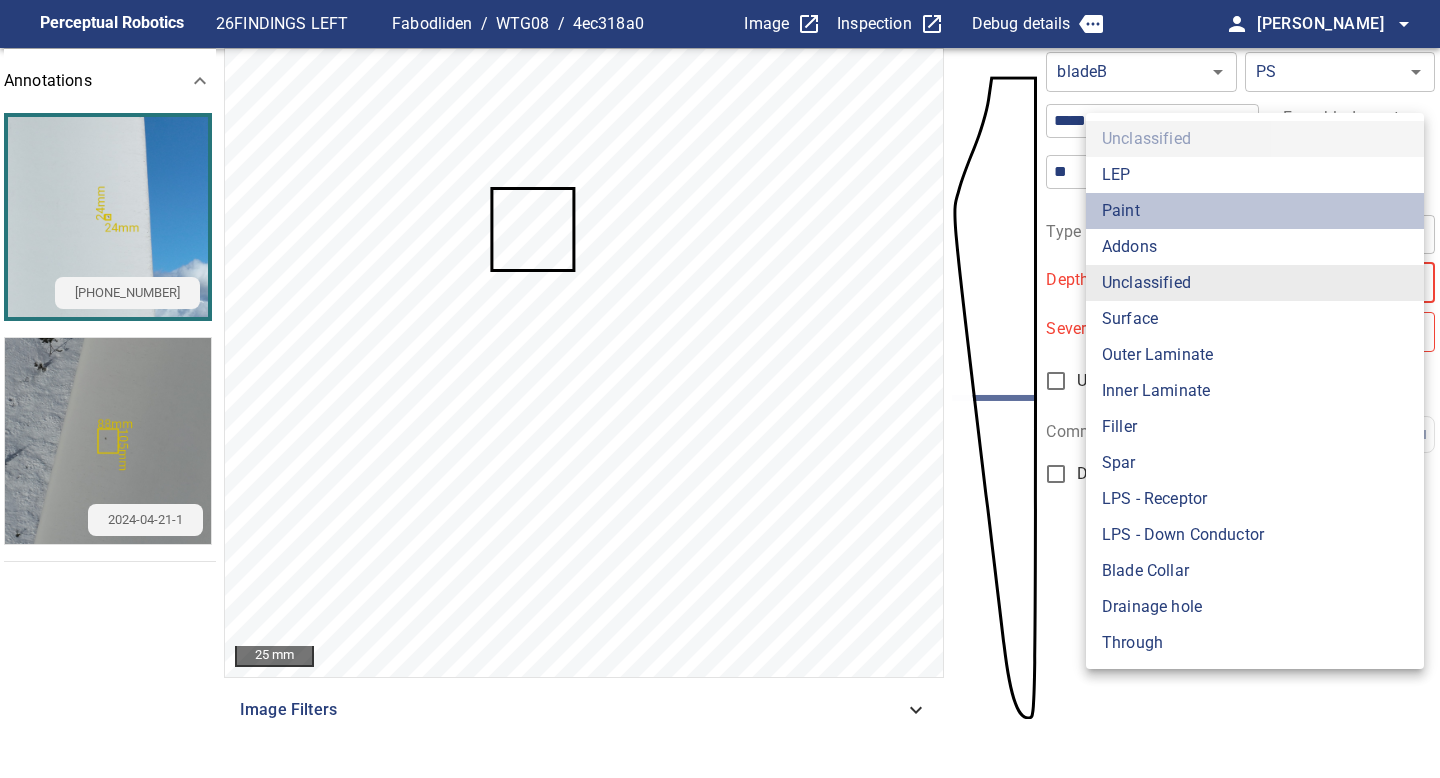 click on "Paint" at bounding box center [1255, 211] 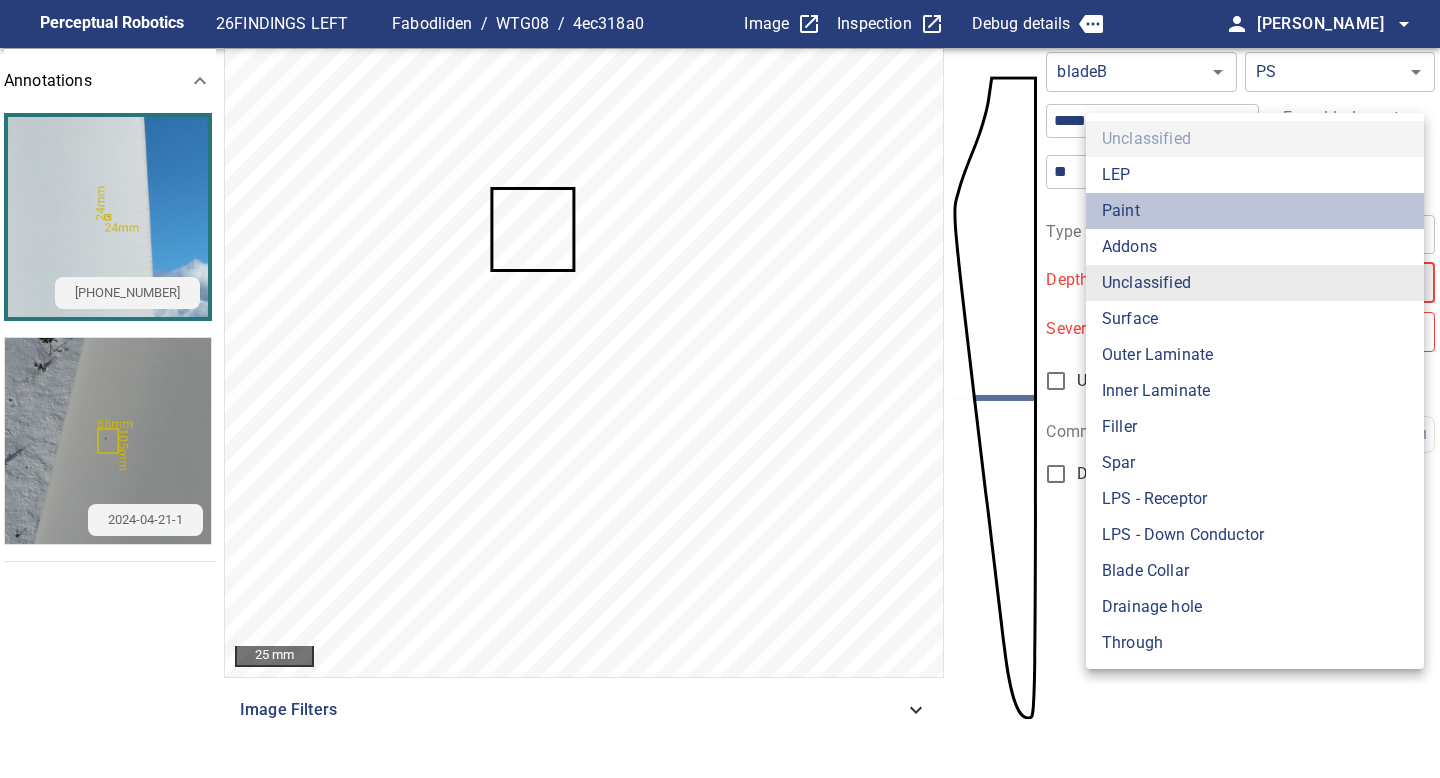 type on "*****" 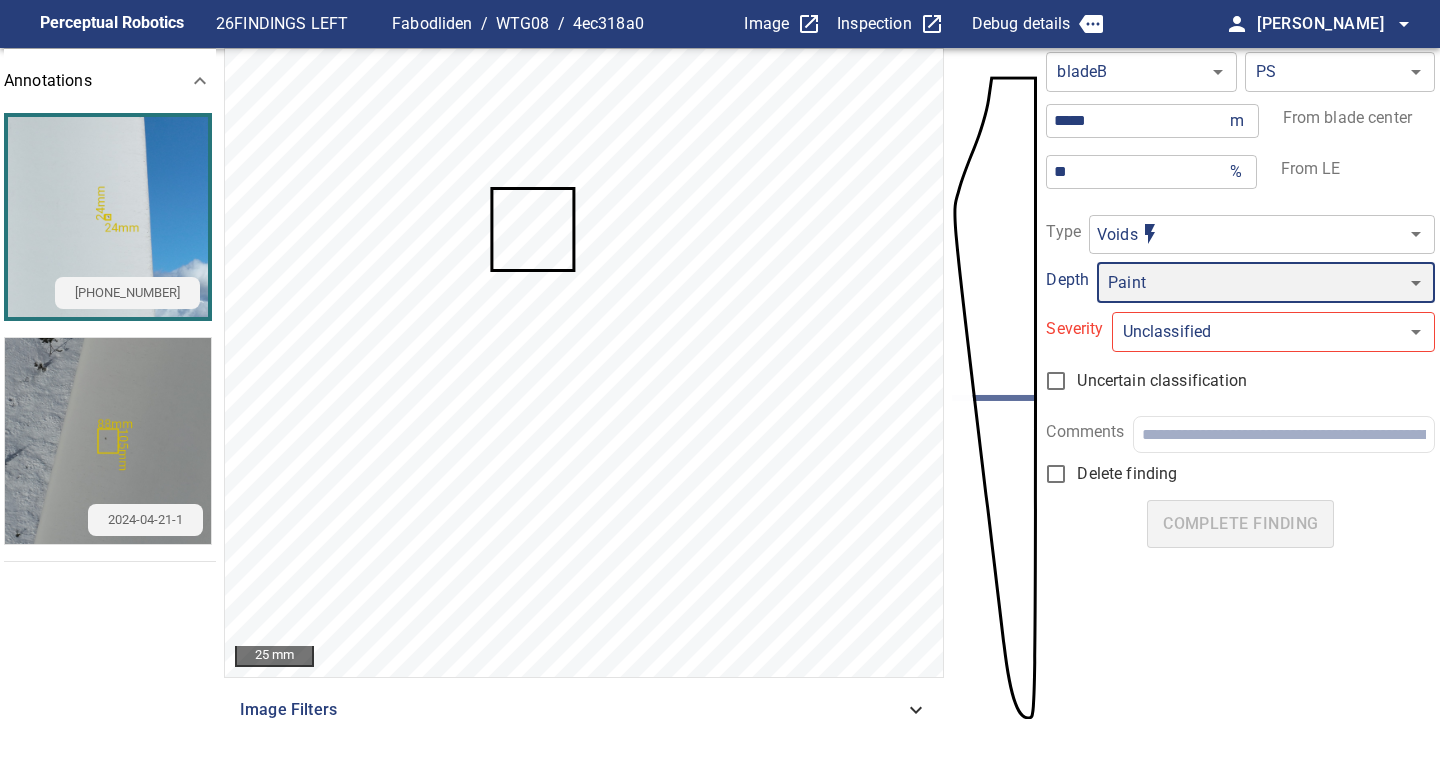type on "*" 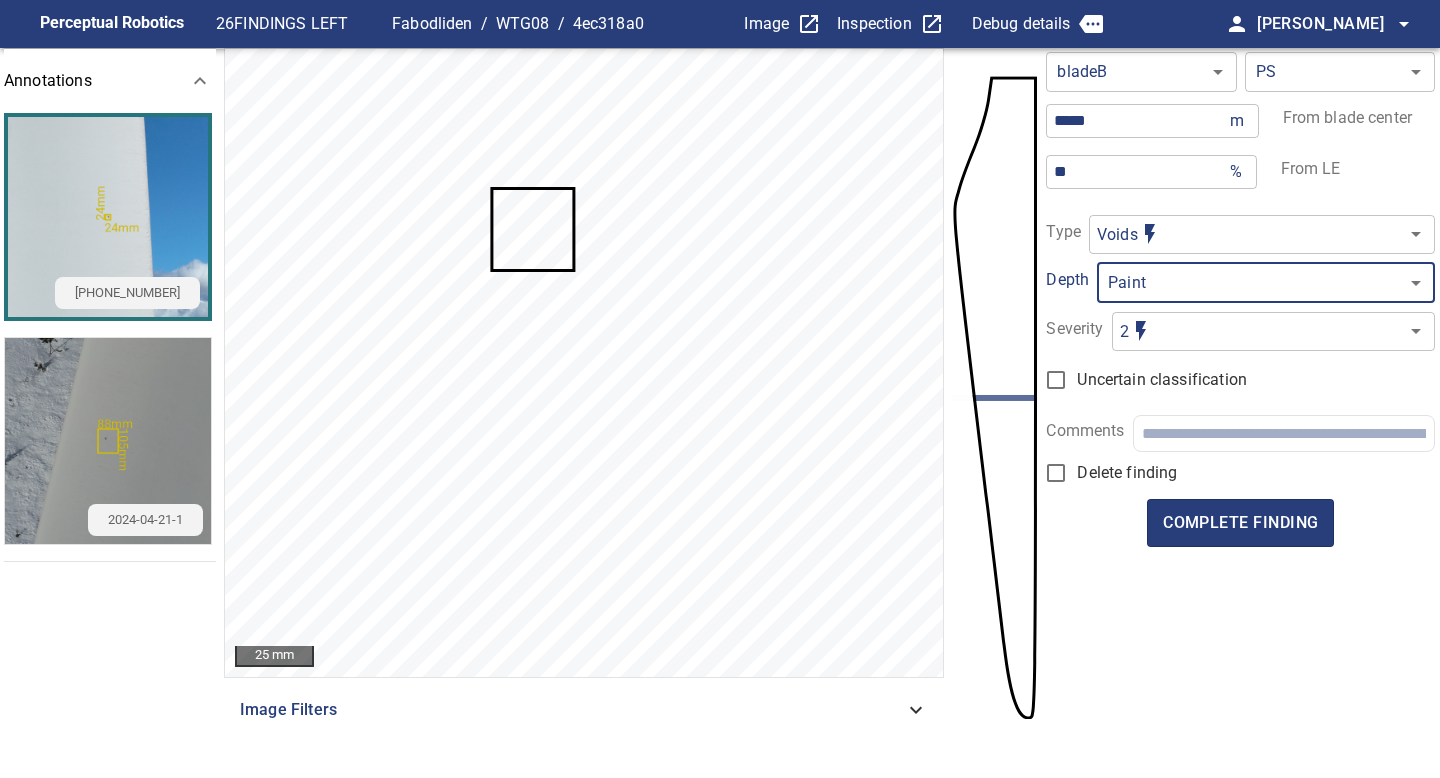 click on "Perceptual Robotics 26  FINDINGS LEFT Fabodliden / WTG08 / 4ec318a0 Image Inspection Debug details person Jose Gallego arrow_drop_down Annotations  2025-07-08-10 2024-04-21-1 25 mm Image Filters bladeB ****** ​ PS ** ​ ***** m ​ From blade center ** % ​ From LE Type Voids ***** ​ Depth Paint ***** ​ Severity 2 * ​ Uncertain classification Comments Delete finding complete finding exit_to_app Logout" at bounding box center (720, 389) 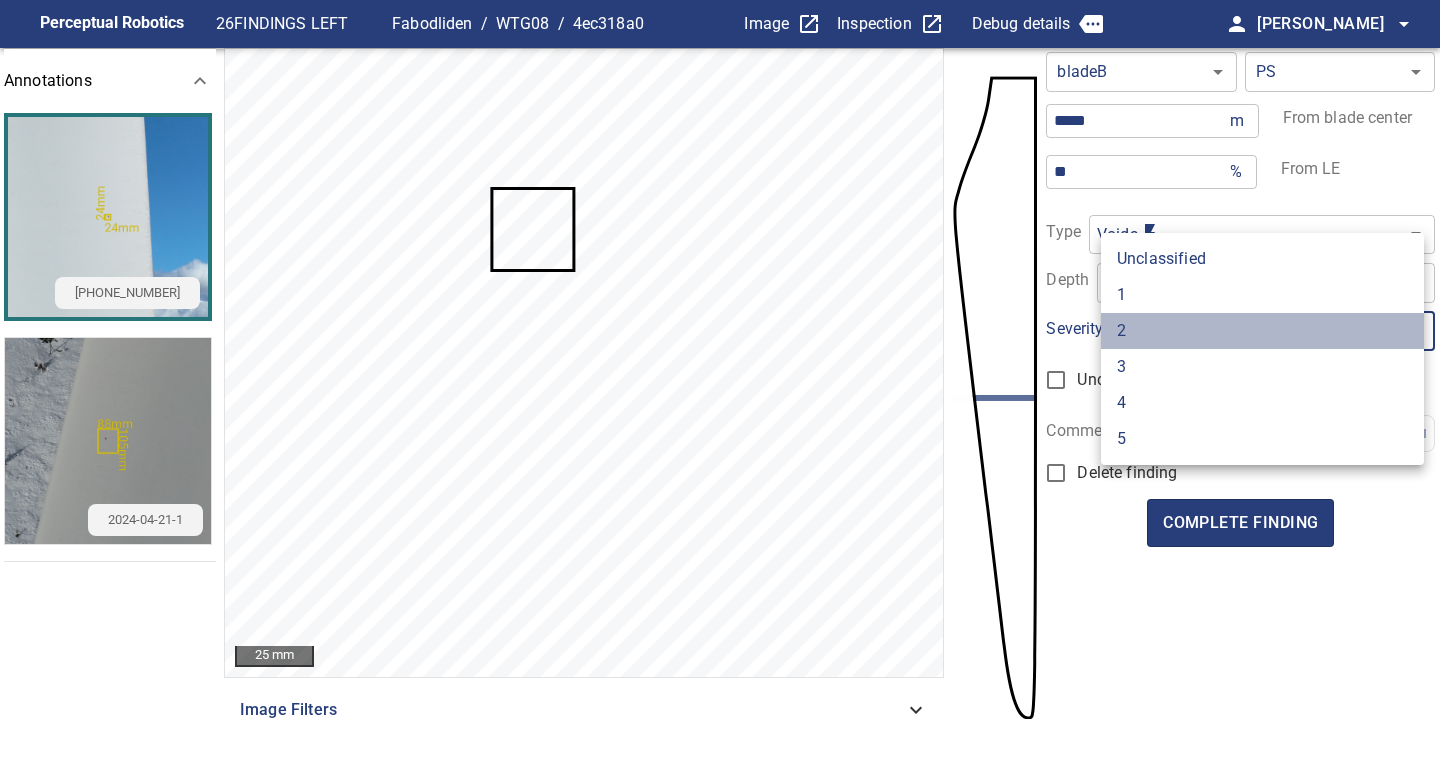 click on "2" at bounding box center (1262, 331) 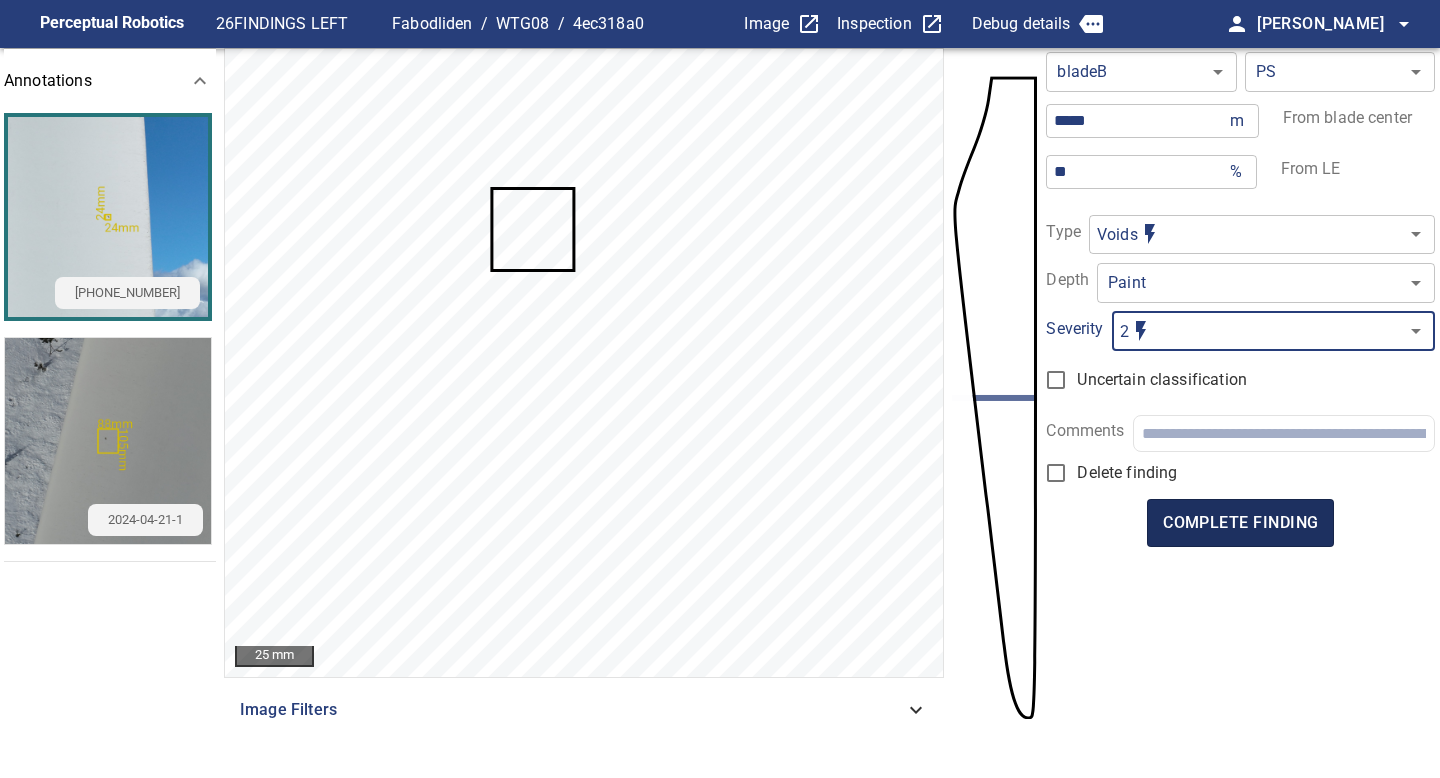 click on "complete finding" at bounding box center [1240, 523] 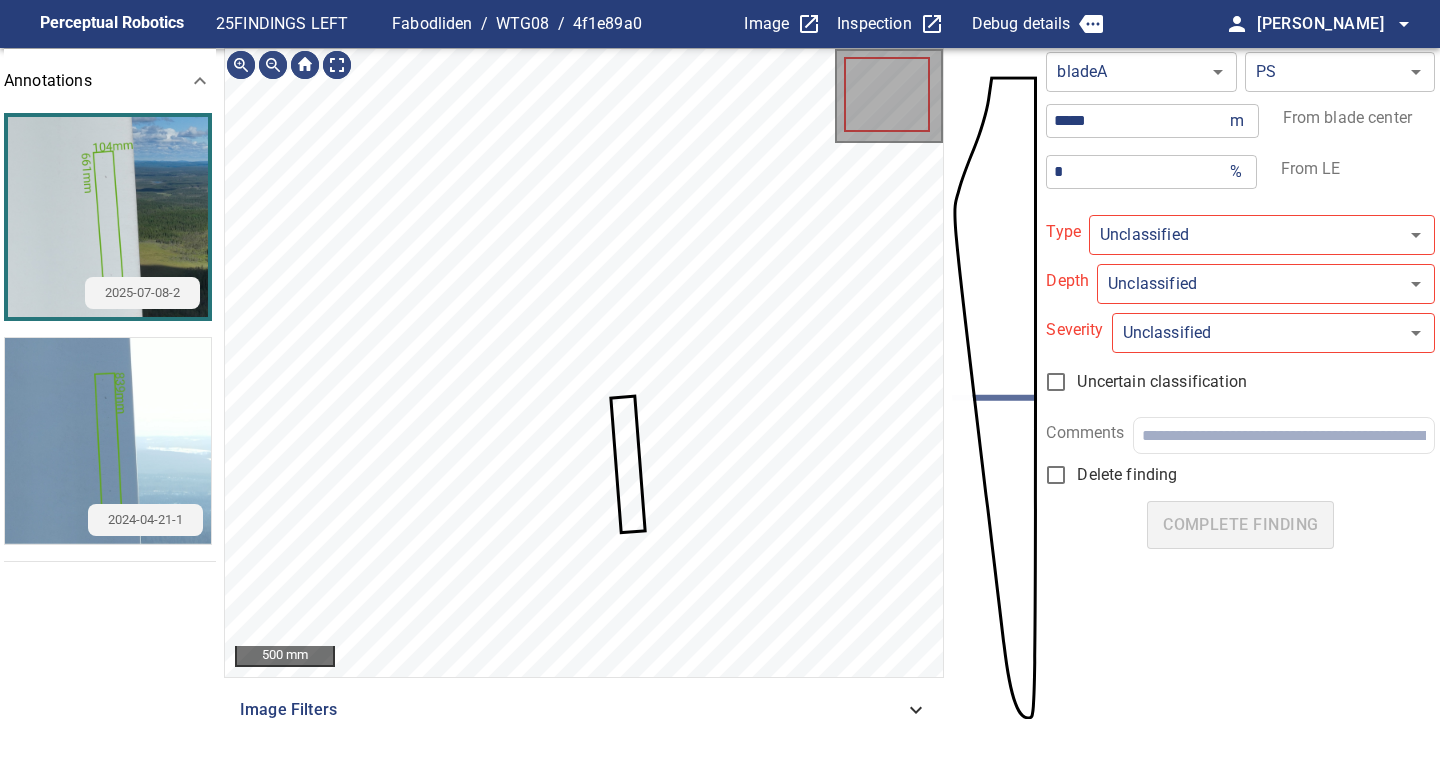 type on "*****" 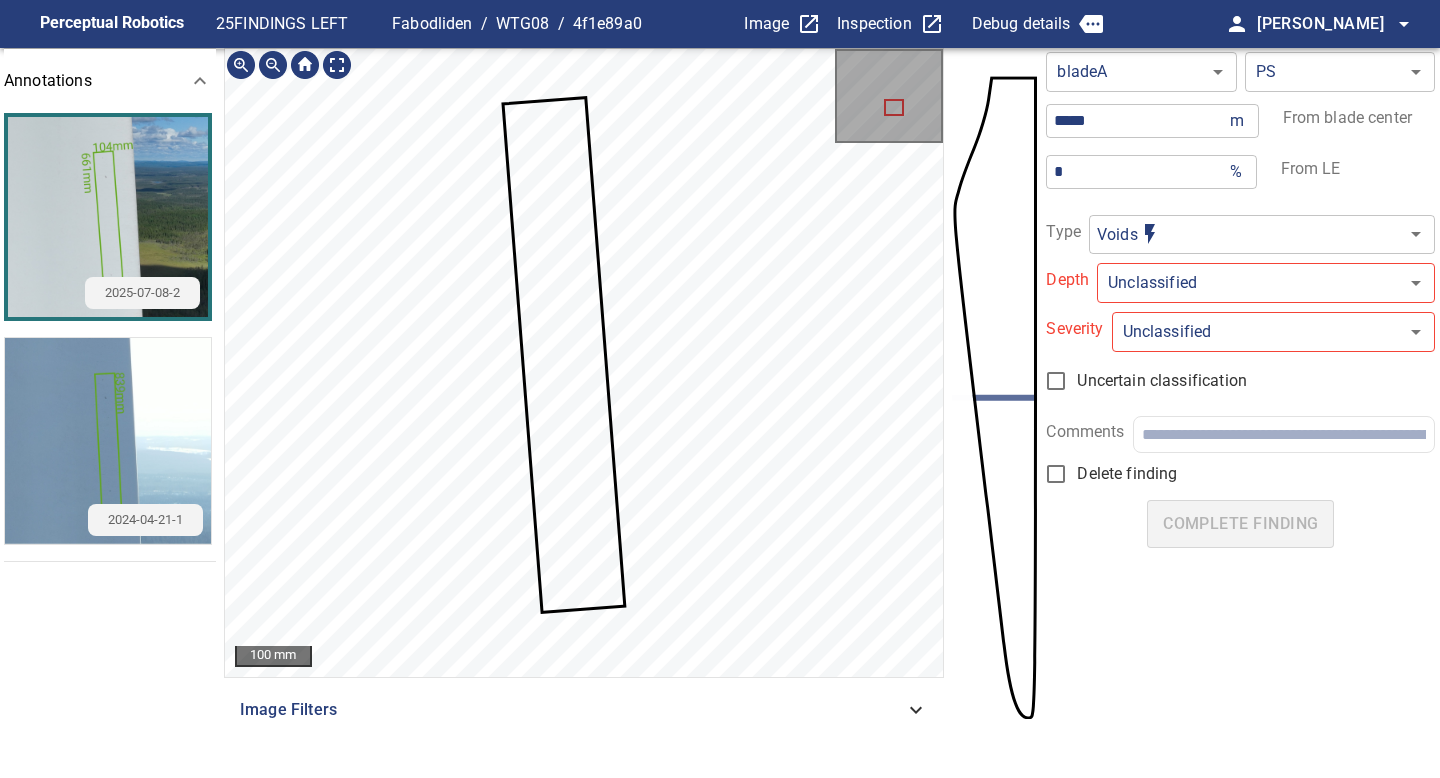 click on "**********" at bounding box center (720, 389) 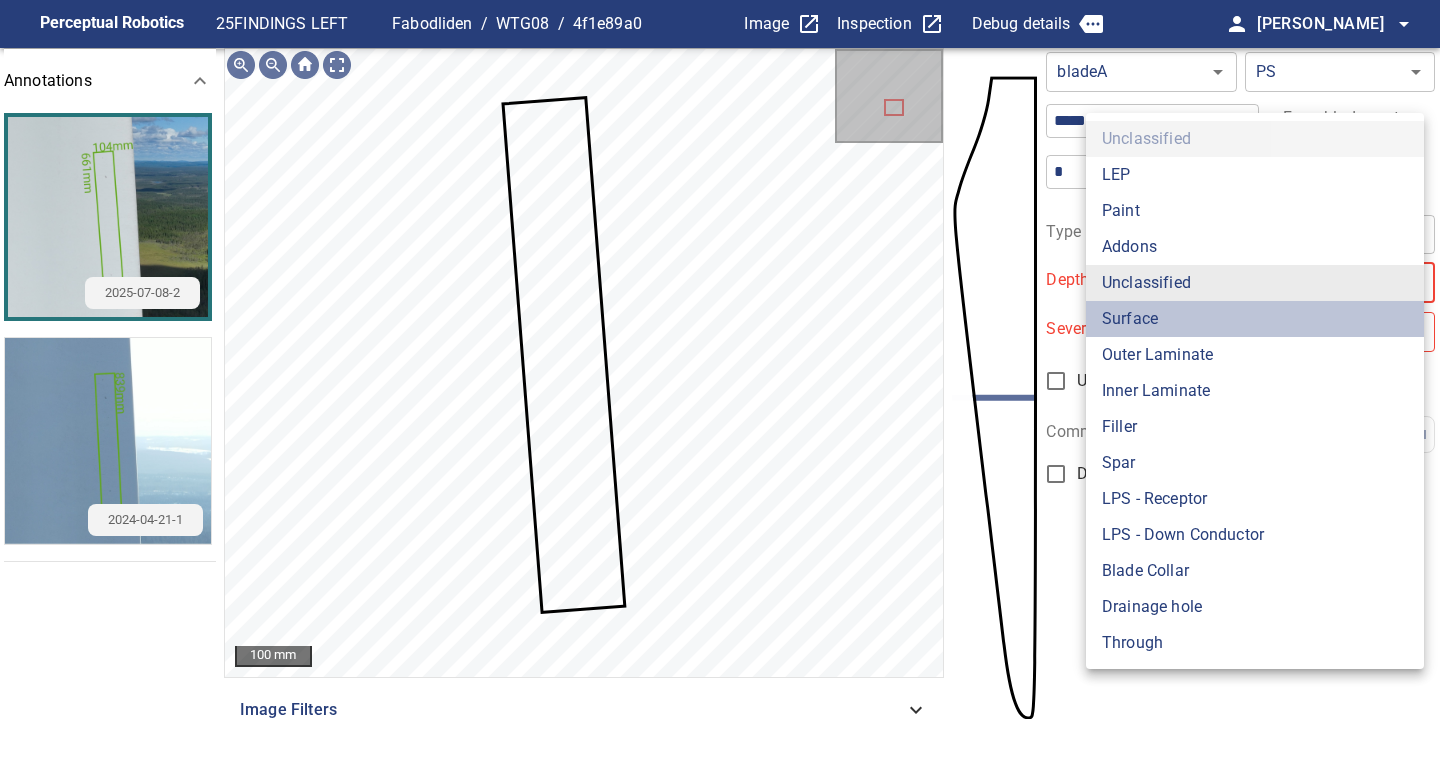 click on "Surface" at bounding box center (1255, 319) 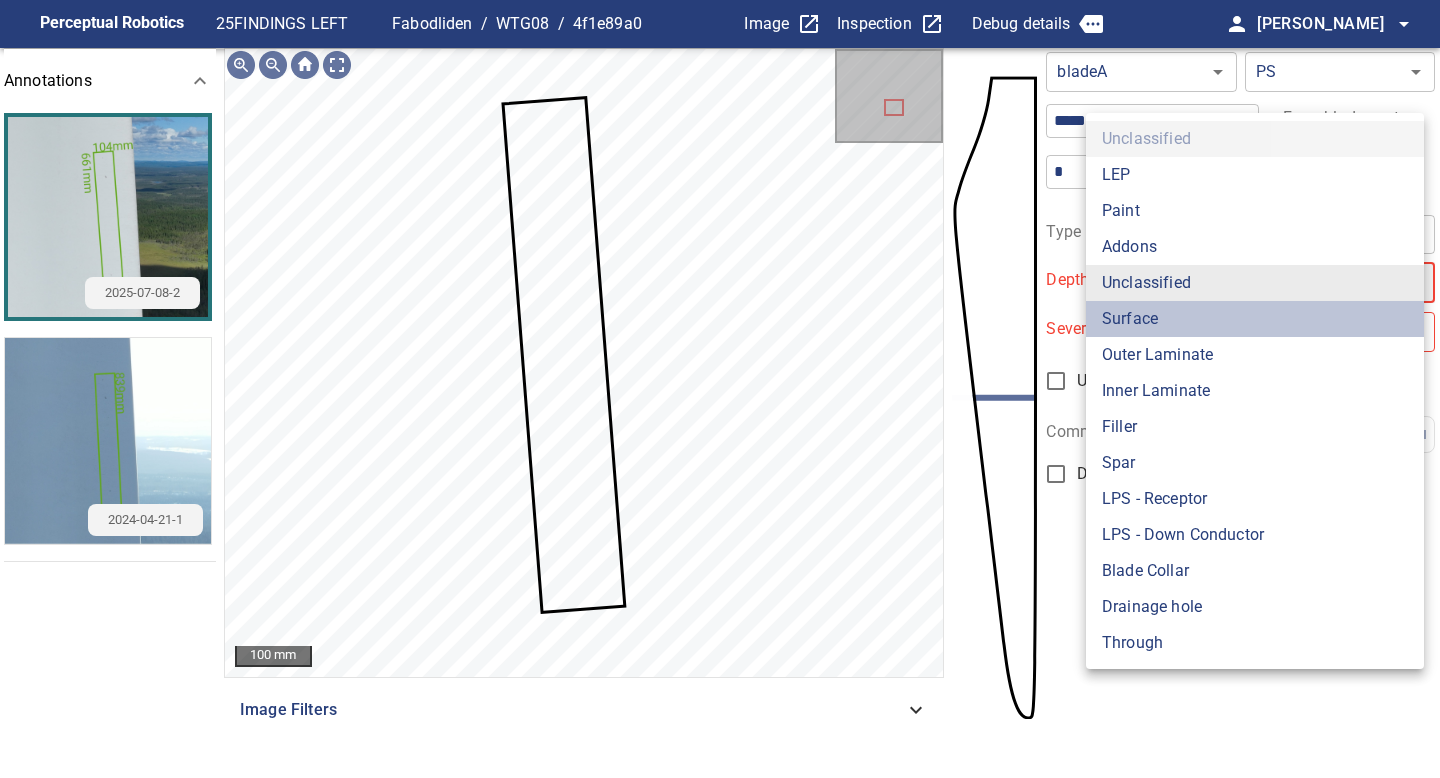 type on "*******" 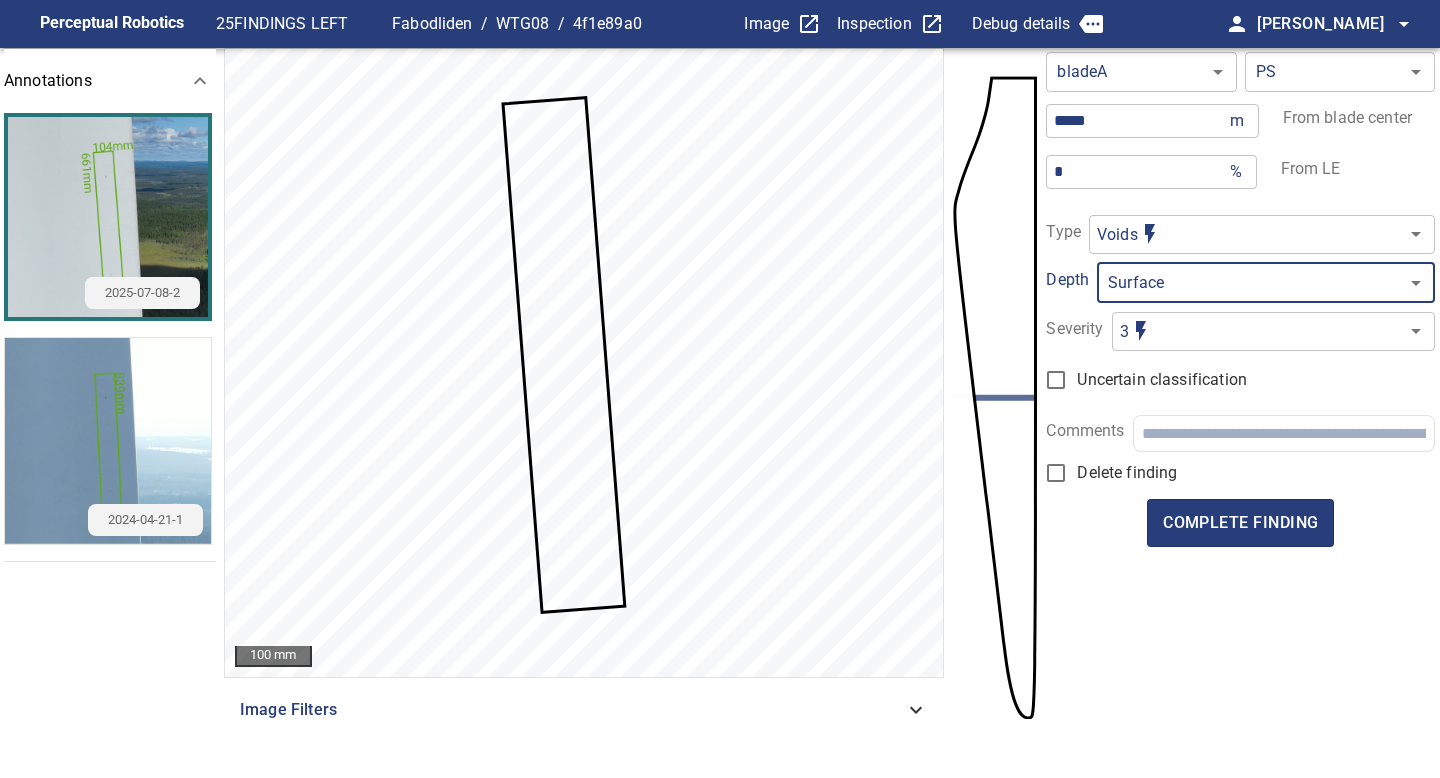 click on "Perceptual Robotics 25  FINDINGS LEFT Fabodliden / WTG08 / 4f1e89a0 Image Inspection Debug details person Jose Gallego arrow_drop_down Annotations  2025-07-08-2 2024-04-21-1 100 mm Image Filters bladeA ****** ​ PS ** ​ ***** m ​ From blade center * % ​ From LE Type Voids ***** ​ Depth Surface ******* ​ Severity 3 * ​ Uncertain classification Comments Delete finding complete finding exit_to_app Logout Select this if you're unsure about the classification and it may need further review, reinspection, or flagging in reports" at bounding box center [720, 389] 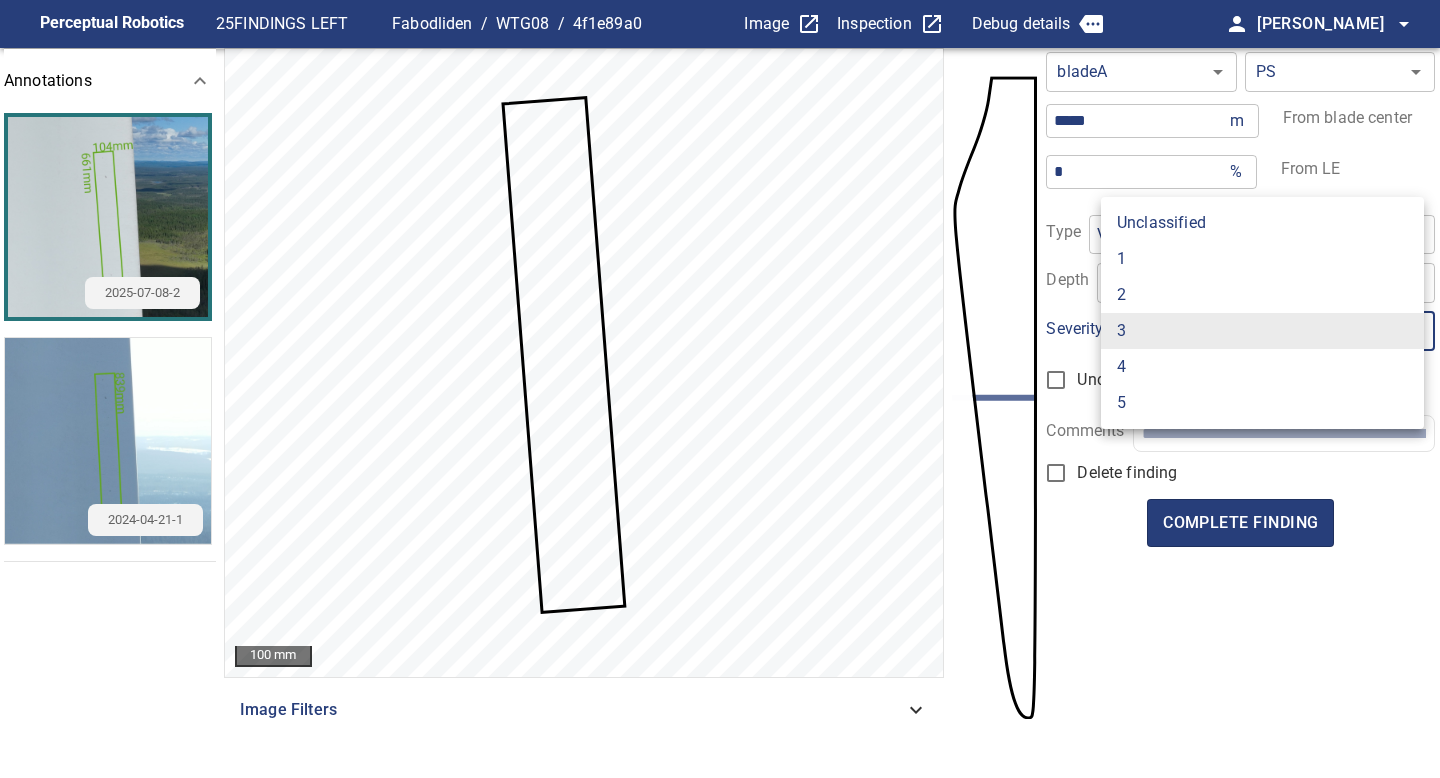 click on "1" at bounding box center (1262, 259) 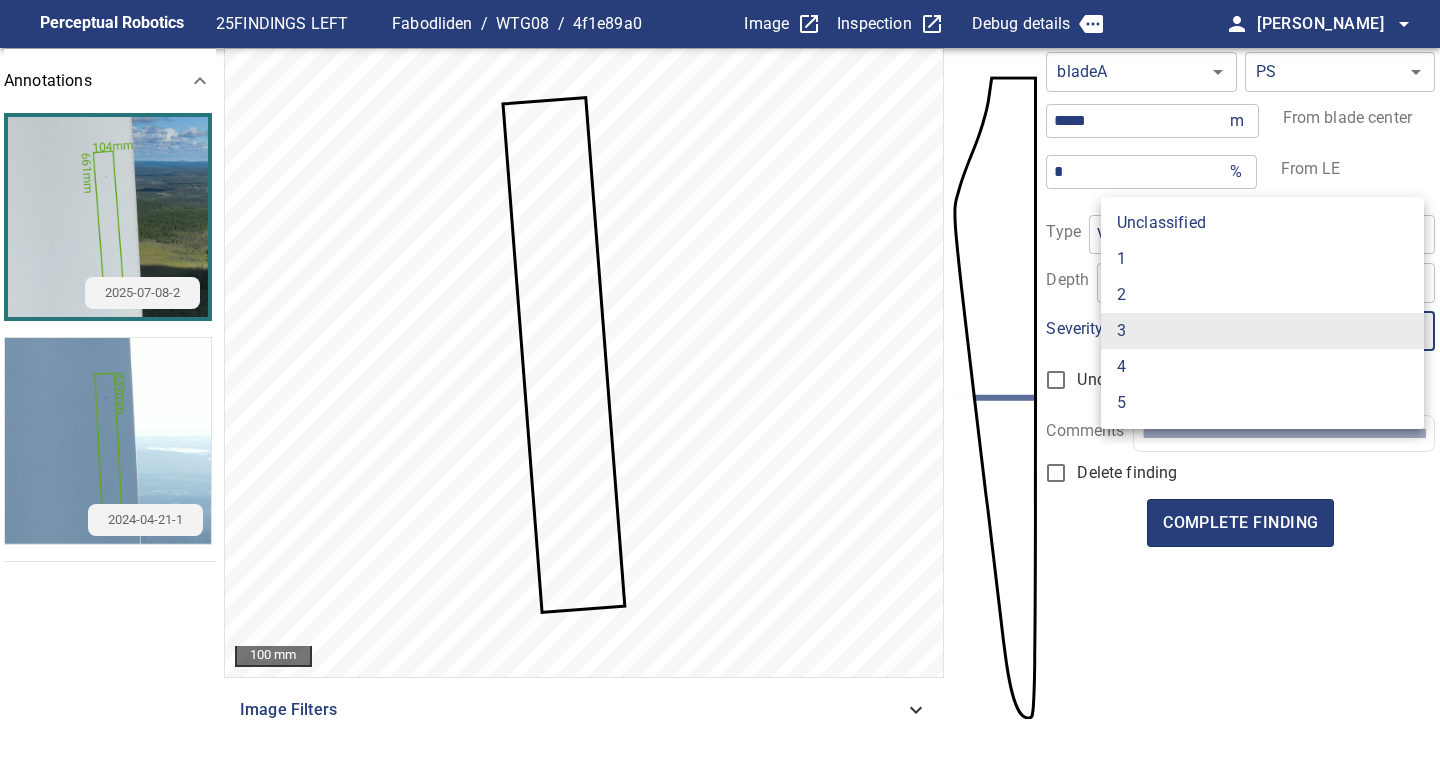 type on "*" 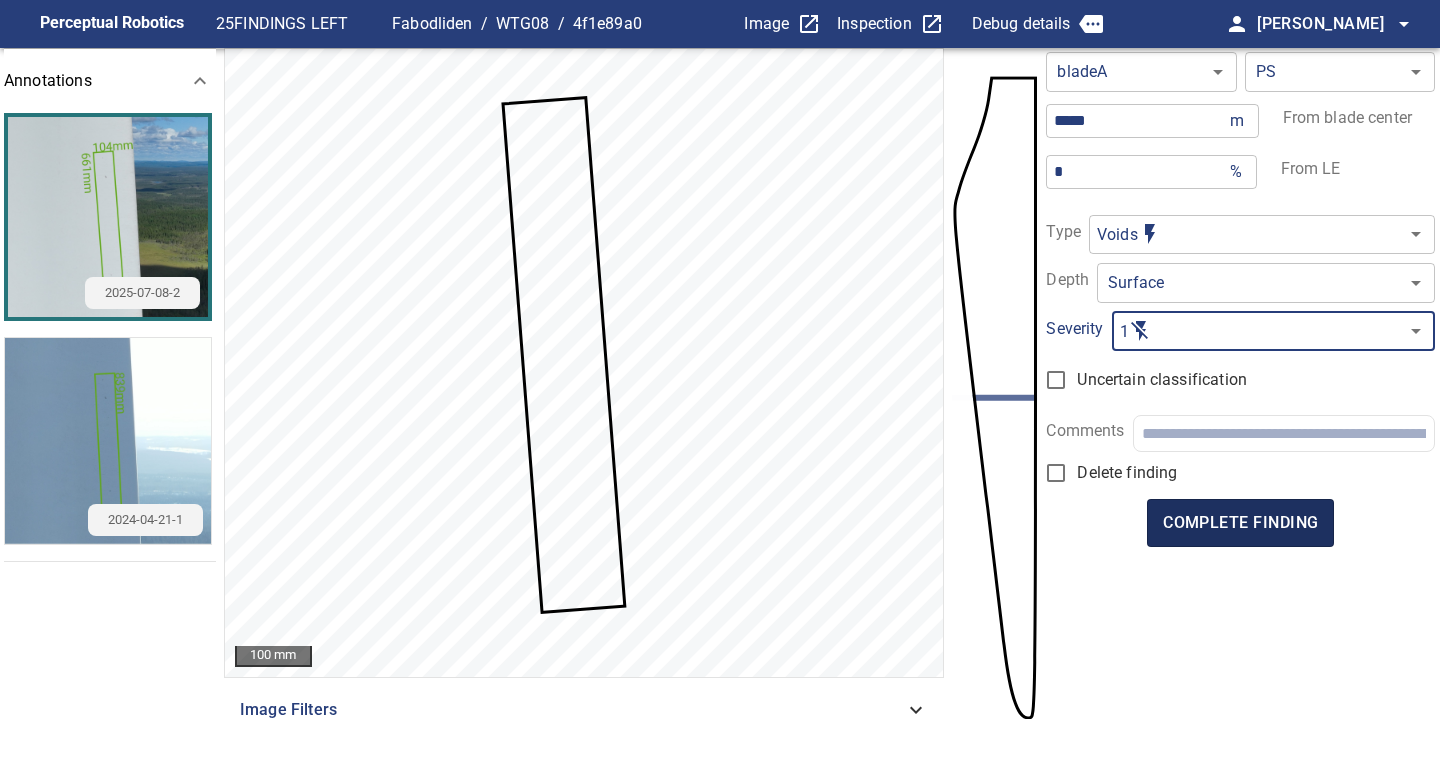 click on "complete finding" at bounding box center [1240, 523] 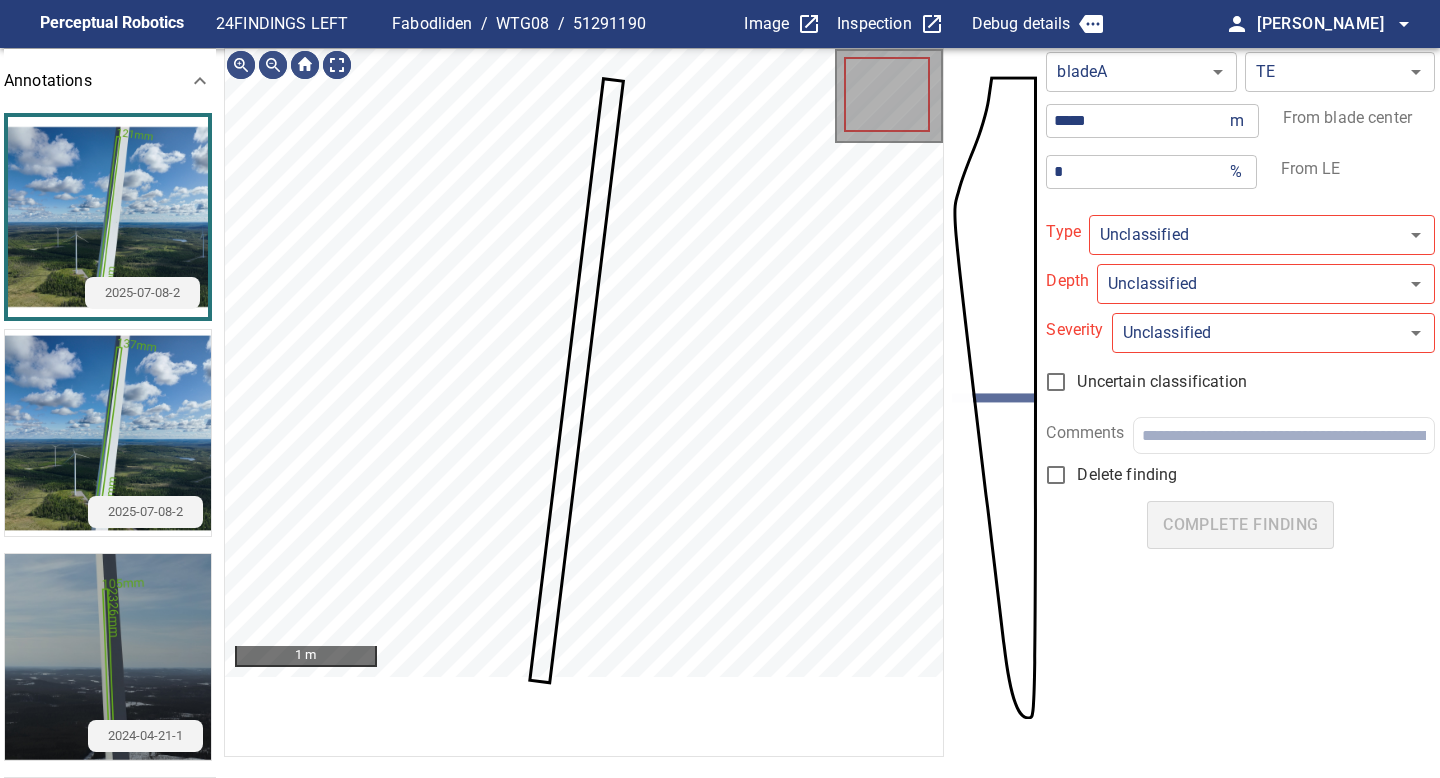 type on "**********" 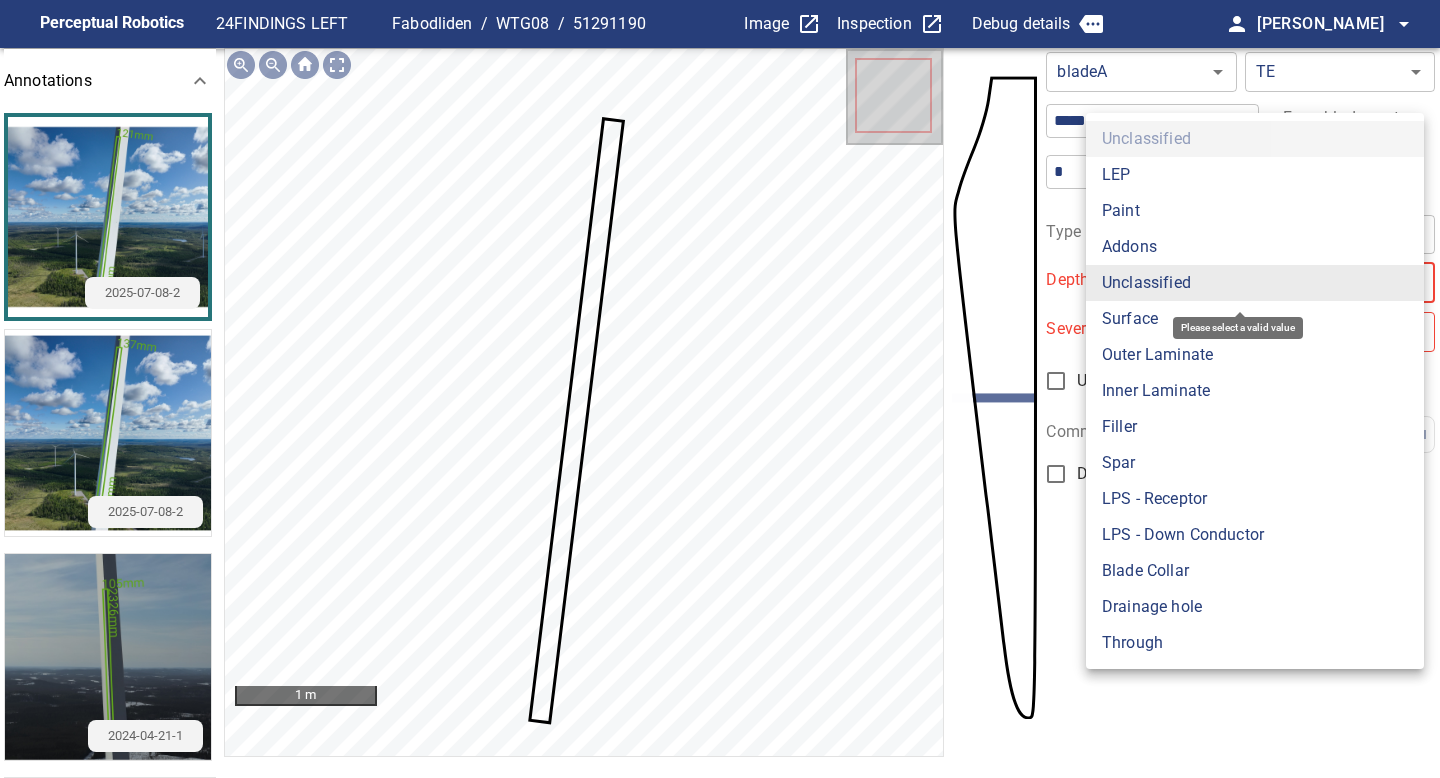 click on "**********" at bounding box center (720, 389) 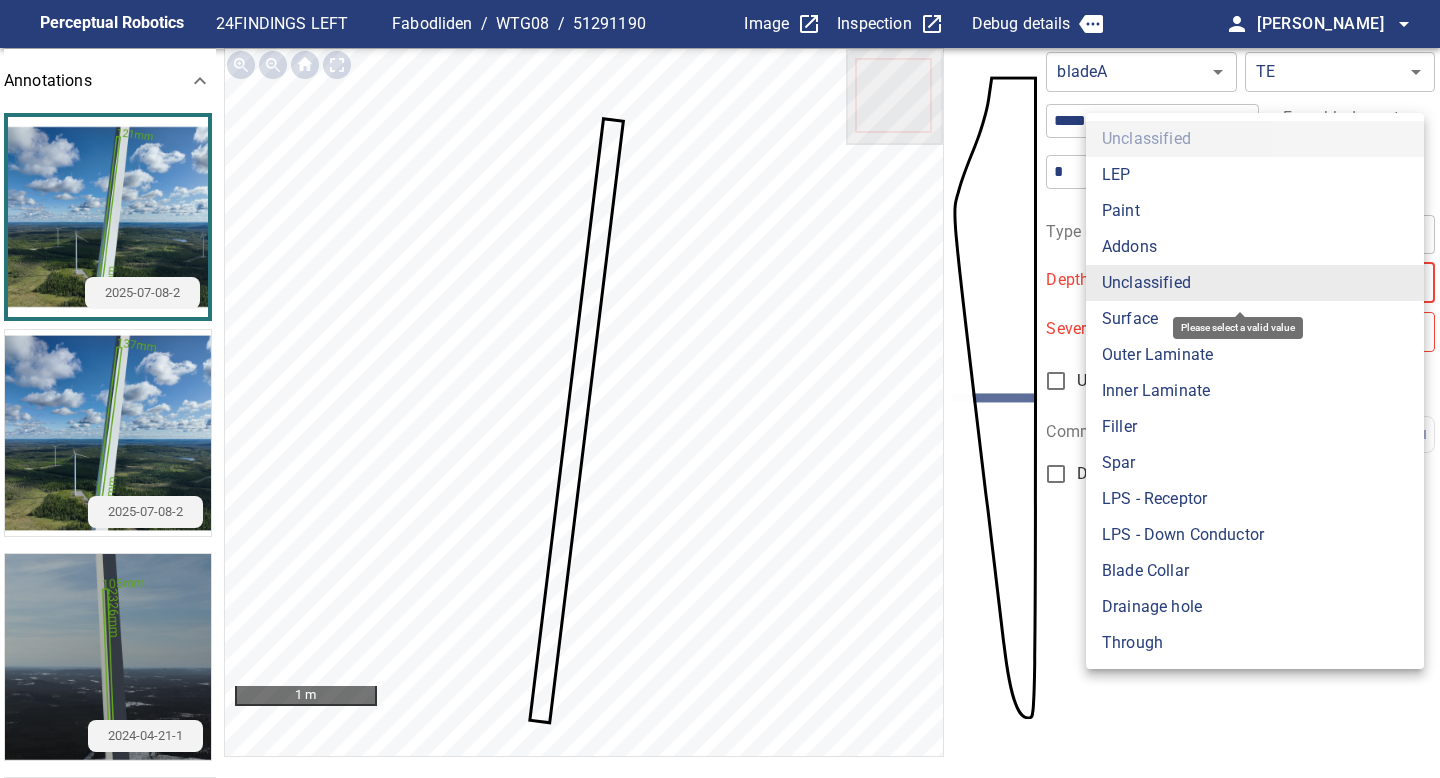 click on "Surface" at bounding box center (1255, 319) 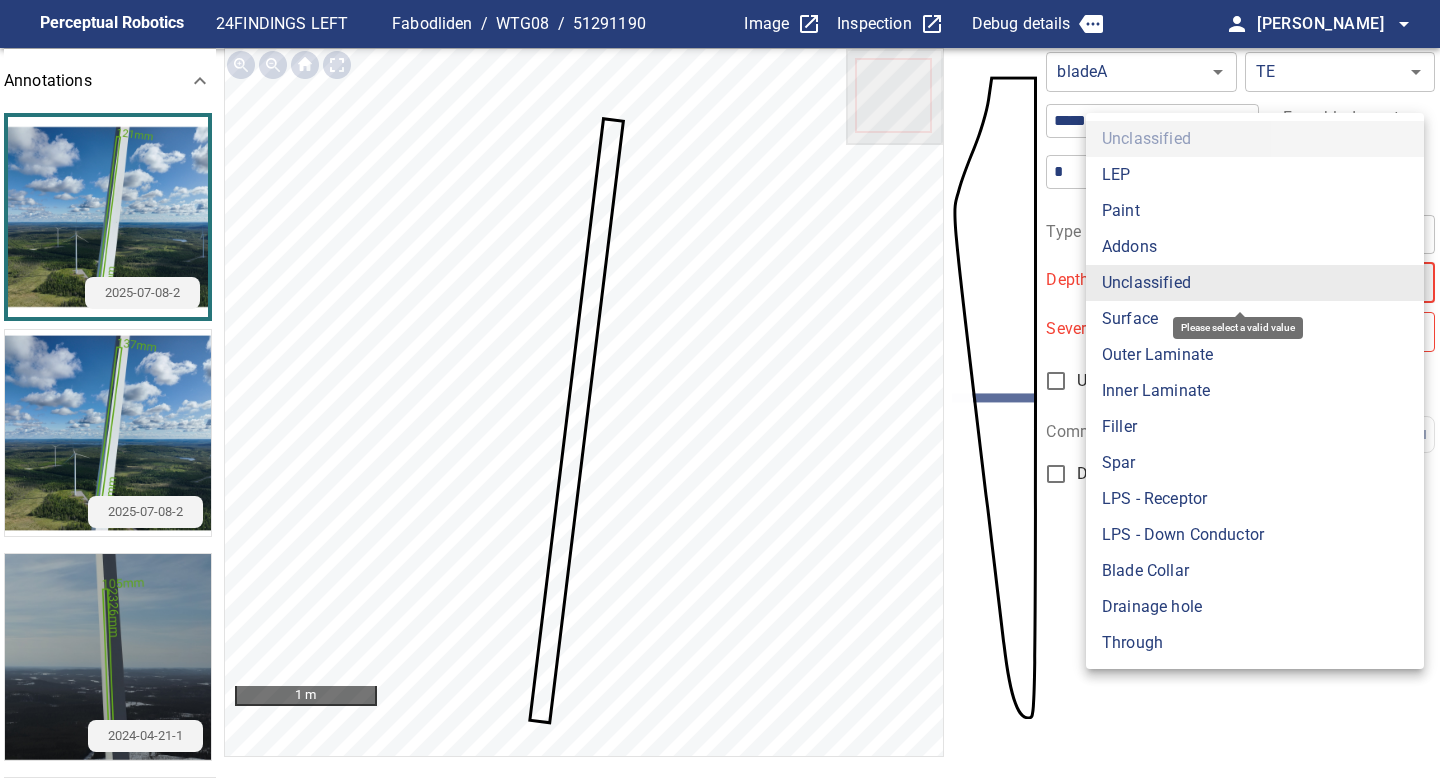 type on "*******" 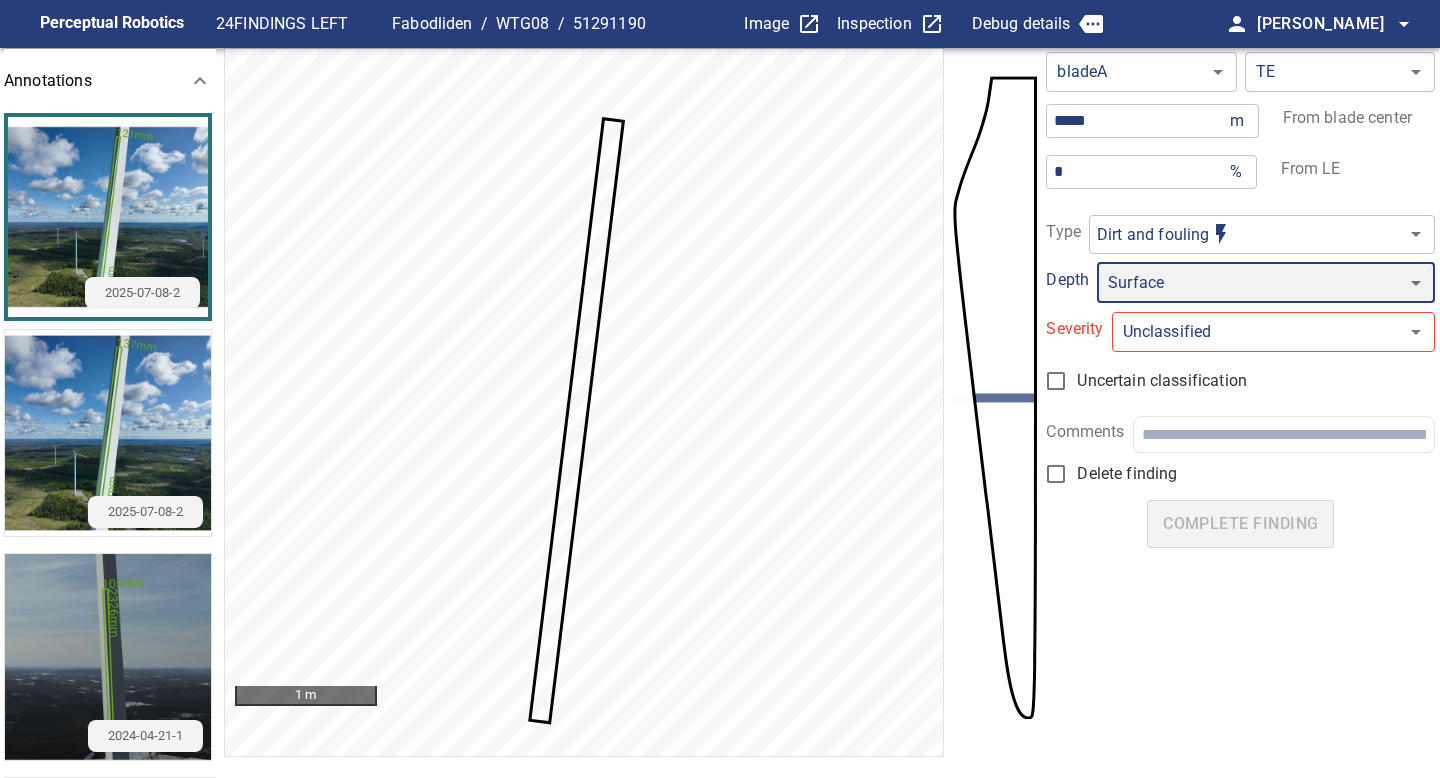 type on "*" 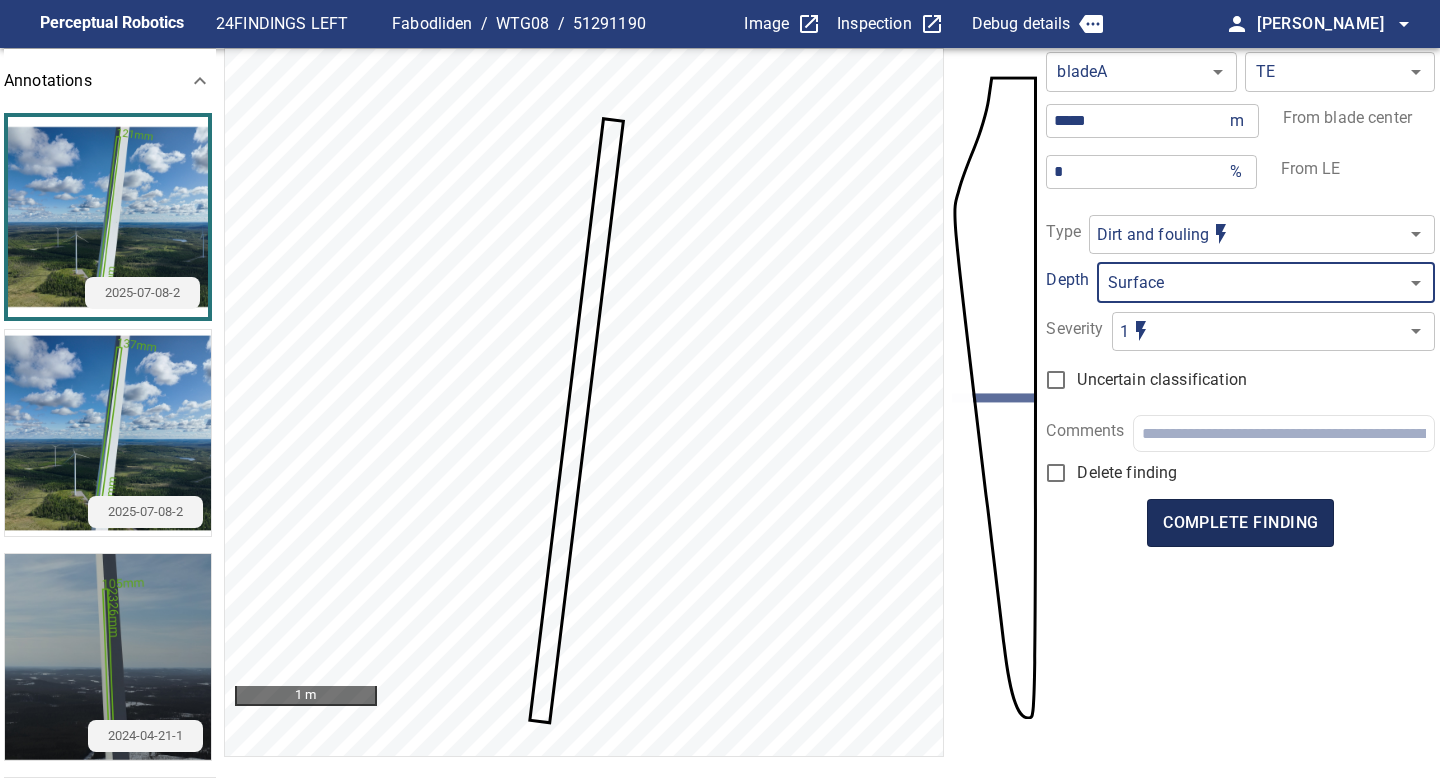 click on "complete finding" at bounding box center [1240, 523] 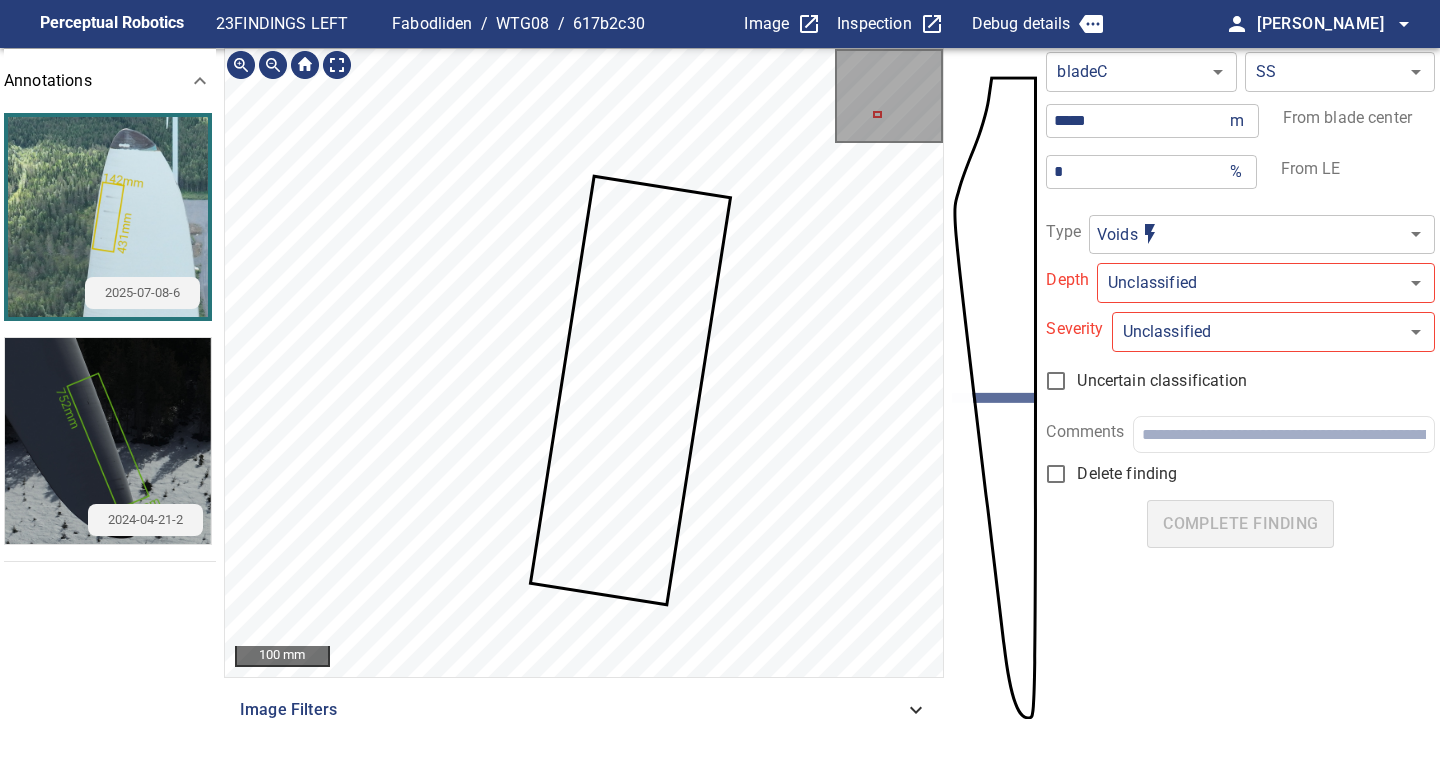 click on "**********" at bounding box center (720, 389) 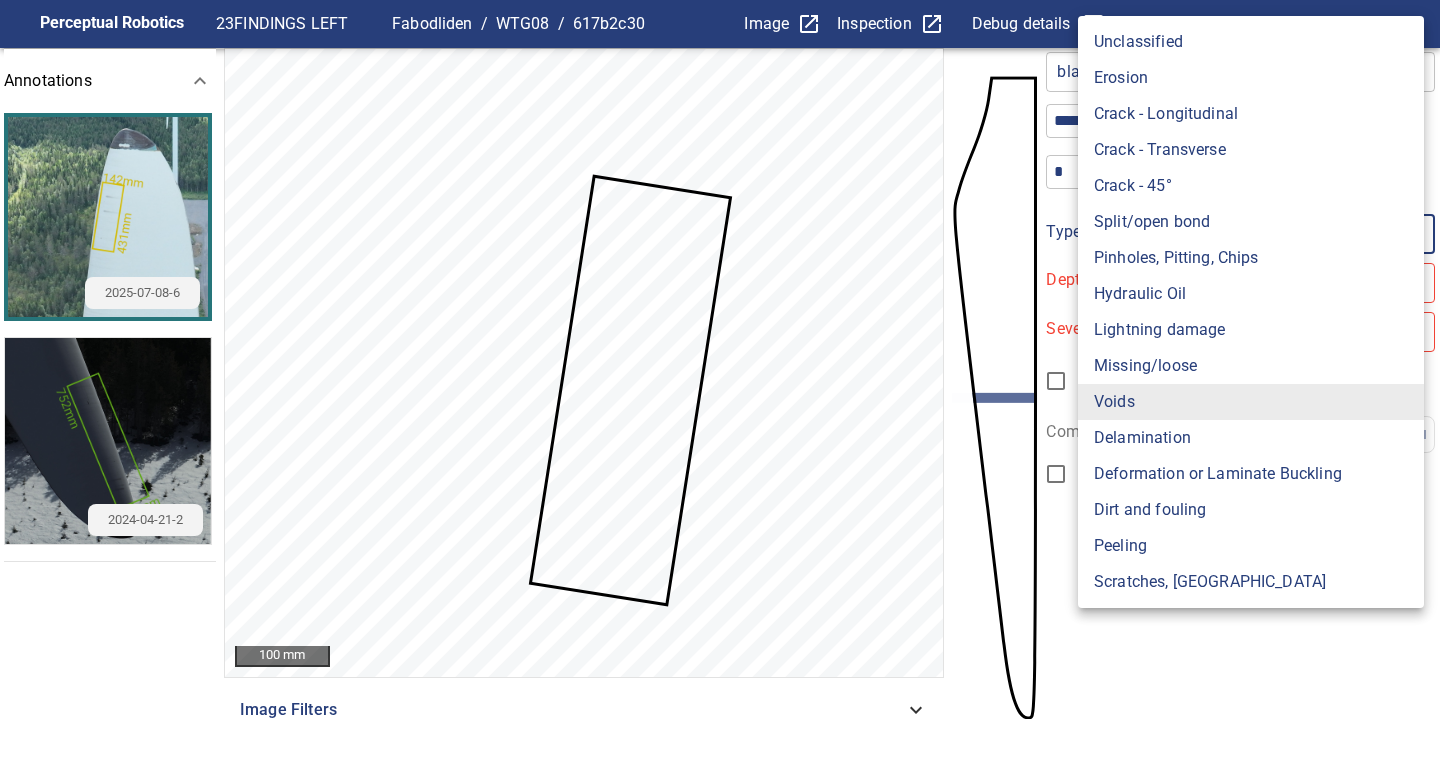 click on "Lightning damage" at bounding box center (1251, 330) 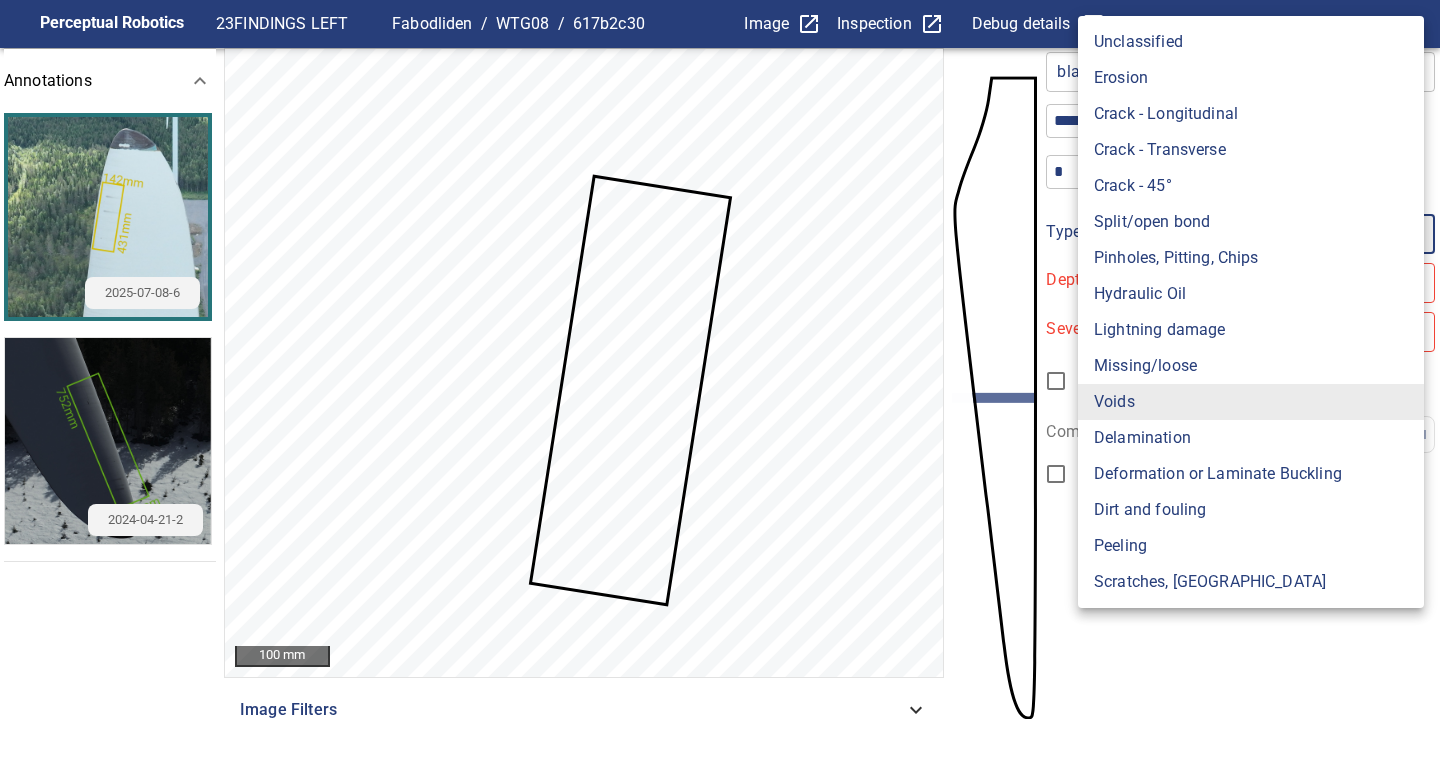 type on "**********" 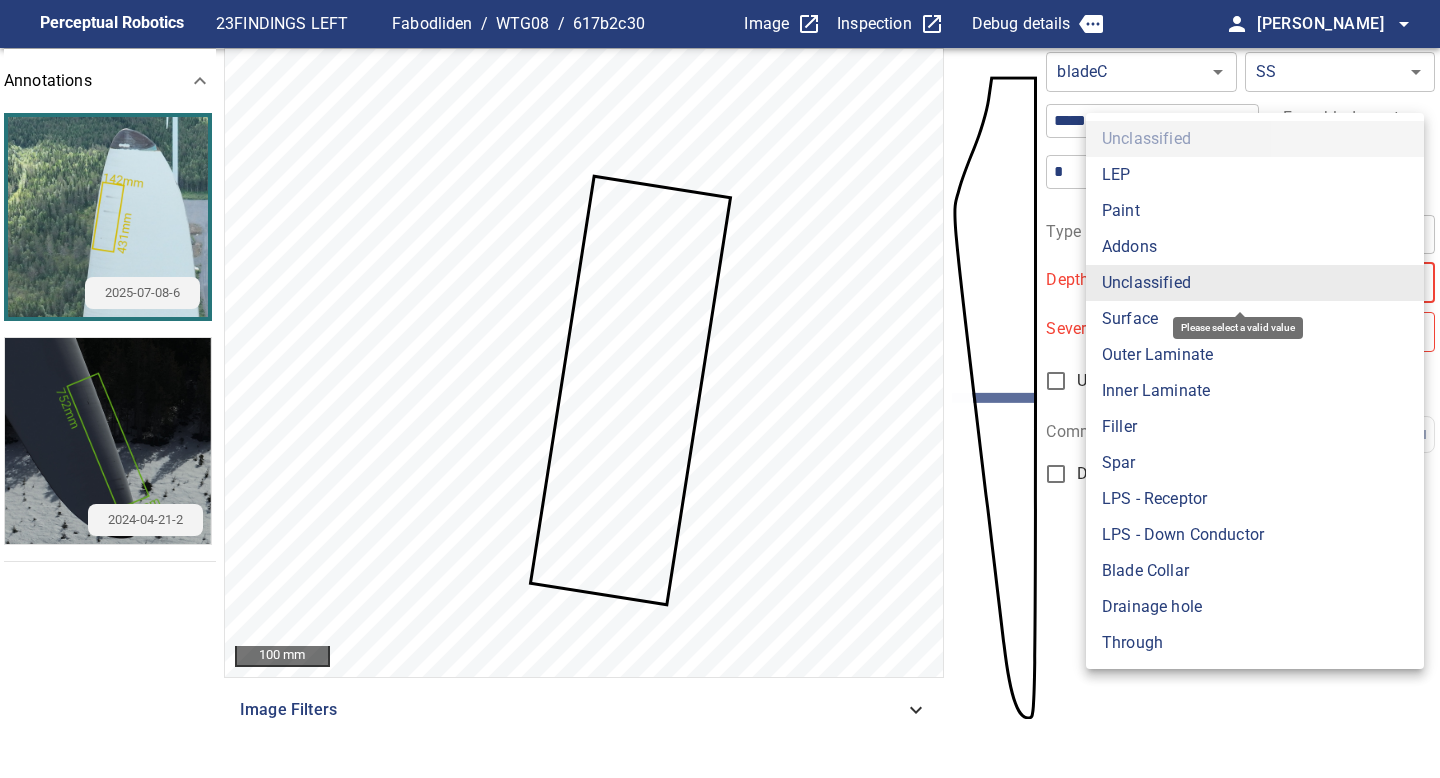 click on "**********" at bounding box center [720, 389] 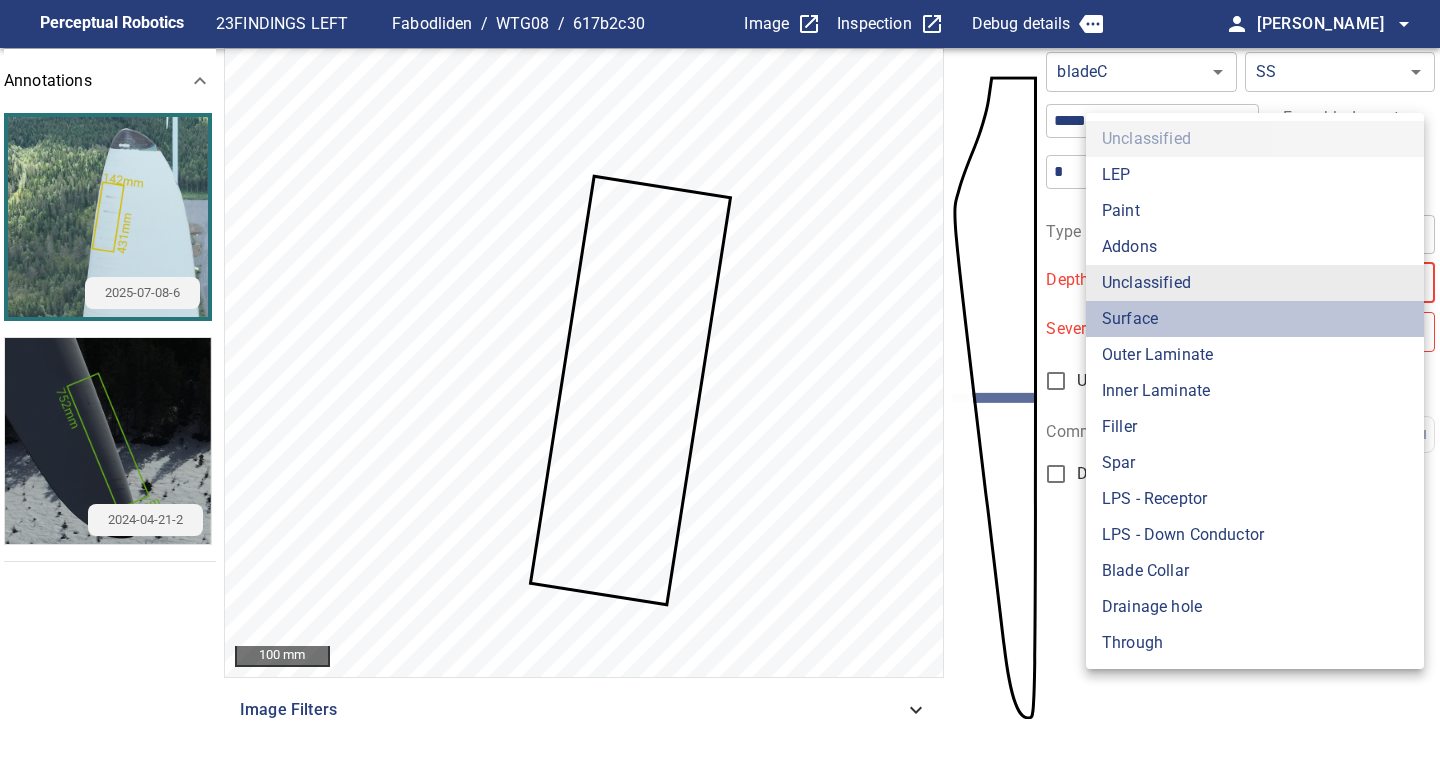 click on "Surface" at bounding box center [1255, 319] 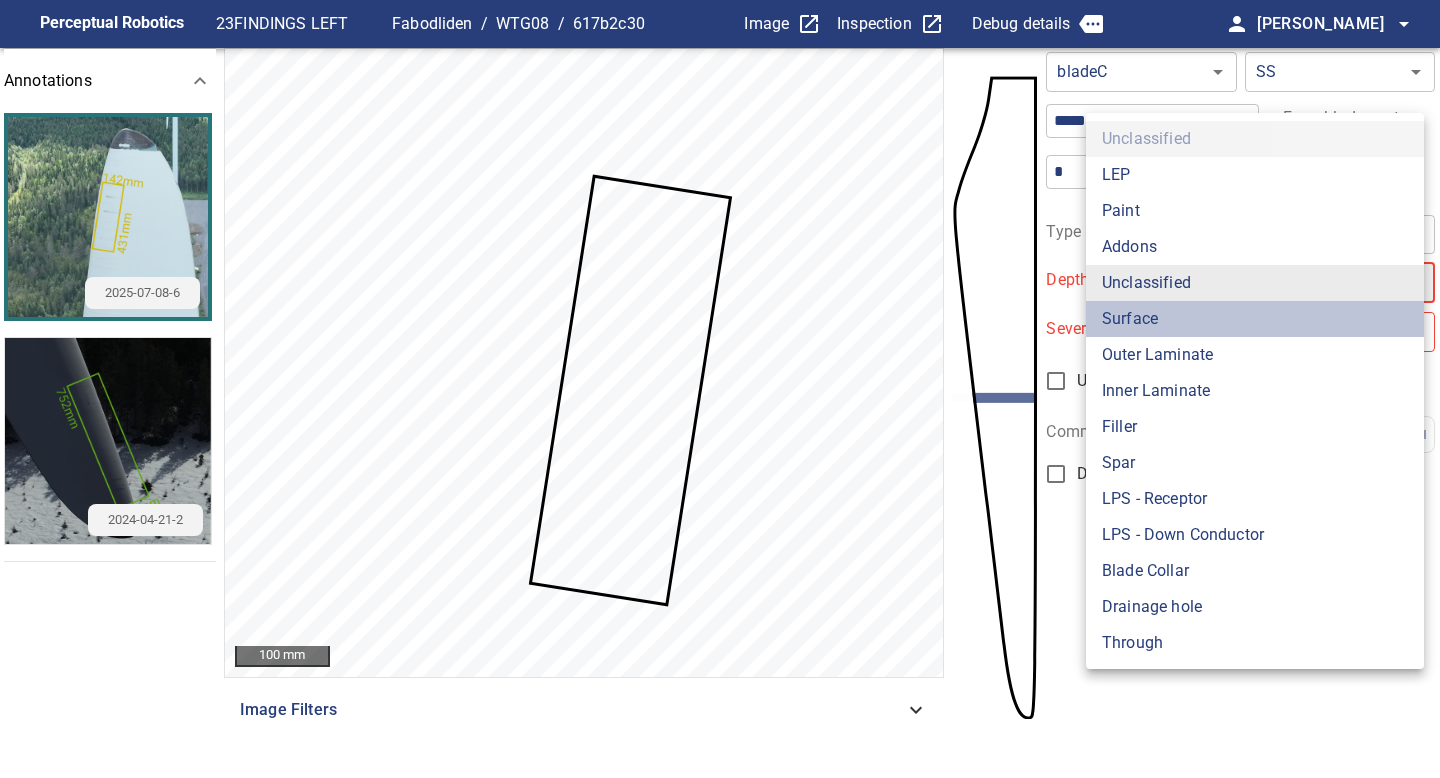 type on "*******" 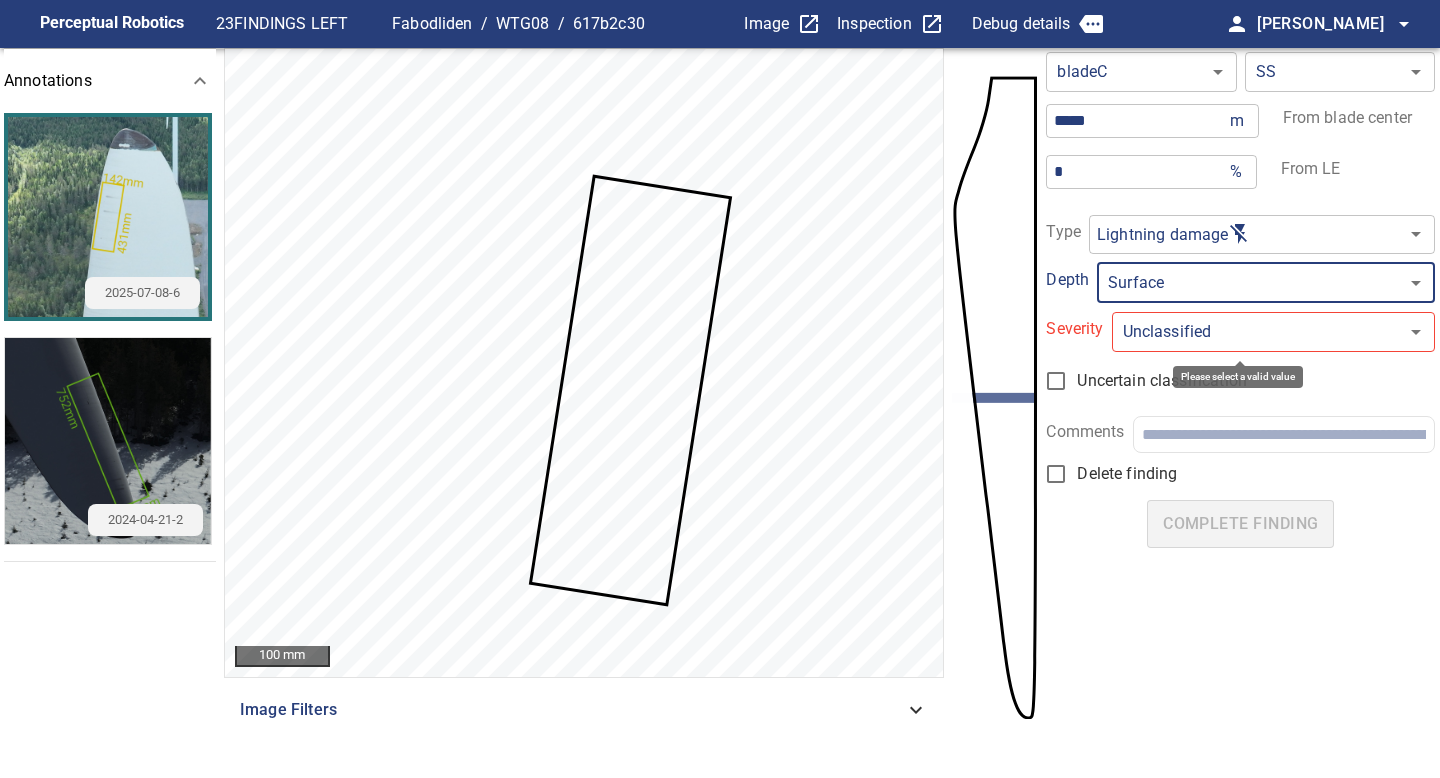type on "*" 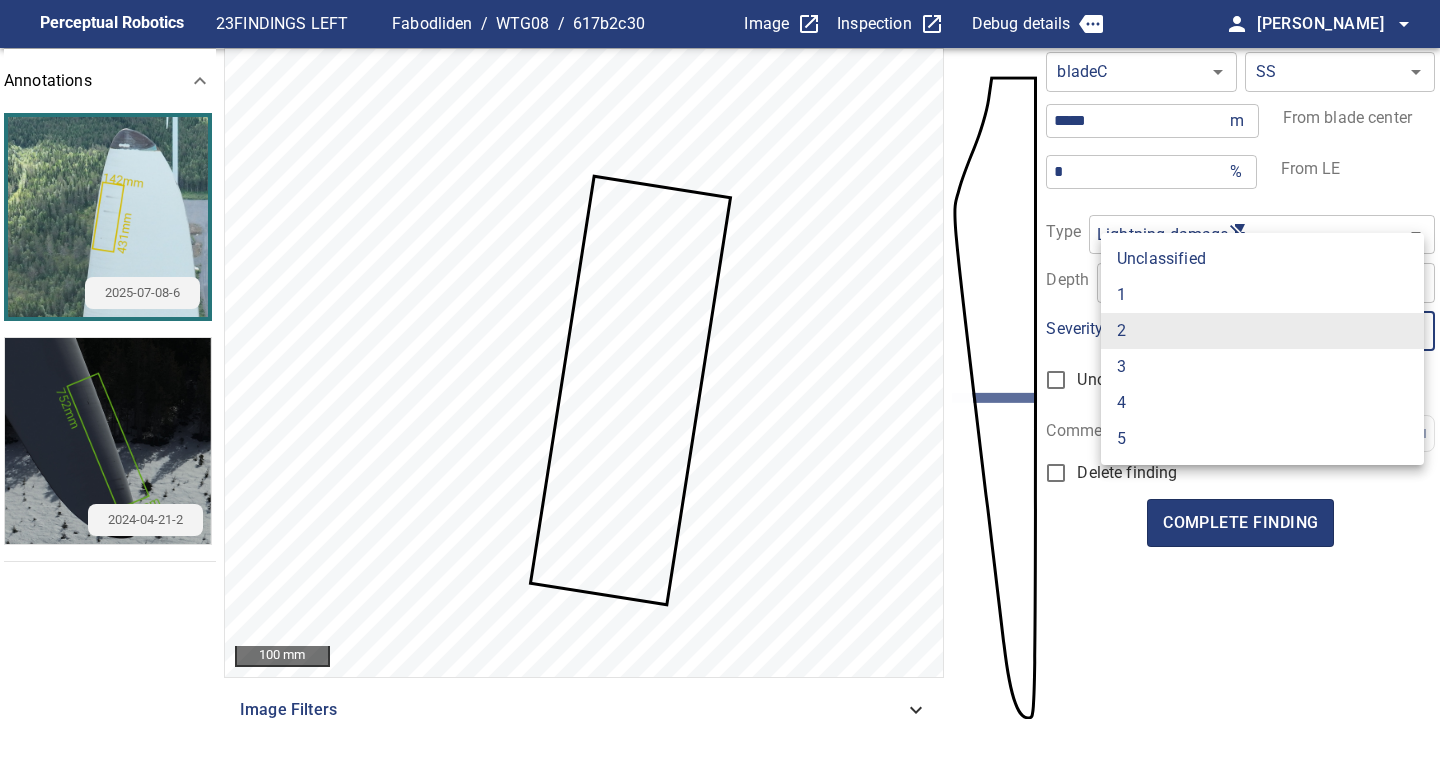 click on "2" at bounding box center [1262, 331] 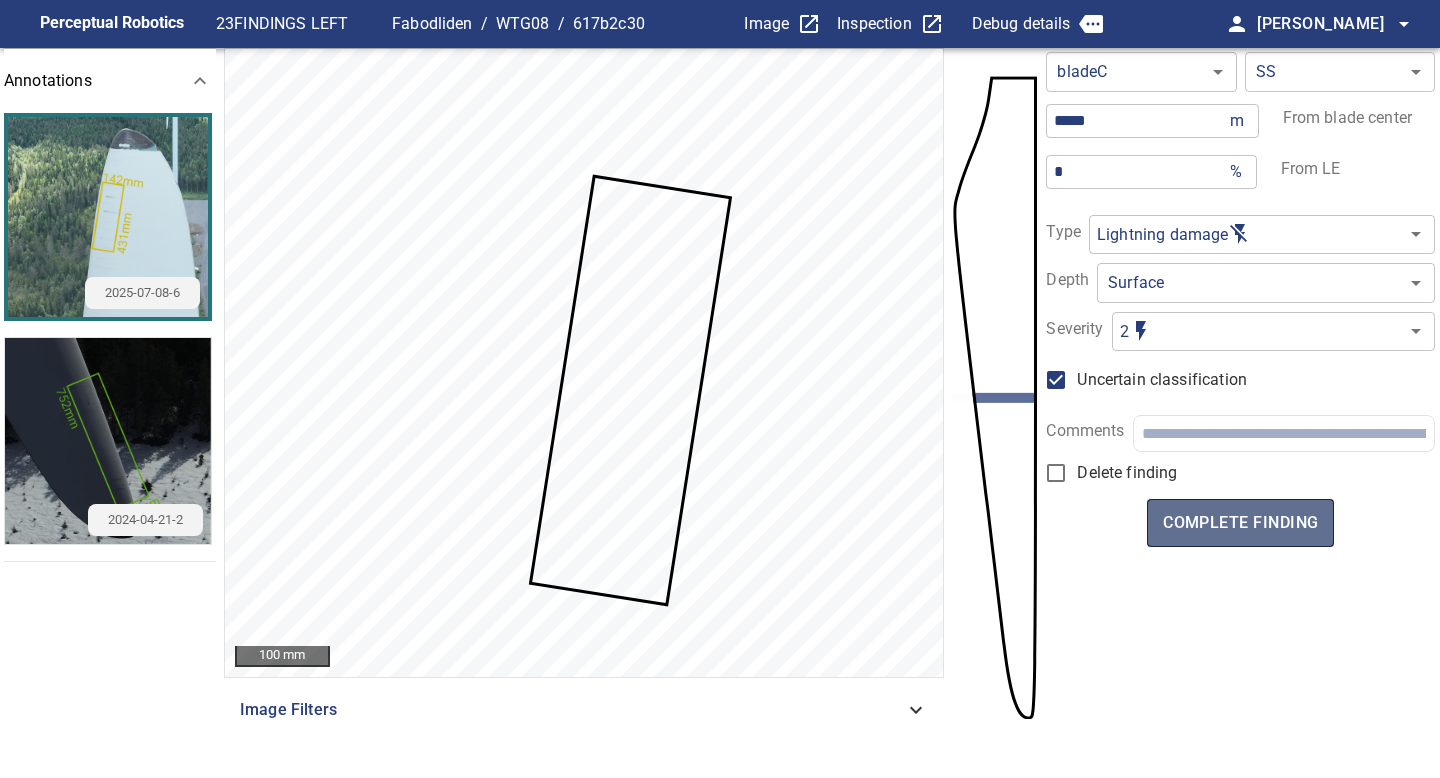 click on "complete finding" at bounding box center [1240, 523] 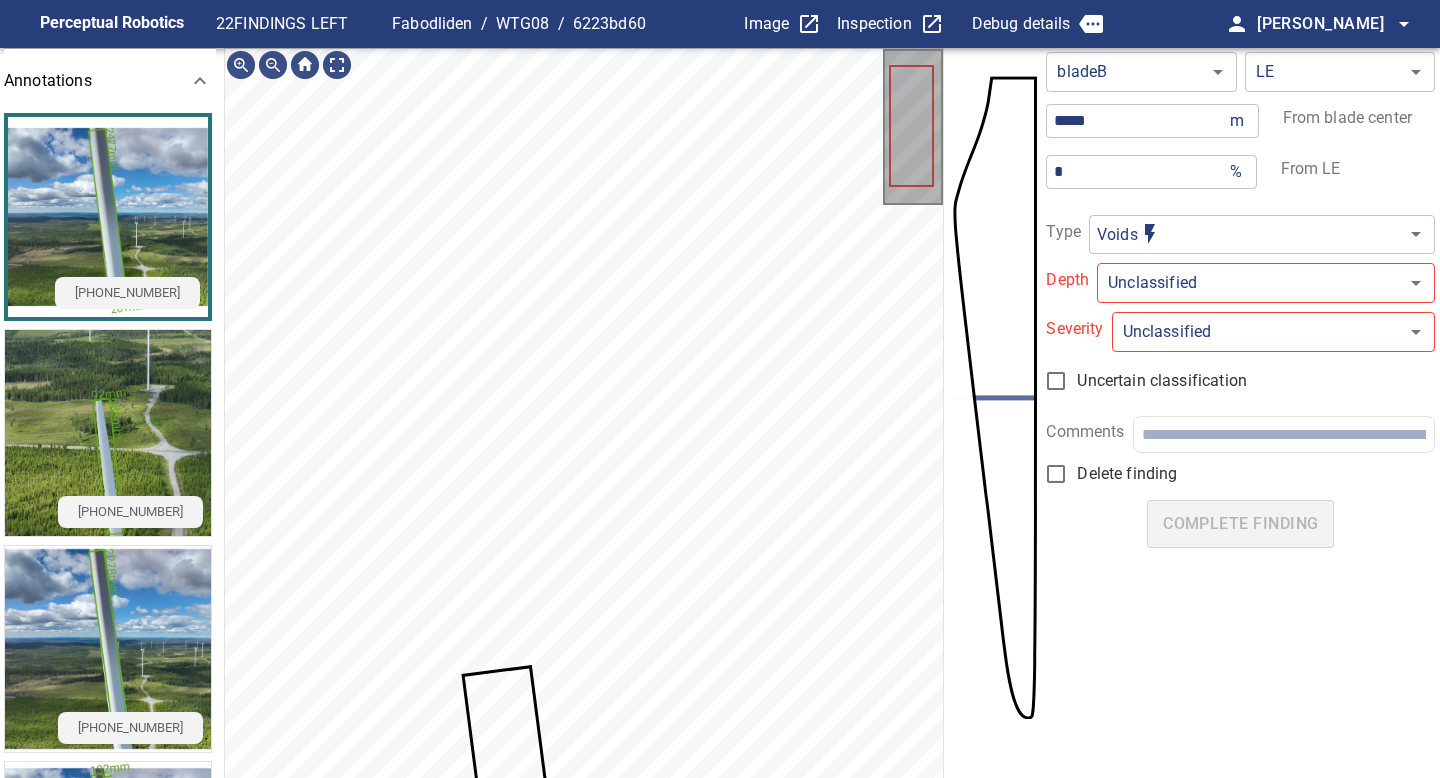 scroll, scrollTop: 38, scrollLeft: 0, axis: vertical 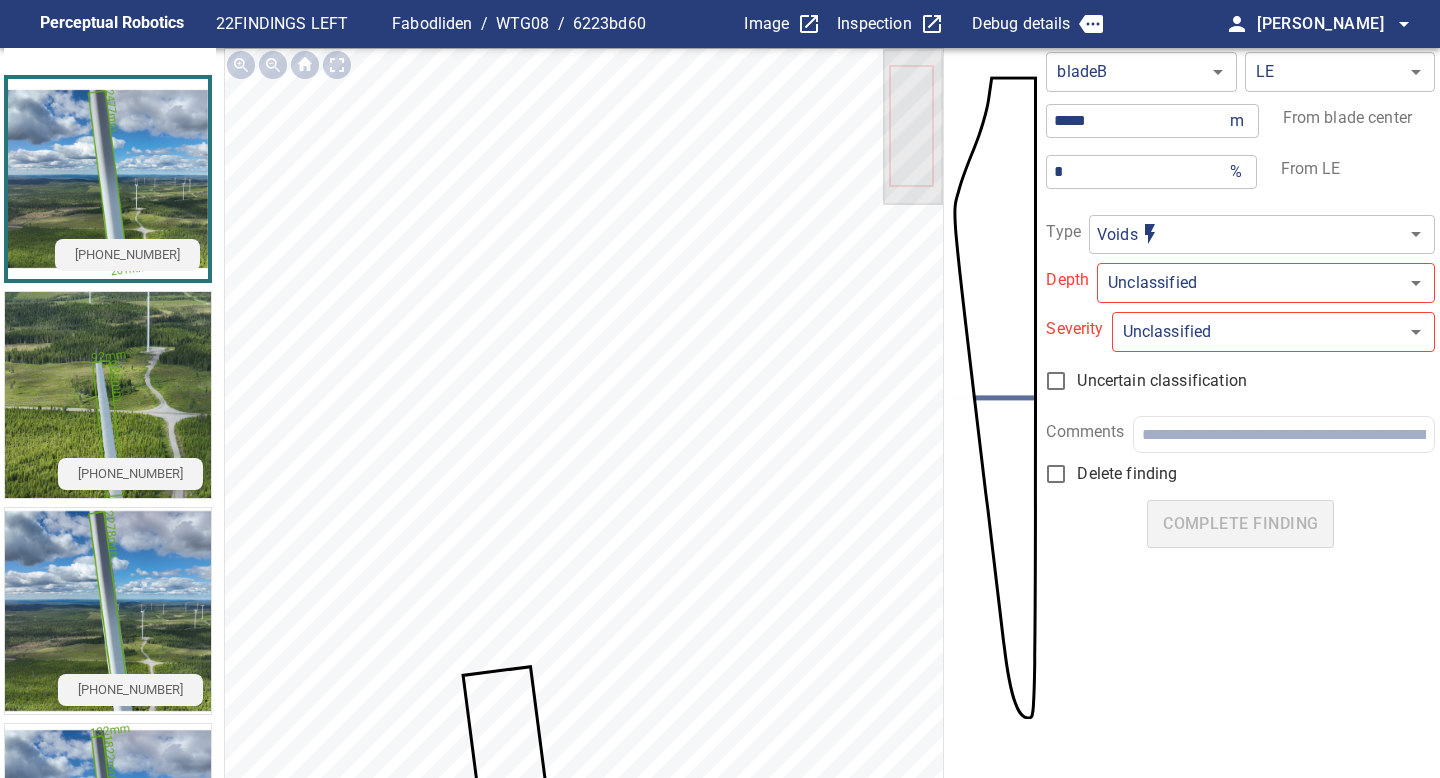 click on "2025-07-08-10" at bounding box center [130, 474] 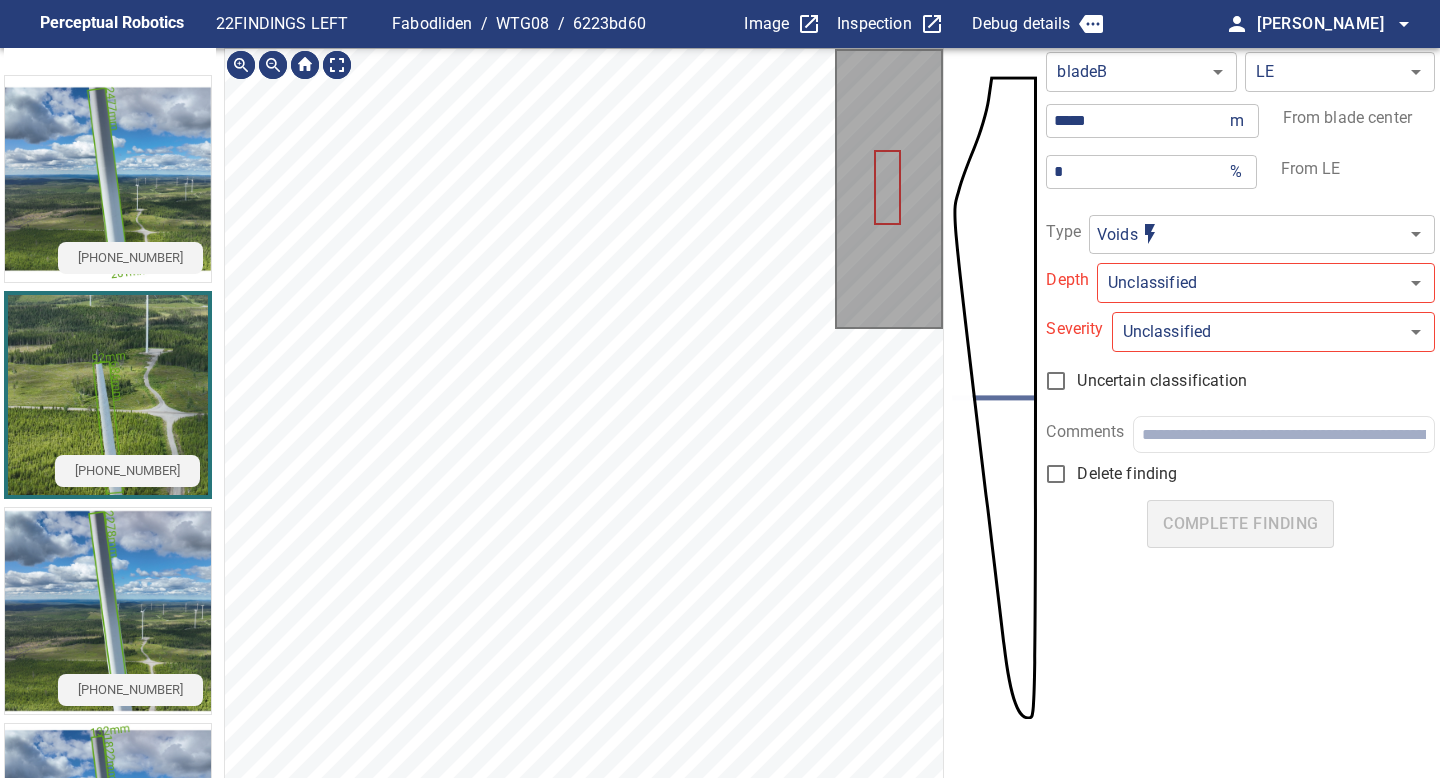 scroll, scrollTop: 1, scrollLeft: 0, axis: vertical 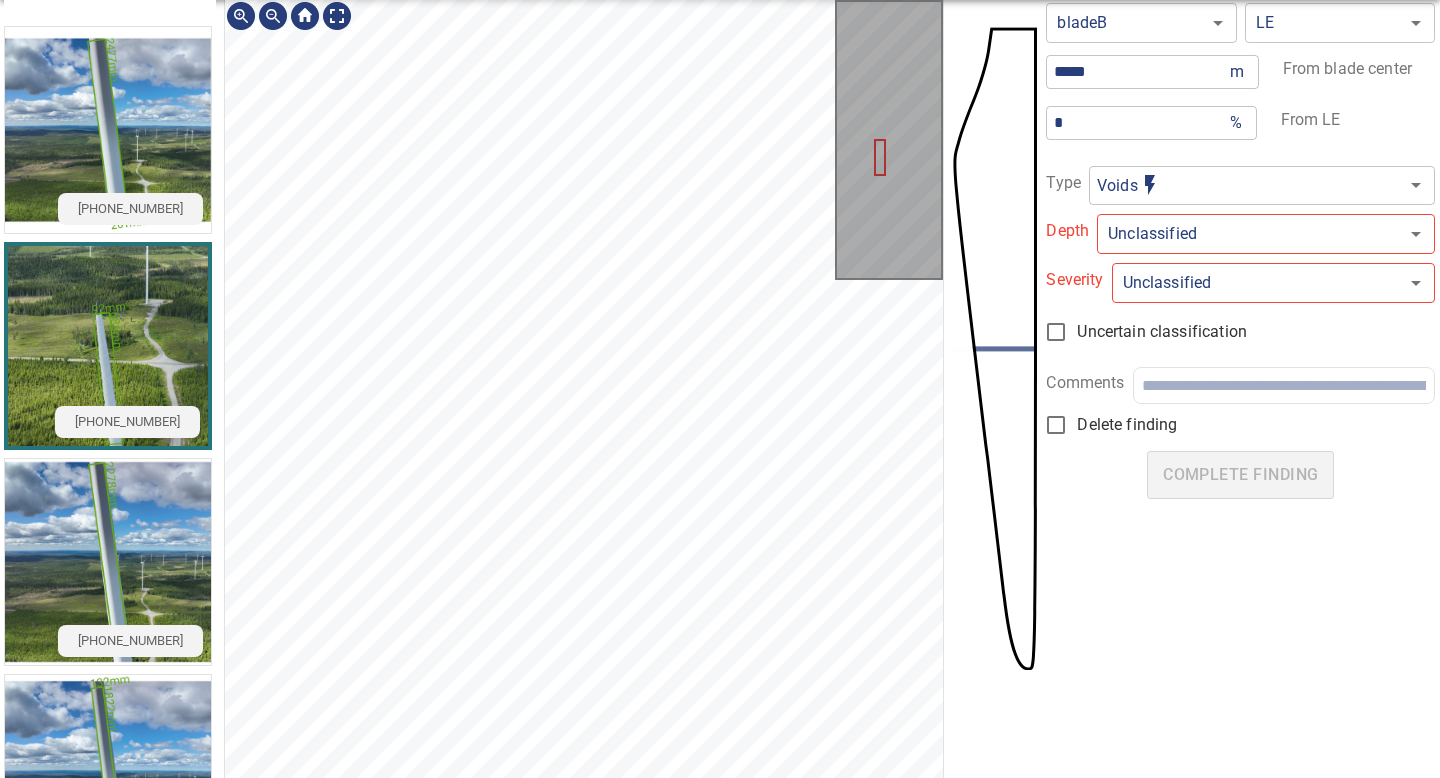 click on "**********" at bounding box center (720, 388) 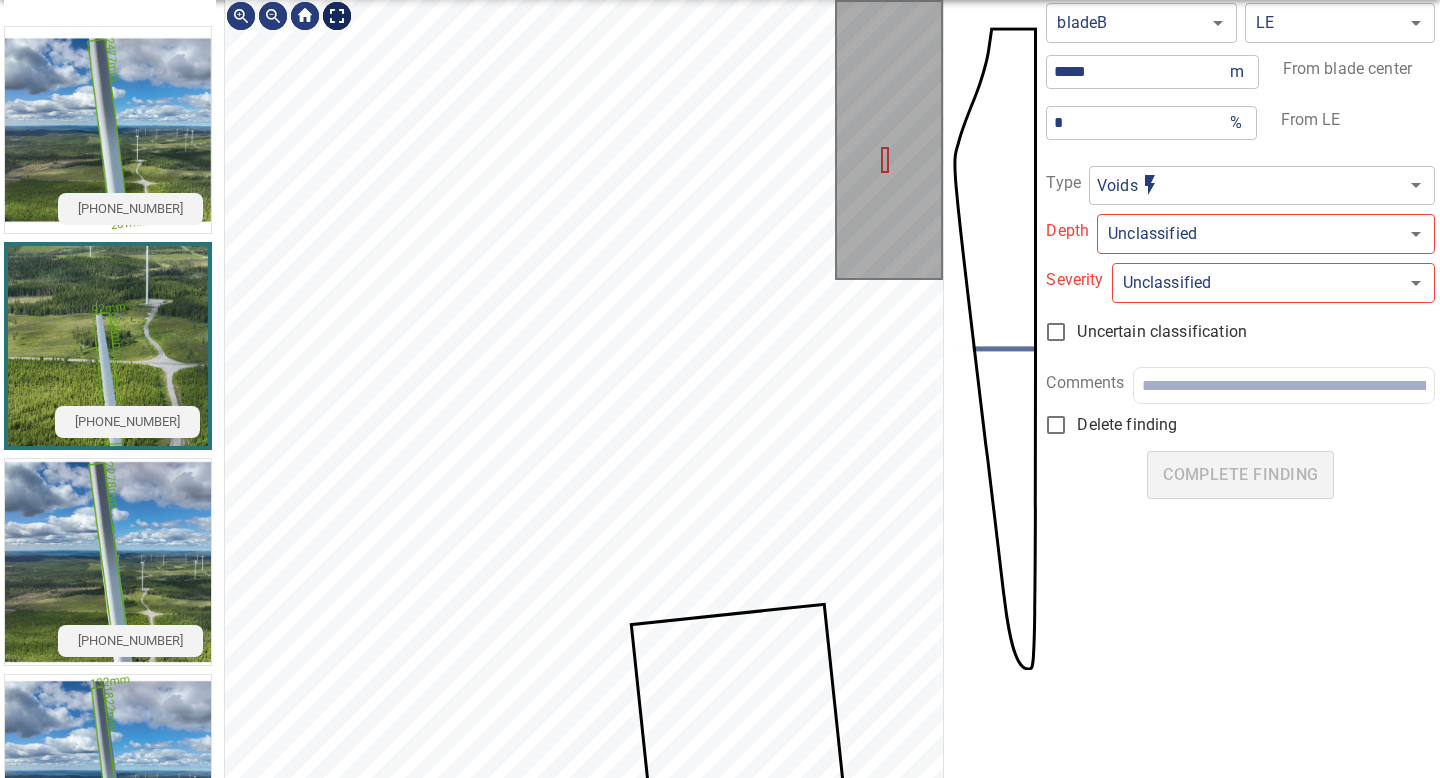 click on "50 mm" at bounding box center (584, 933) 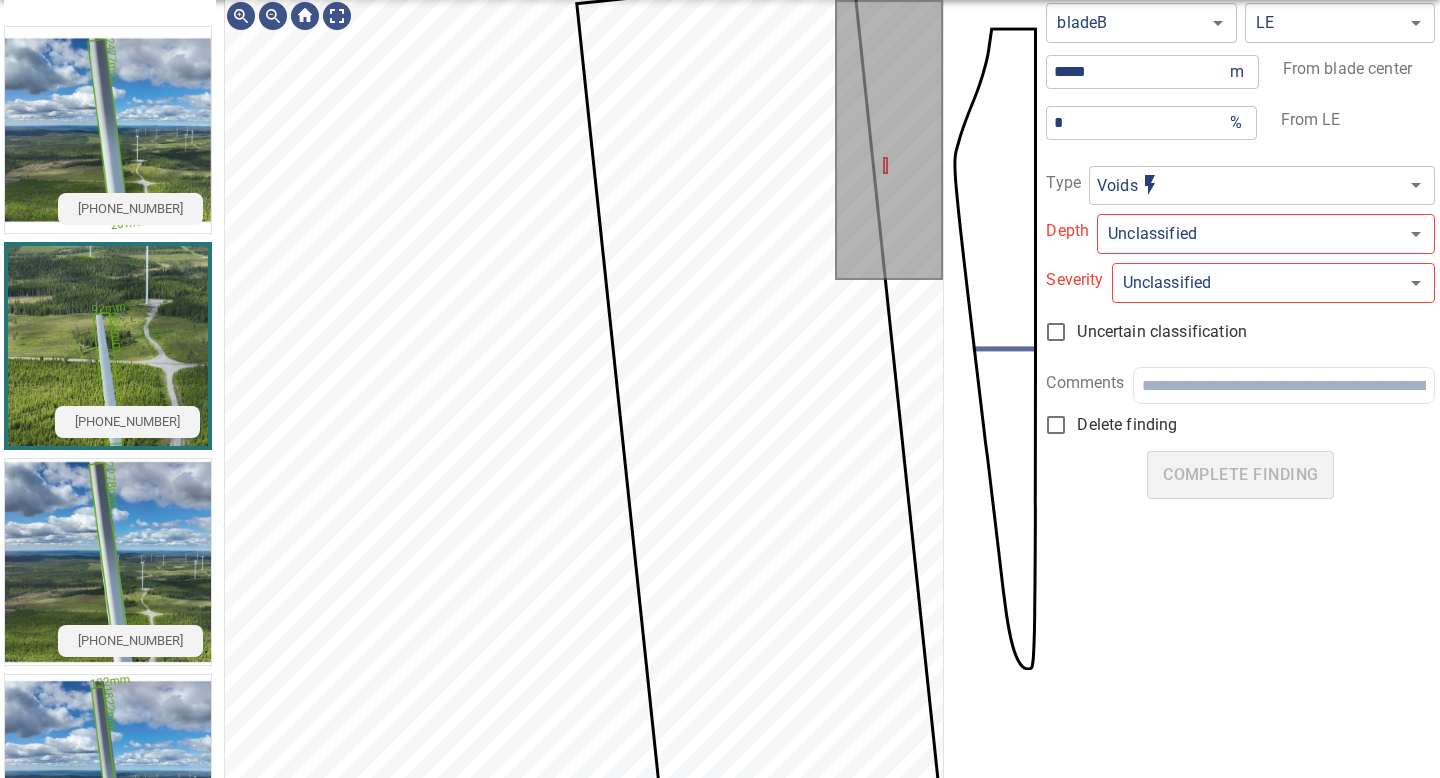 click at bounding box center [108, 562] 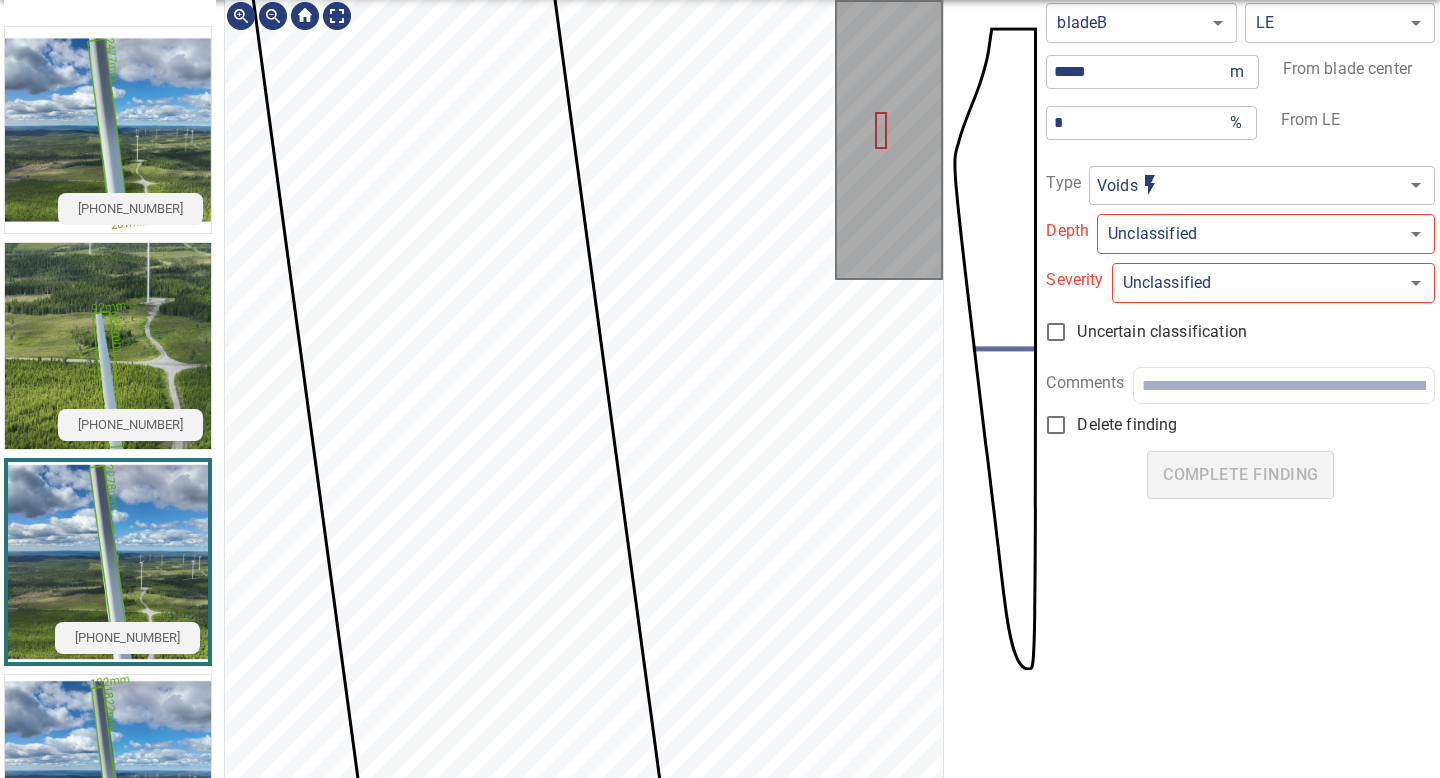 click at bounding box center (584, 933) 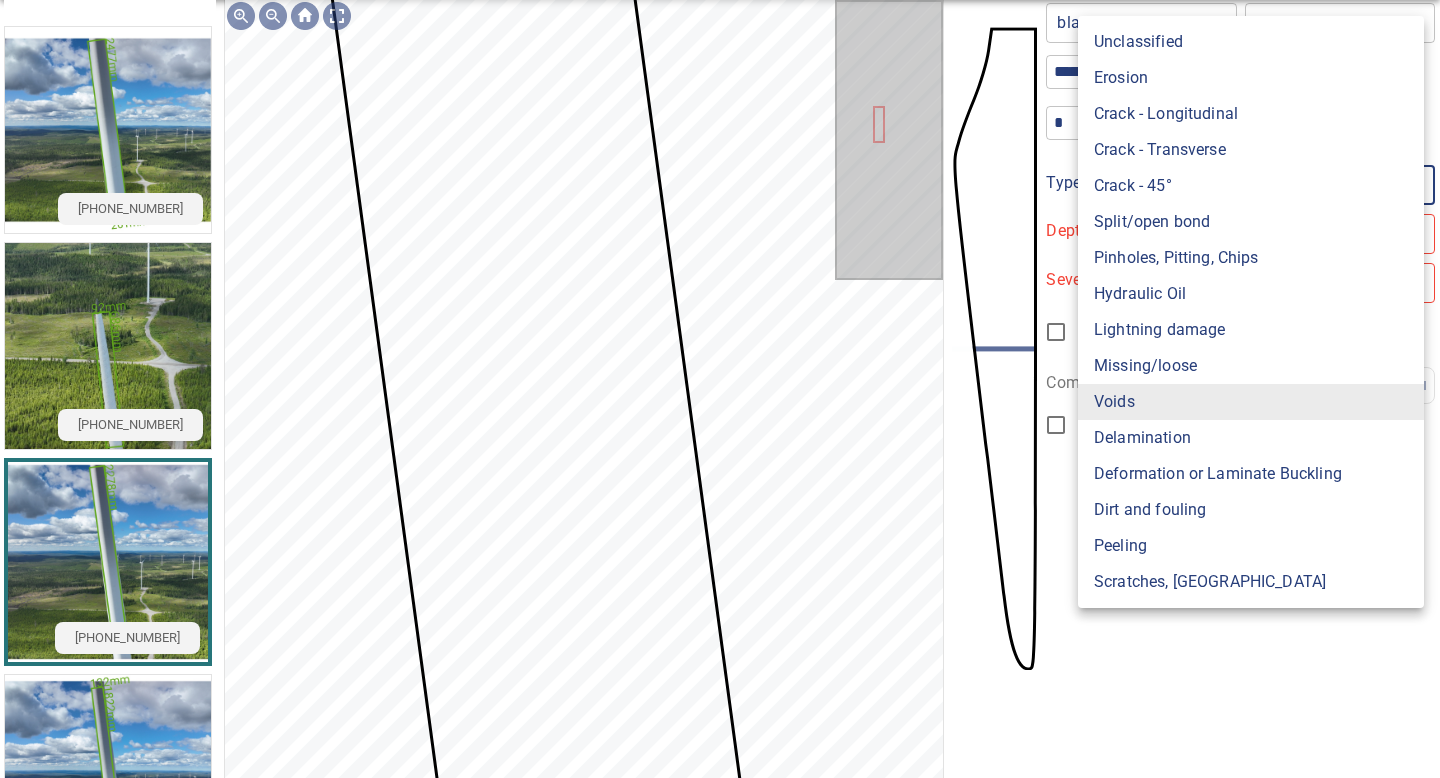 click on "**********" at bounding box center [720, 389] 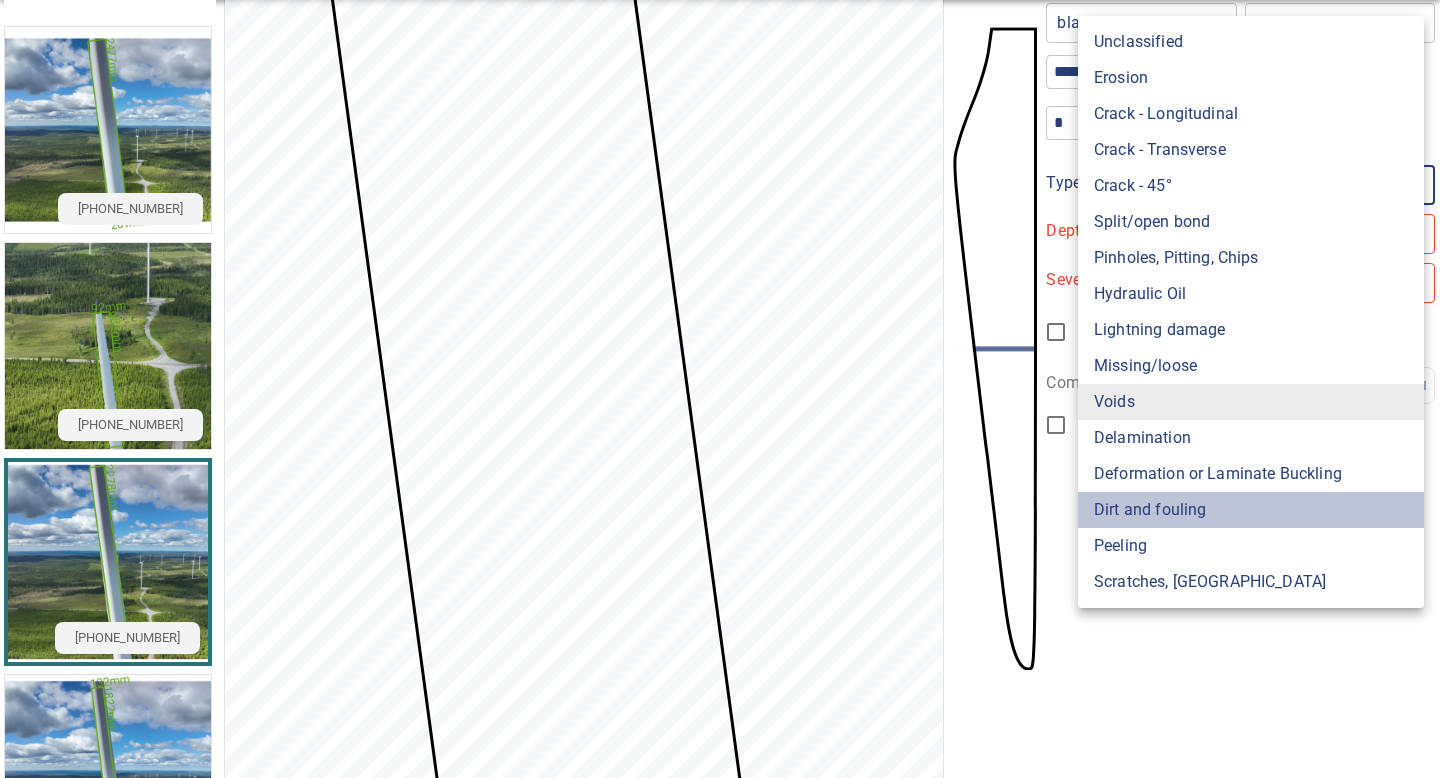 click on "Dirt and fouling" at bounding box center [1251, 510] 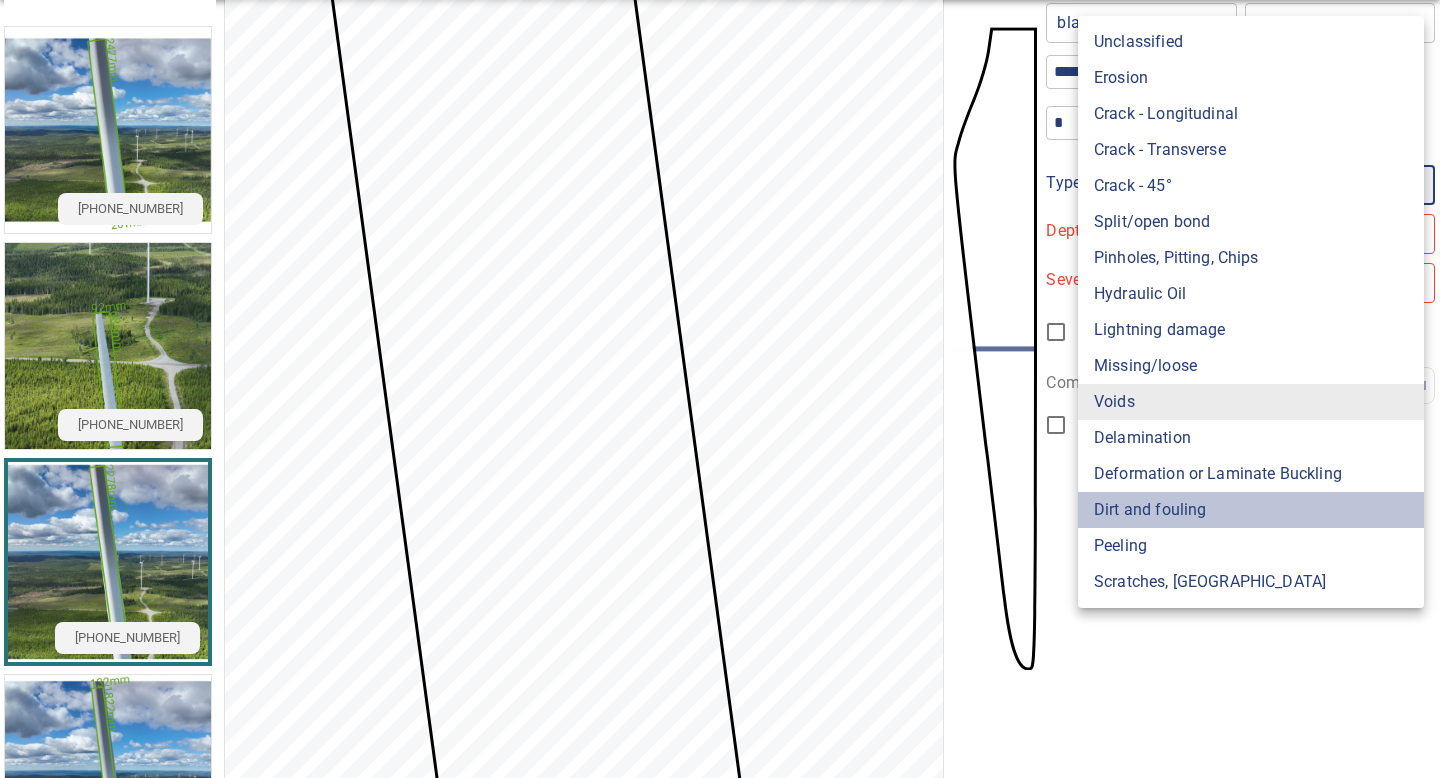 type on "**********" 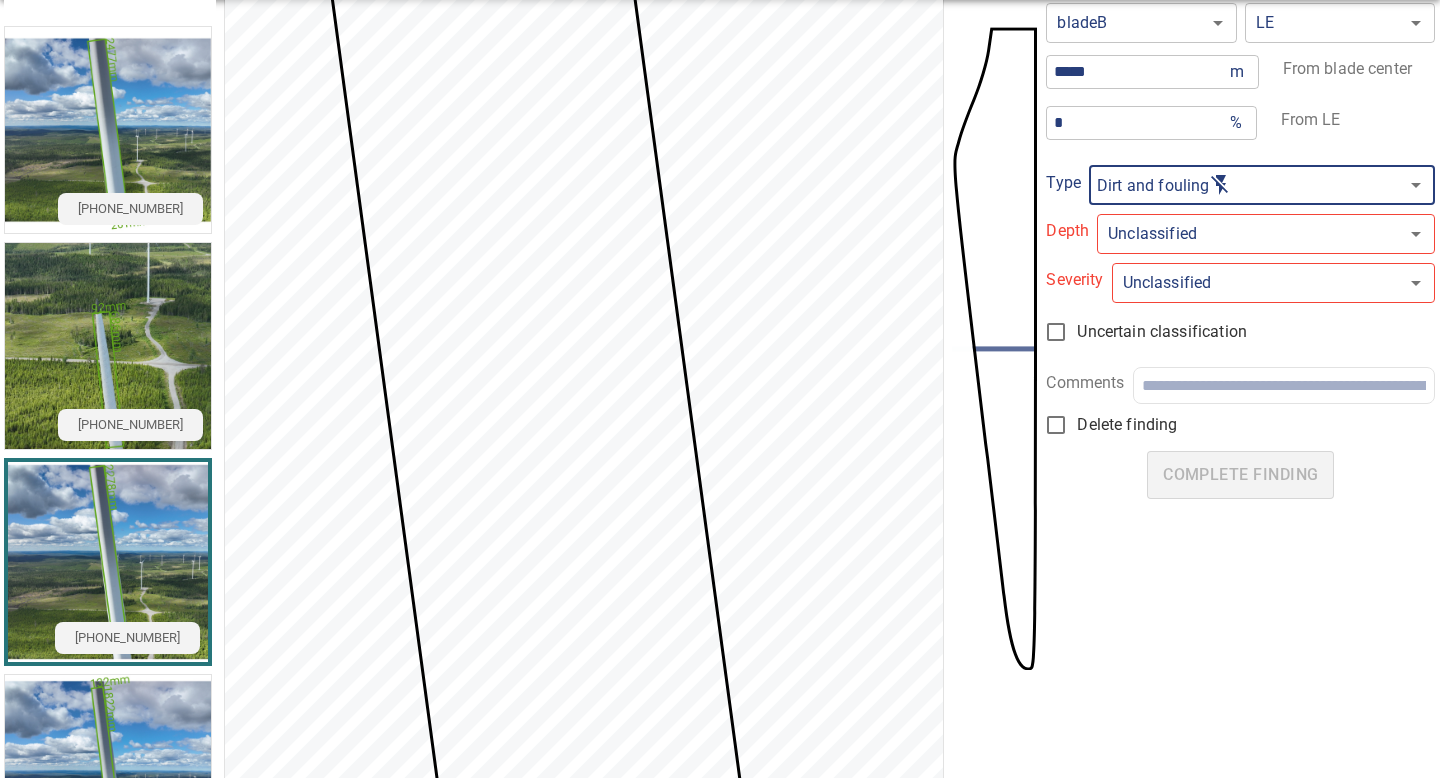 click on "**********" at bounding box center [720, 389] 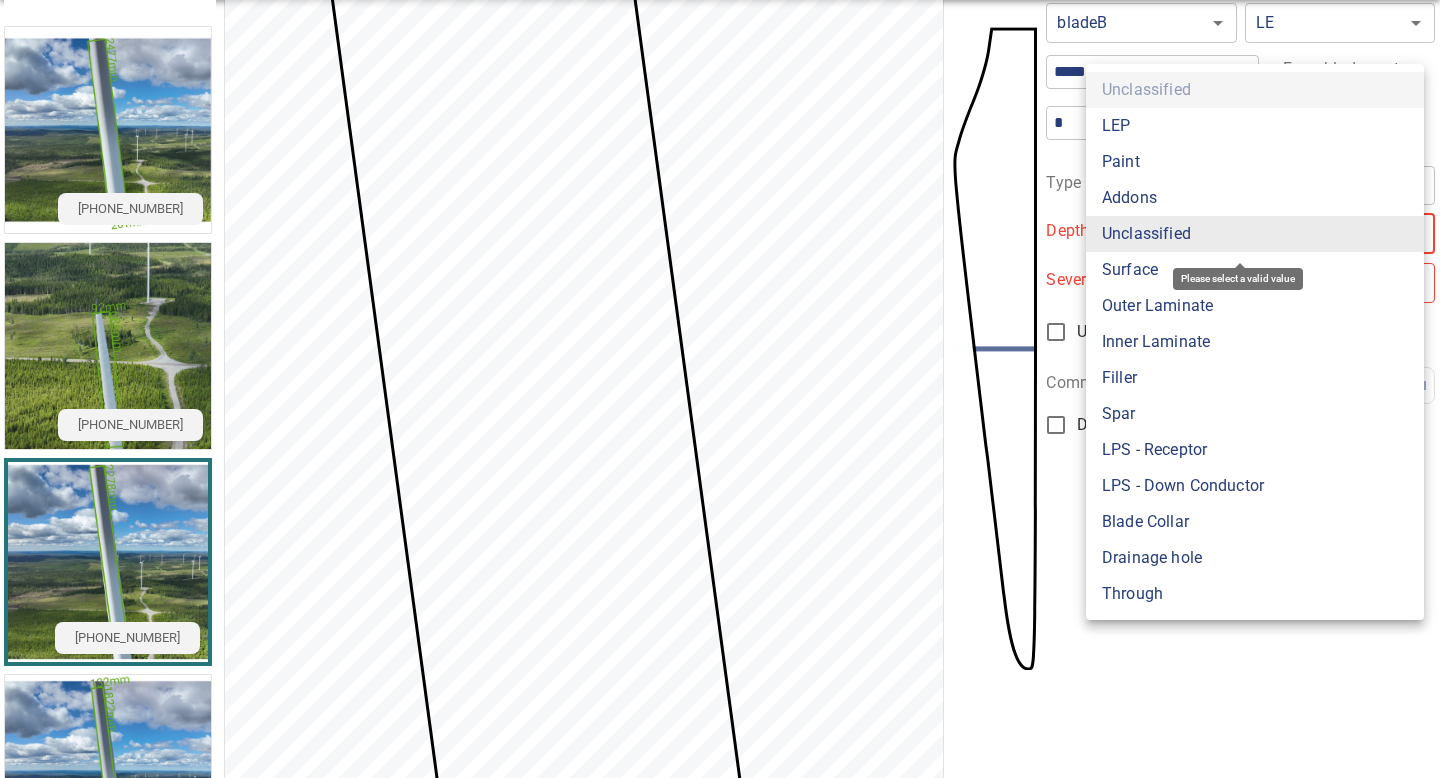 click on "Surface" at bounding box center (1255, 270) 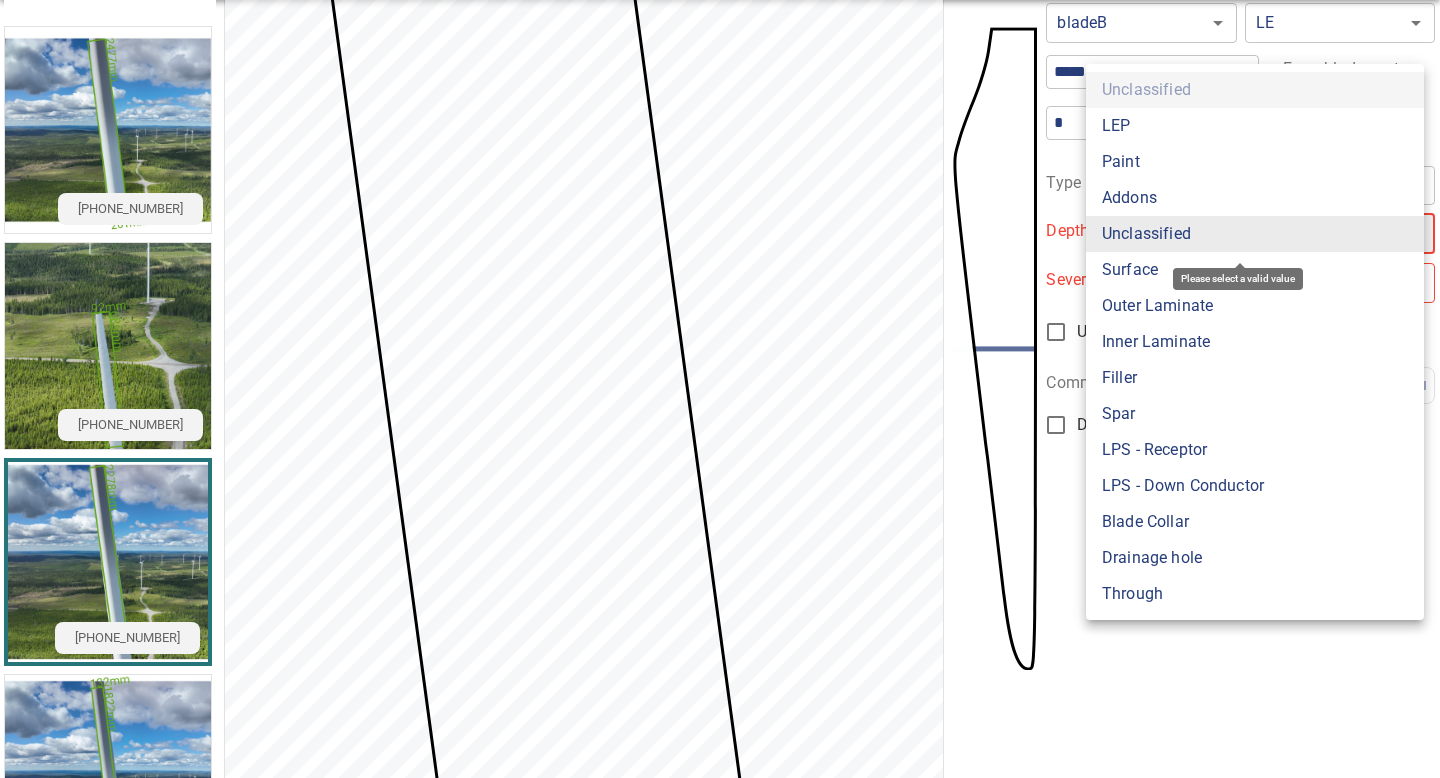 type on "*******" 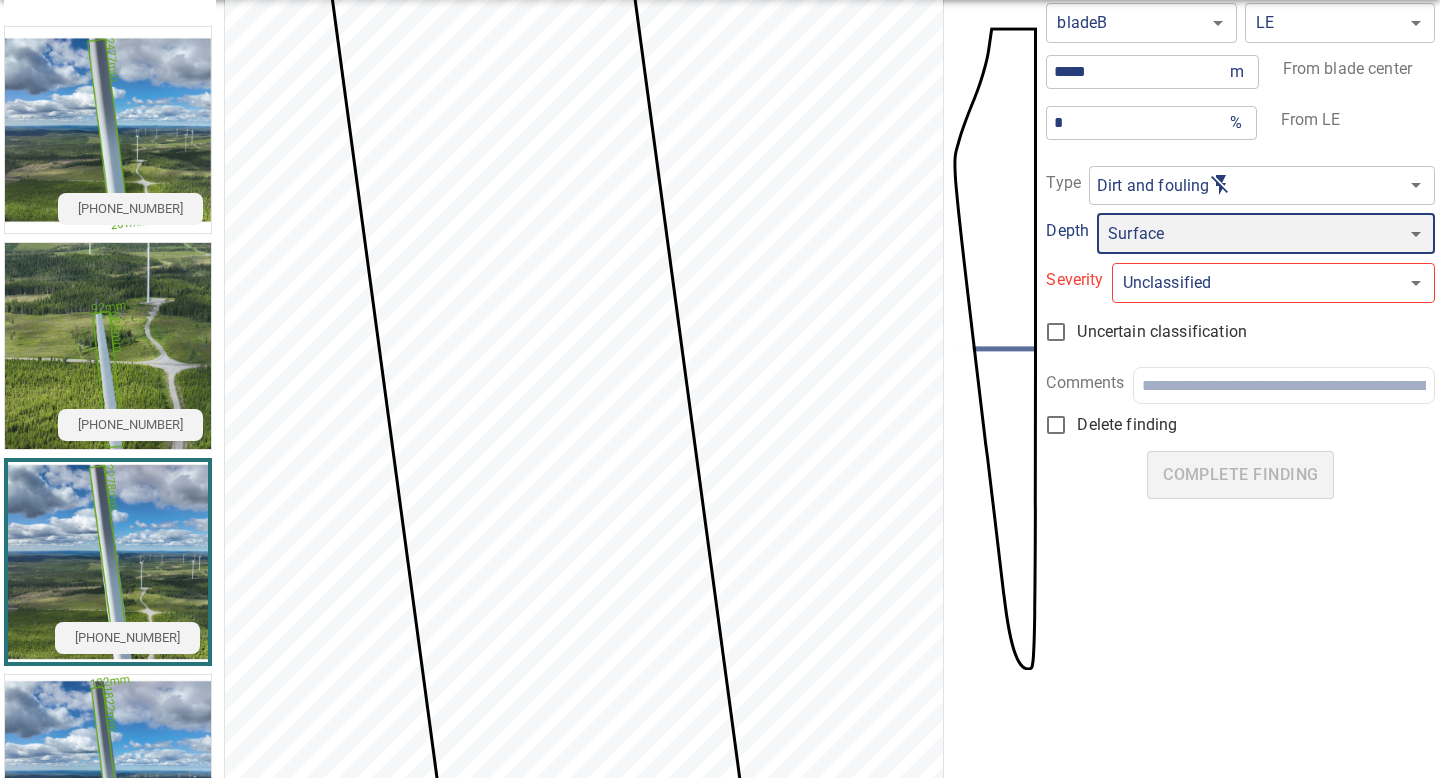 type on "*" 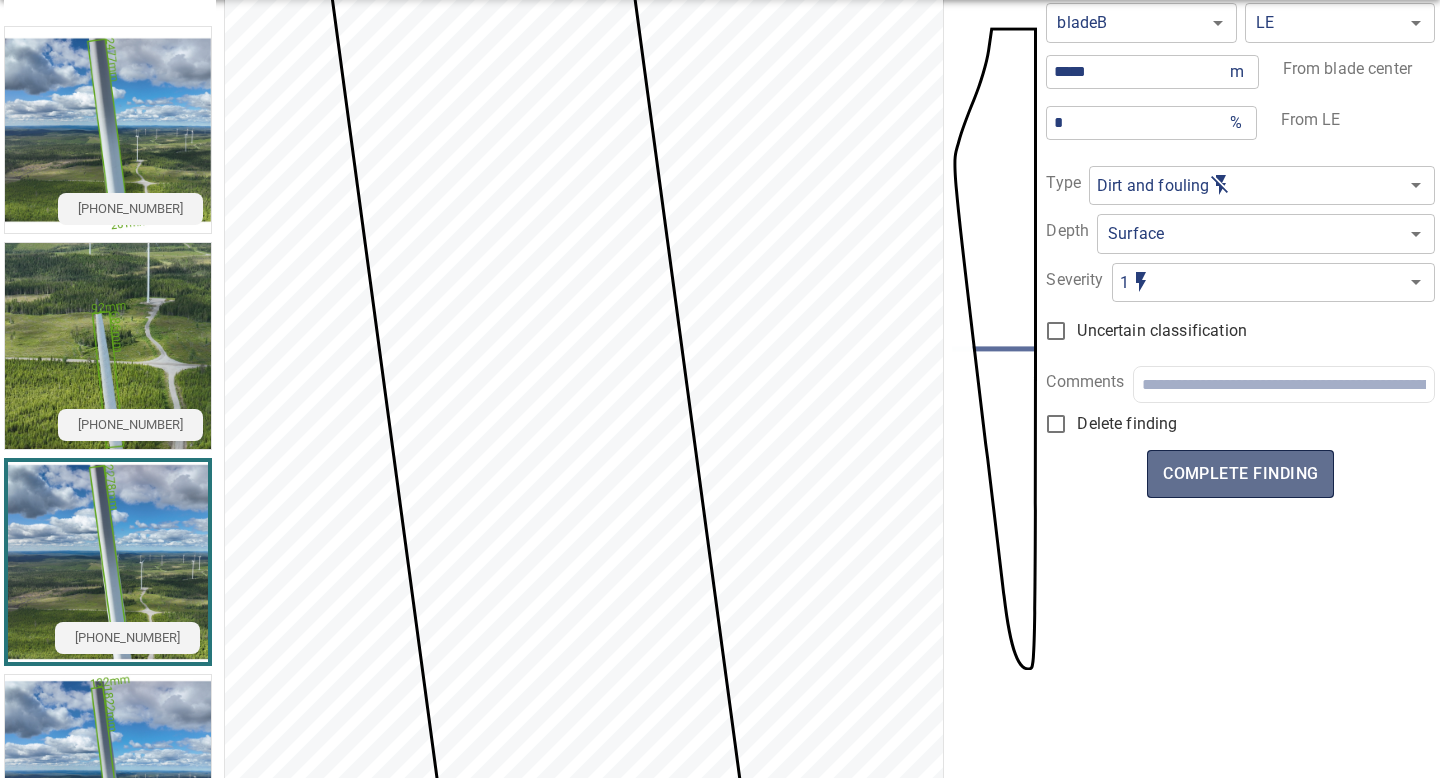 click on "complete finding" at bounding box center [1240, 474] 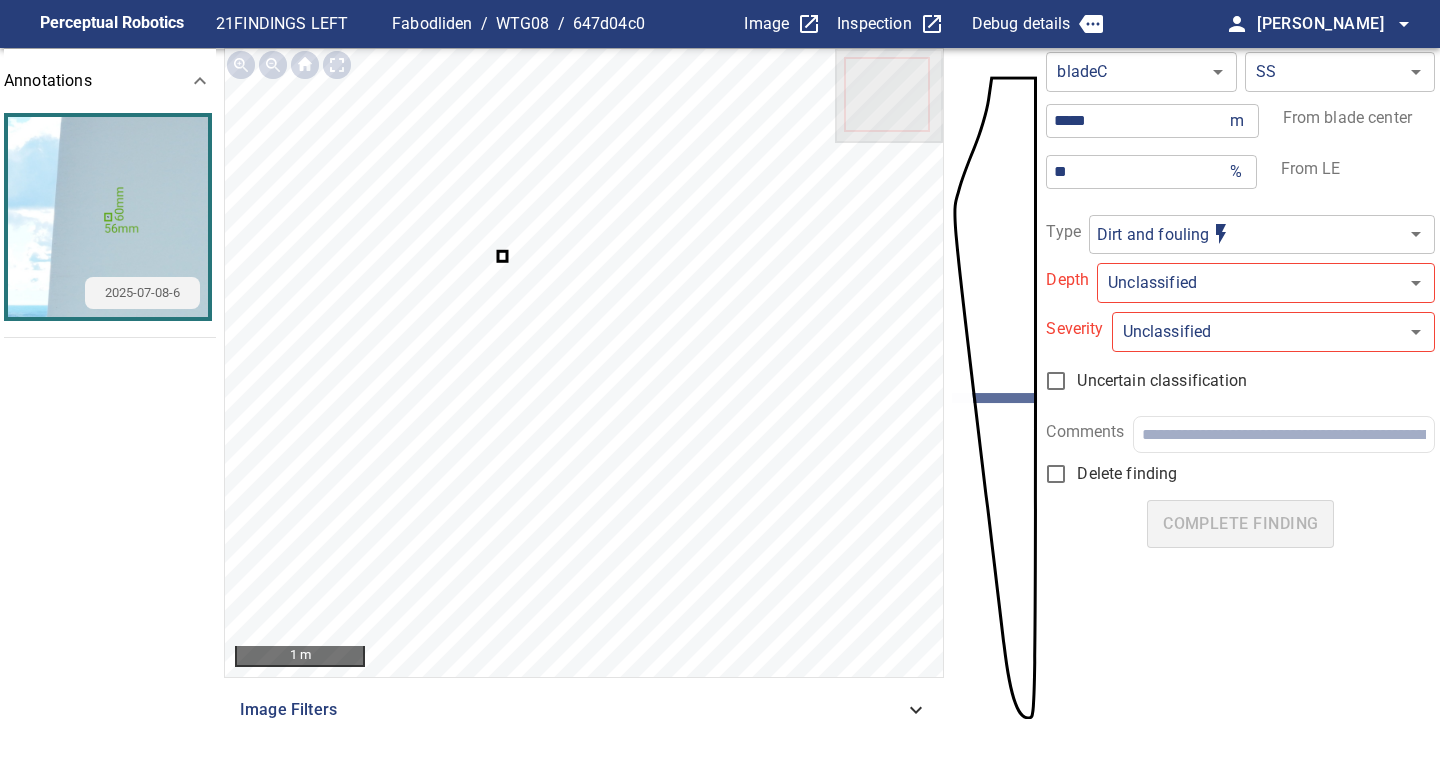 click 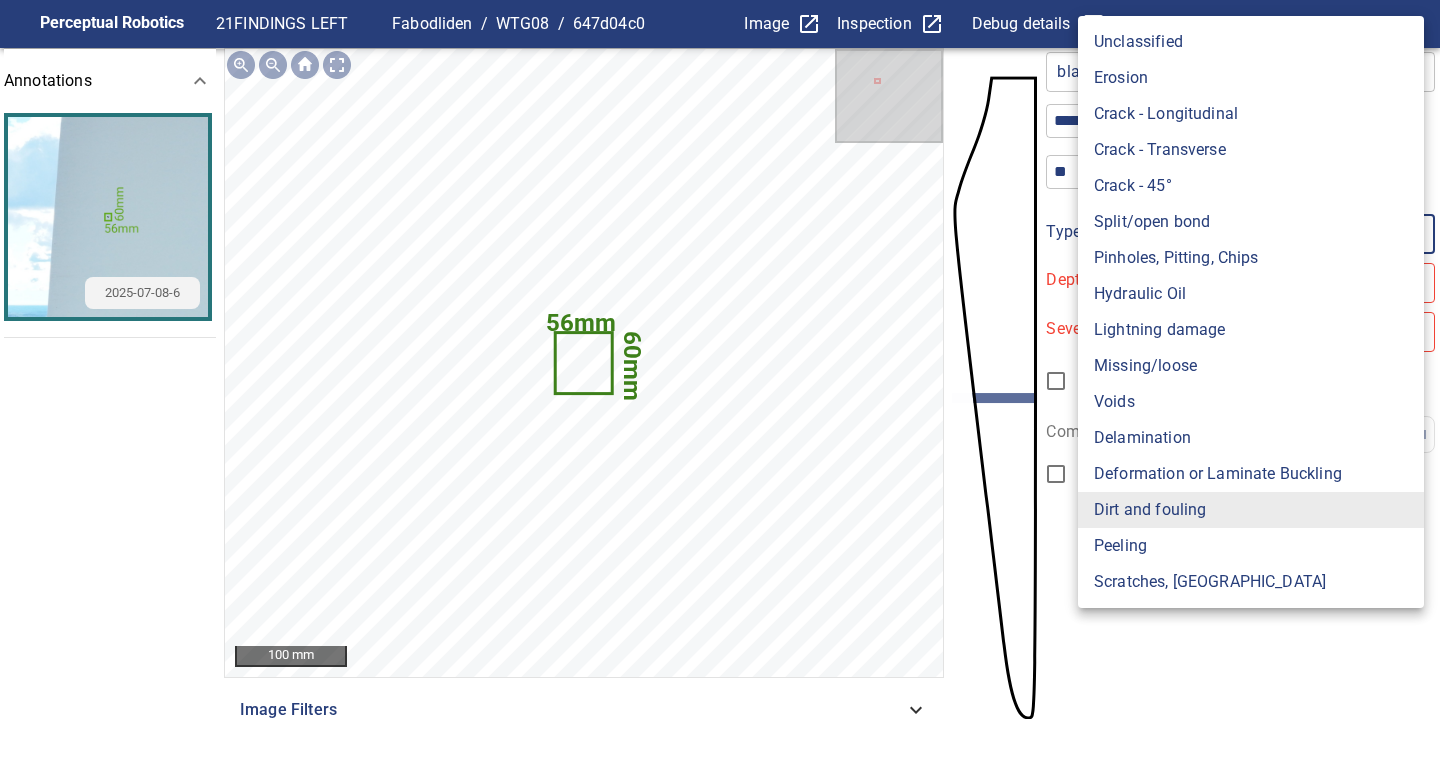 click on "**********" at bounding box center (720, 389) 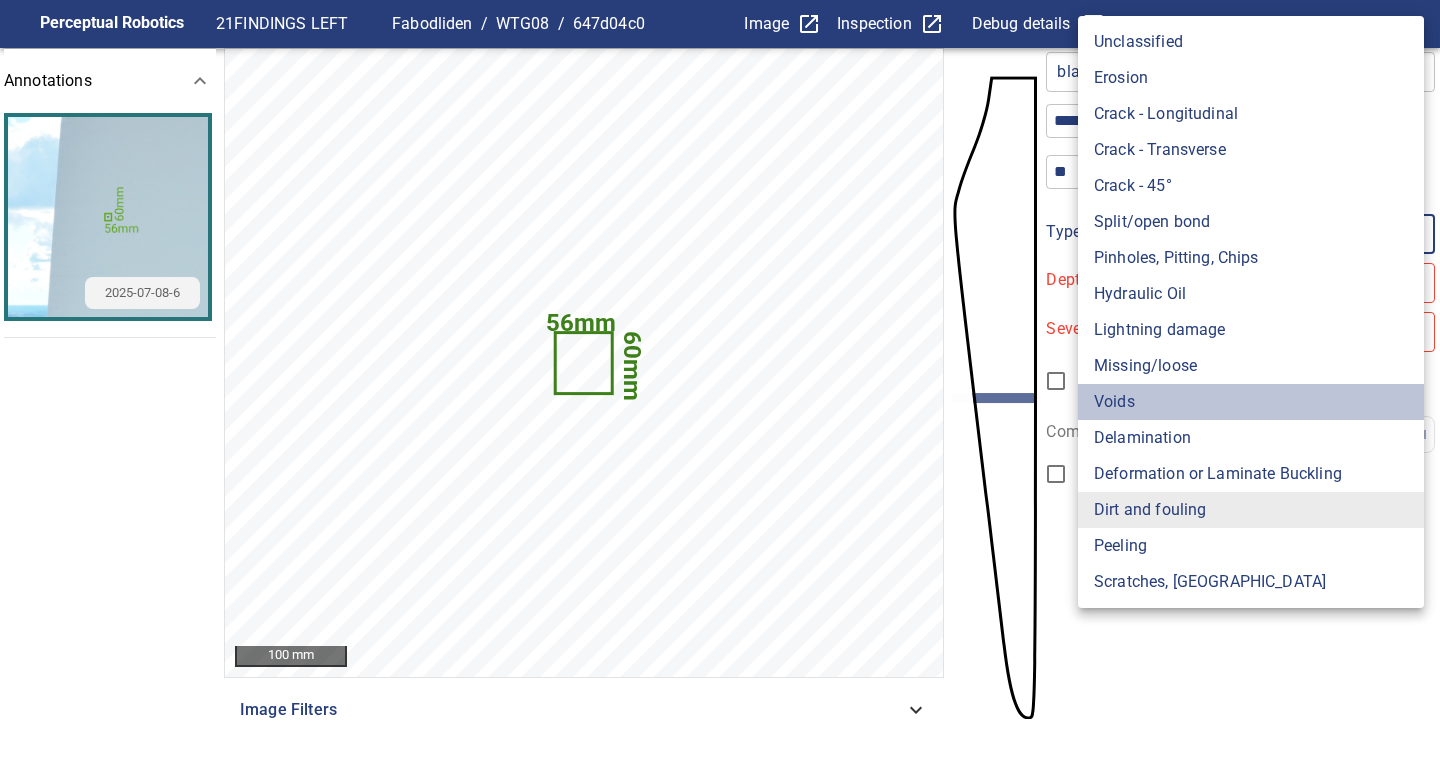 click on "Voids" at bounding box center [1251, 402] 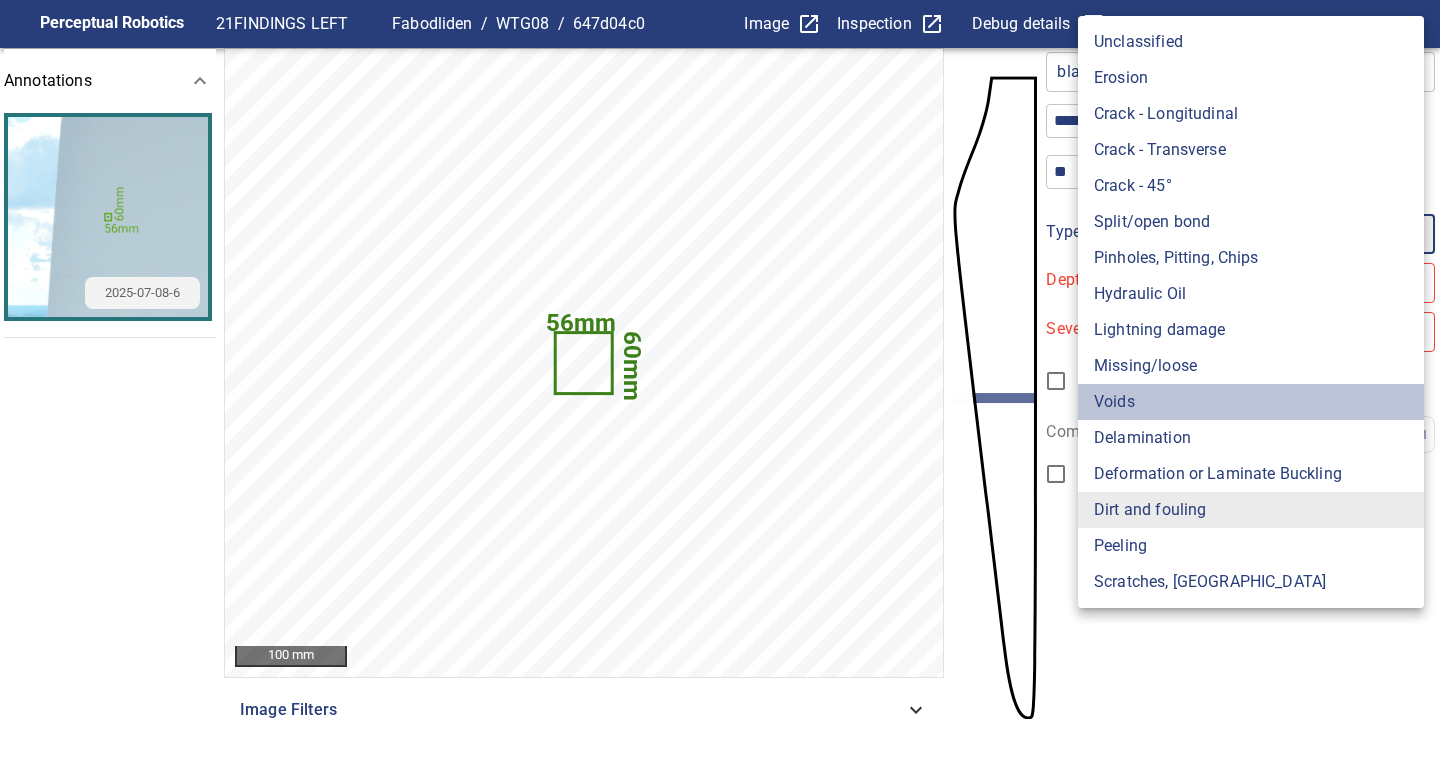 type on "*****" 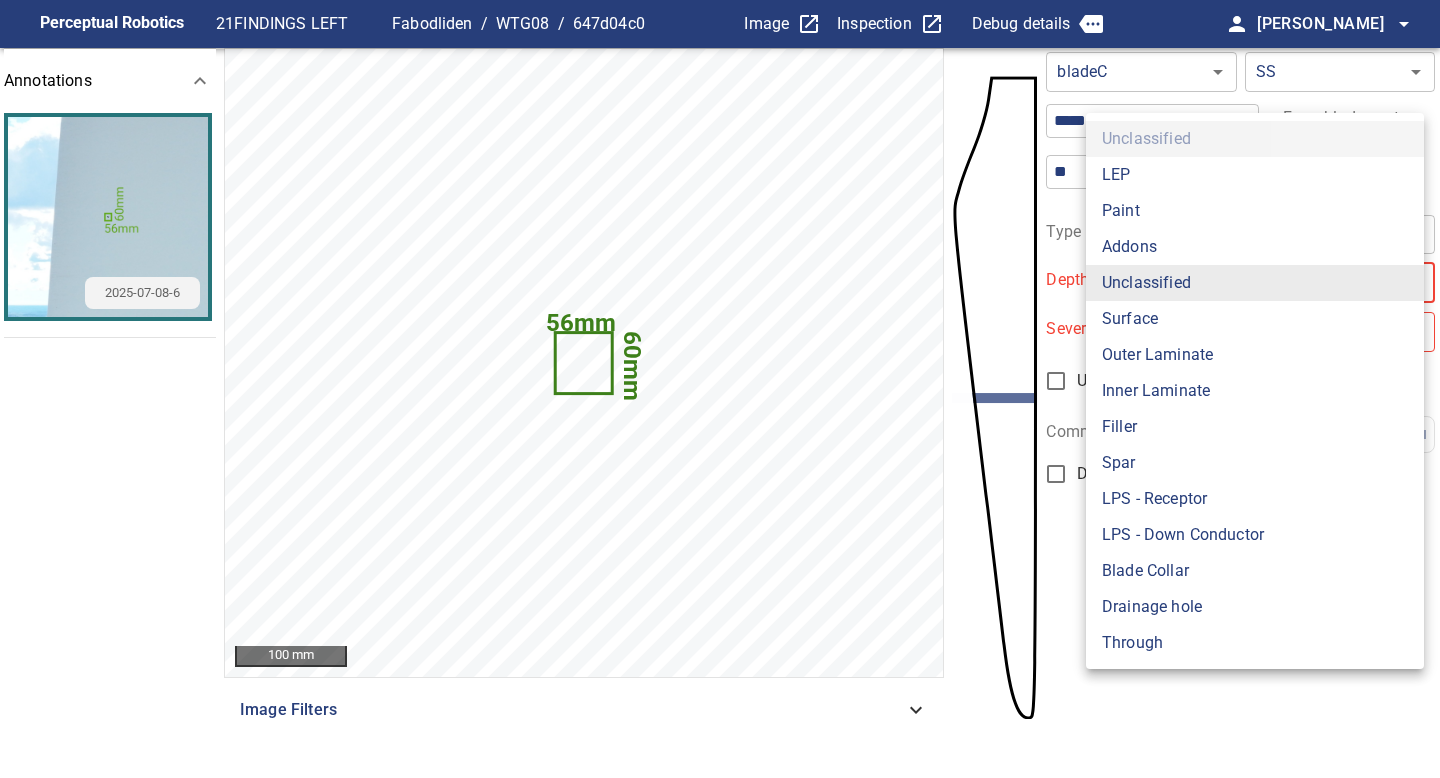 click on "**********" at bounding box center (720, 389) 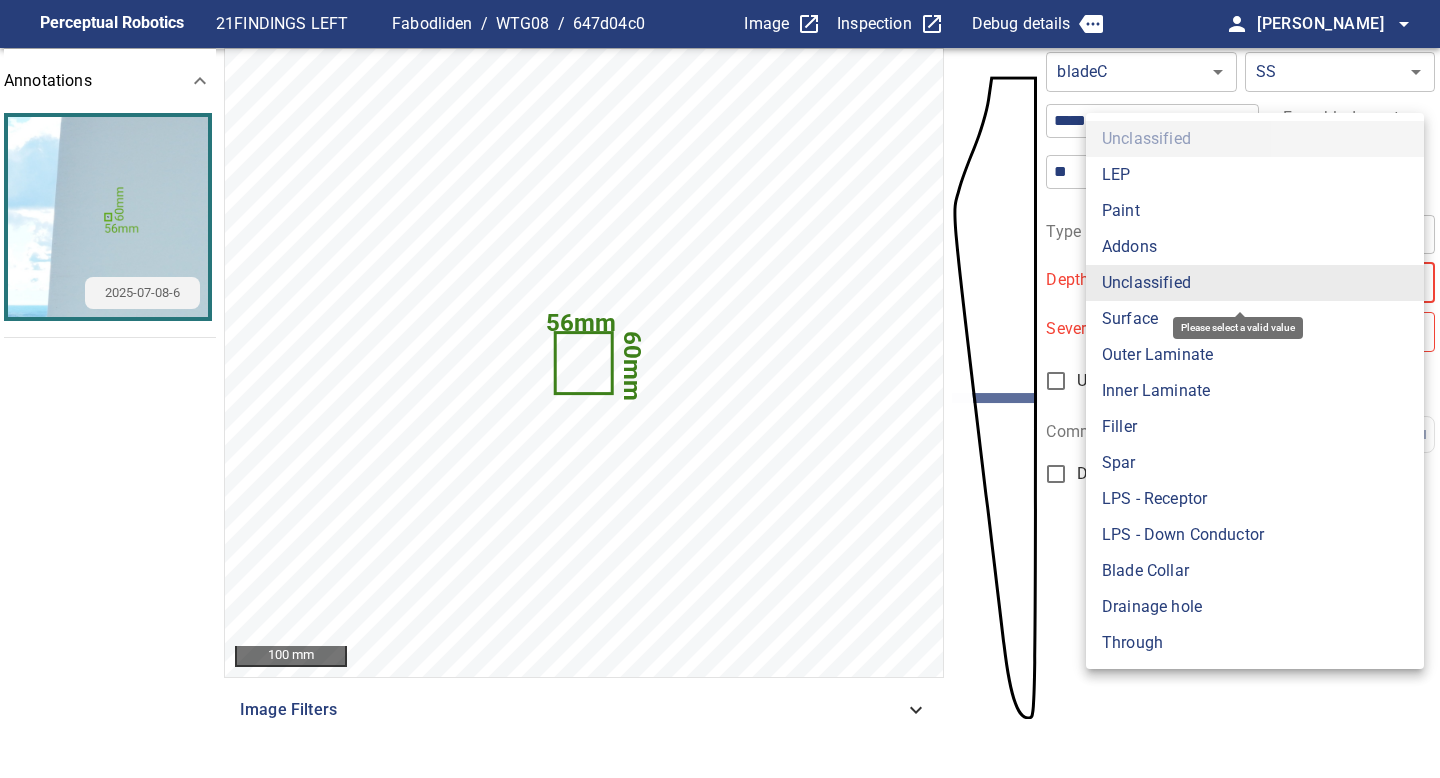 click on "Paint" at bounding box center (1255, 211) 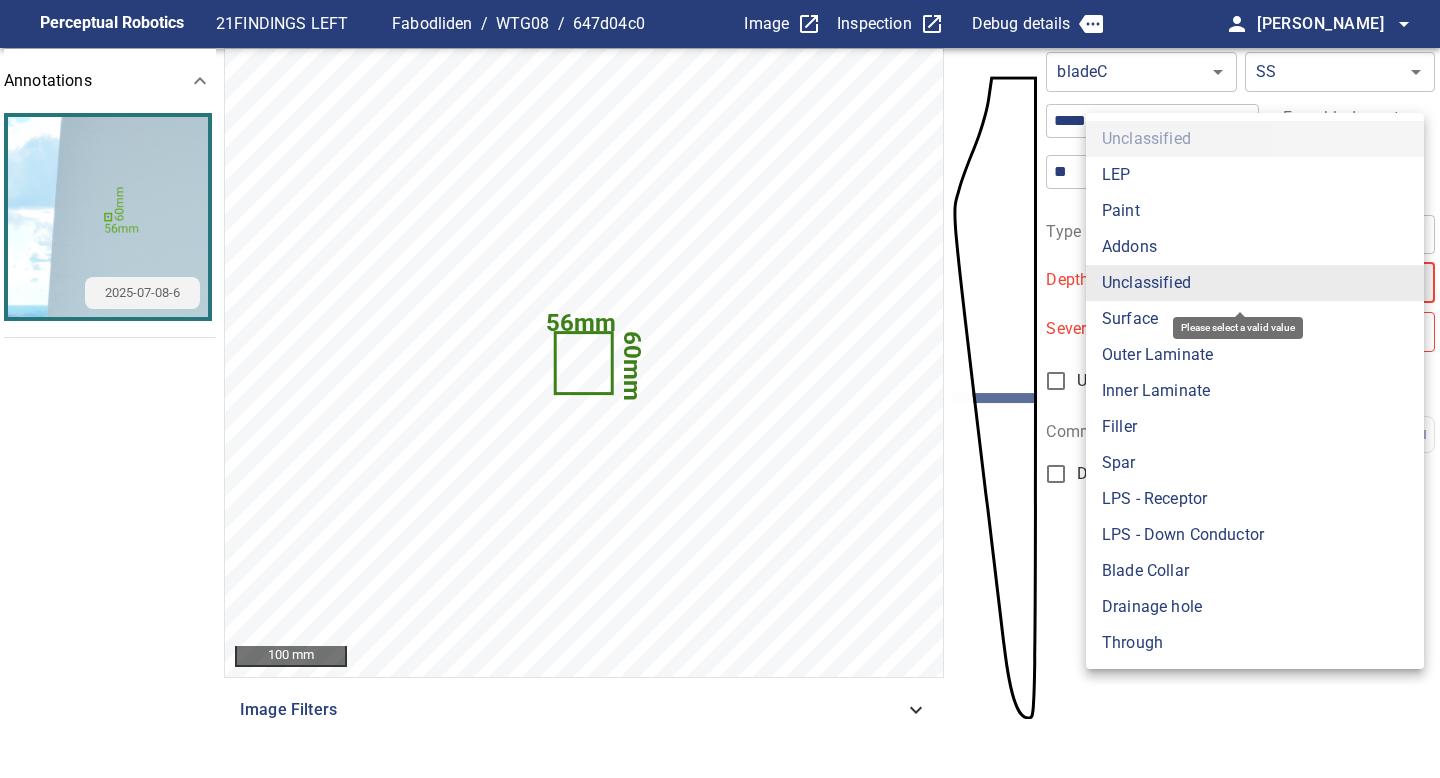 type on "*****" 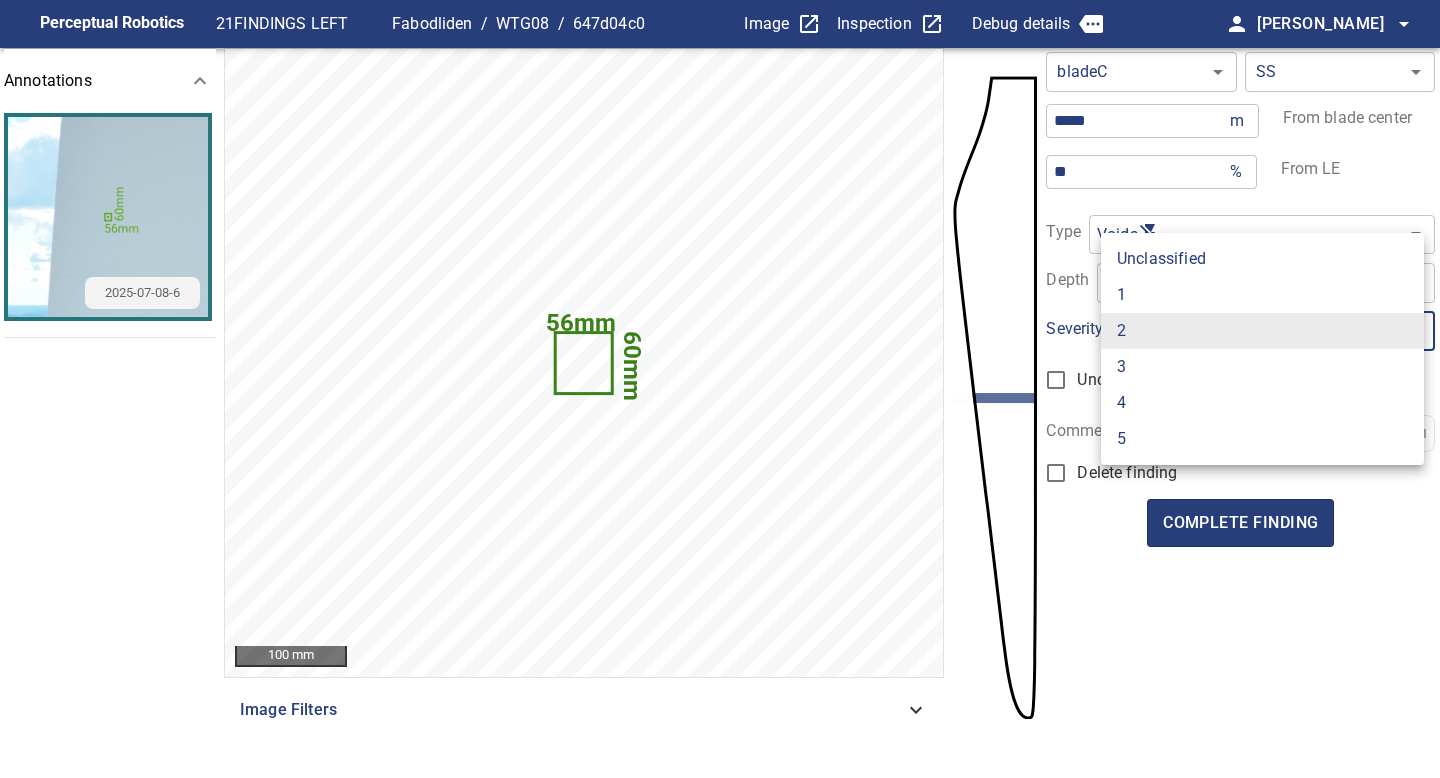click on "Perceptual Robotics 21  FINDINGS LEFT Fabodliden / WTG08 / 647d04c0 Image Inspection Debug details person Jose Gallego arrow_drop_down Annotations  2025-07-08-6 60mm 56mm 100 mm Image Filters bladeC ****** ​ SS ** ​ ***** m ​ From blade center ** % ​ From LE Type Voids ***** ​ Depth Paint ***** ​ Severity 2 * ​ Uncertain classification Comments Delete finding complete finding exit_to_app Logout Matches with suggested severity Unclassified 1 2 3 4 5" at bounding box center (720, 389) 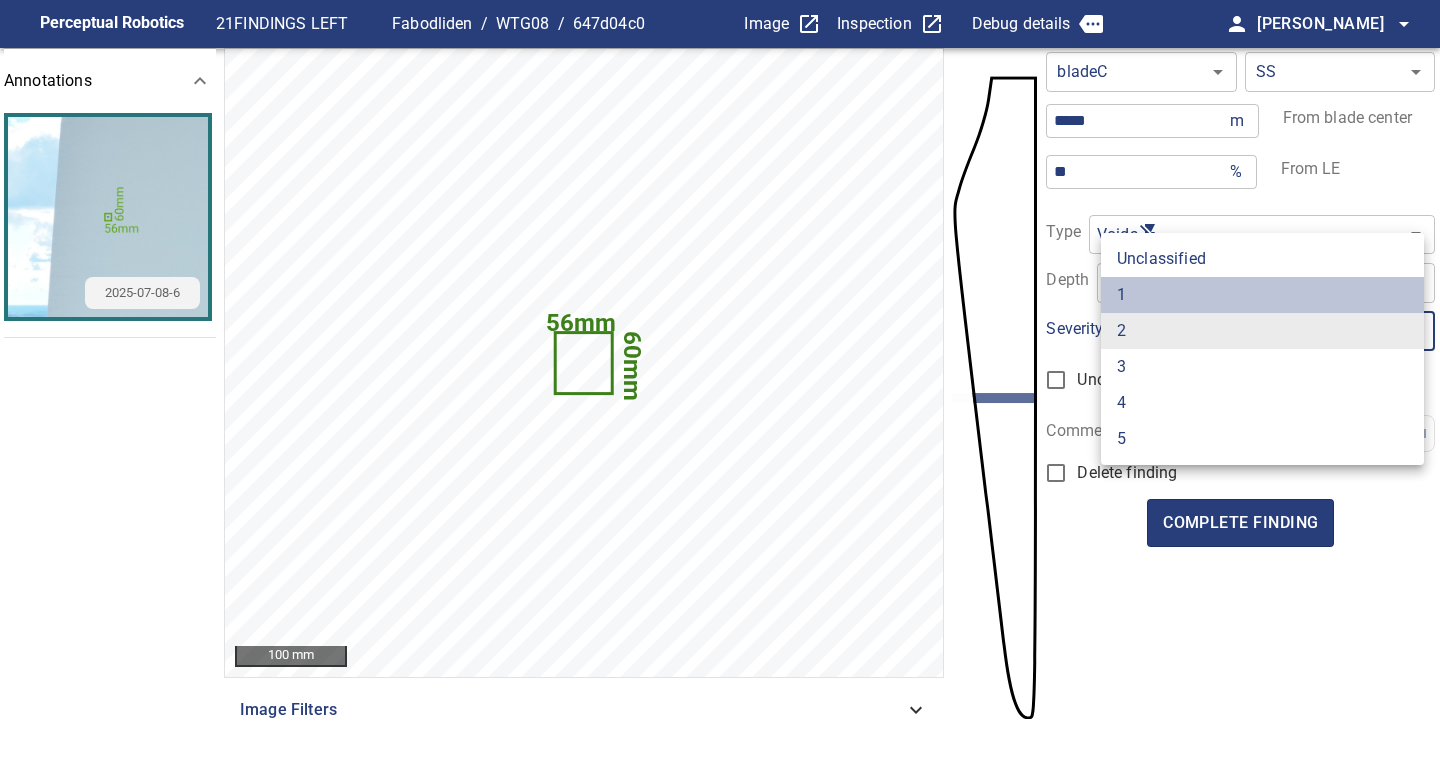 click on "1" at bounding box center [1262, 295] 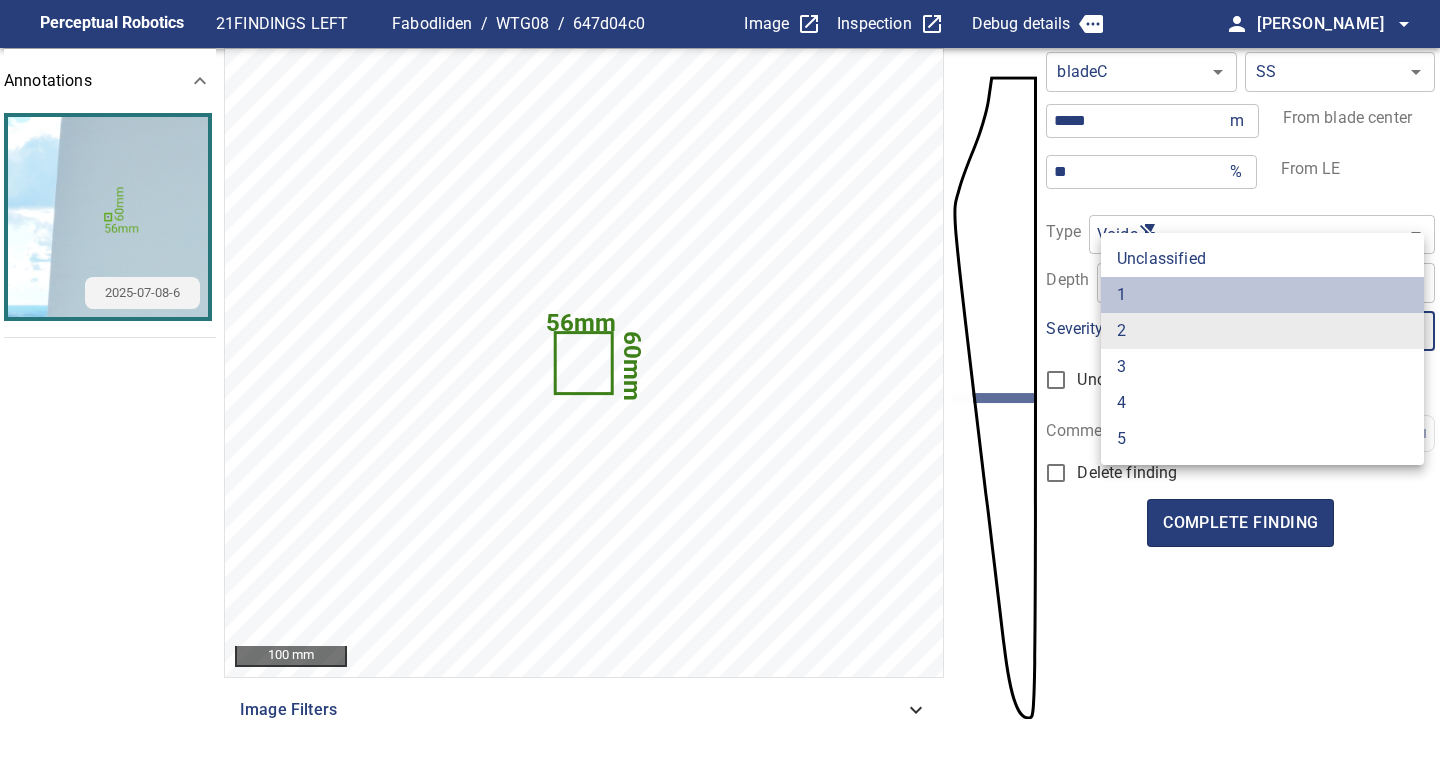 type on "*" 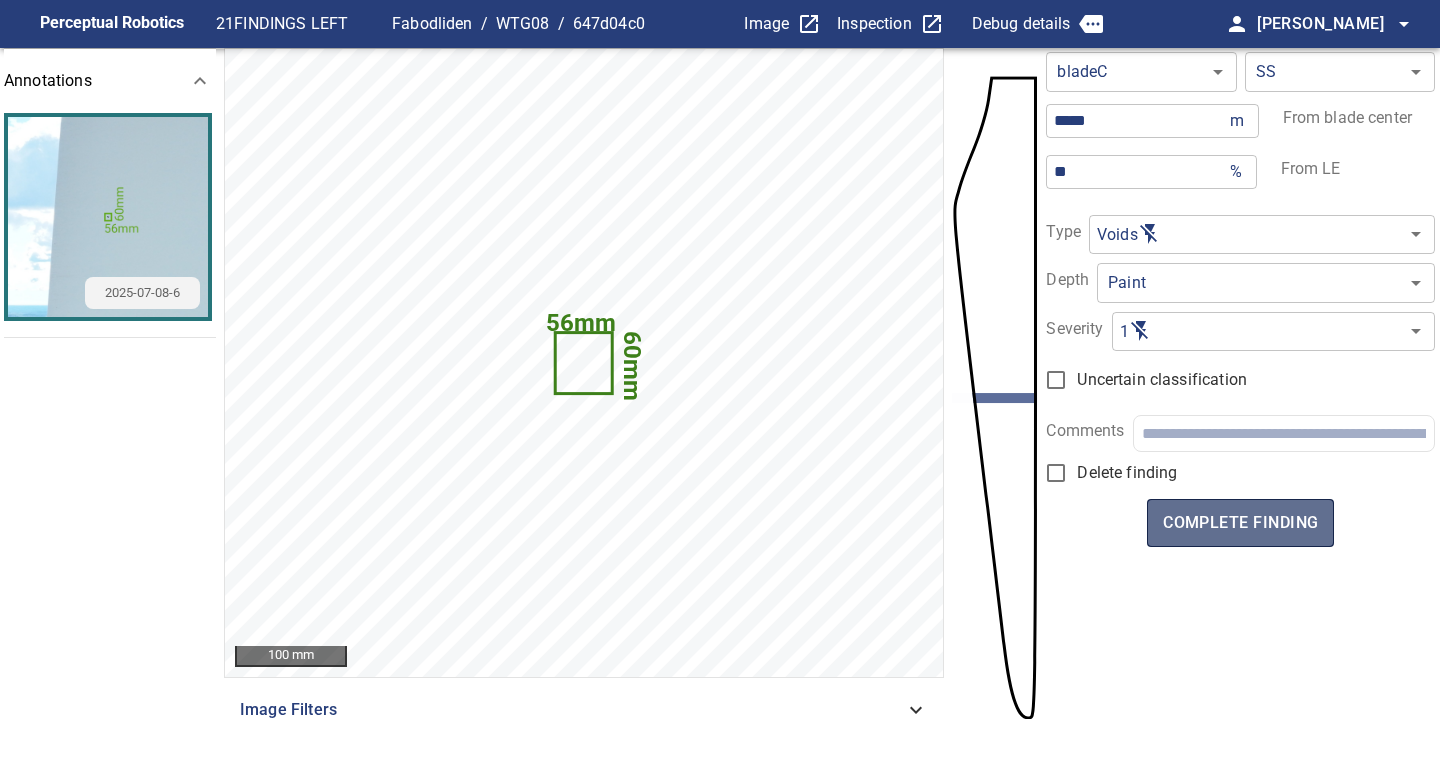 click on "complete finding" at bounding box center [1240, 523] 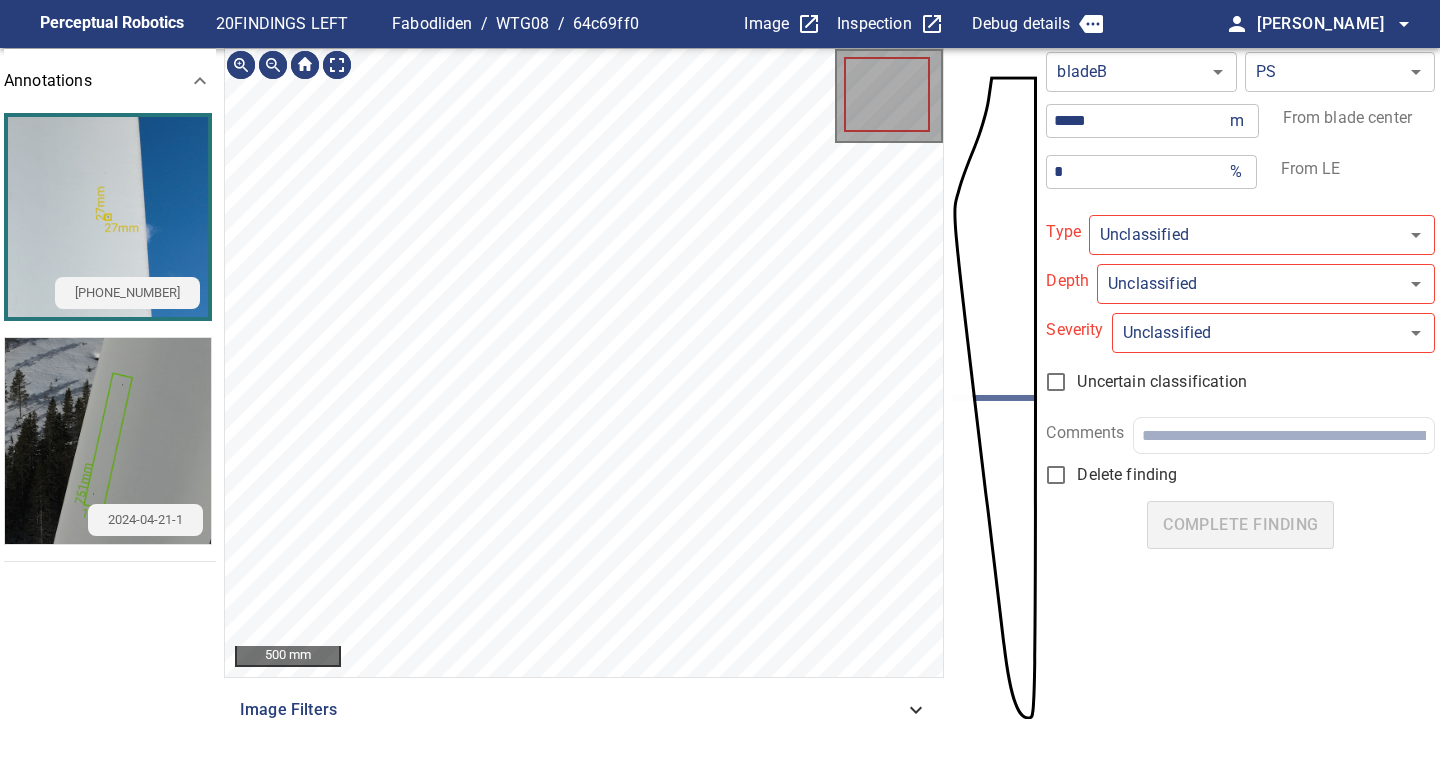 type on "*****" 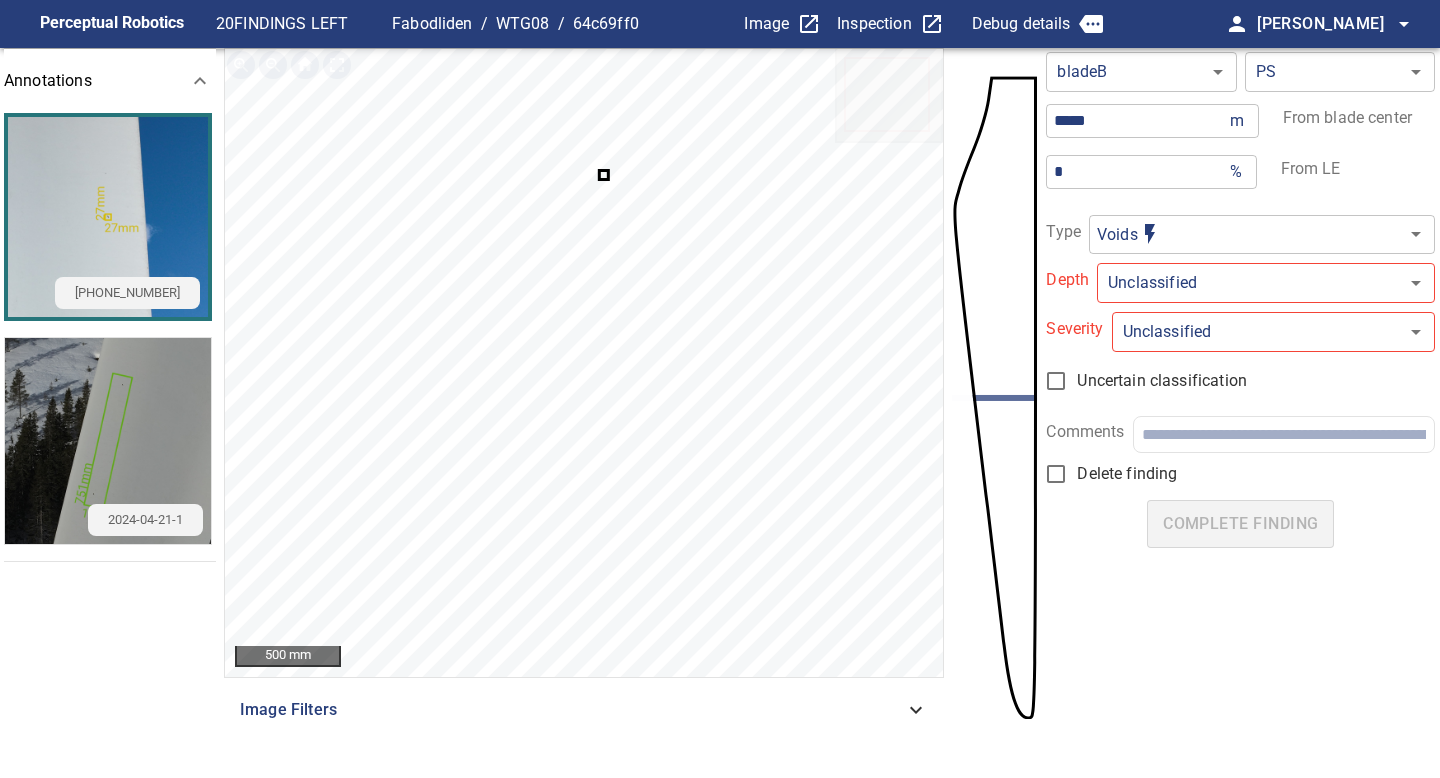click 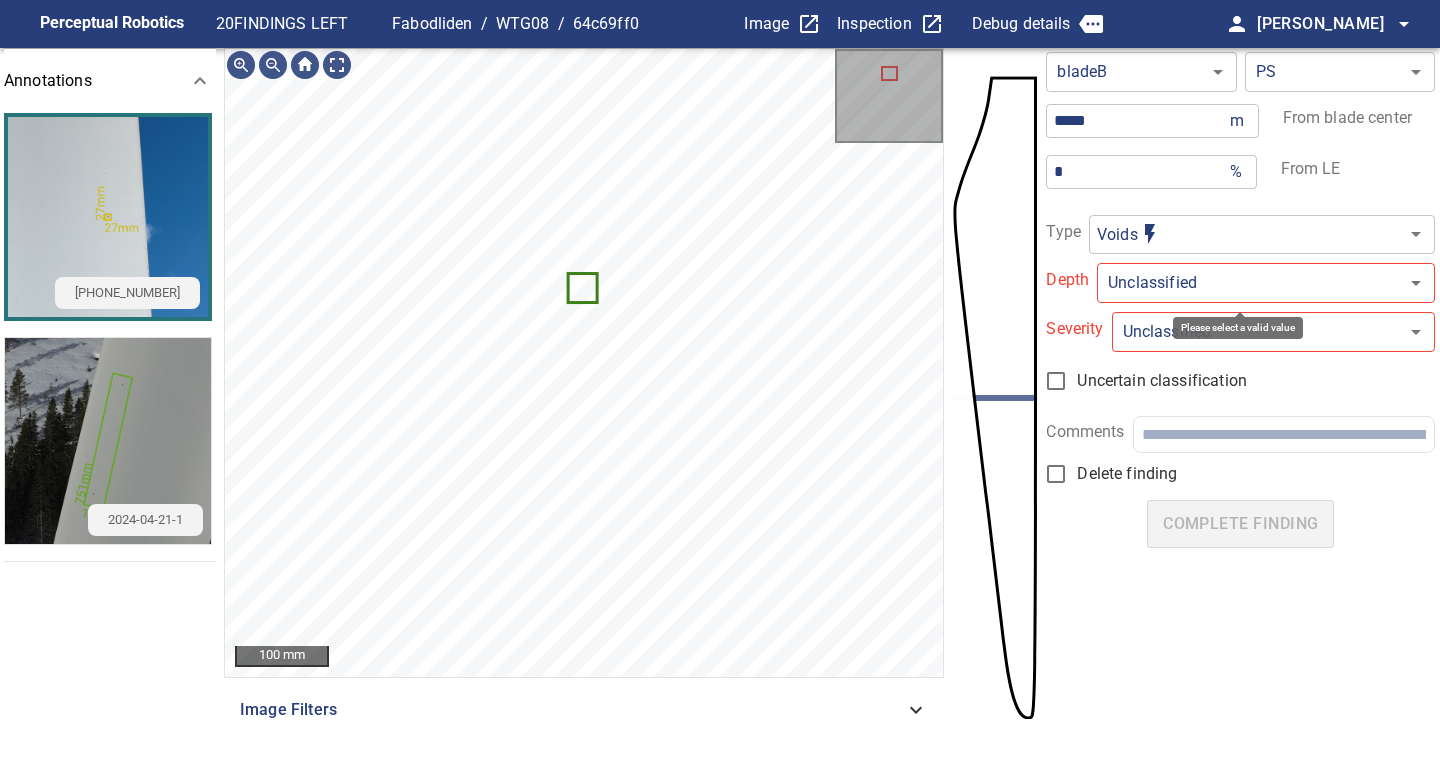 click on "**********" at bounding box center [720, 389] 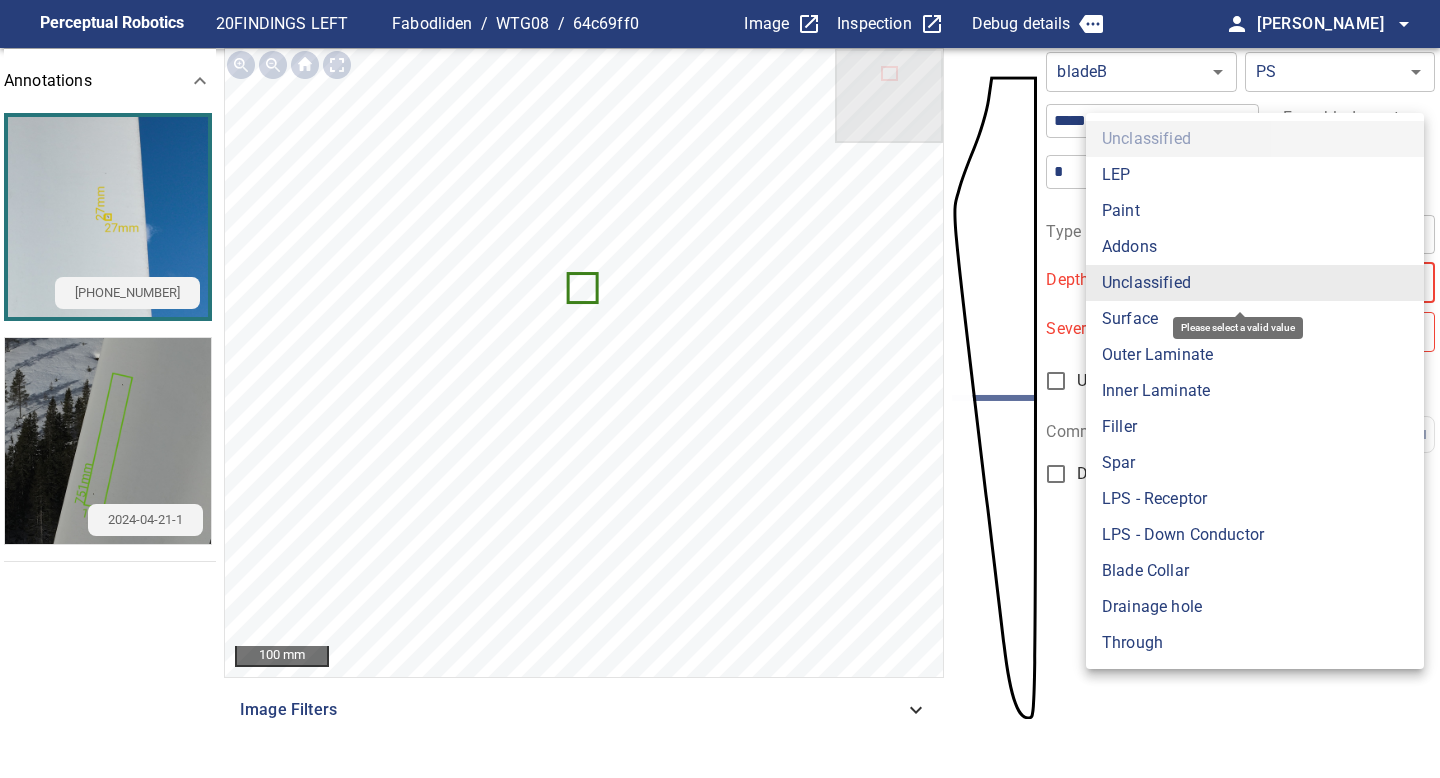 click on "Paint" at bounding box center [1255, 211] 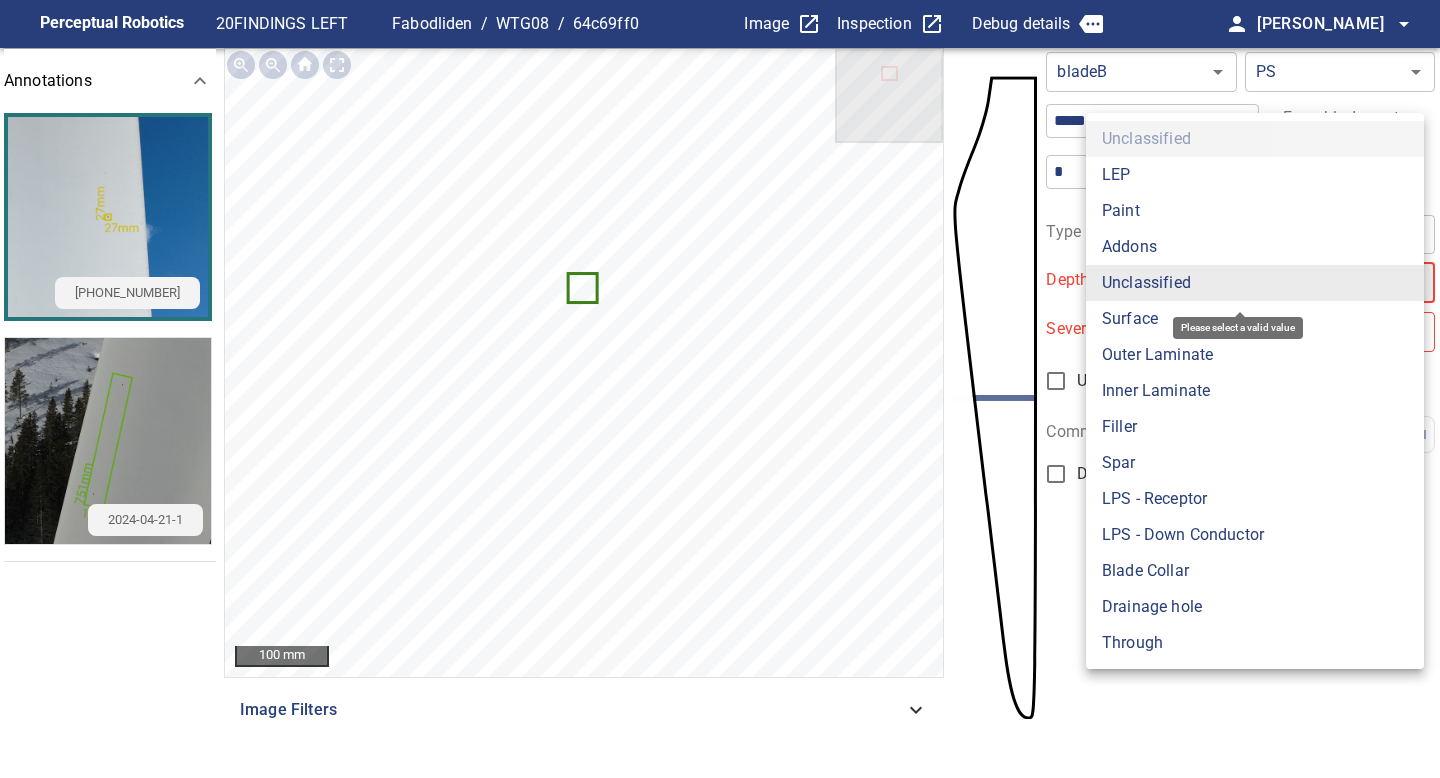 type on "*****" 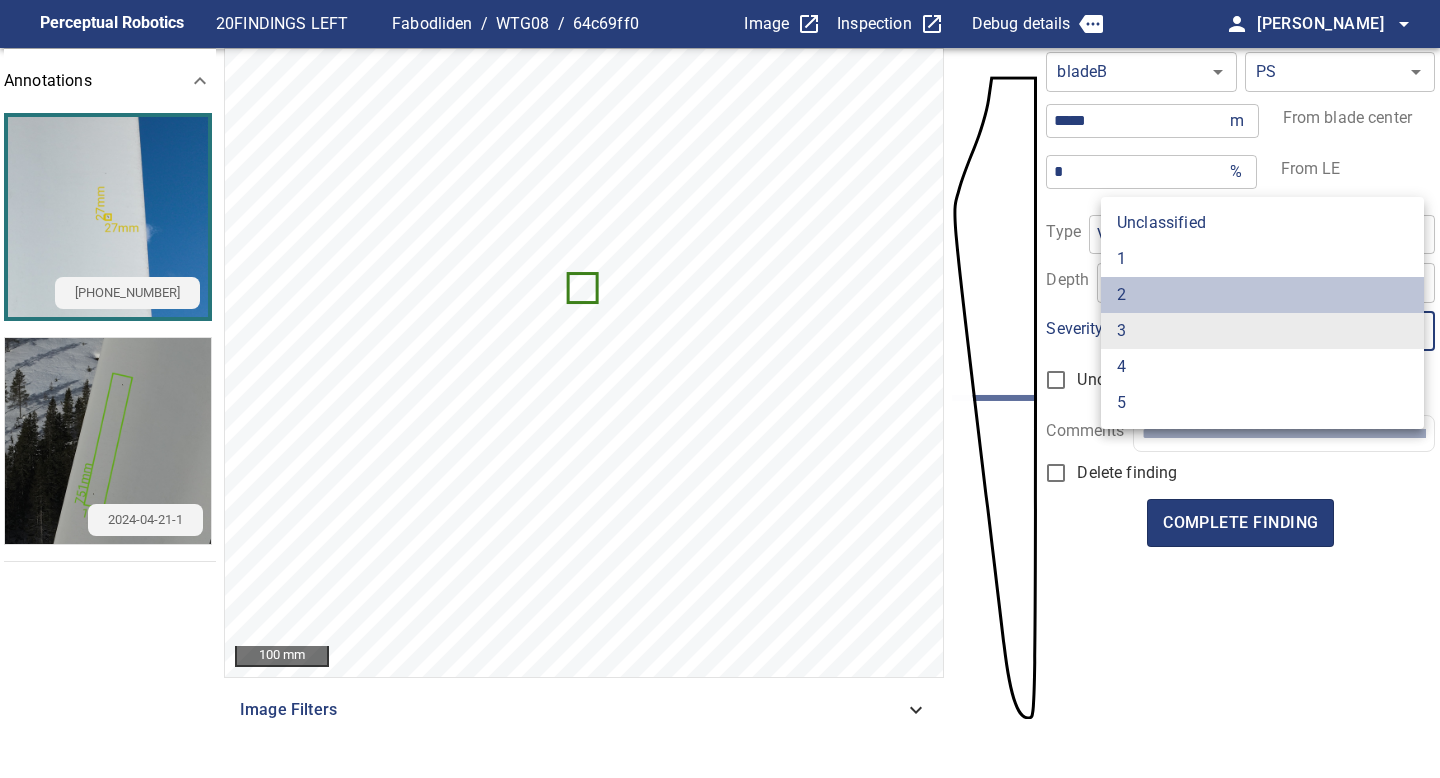 click on "2" at bounding box center (1262, 295) 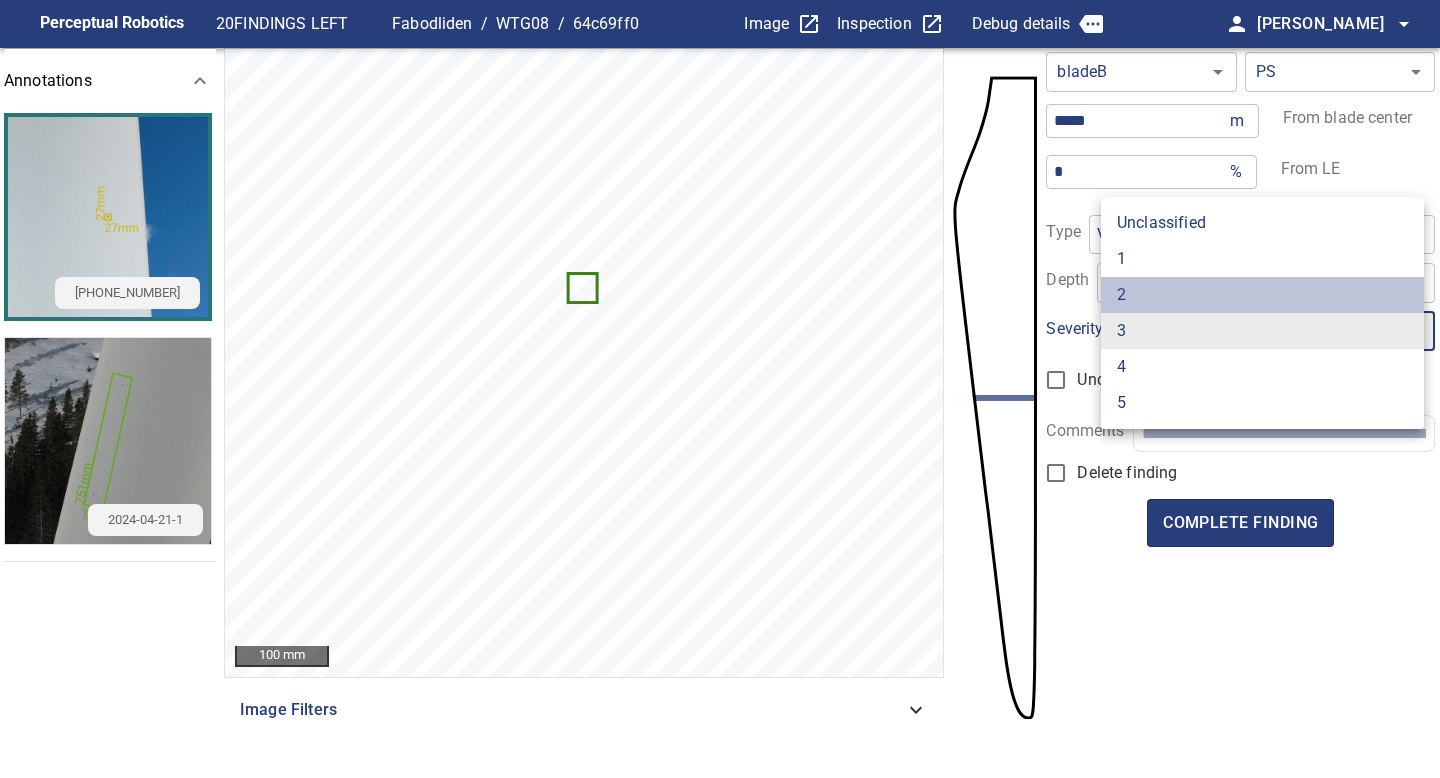 type on "*" 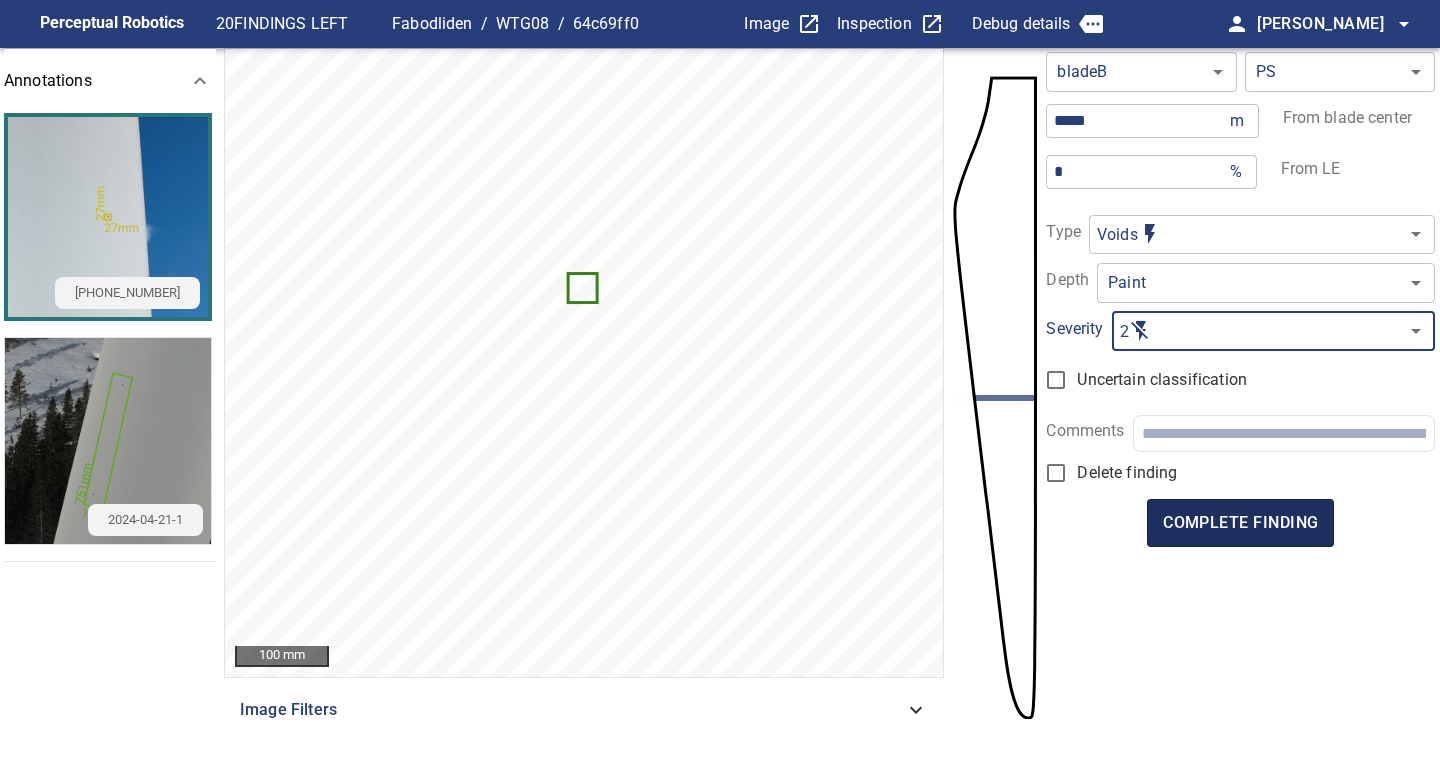 click on "complete finding" at bounding box center (1240, 523) 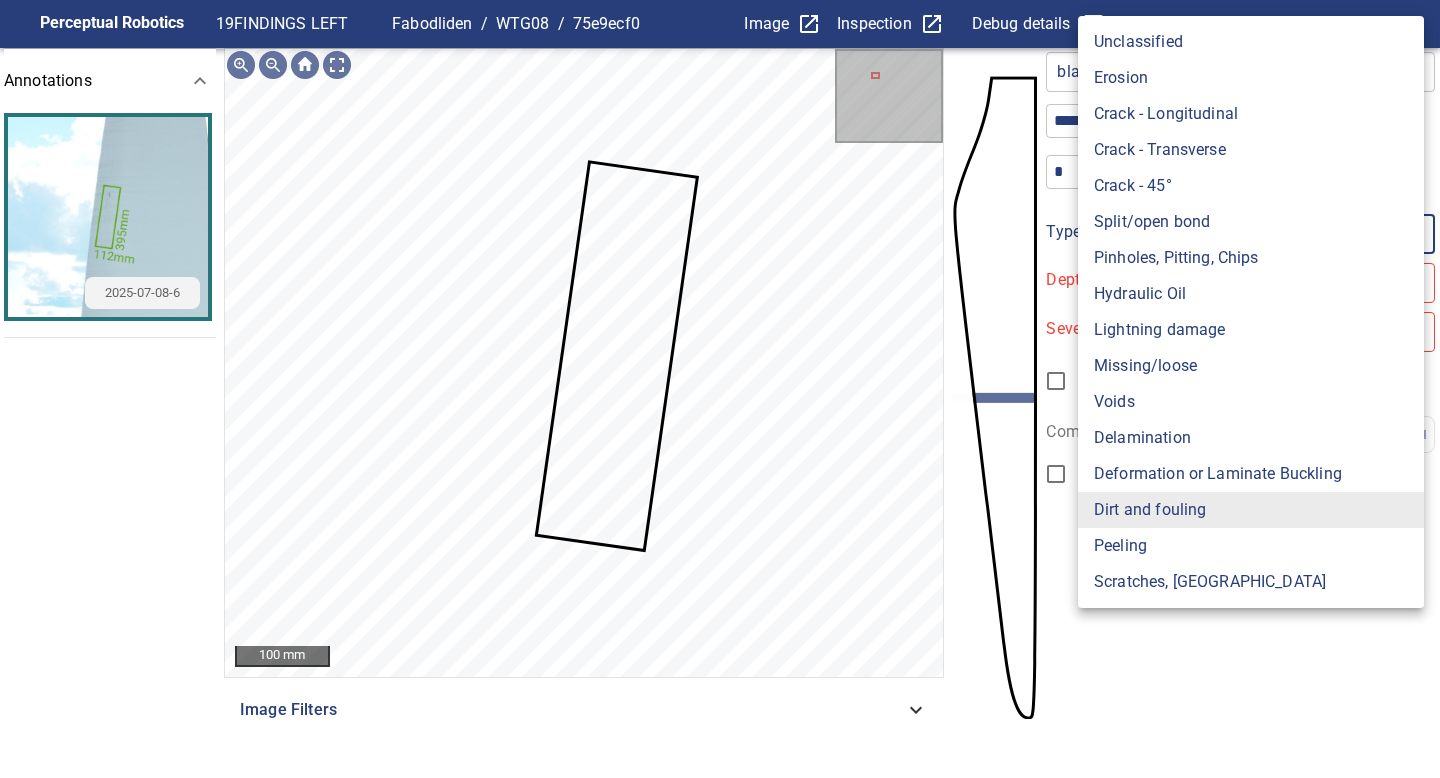 click on "**********" at bounding box center [720, 389] 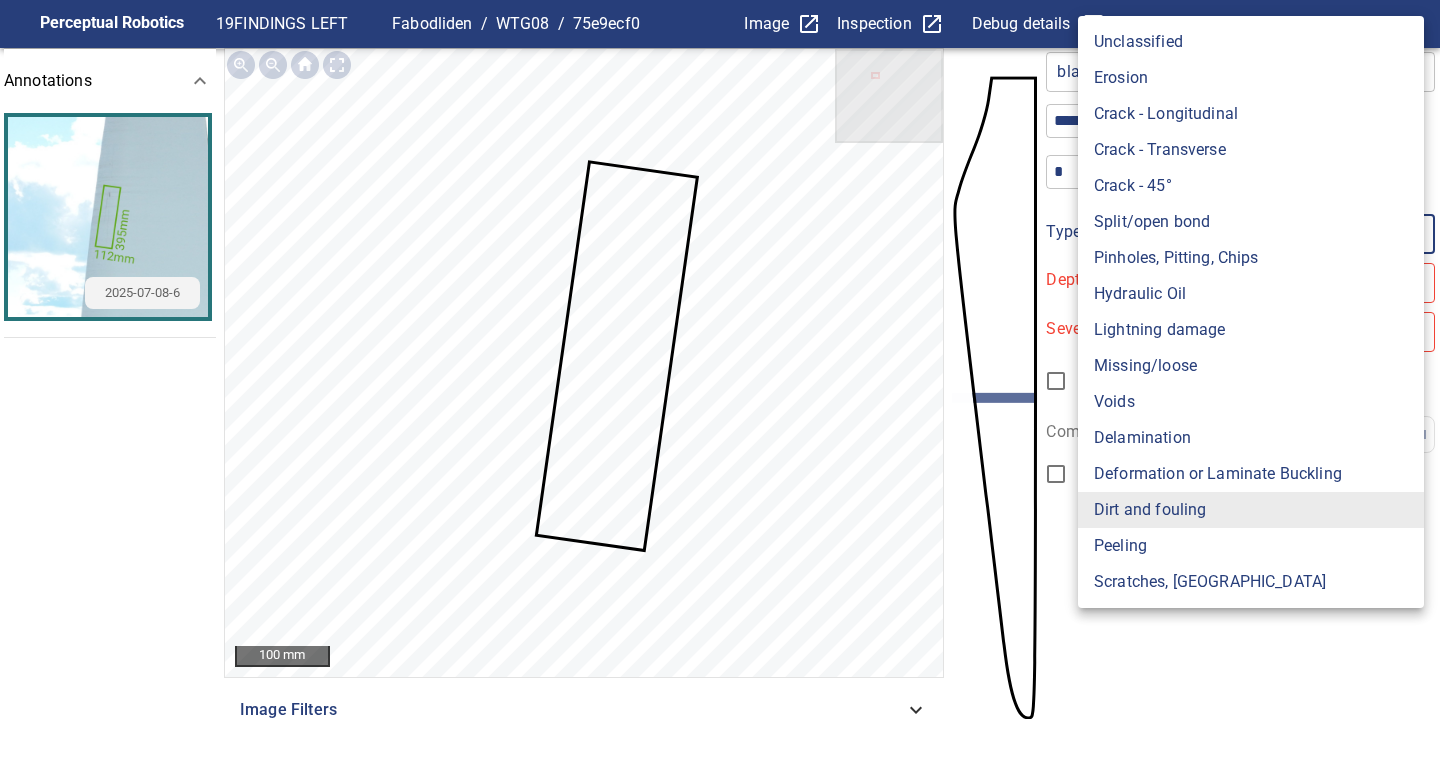 click on "Scratches, Gouges" at bounding box center [1251, 582] 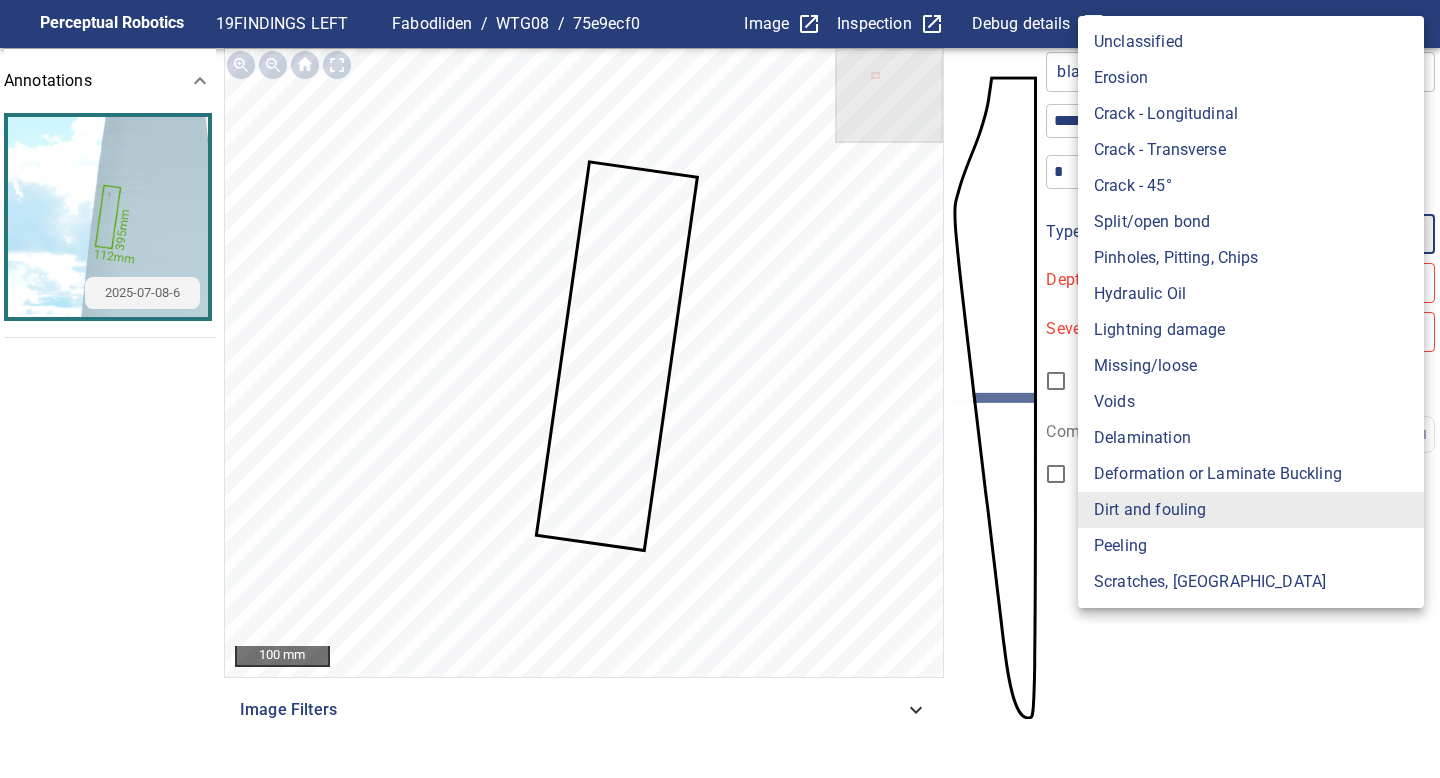 type on "**********" 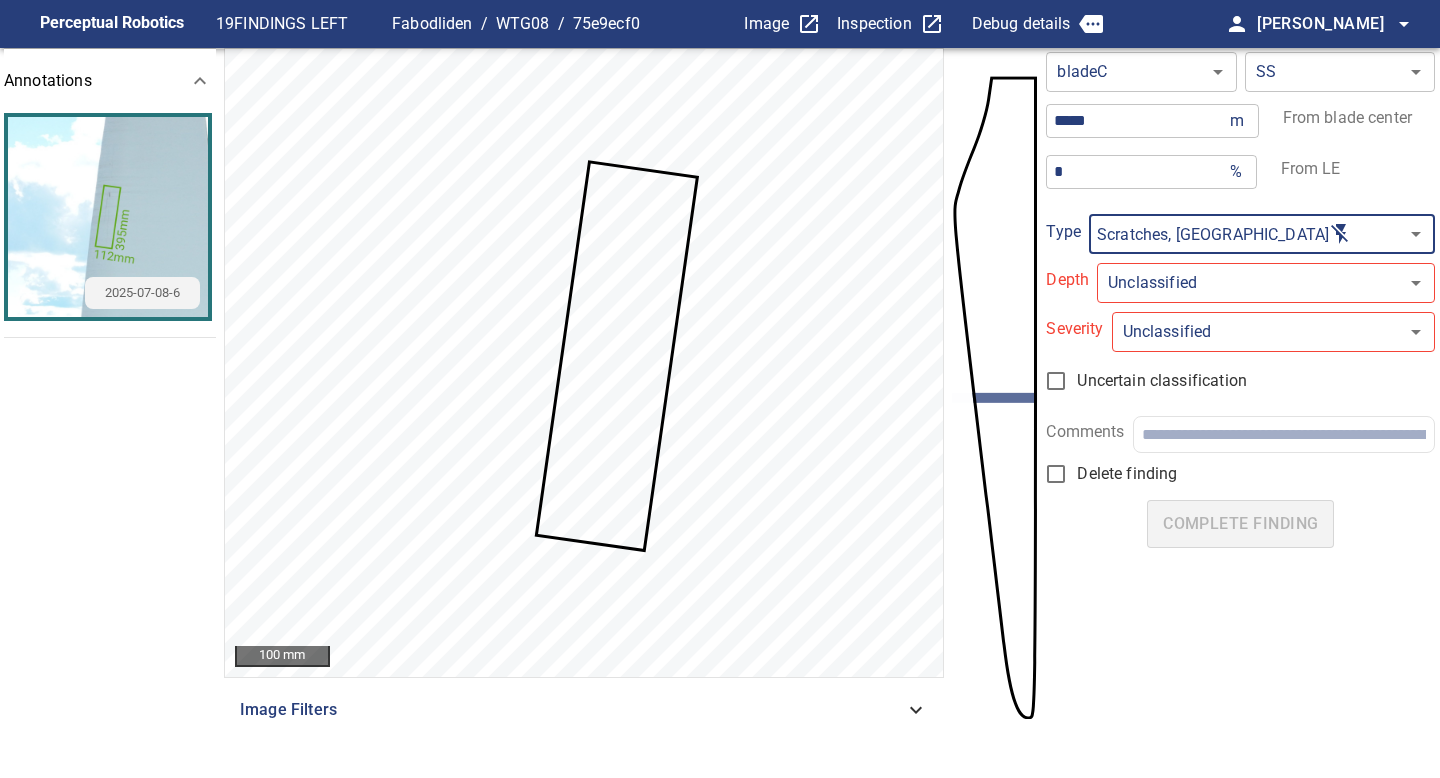 click on "**********" at bounding box center (720, 389) 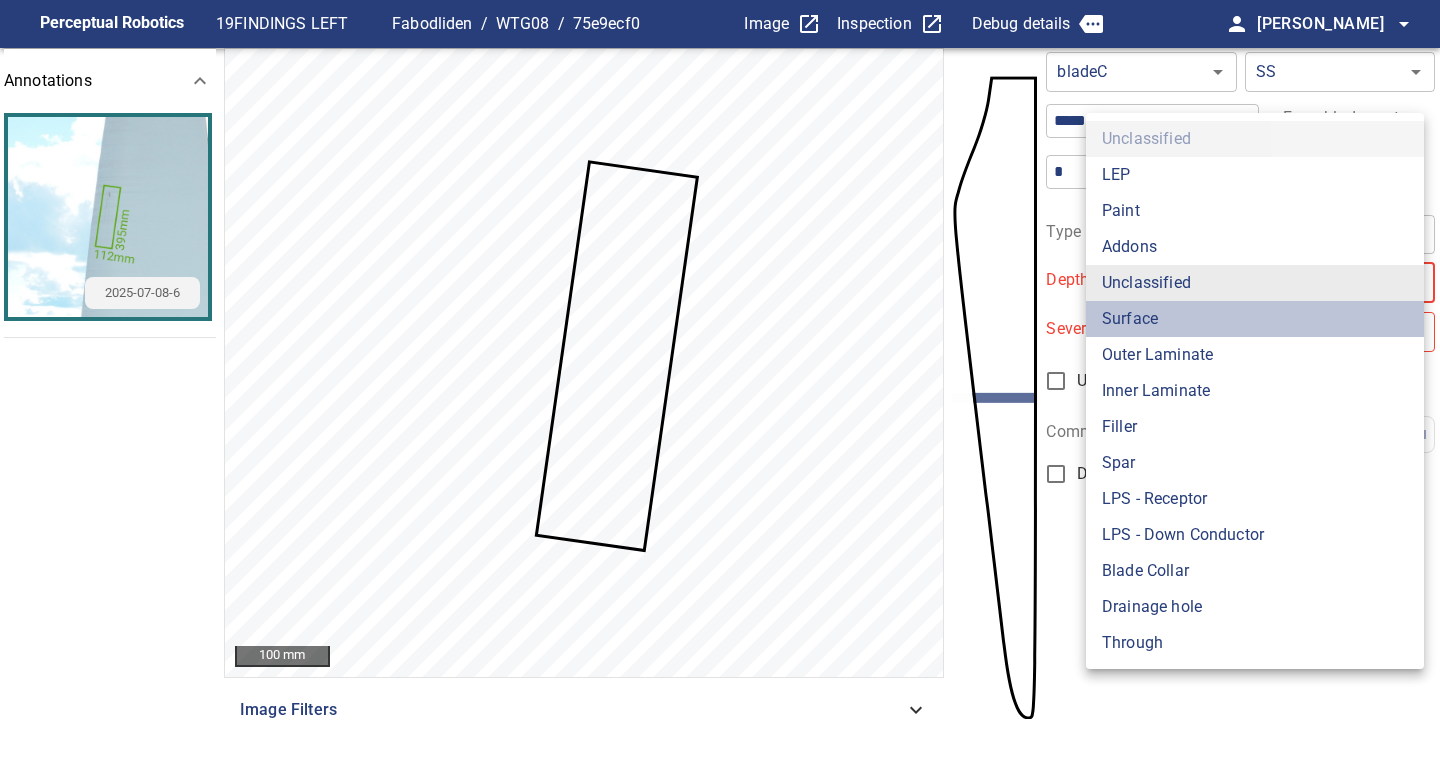 click on "Surface" at bounding box center (1255, 319) 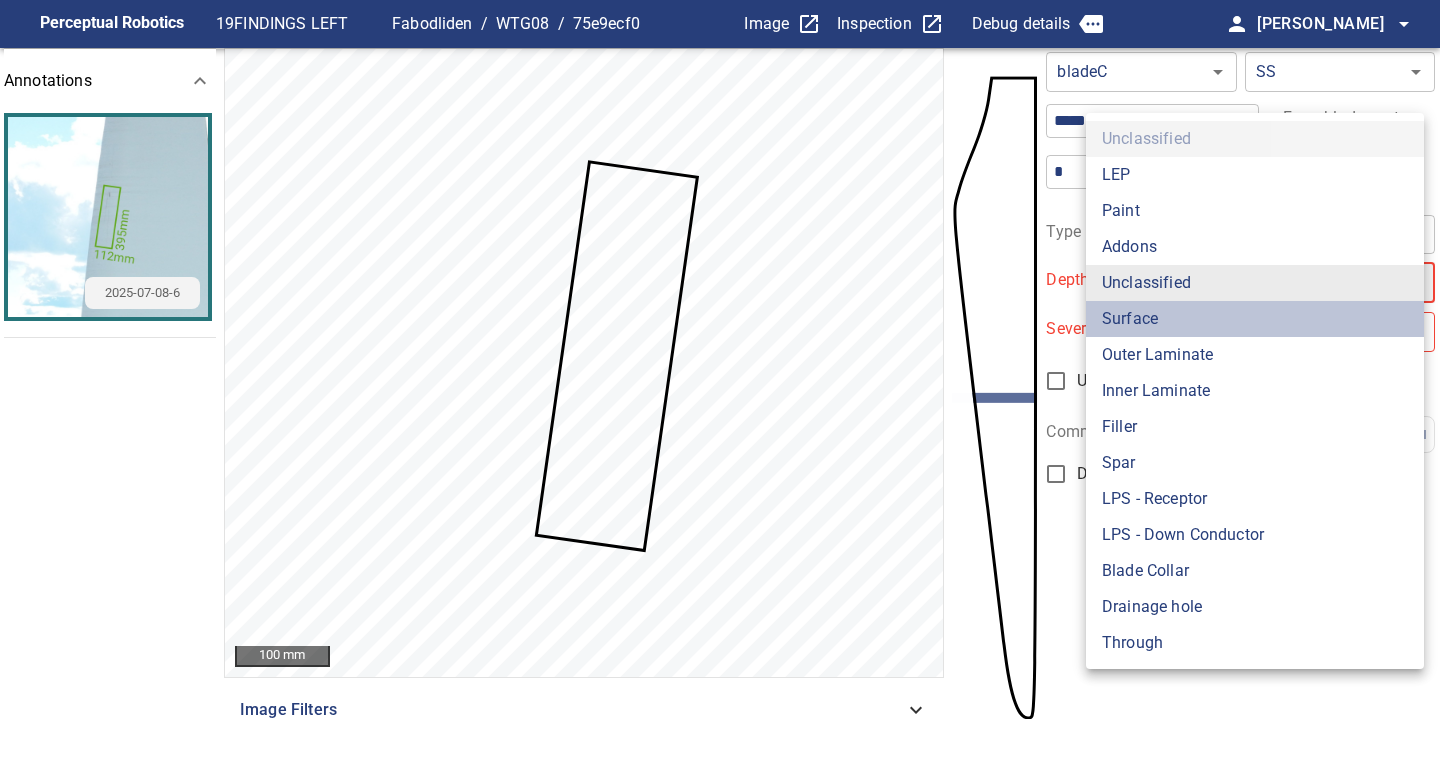 type on "*******" 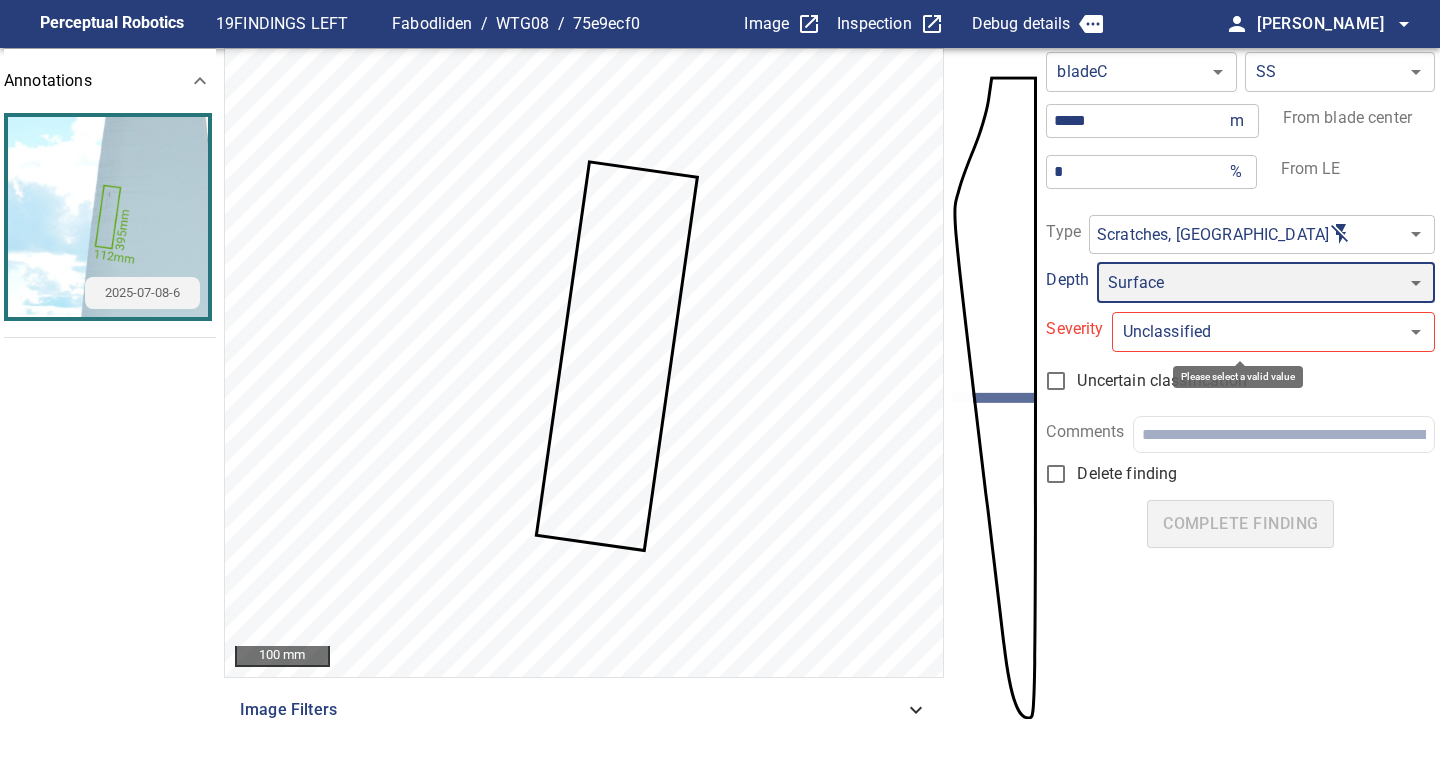 type on "*" 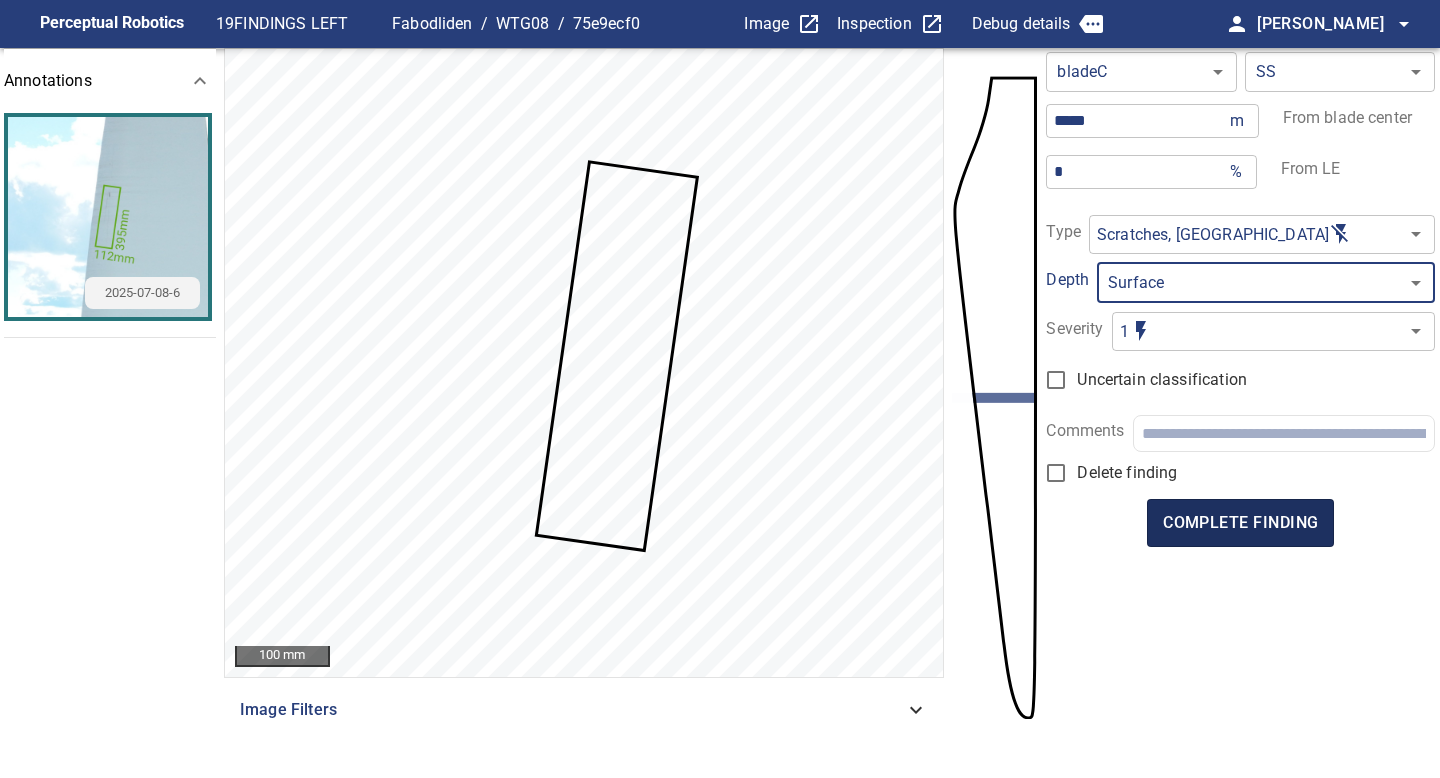click on "complete finding" at bounding box center [1240, 523] 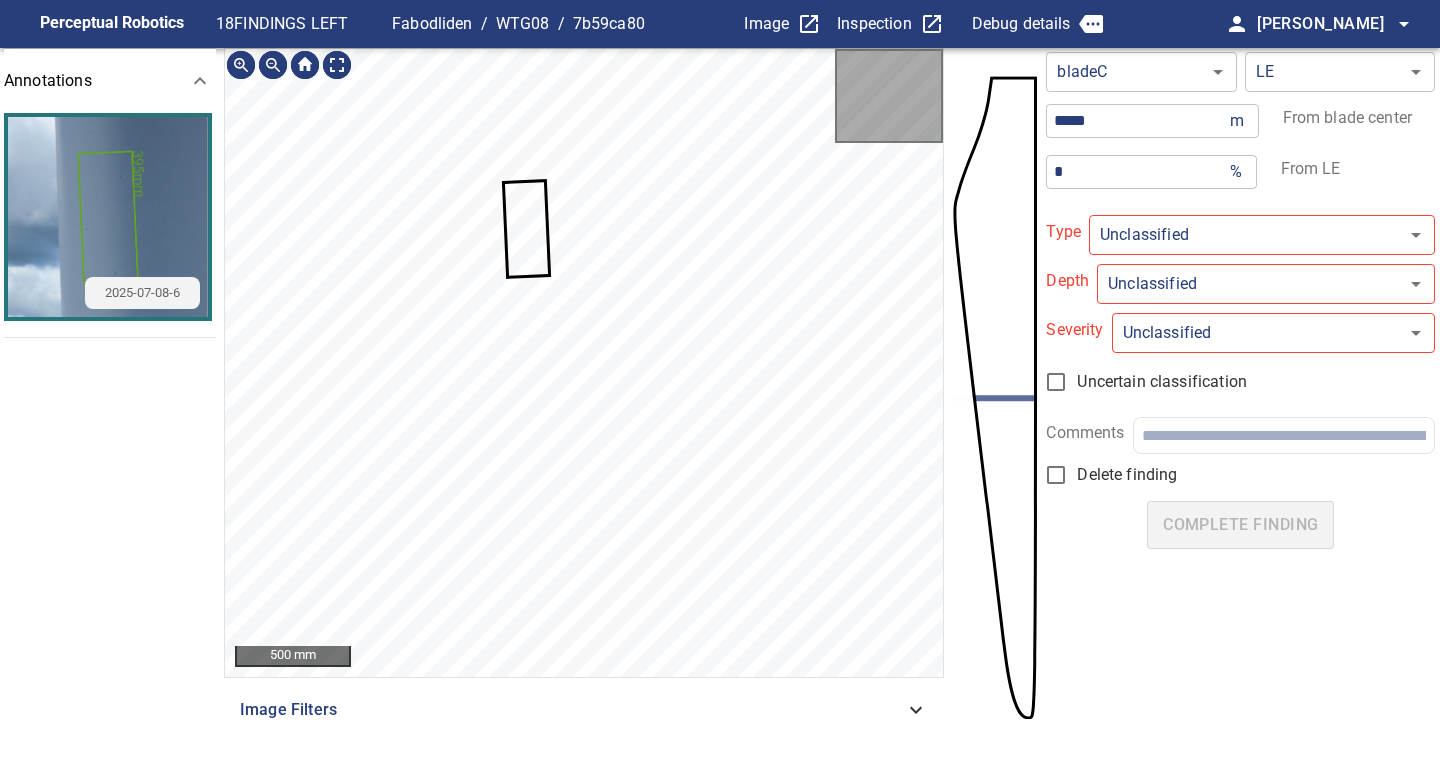 type on "*****" 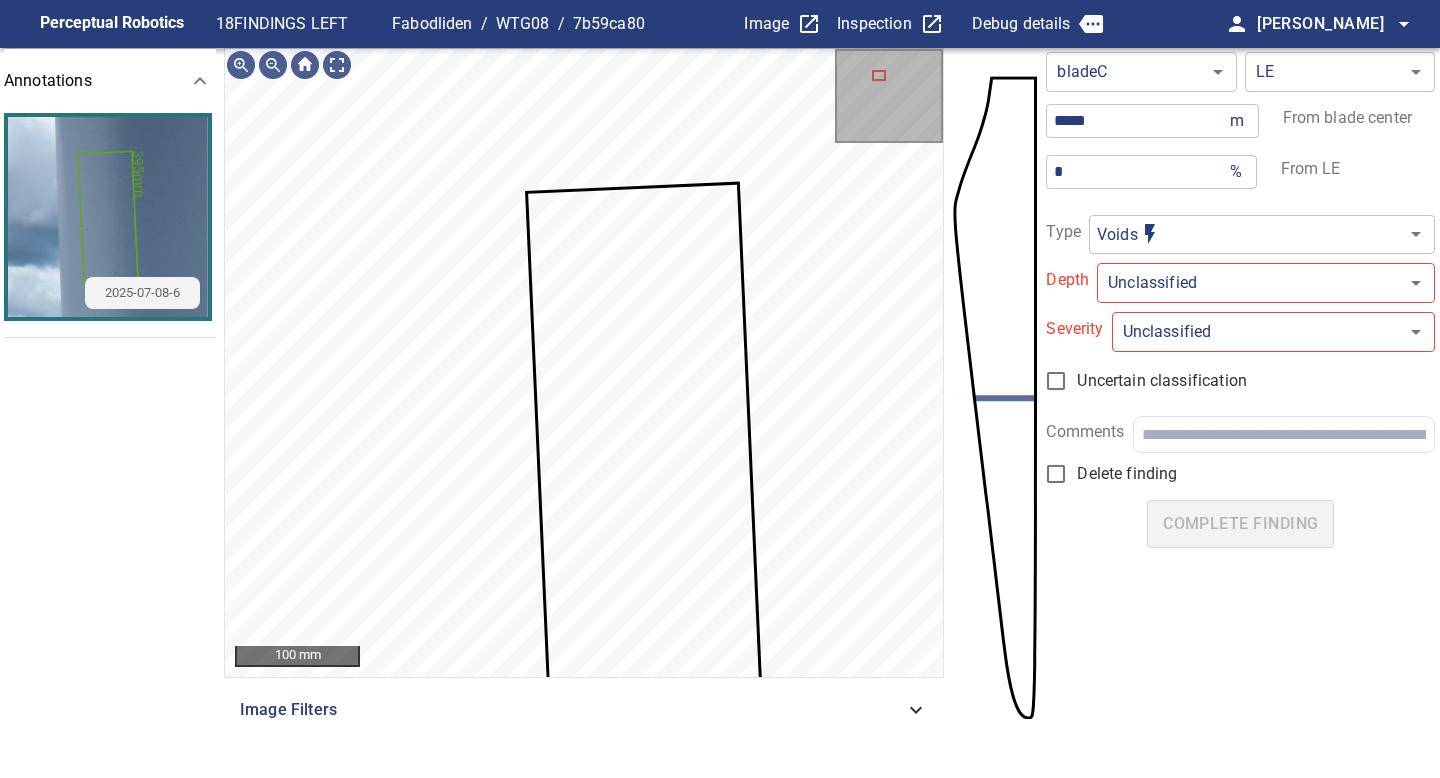 click on "**********" at bounding box center [720, 389] 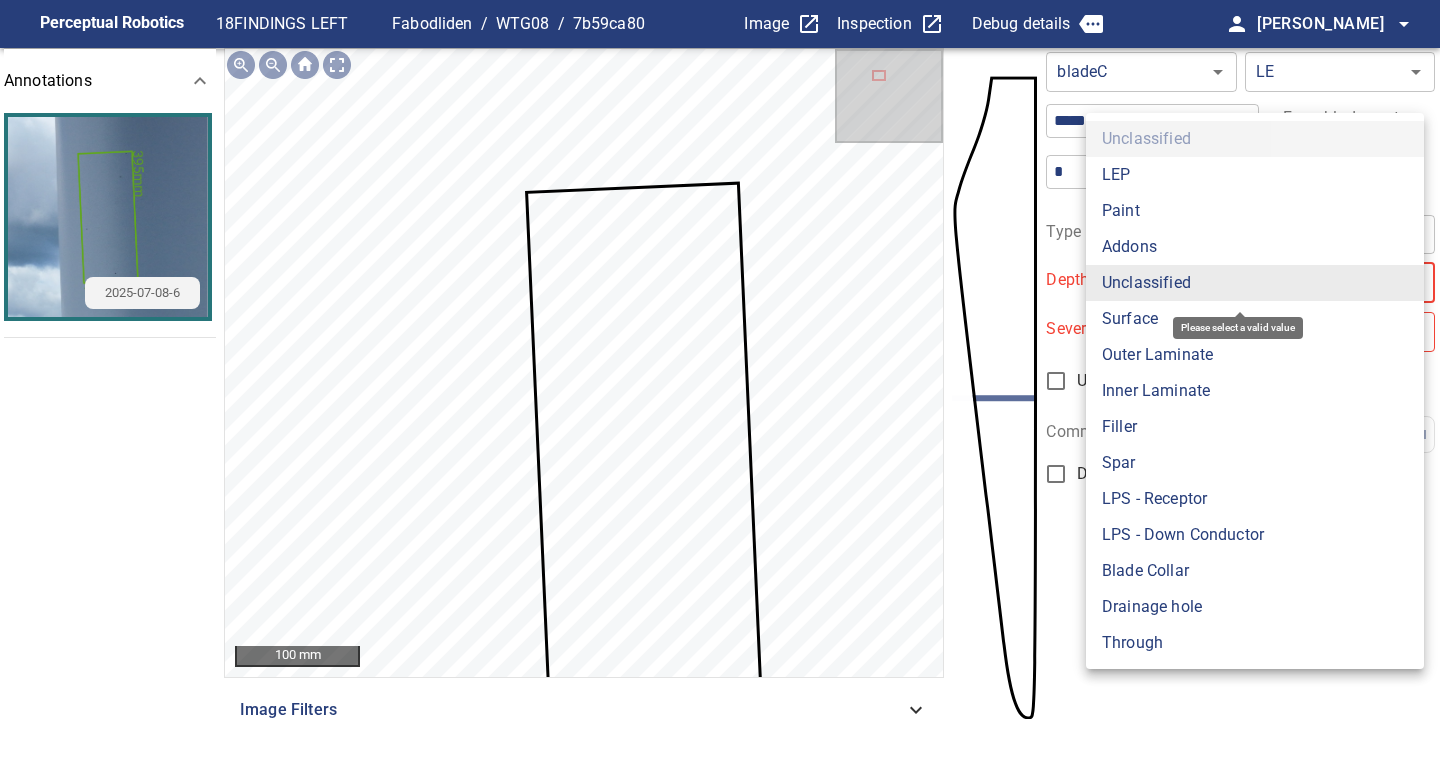click on "Surface" at bounding box center [1255, 319] 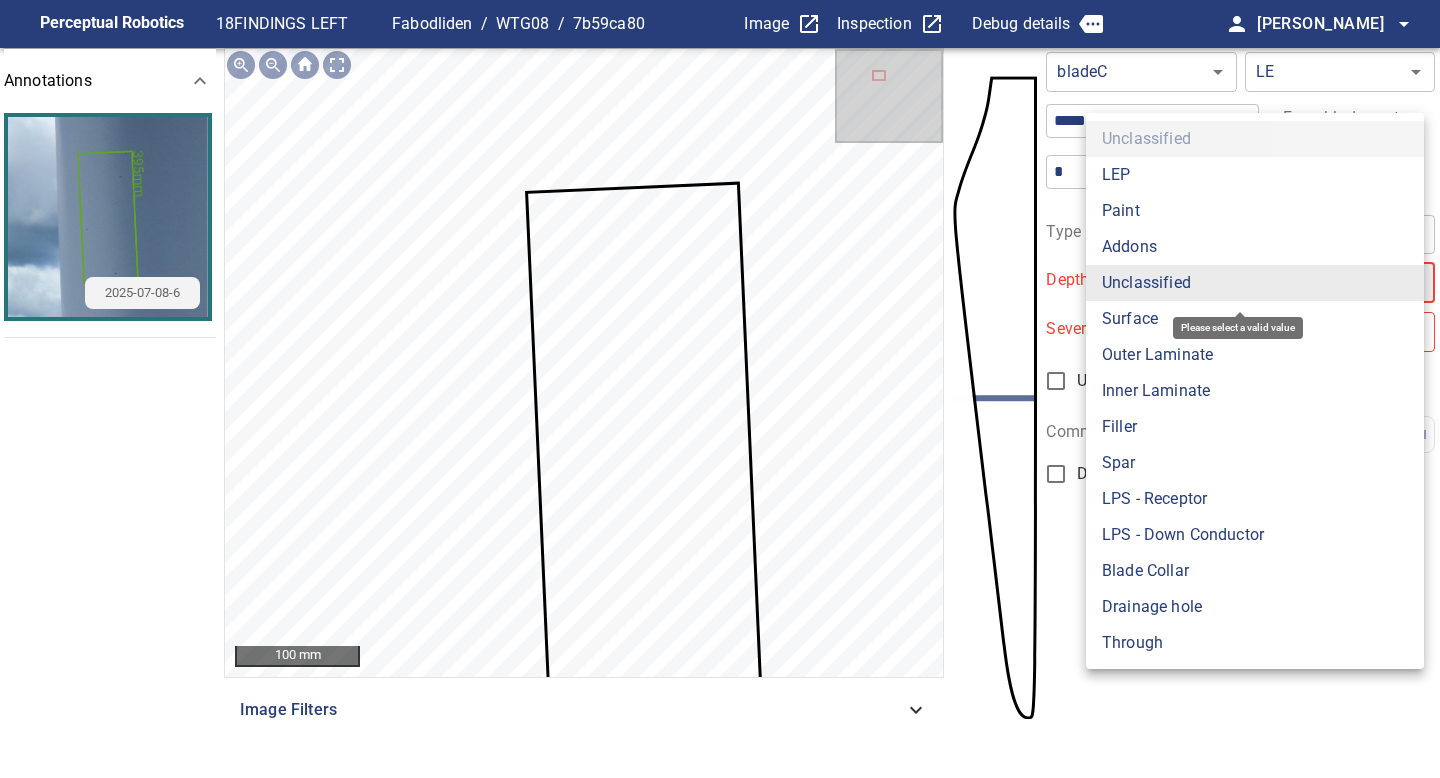 type on "*******" 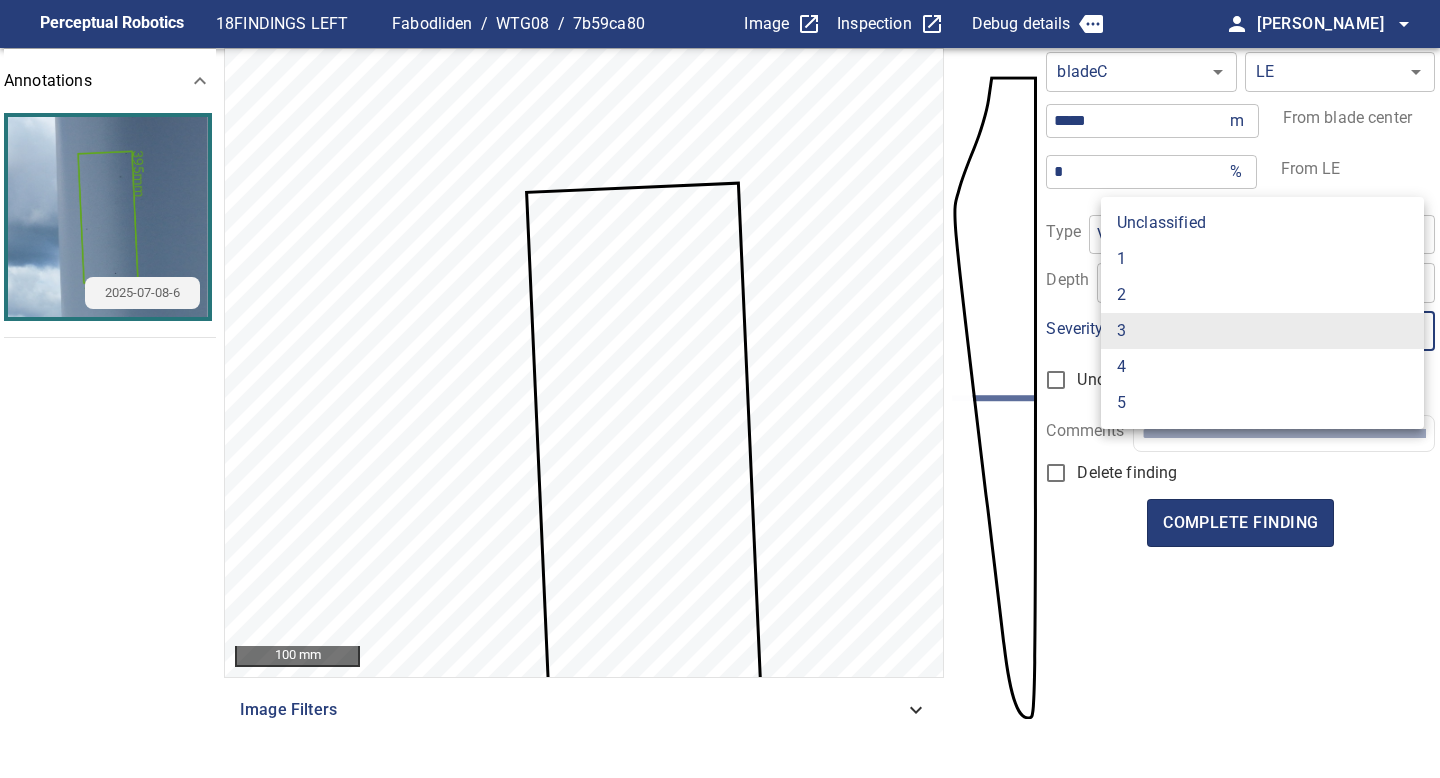 click on "Perceptual Robotics 18  FINDINGS LEFT Fabodliden / WTG08 / 7b59ca80 Image Inspection Debug details person Jose Gallego arrow_drop_down Annotations  2025-07-08-6 100 mm Image Filters bladeC ****** ​ LE ** ​ ***** m ​ From blade center * % ​ From LE Type Voids ***** ​ Depth Surface ******* ​ Severity 3 * ​ Uncertain classification Comments Delete finding complete finding exit_to_app Logout Matches with suggested severity Unclassified 1 2 3 4 5" at bounding box center (720, 389) 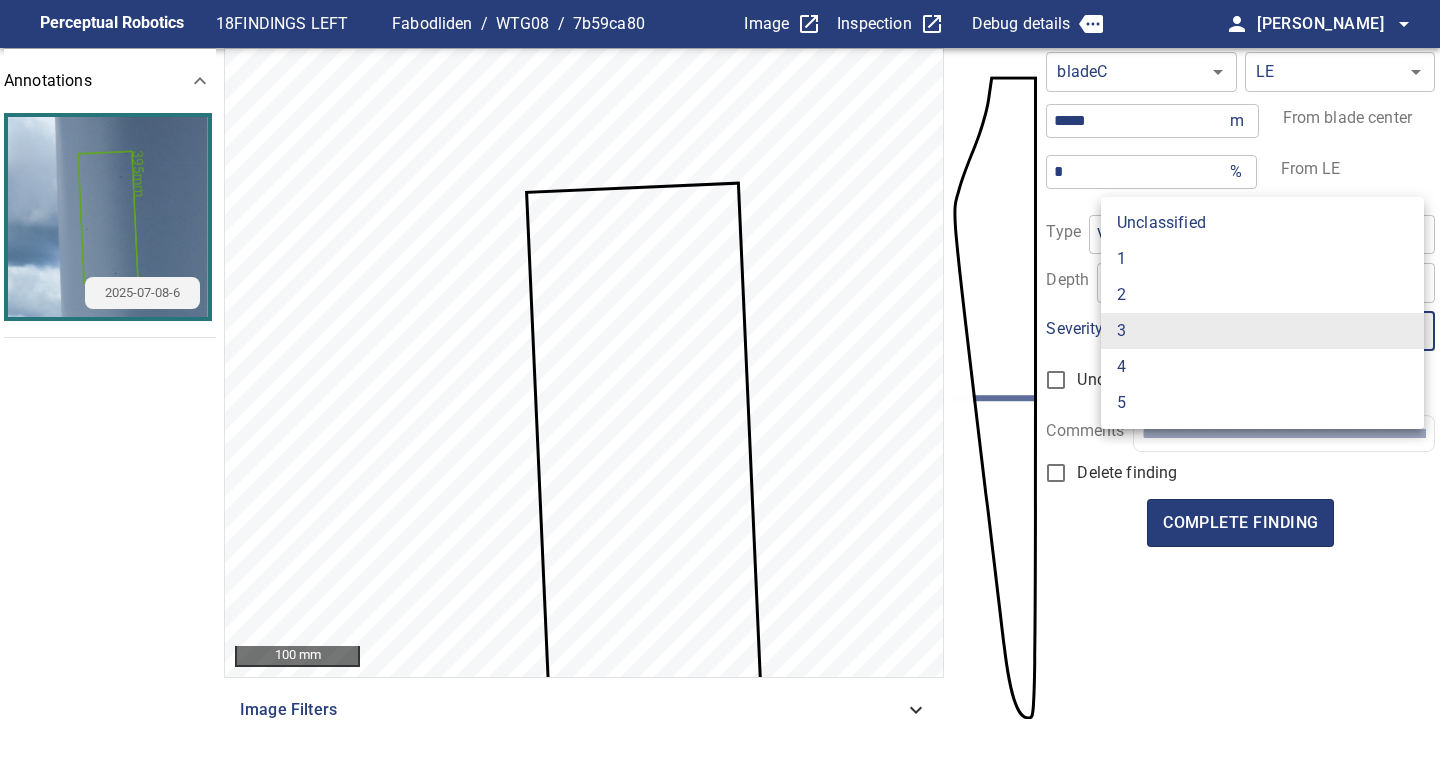 type on "*" 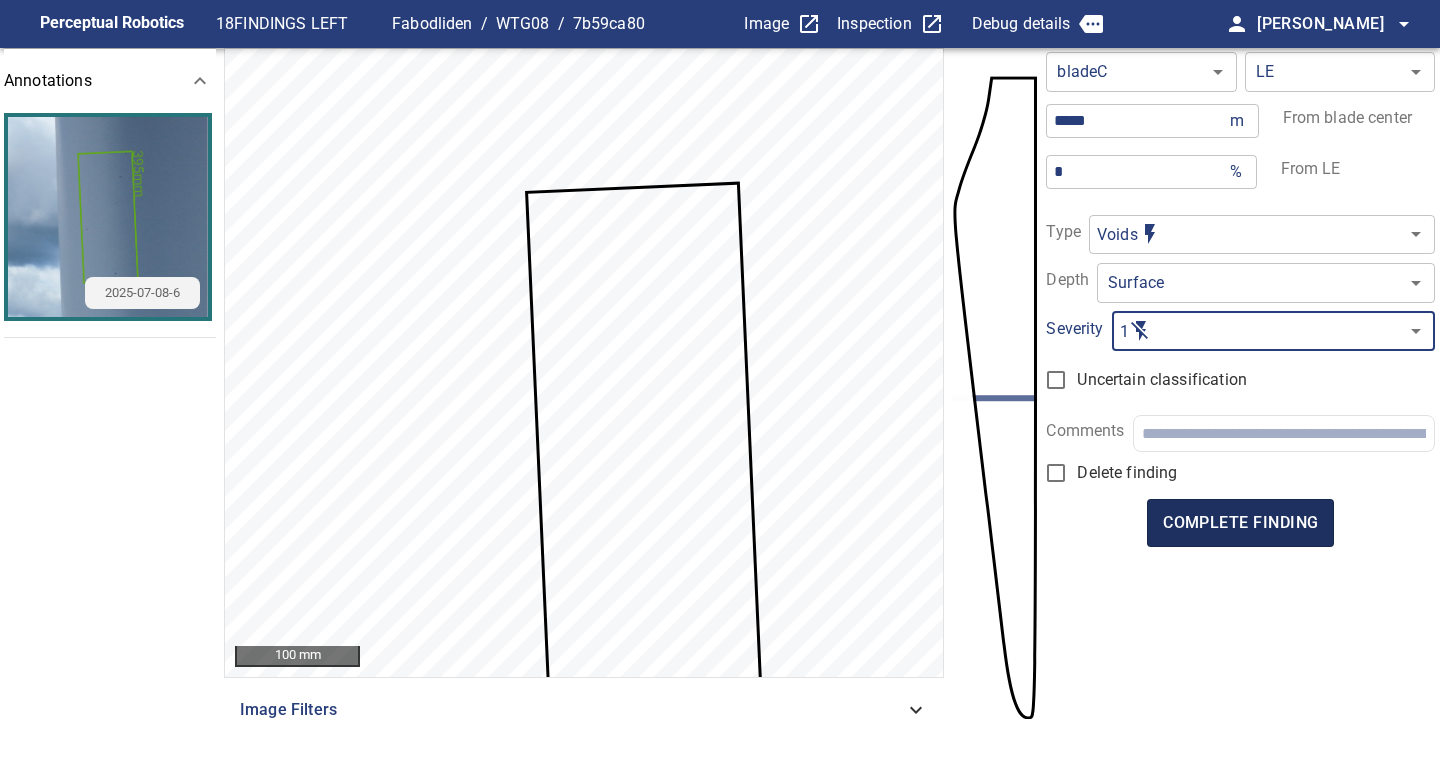 click on "complete finding" at bounding box center [1240, 523] 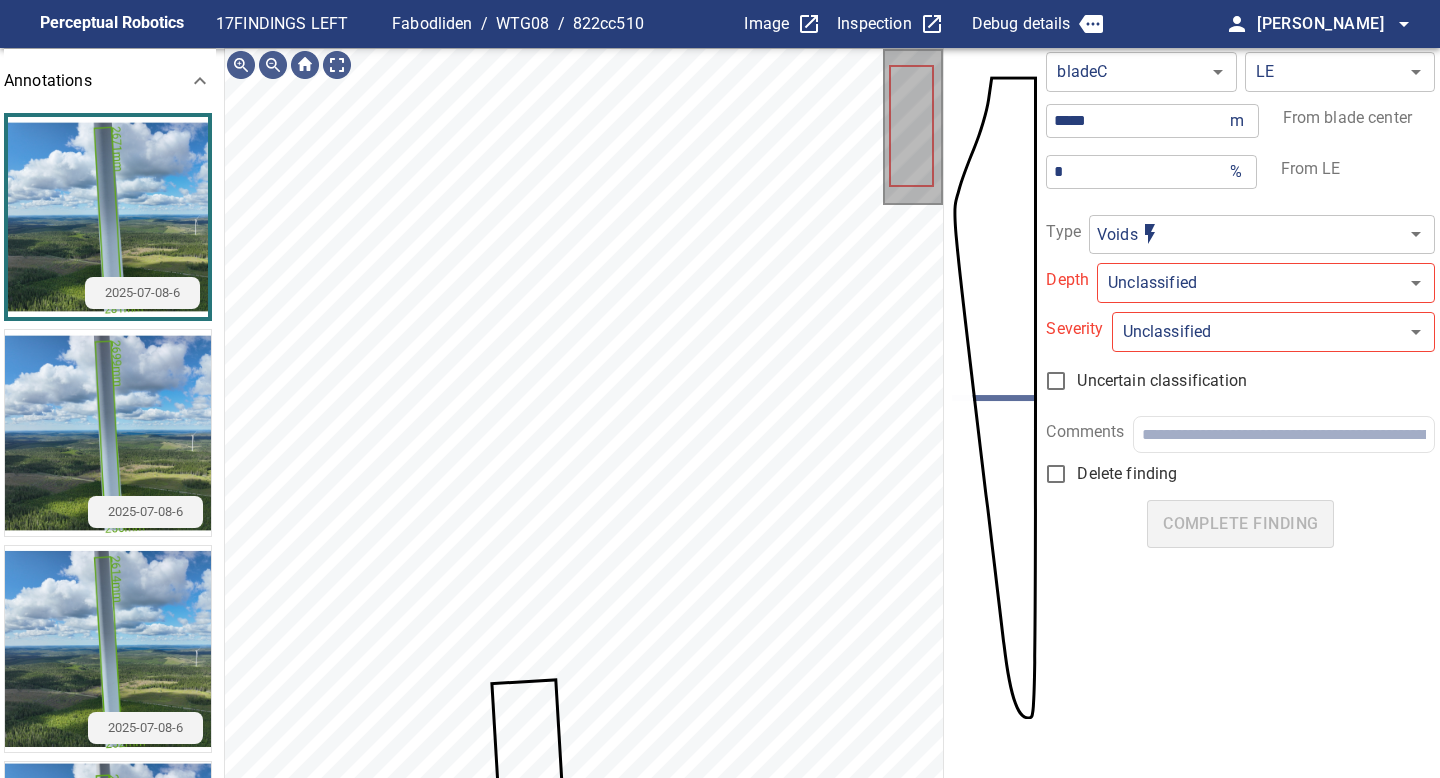 scroll, scrollTop: 38, scrollLeft: 0, axis: vertical 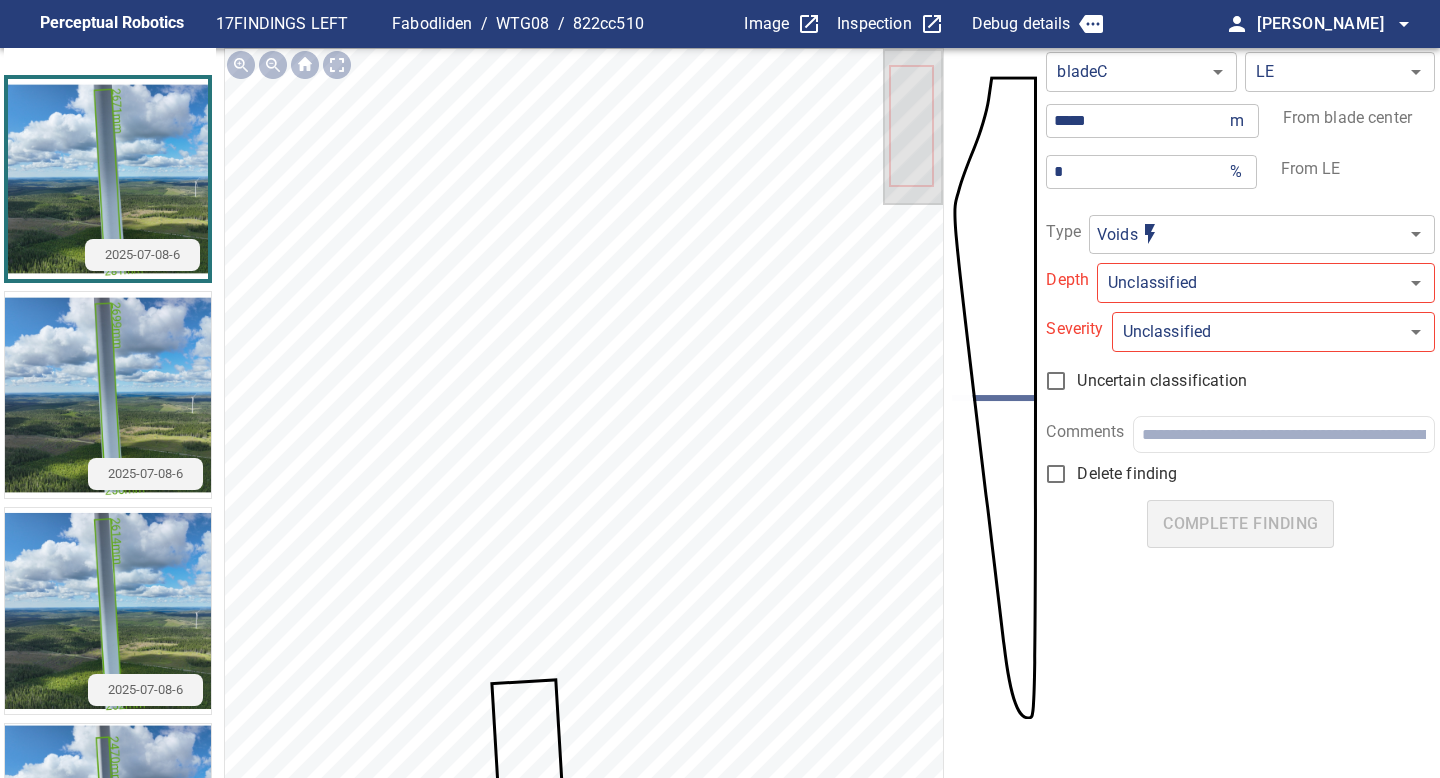 click at bounding box center (108, 827) 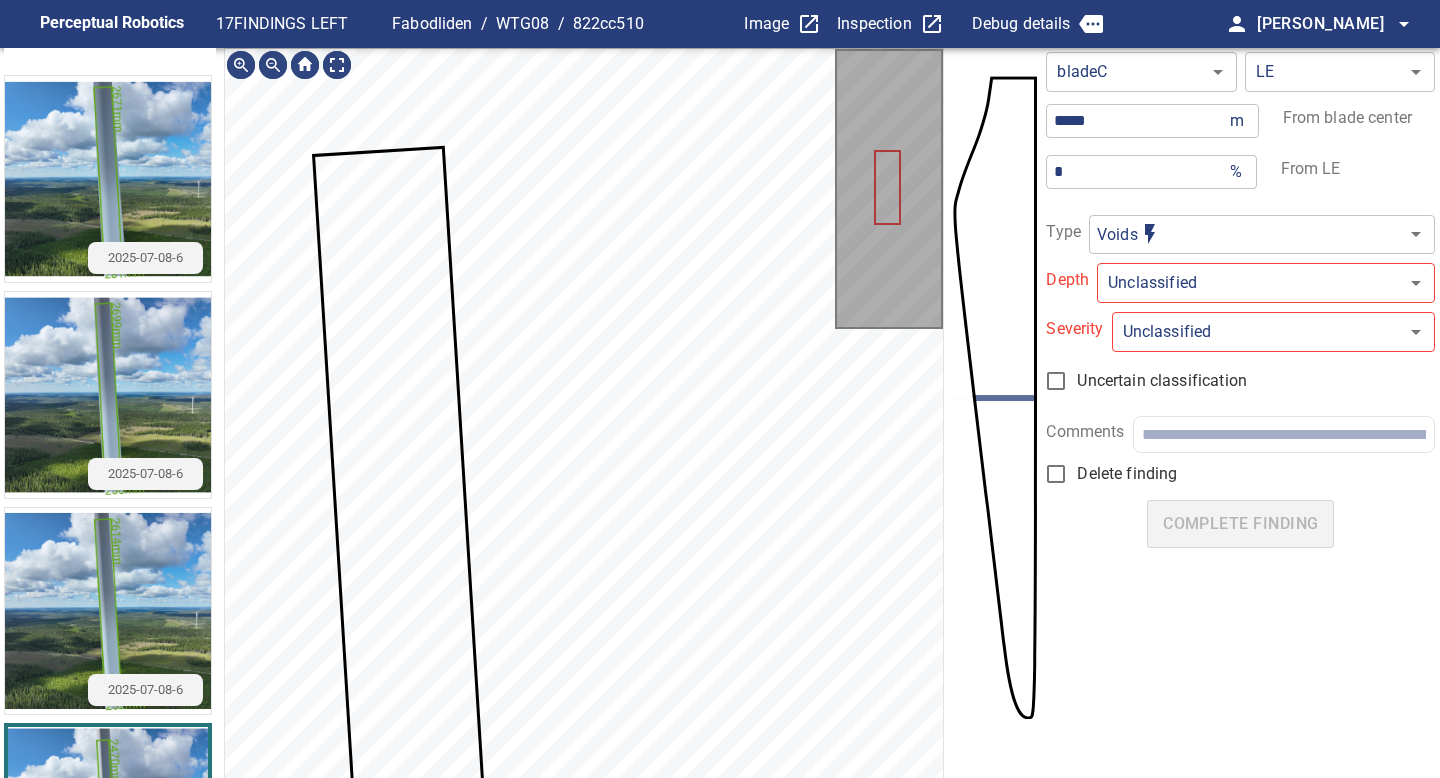 scroll, scrollTop: 1, scrollLeft: 0, axis: vertical 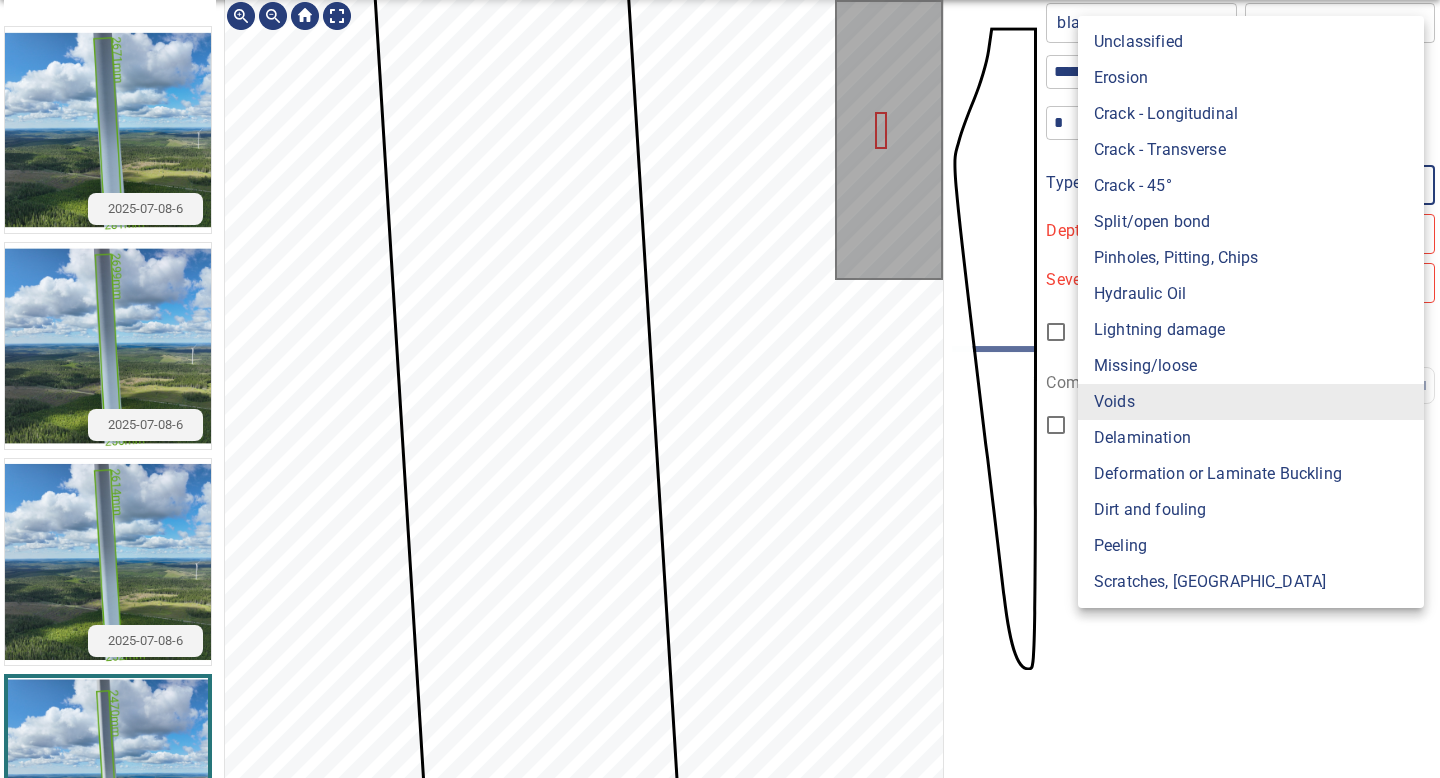 click on "**********" at bounding box center (720, 389) 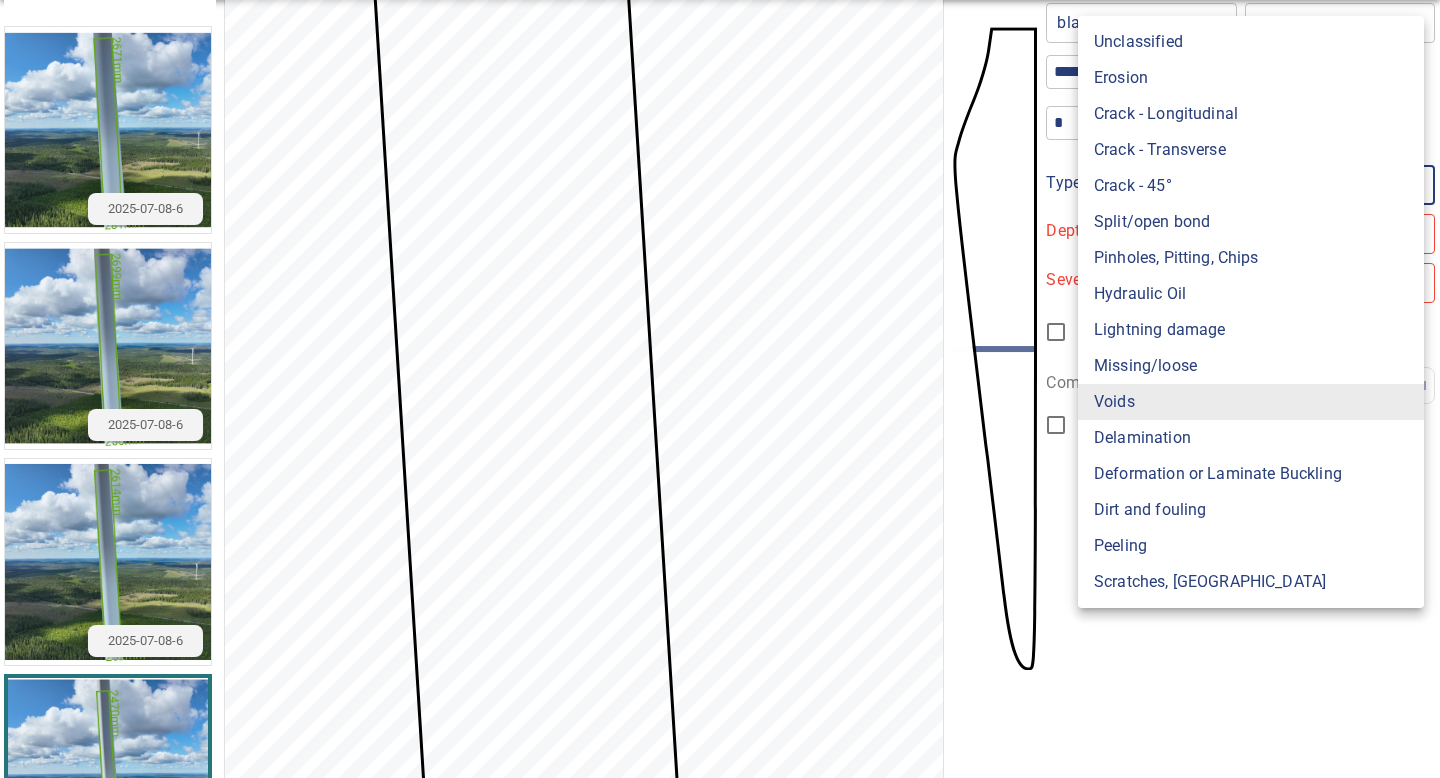 click on "Dirt and fouling" at bounding box center (1251, 510) 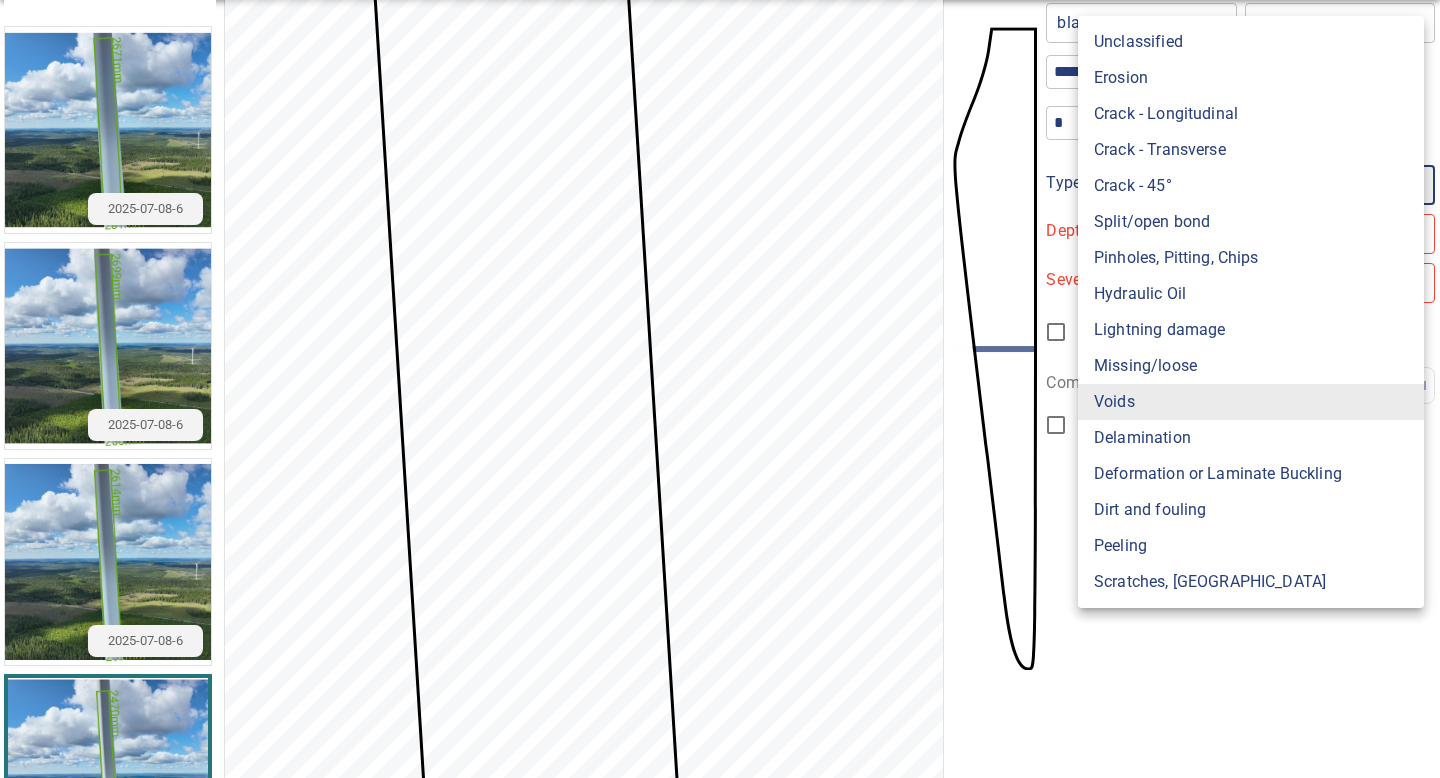 type on "**********" 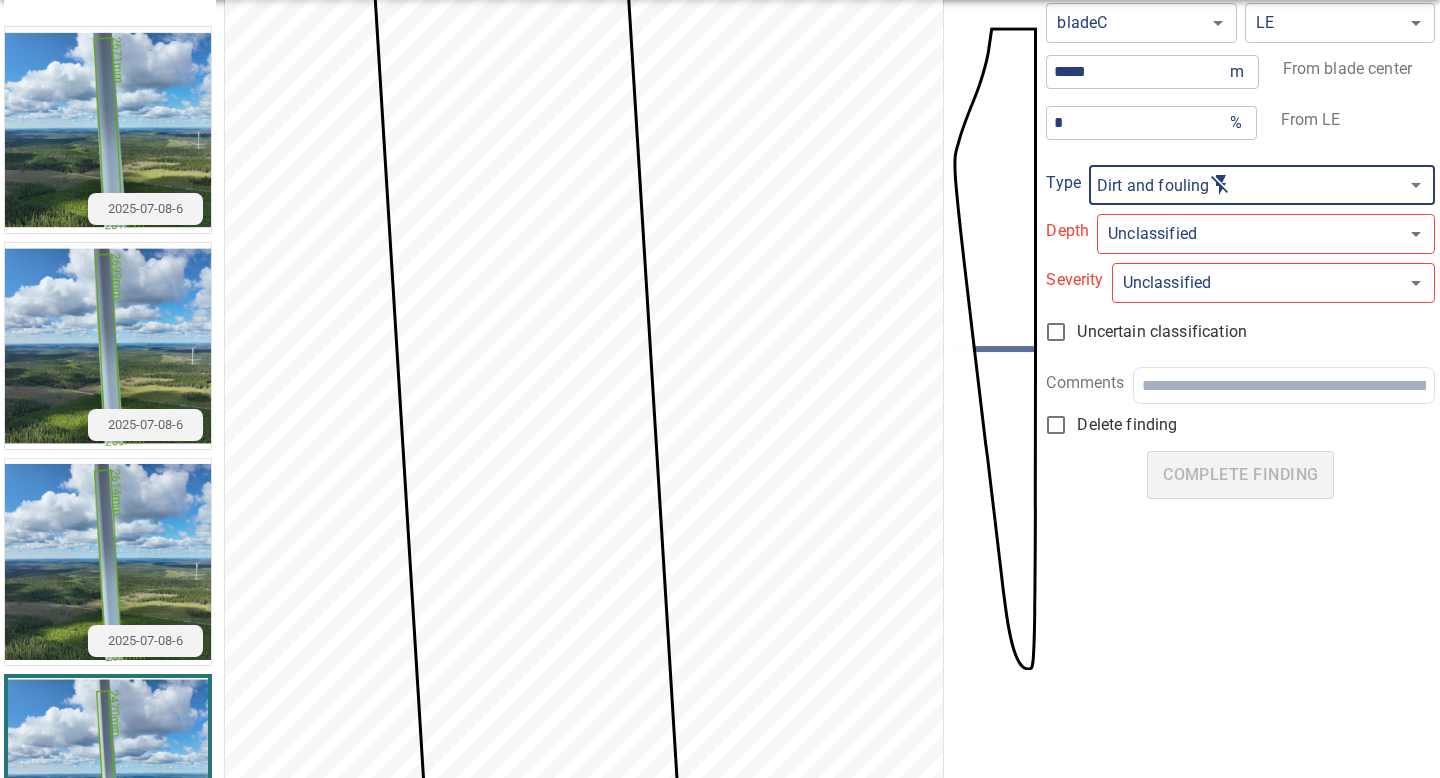 click on "**********" at bounding box center (720, 389) 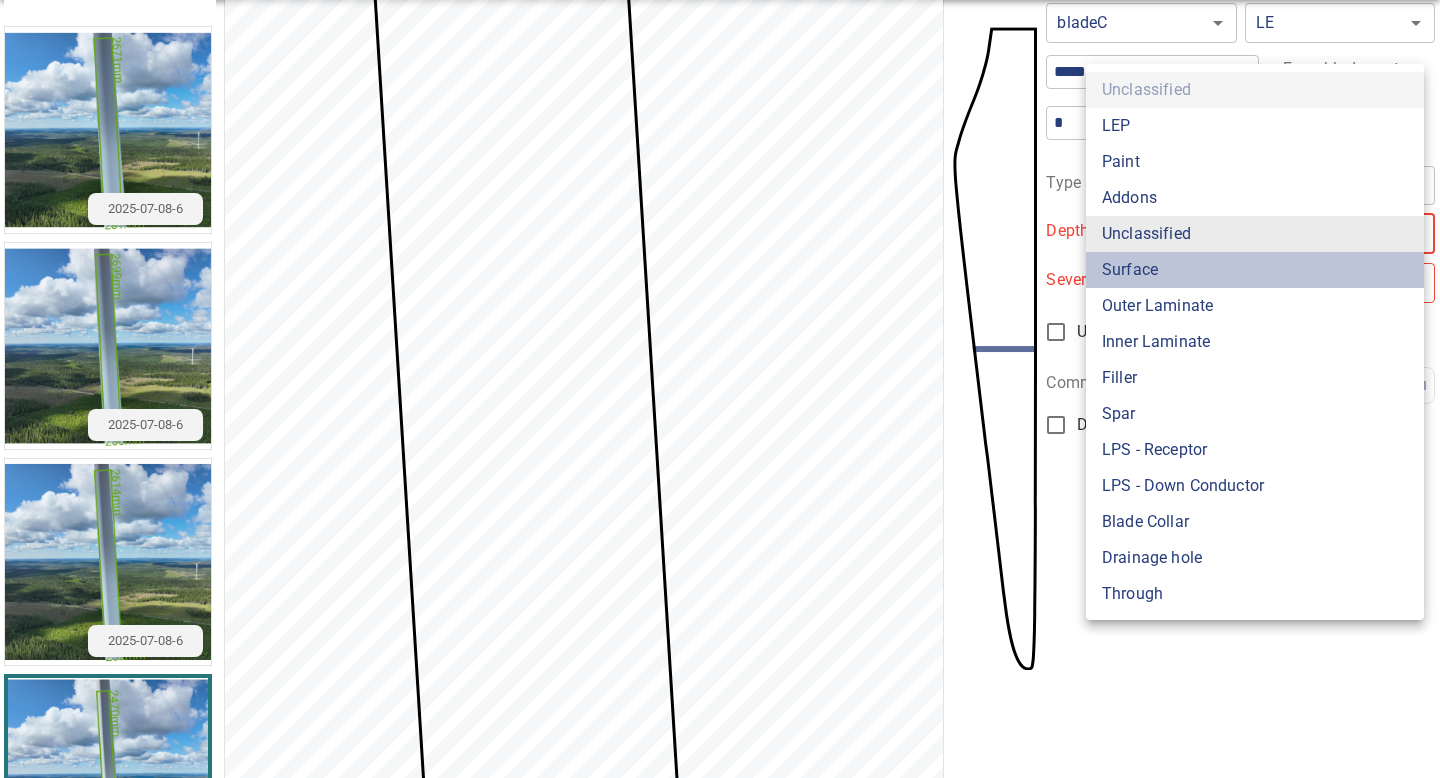 click on "Surface" at bounding box center [1255, 270] 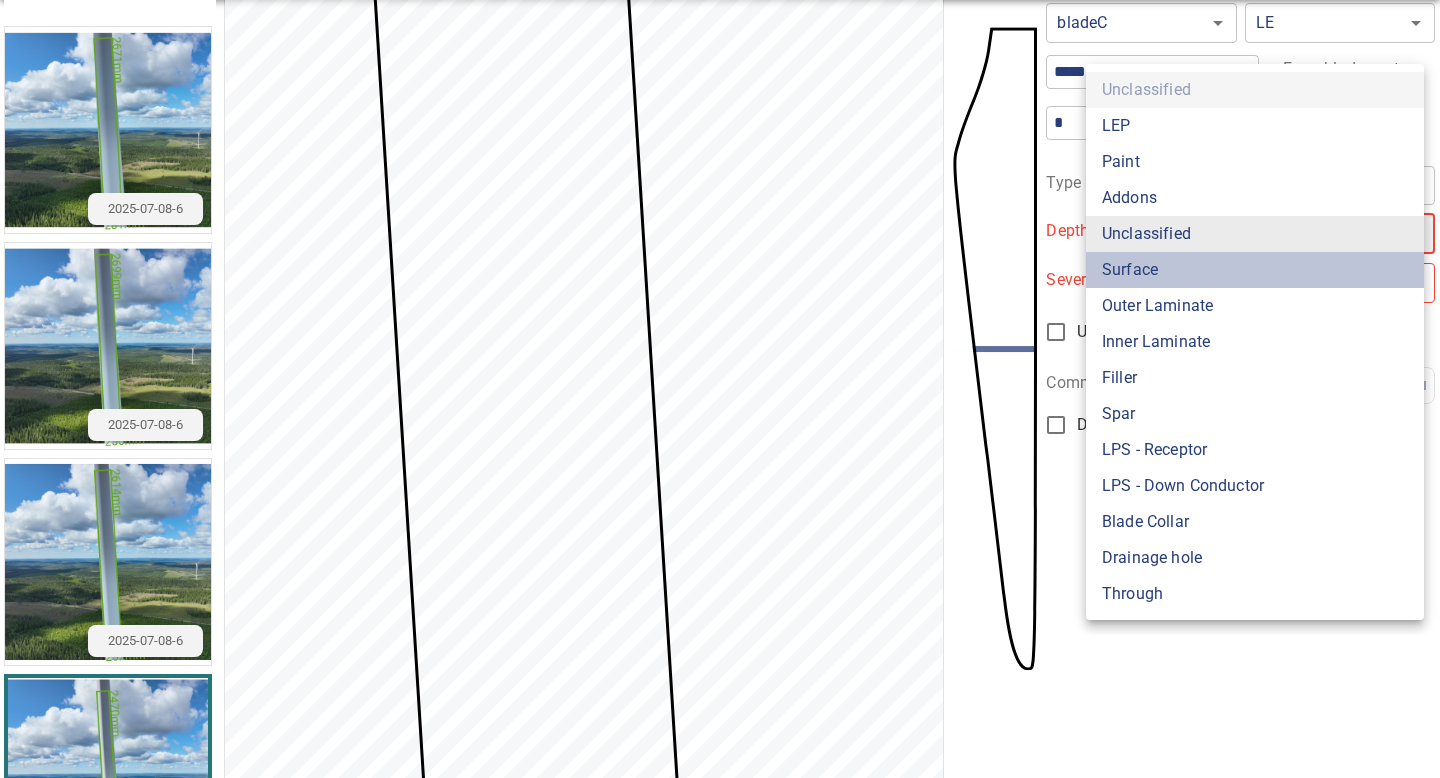 type on "*******" 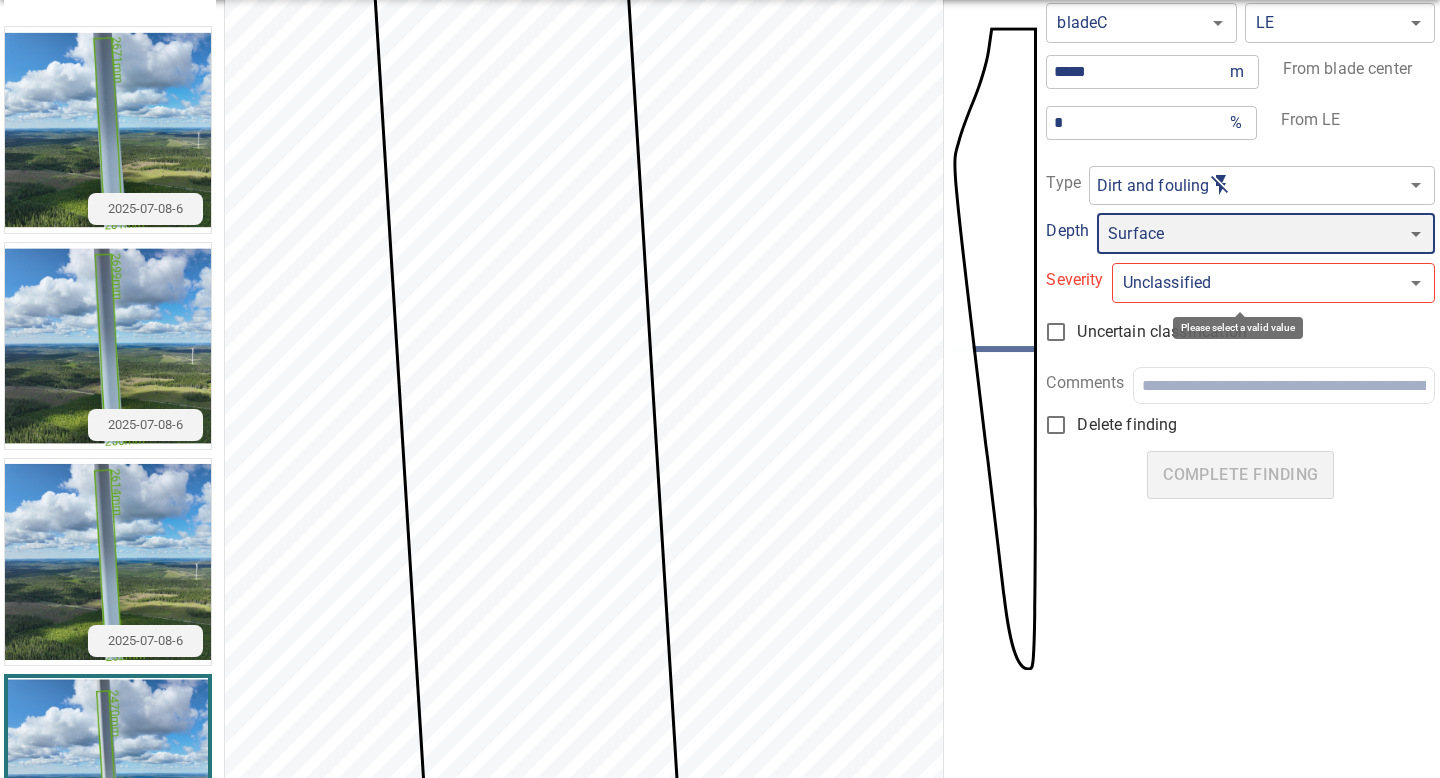 type on "*" 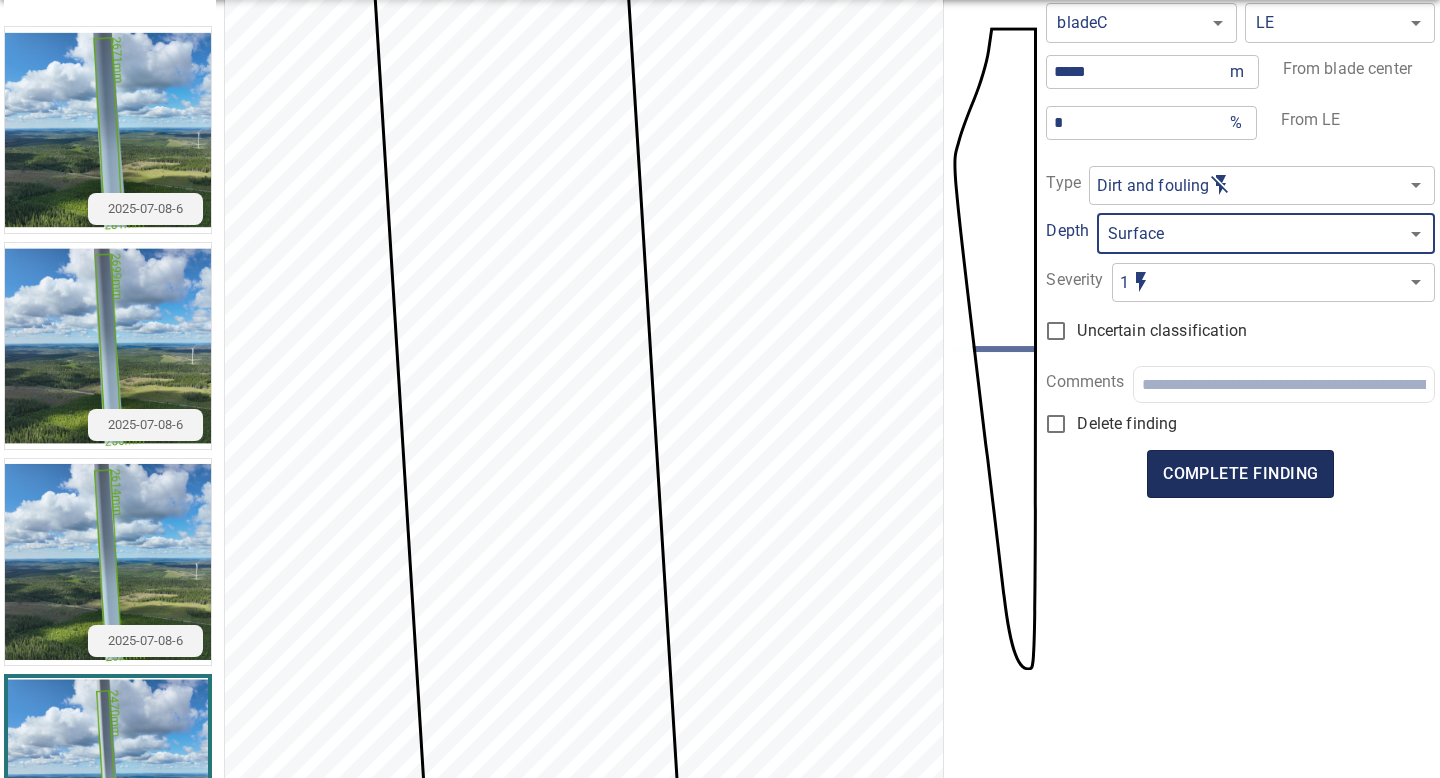 click on "complete finding" at bounding box center [1240, 474] 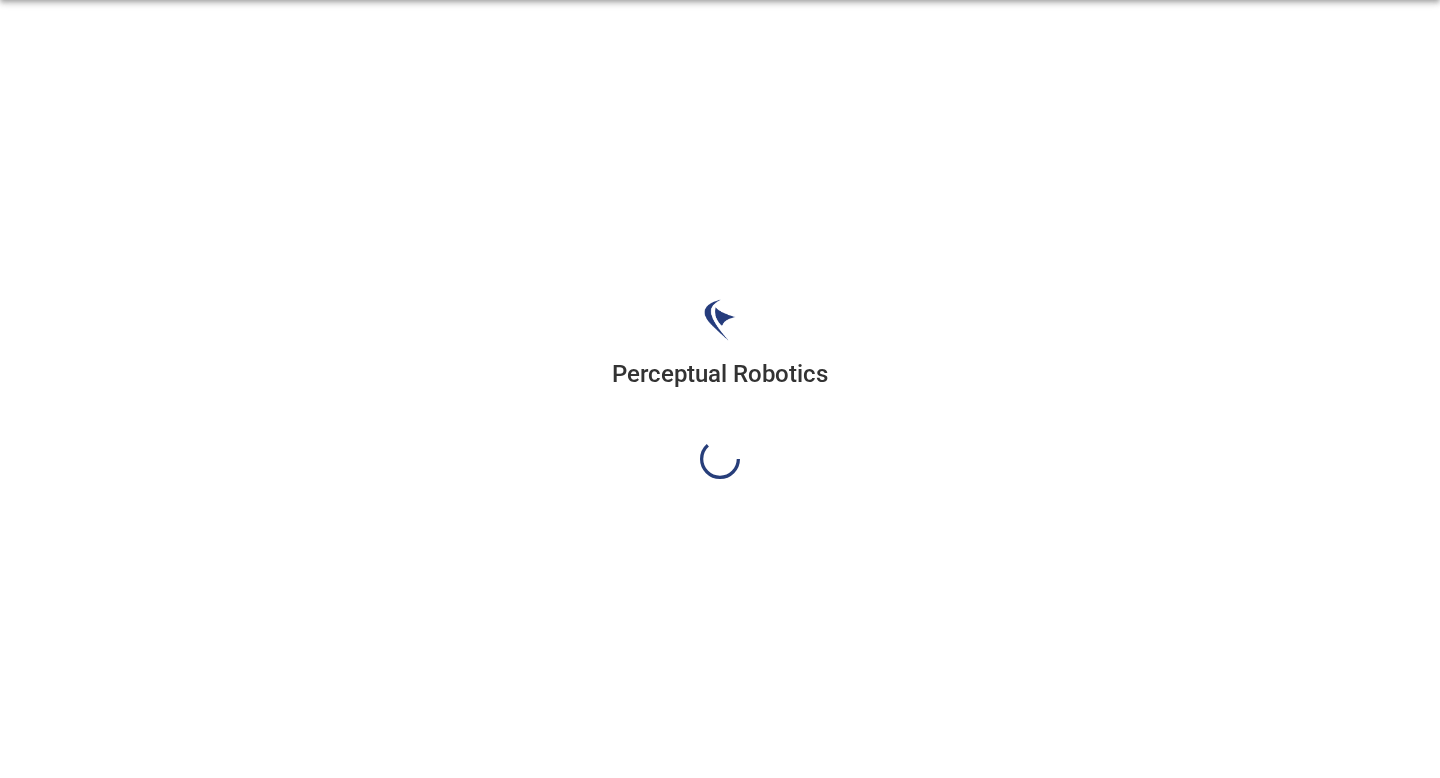 scroll, scrollTop: 0, scrollLeft: 0, axis: both 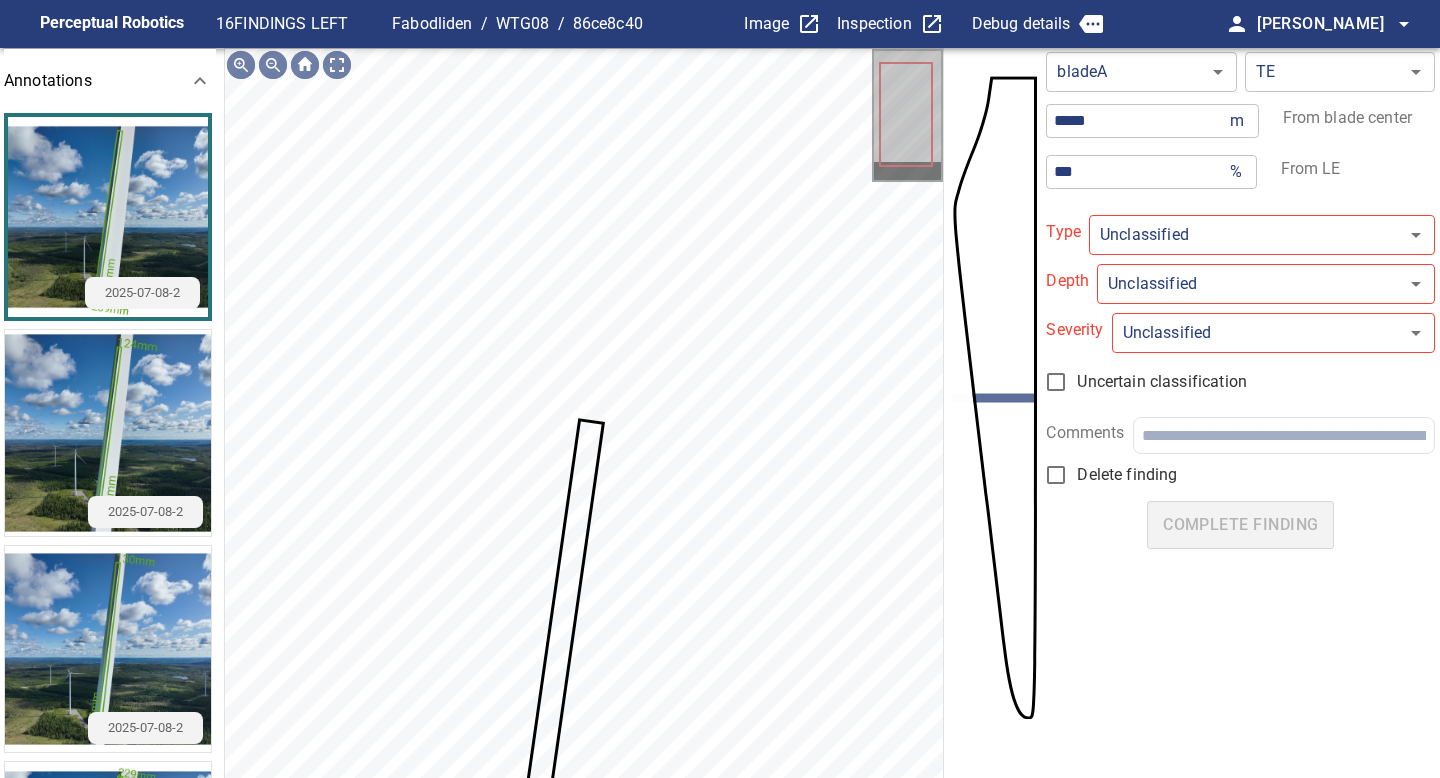 type on "**********" 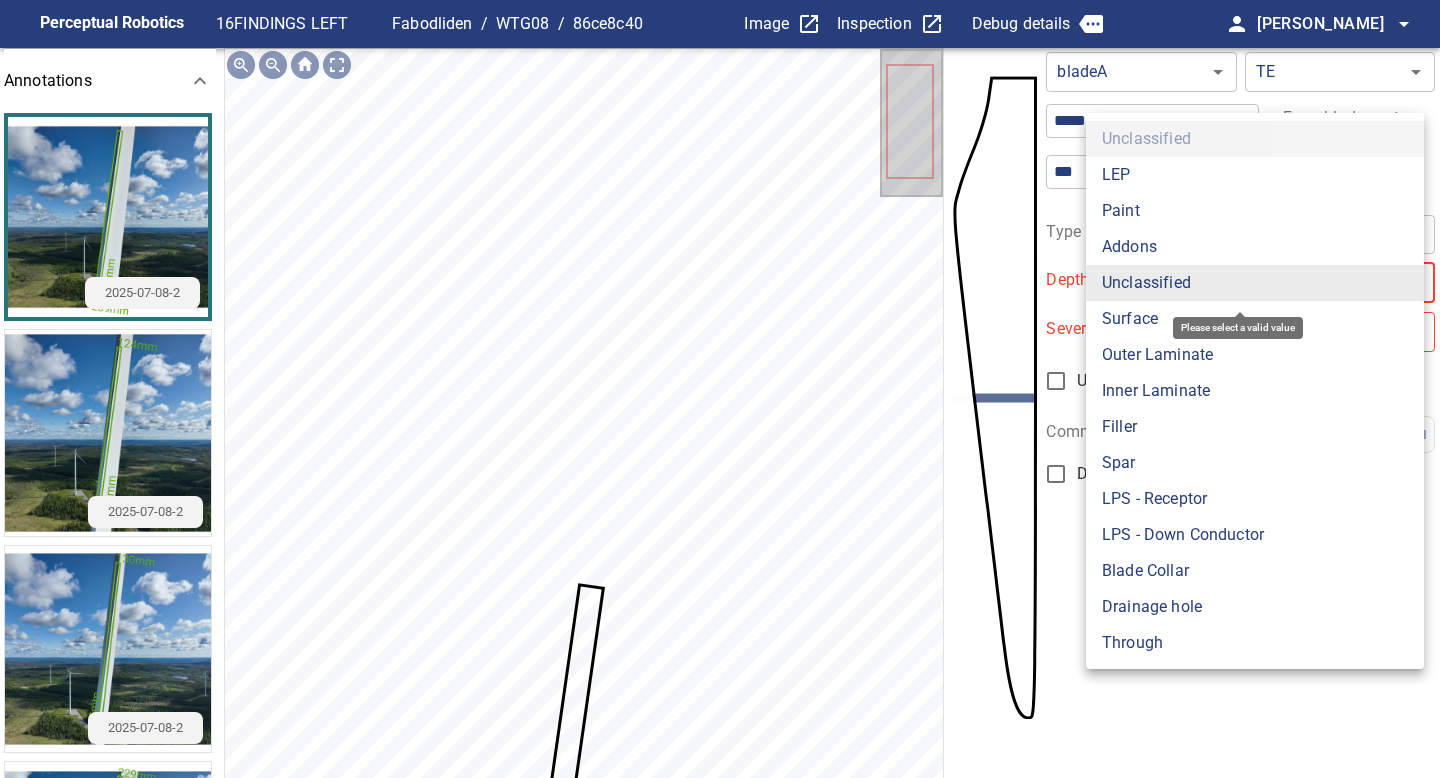 click on "**********" at bounding box center [720, 389] 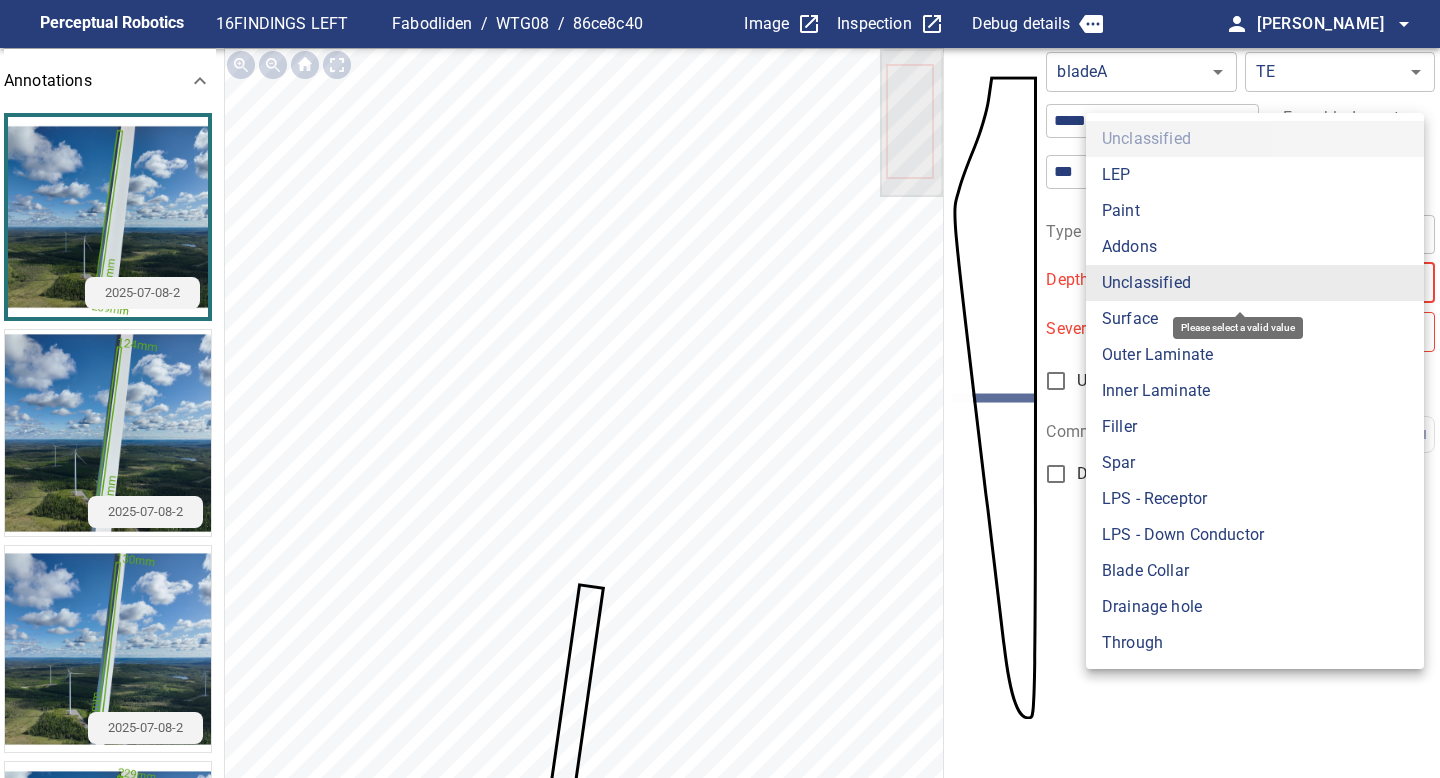 click on "Surface" at bounding box center (1255, 319) 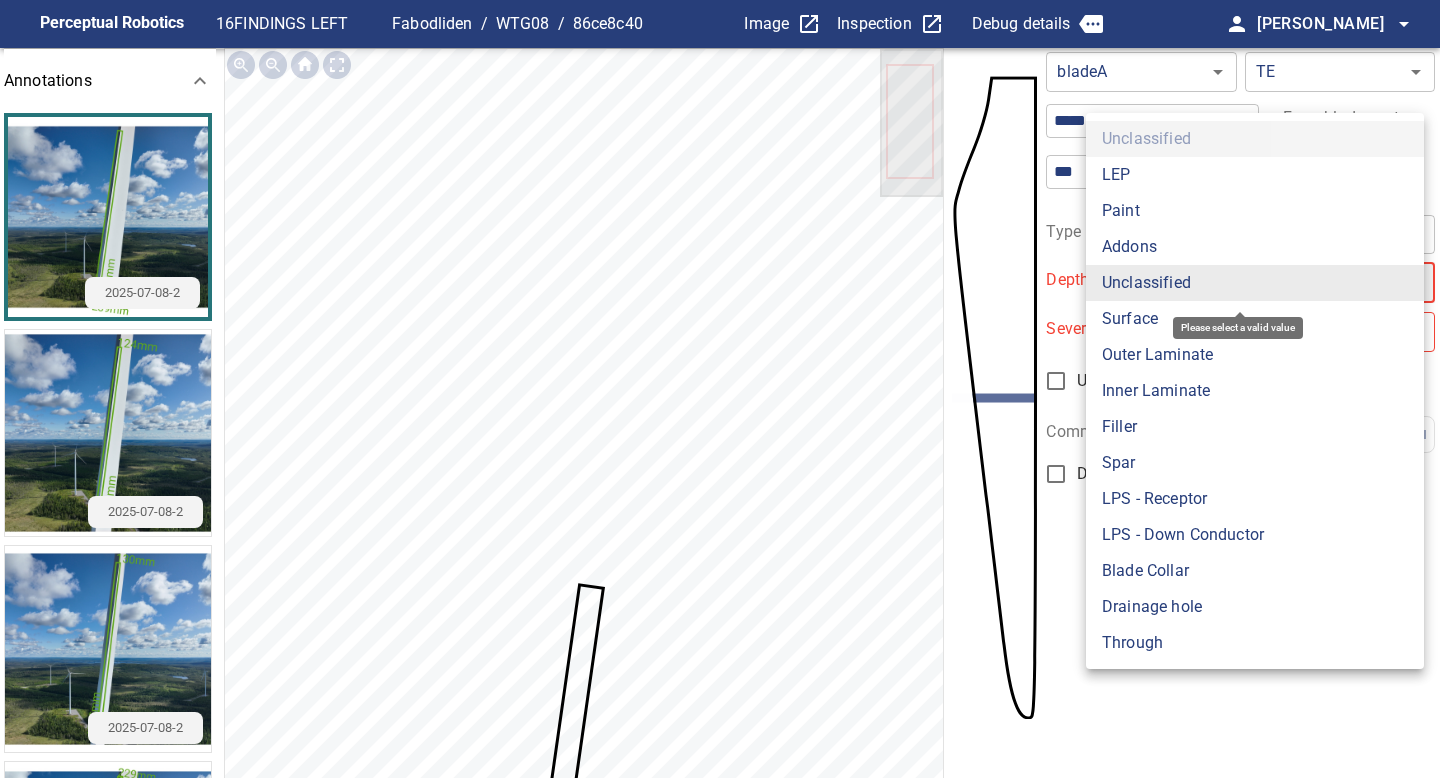 type on "*******" 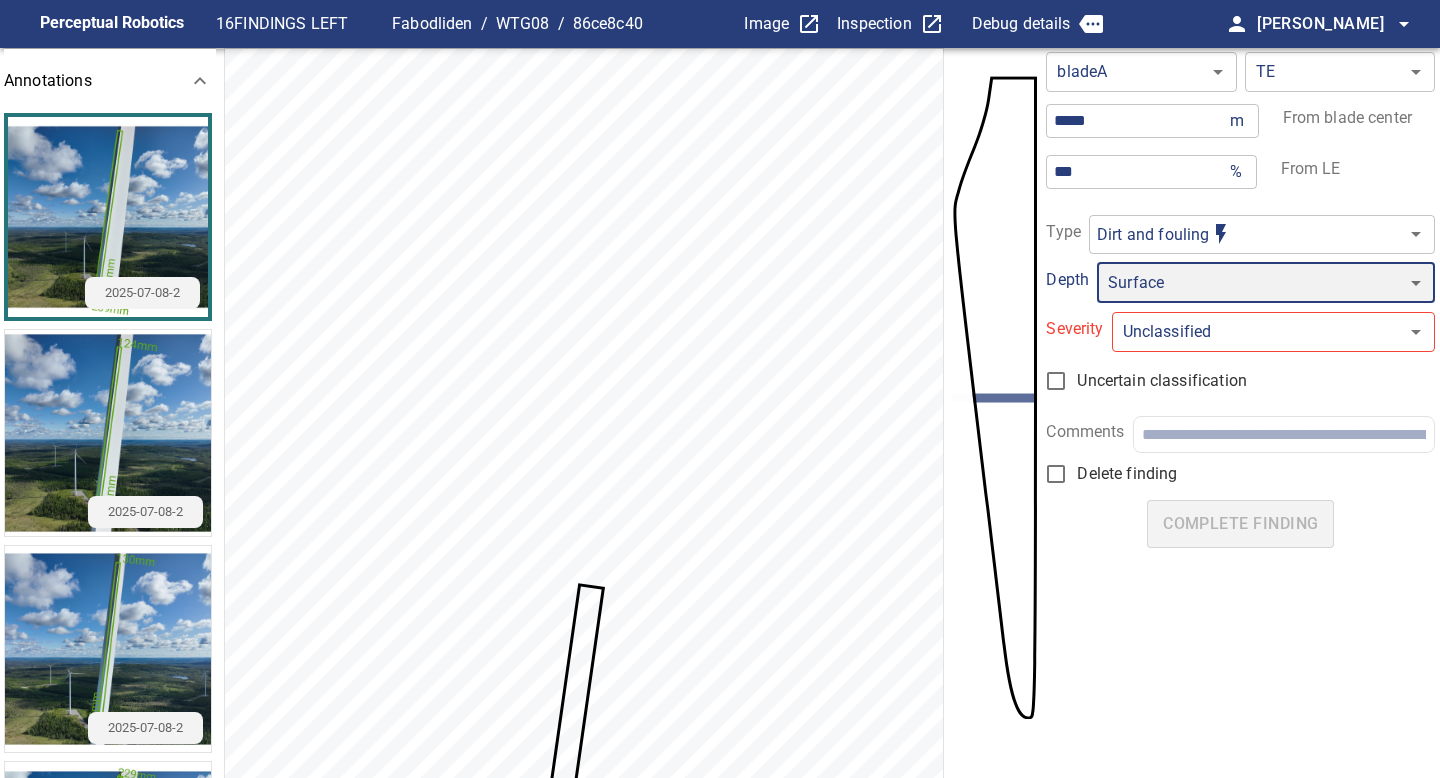 type on "*" 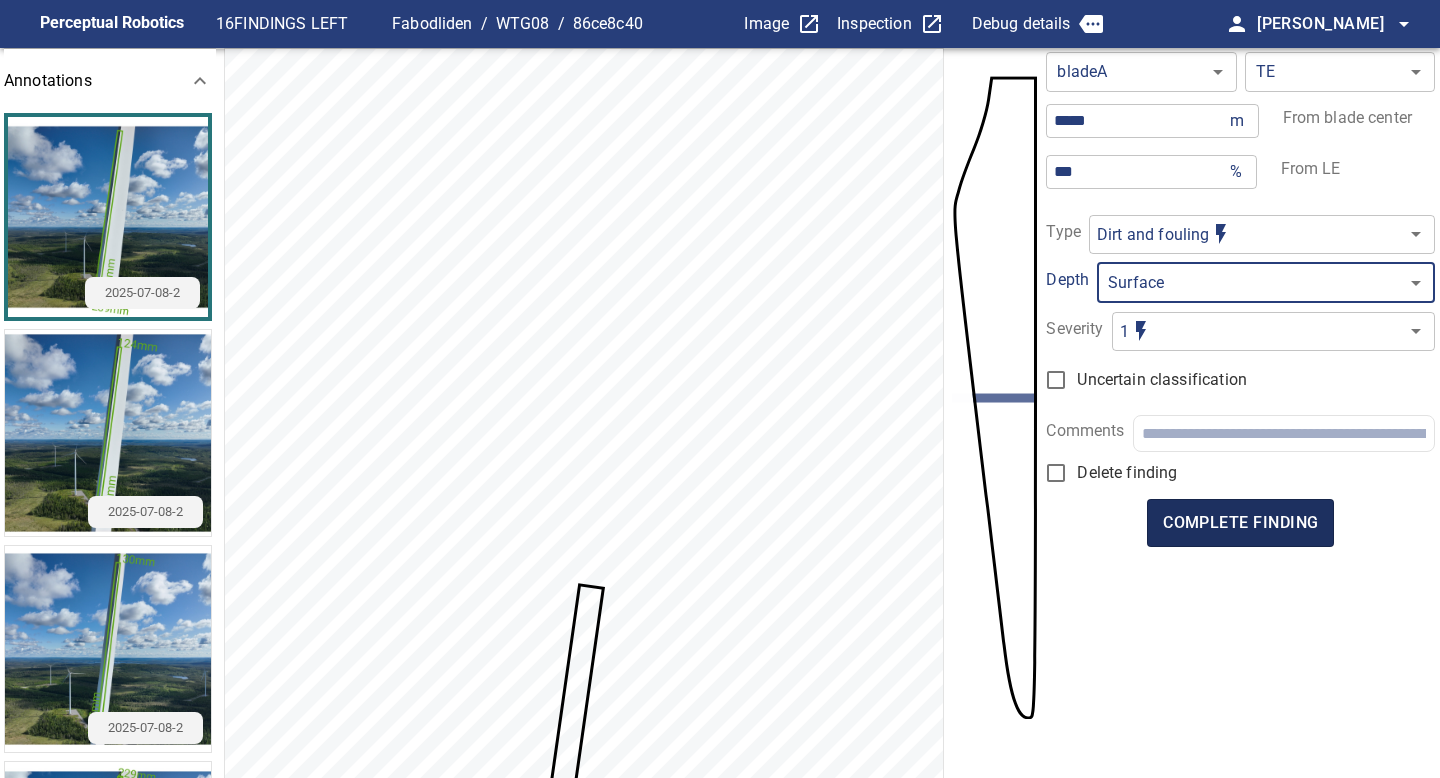click on "complete finding" at bounding box center (1240, 523) 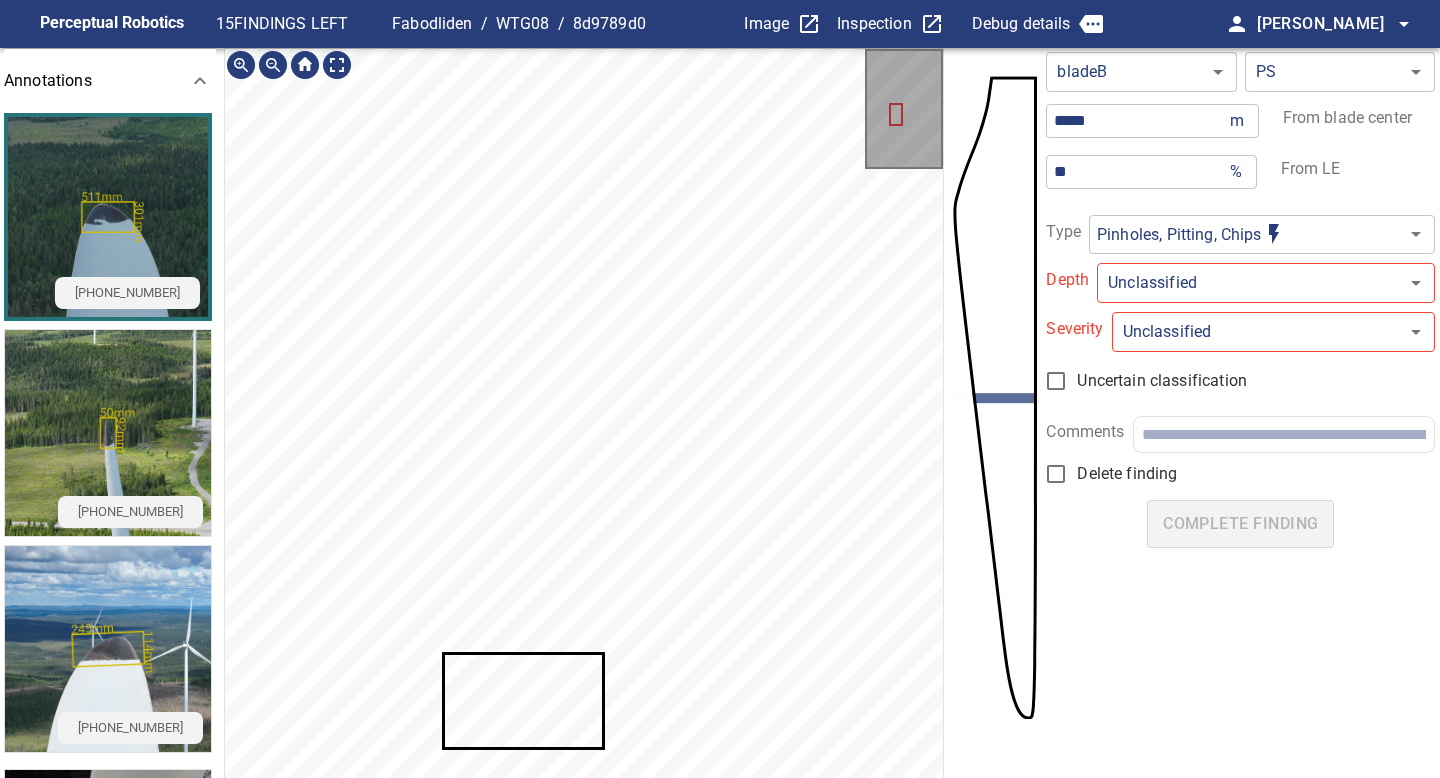 click at bounding box center (584, 597) 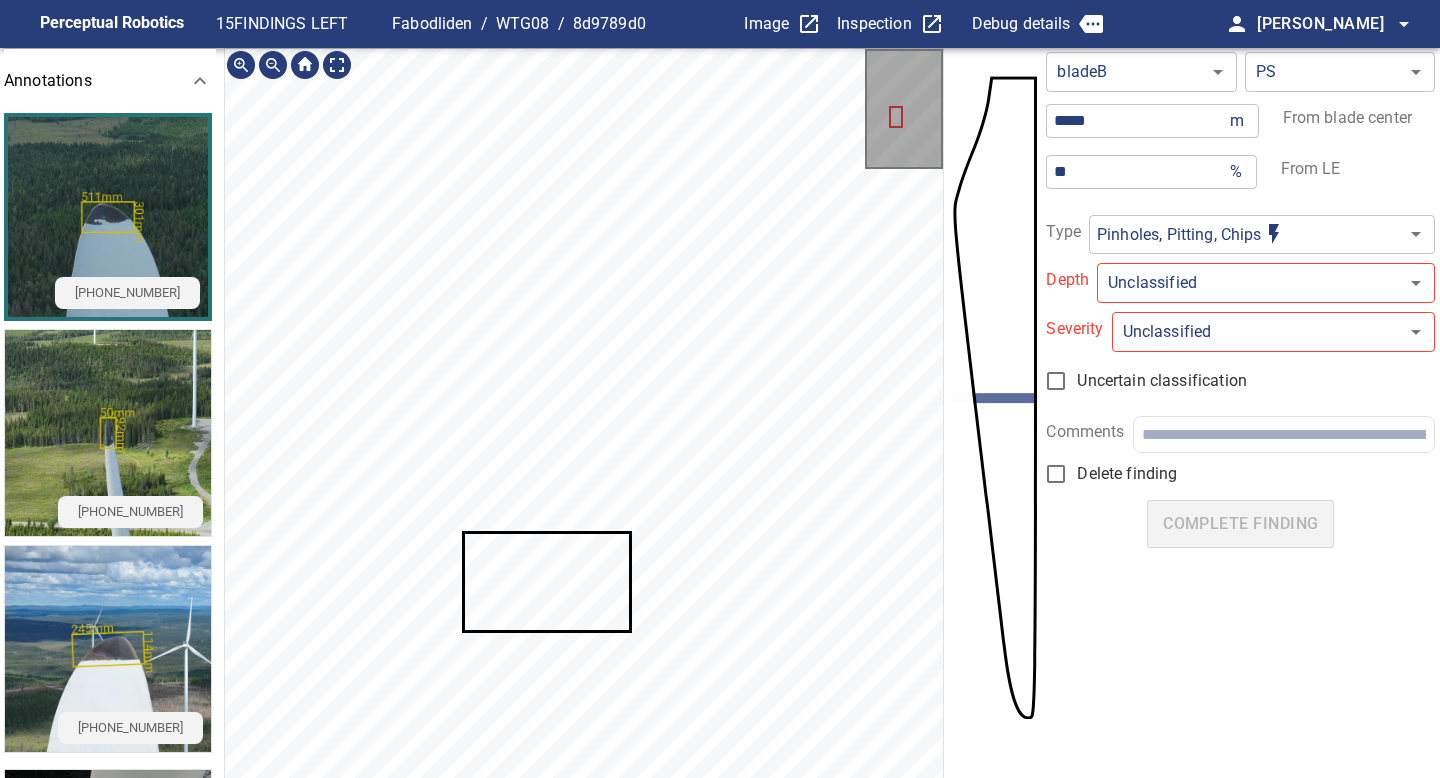 click on "**********" at bounding box center (720, 389) 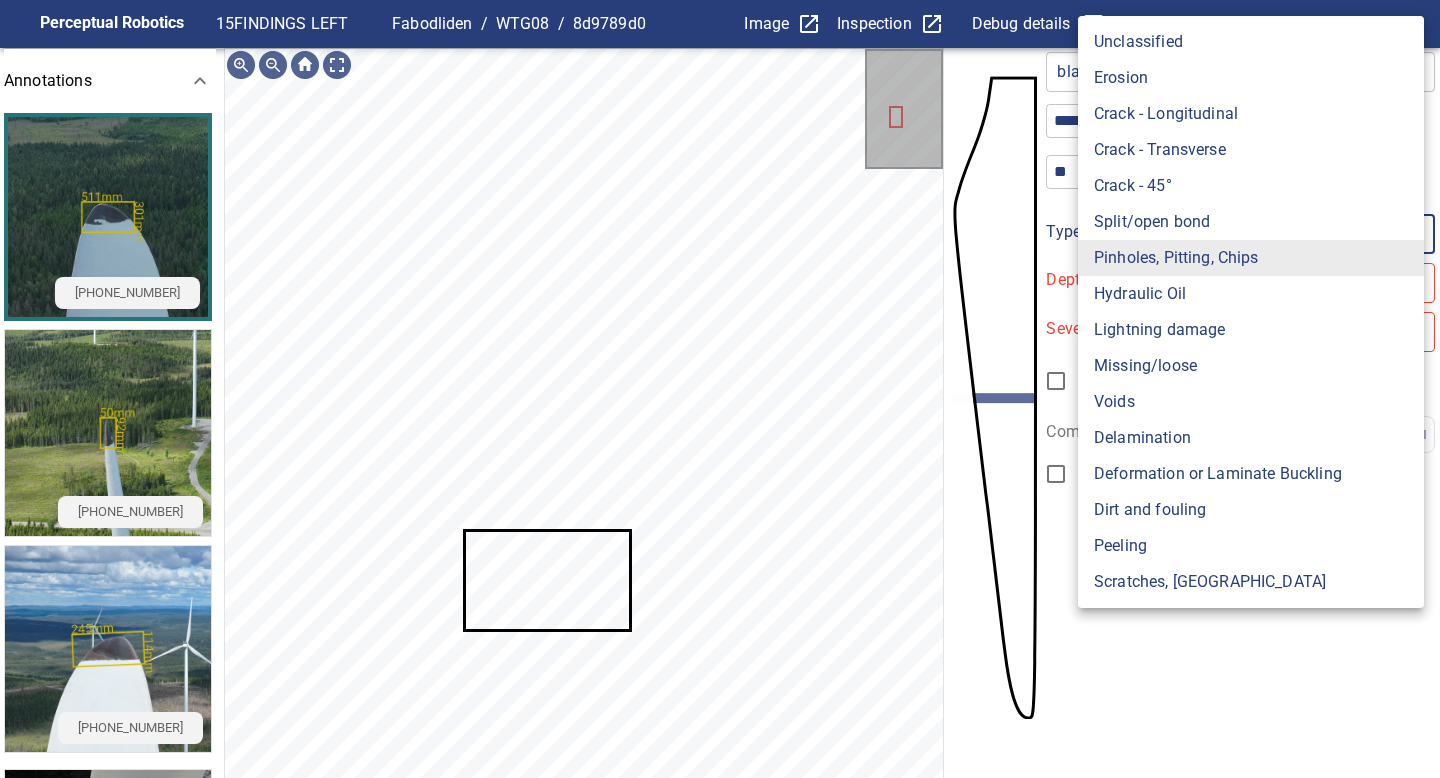 click on "Erosion" at bounding box center (1251, 78) 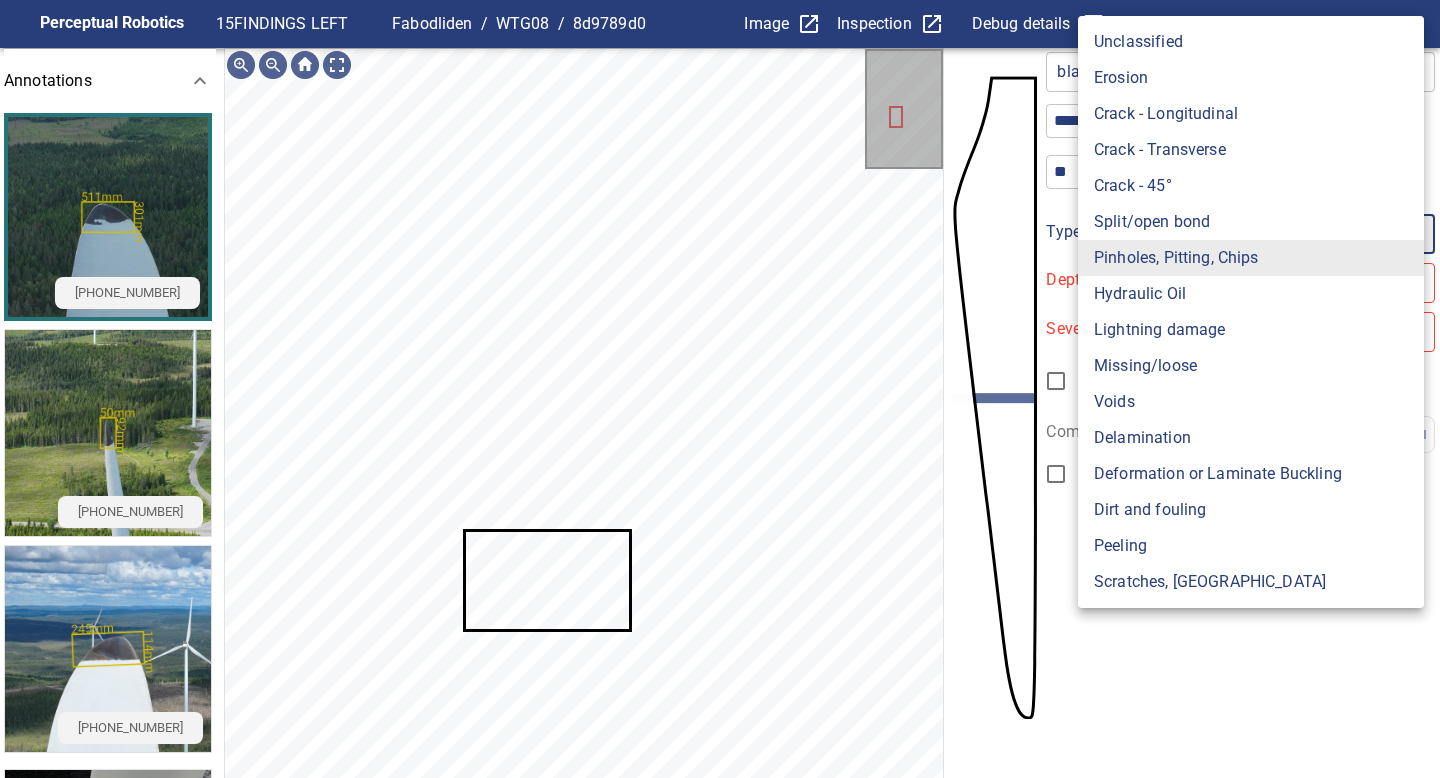 type on "*******" 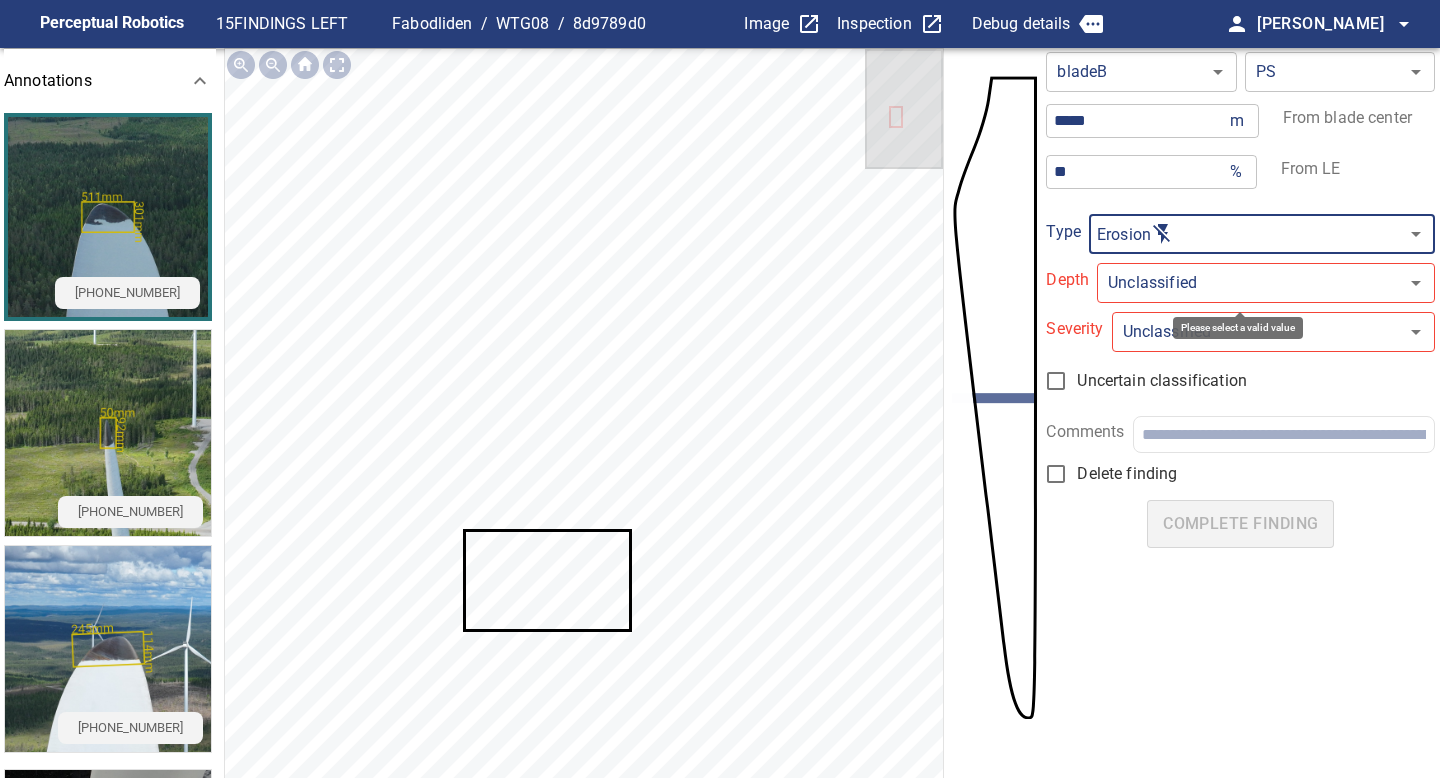click on "**********" at bounding box center (720, 389) 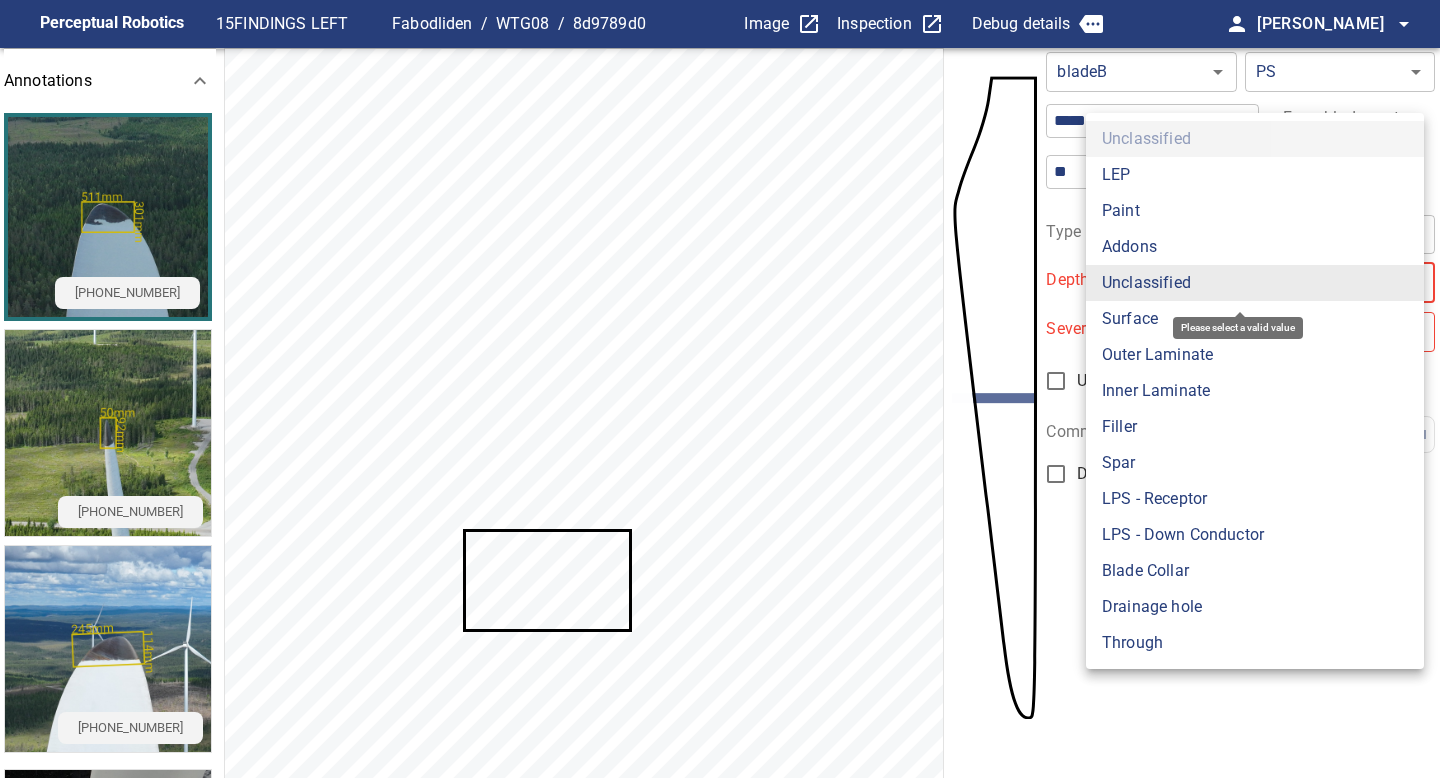click on "Paint" at bounding box center [1255, 211] 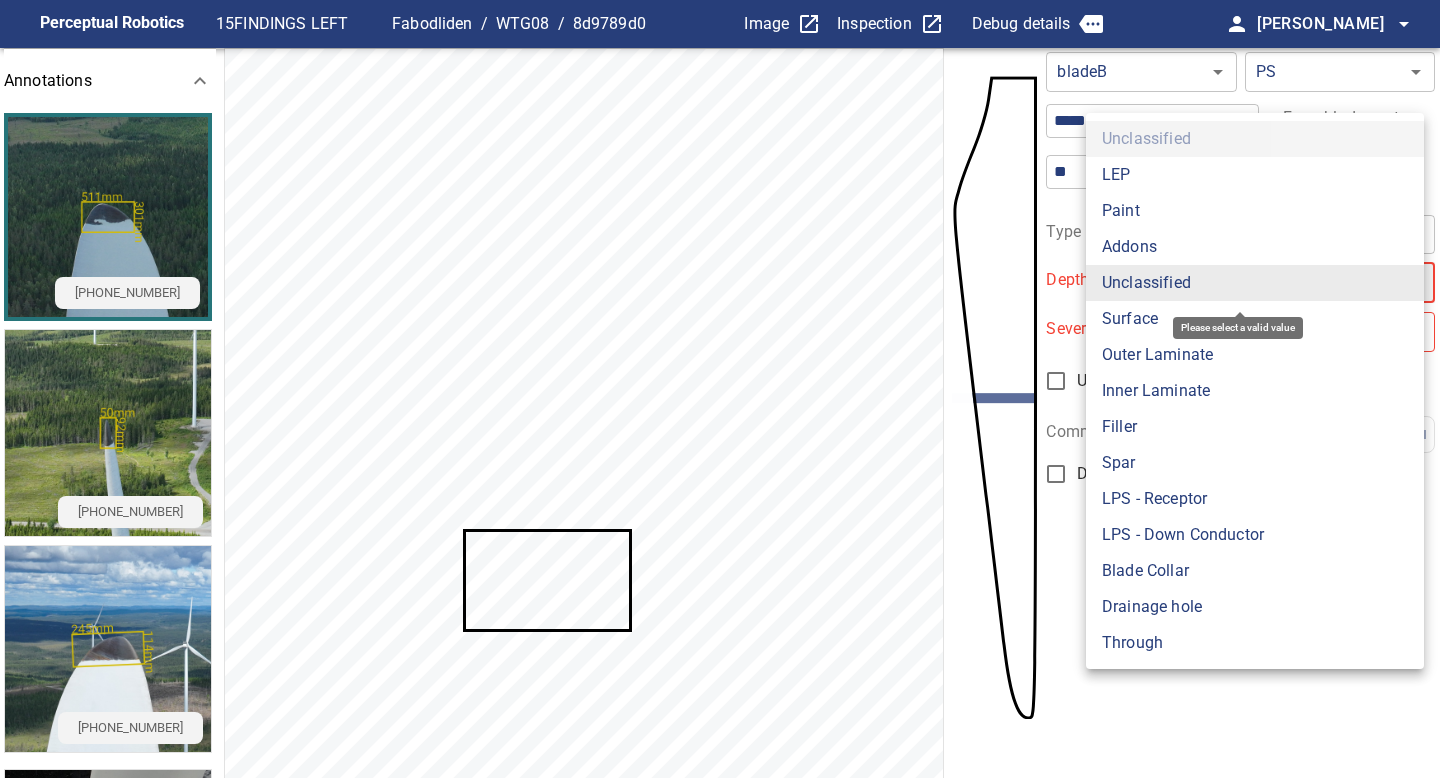 type on "*****" 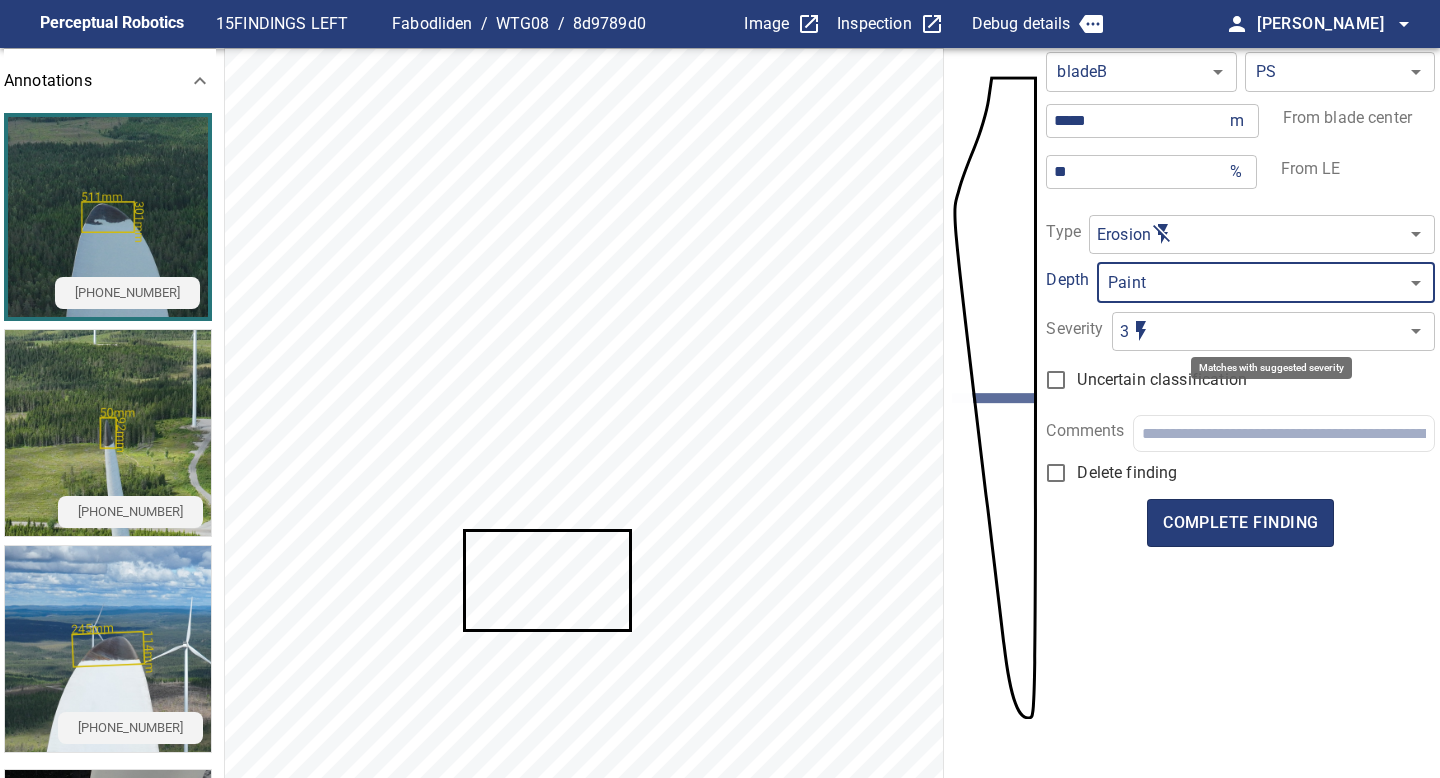 click on "Perceptual Robotics 15  FINDINGS LEFT Fabodliden / WTG08 / 8d9789d0 Image Inspection Debug details person Jose Gallego arrow_drop_down Annotations  2025-07-08-10 2025-07-08-10 2025-07-08-10 2024-04-21-1 2024-04-21-1 200 mm Image Filters bladeB ****** ​ PS ** ​ ***** m ​ From blade center ** % ​ From LE Type Erosion ******* ​ Depth Paint ***** ​ Severity 3 * ​ Uncertain classification Comments Delete finding complete finding exit_to_app Logout Matches with suggested severity" at bounding box center [720, 389] 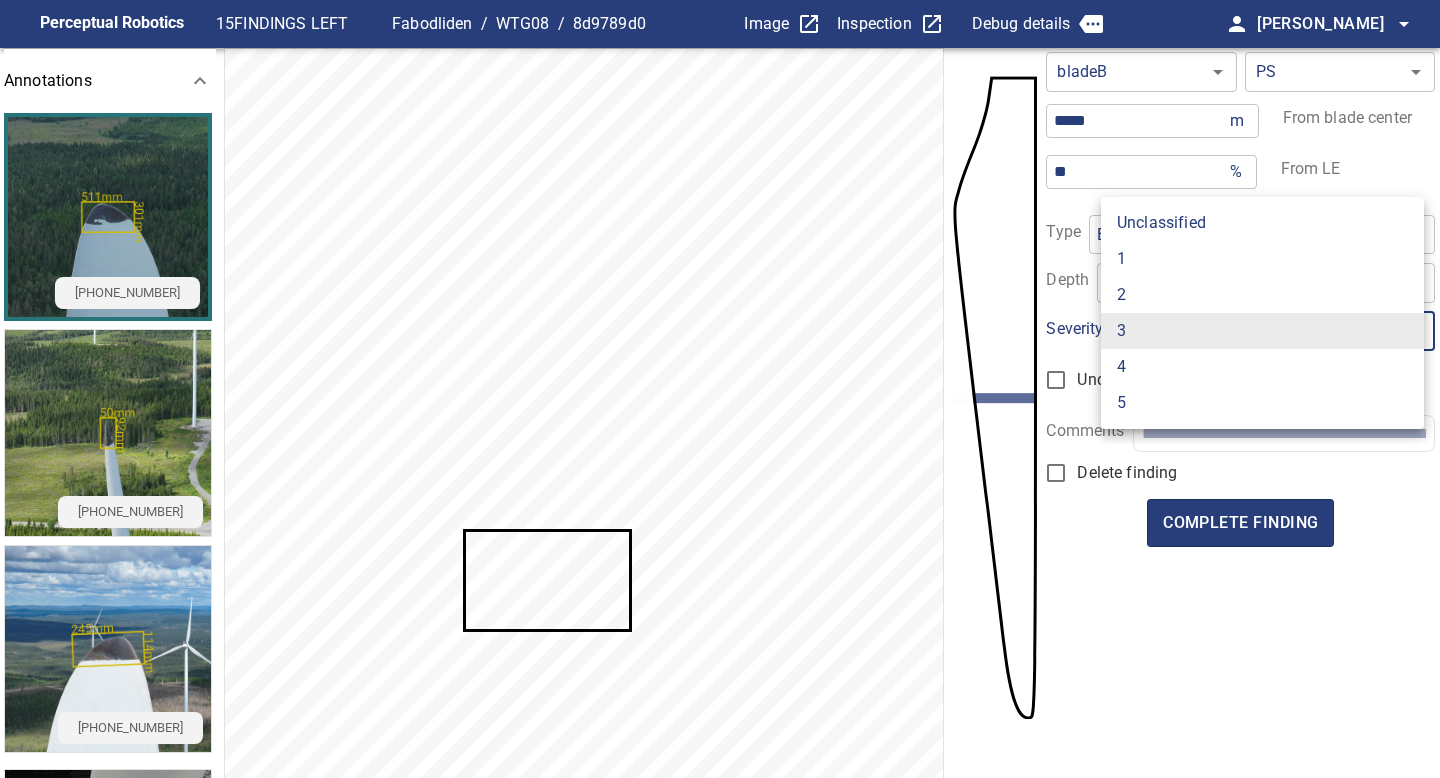 click on "2" at bounding box center (1262, 295) 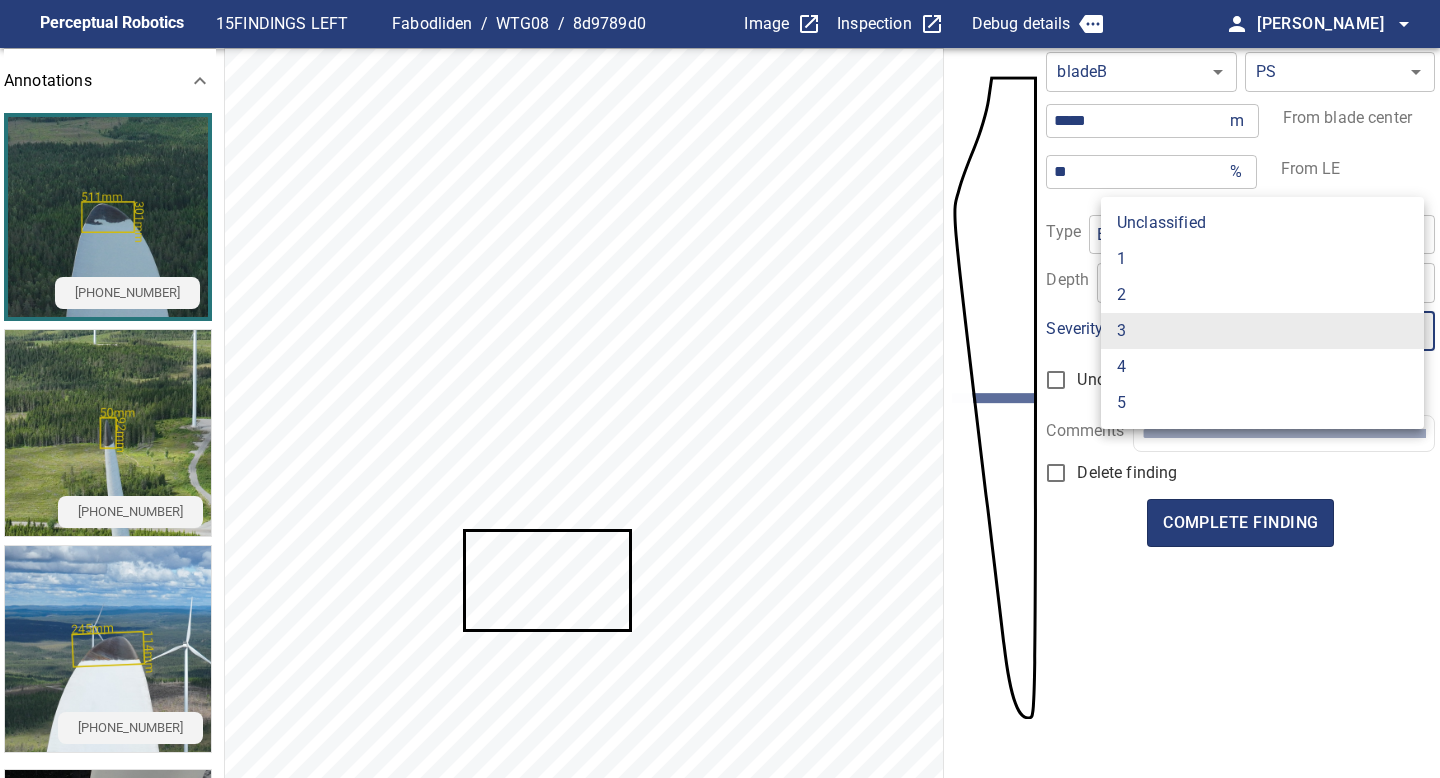 type on "*" 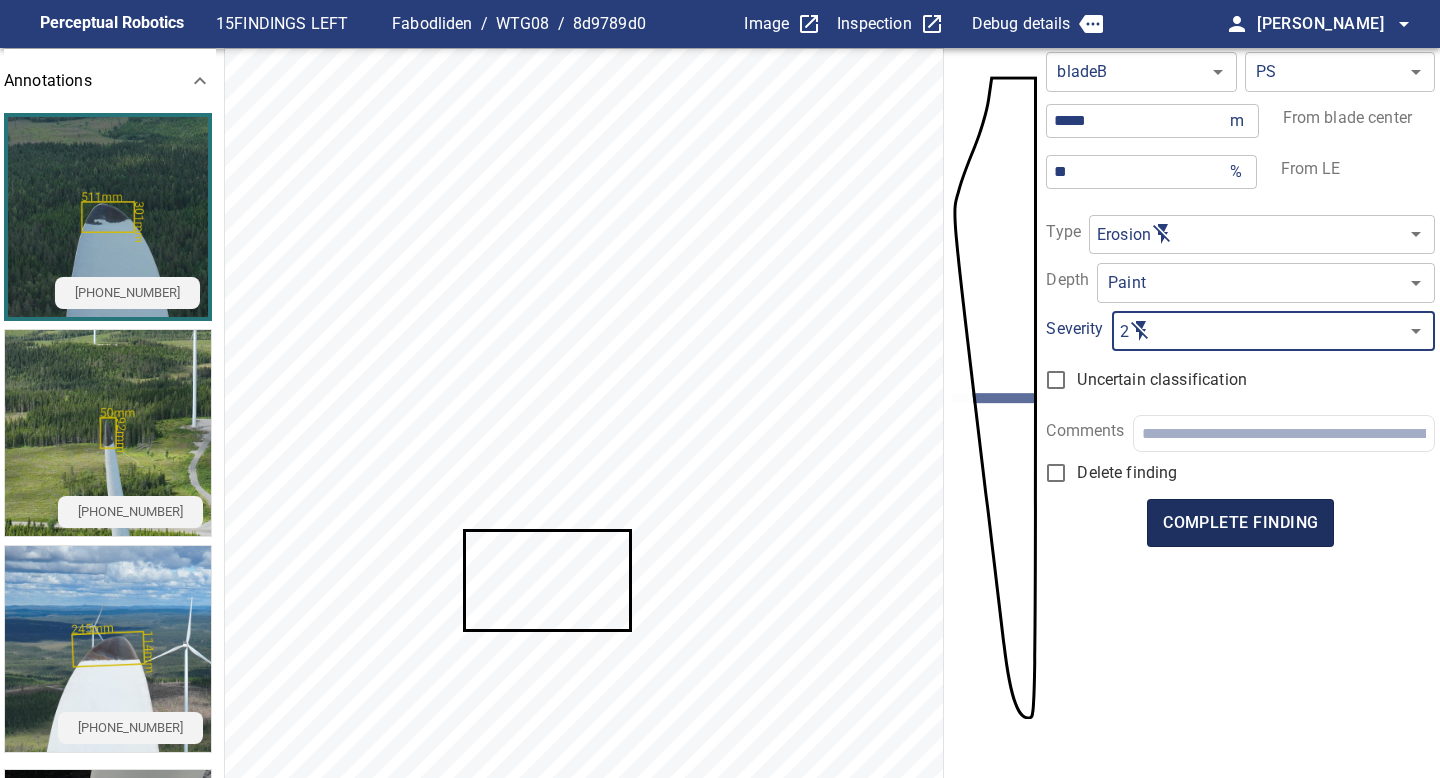 click on "complete finding" at bounding box center [1240, 523] 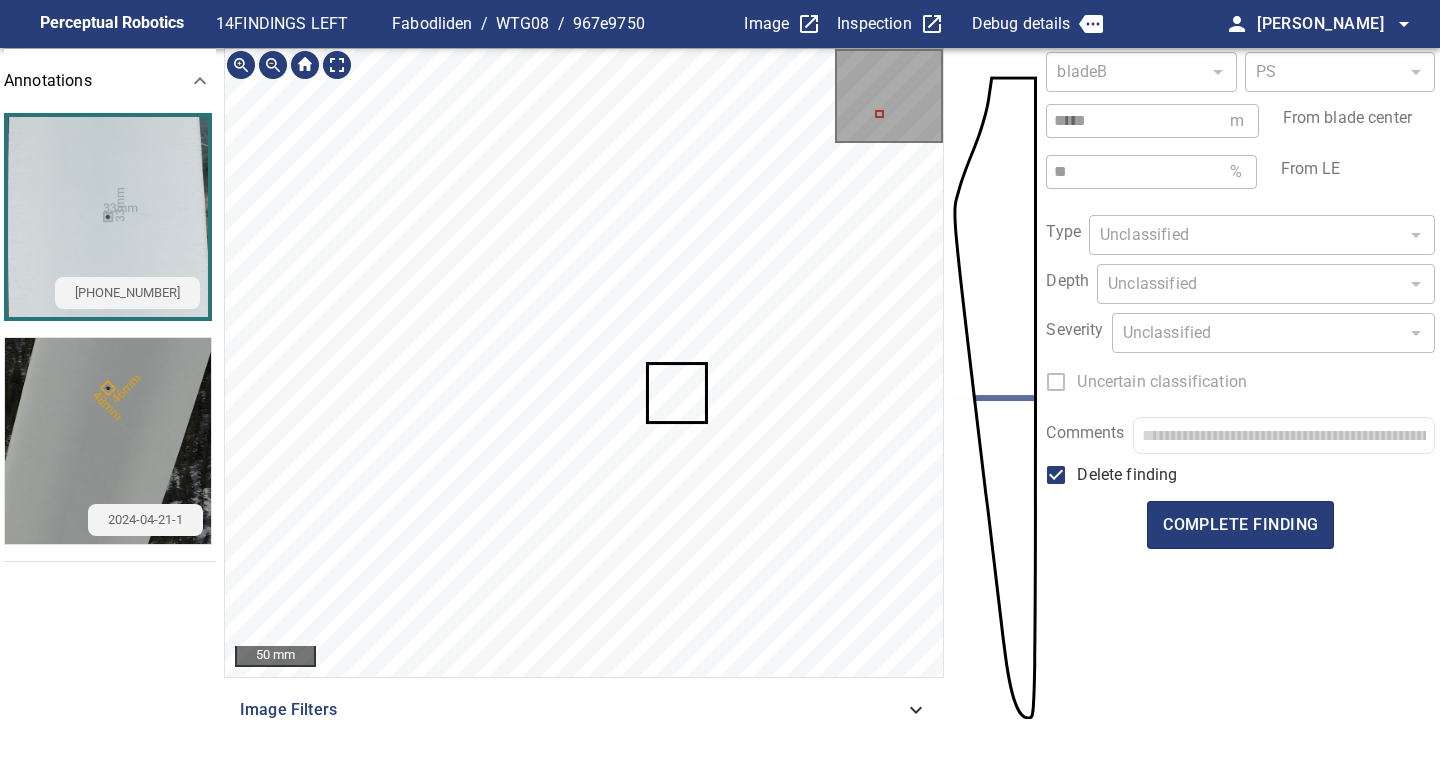 click 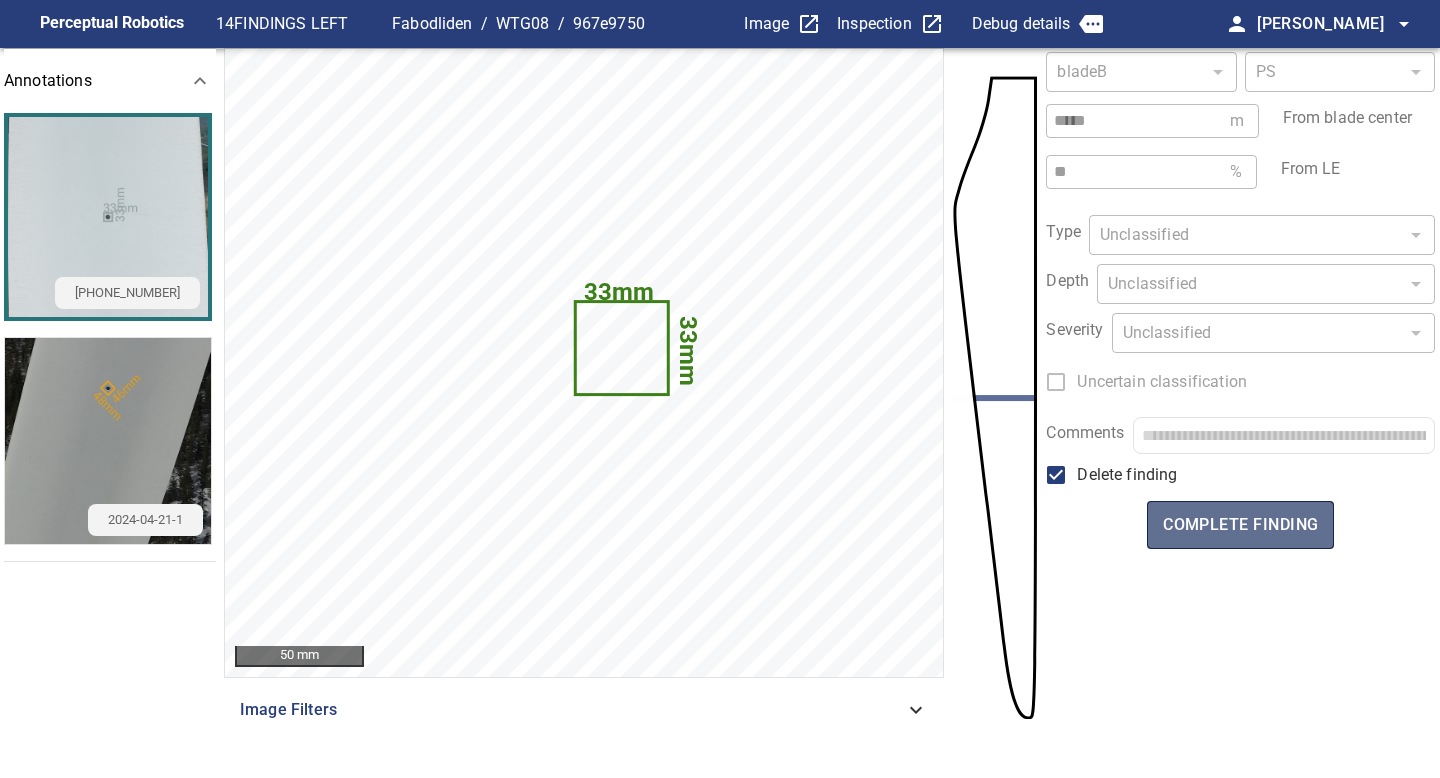 click on "complete finding" at bounding box center [1240, 525] 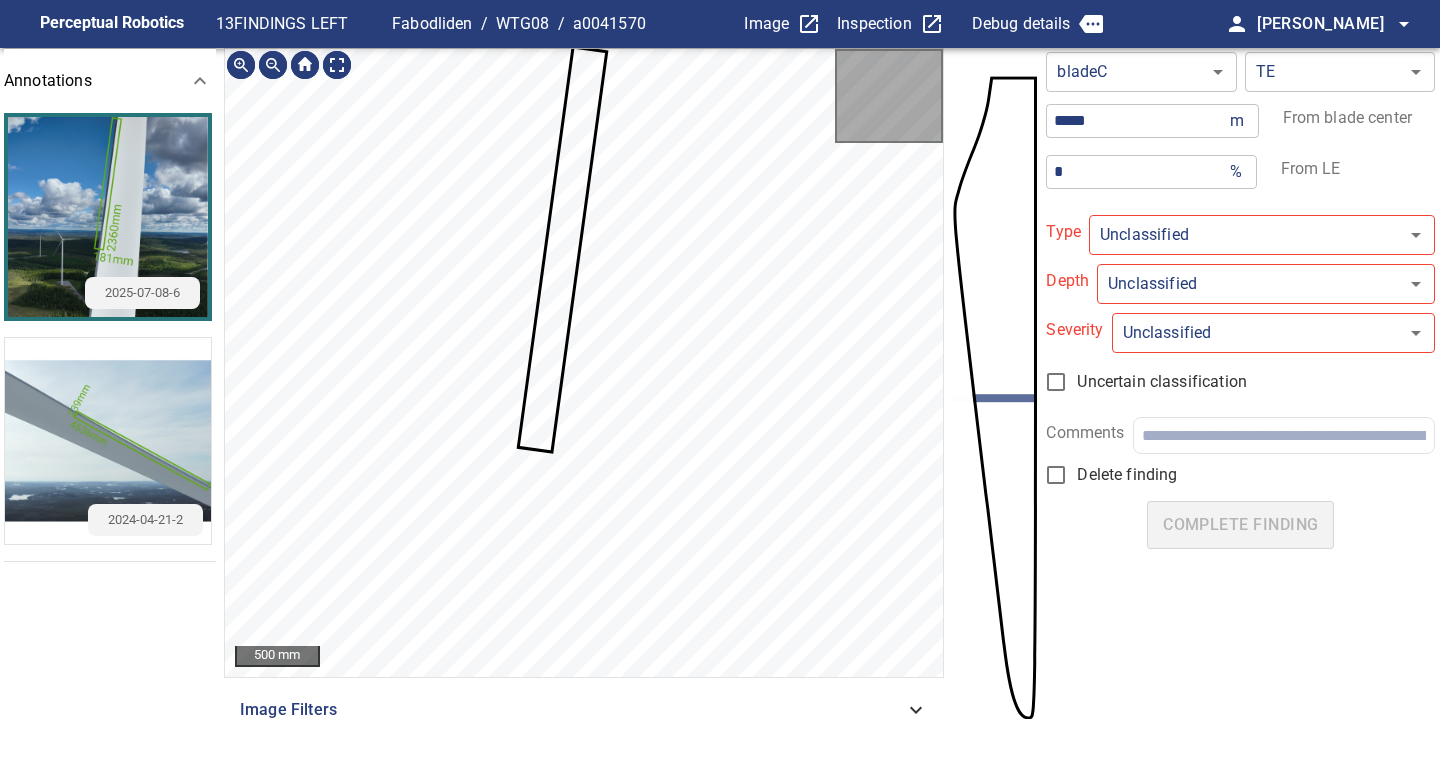 type on "**********" 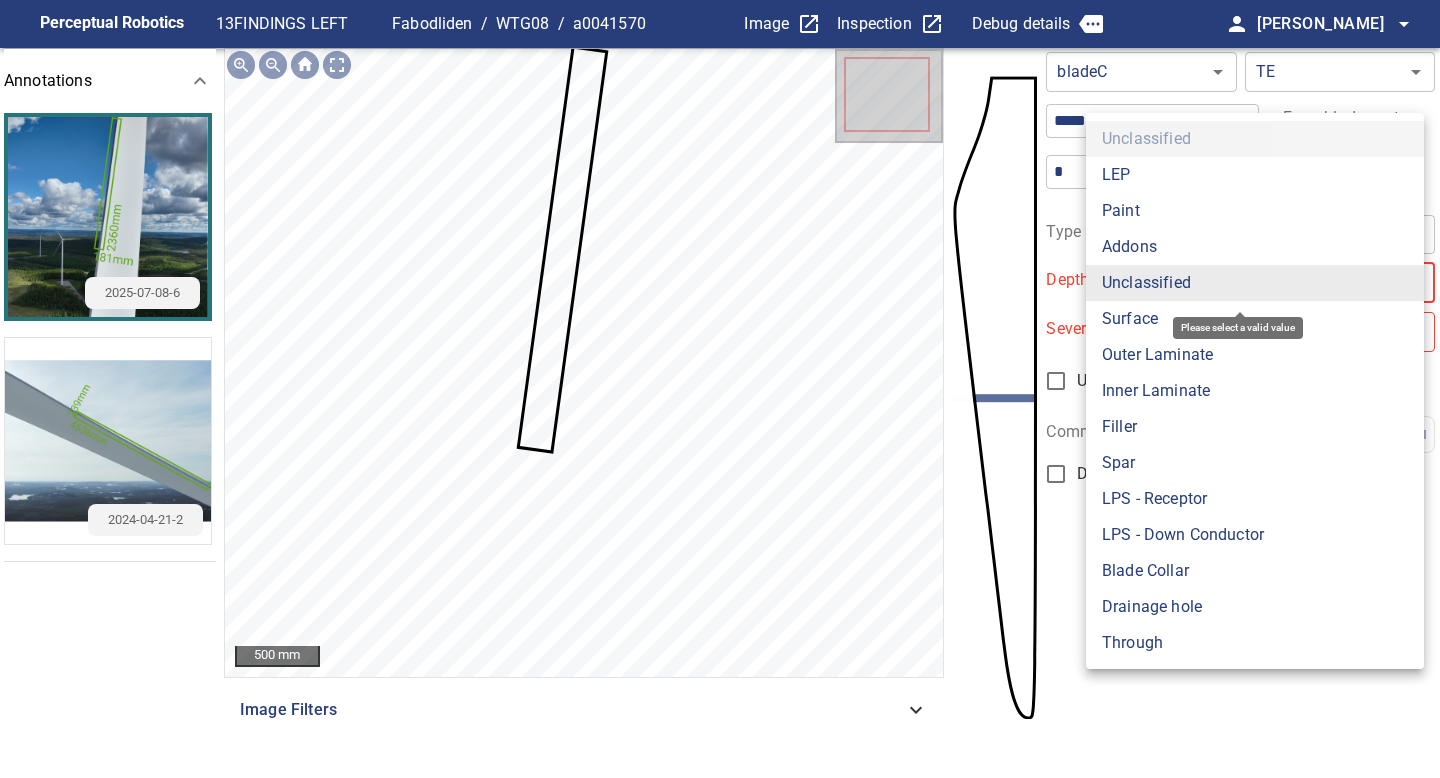 click on "**********" at bounding box center [720, 389] 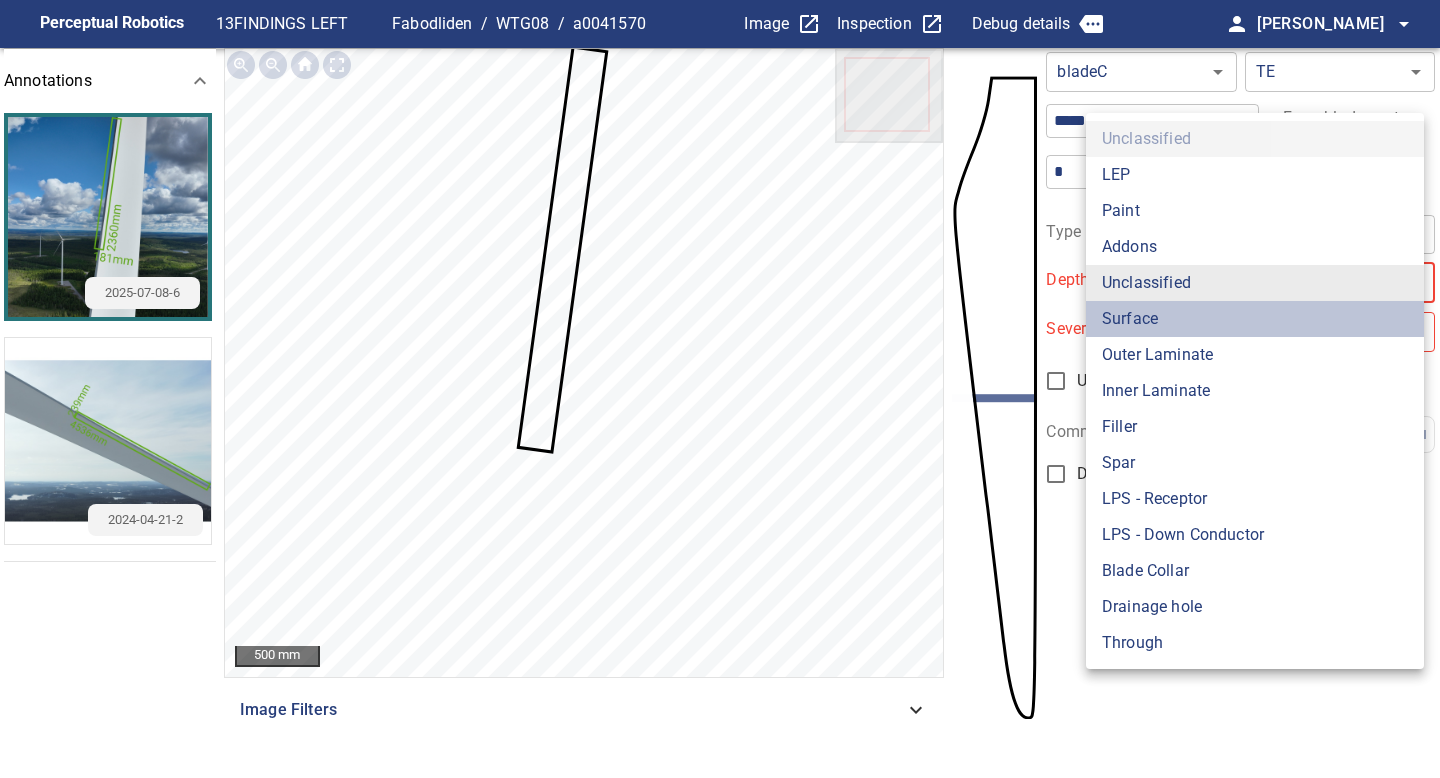 click on "Surface" at bounding box center [1255, 319] 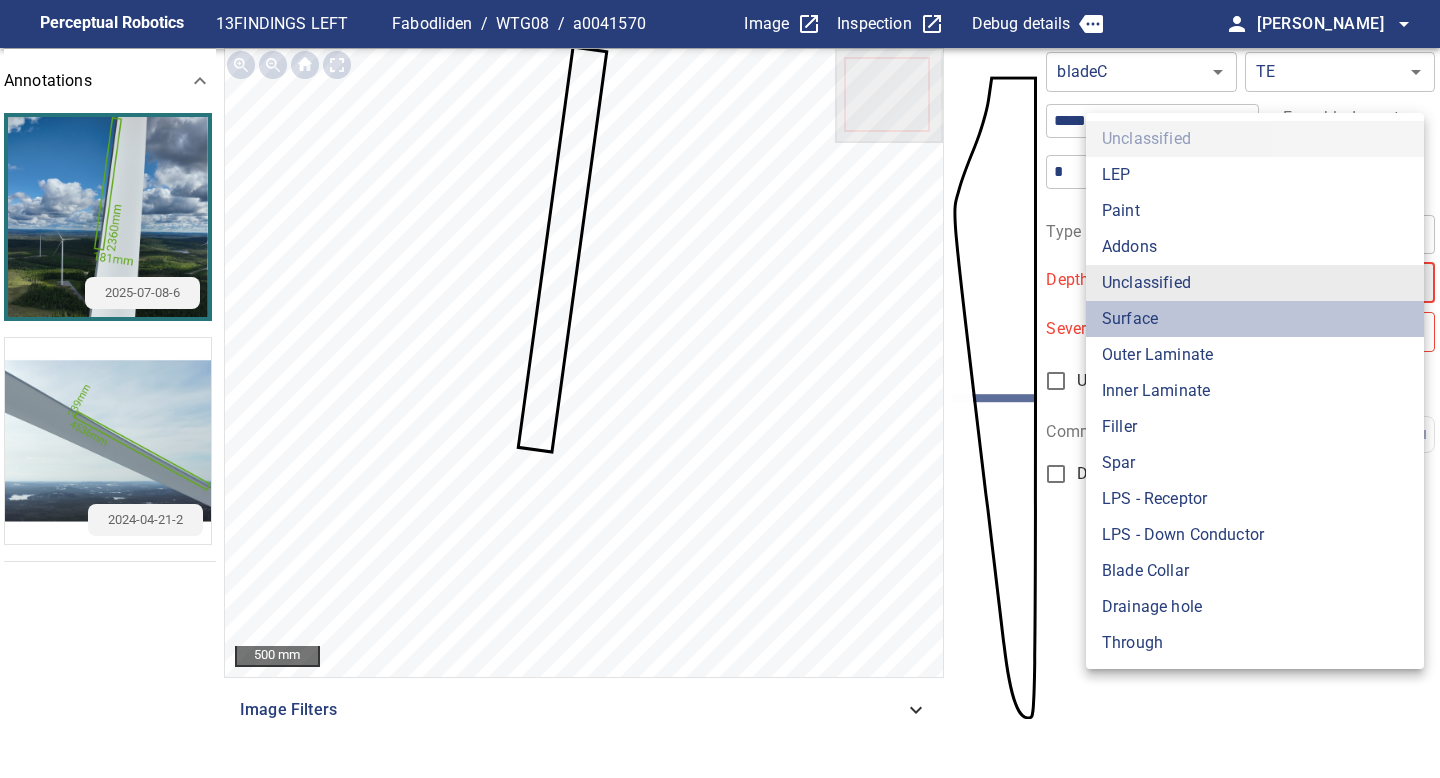 type on "*******" 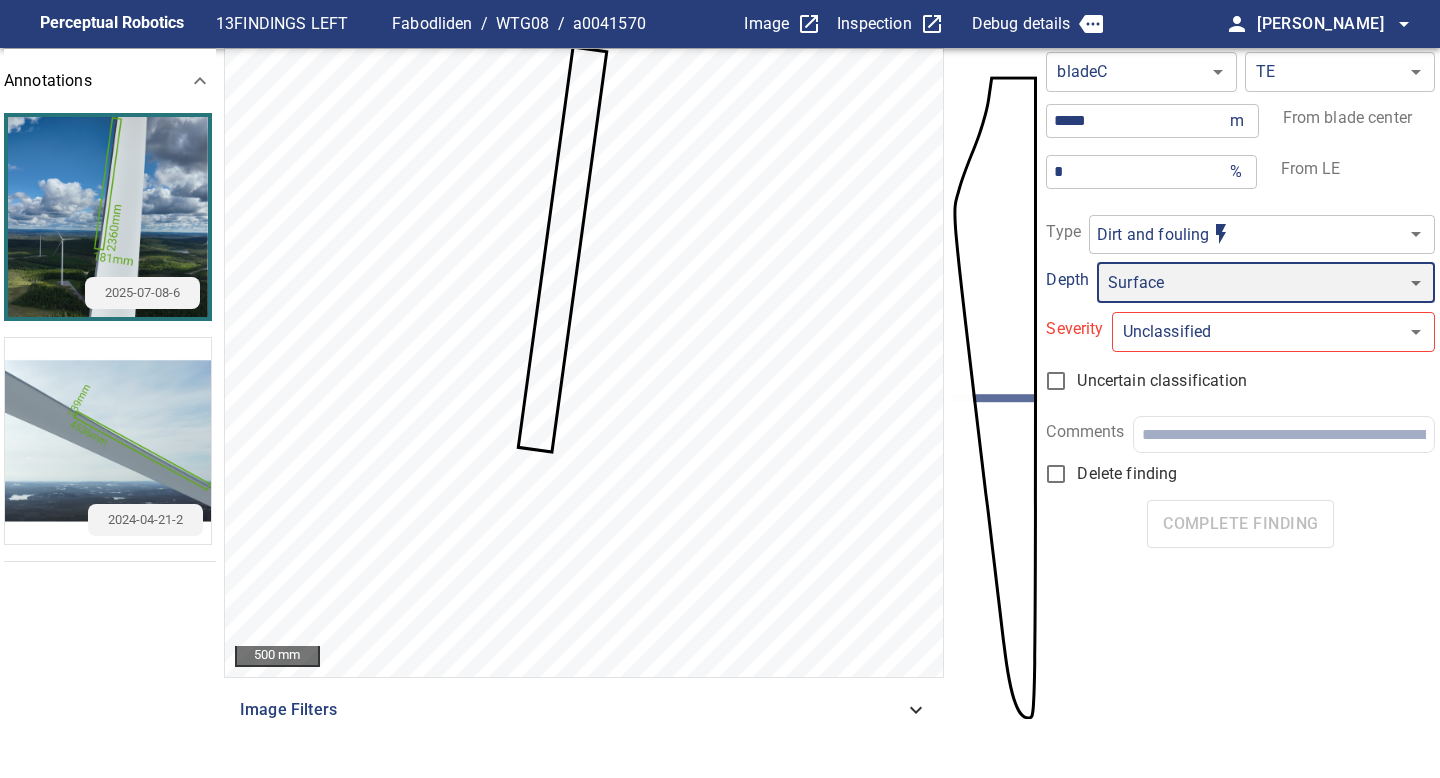 type on "*" 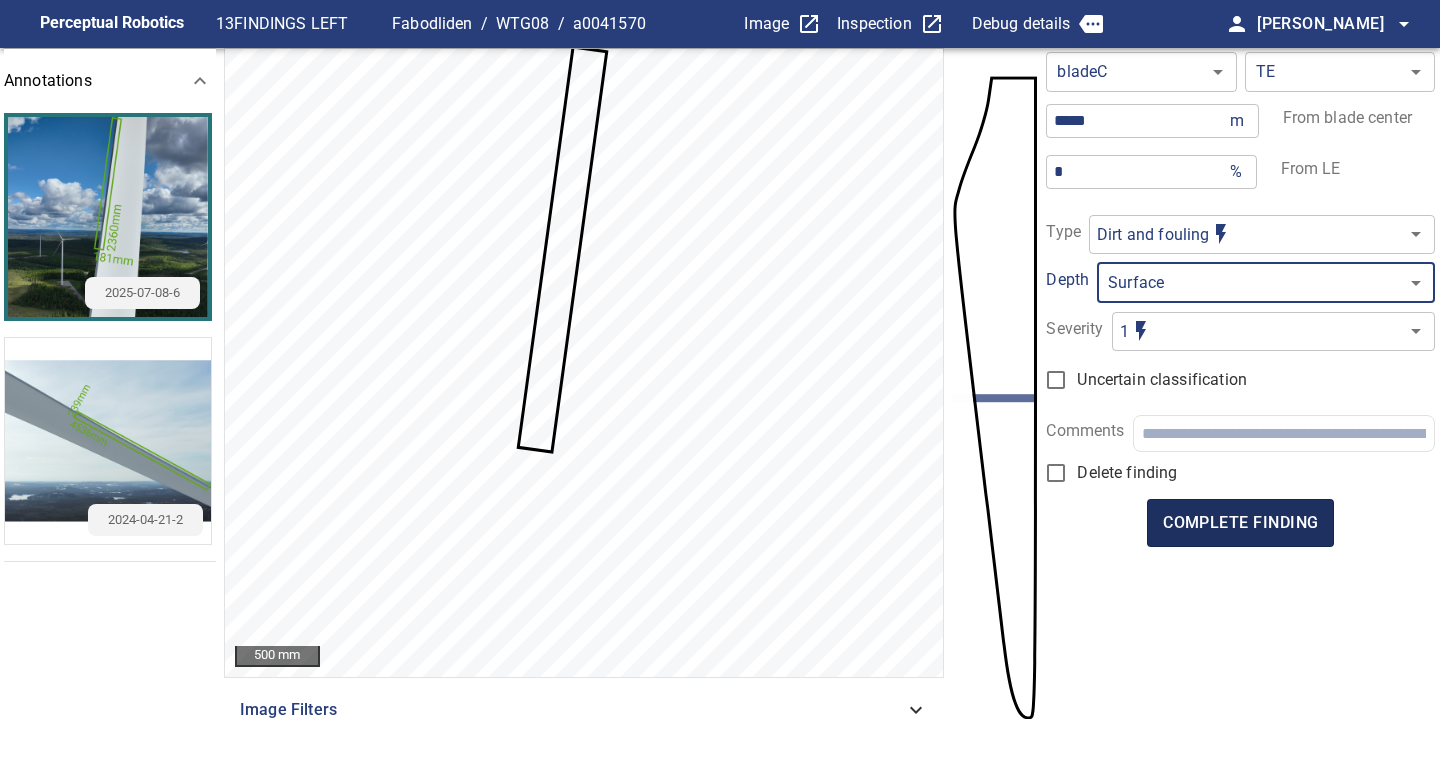 click on "complete finding" at bounding box center [1240, 523] 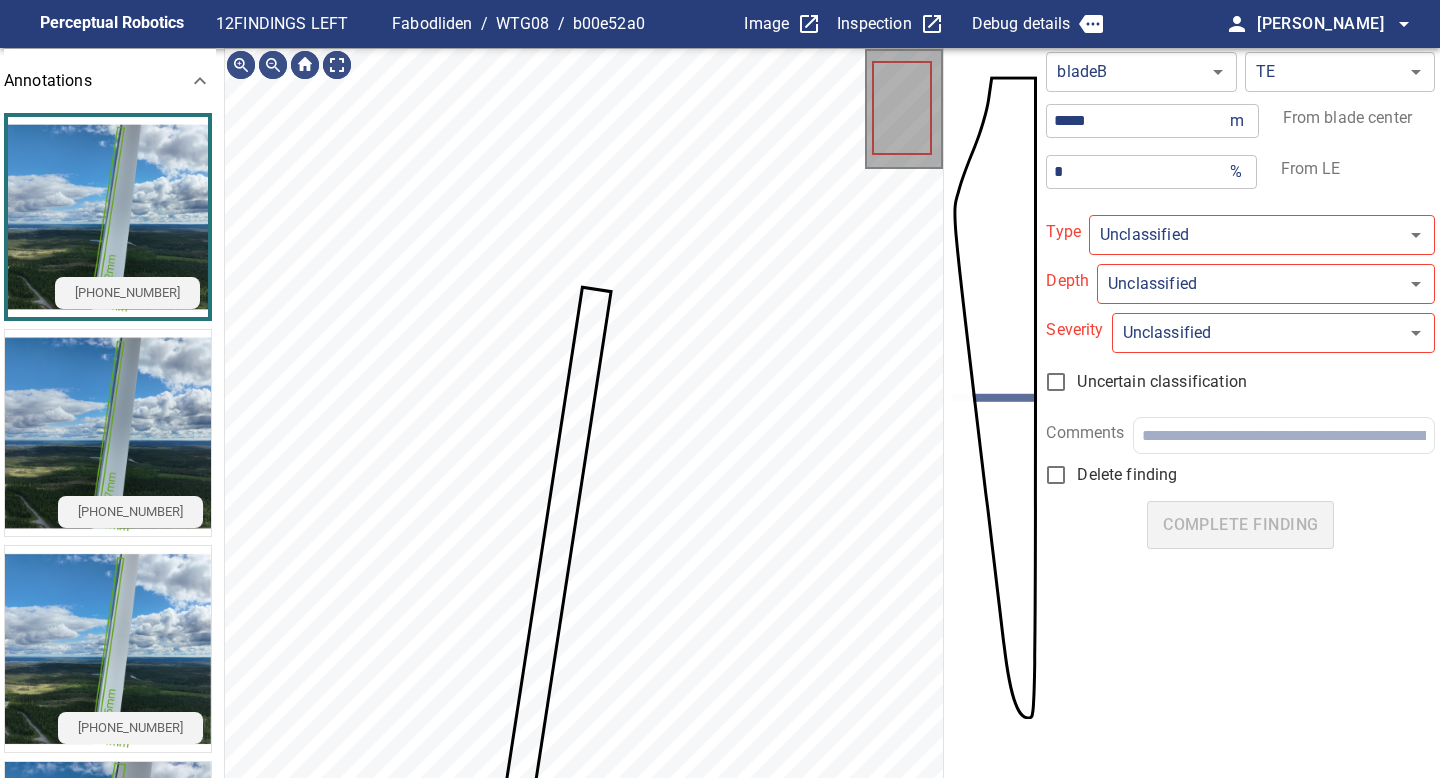 type on "**********" 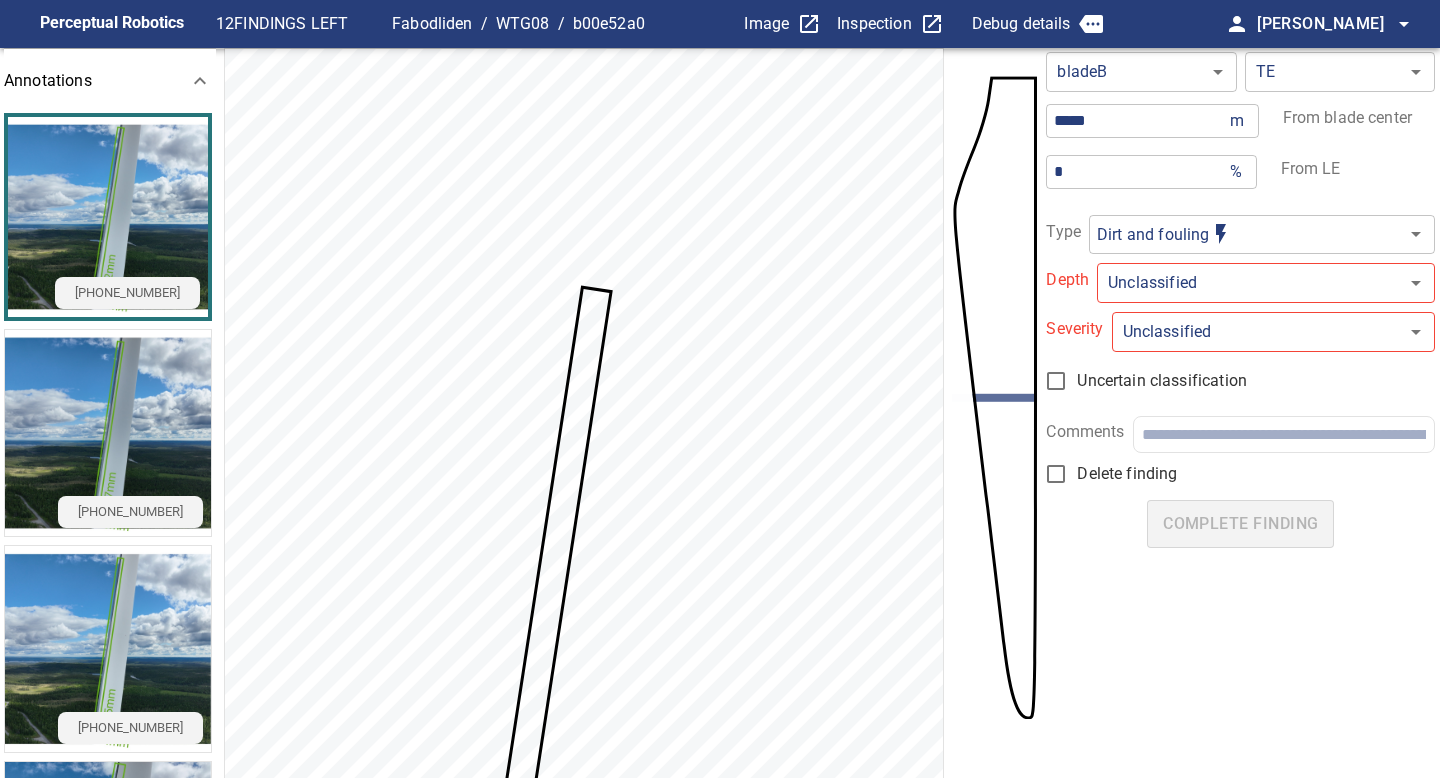 click on "**********" at bounding box center [720, 389] 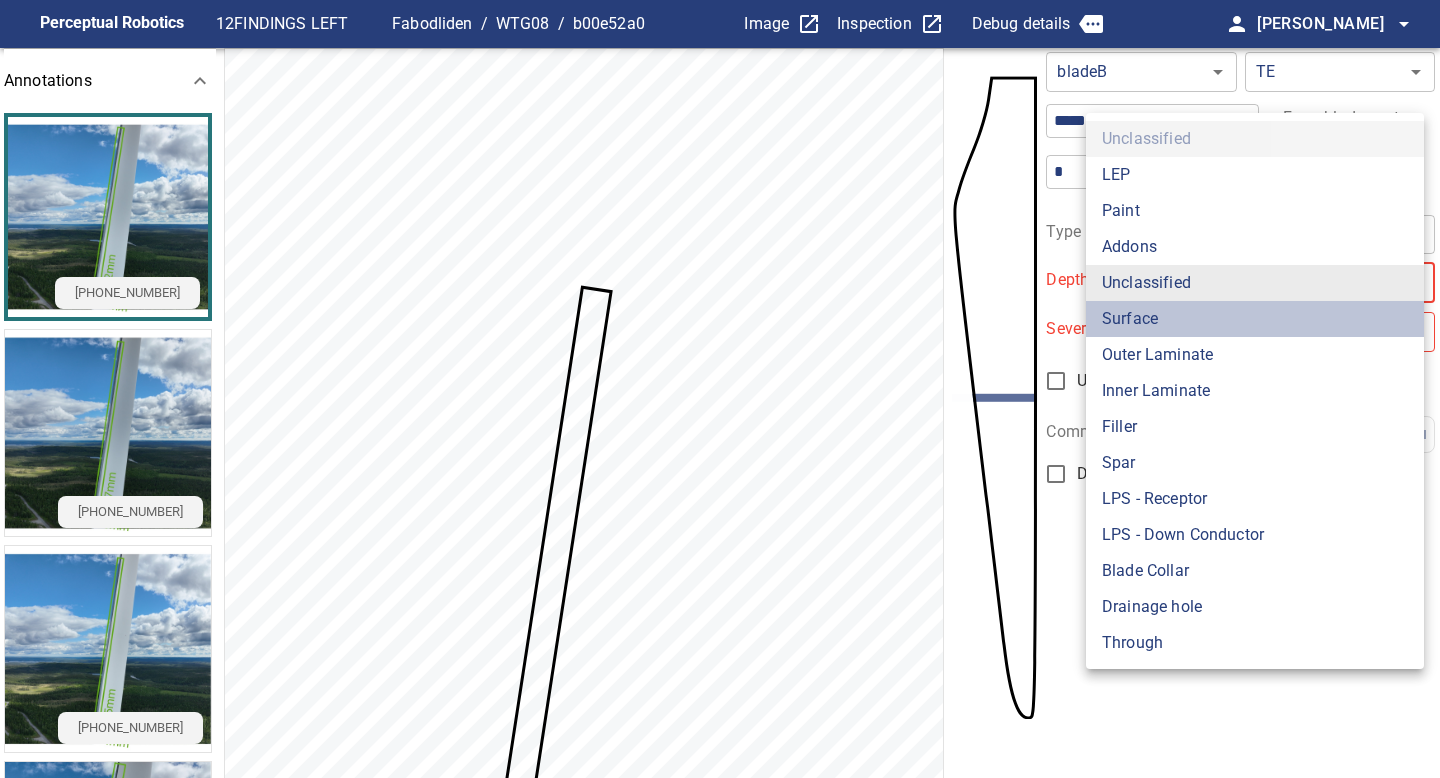 click on "Surface" at bounding box center [1255, 319] 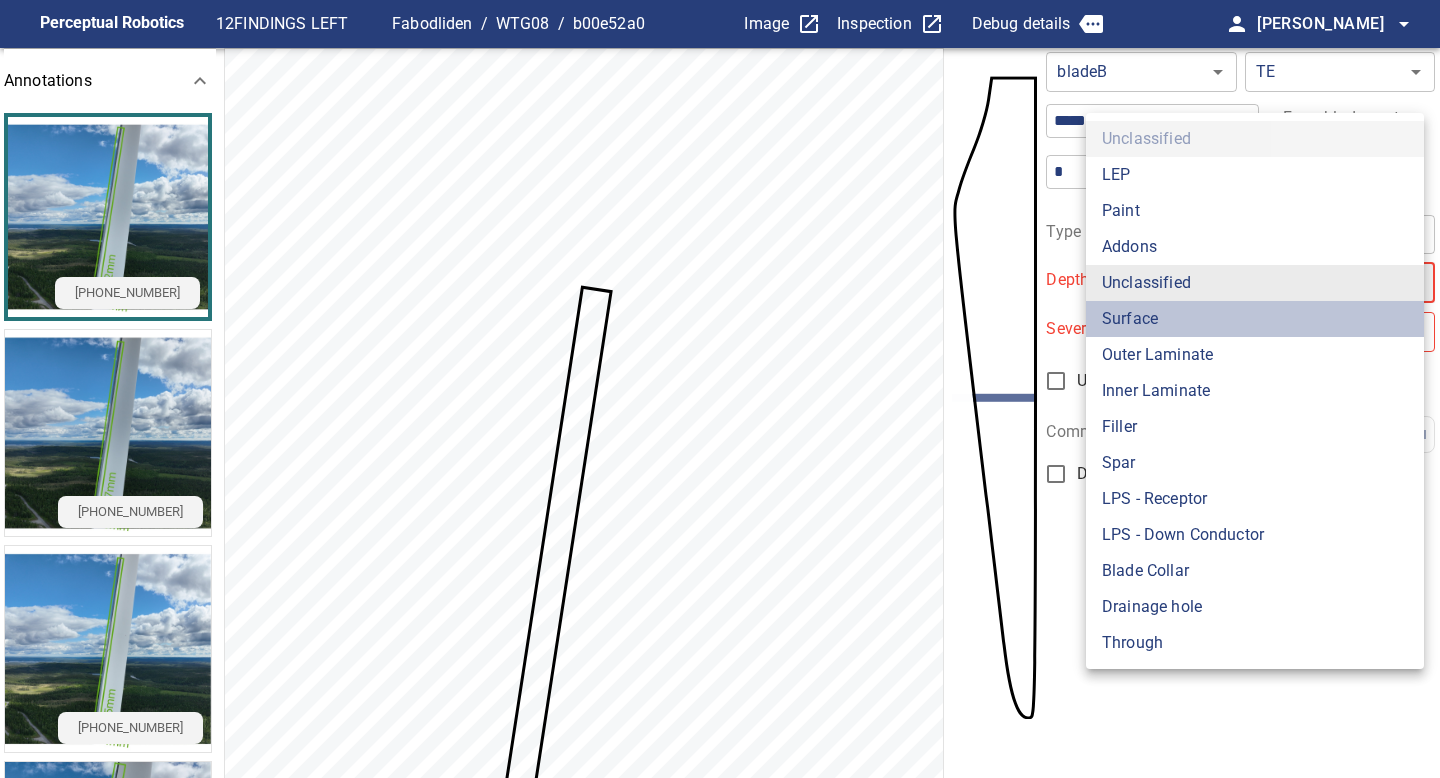 type on "*******" 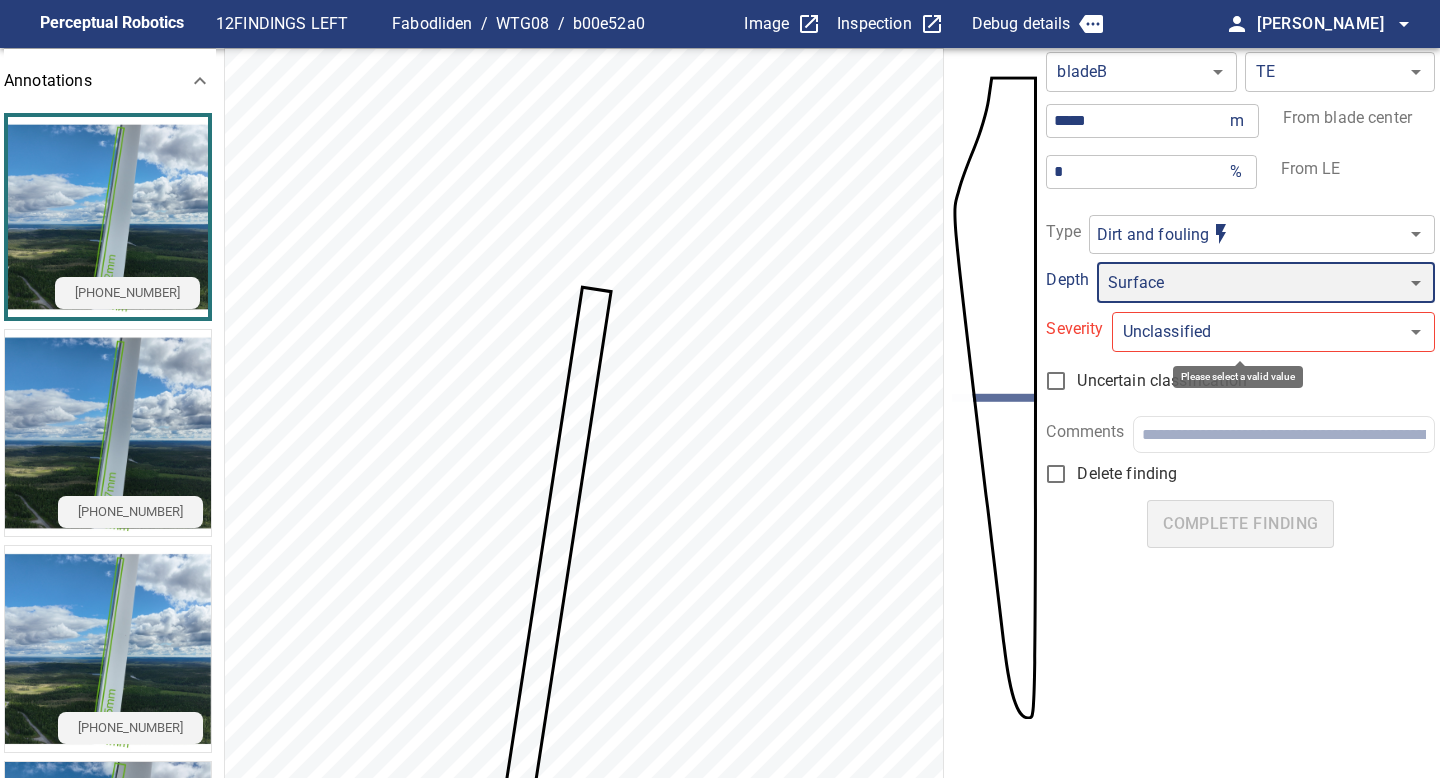 type on "*" 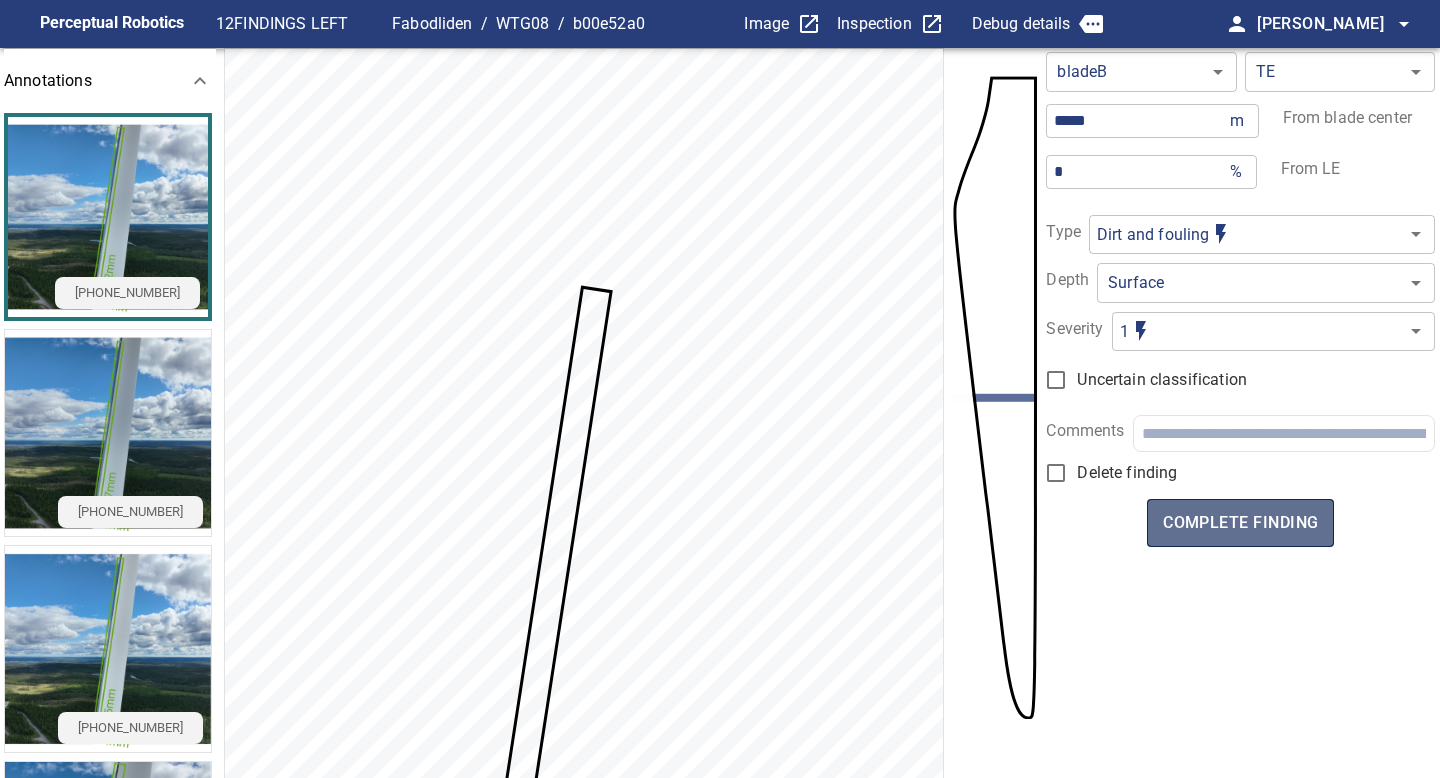 click on "complete finding" at bounding box center (1240, 523) 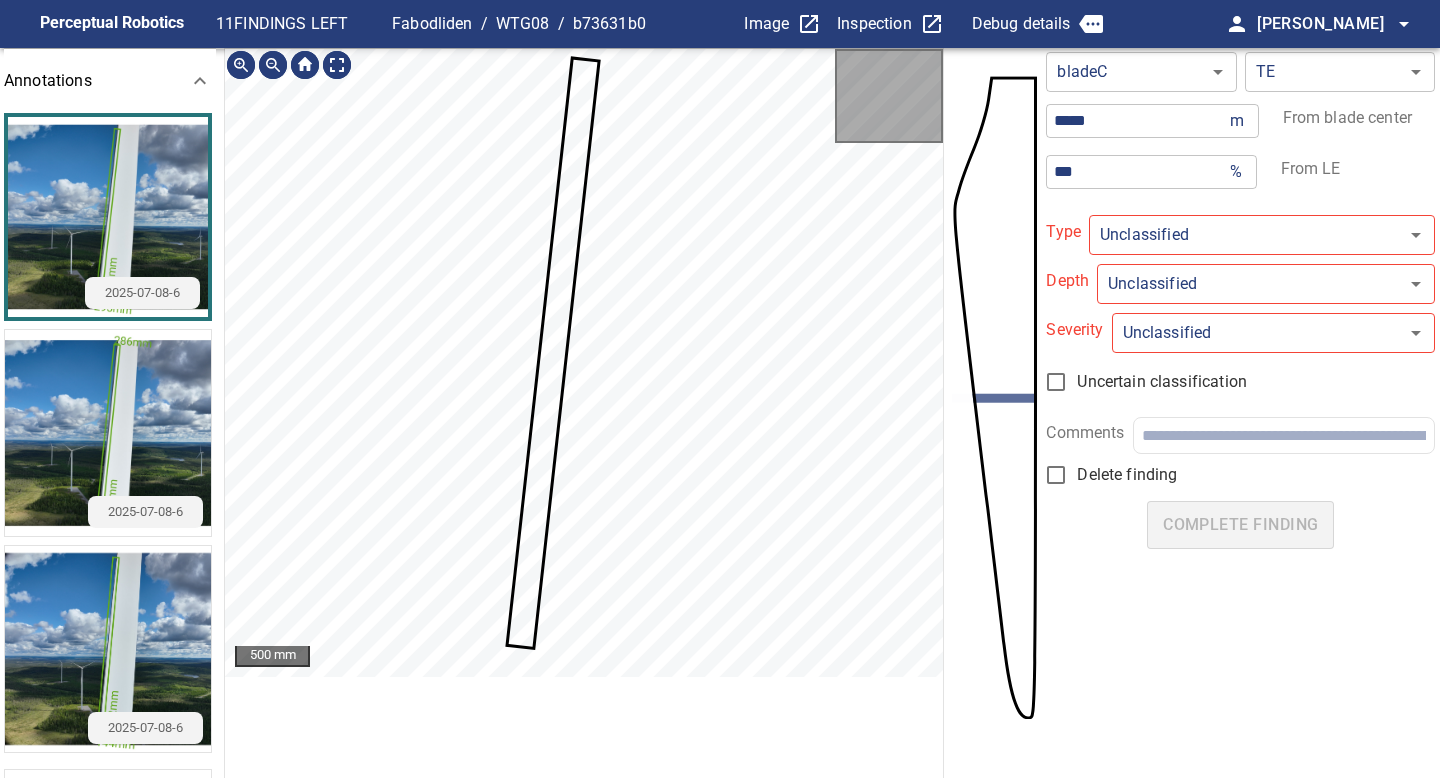 type on "**********" 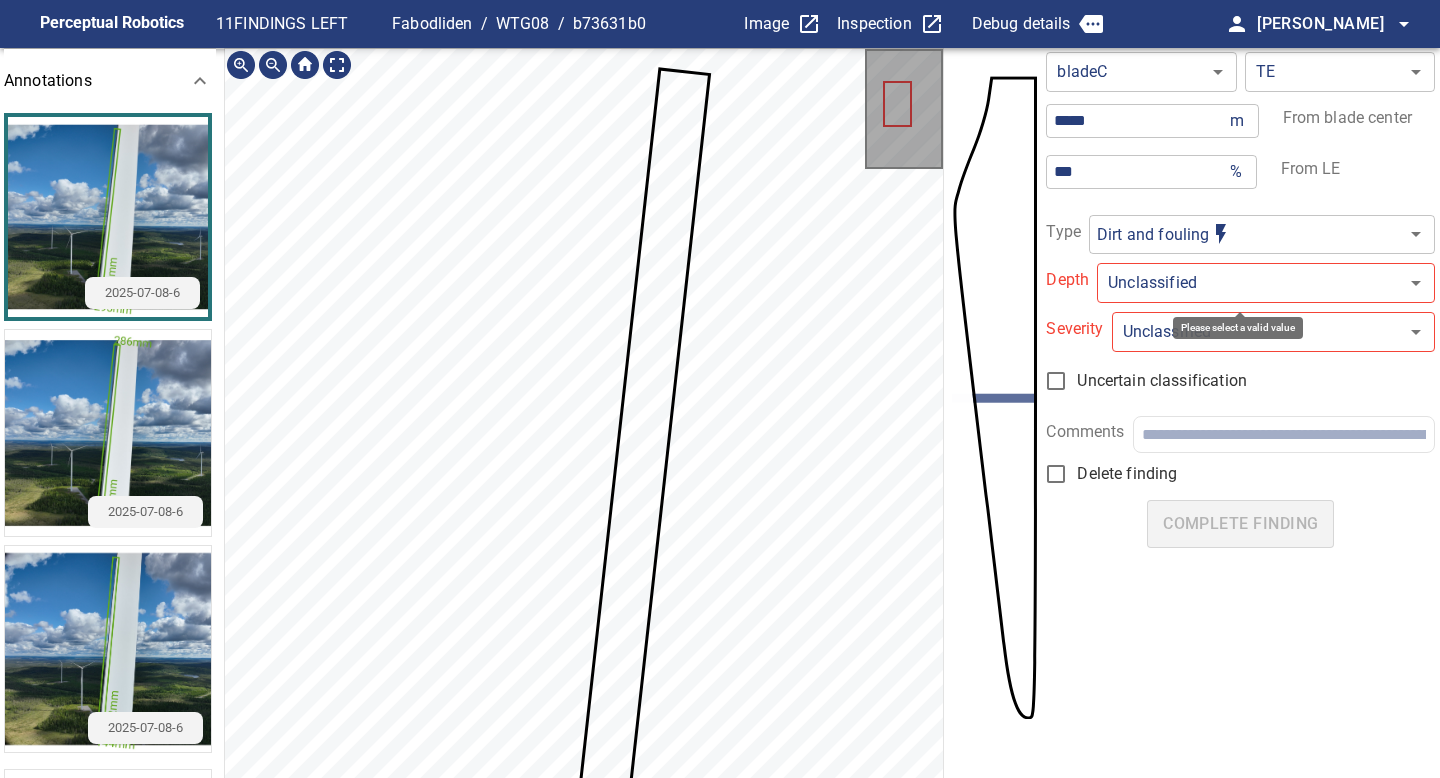 click on "**********" at bounding box center [720, 389] 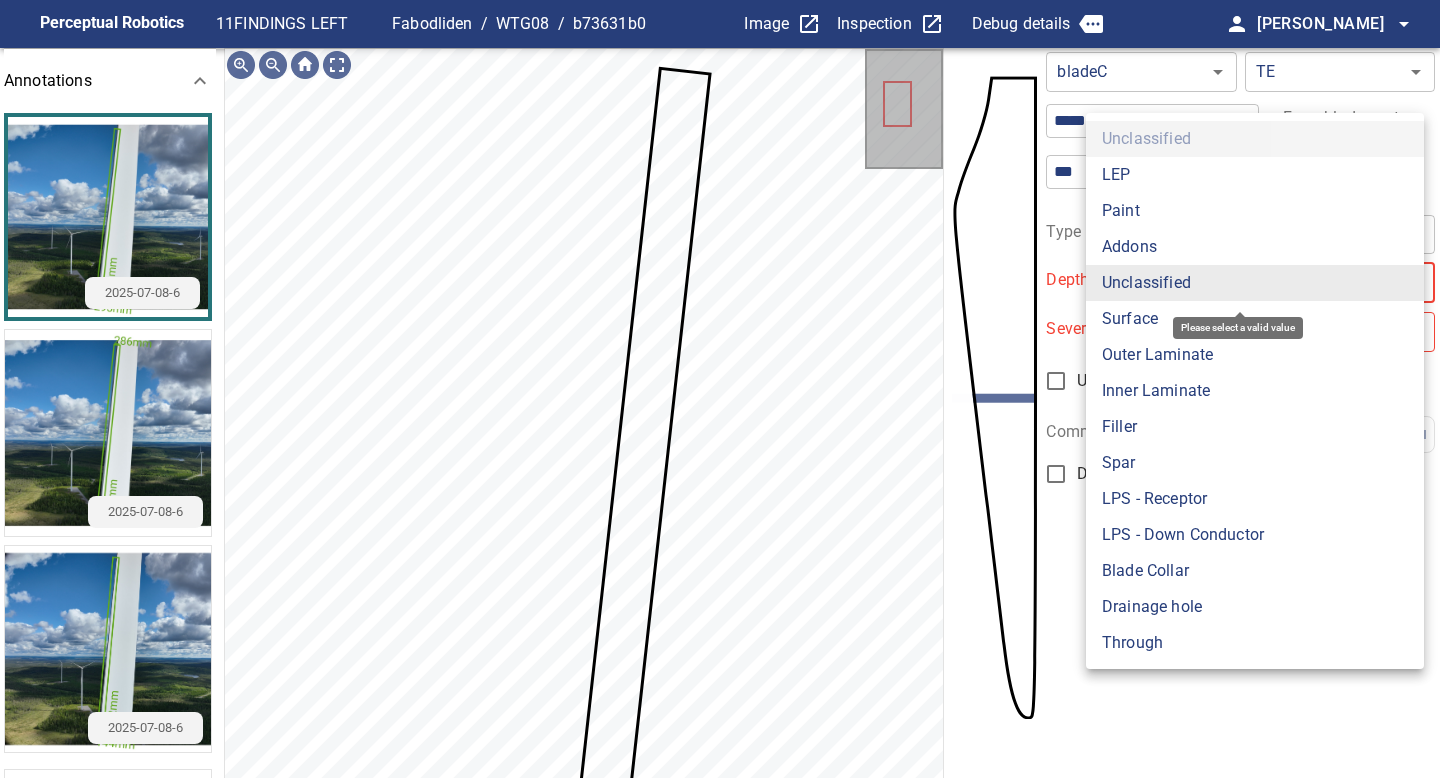 click on "Surface" at bounding box center [1255, 319] 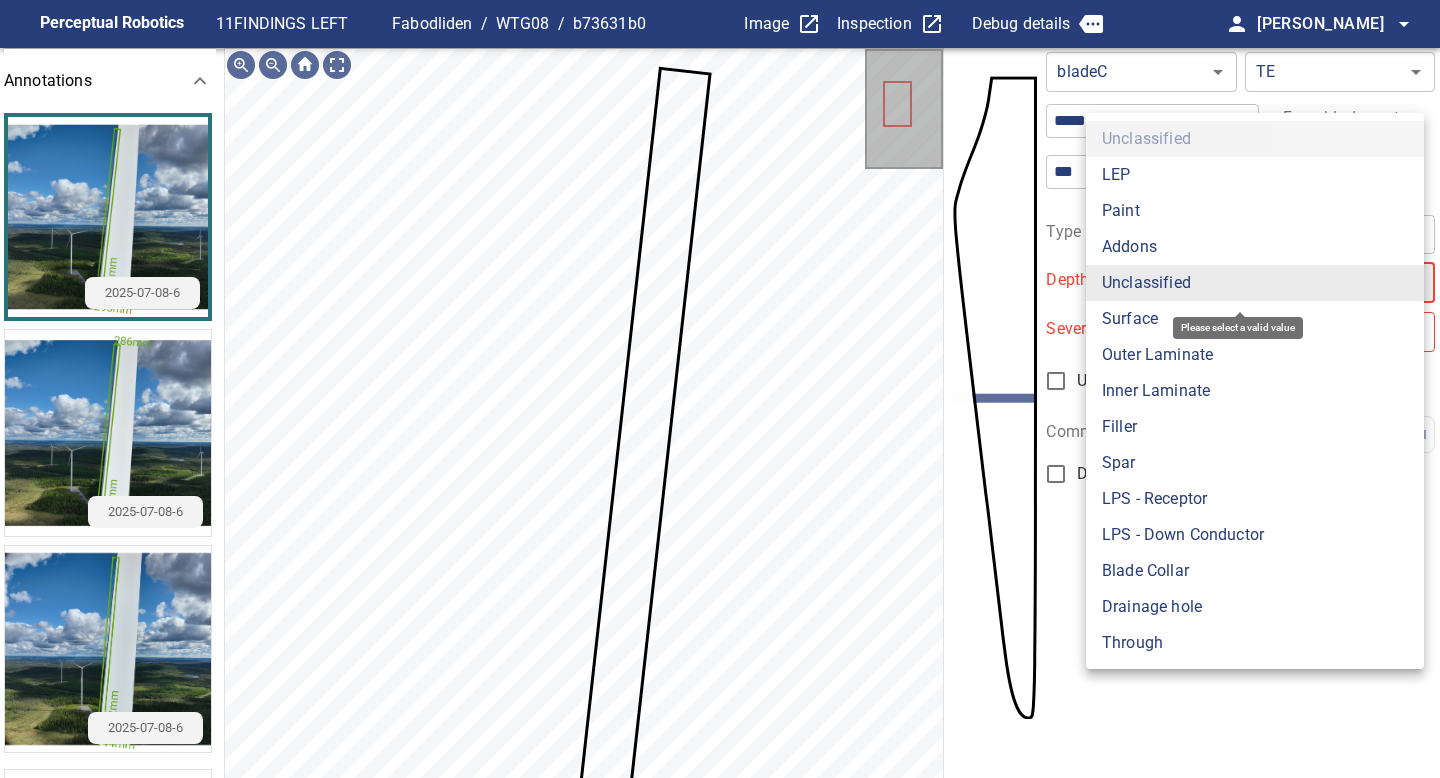 type on "*******" 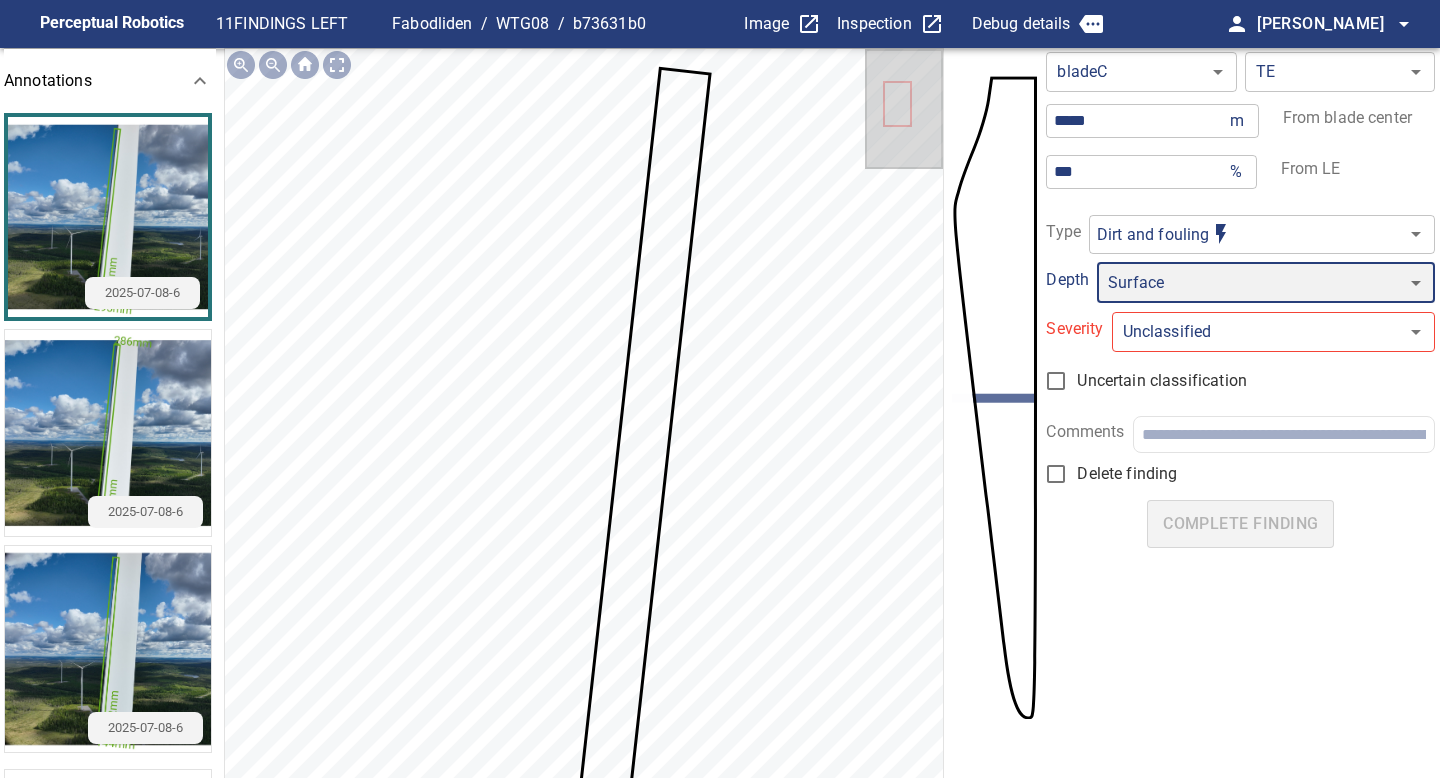 type on "*" 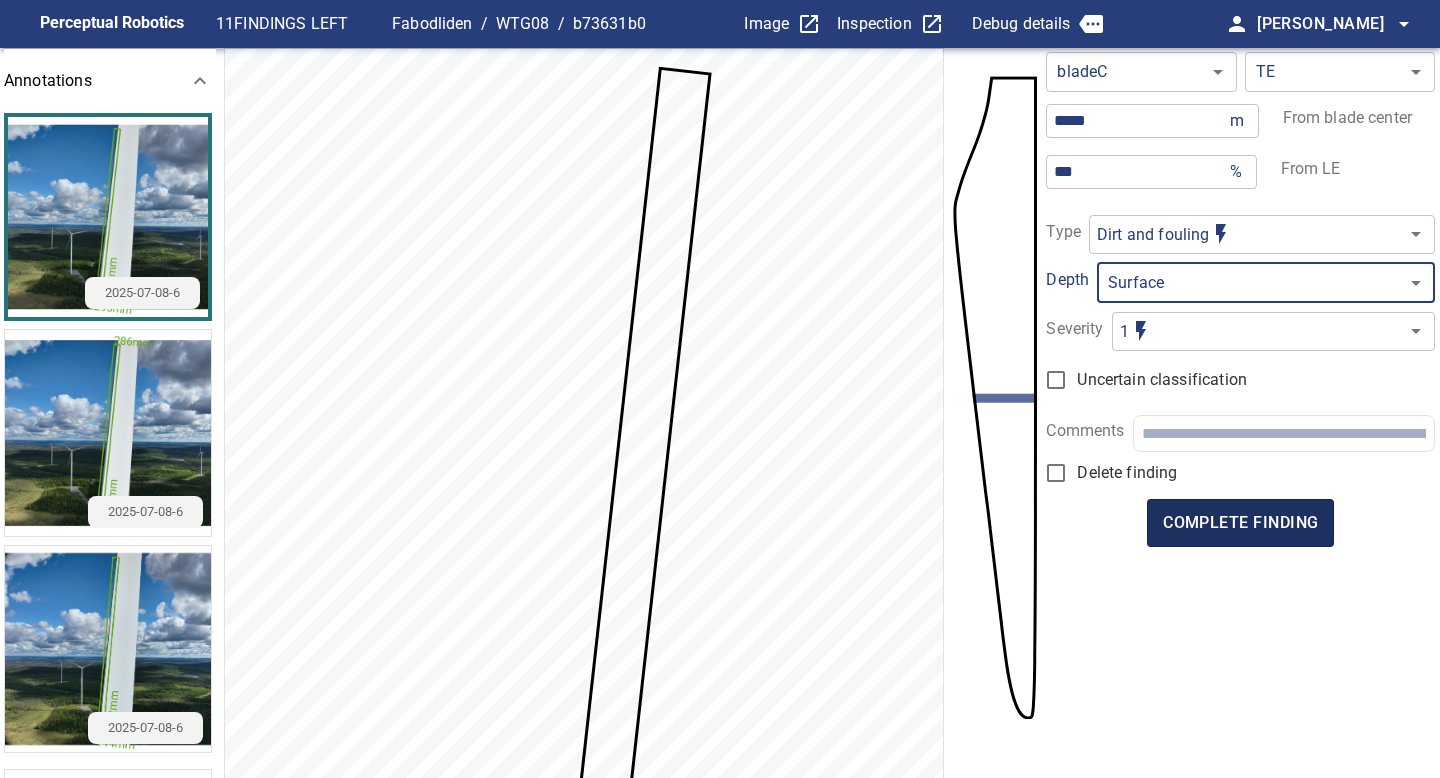 click on "complete finding" at bounding box center [1240, 523] 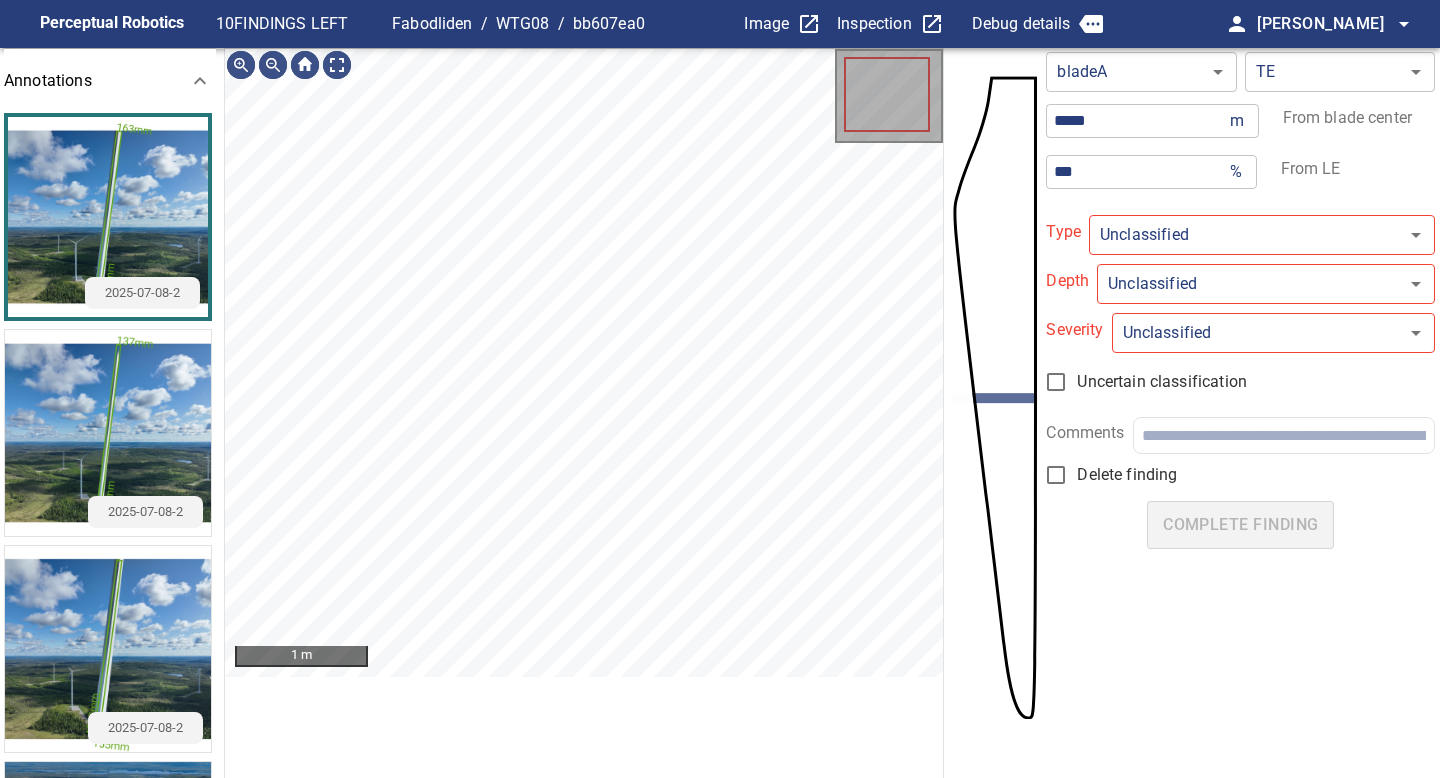 type on "**********" 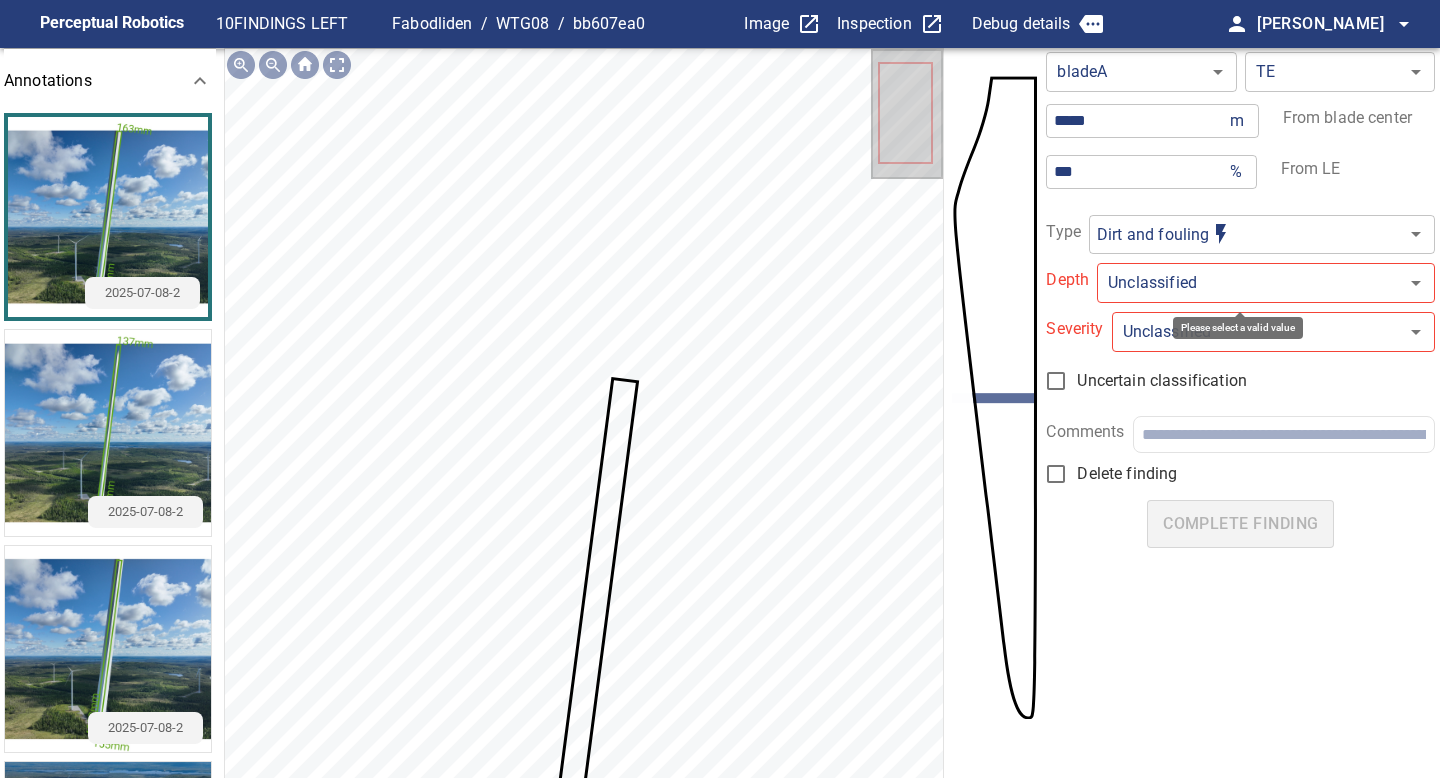 click on "**********" at bounding box center [720, 389] 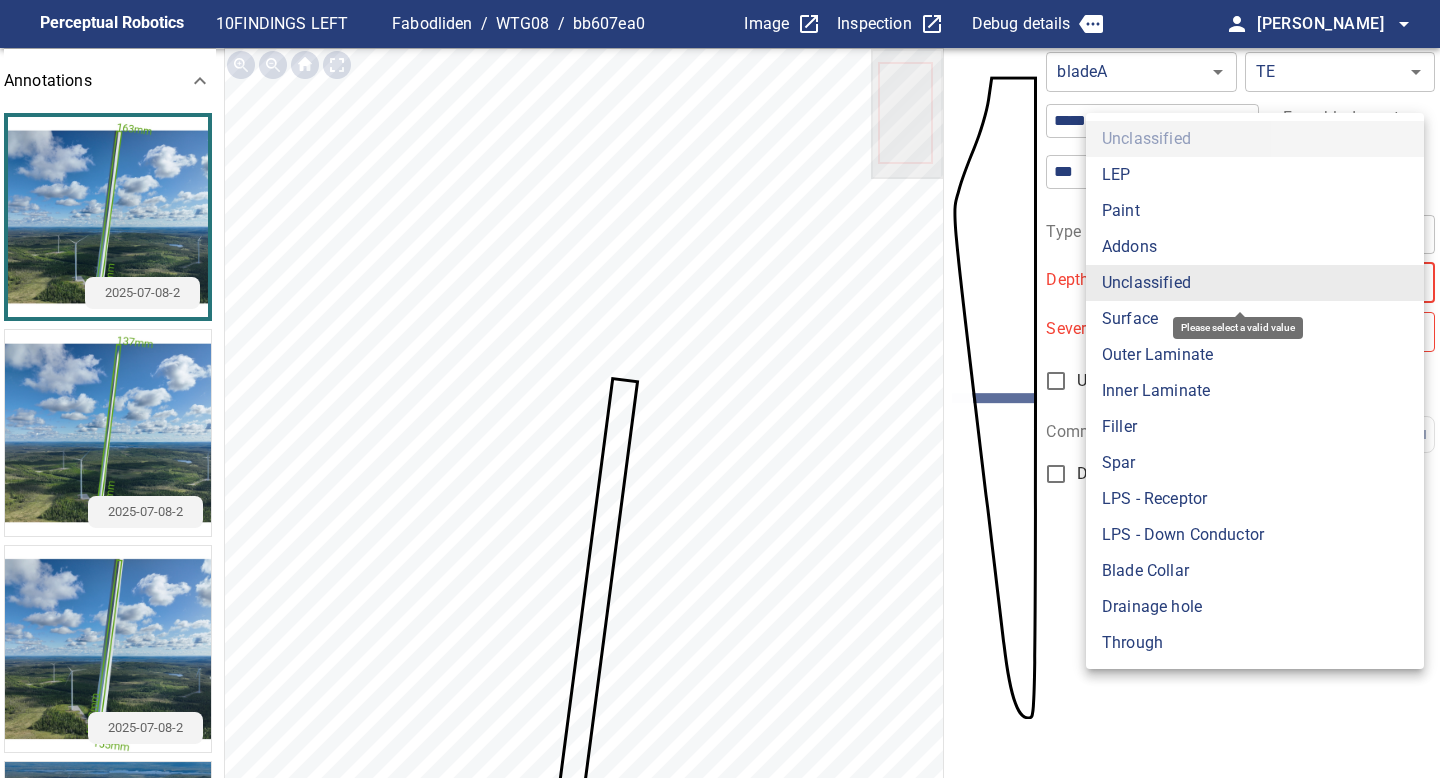 click on "Surface" at bounding box center [1255, 319] 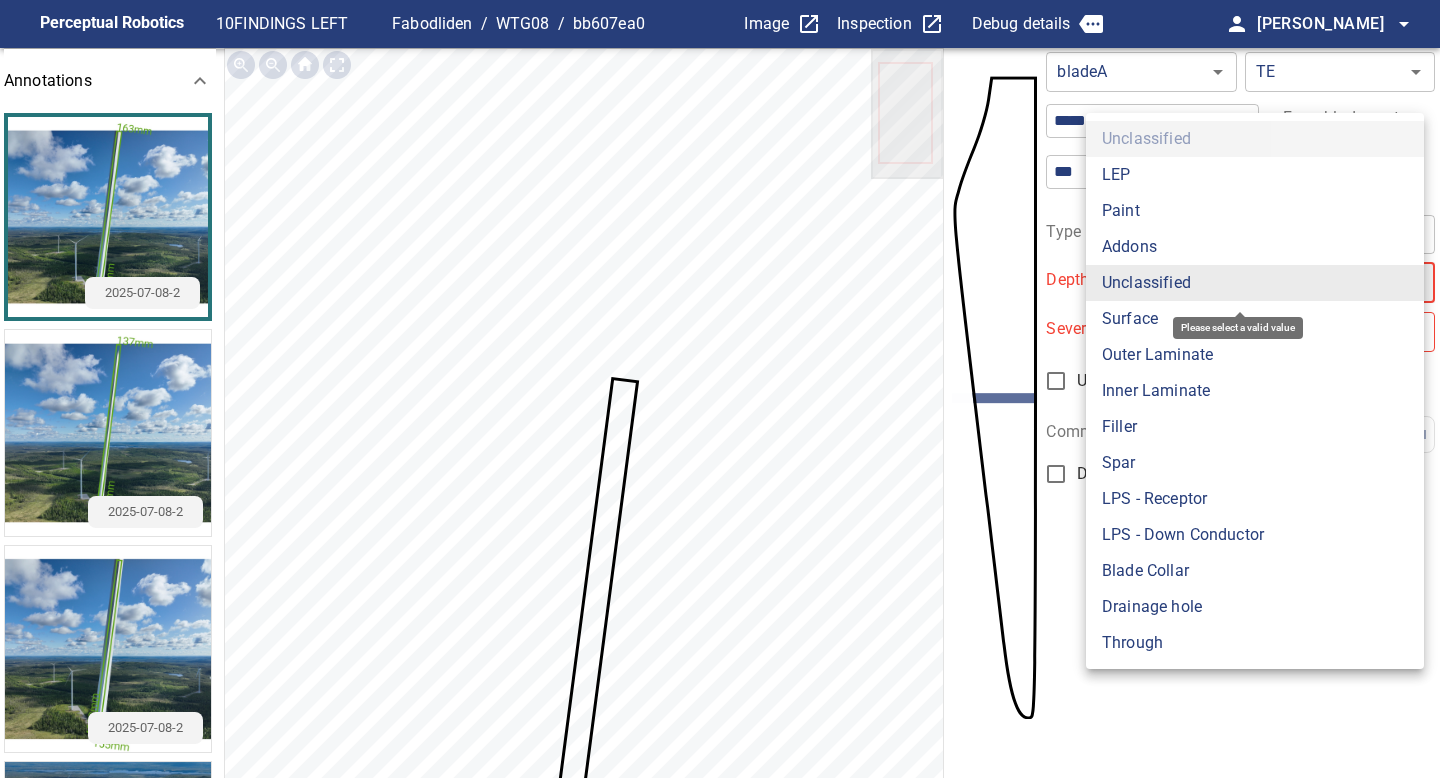 type on "*******" 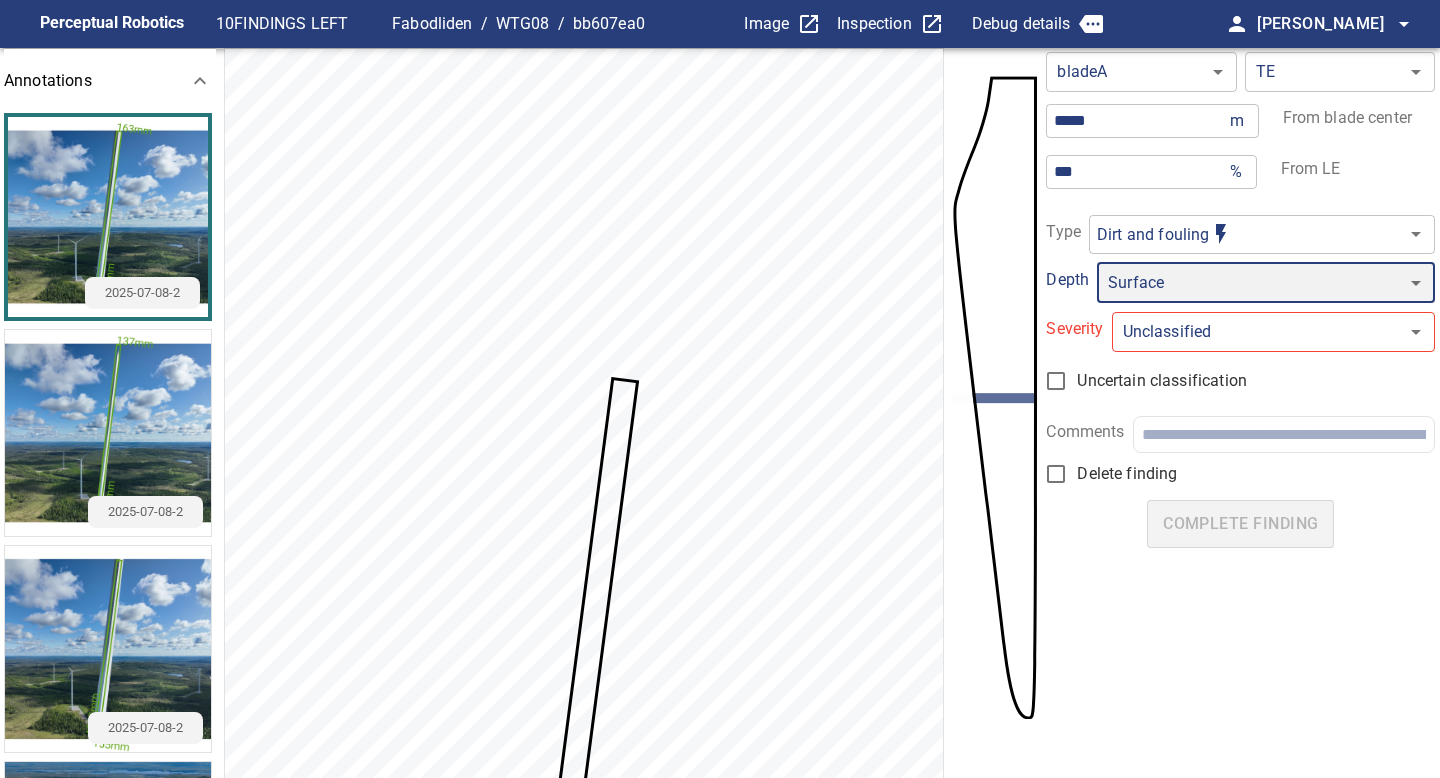 type on "*" 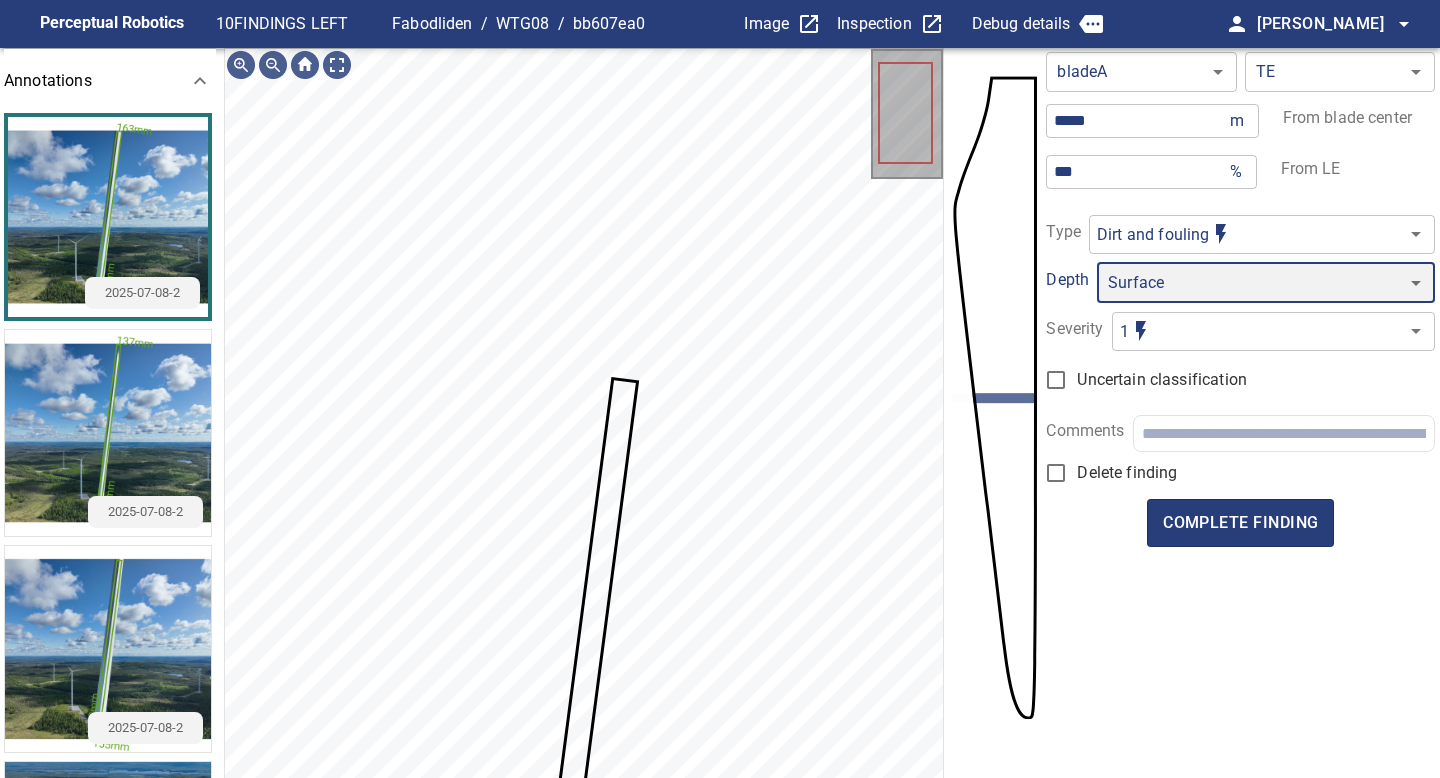 scroll, scrollTop: 38, scrollLeft: 0, axis: vertical 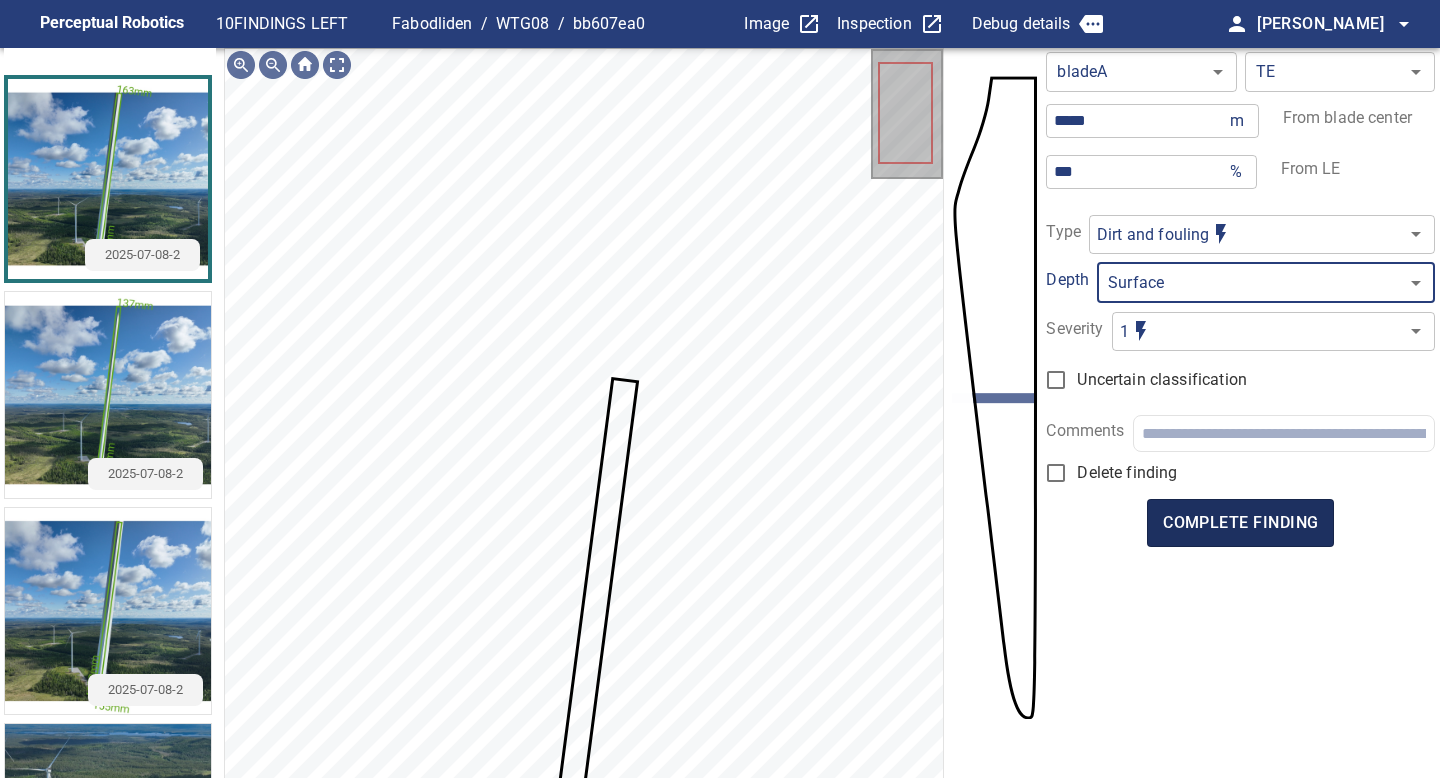 click on "complete finding" at bounding box center [1240, 523] 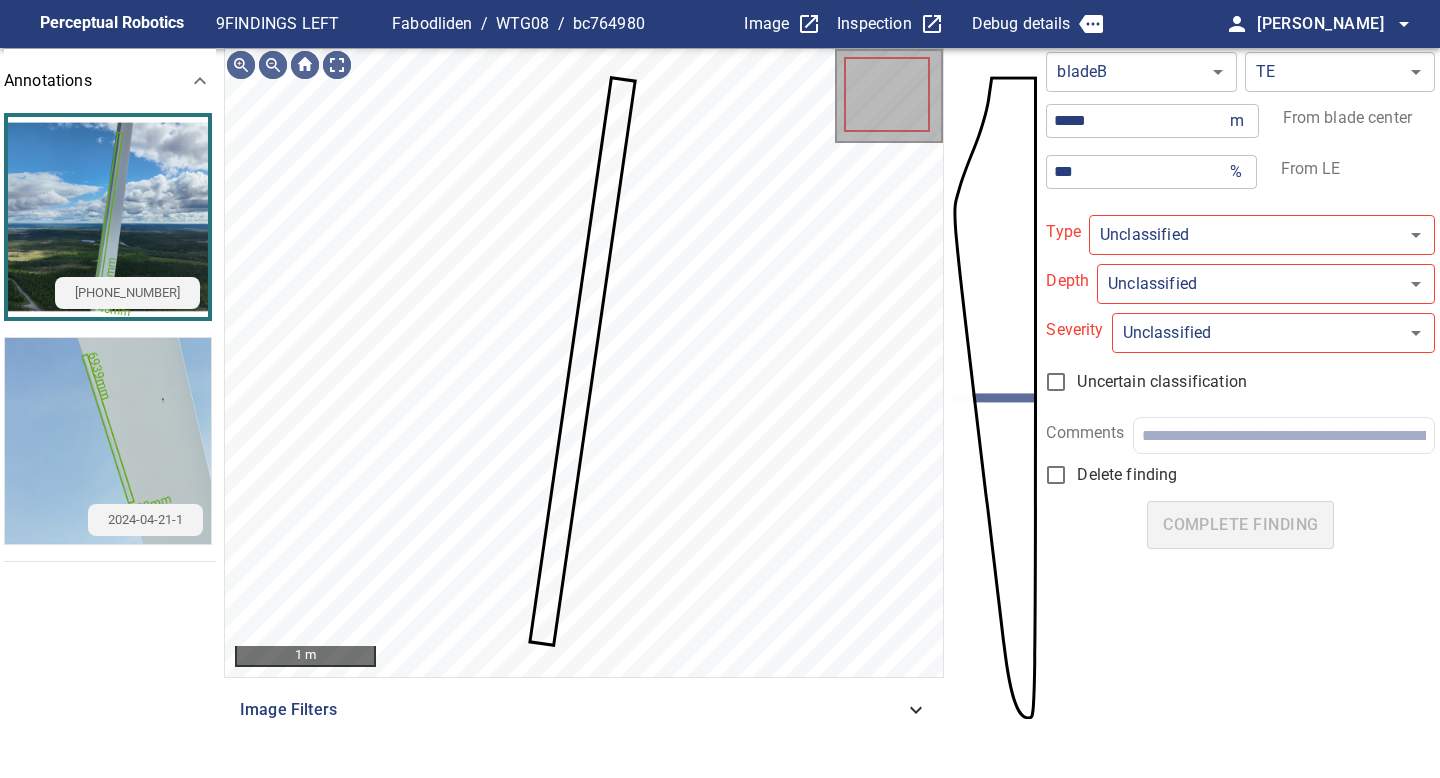 type on "**********" 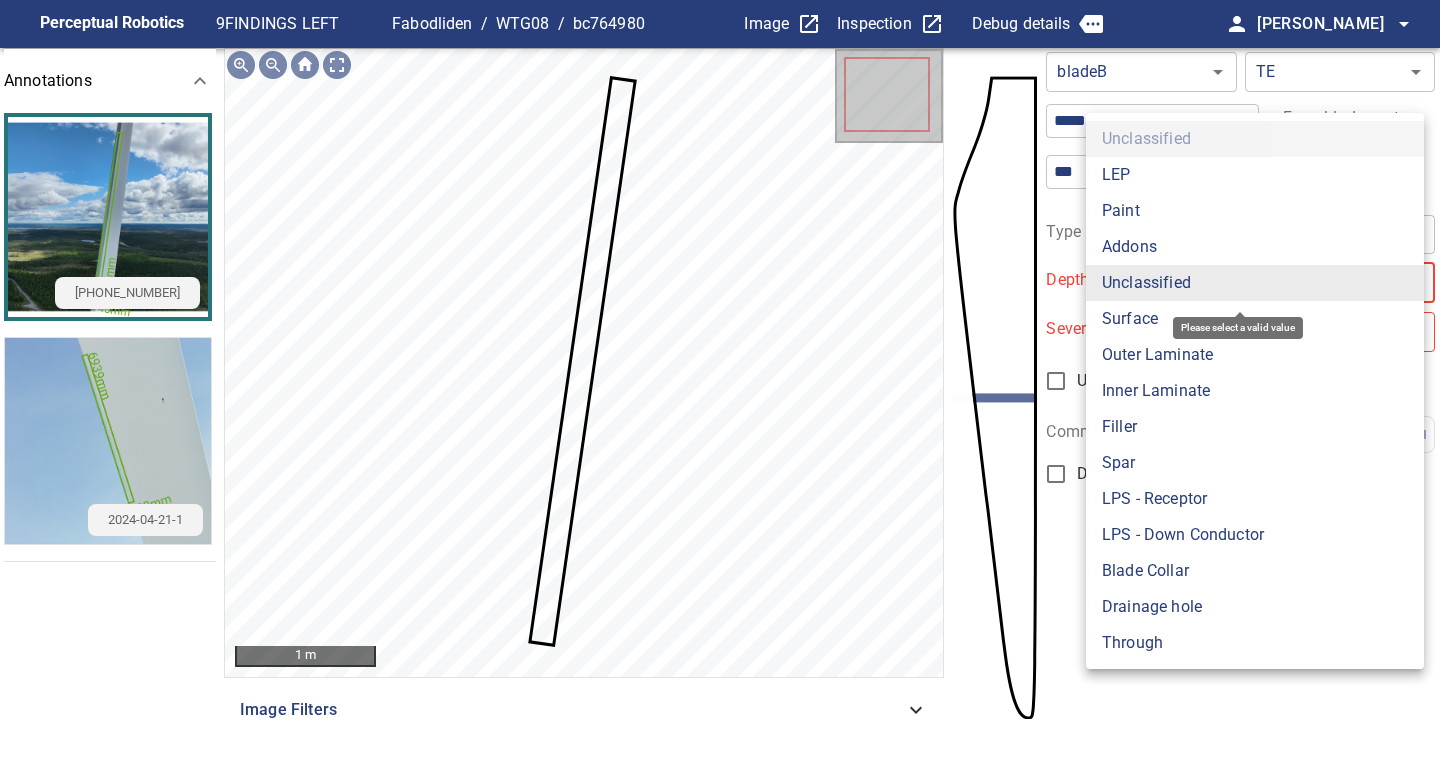 click on "**********" at bounding box center [720, 389] 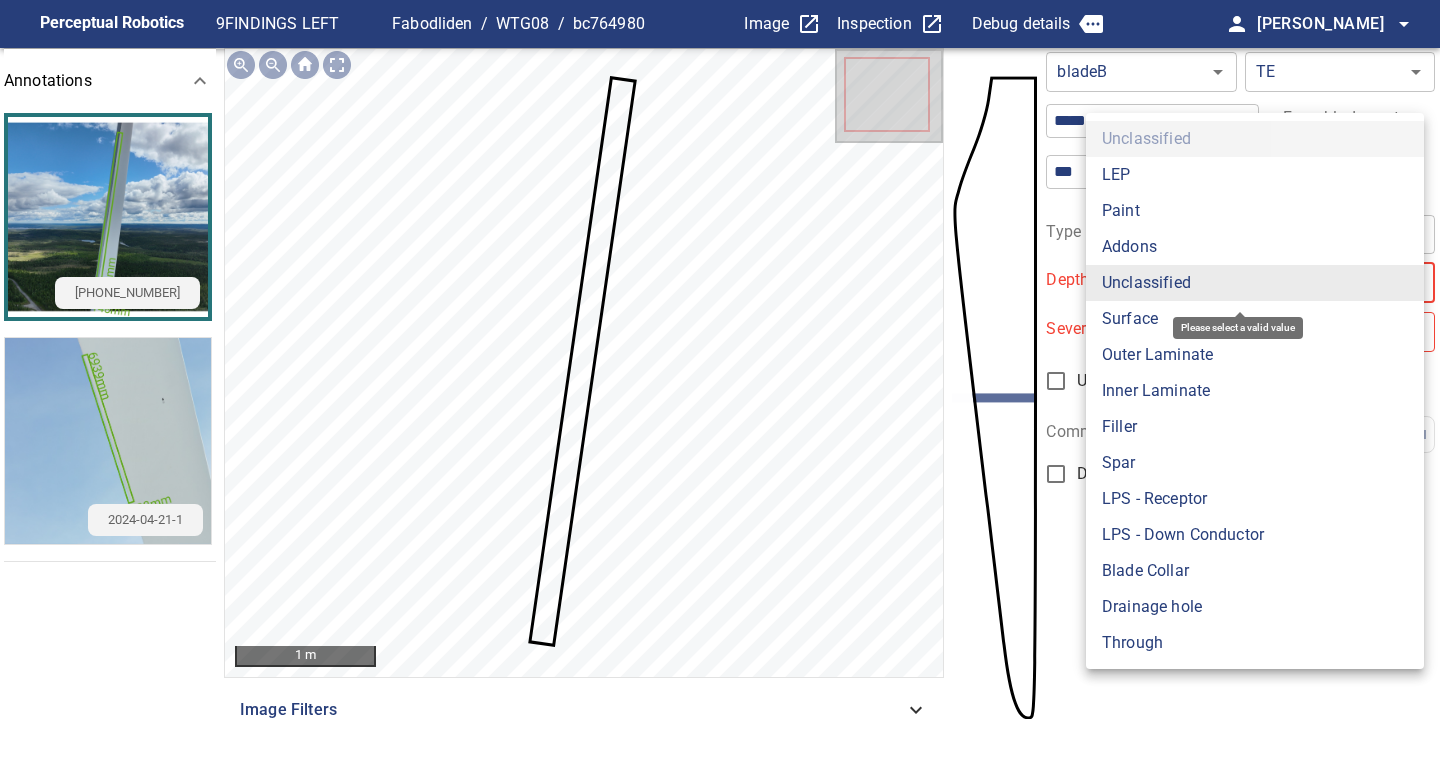 click on "Surface" at bounding box center (1255, 319) 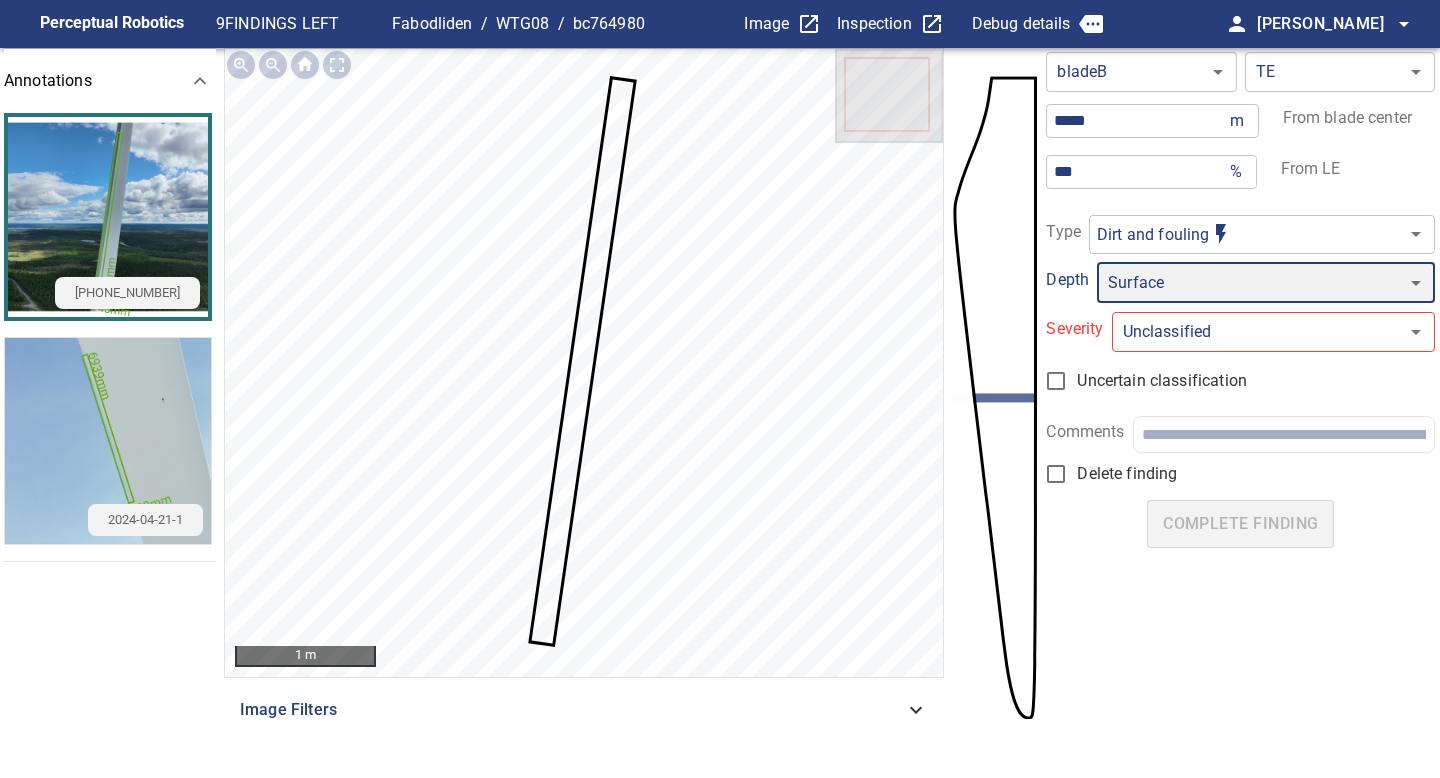 type on "*******" 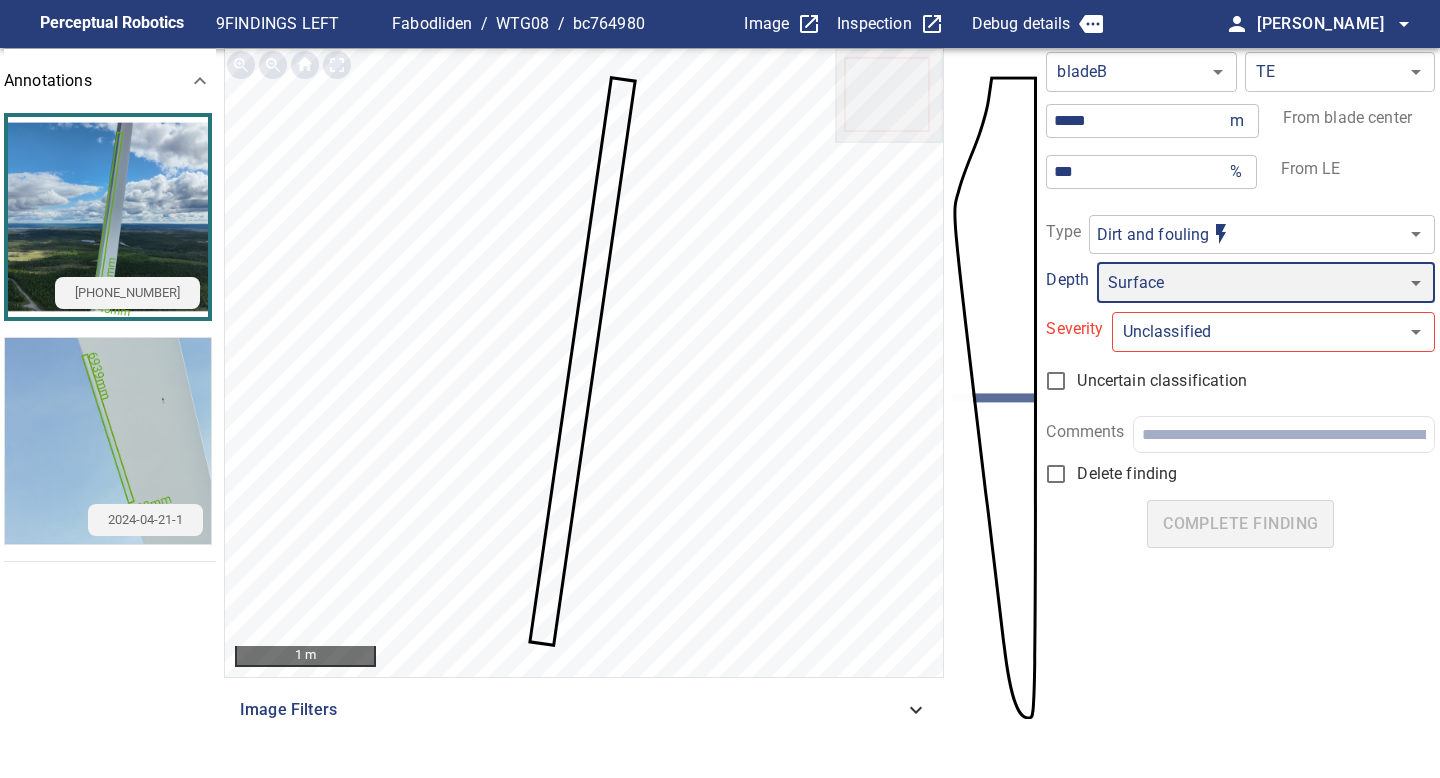 type on "*" 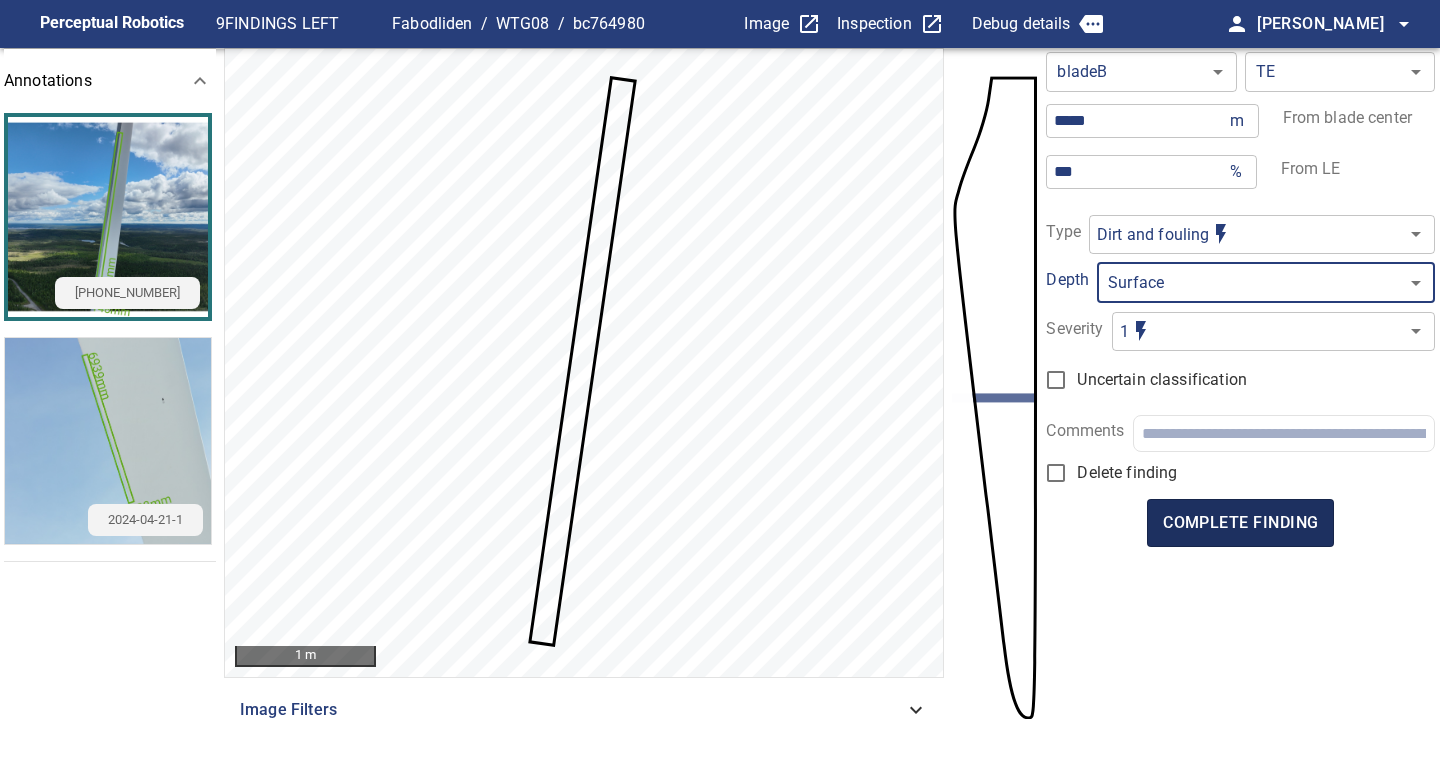 click on "complete finding" at bounding box center [1240, 523] 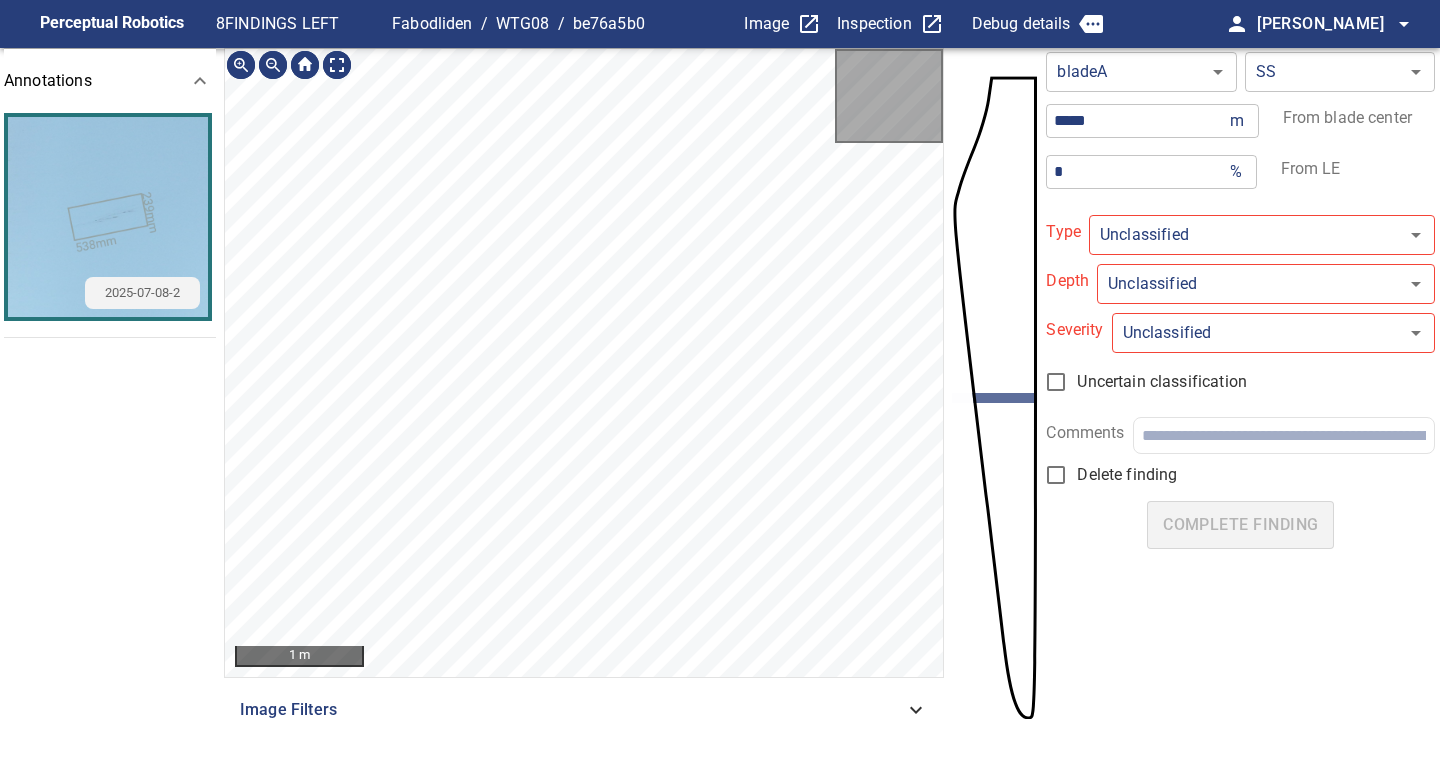 type on "**********" 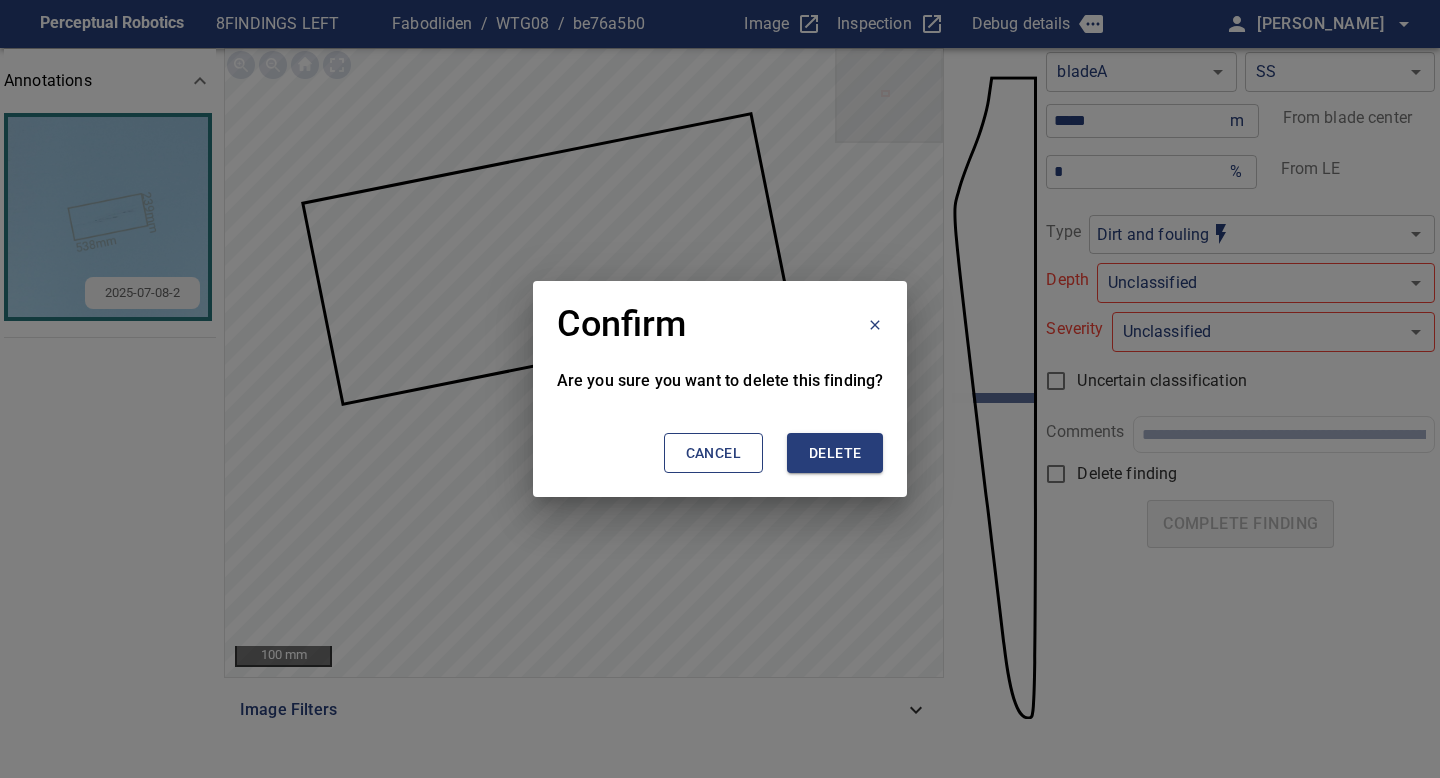 click on "Delete" at bounding box center [835, 453] 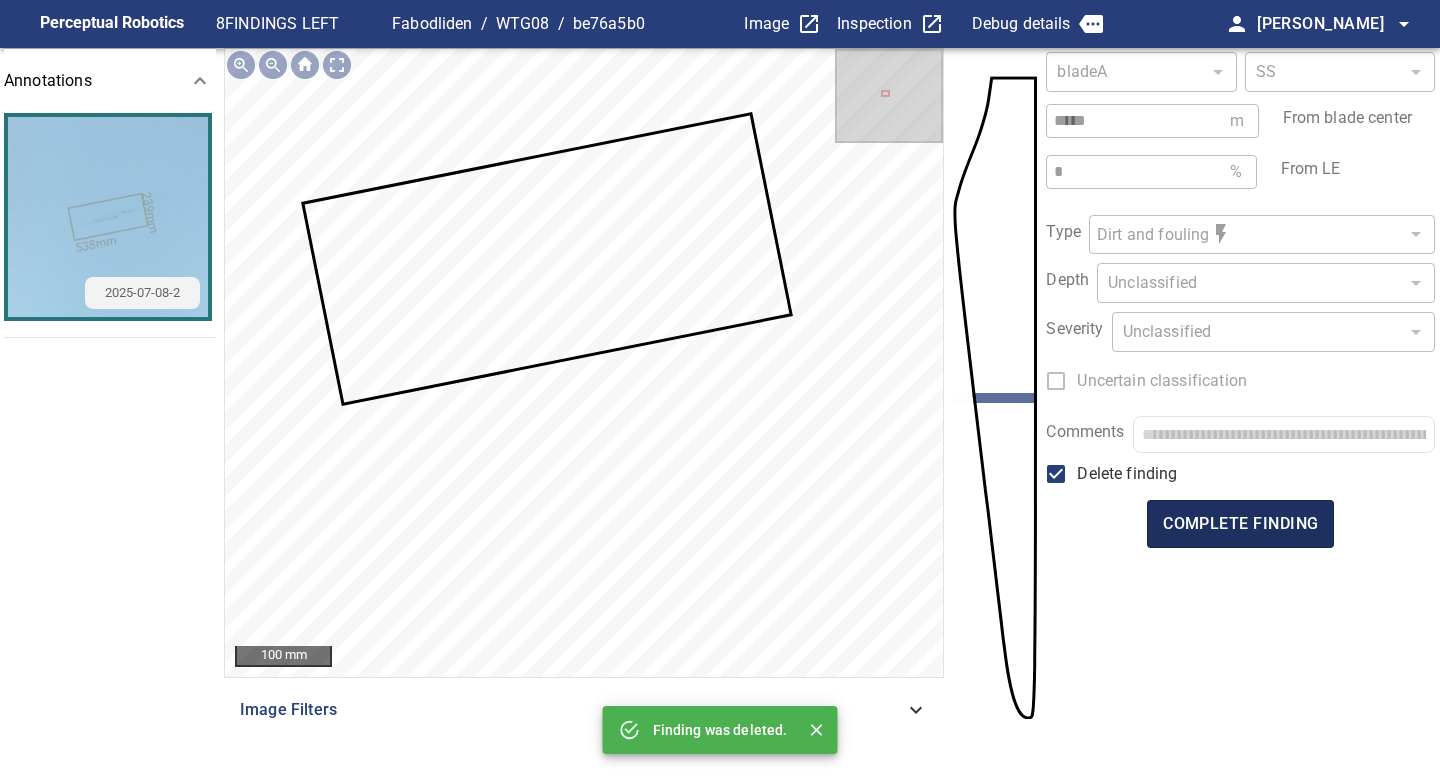 click on "complete finding" at bounding box center (1240, 524) 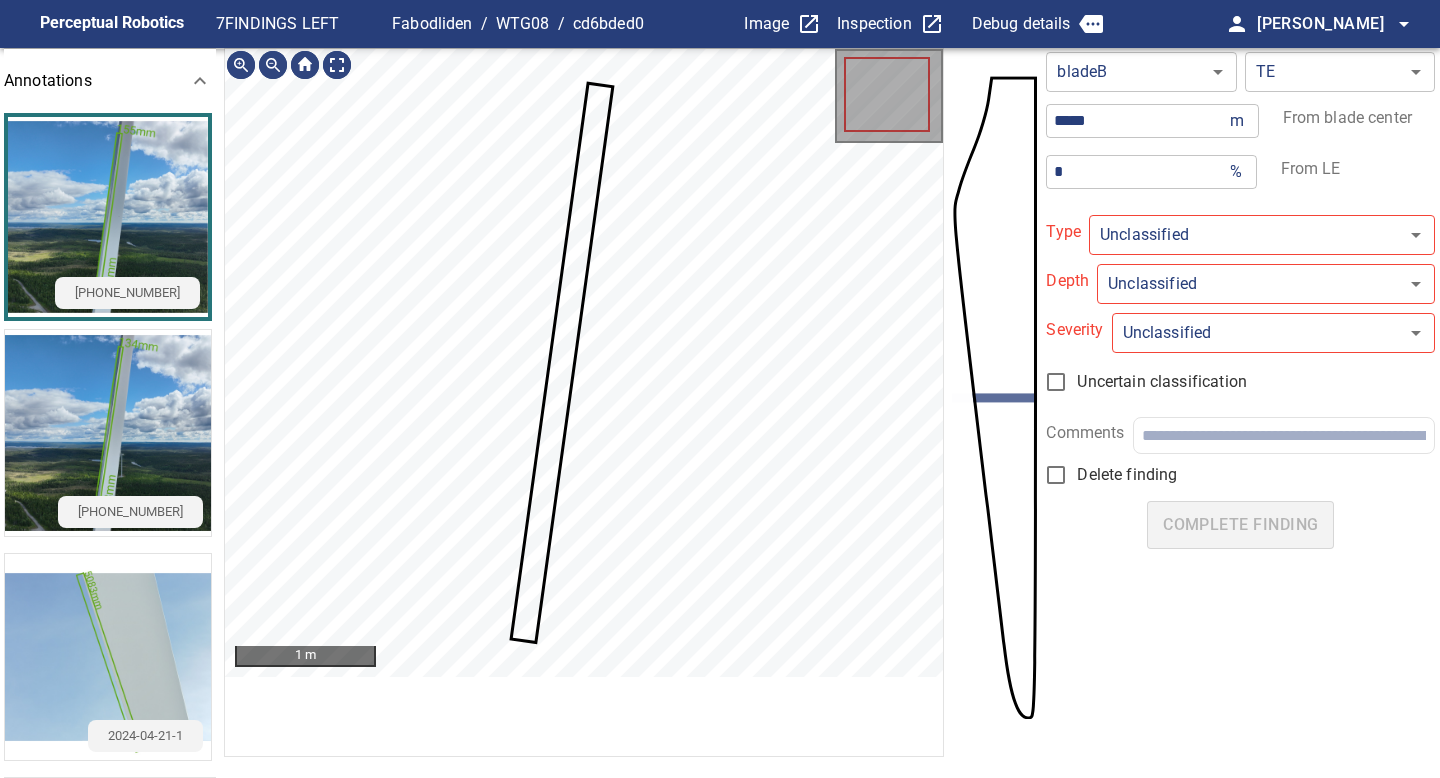 type on "**********" 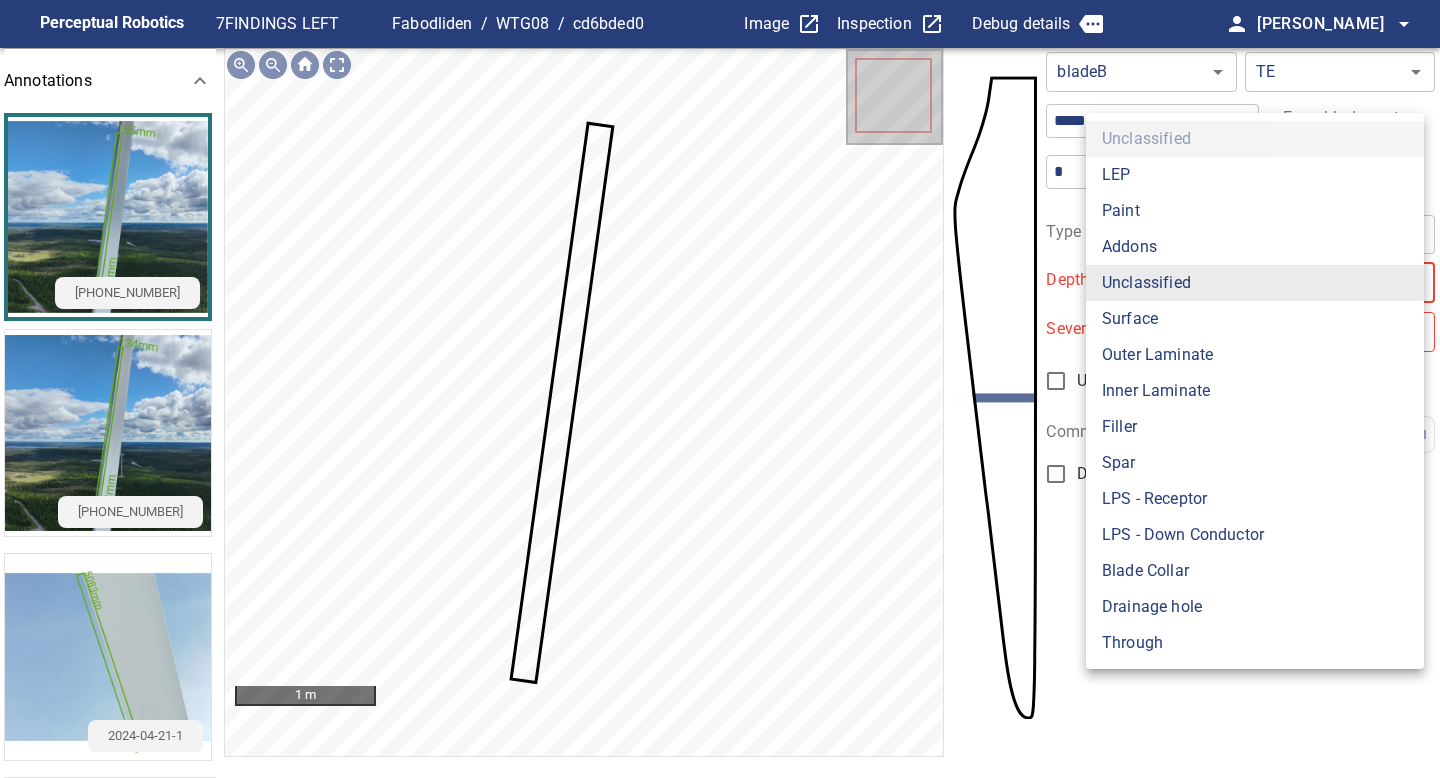 click on "**********" at bounding box center [720, 389] 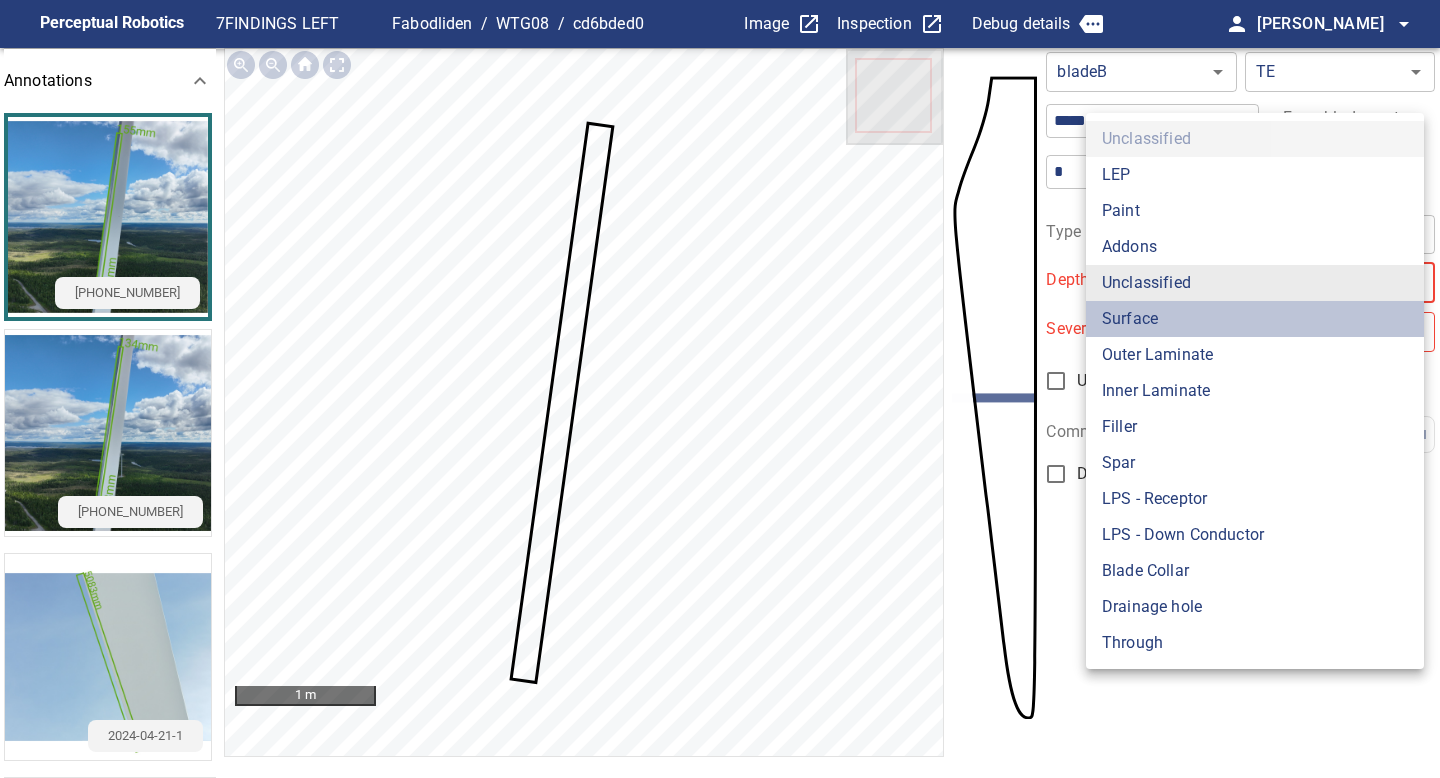 click on "Surface" at bounding box center (1255, 319) 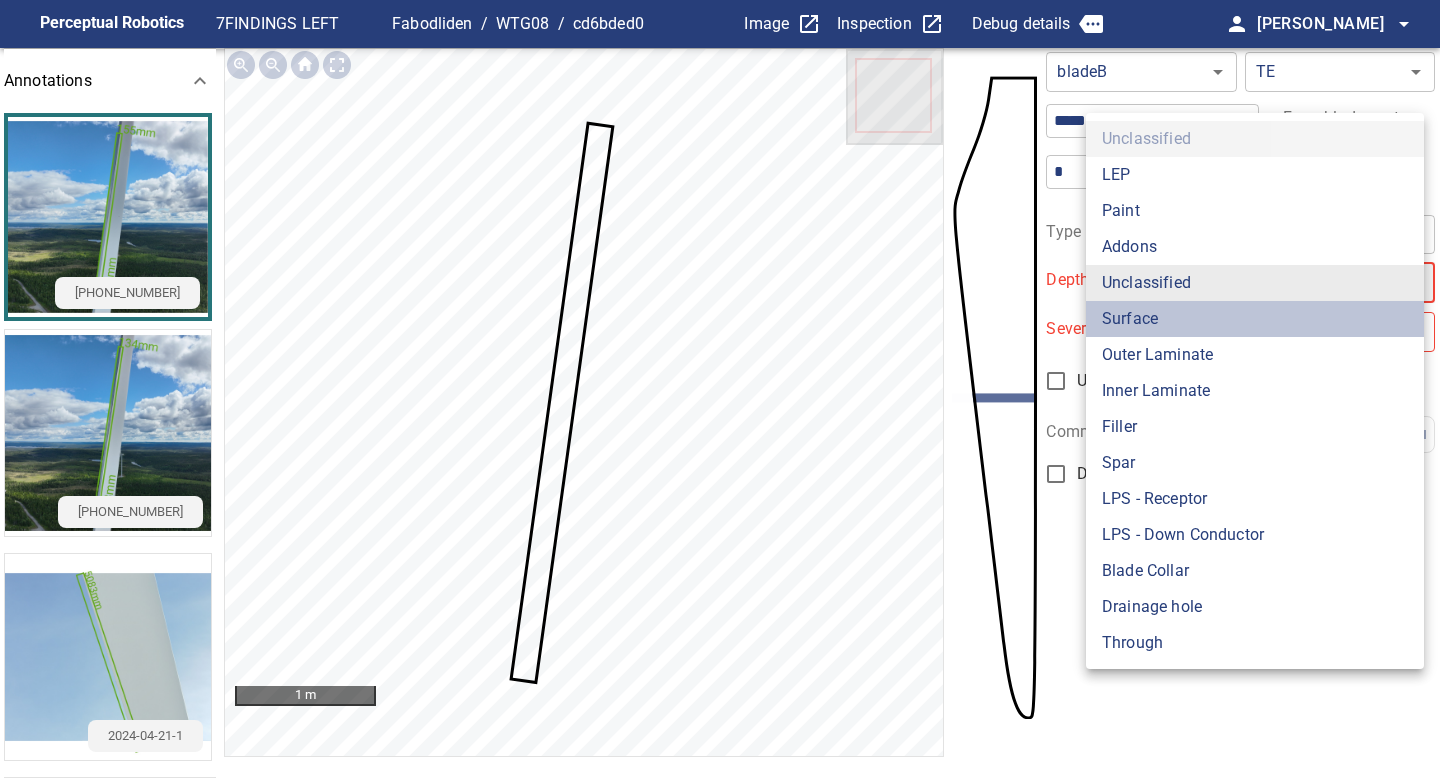 type on "*******" 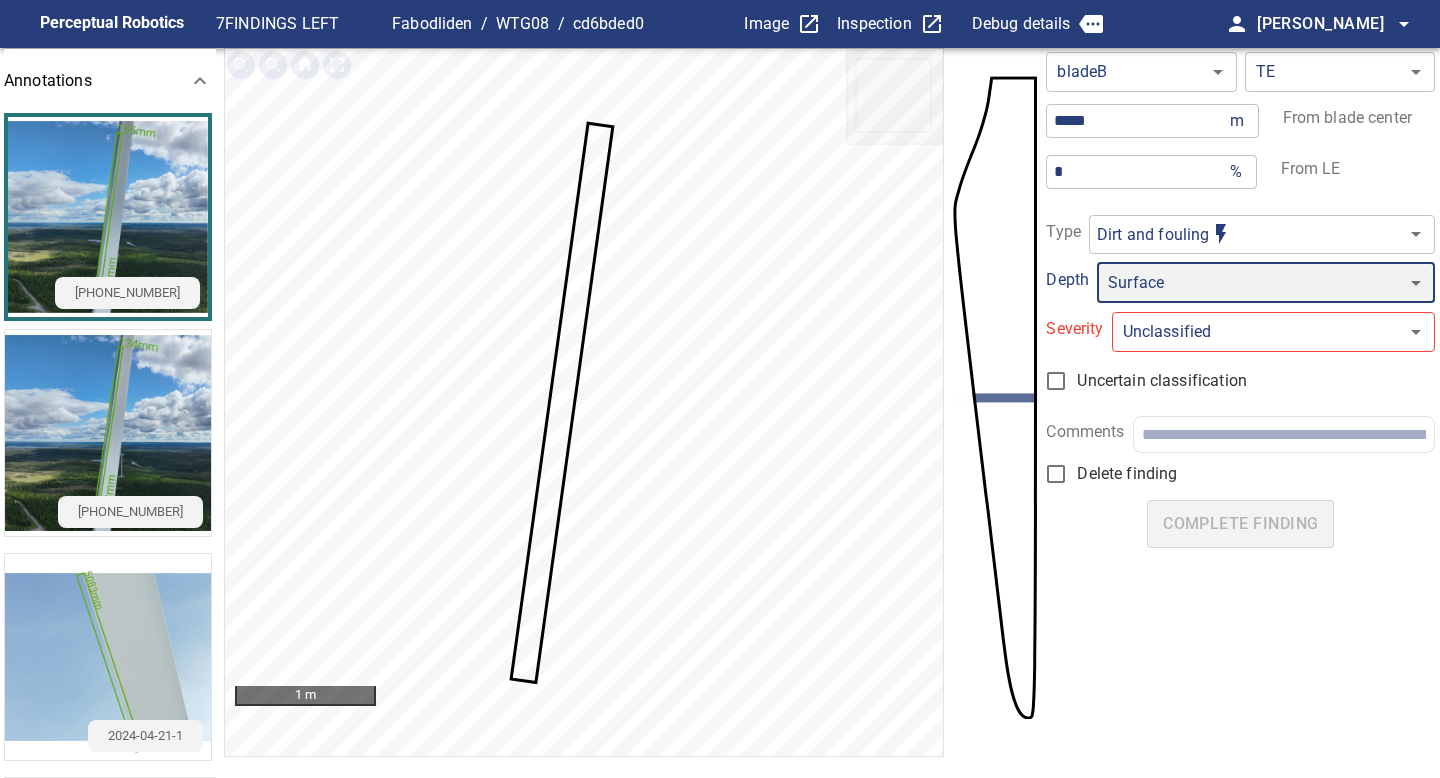 type on "*" 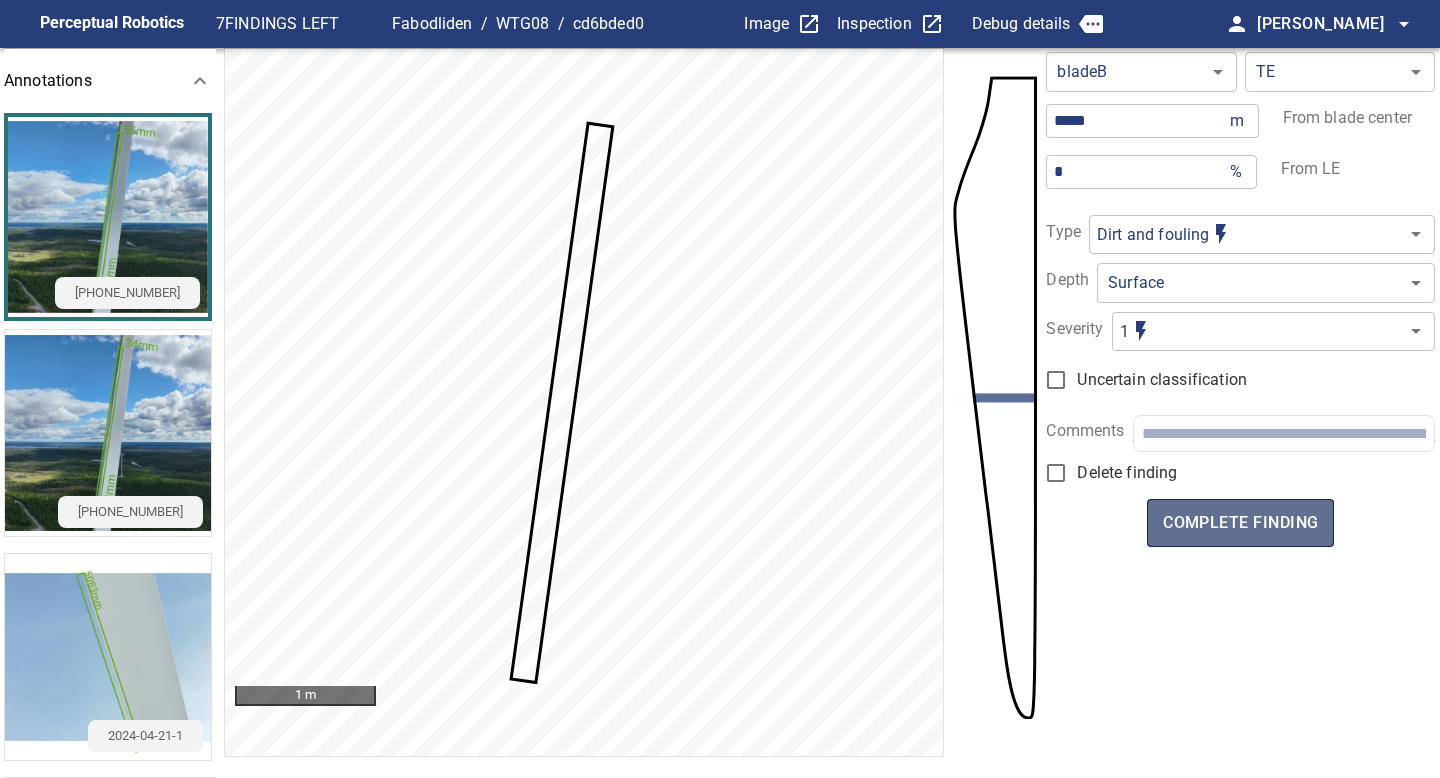 click on "complete finding" at bounding box center [1240, 523] 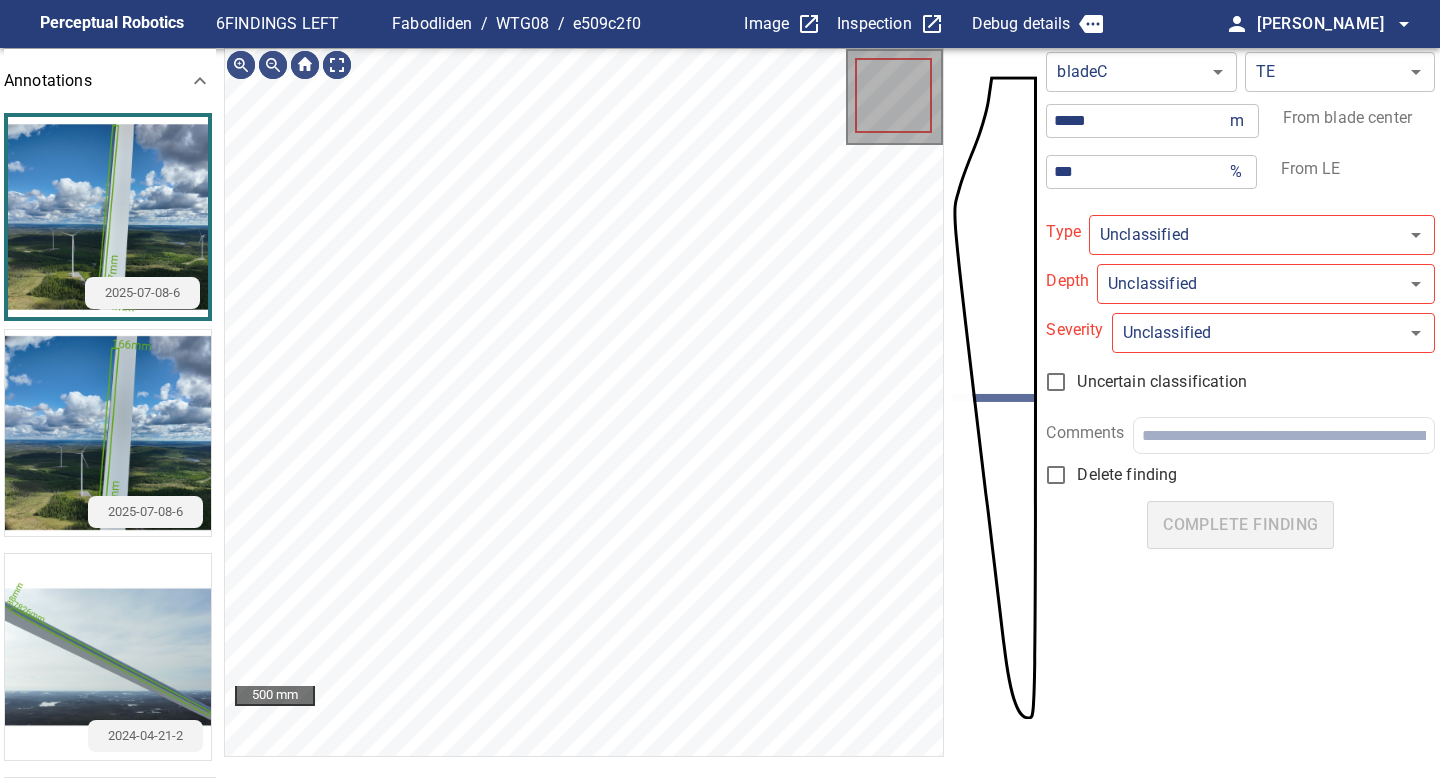 type on "**********" 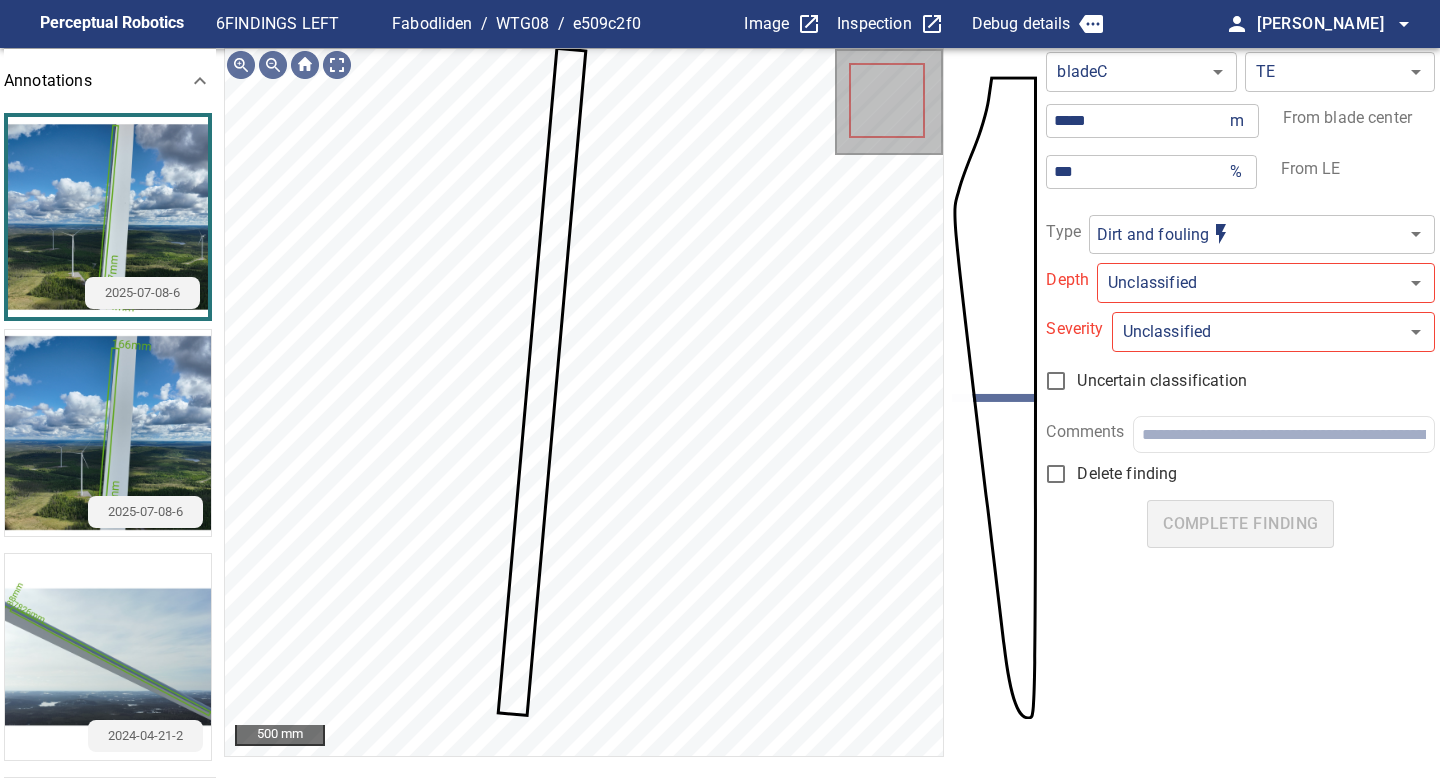 click on "**********" at bounding box center [720, 389] 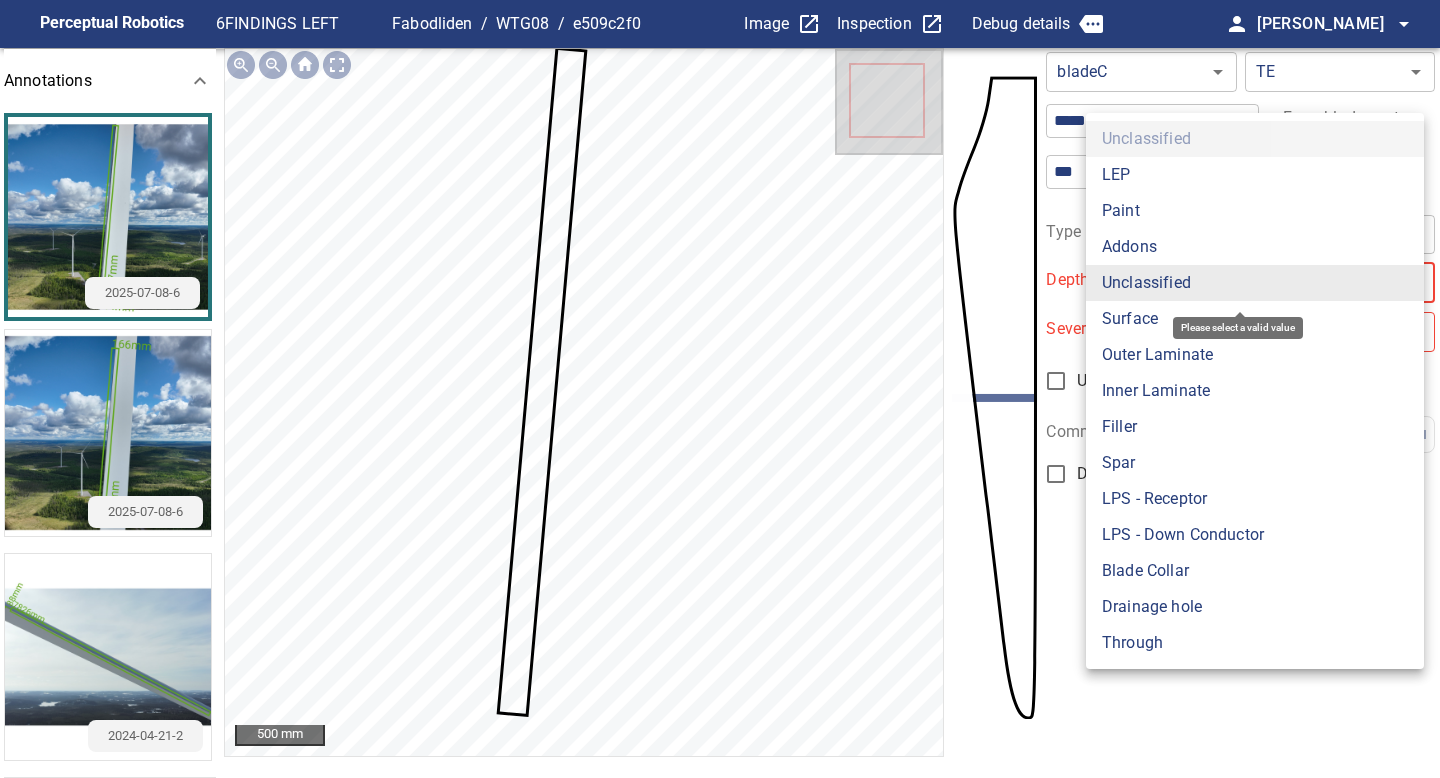 click on "Surface" at bounding box center [1255, 319] 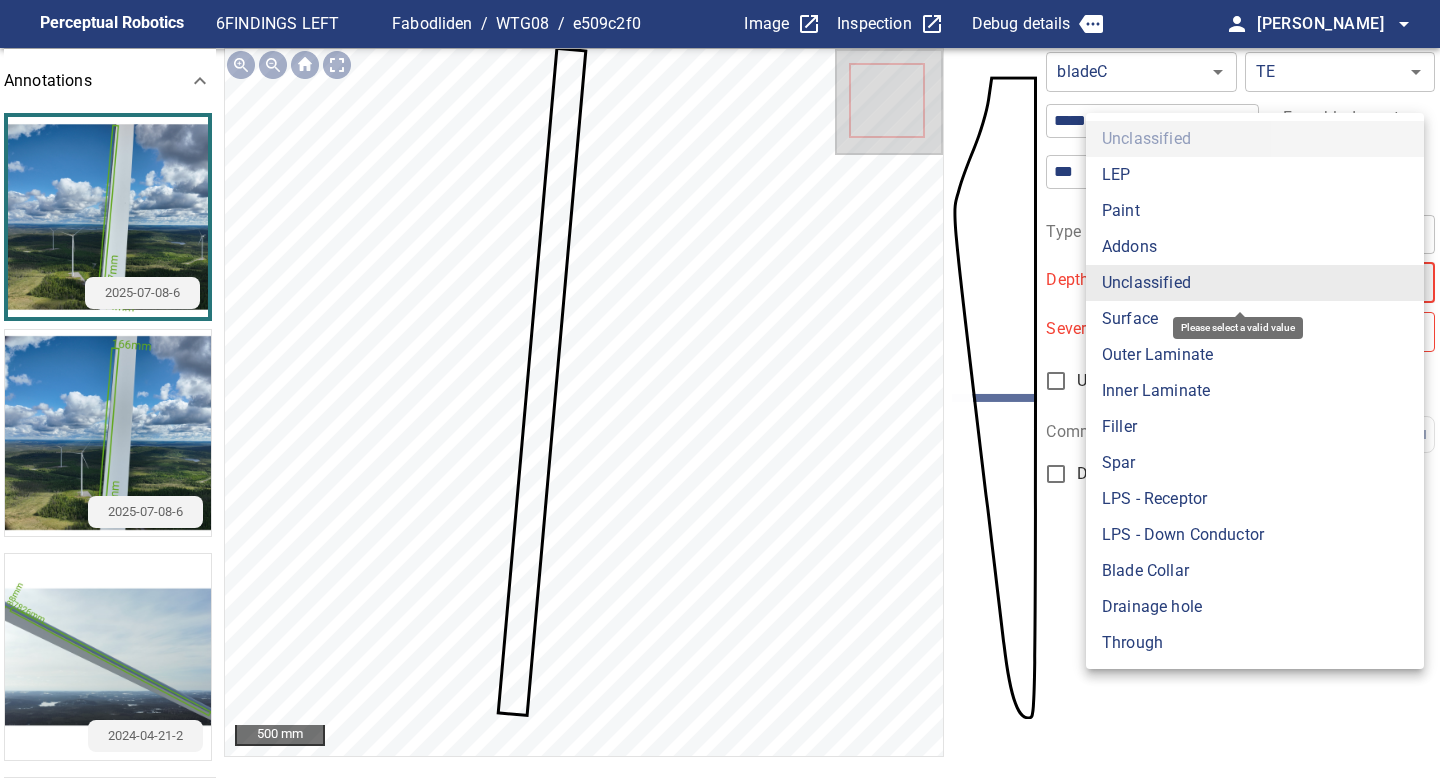 type on "*******" 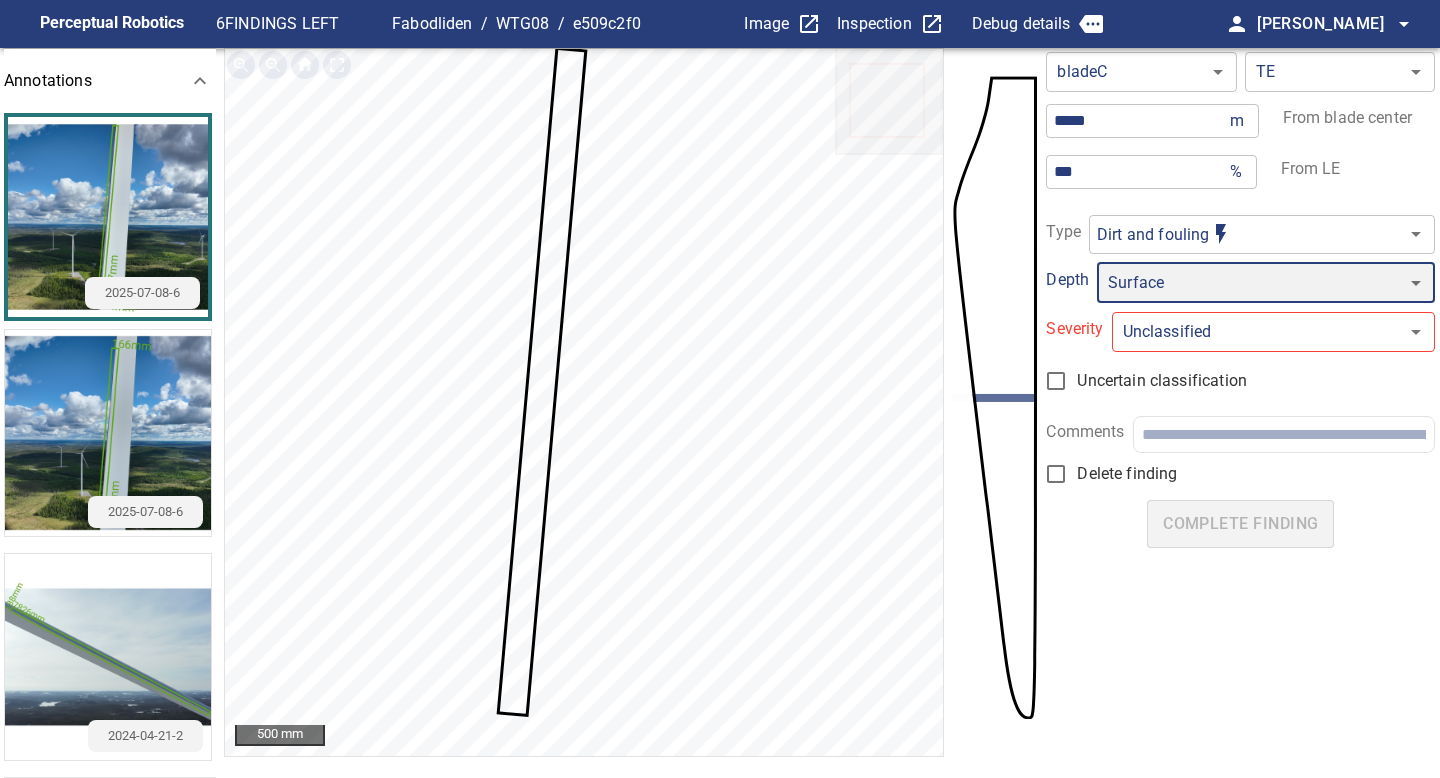 type on "*" 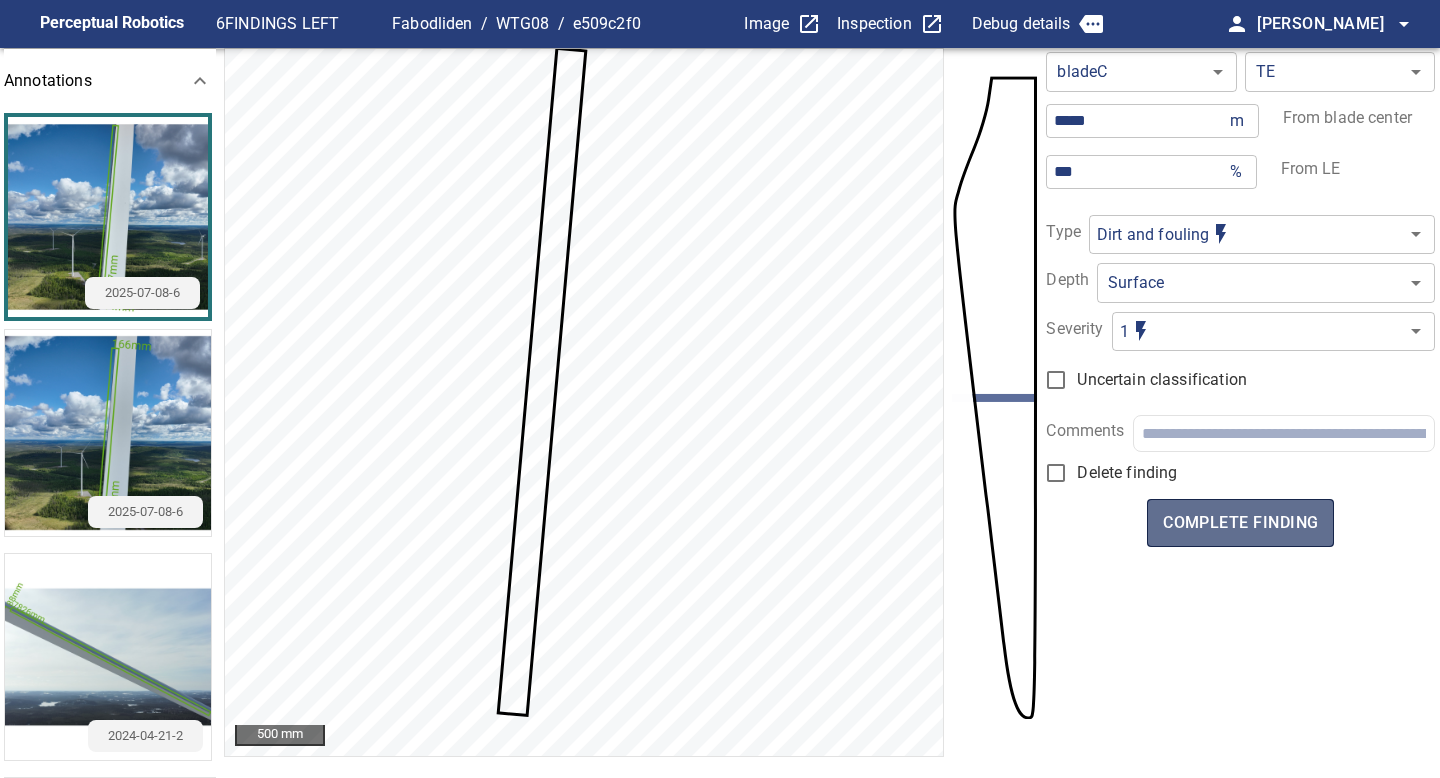 click on "complete finding" at bounding box center (1240, 523) 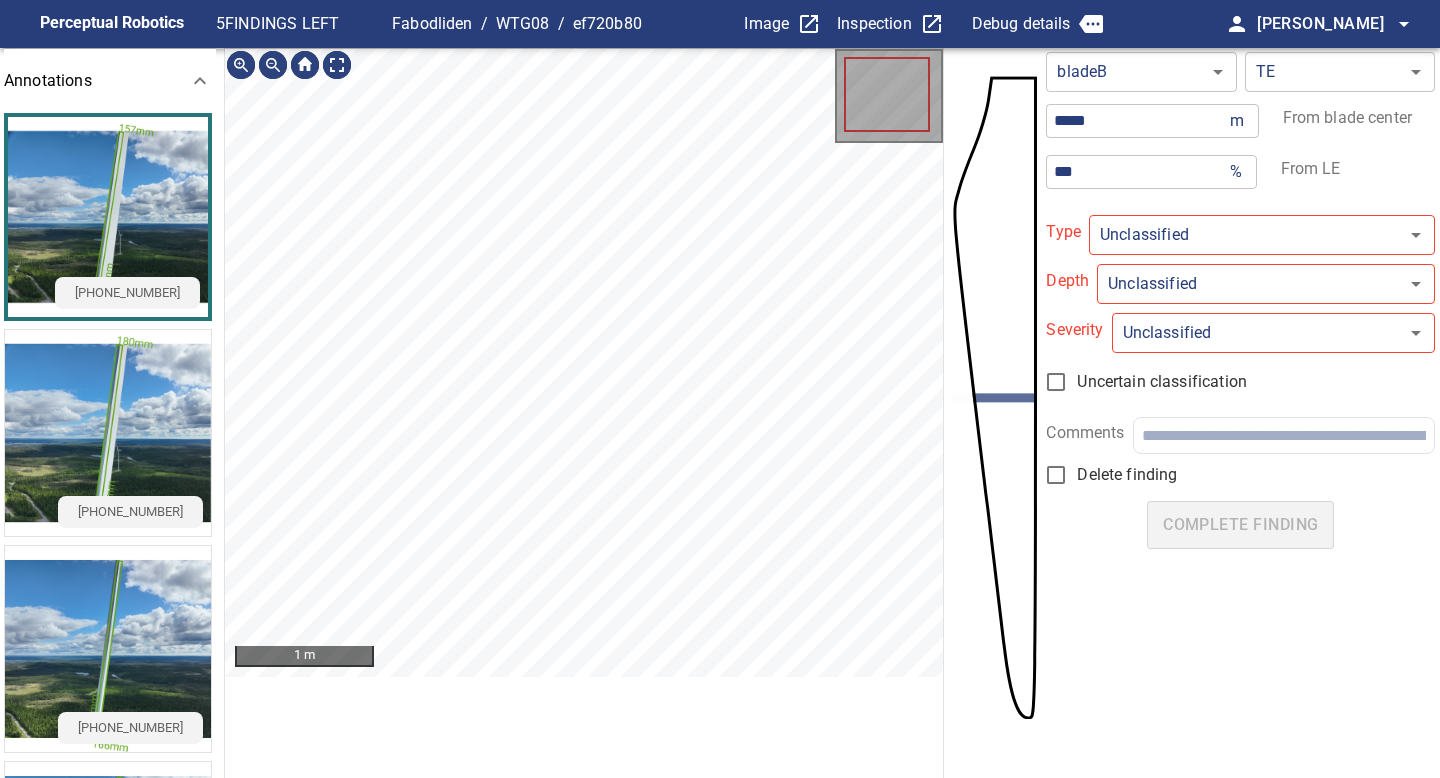 scroll, scrollTop: 1, scrollLeft: 0, axis: vertical 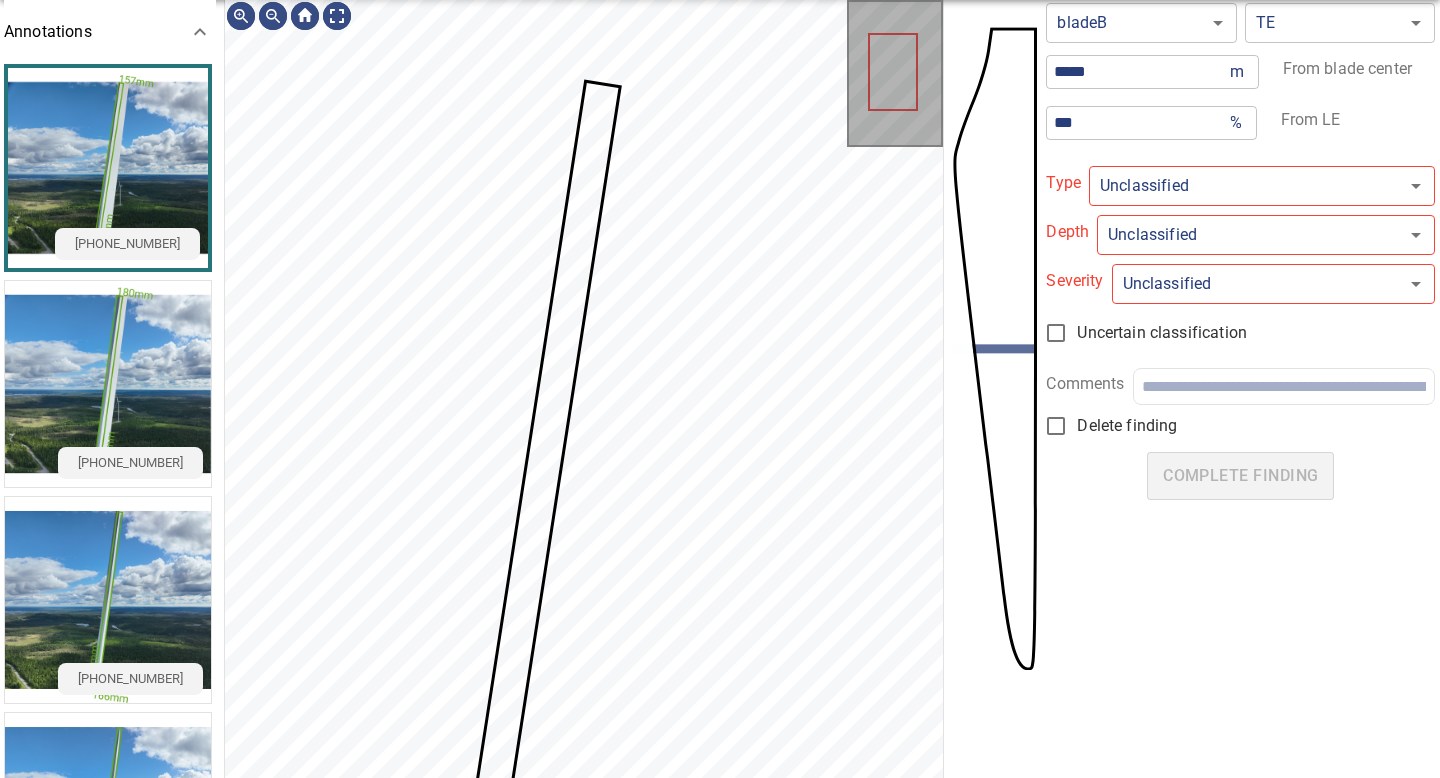 type on "**********" 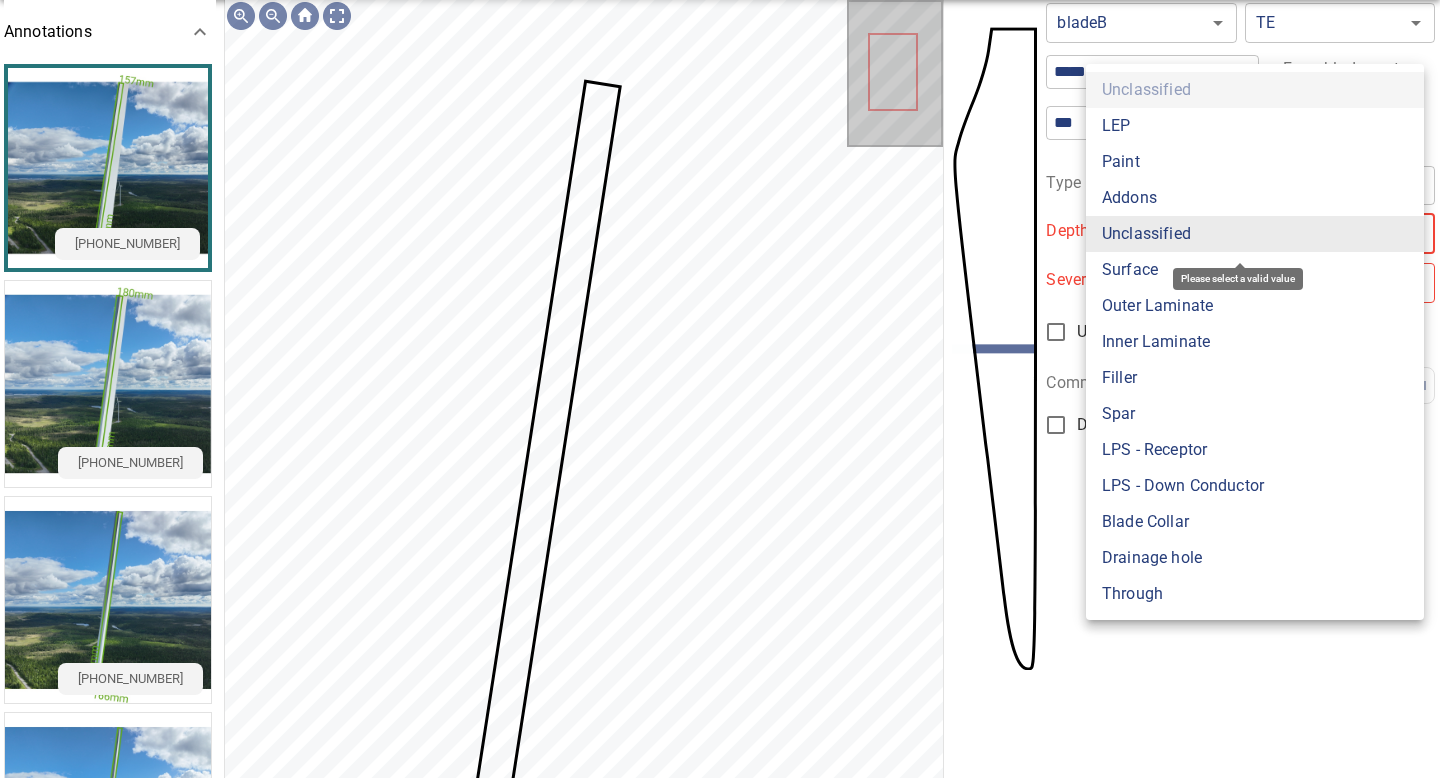 click on "**********" at bounding box center (720, 389) 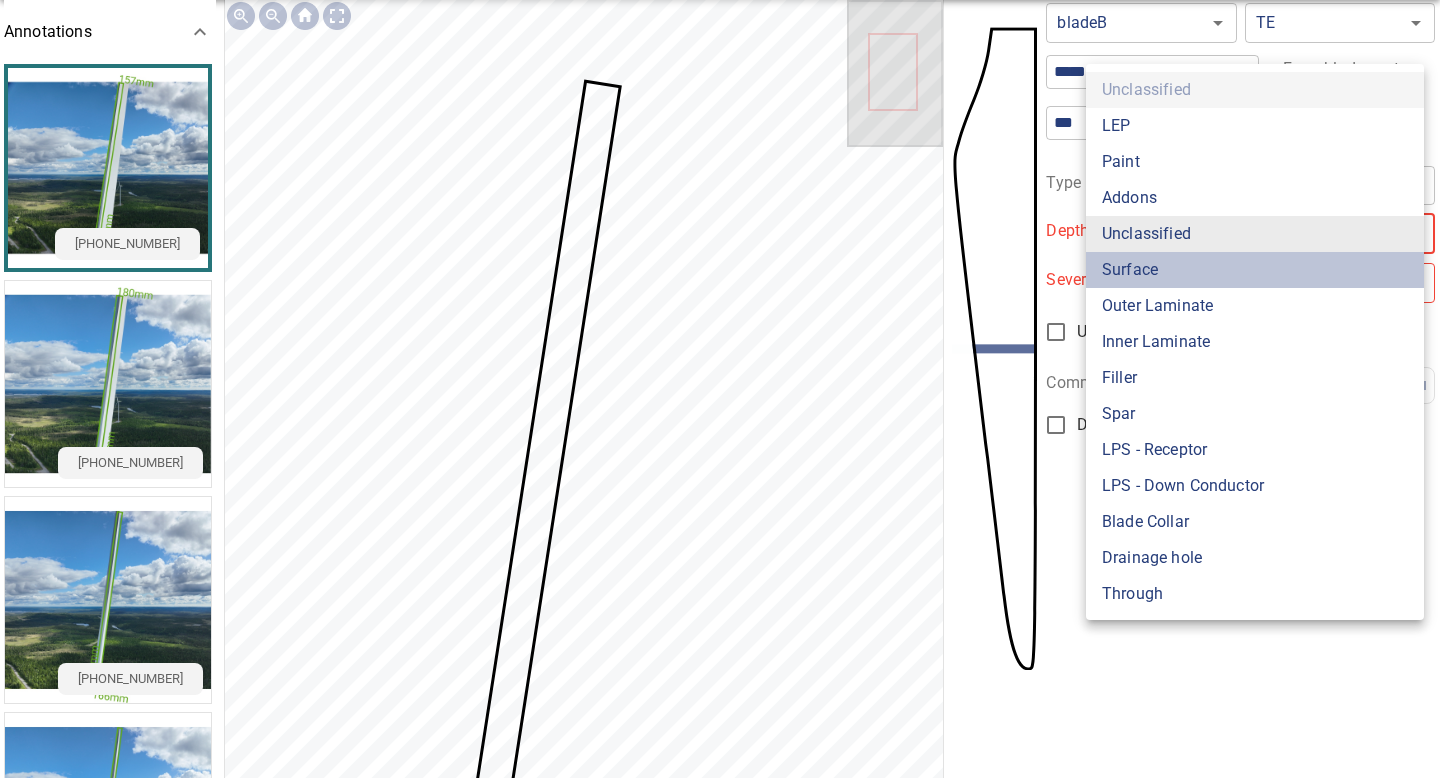 click on "Surface" at bounding box center [1255, 270] 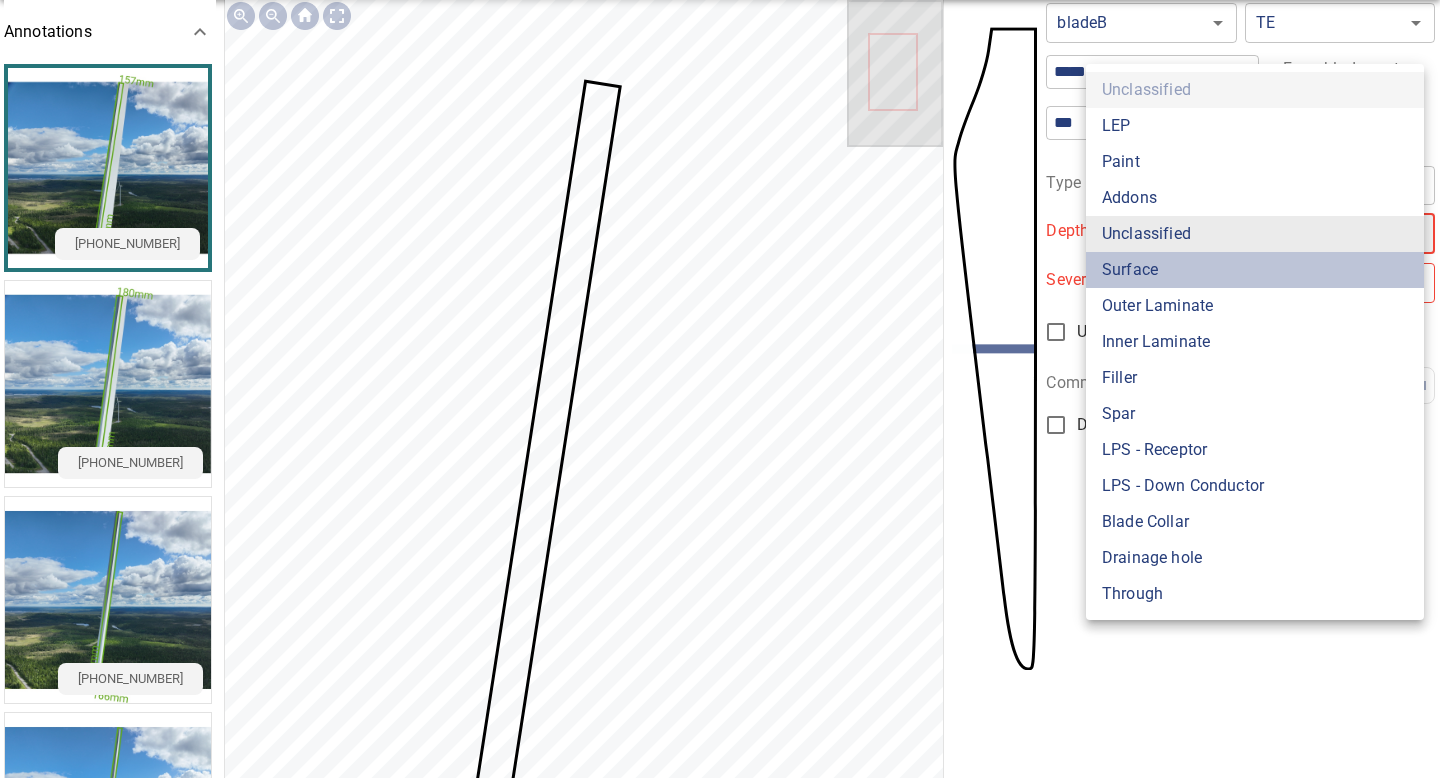 type on "*******" 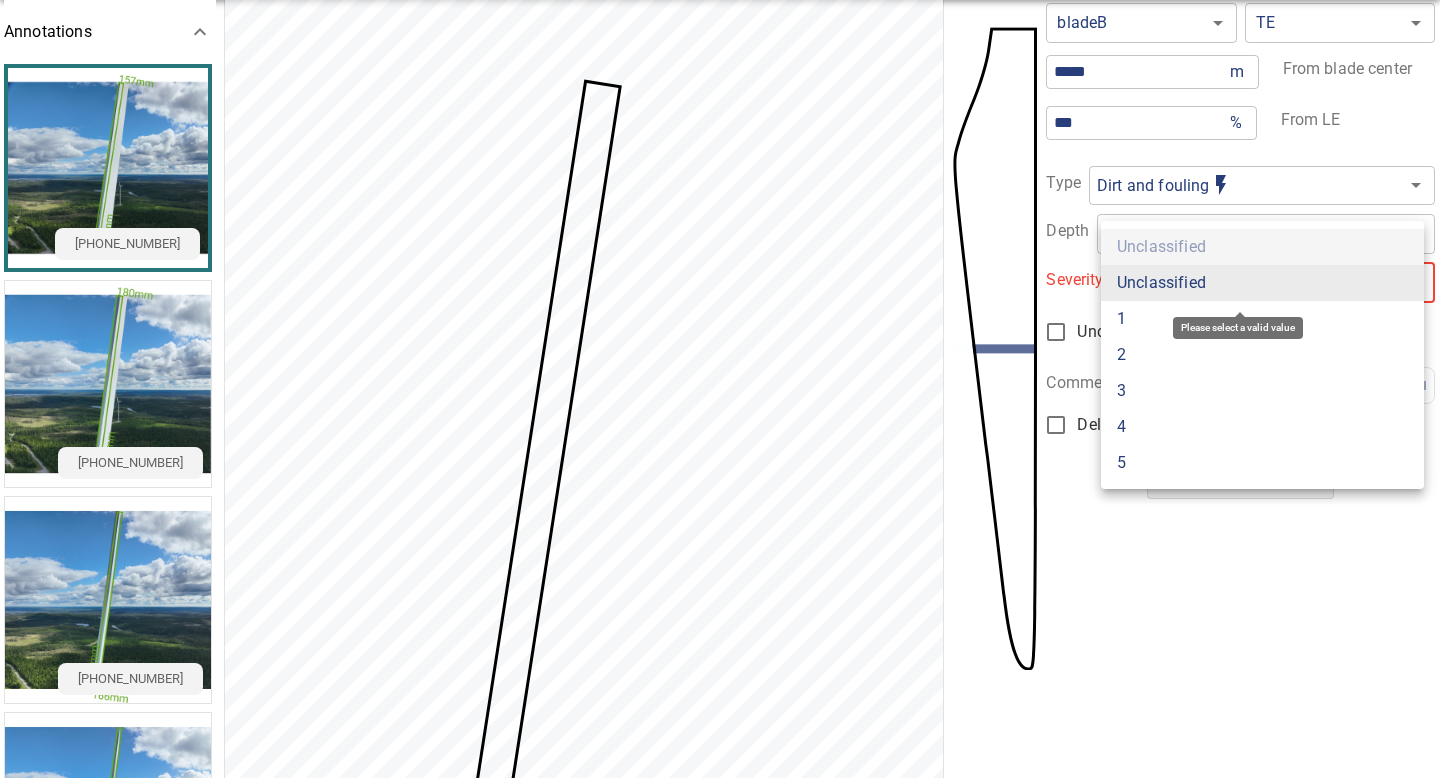 click on "**********" at bounding box center (720, 389) 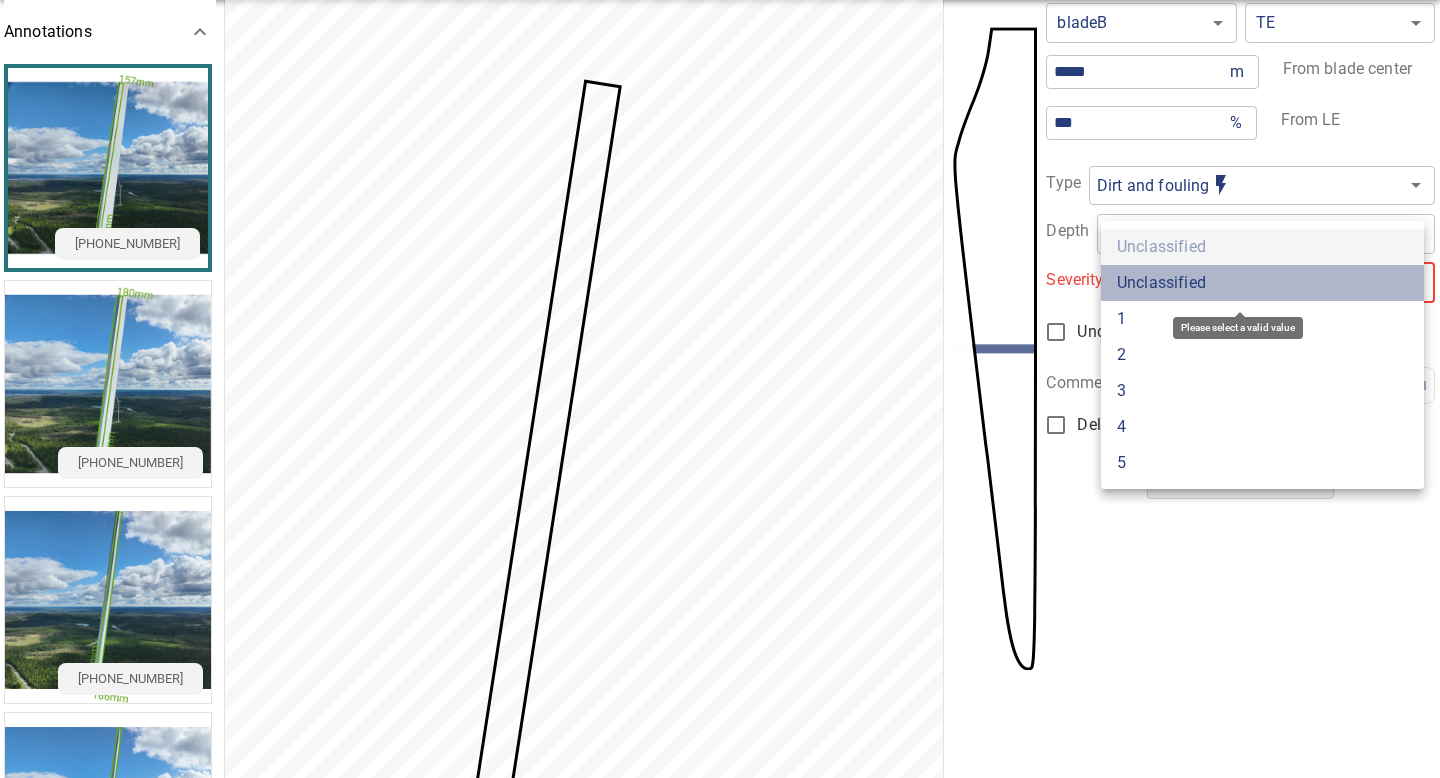 type on "*" 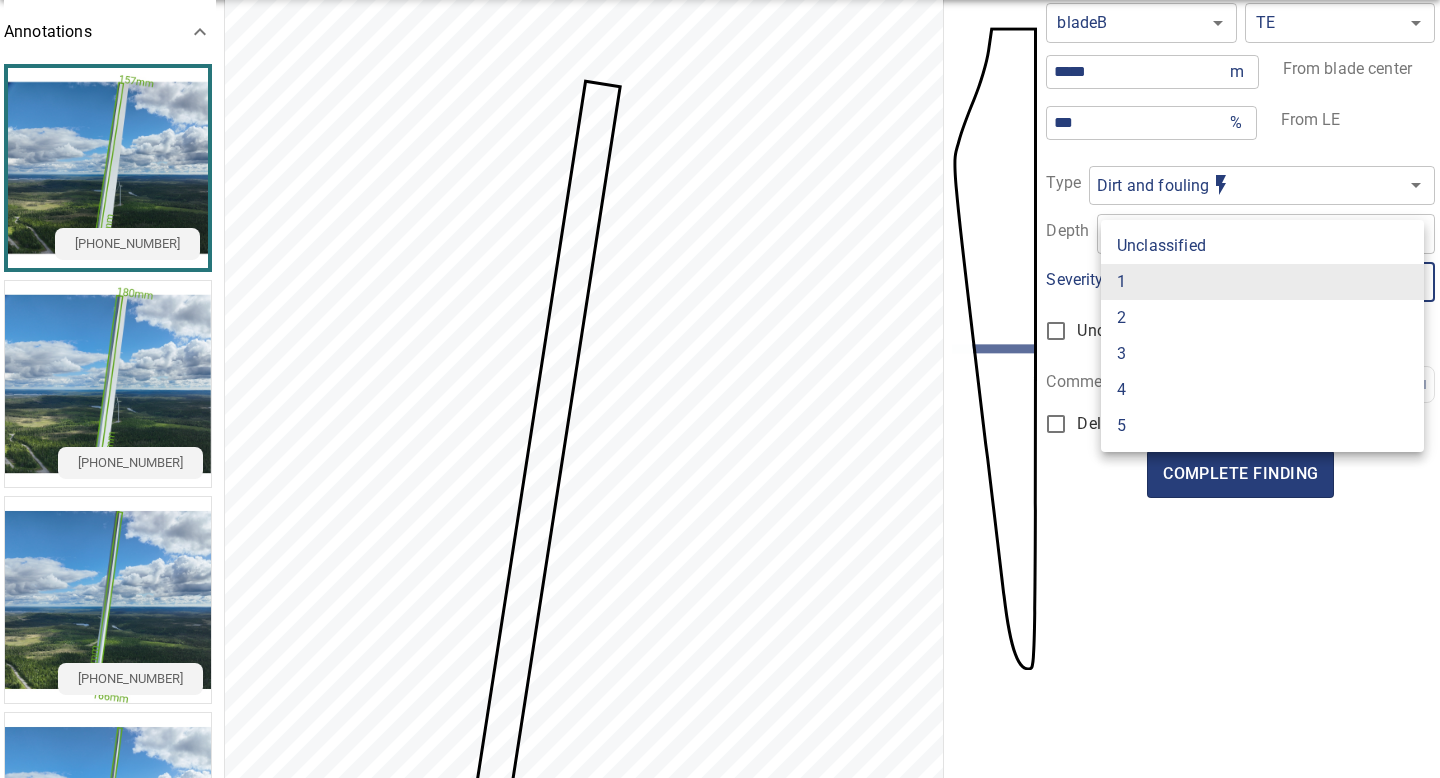 click on "Unclassified 1 2 3 4 5" at bounding box center [1262, 336] 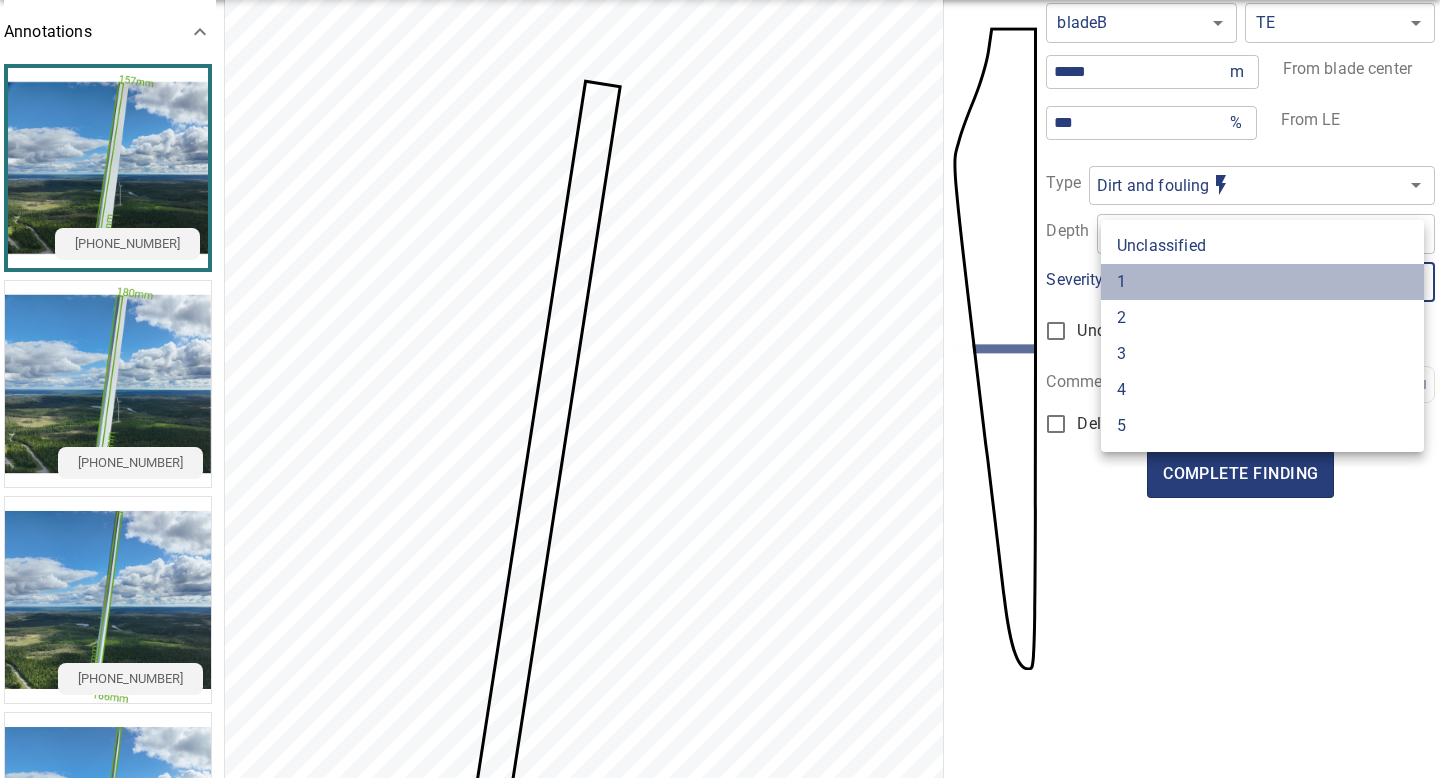 click on "1" at bounding box center [1262, 282] 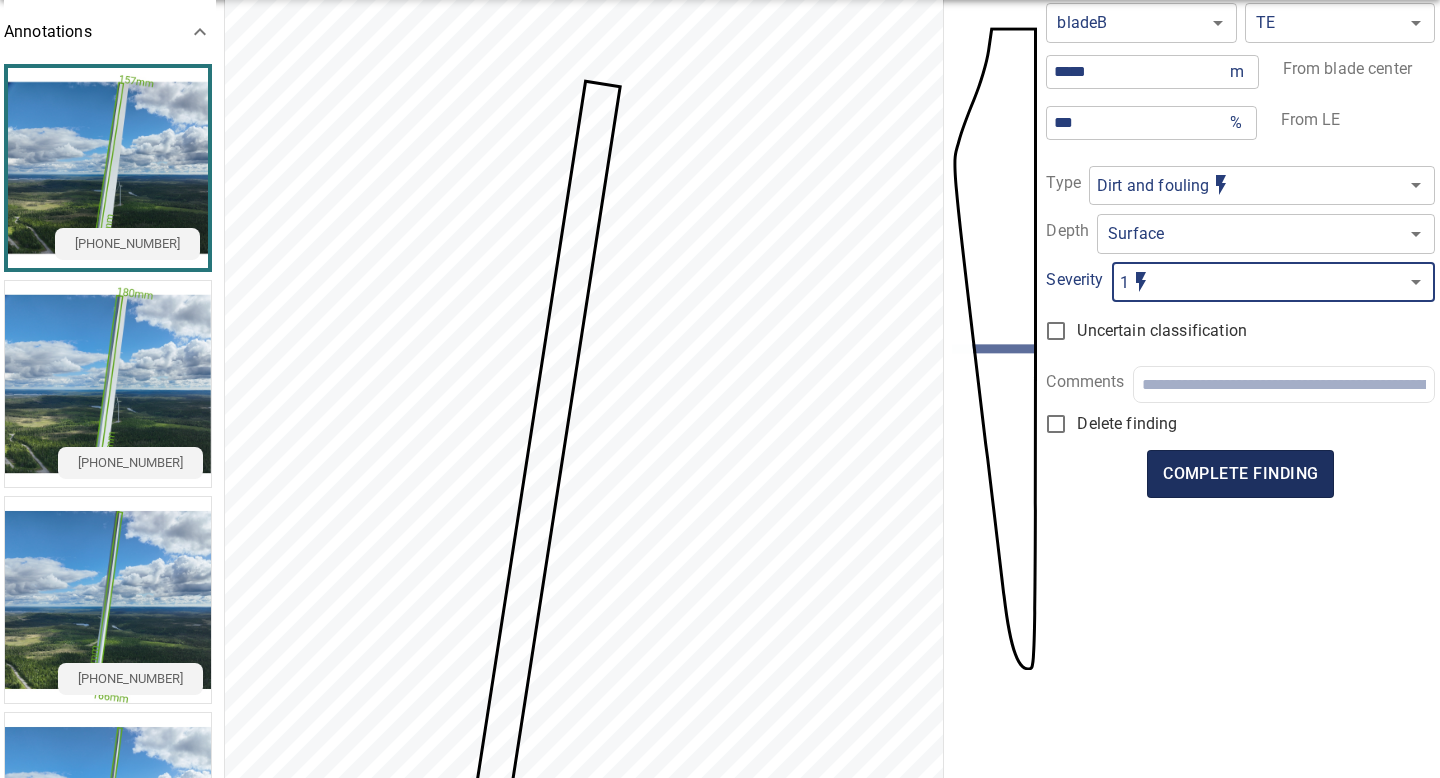 click on "complete finding" at bounding box center [1240, 474] 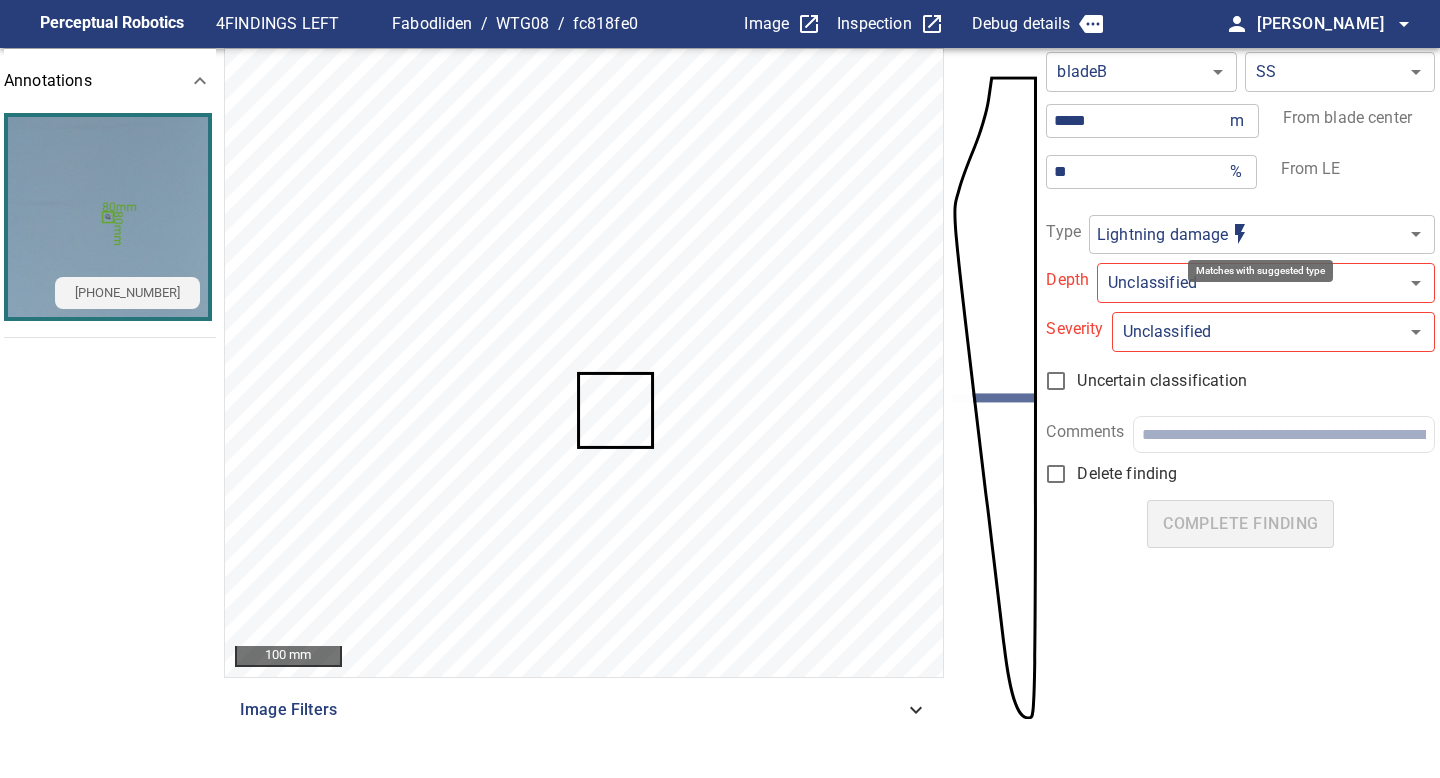 click on "**********" at bounding box center (720, 389) 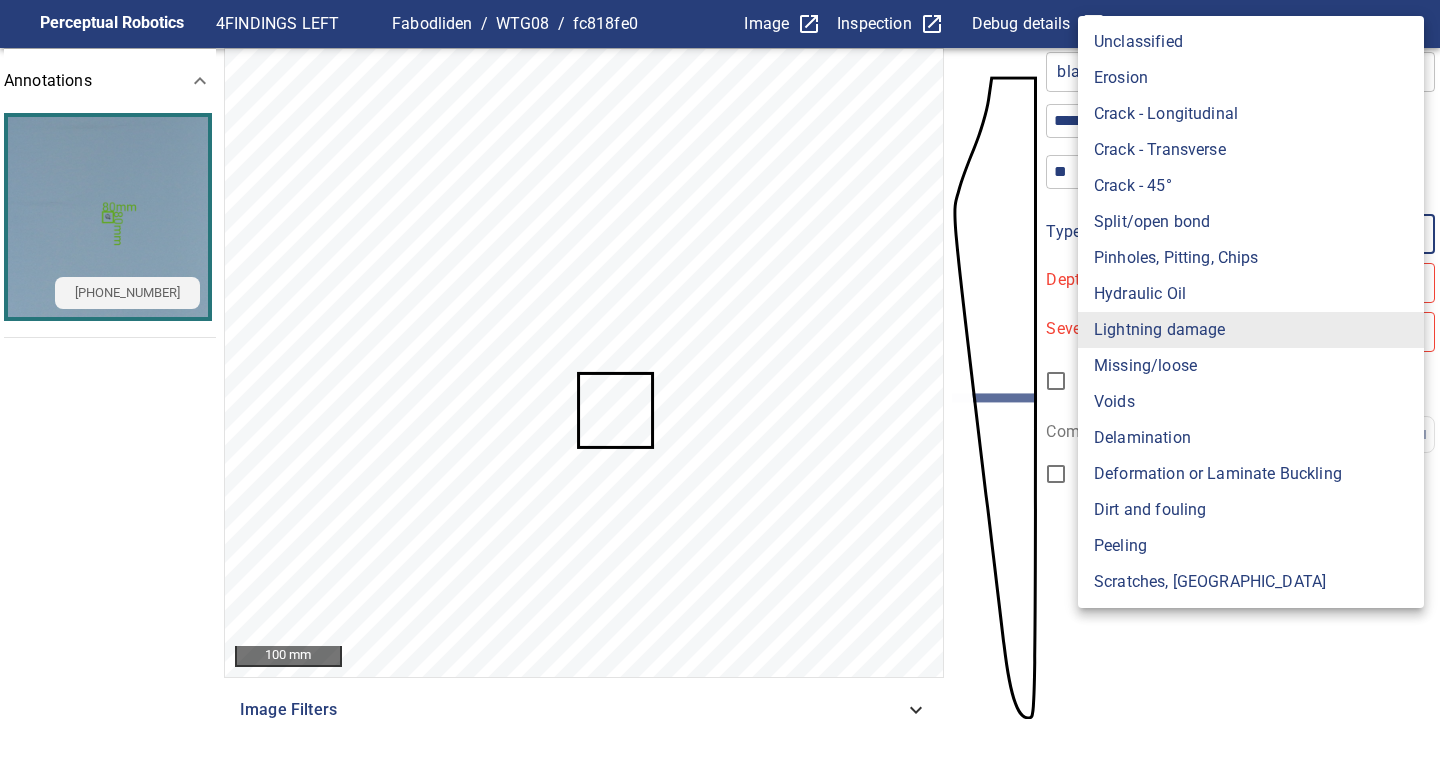 click on "Pinholes, Pitting, Chips" at bounding box center (1251, 258) 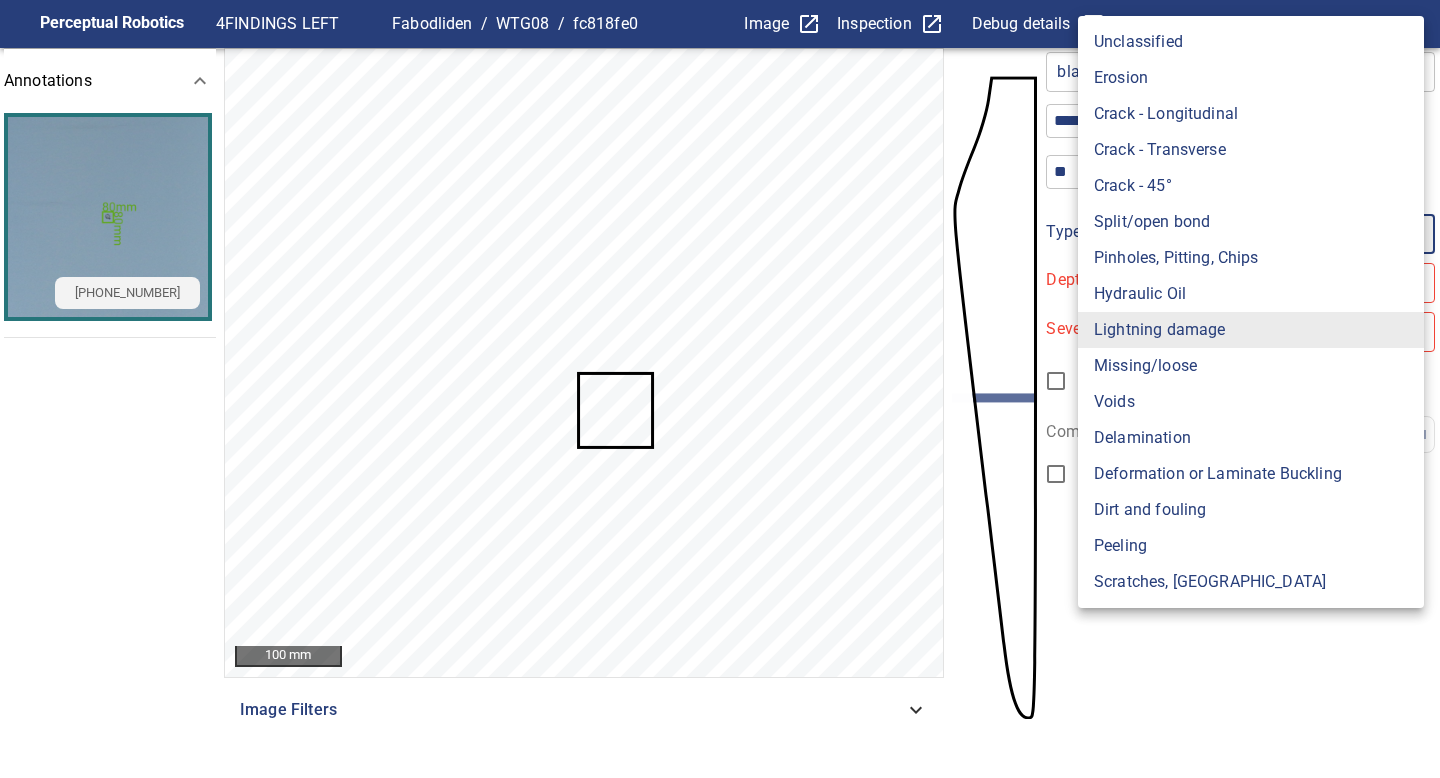 type on "*******" 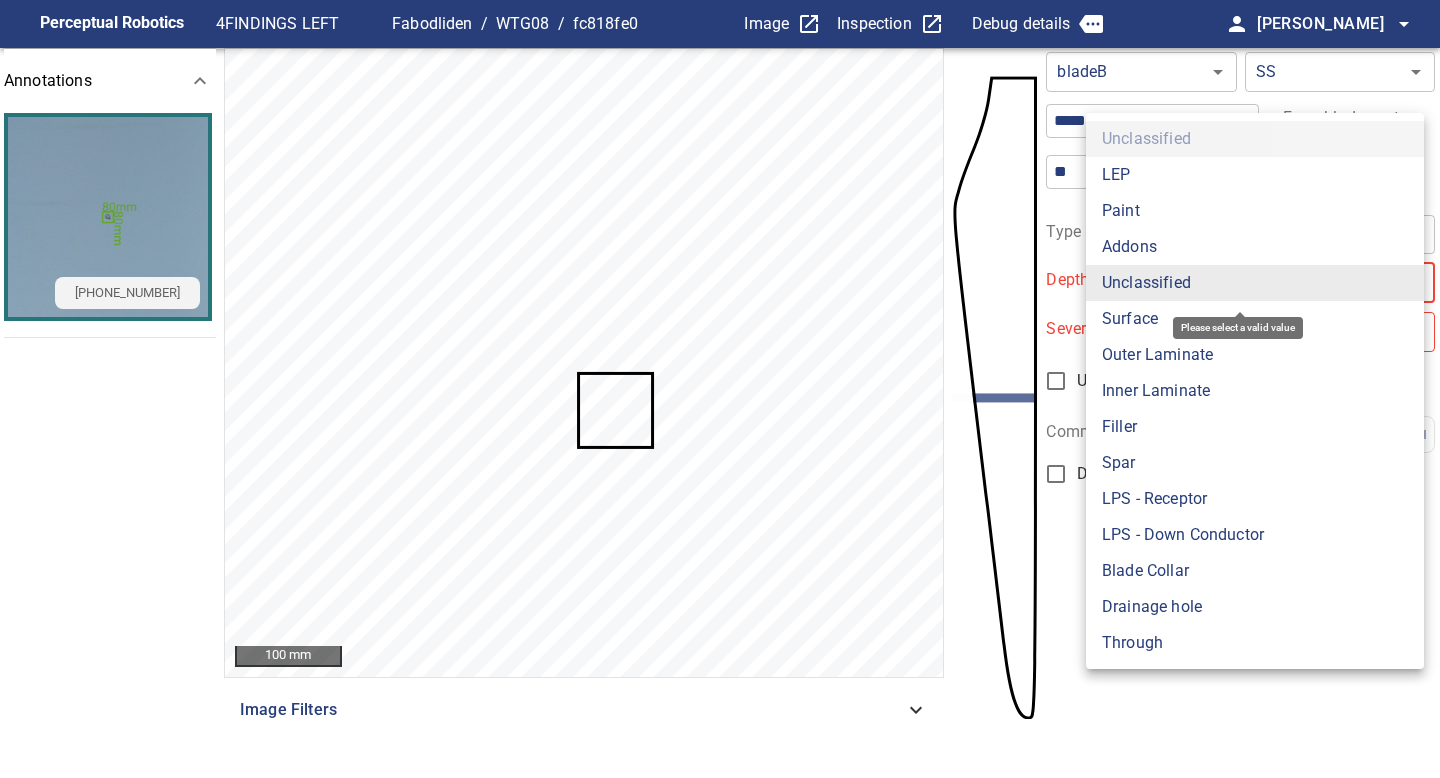 click on "**********" at bounding box center [720, 389] 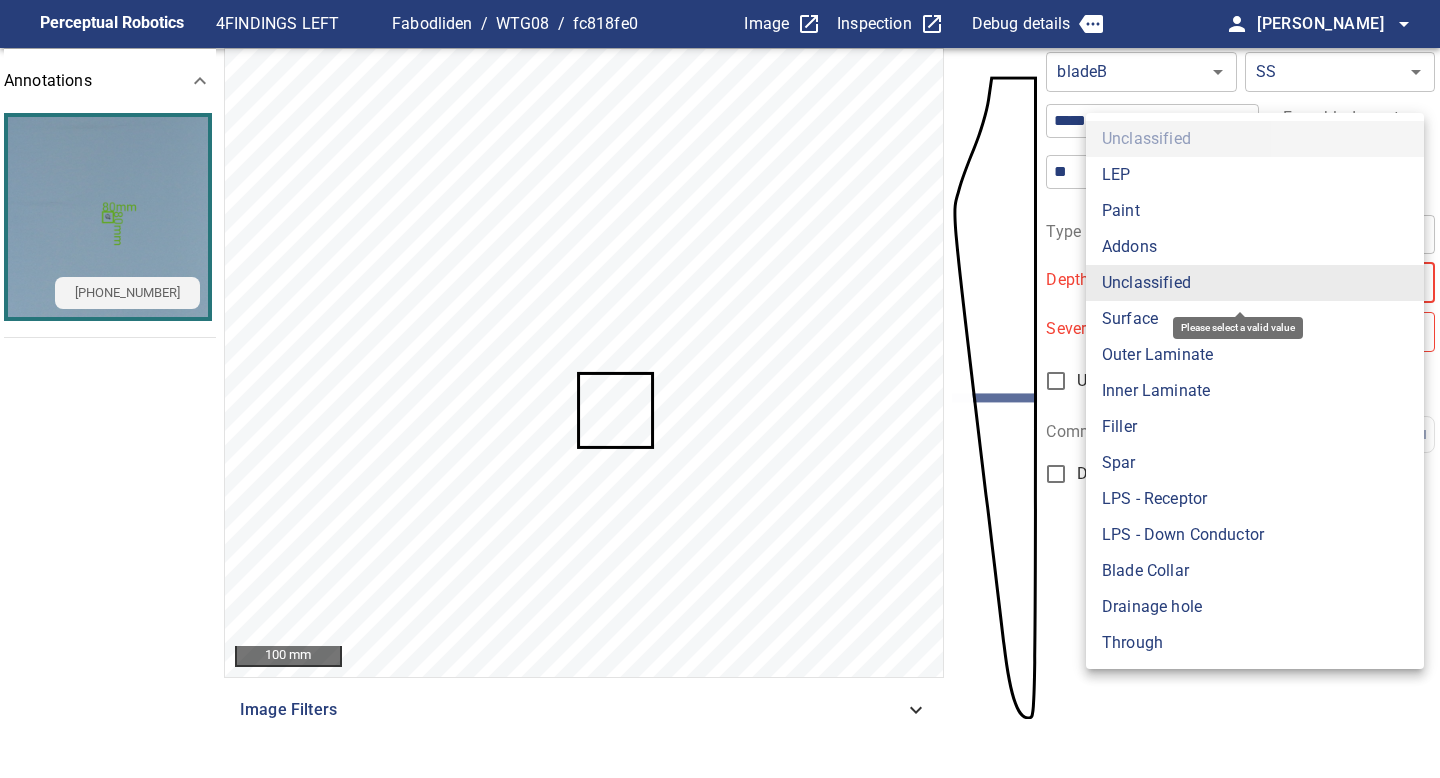 click on "Surface" at bounding box center (1255, 319) 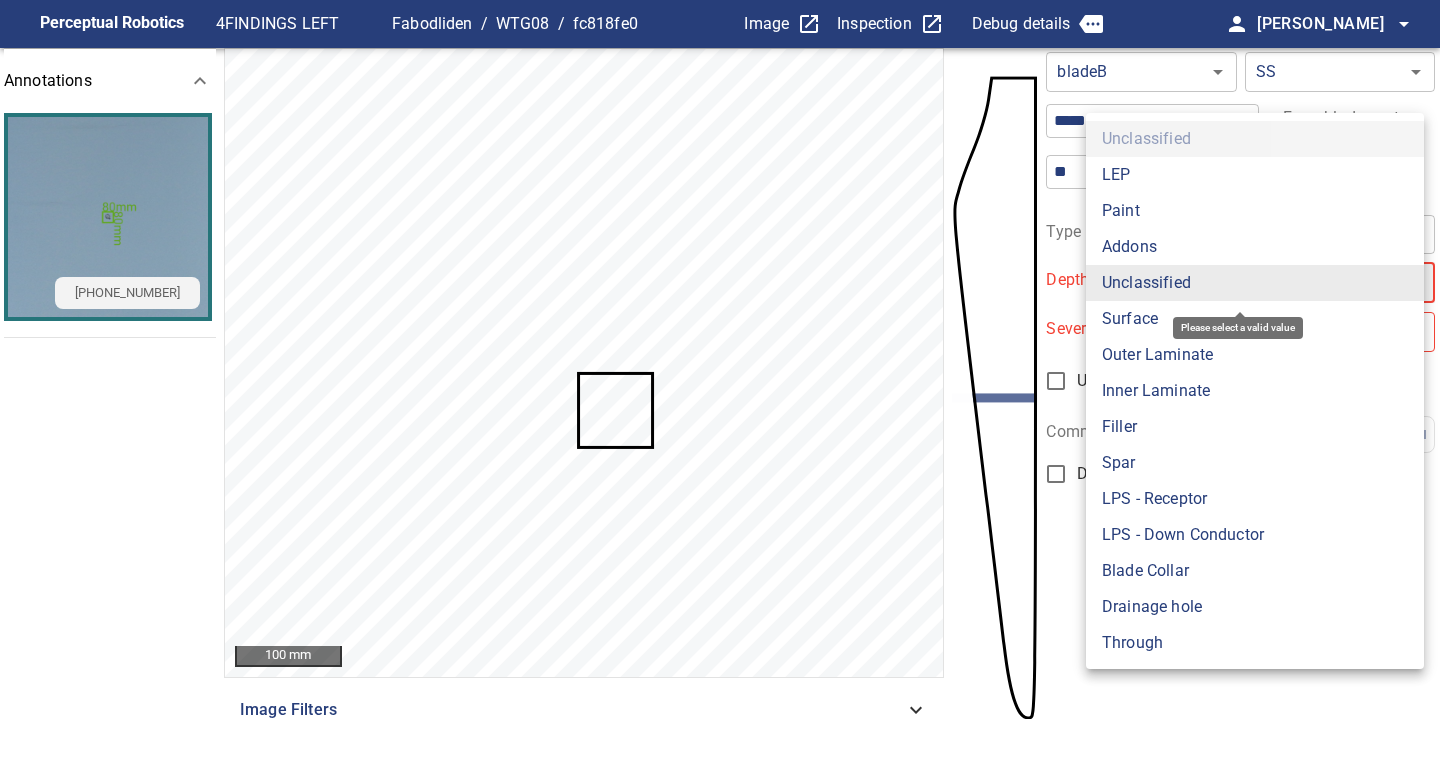type on "*******" 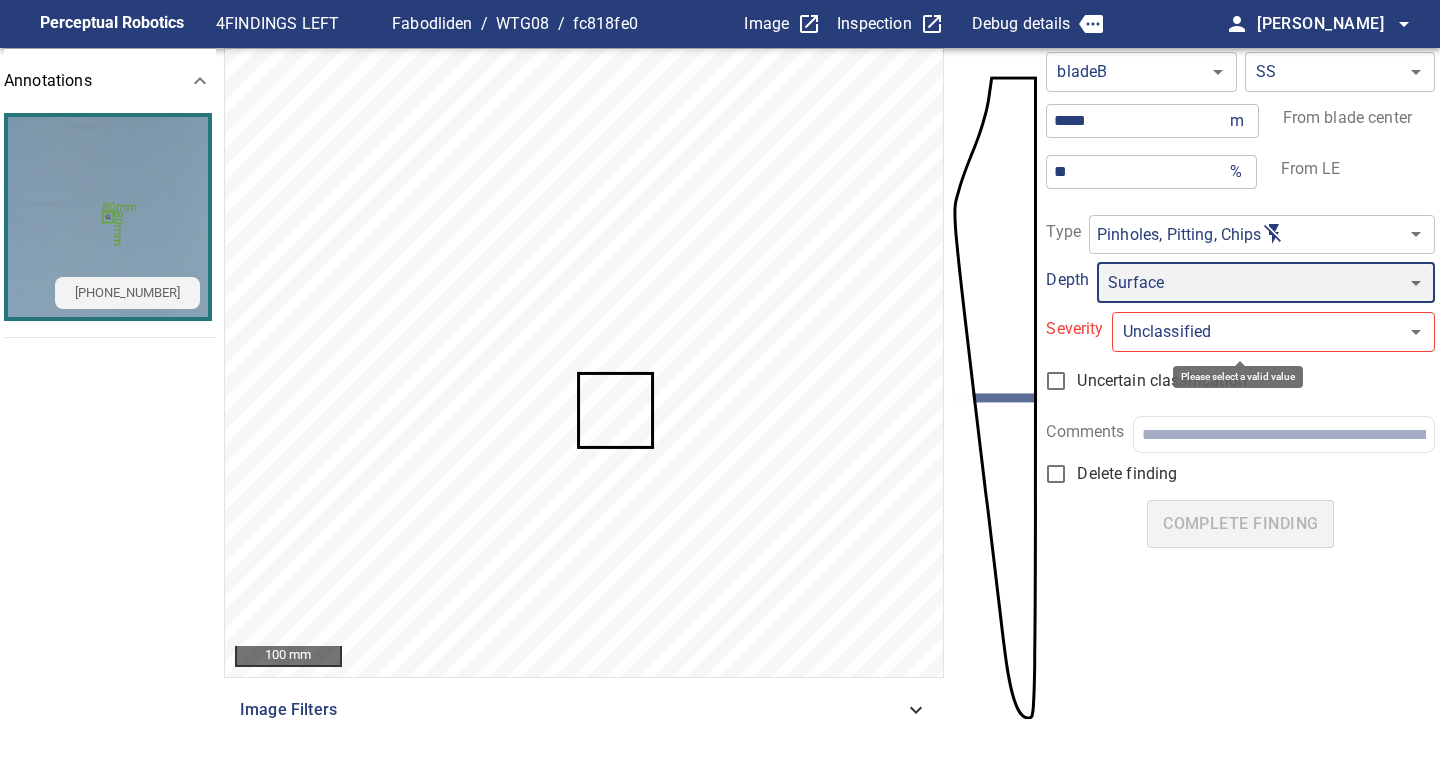 type on "*" 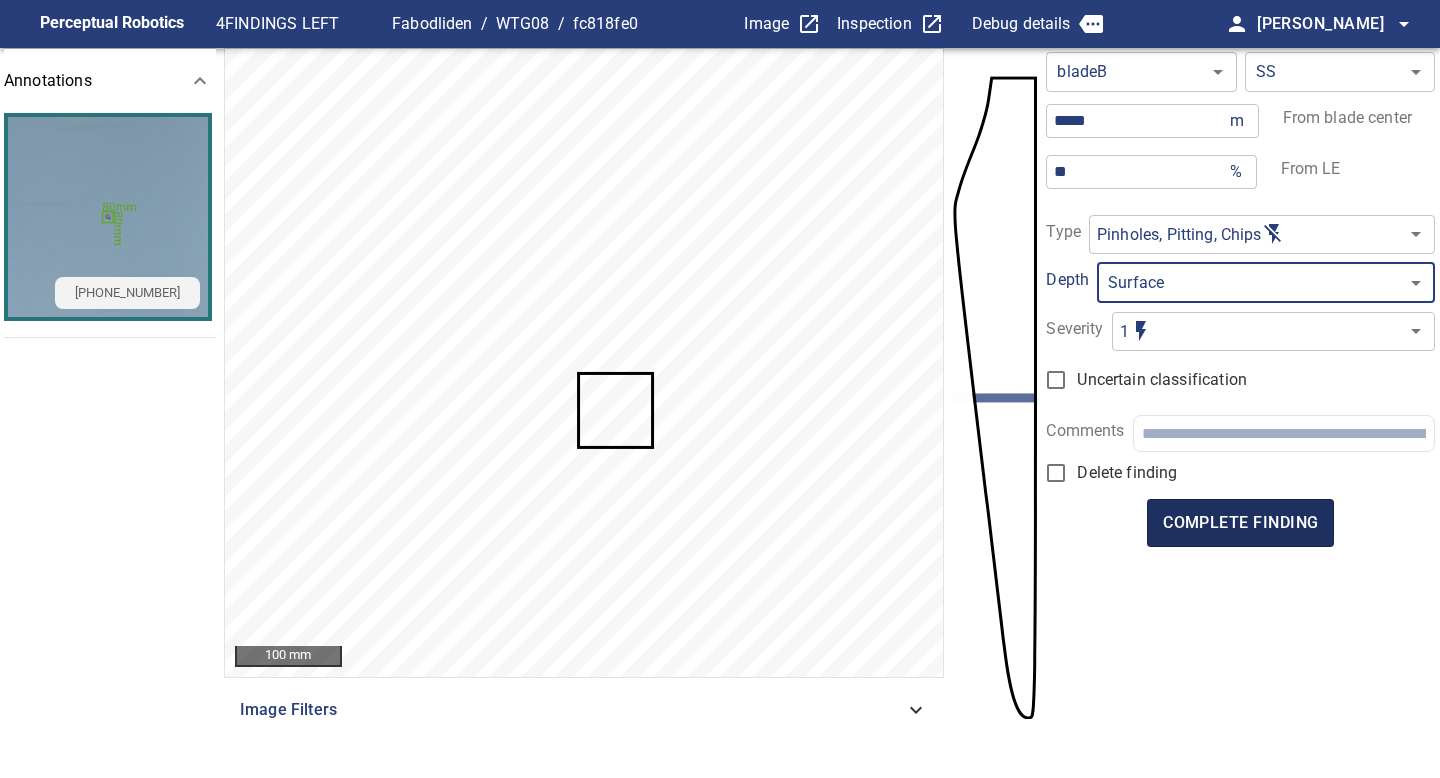 click on "complete finding" at bounding box center (1240, 523) 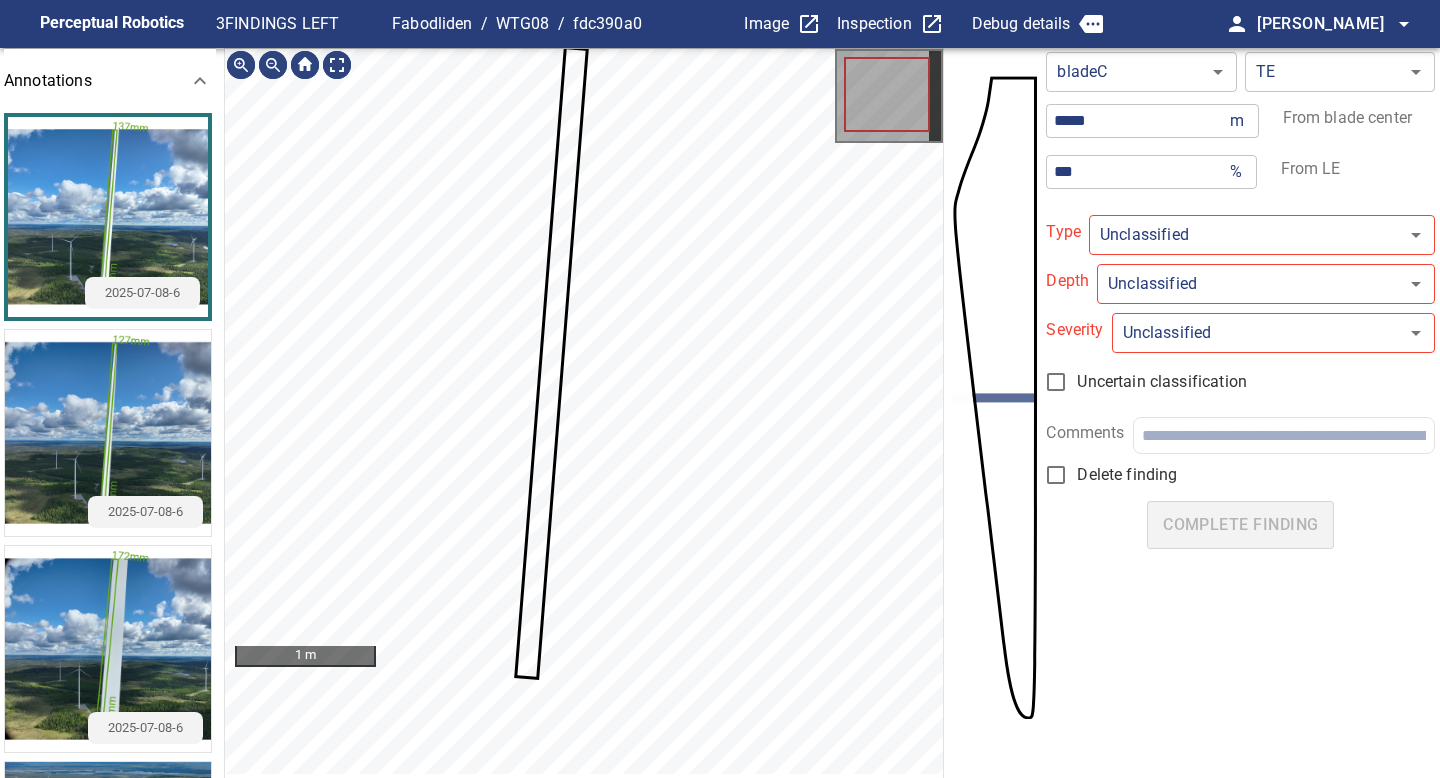 type on "**********" 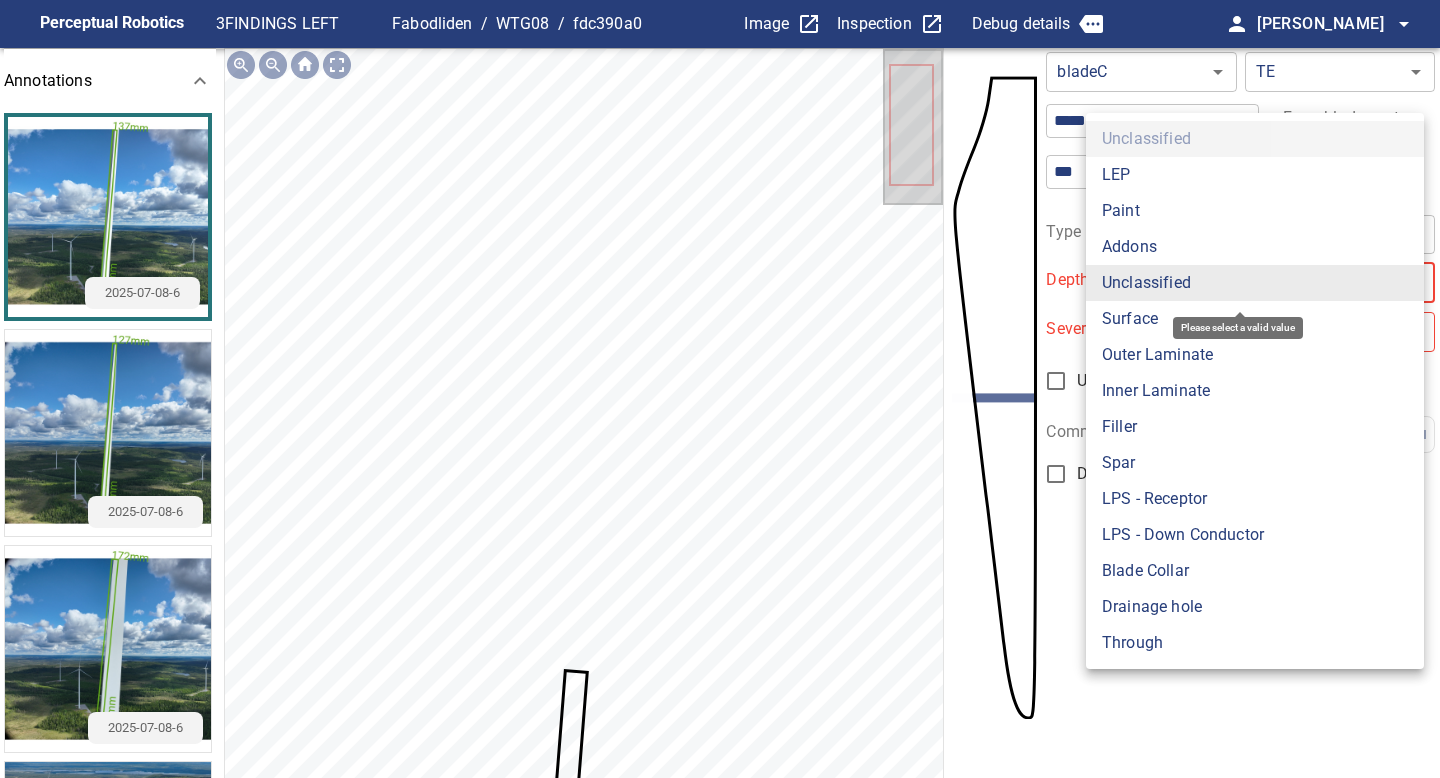 drag, startPoint x: 1152, startPoint y: 281, endPoint x: 1152, endPoint y: 295, distance: 14 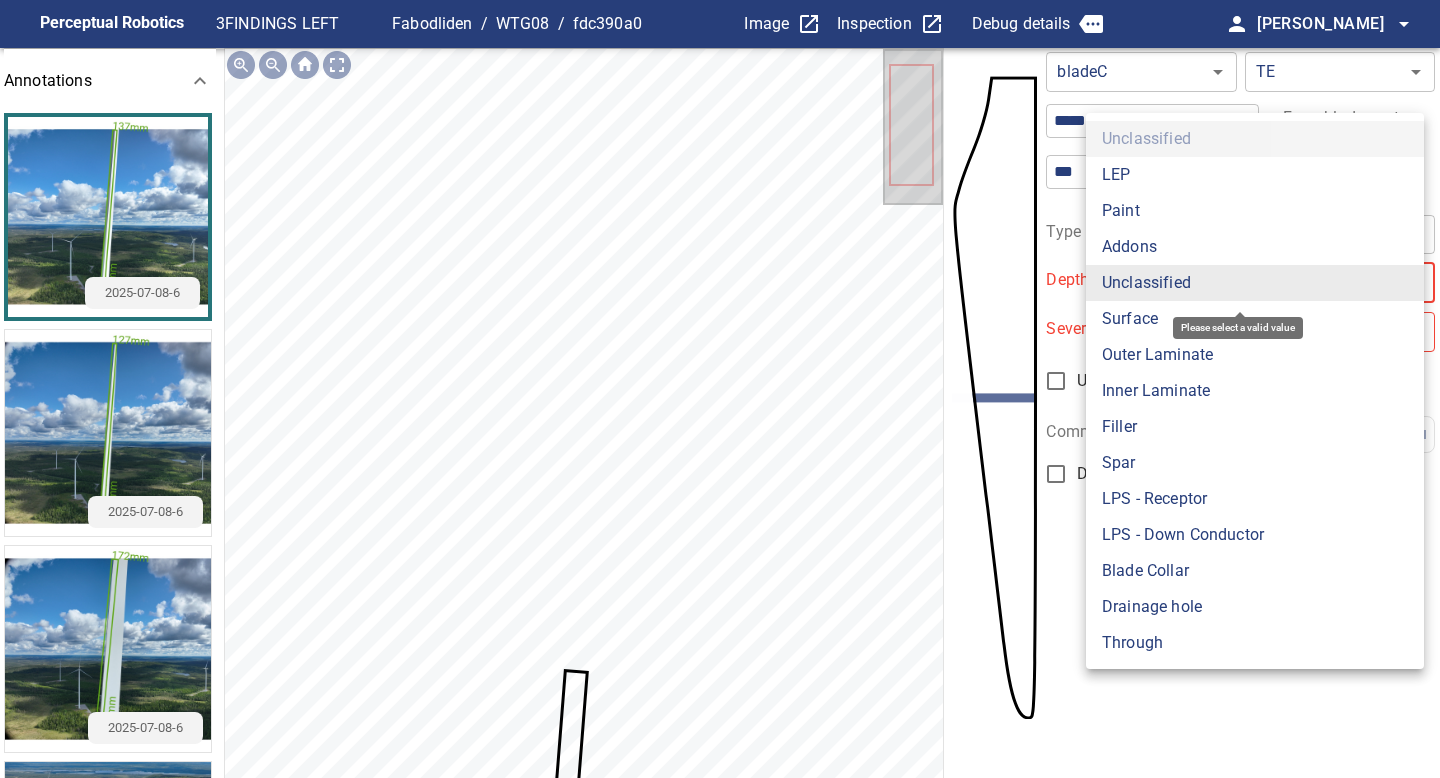 click on "**********" at bounding box center (720, 389) 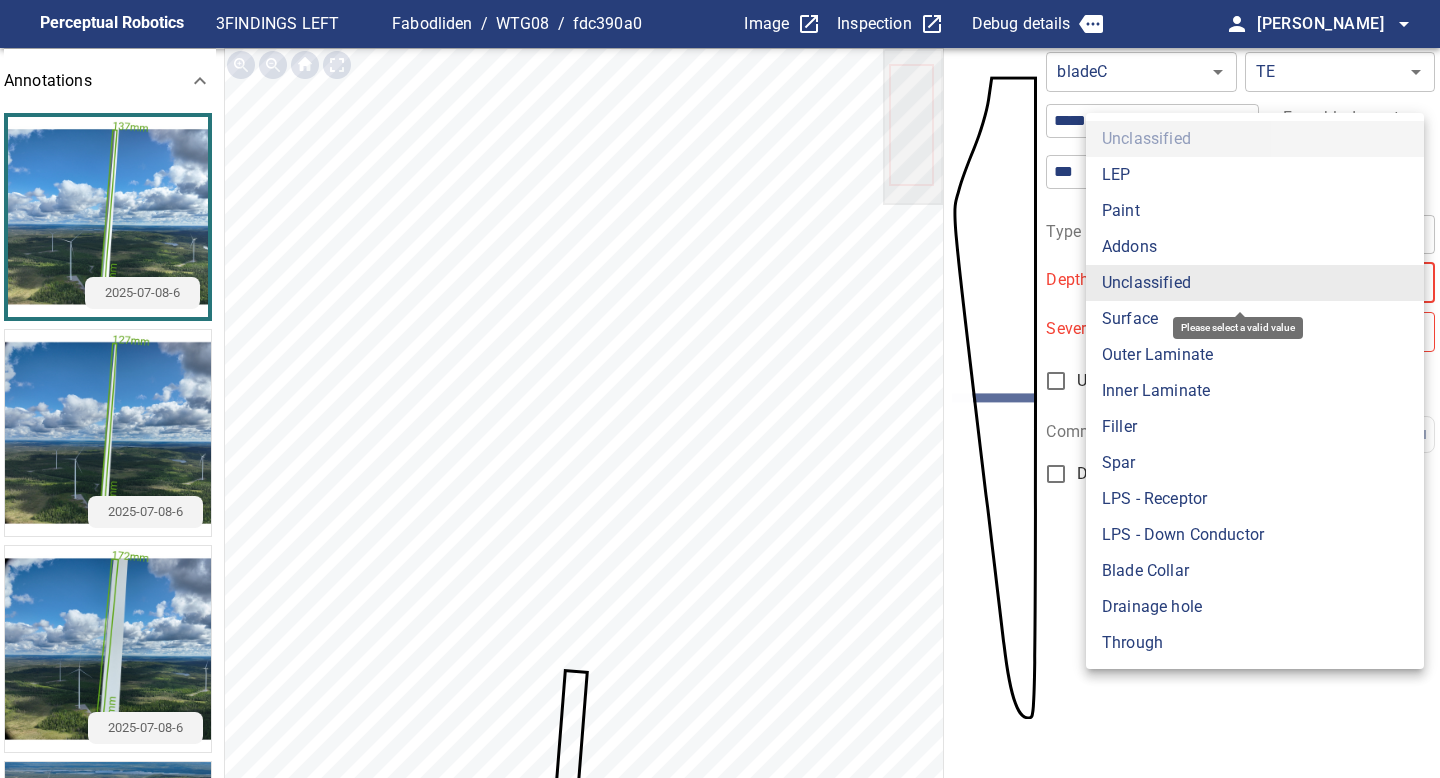click on "Surface" at bounding box center [1255, 319] 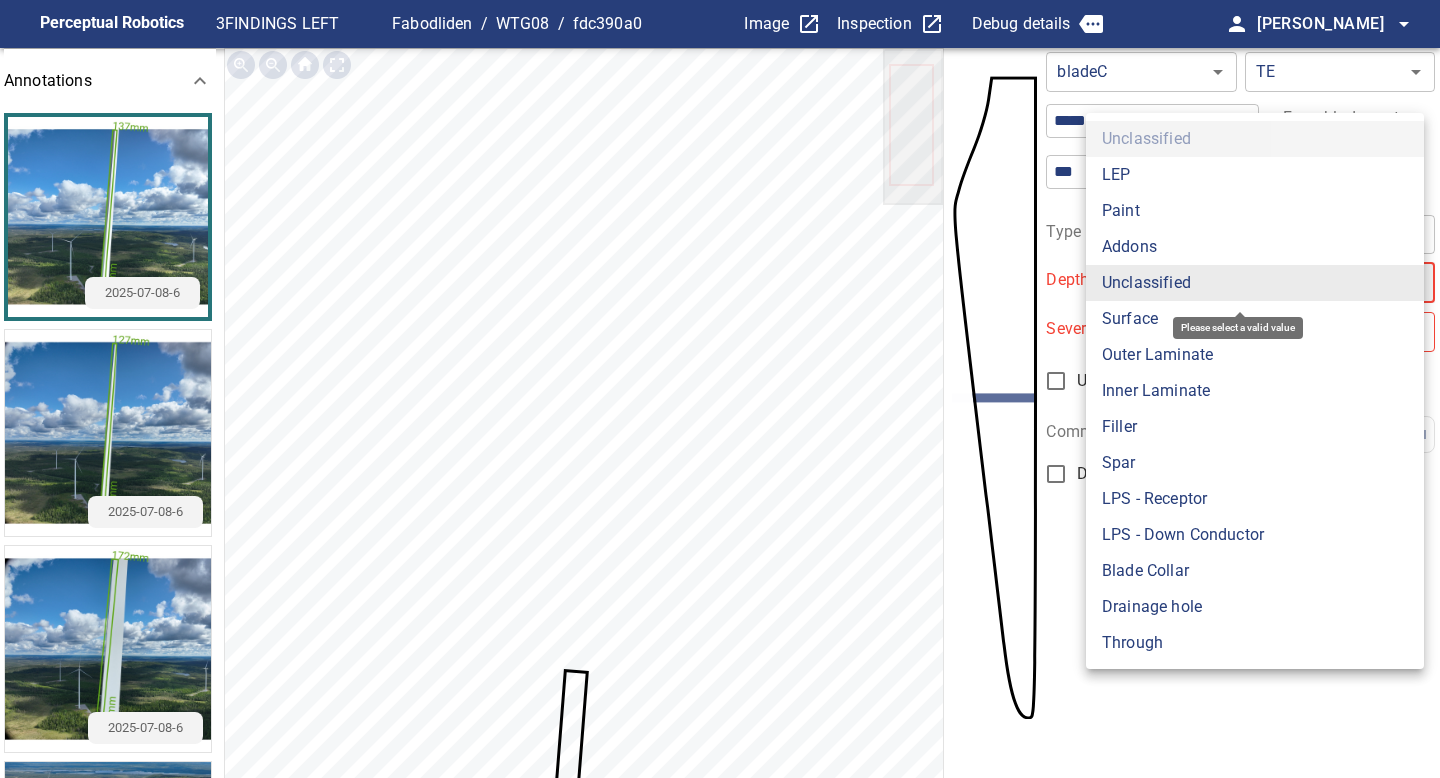 type on "*******" 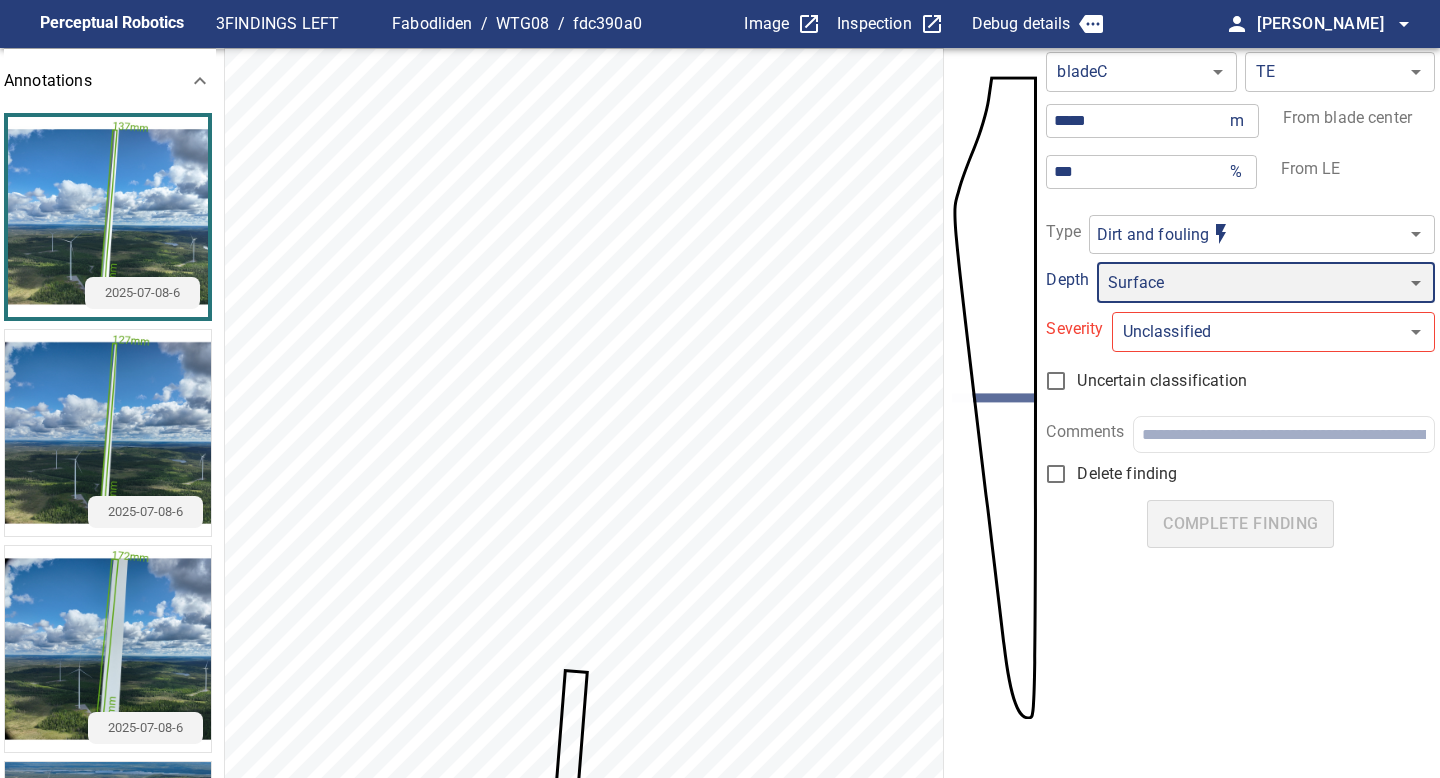 type on "*" 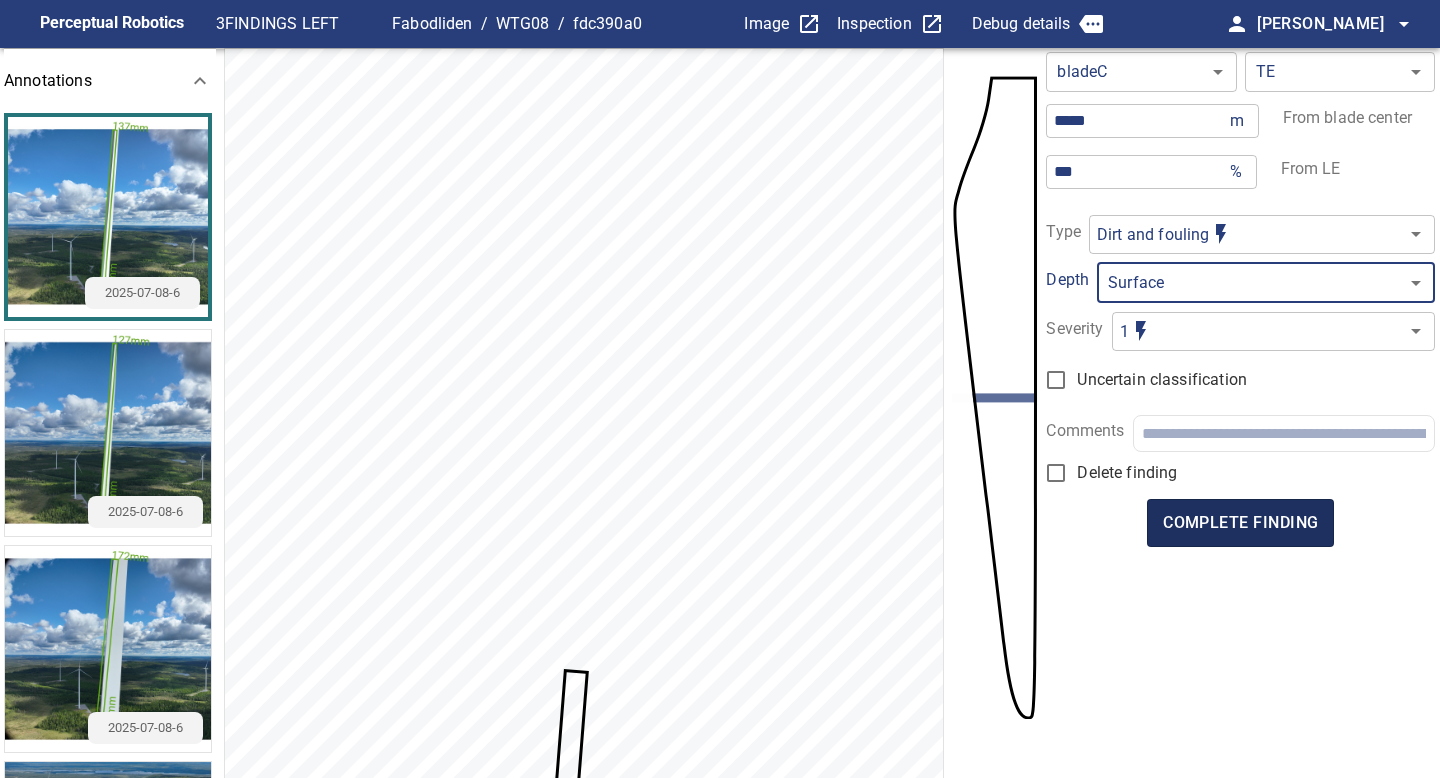 click on "complete finding" at bounding box center (1240, 523) 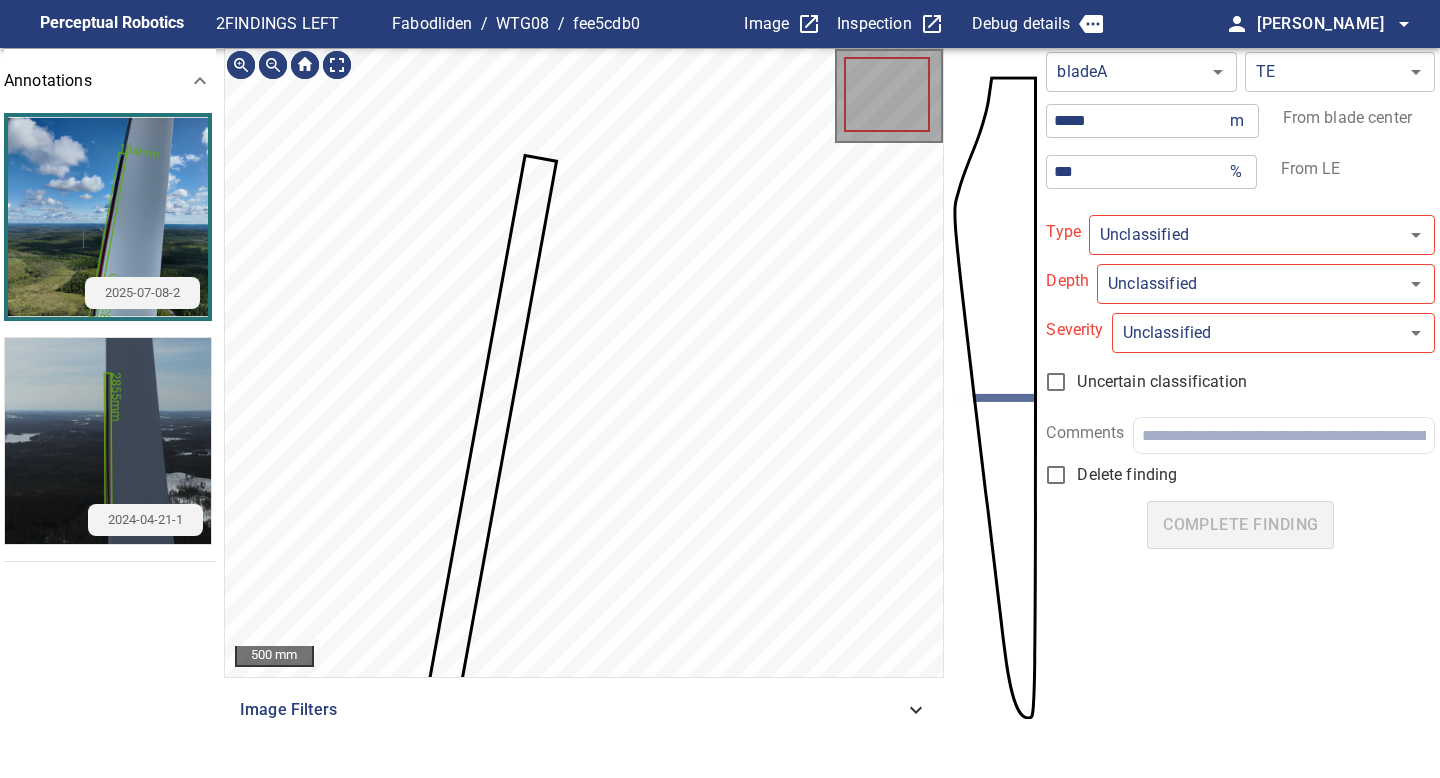 type on "**********" 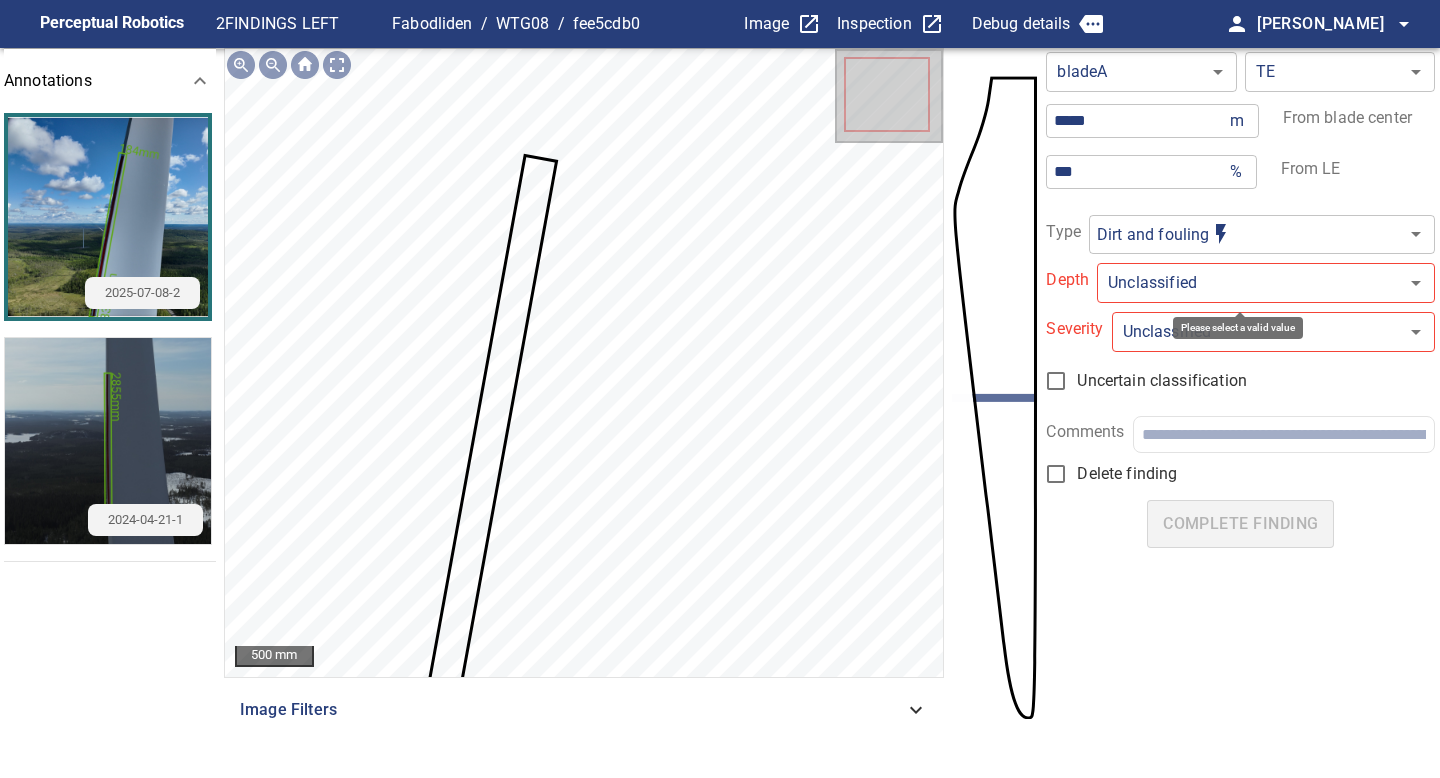 click on "**********" at bounding box center (720, 389) 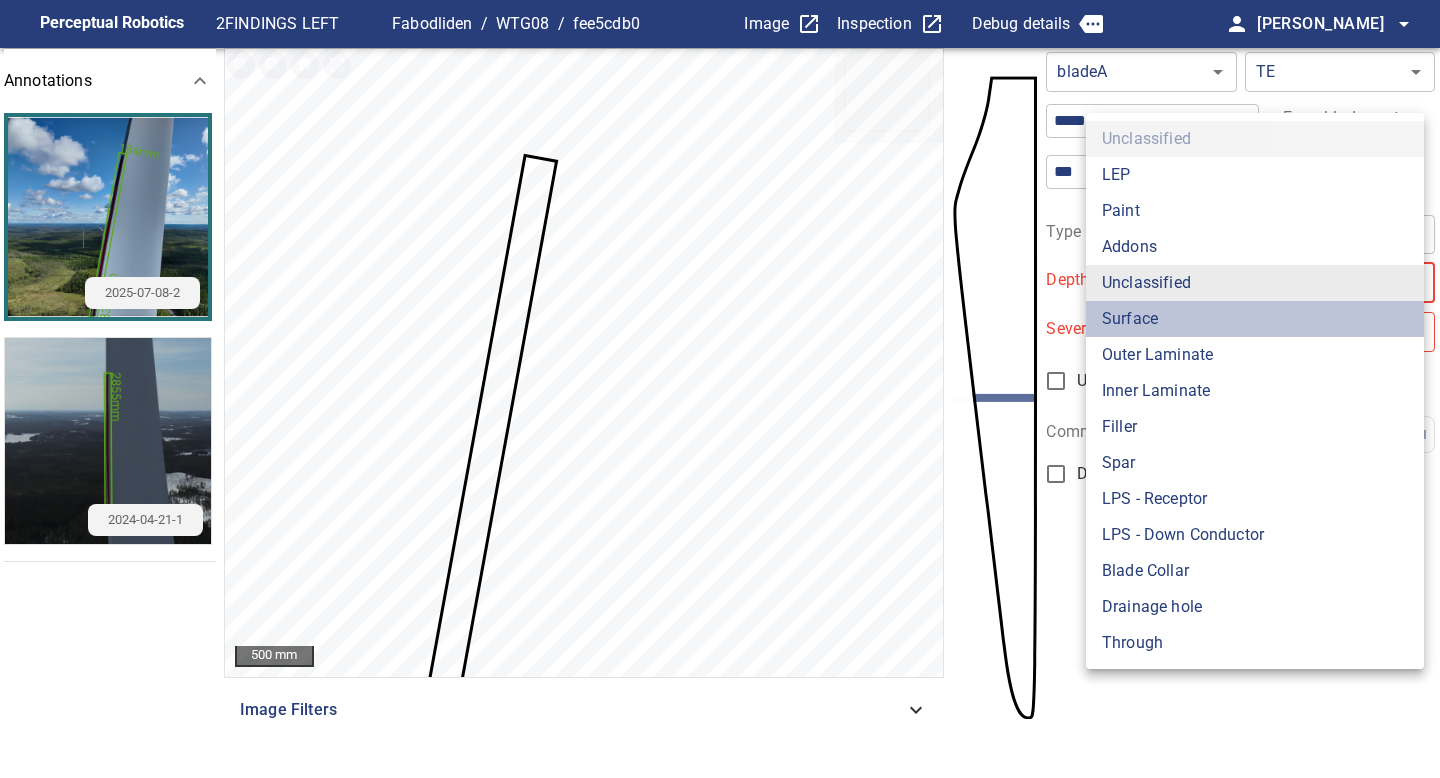 click on "Surface" at bounding box center (1255, 319) 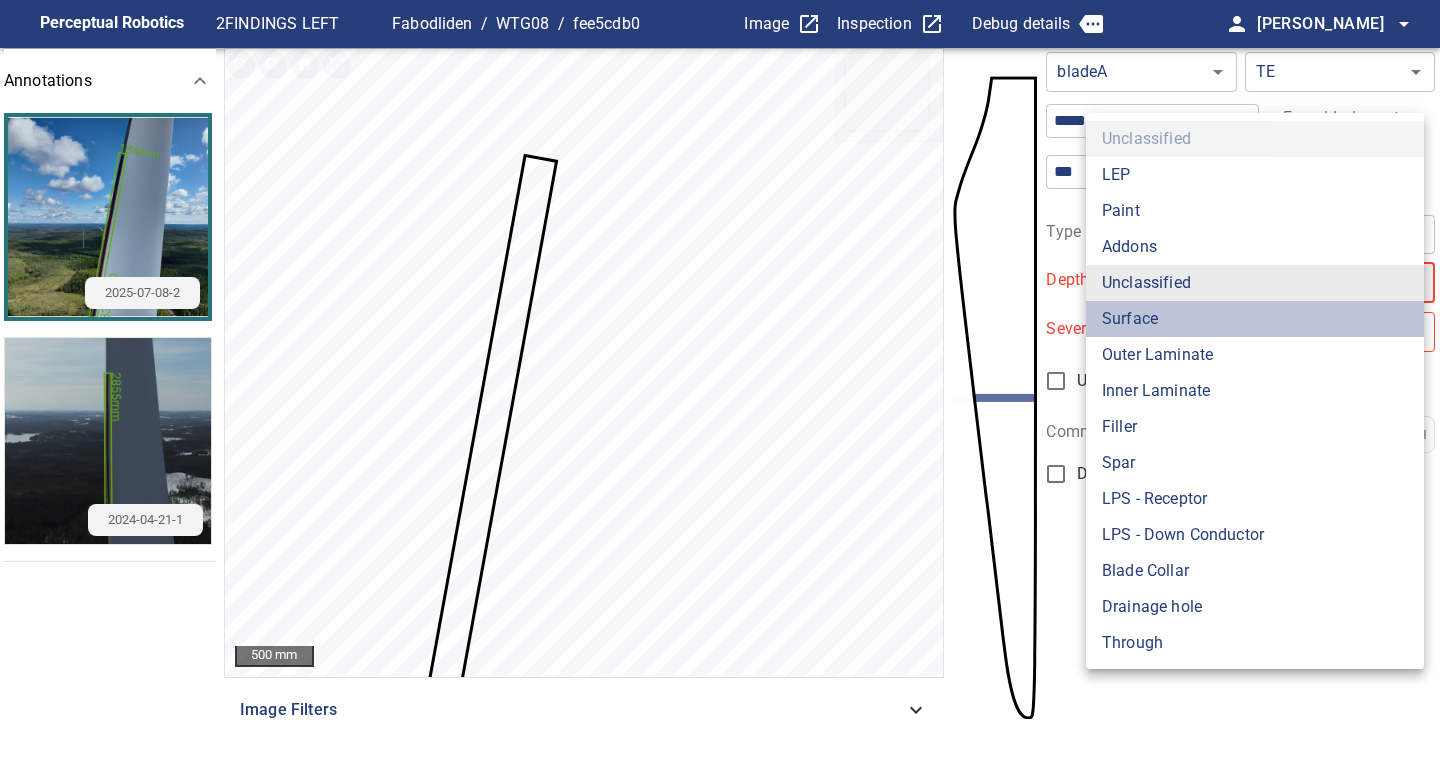 type on "*******" 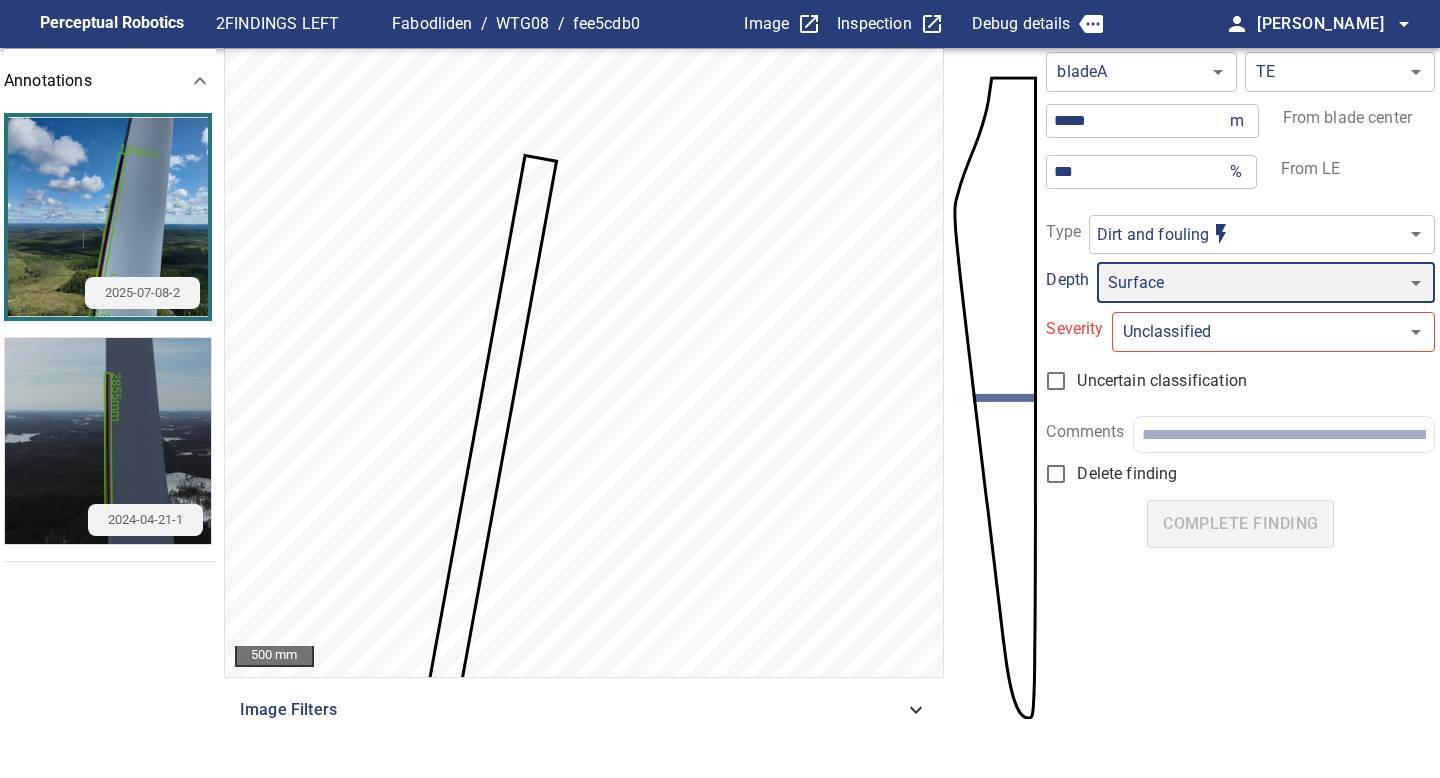 type on "*" 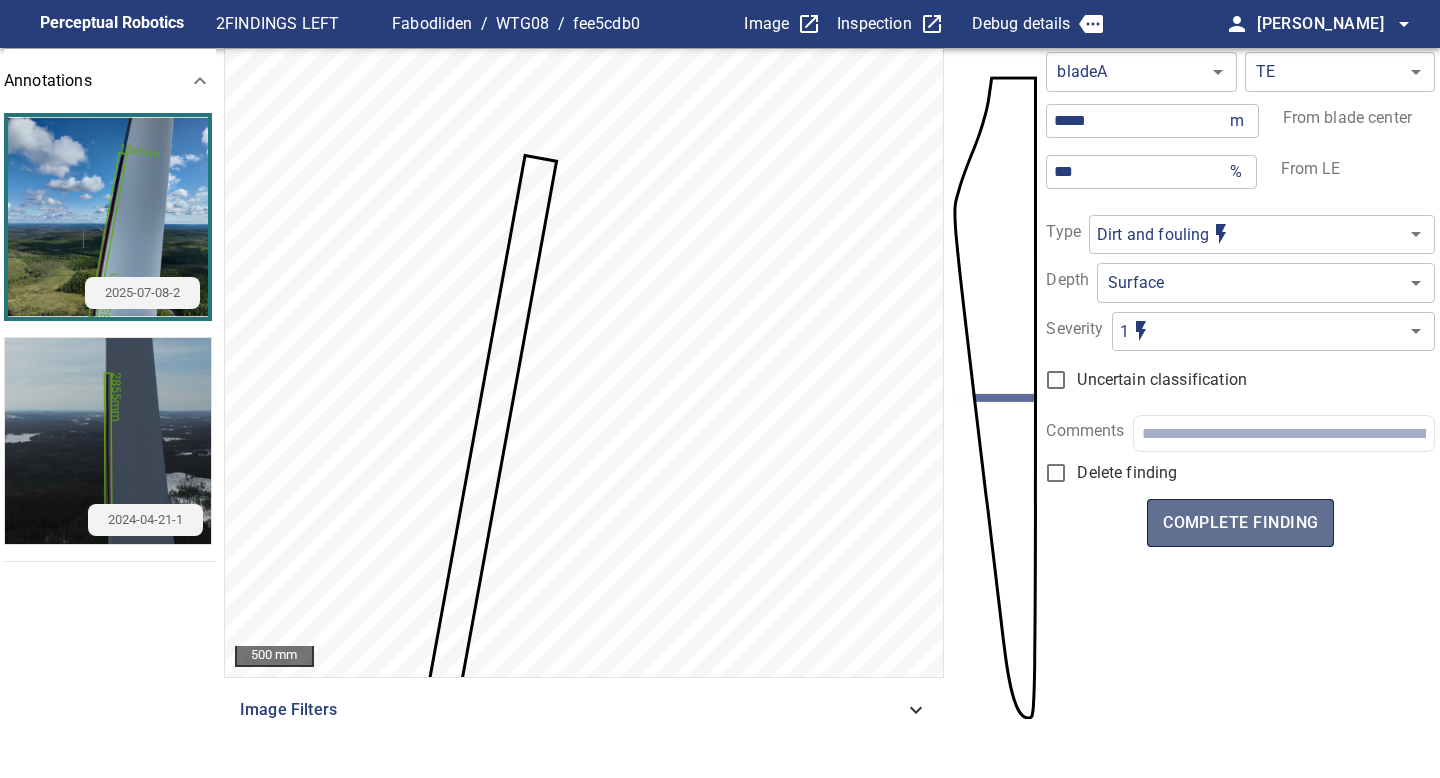 click on "complete finding" at bounding box center (1240, 523) 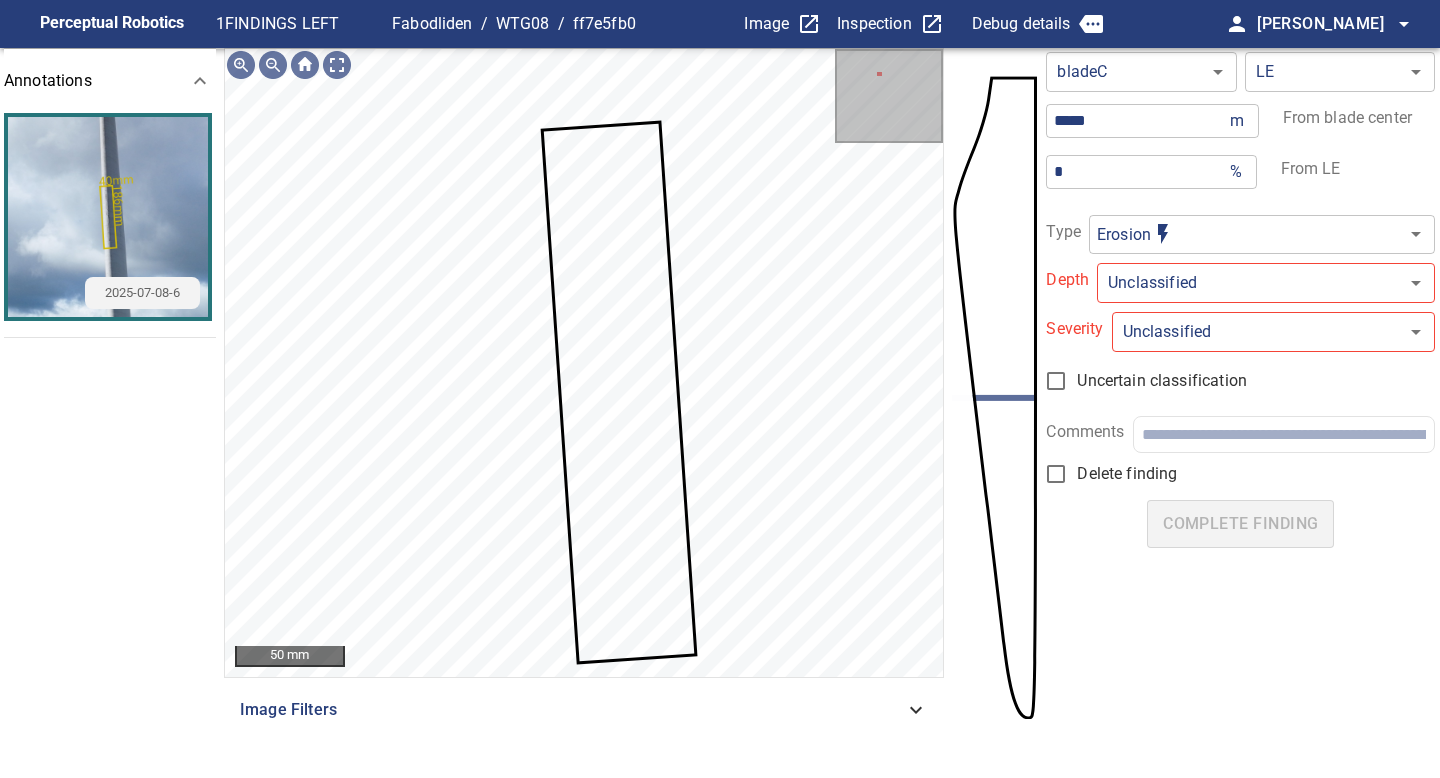 click on "**********" at bounding box center (720, 389) 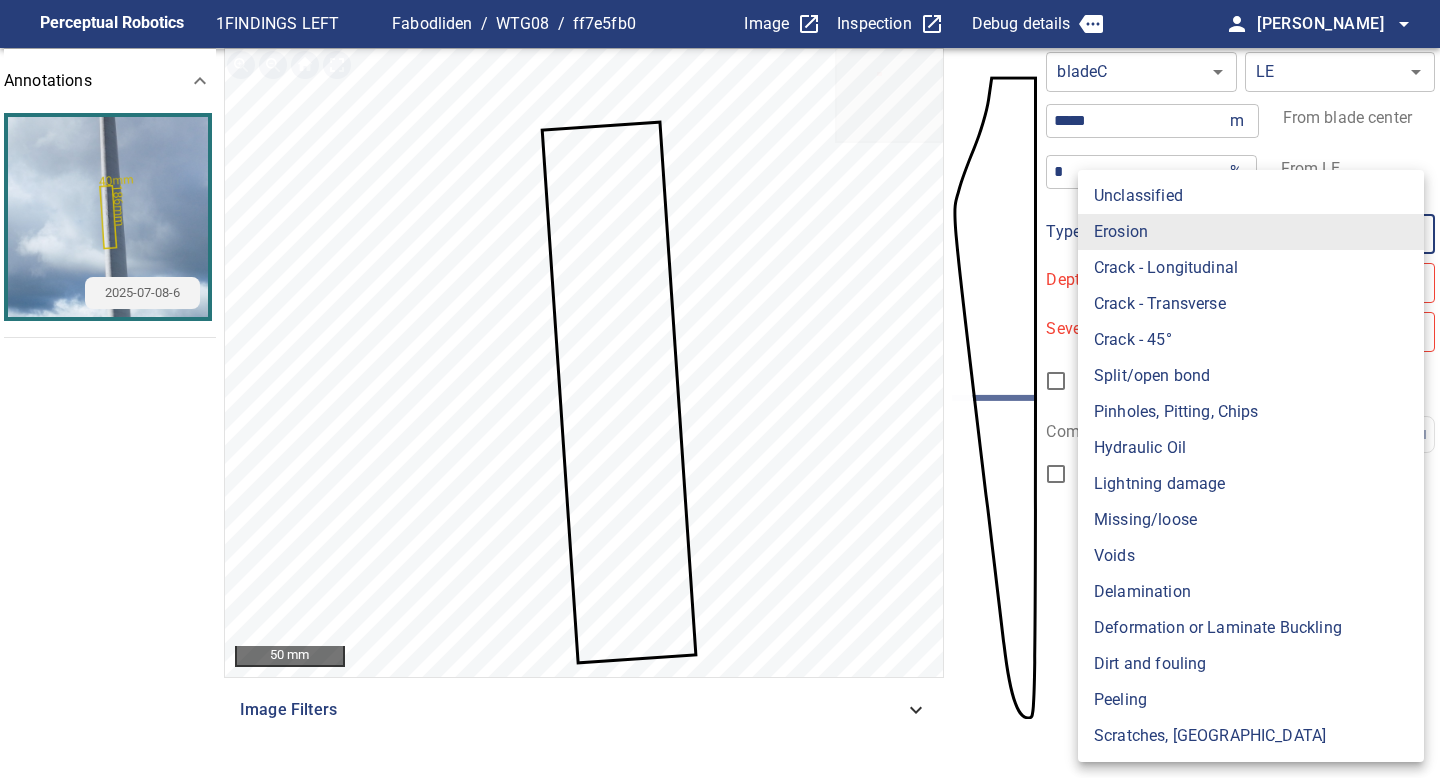 click on "Scratches, Gouges" at bounding box center (1251, 736) 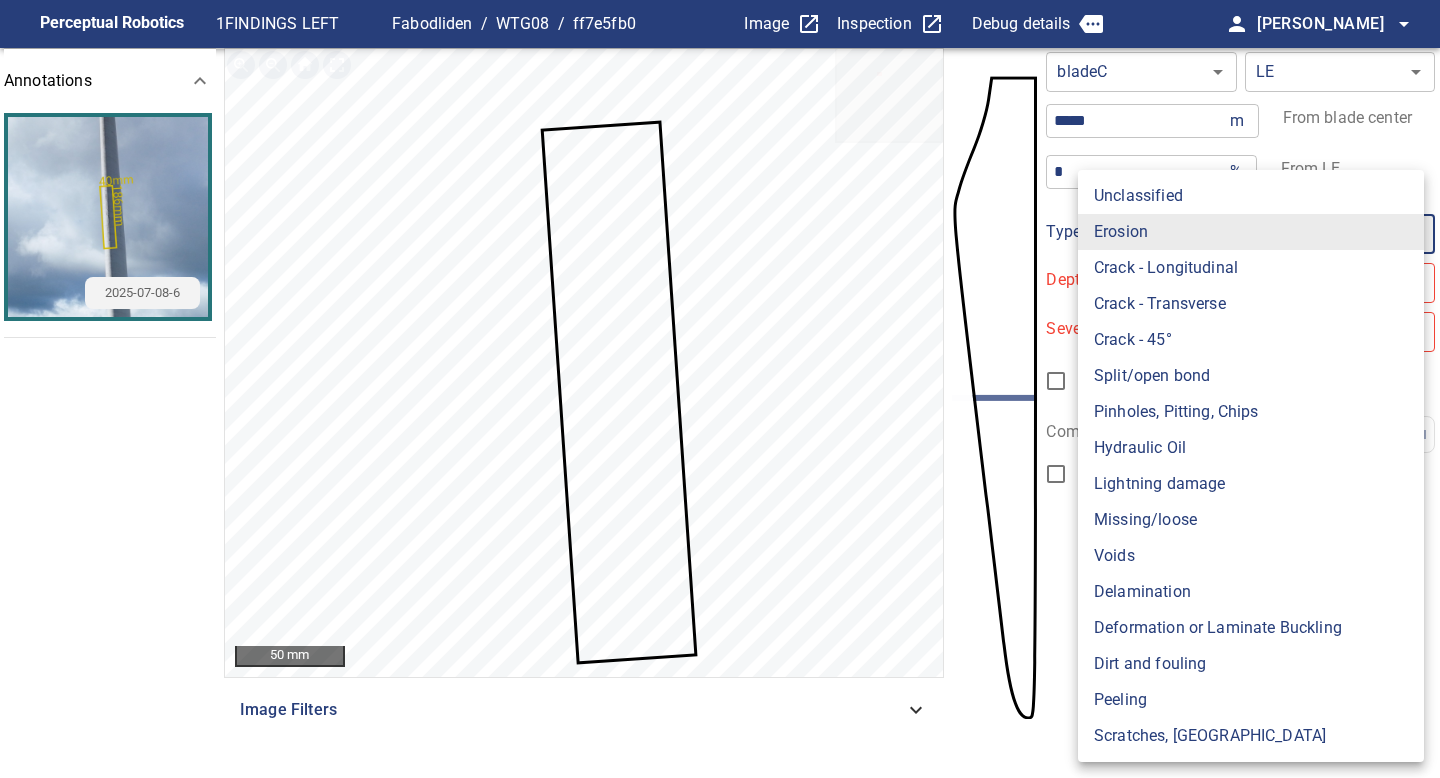 type on "**********" 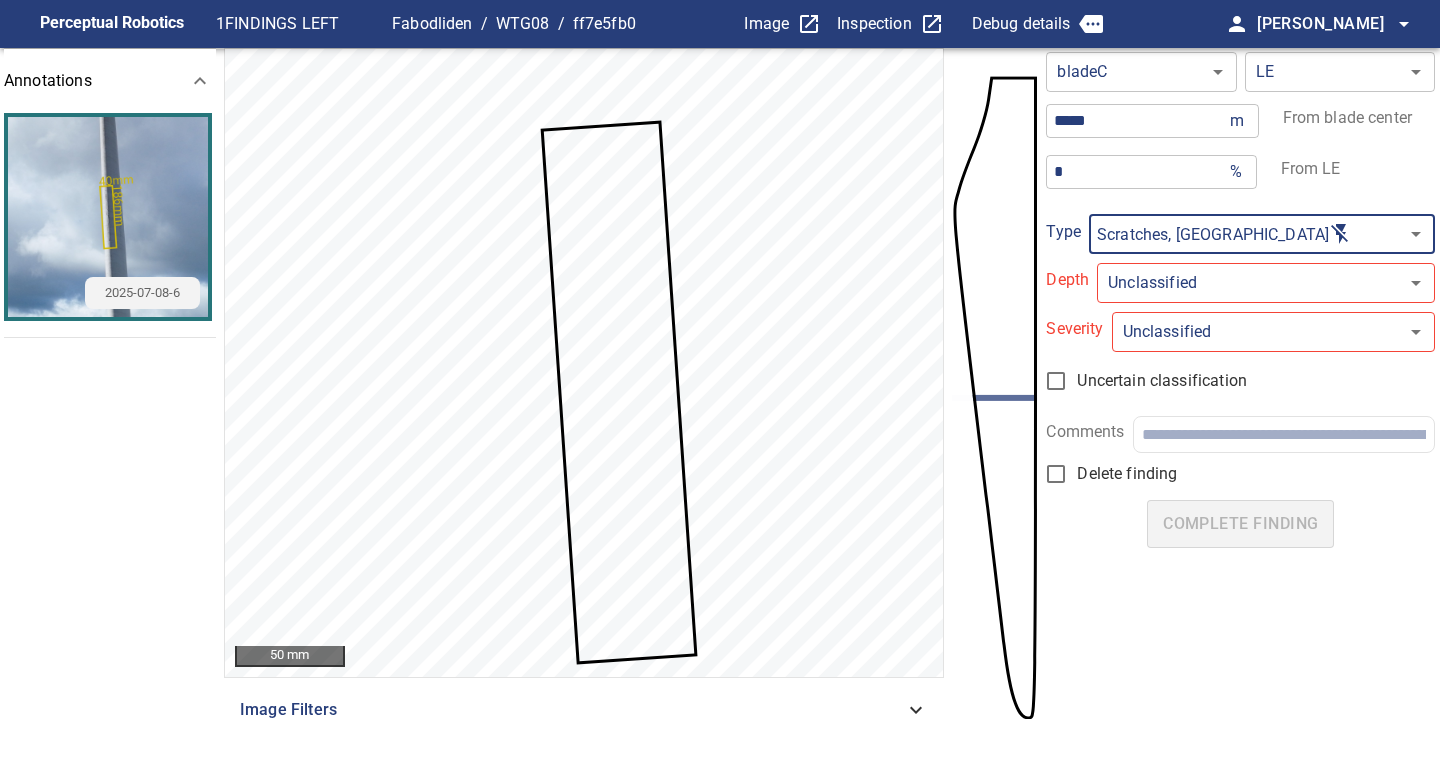 click on "**********" at bounding box center (720, 389) 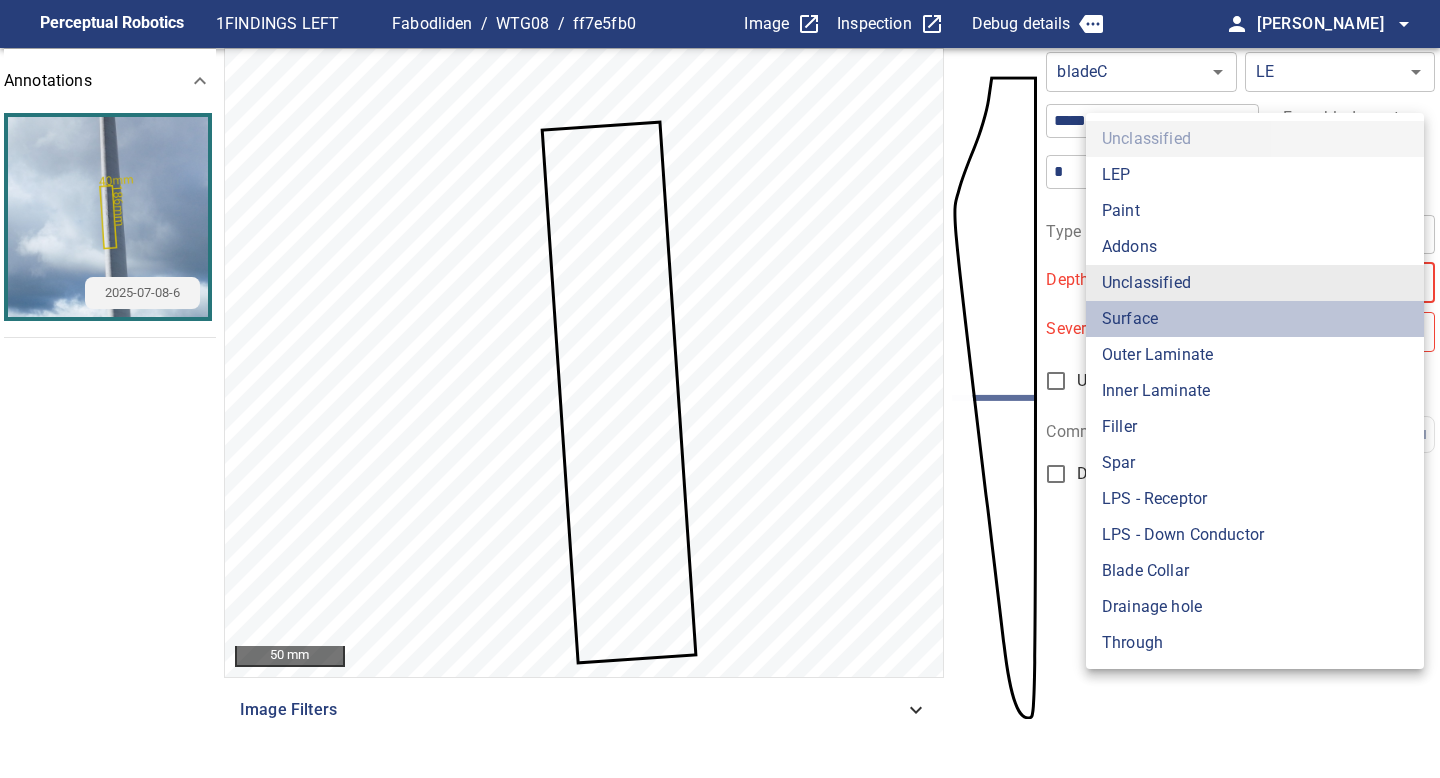 click on "Surface" at bounding box center [1255, 319] 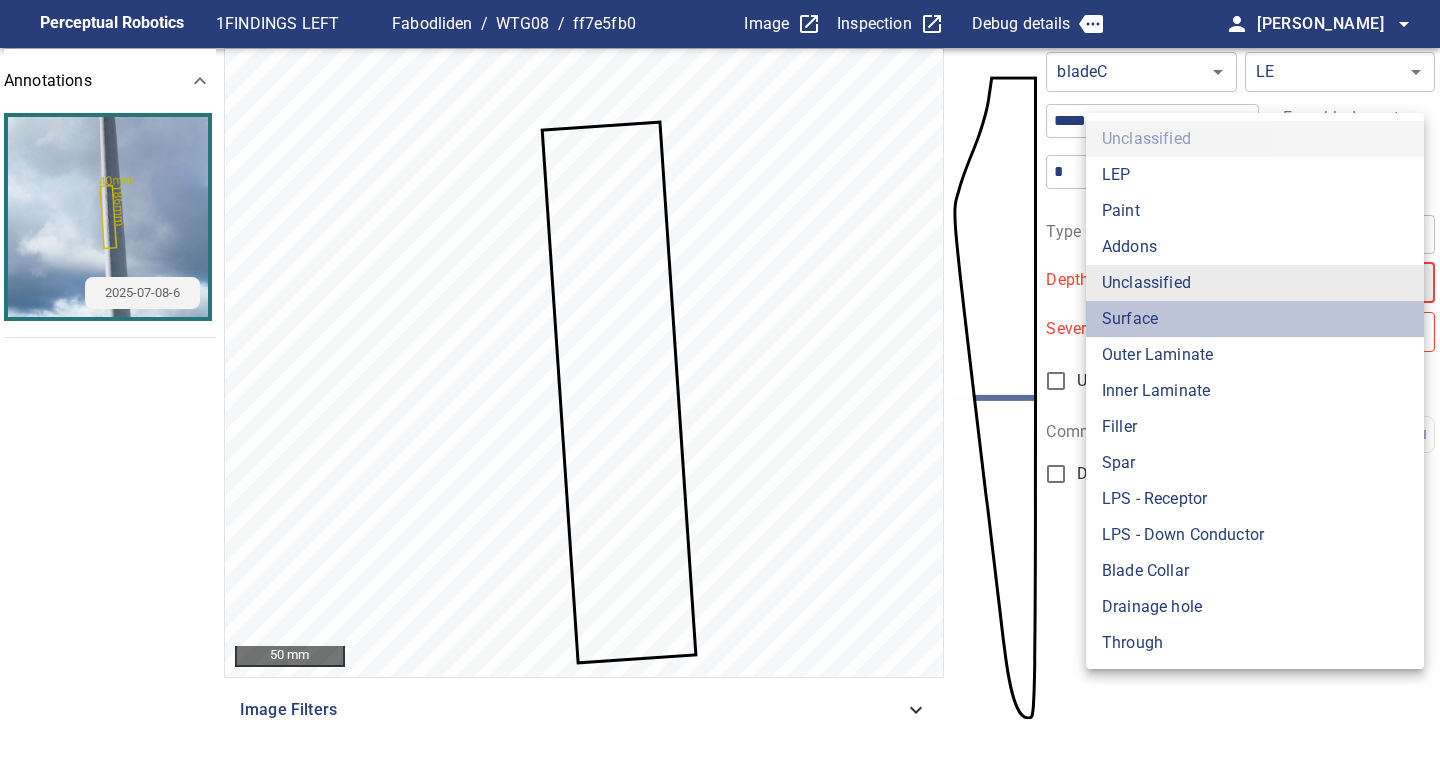 type on "*******" 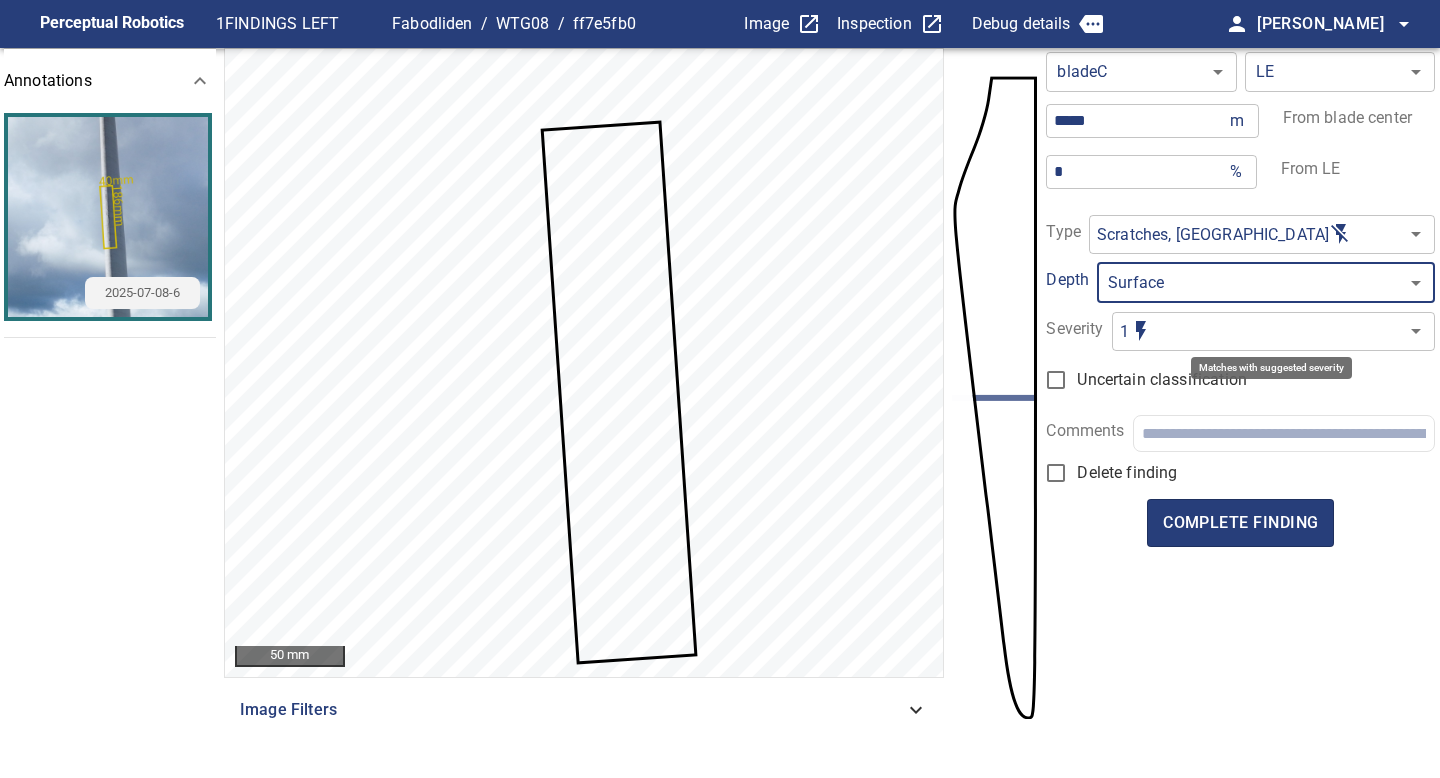click on "**********" at bounding box center [720, 389] 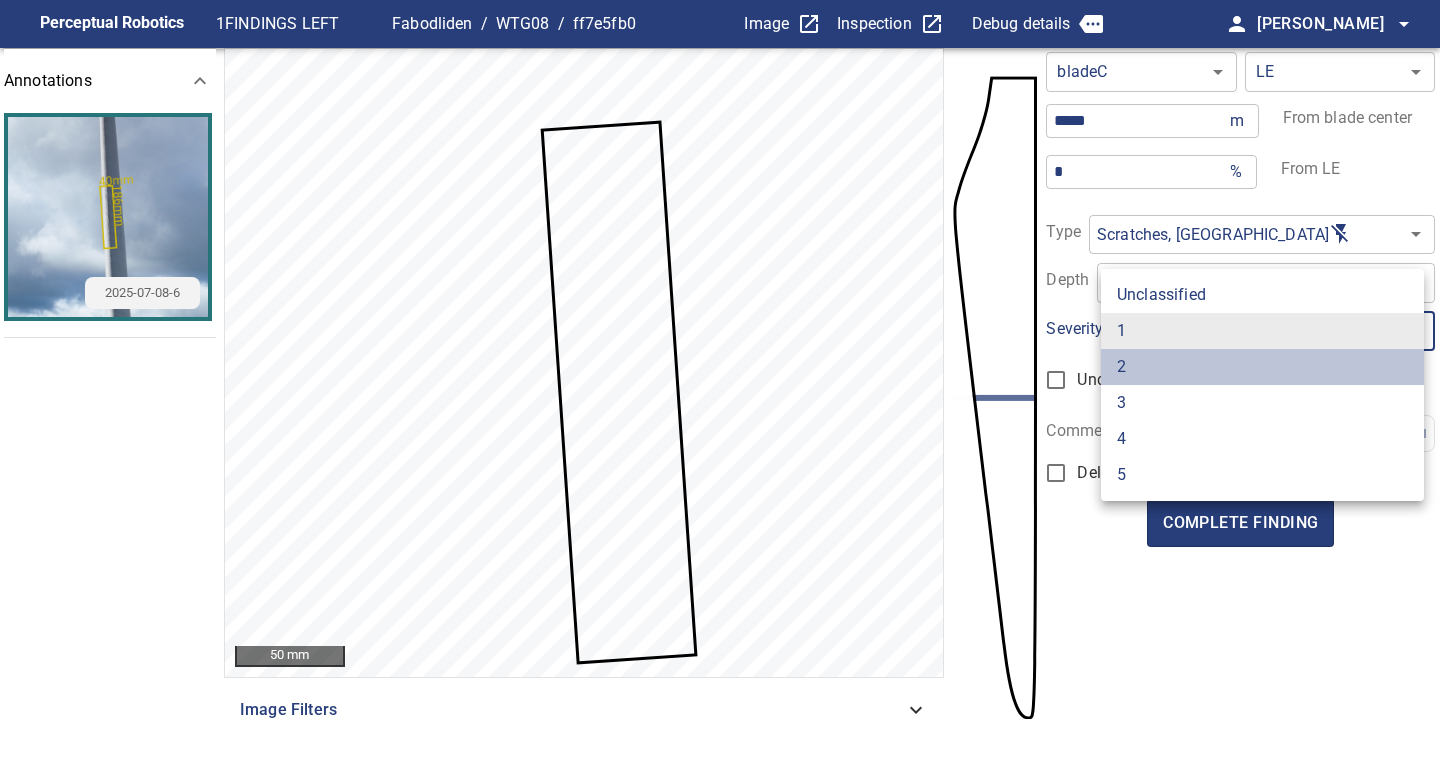 click on "2" at bounding box center [1262, 367] 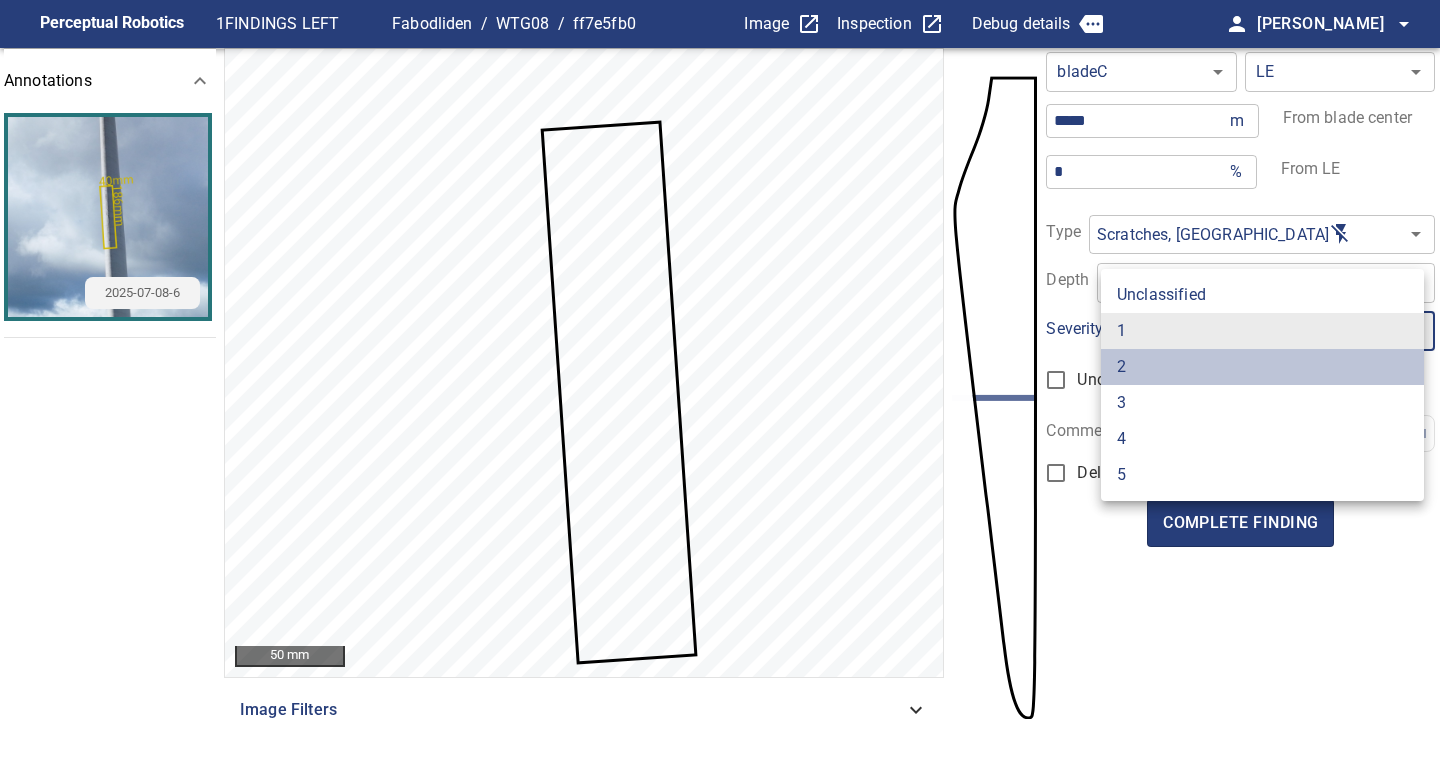 type on "*" 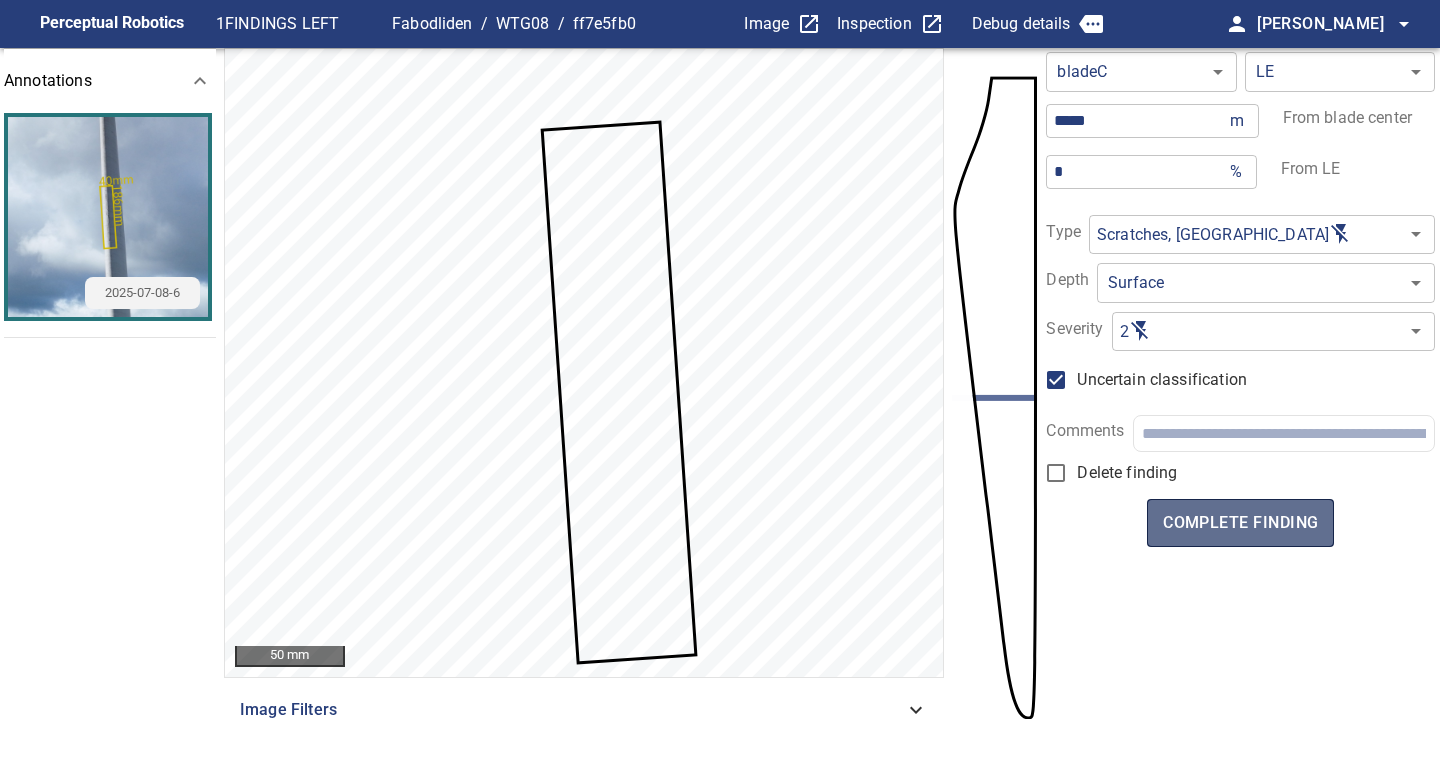 click on "complete finding" at bounding box center (1240, 523) 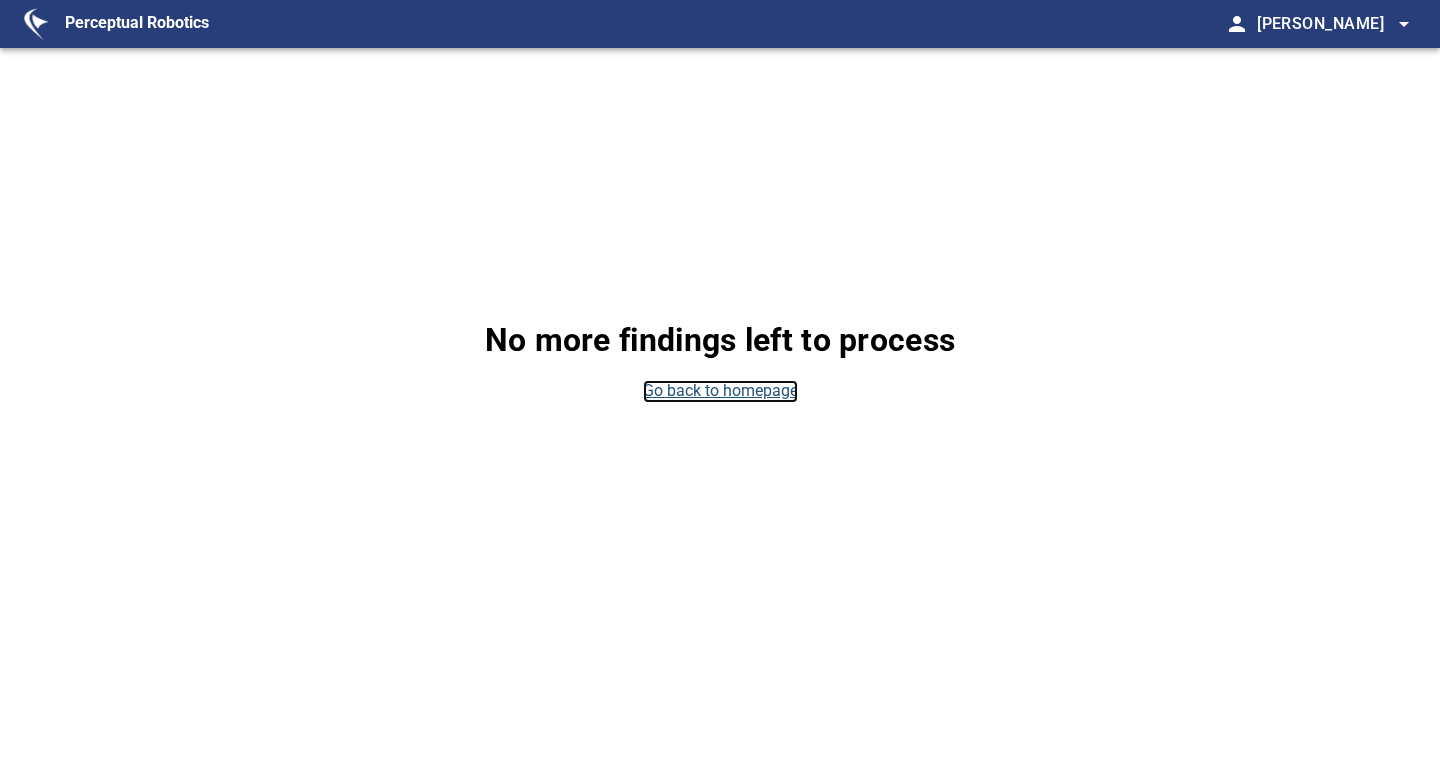 click on "Go back to homepage" at bounding box center [720, 391] 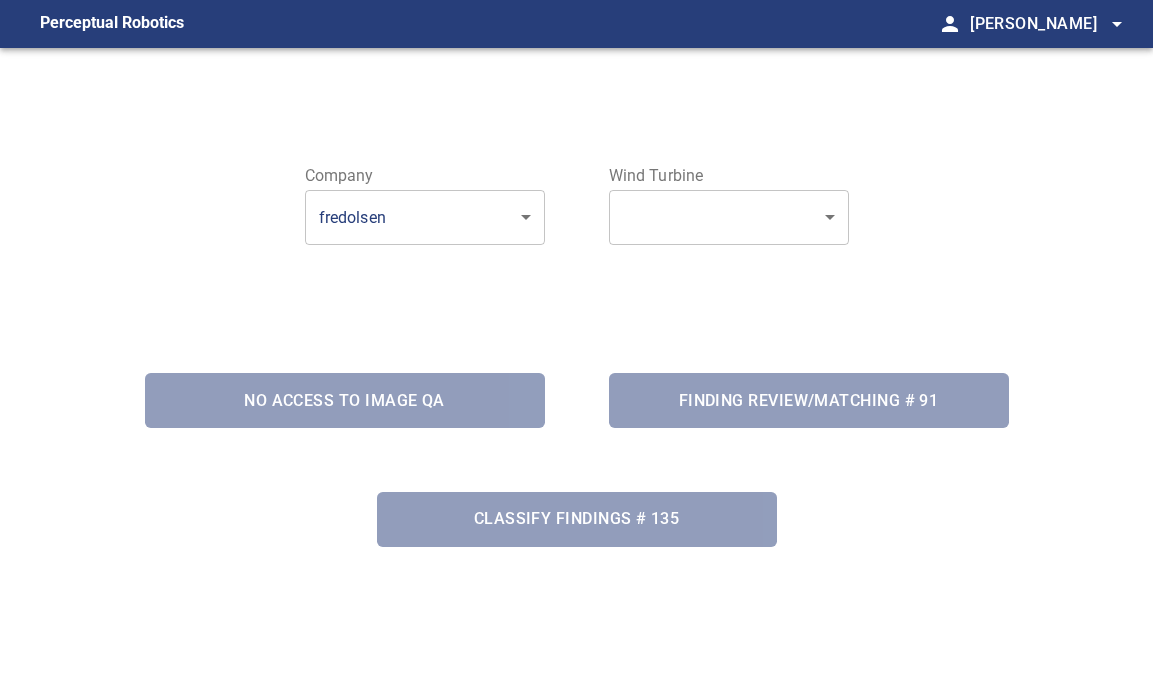 scroll, scrollTop: 0, scrollLeft: 0, axis: both 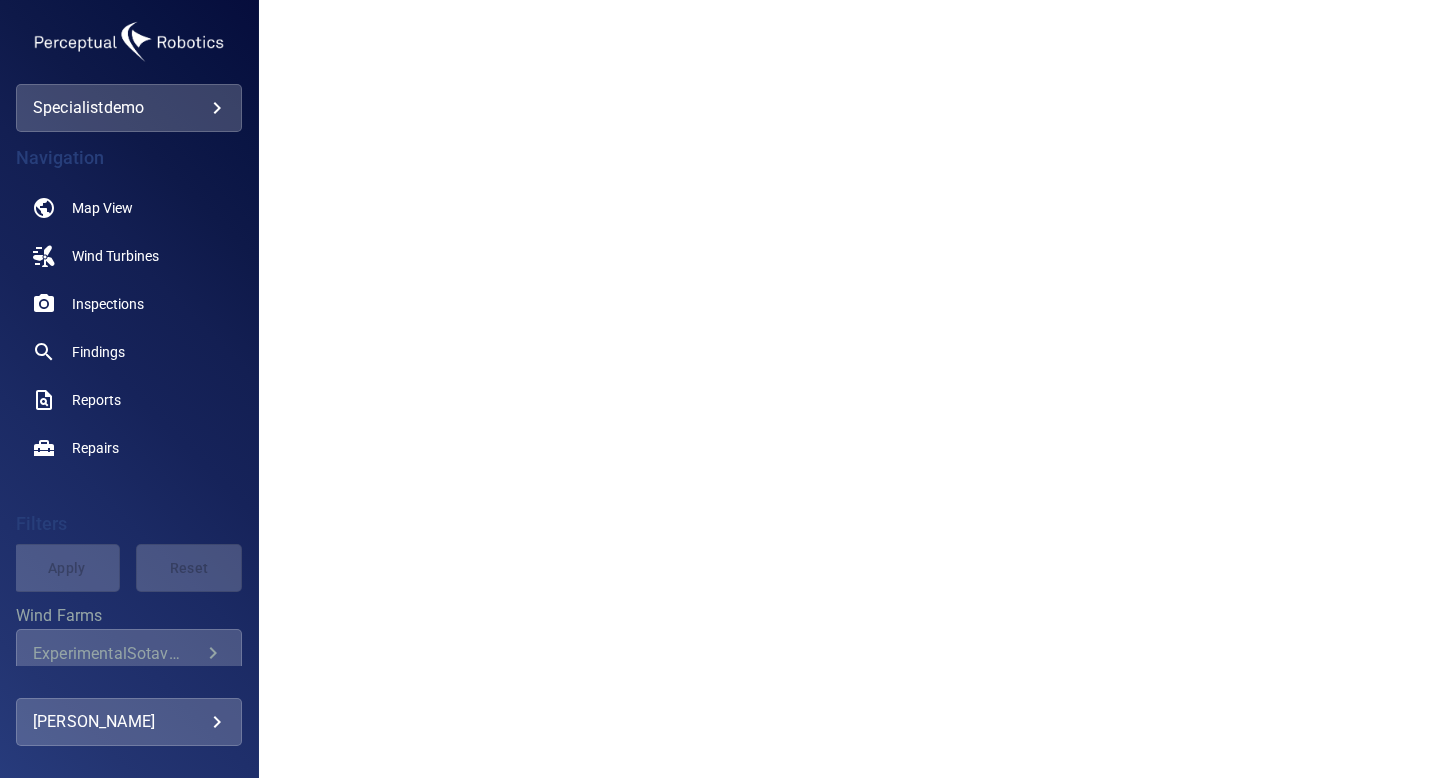 click on "**********" at bounding box center [720, 389] 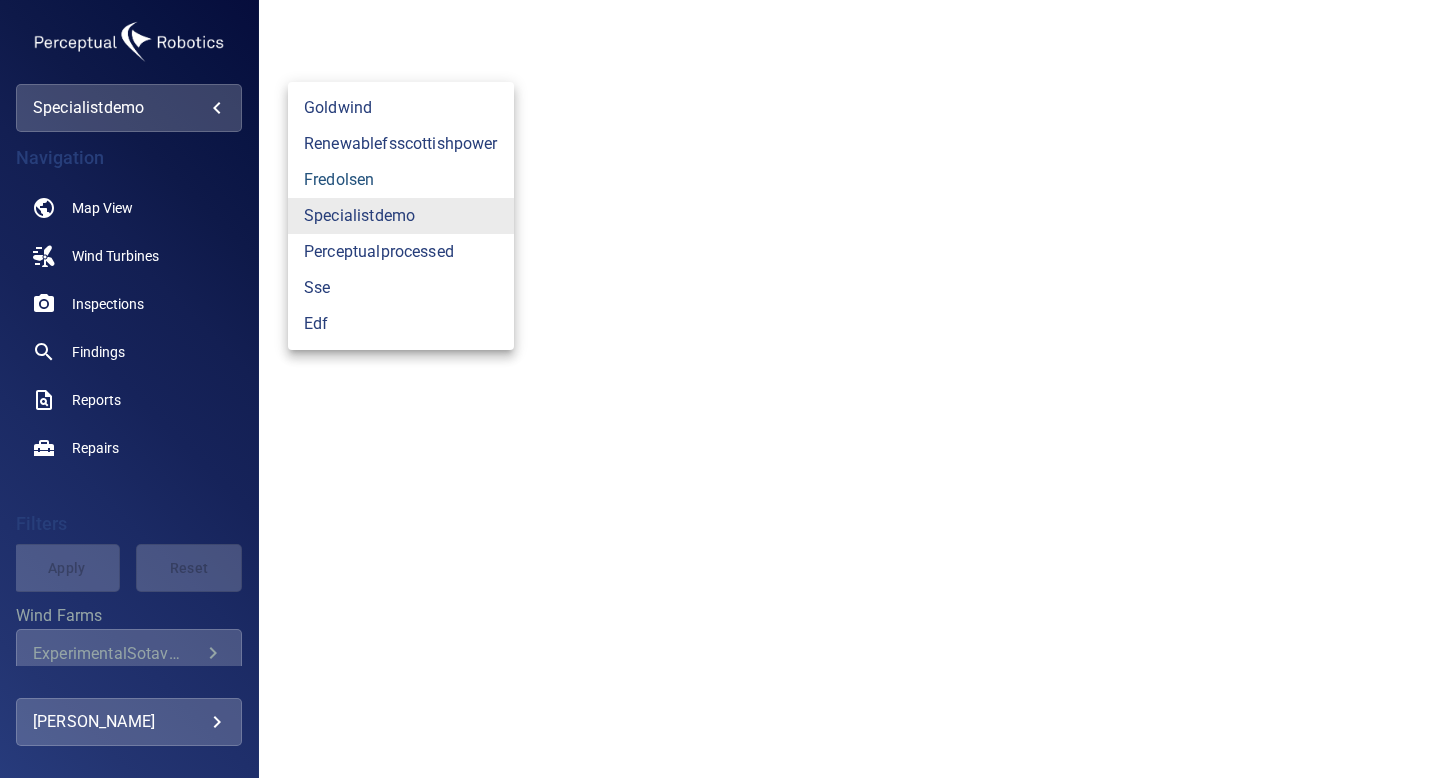 click on "fredolsen" at bounding box center [401, 180] 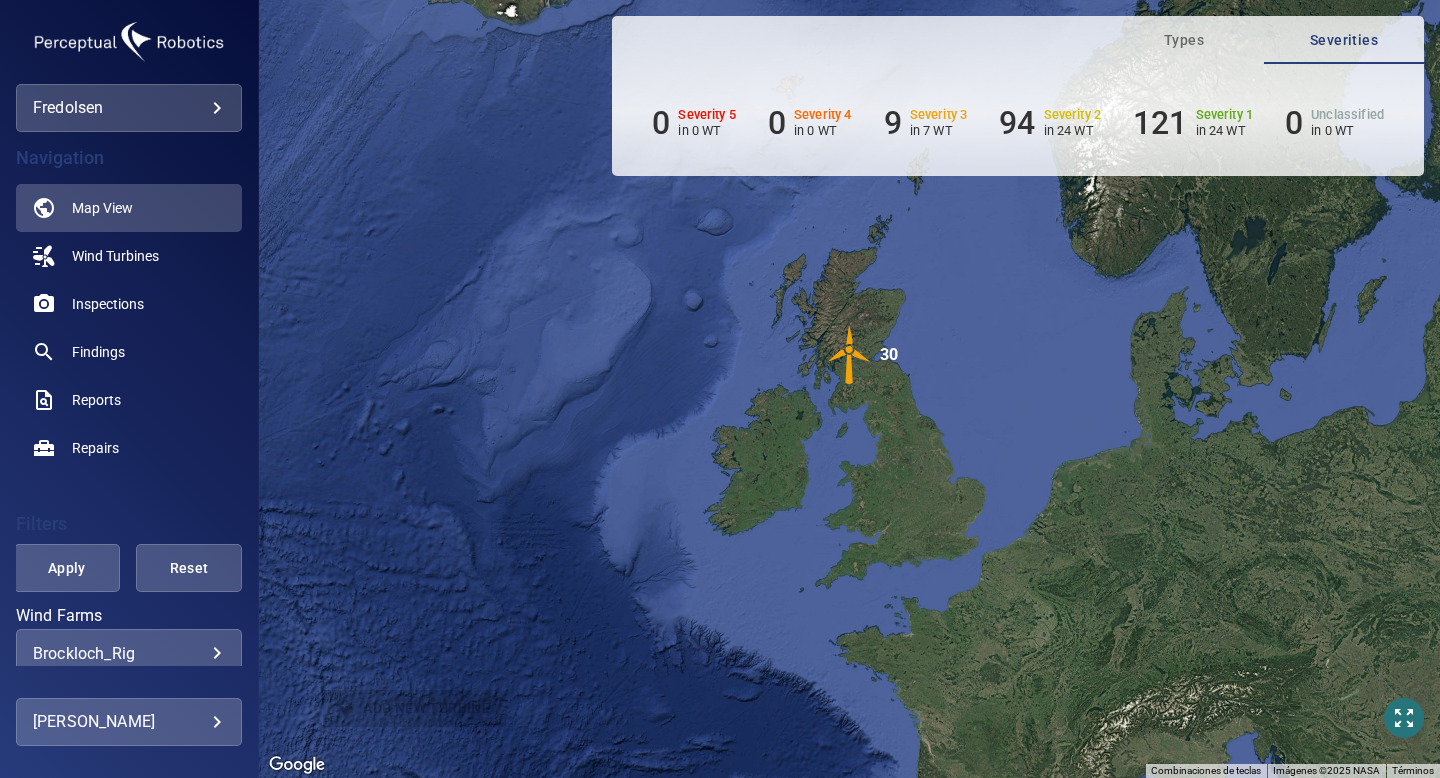 click on "**********" at bounding box center [720, 389] 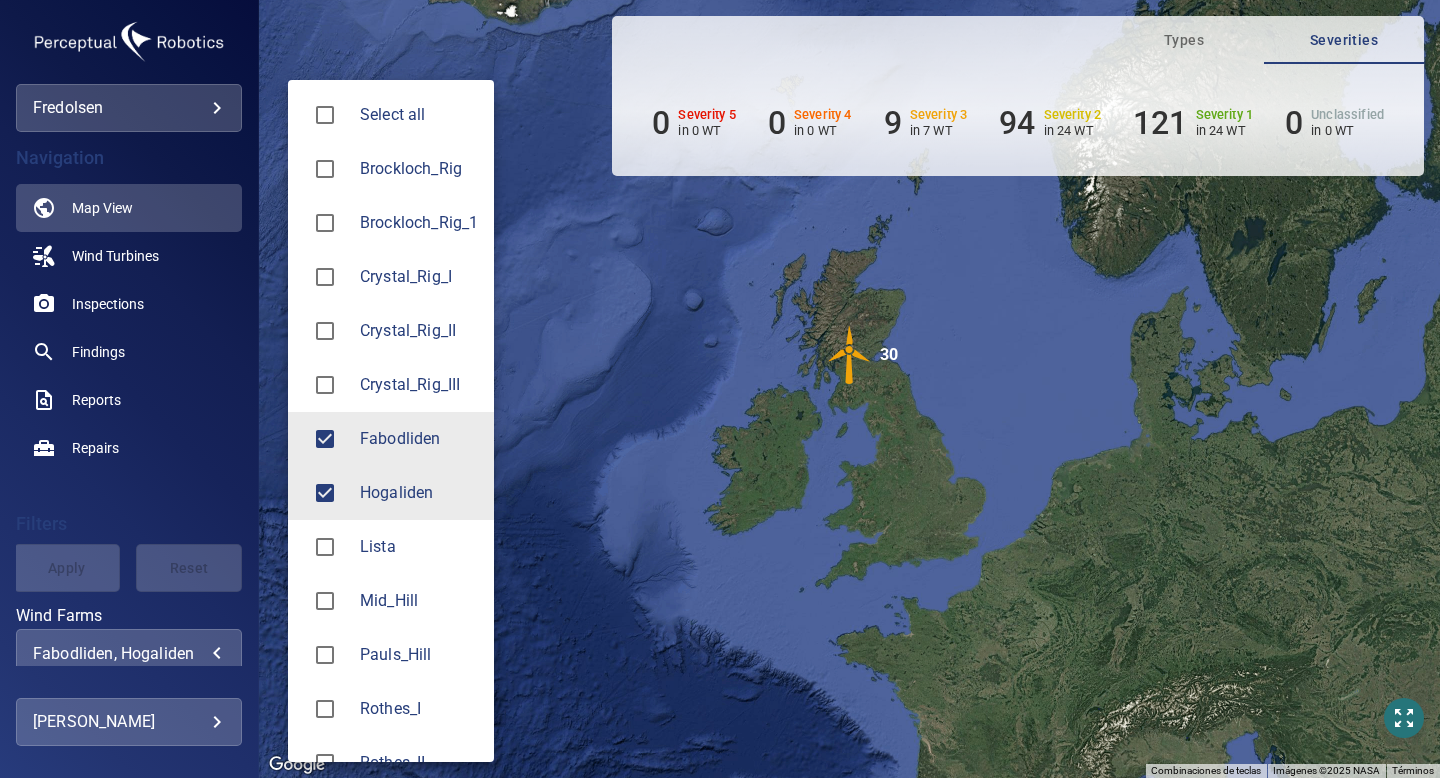 type on "**********" 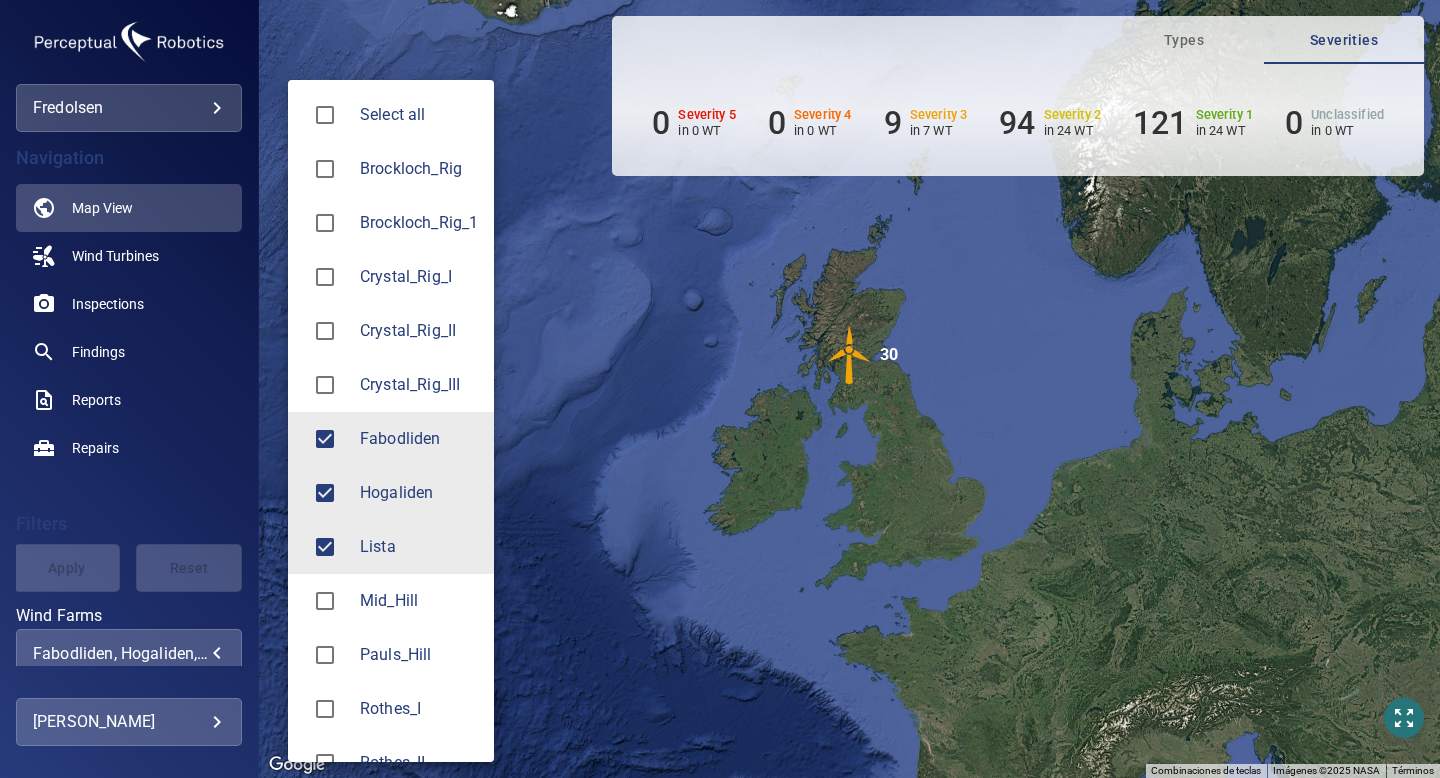 click at bounding box center (720, 389) 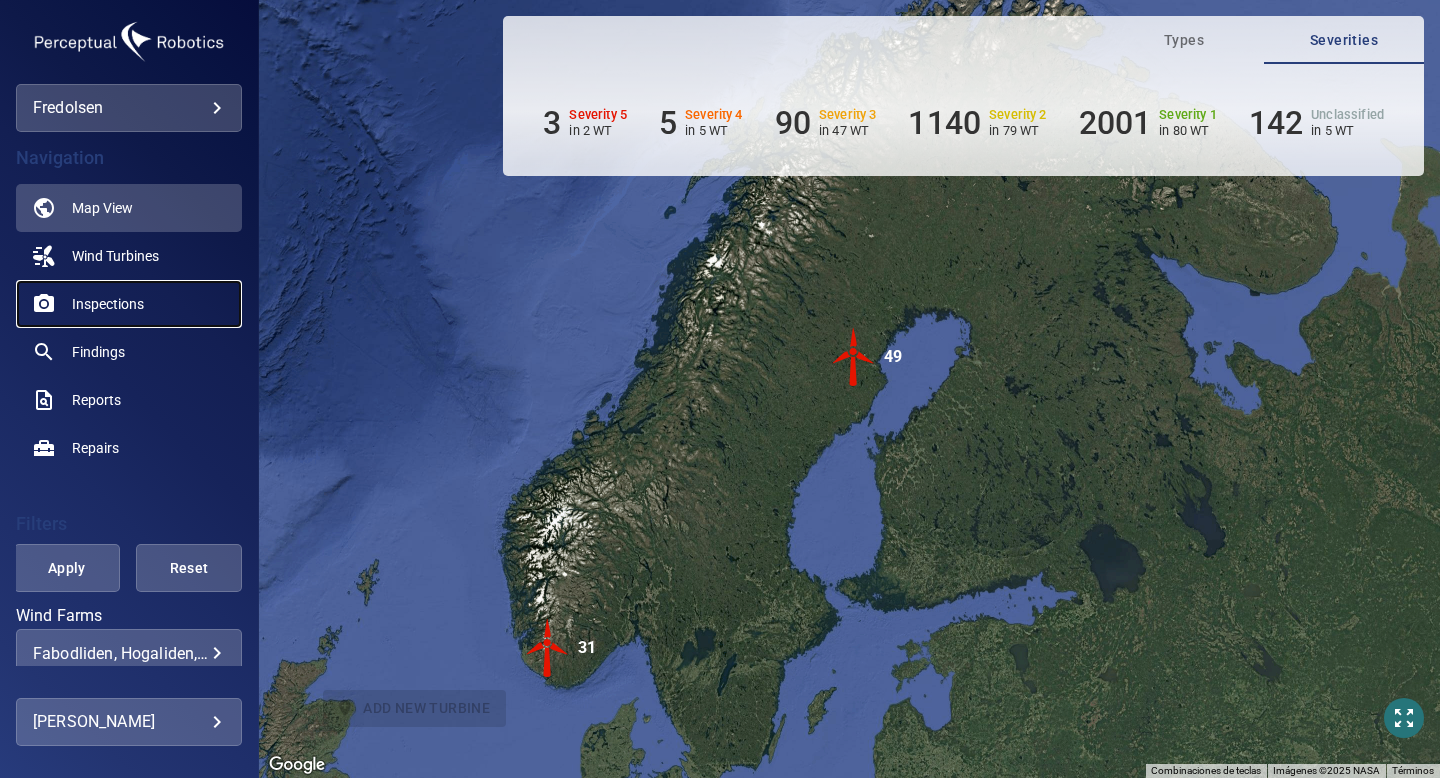 click on "Inspections" at bounding box center (108, 304) 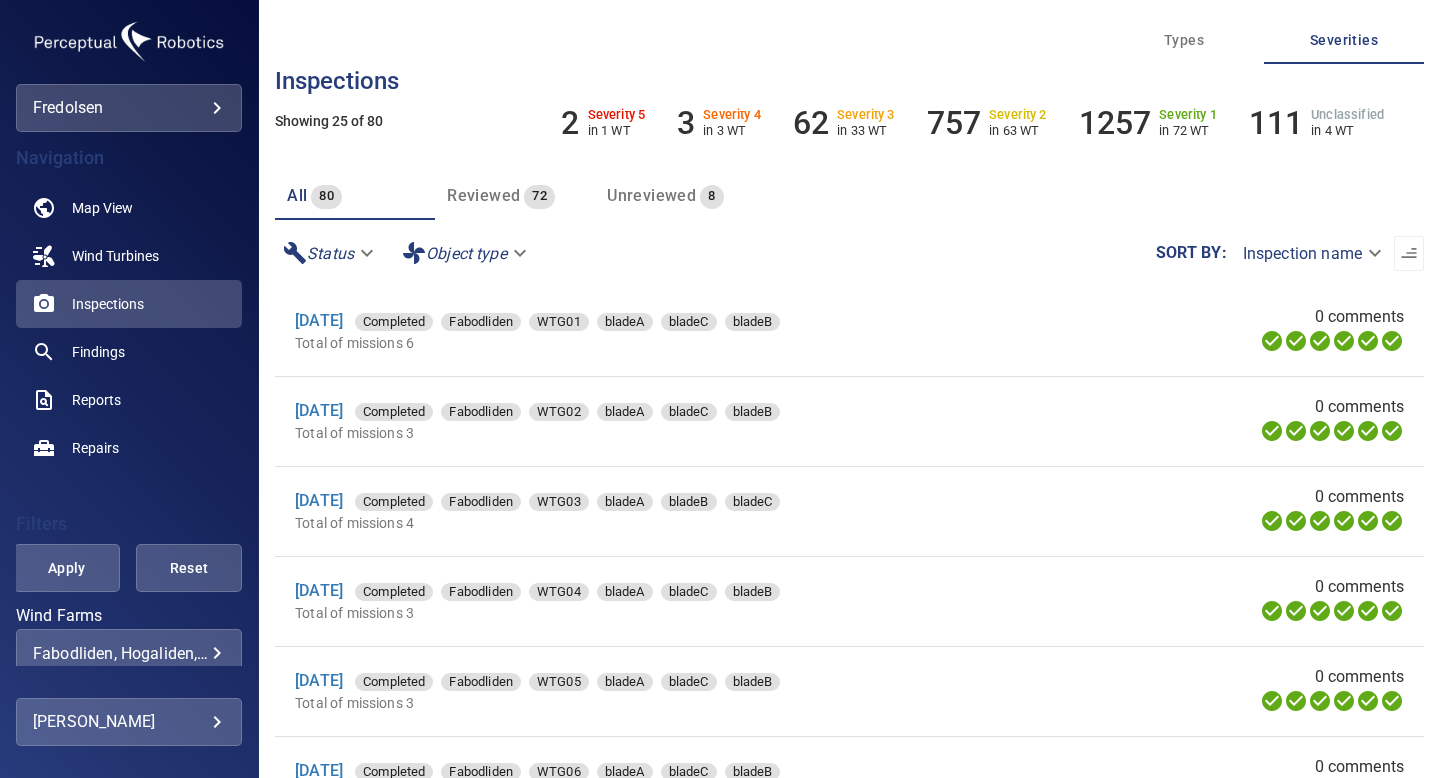 click on "Unreviewed" at bounding box center [651, 195] 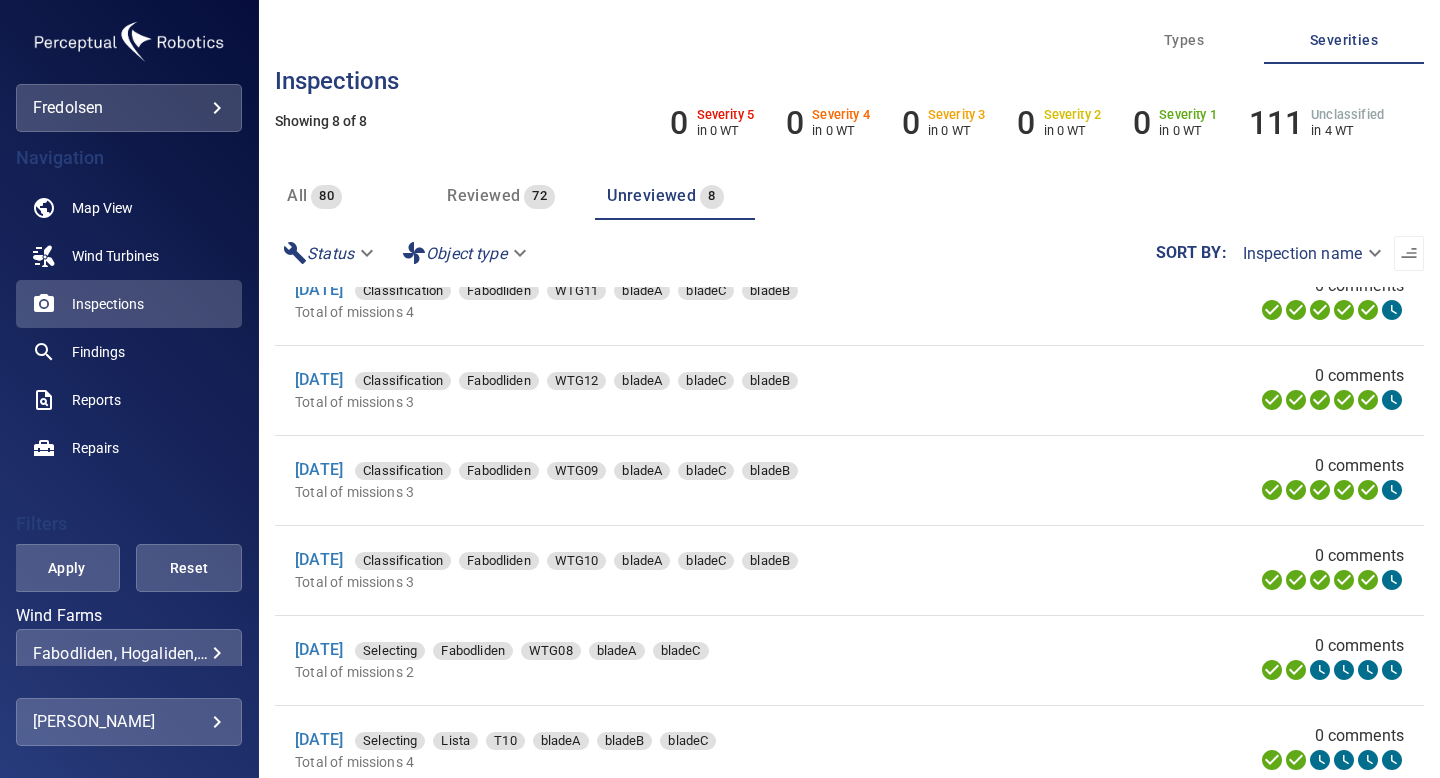 scroll, scrollTop: 0, scrollLeft: 0, axis: both 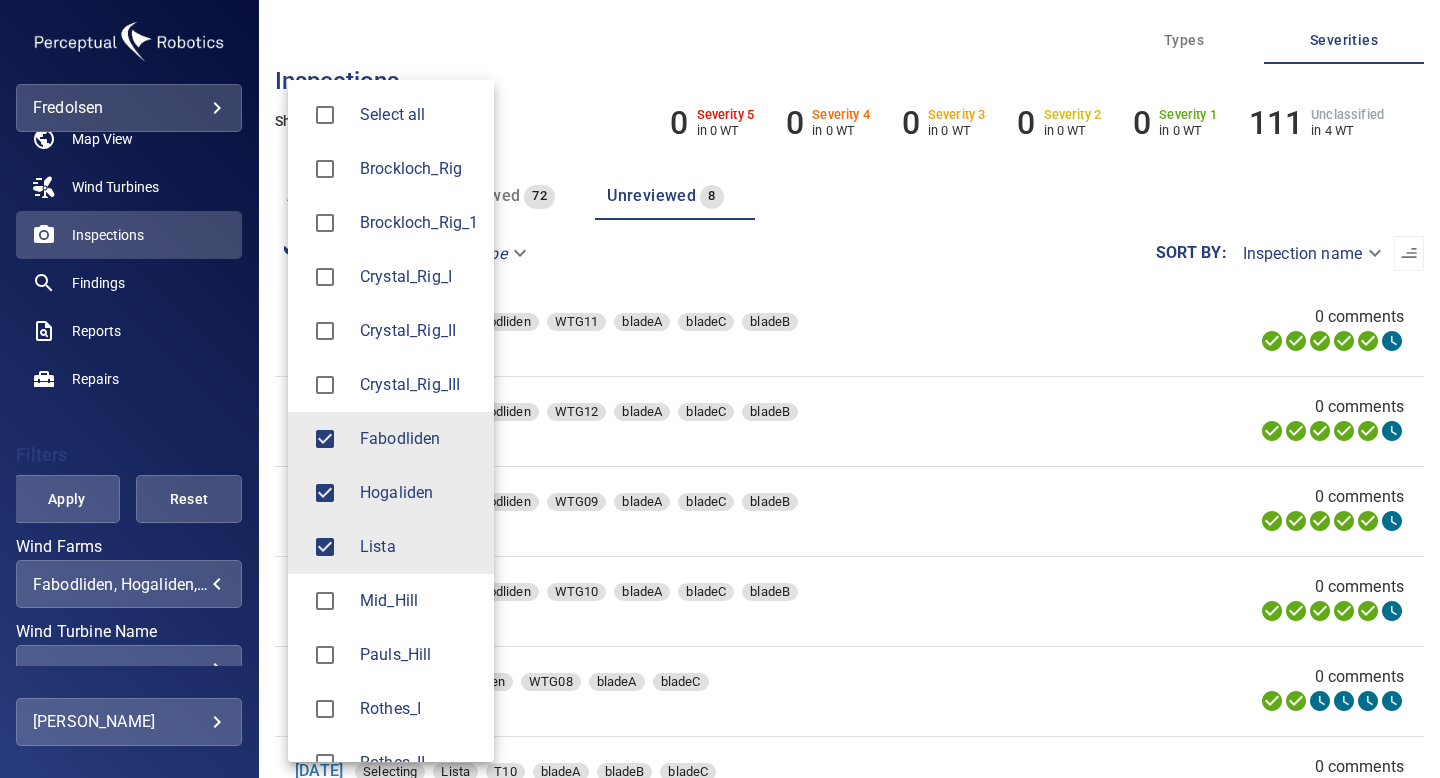 click on "**********" at bounding box center (720, 389) 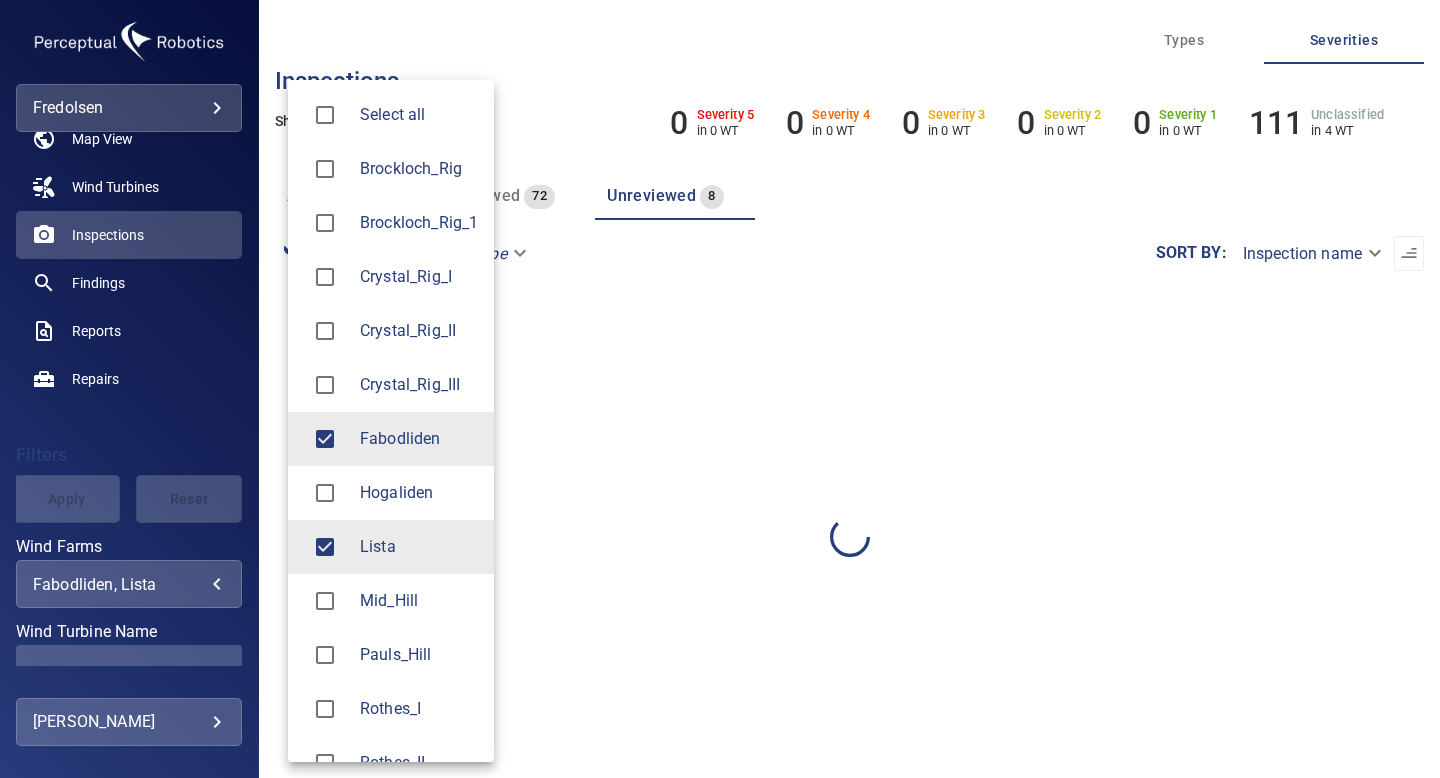 type on "**********" 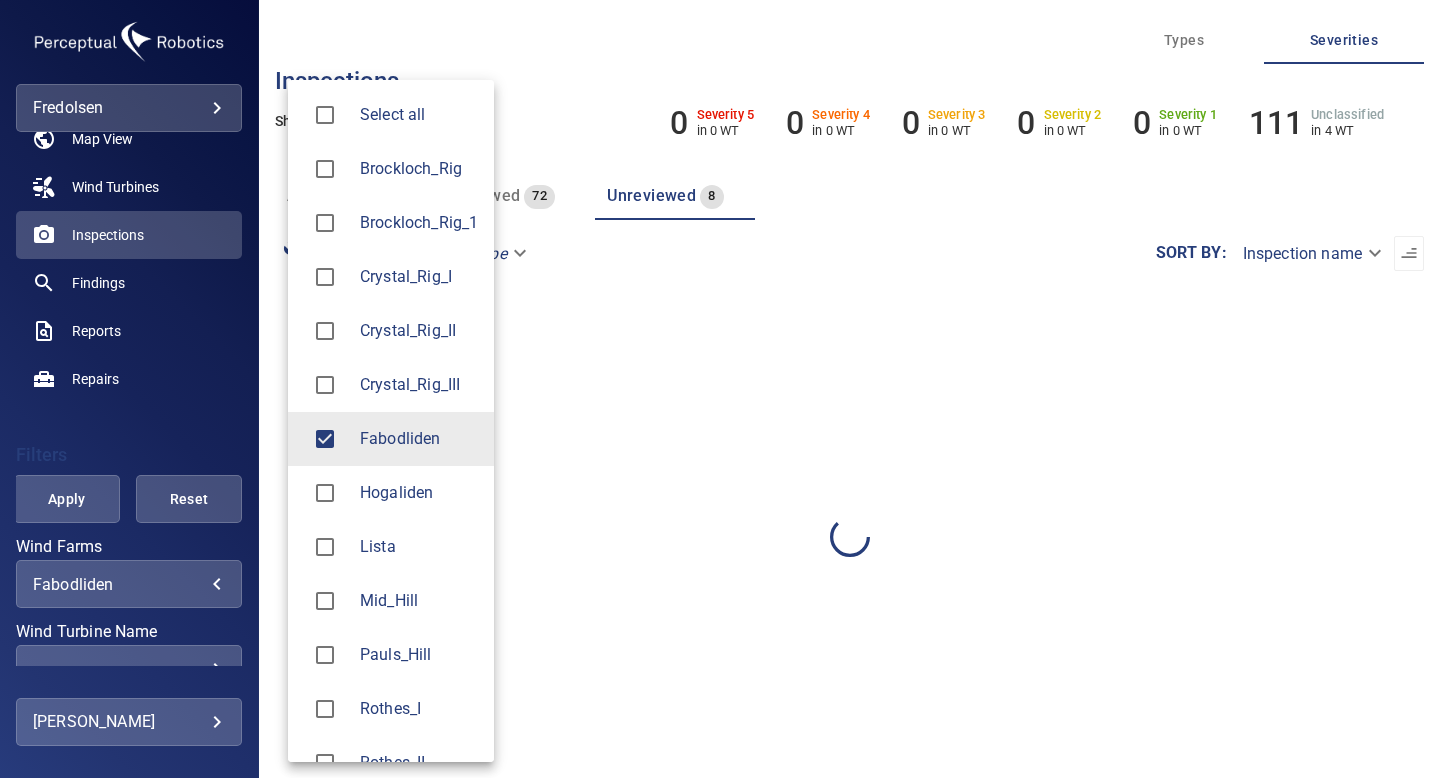click at bounding box center (720, 389) 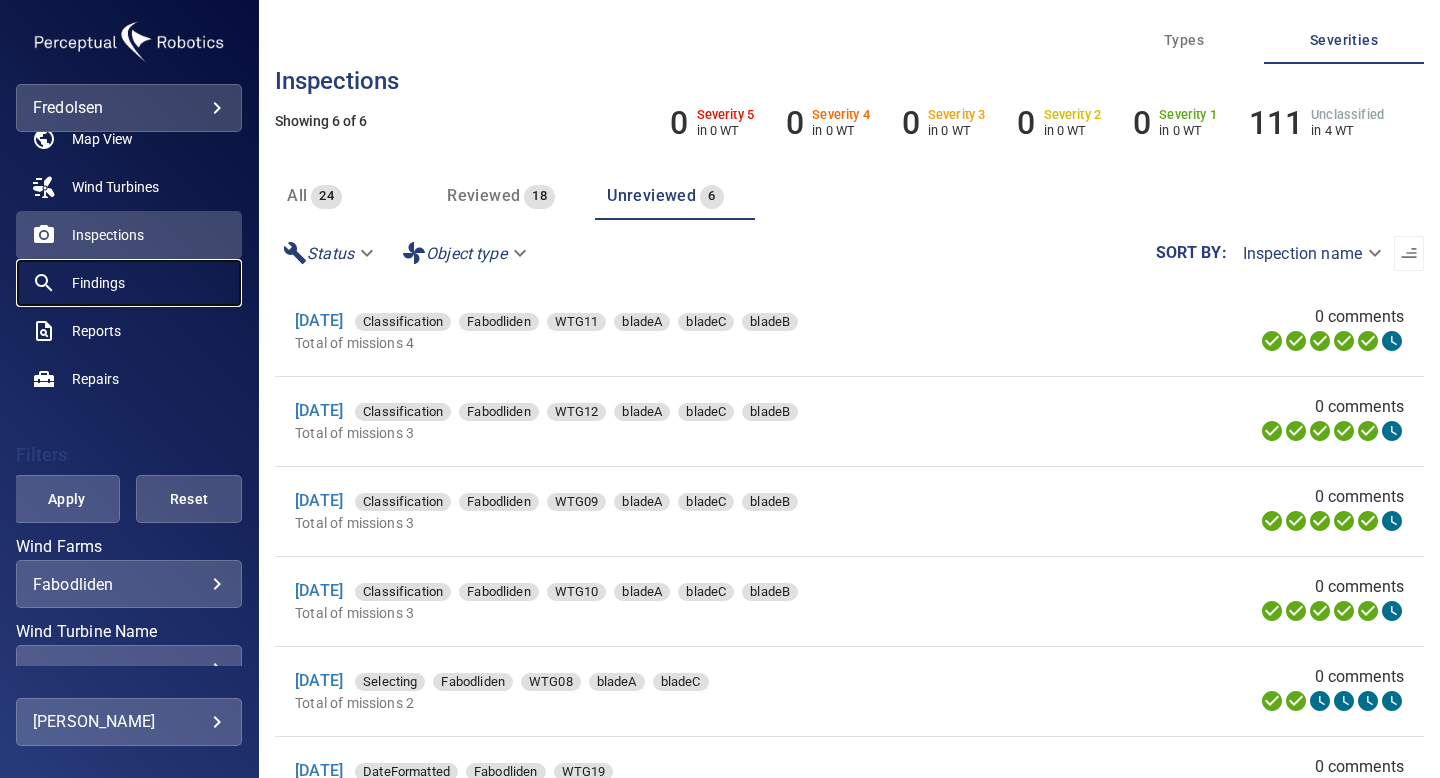 click on "Findings" at bounding box center [98, 283] 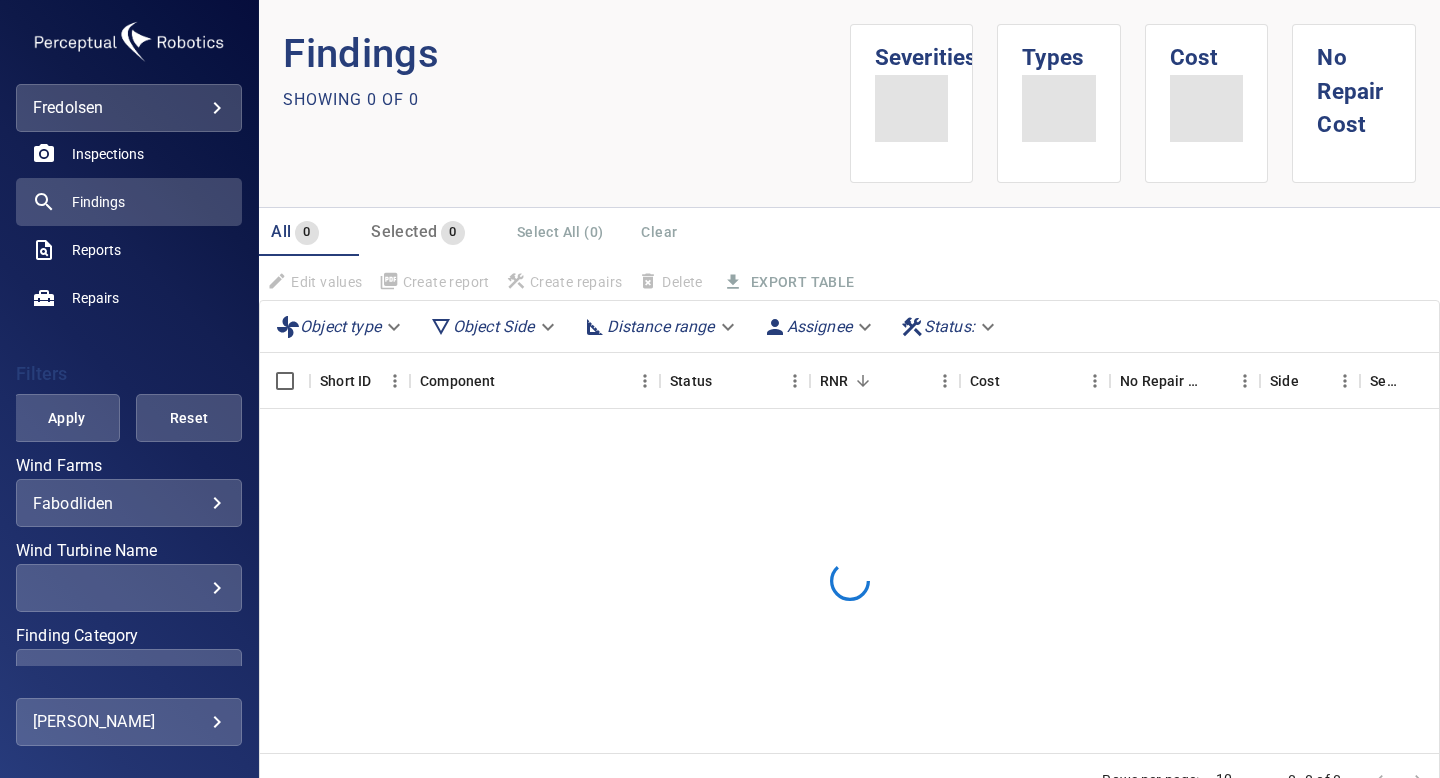 scroll, scrollTop: 167, scrollLeft: 0, axis: vertical 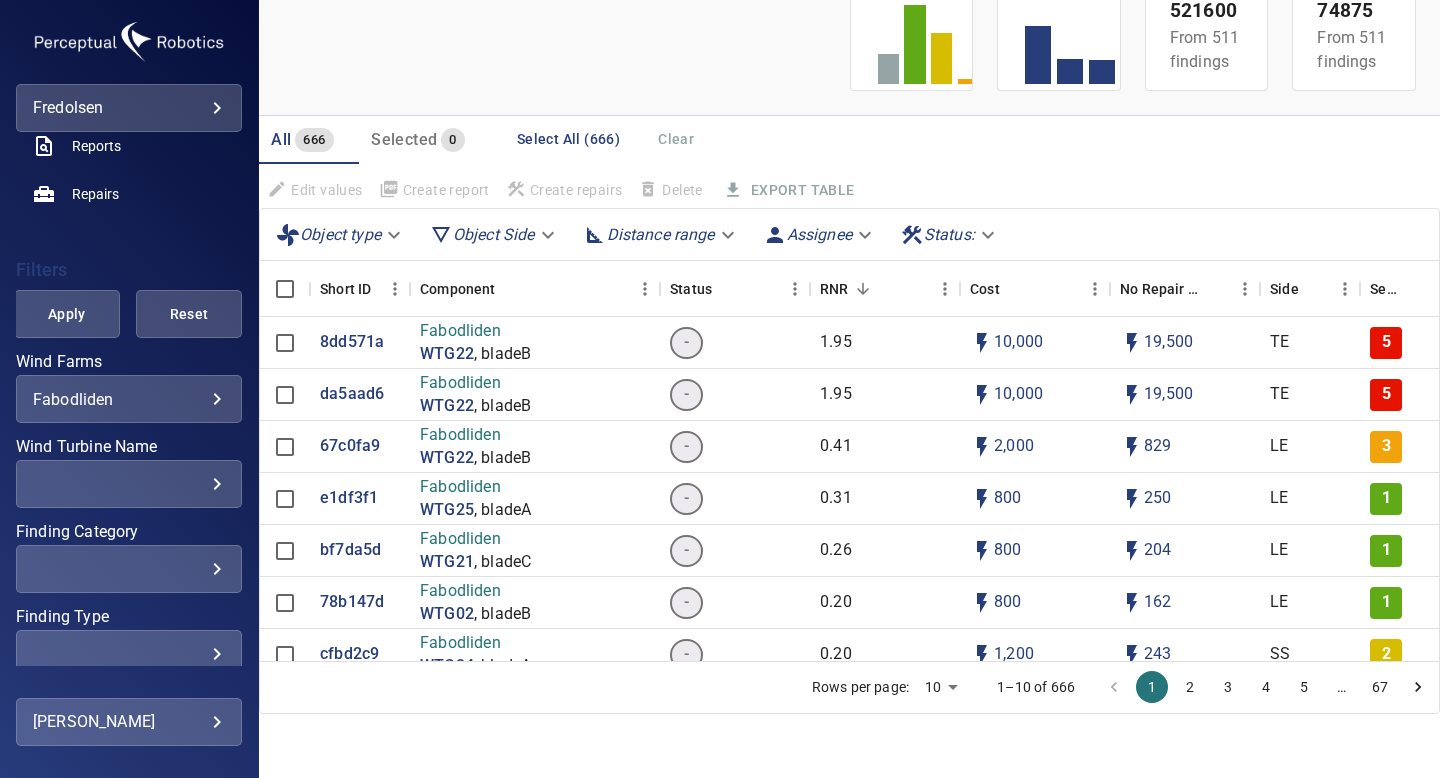 click on "​" at bounding box center [129, 569] 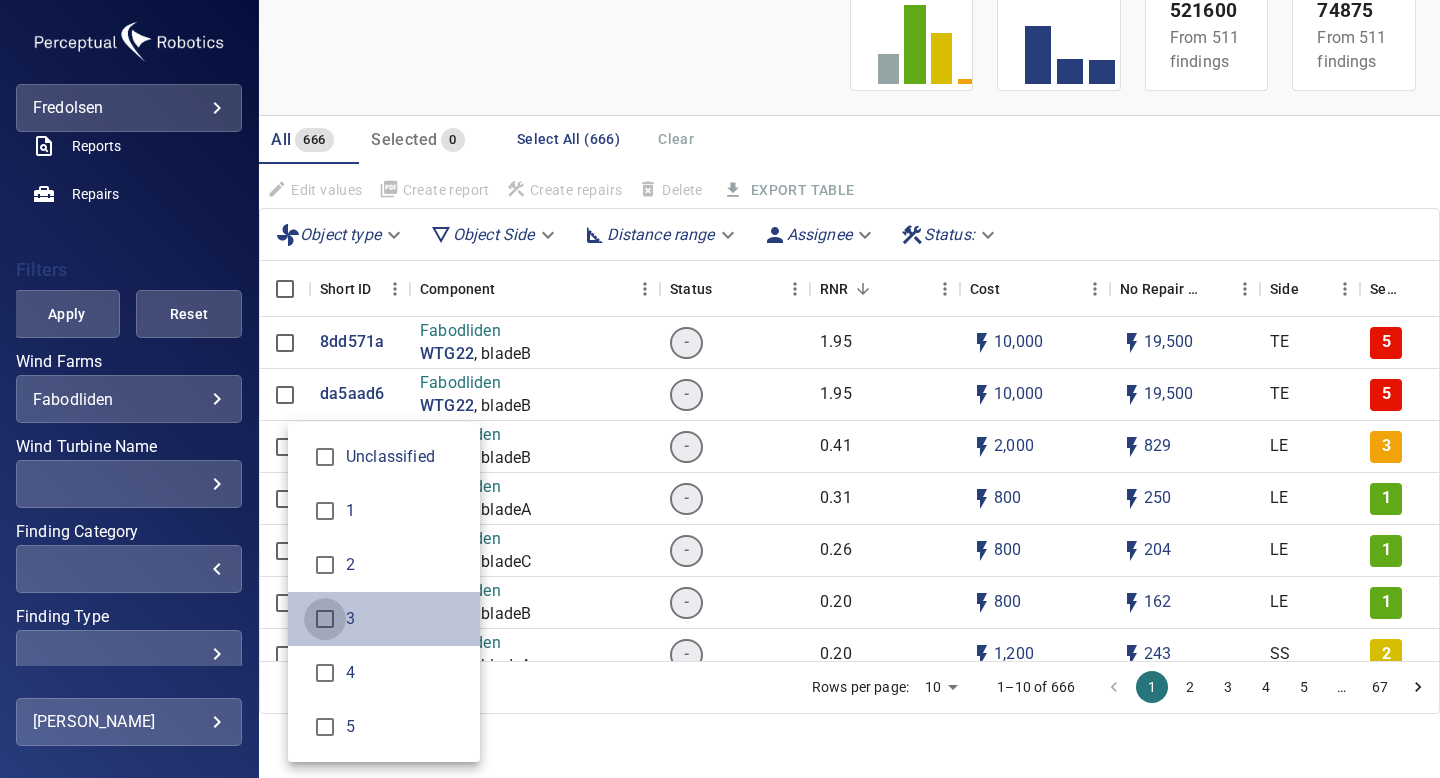 type on "*" 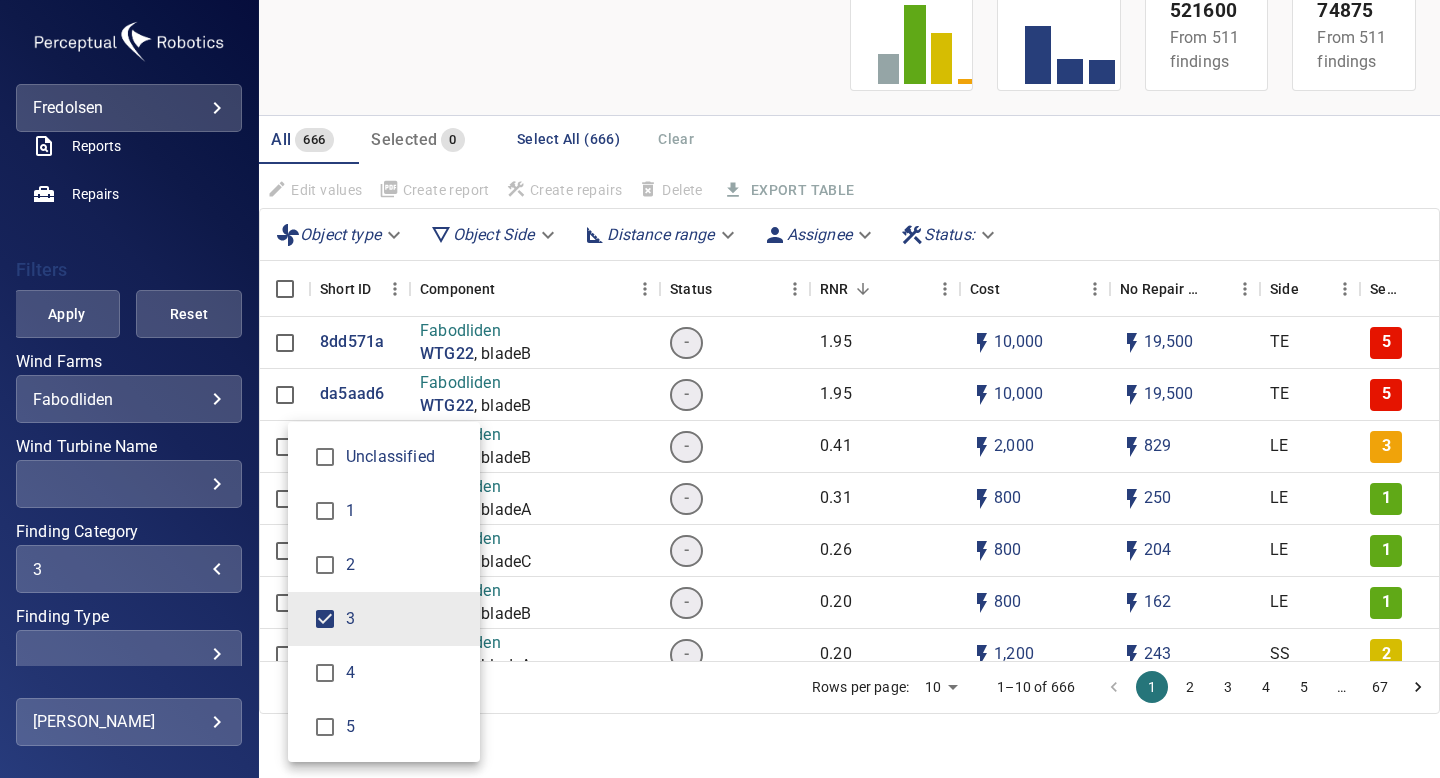 click at bounding box center (720, 389) 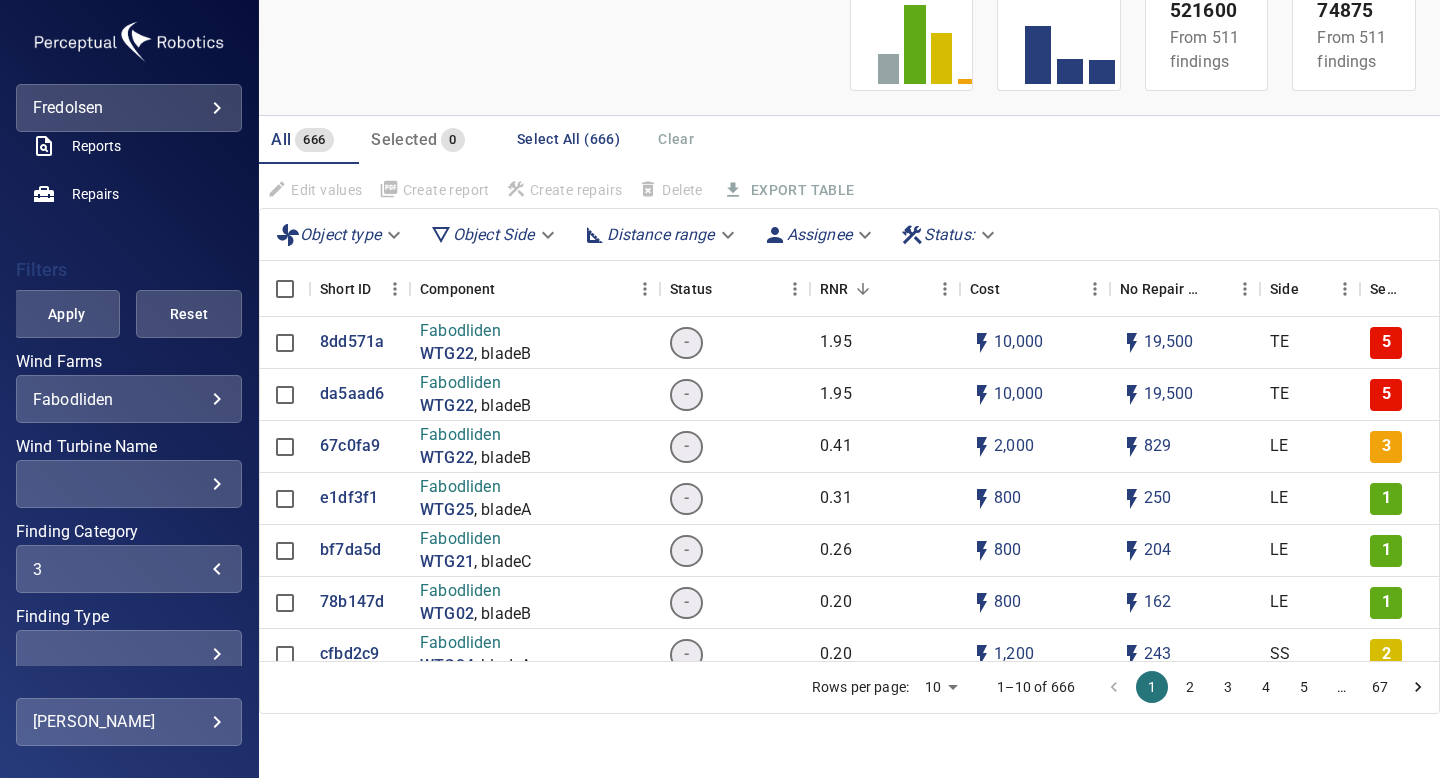 click on "Apply" at bounding box center [67, 314] 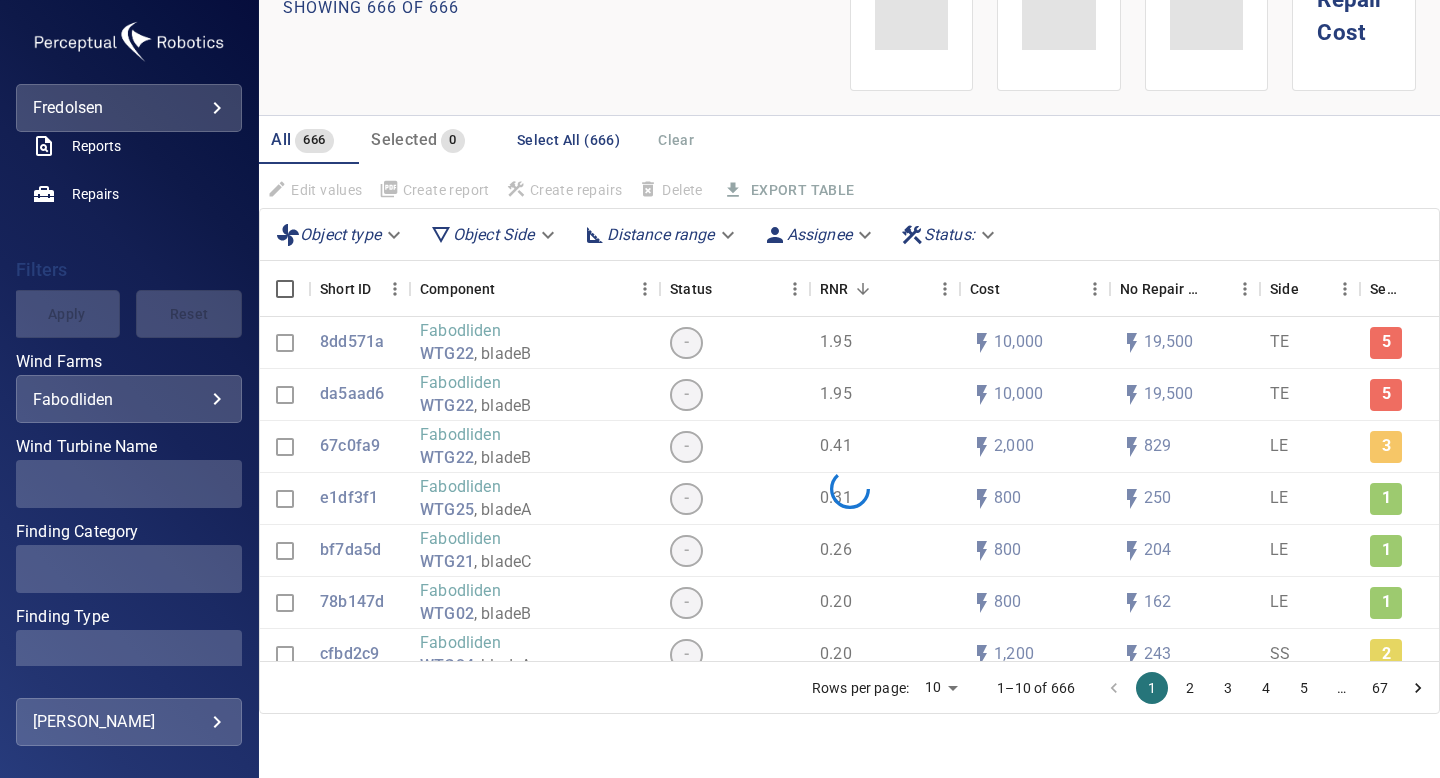 scroll, scrollTop: 92, scrollLeft: 0, axis: vertical 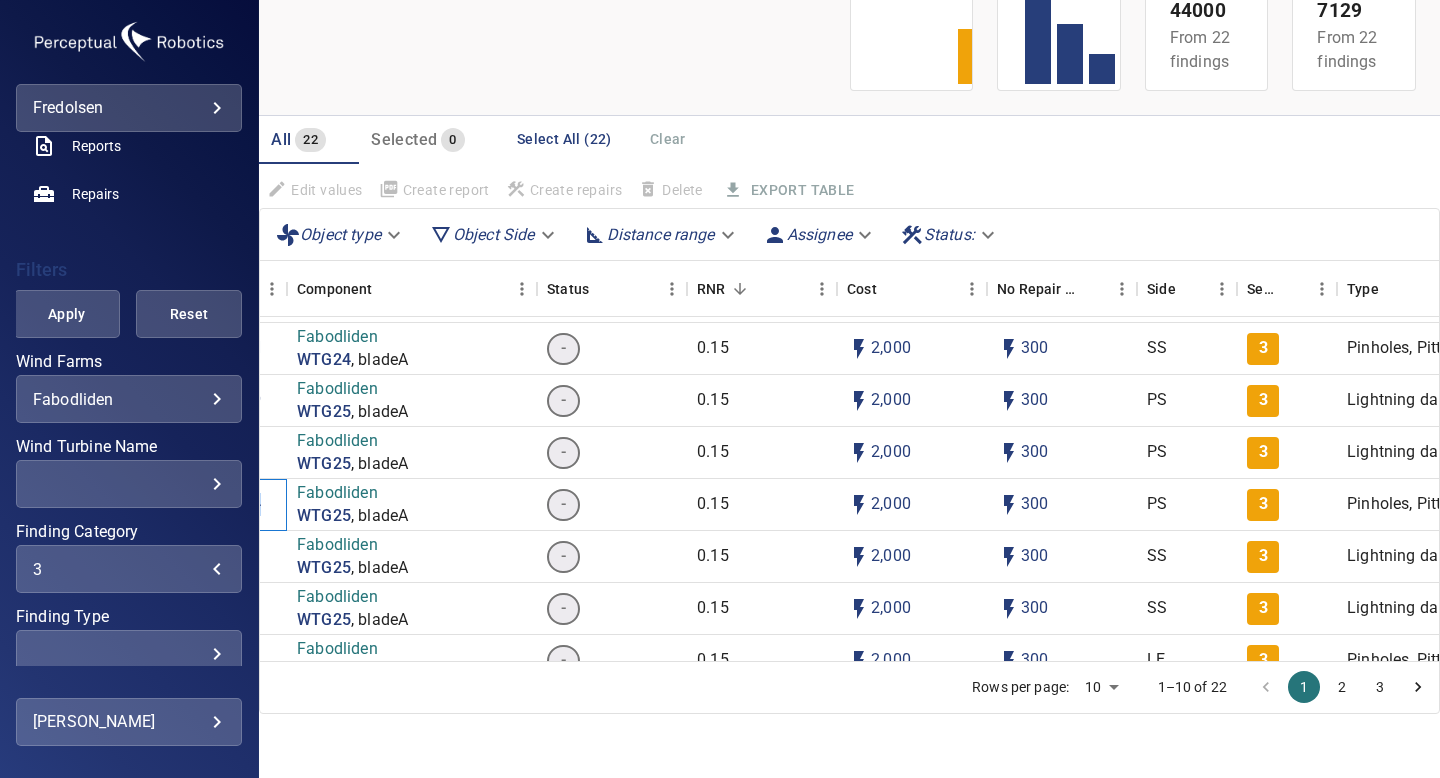 click on "3" at bounding box center [129, 569] 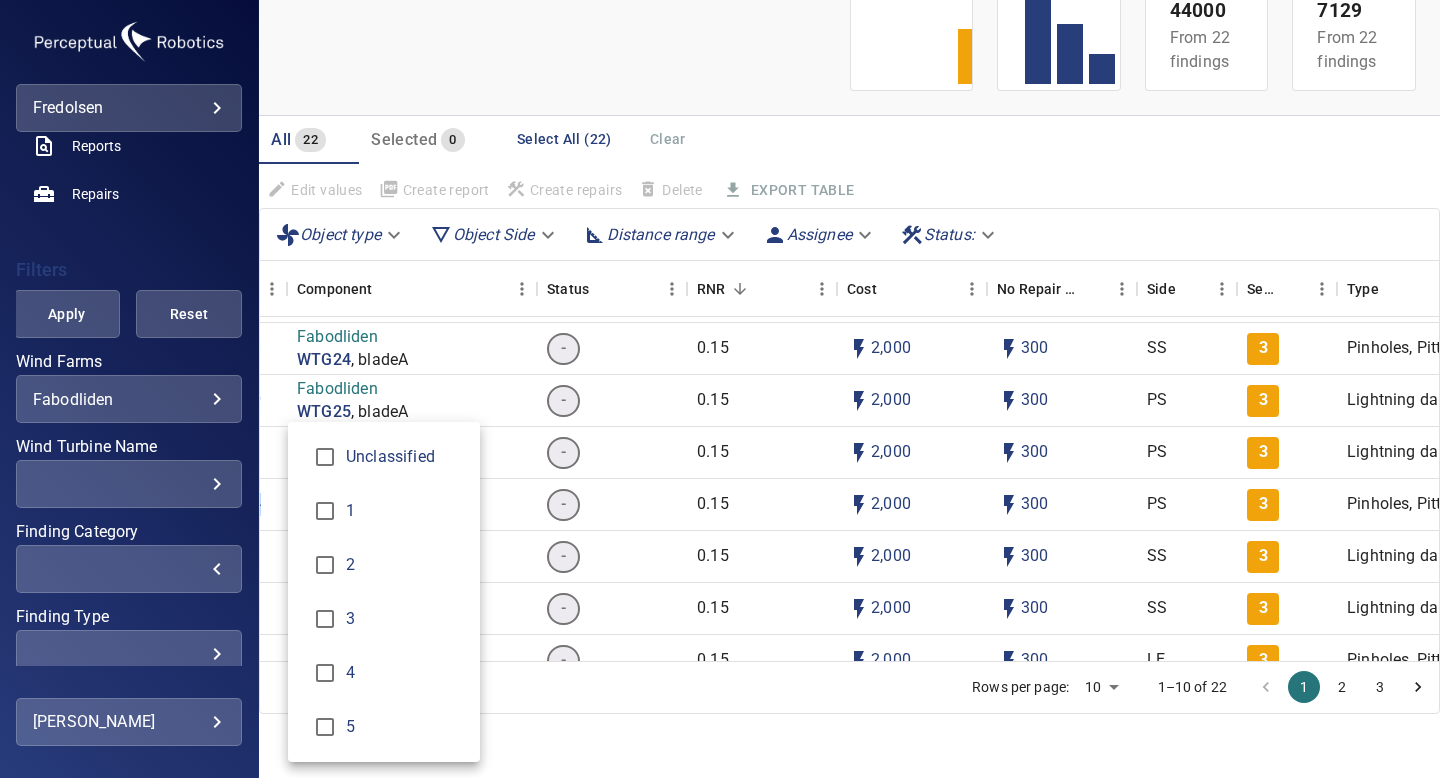 type on "*" 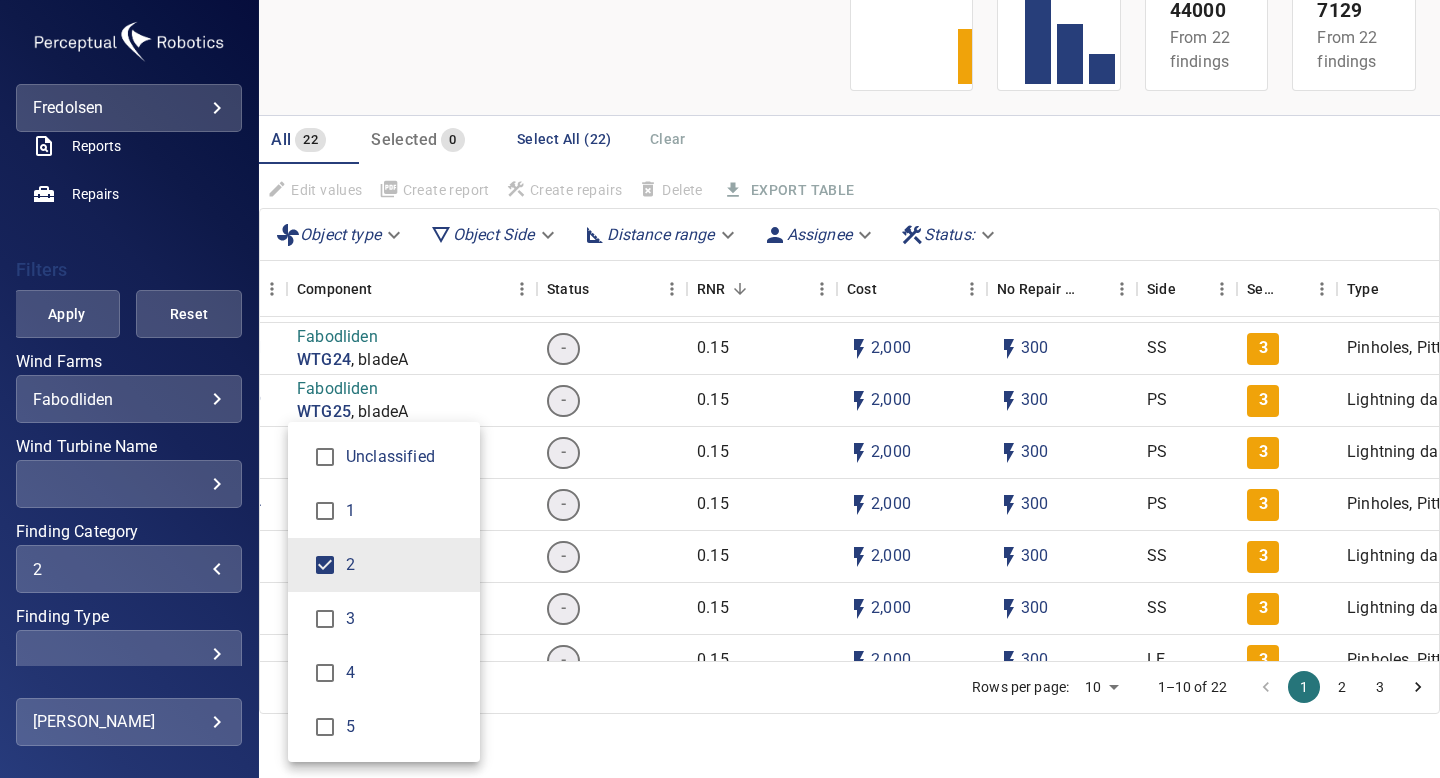 click at bounding box center [720, 389] 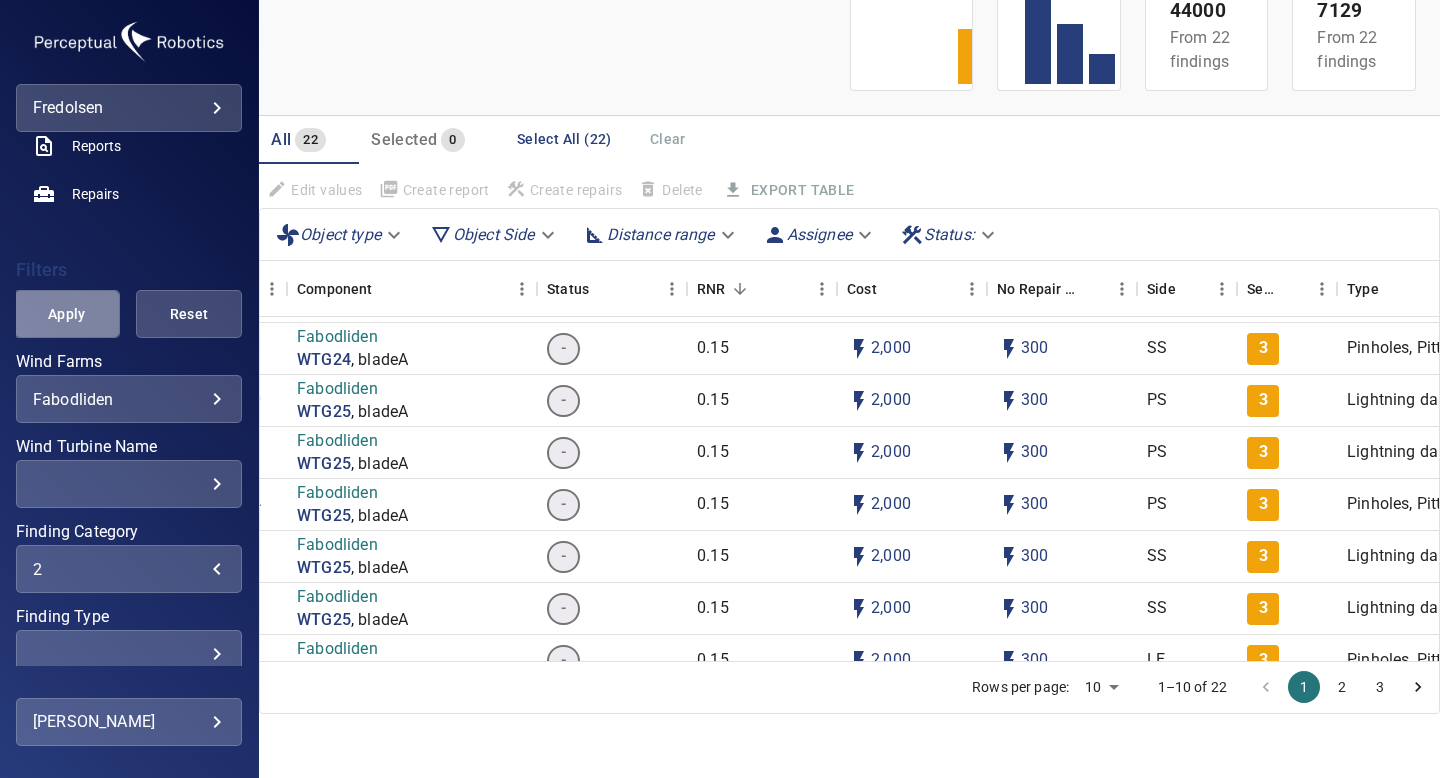 click on "Apply" at bounding box center (67, 314) 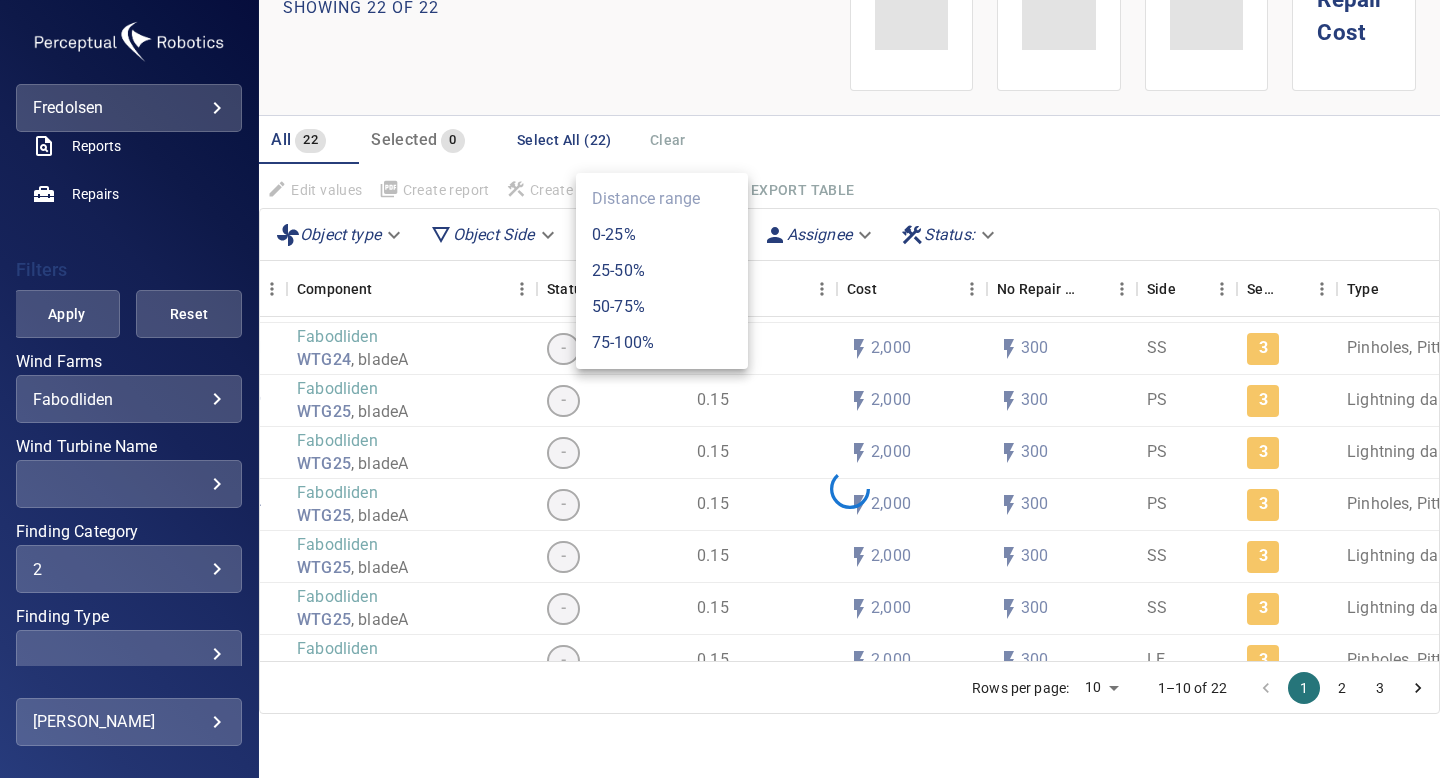 click on "**********" at bounding box center [720, 389] 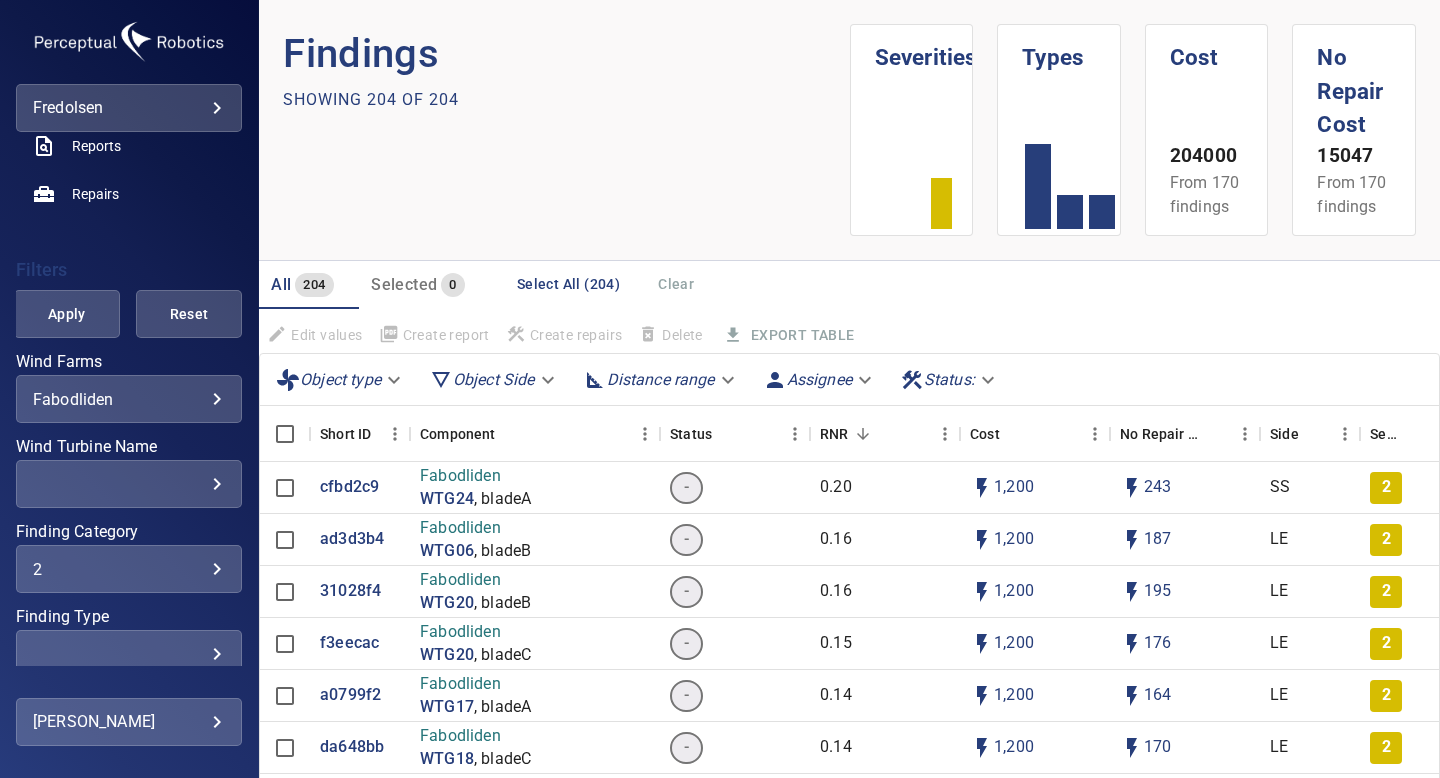 click on "**********" at bounding box center [720, 389] 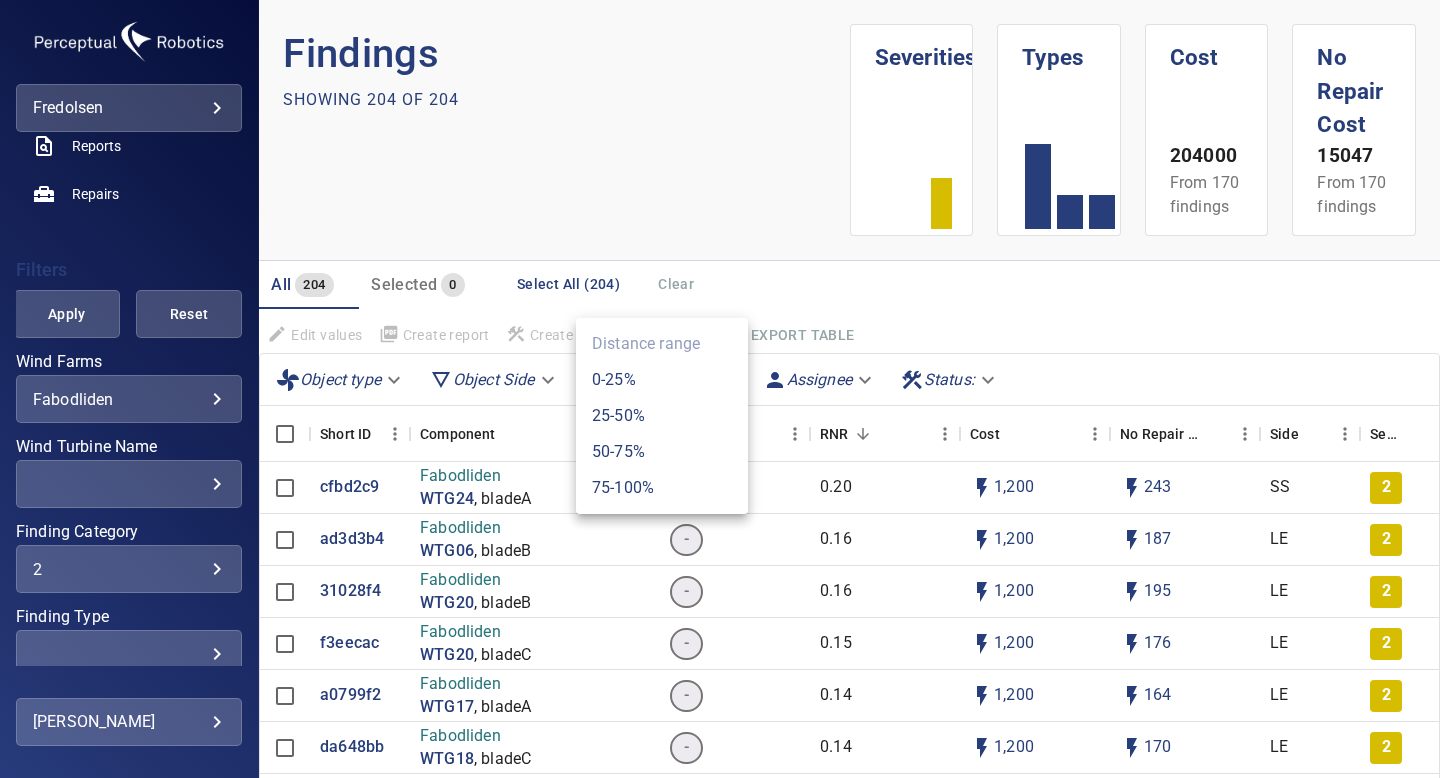 click on "75-100%" at bounding box center (662, 488) 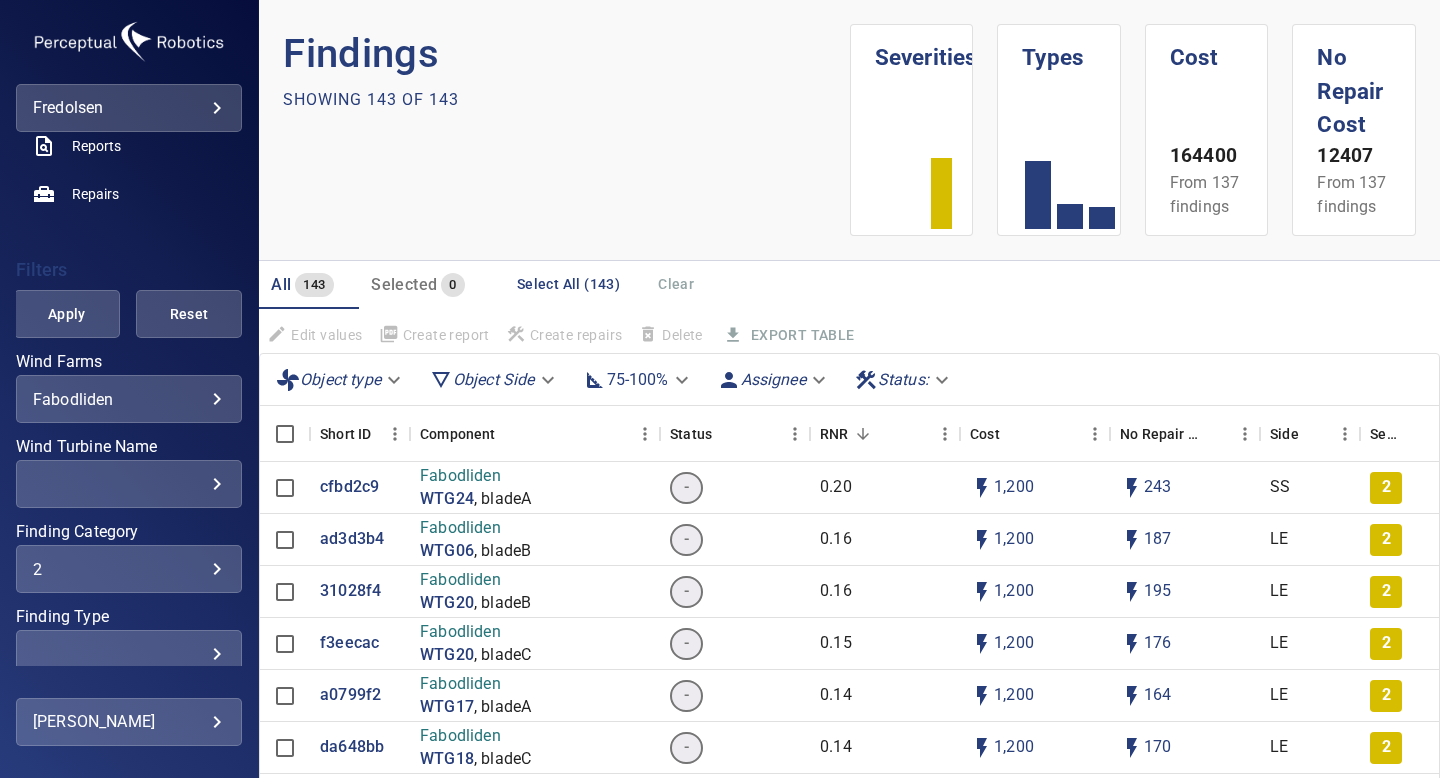scroll, scrollTop: 347, scrollLeft: 0, axis: vertical 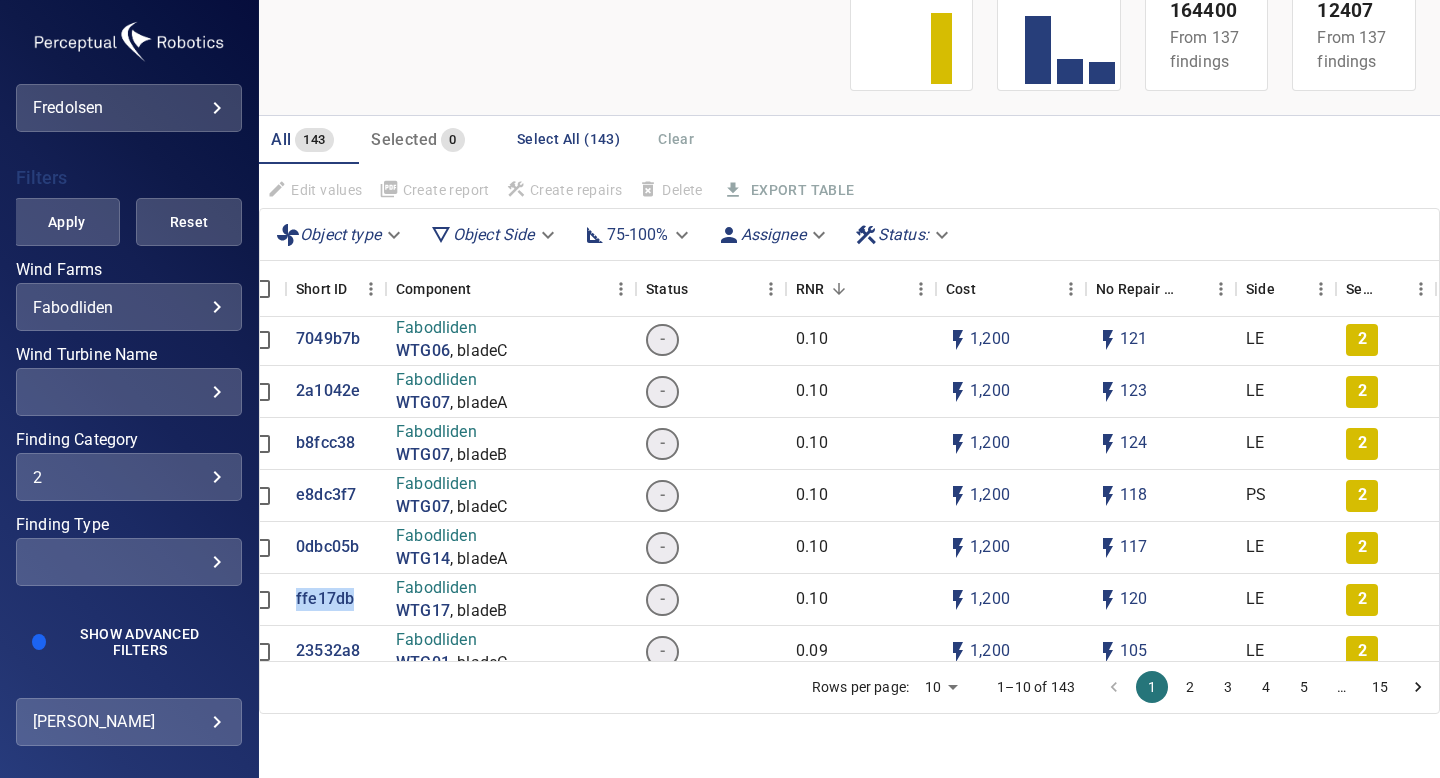 click on "**********" at bounding box center (720, 389) 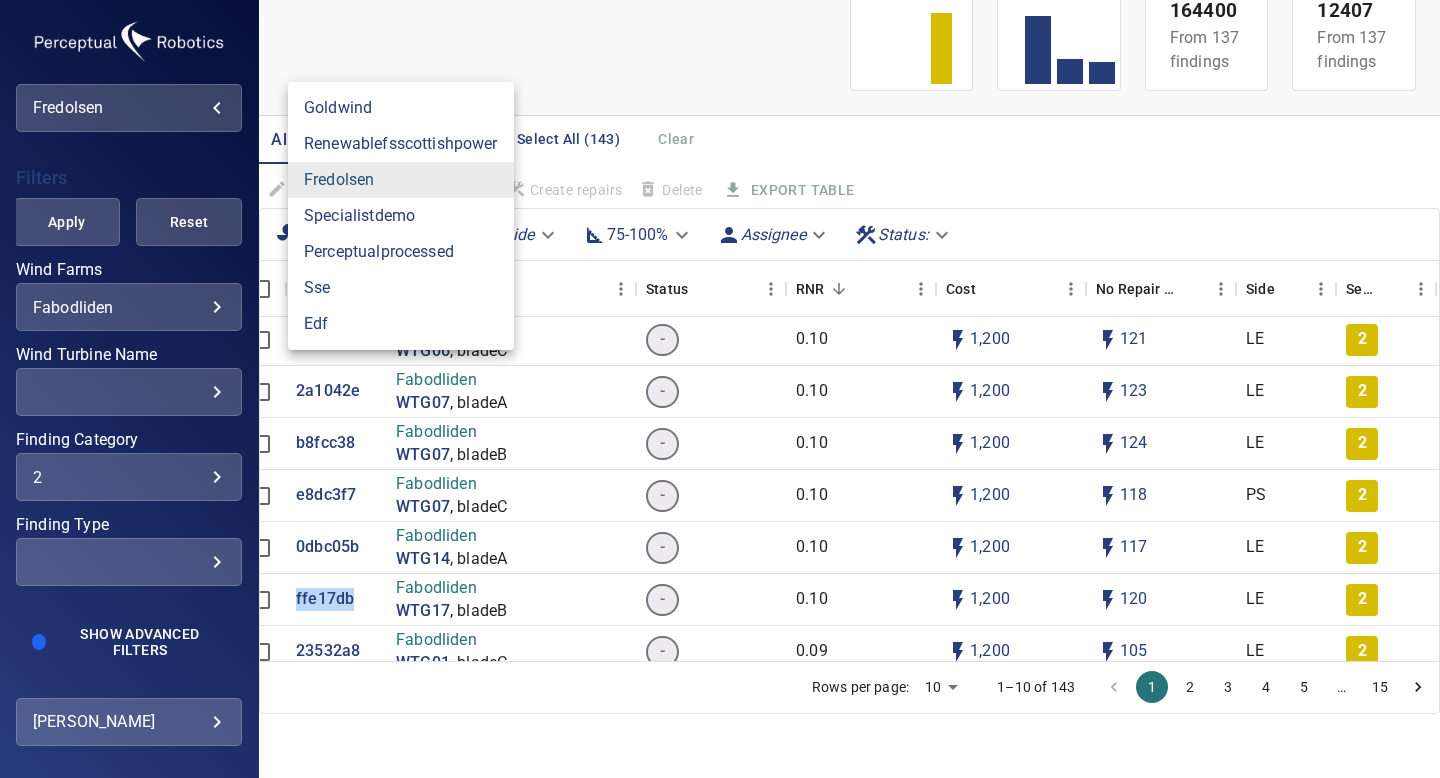 click on "fredolsen" at bounding box center [401, 180] 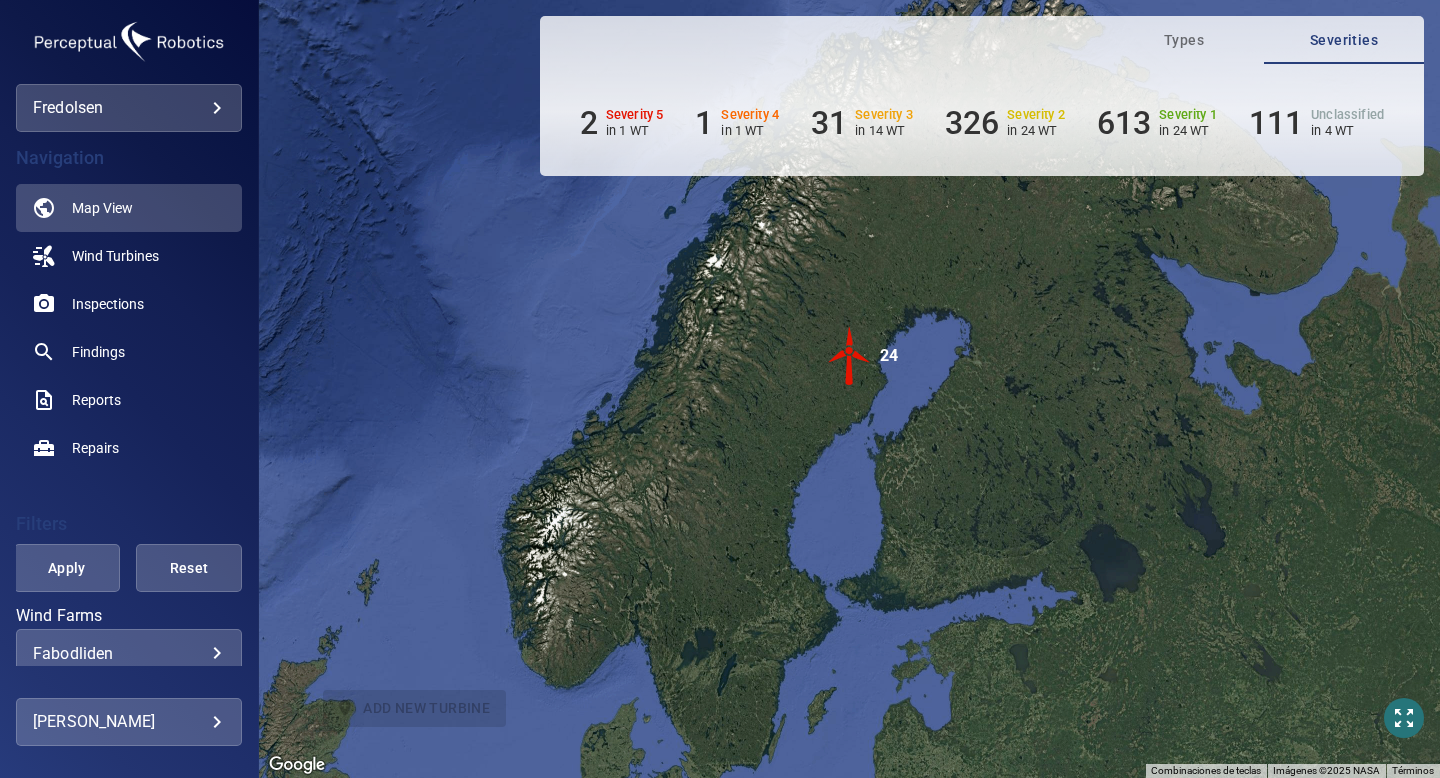 scroll, scrollTop: 108, scrollLeft: 0, axis: vertical 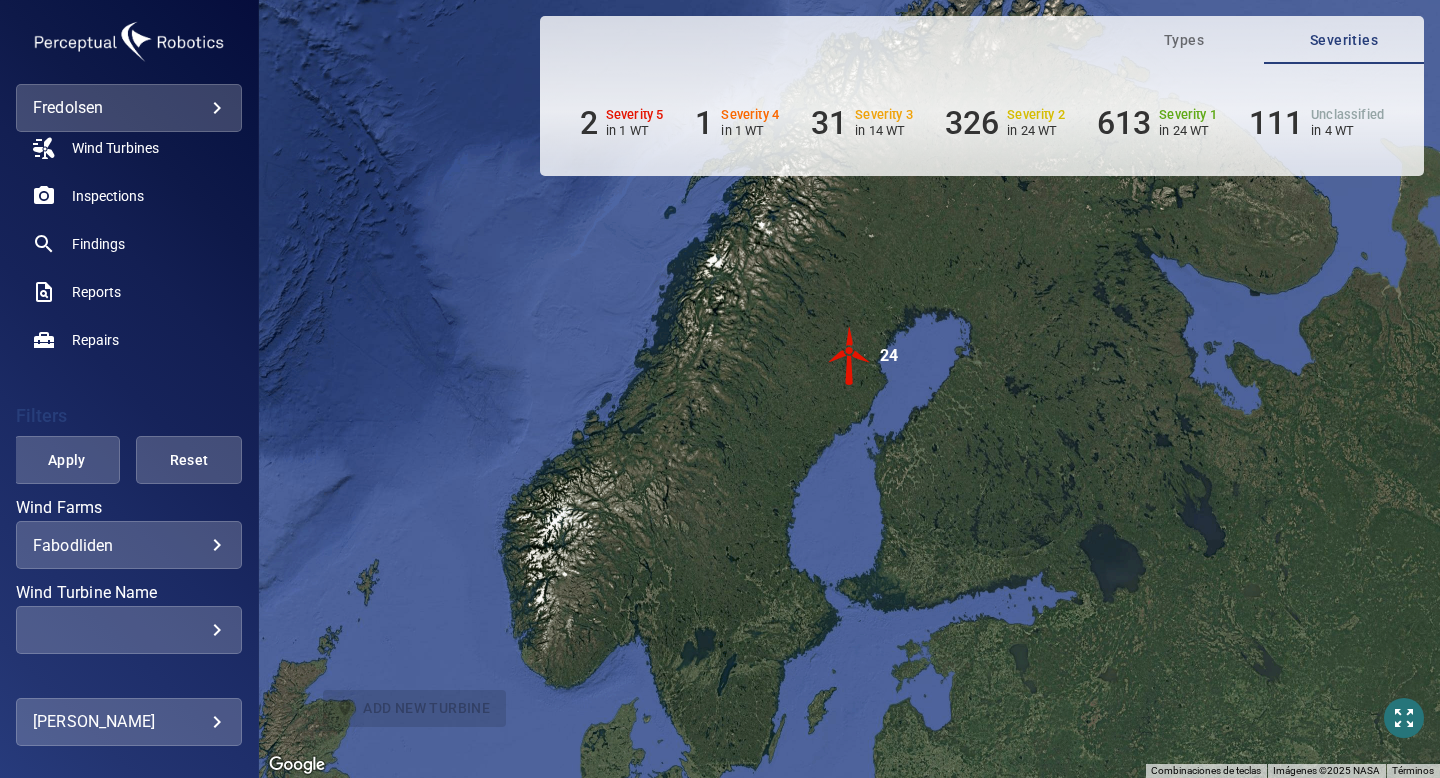 click on "**********" at bounding box center [720, 389] 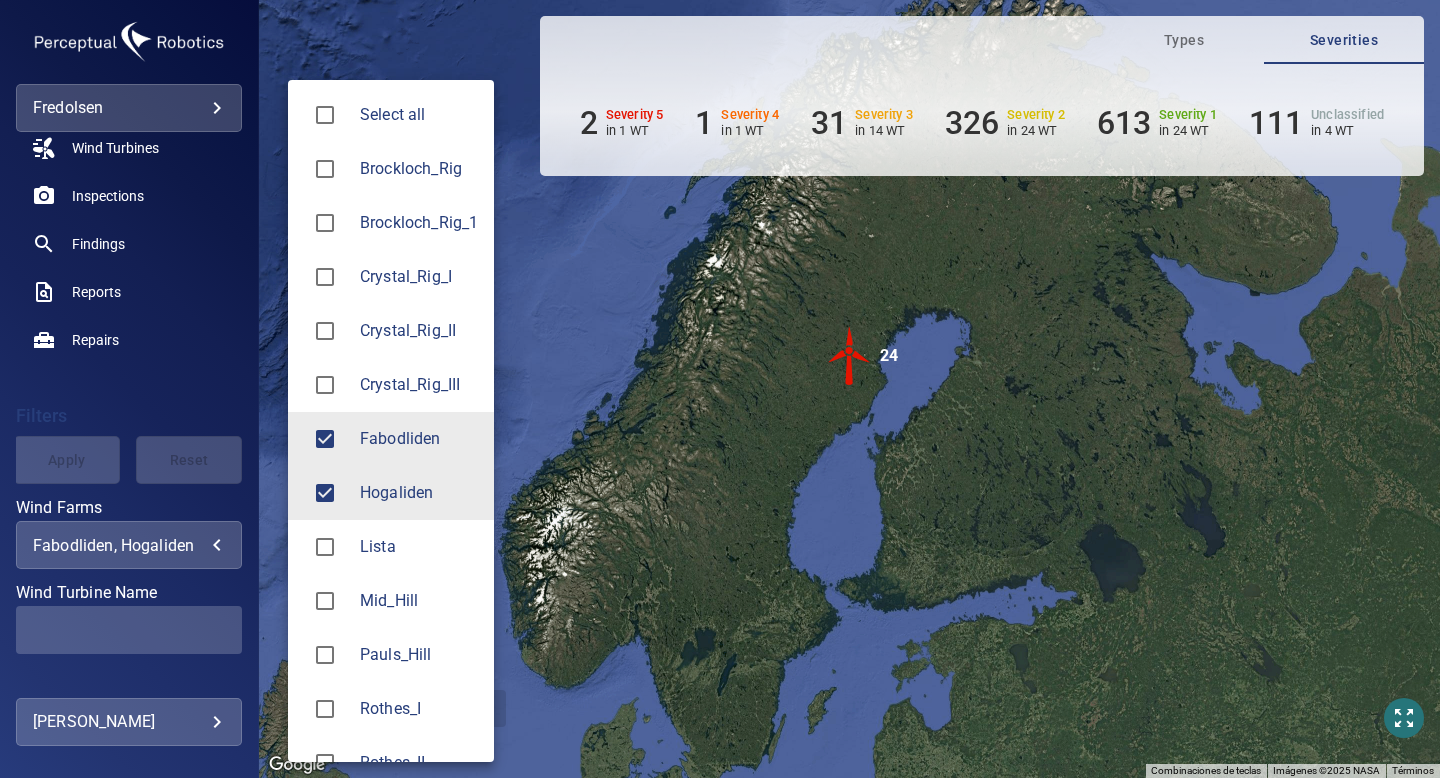 type on "**********" 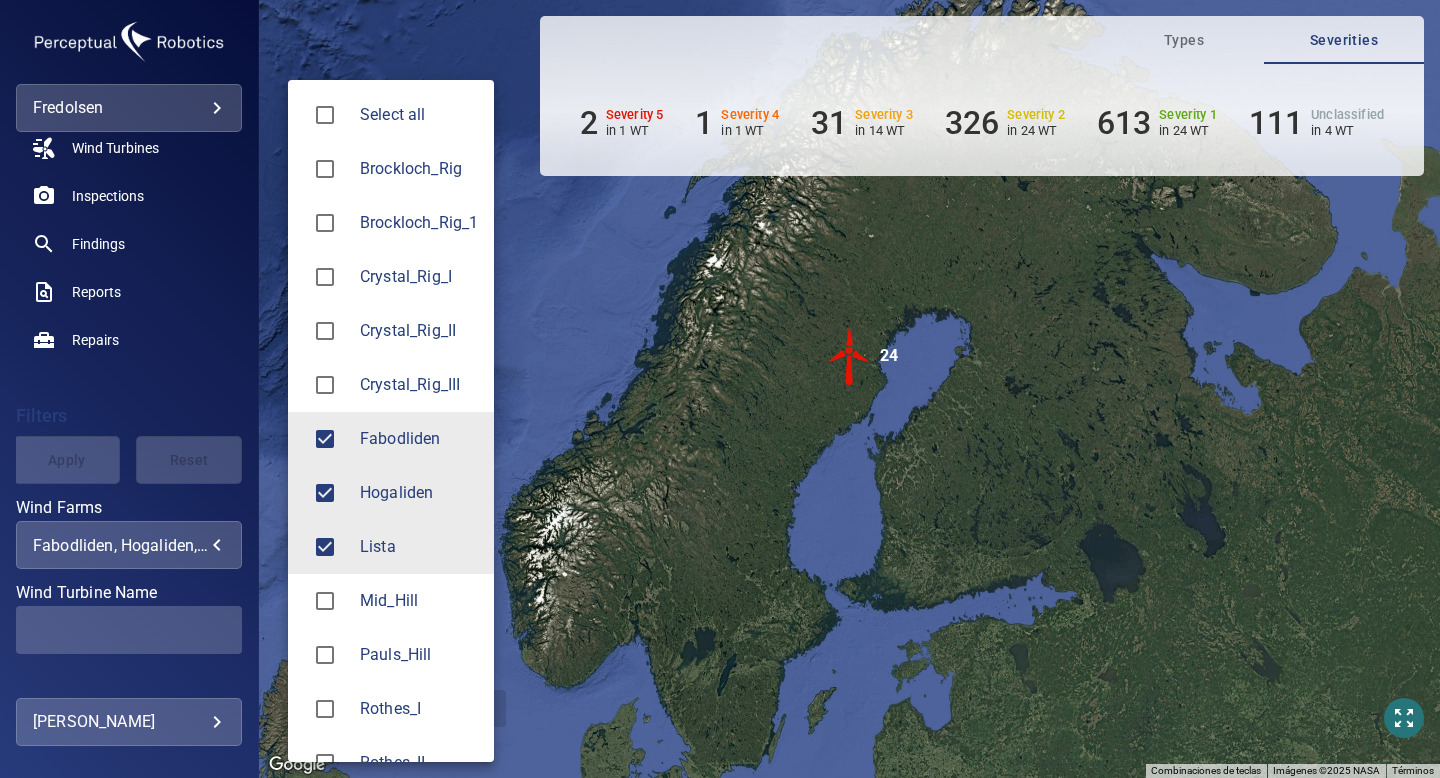 click at bounding box center (720, 389) 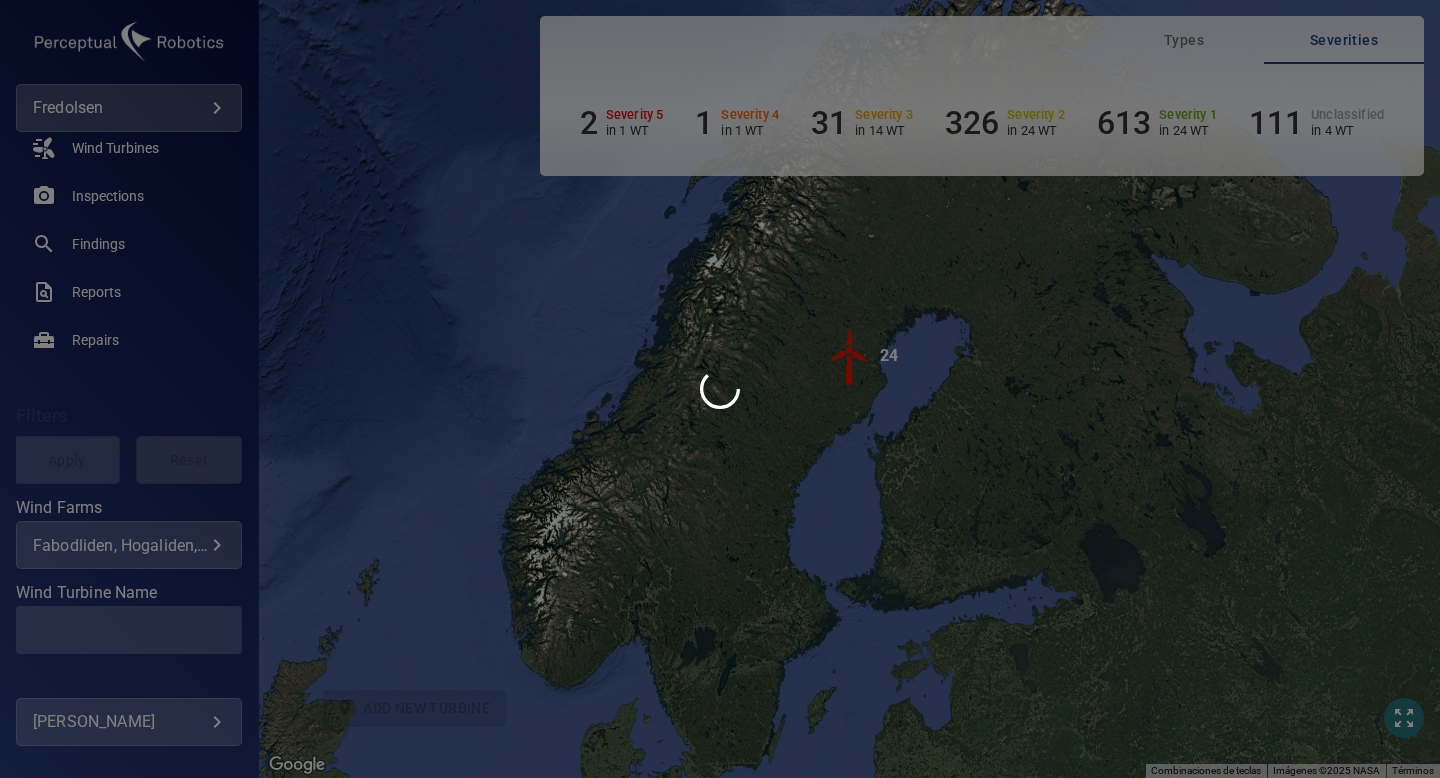click at bounding box center [720, 389] 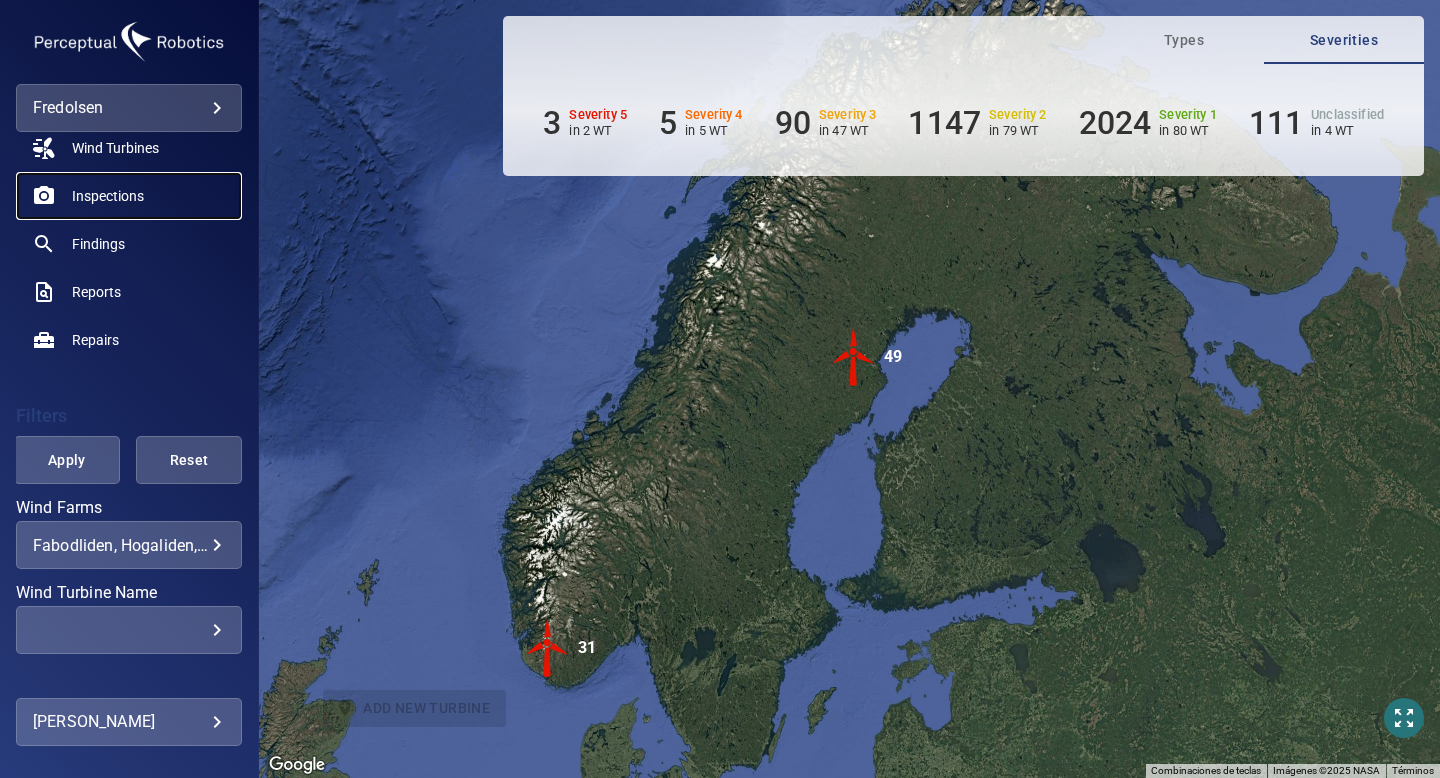 click on "Inspections" at bounding box center (108, 196) 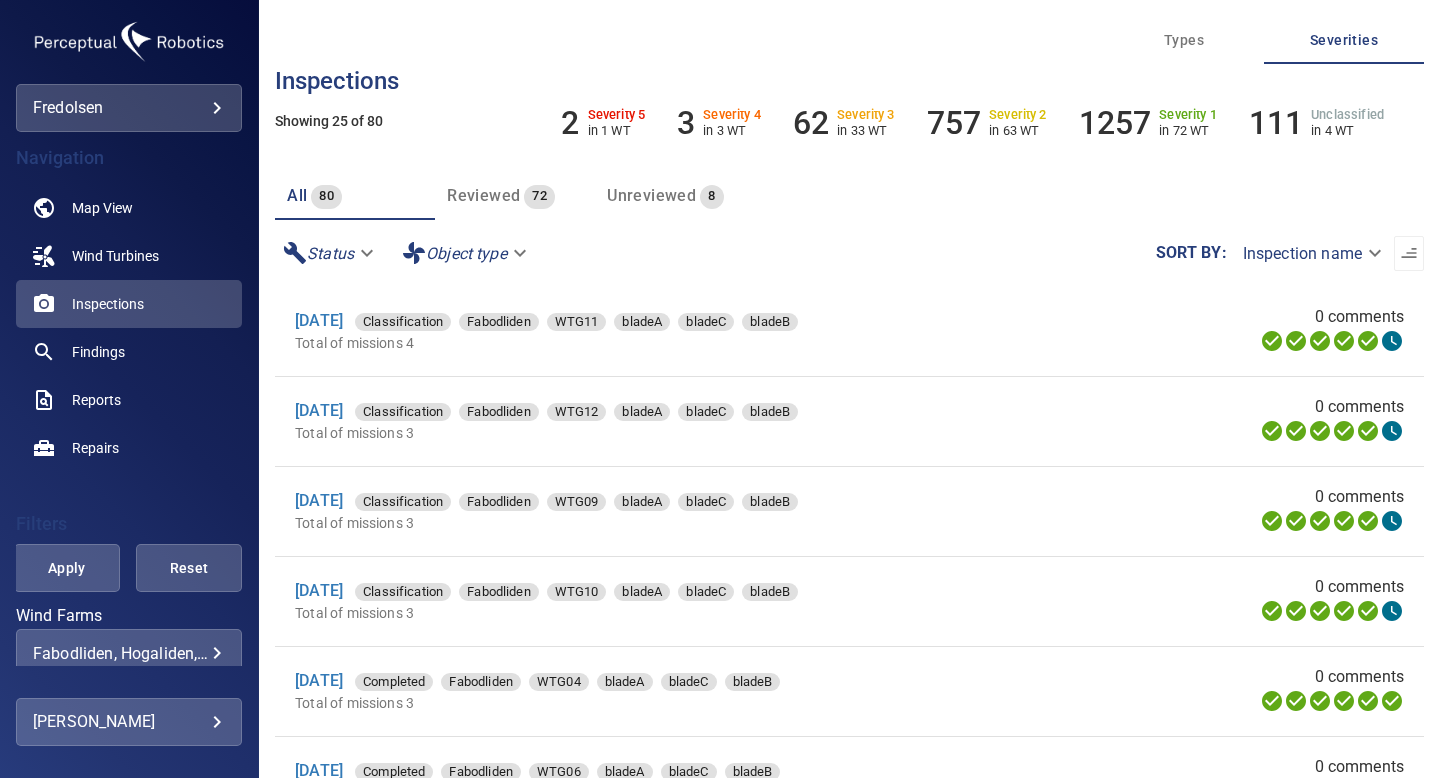 click on "Unreviewed 8" at bounding box center [675, 196] 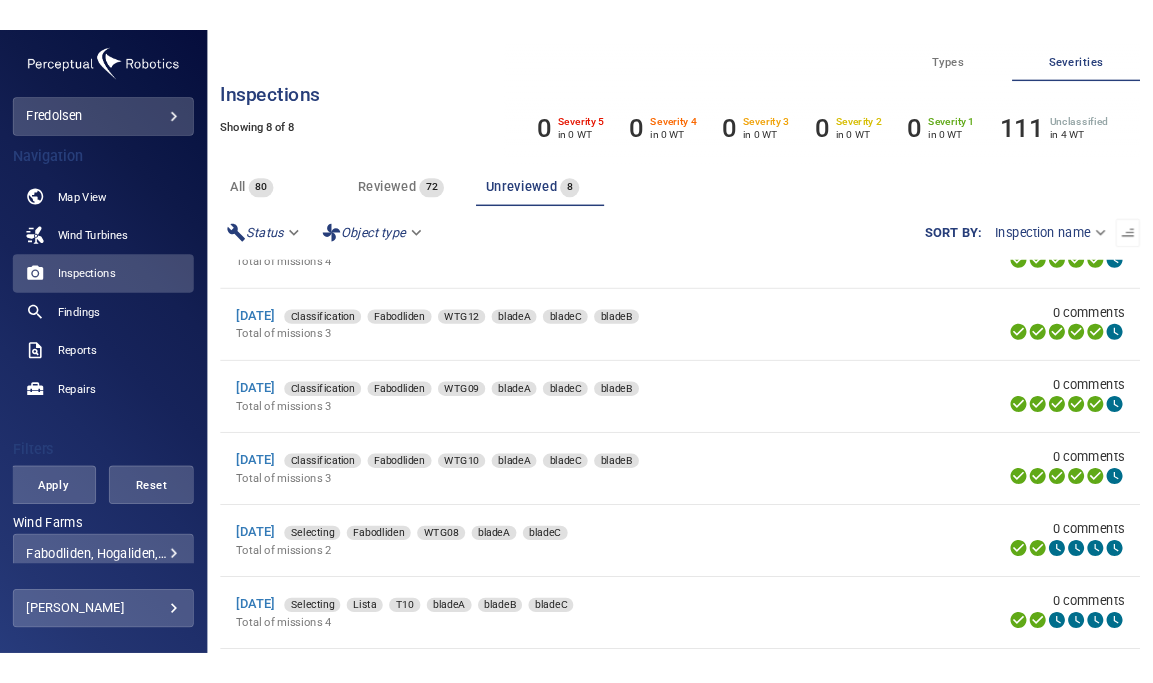 scroll, scrollTop: 0, scrollLeft: 0, axis: both 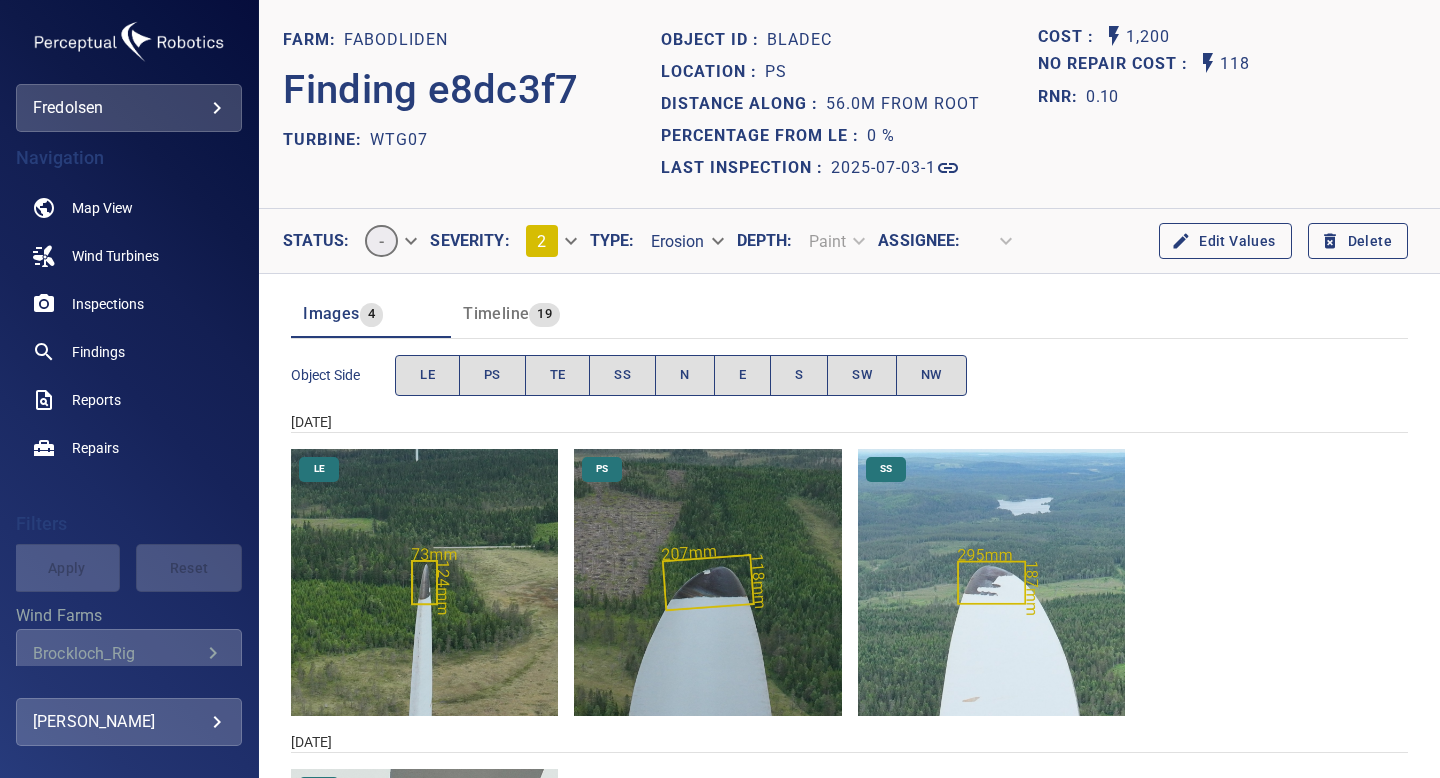 click on "Timeline" at bounding box center (496, 313) 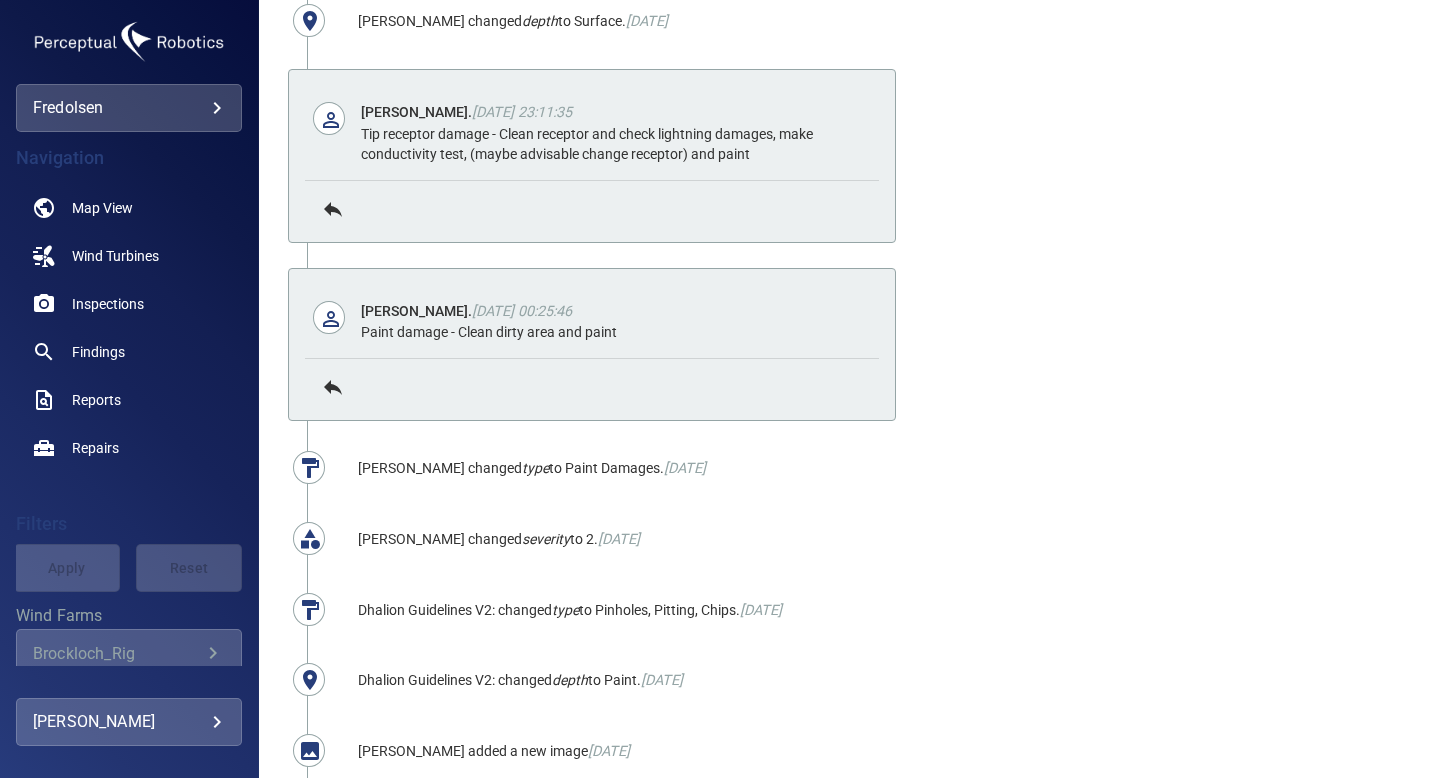 scroll, scrollTop: 509, scrollLeft: 0, axis: vertical 